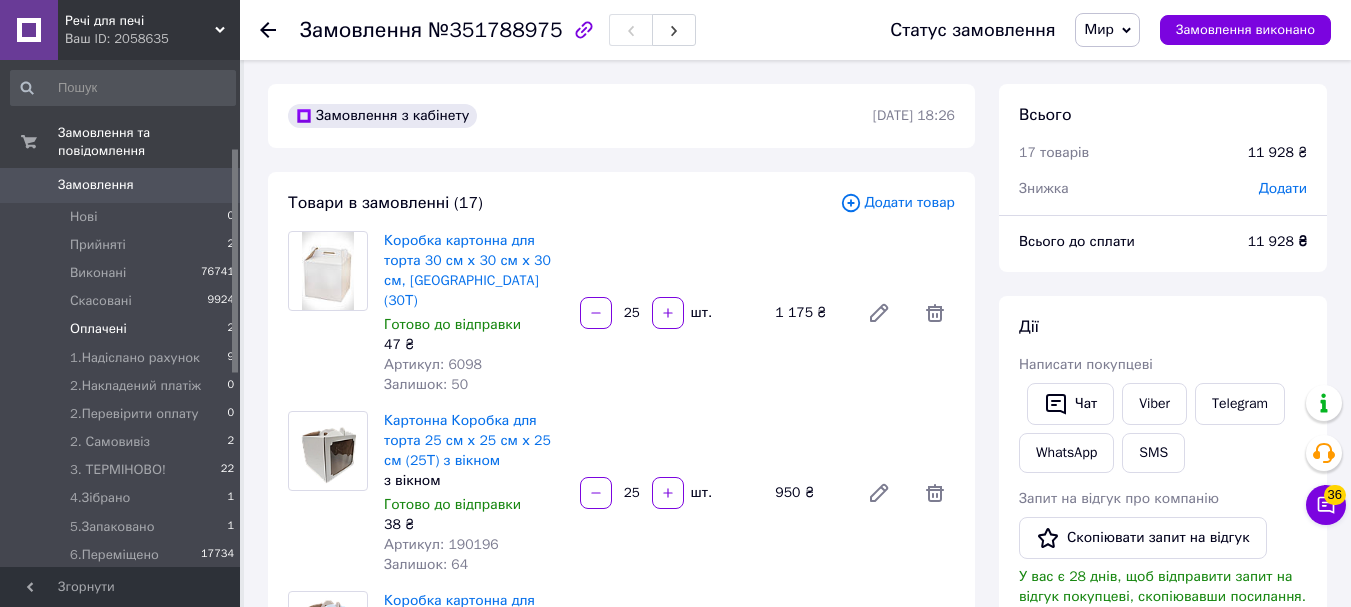 scroll, scrollTop: 0, scrollLeft: 0, axis: both 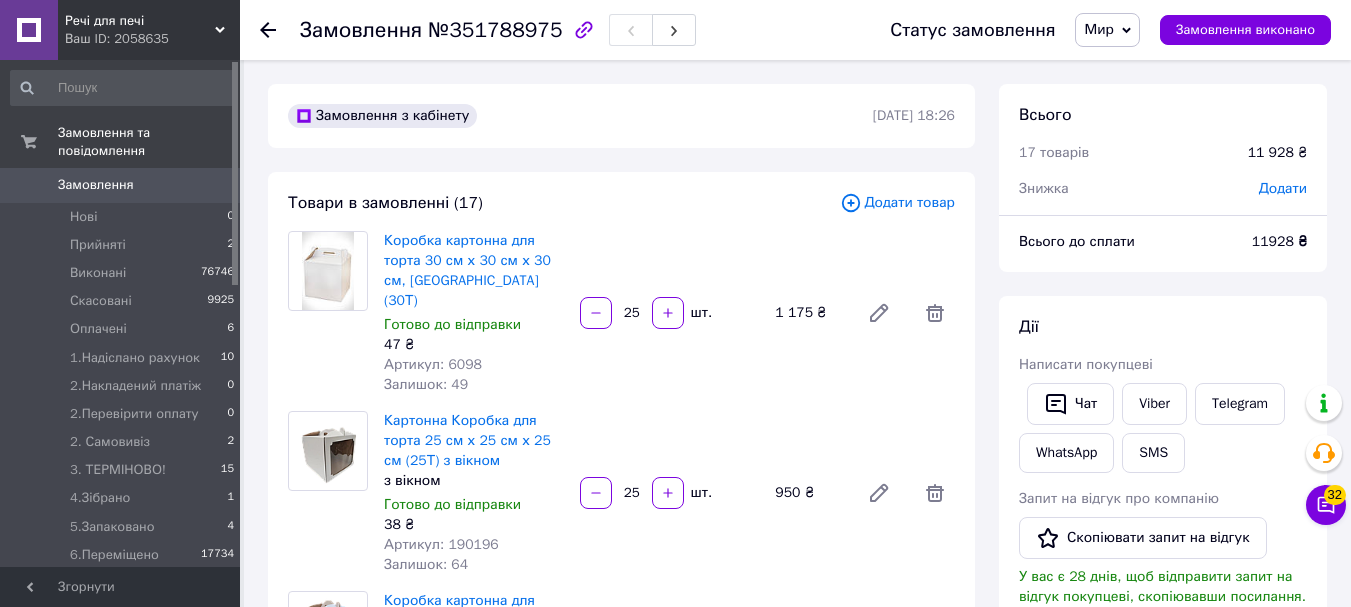 click on "Мир" at bounding box center [1098, 29] 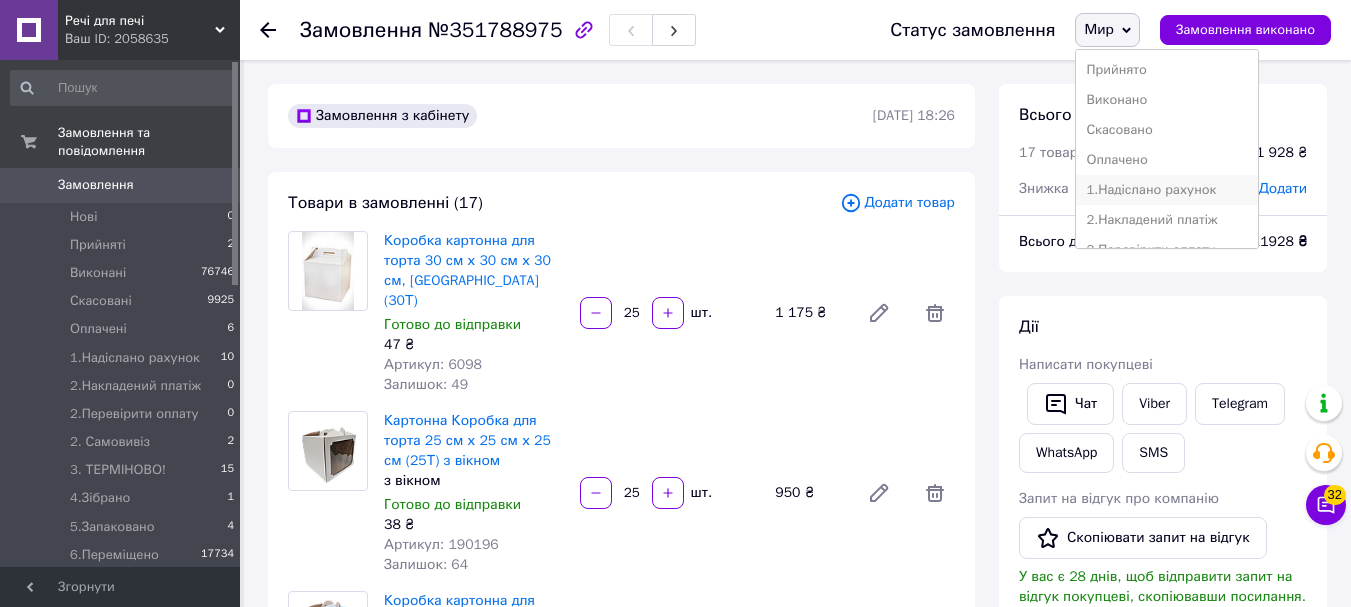 scroll, scrollTop: 262, scrollLeft: 0, axis: vertical 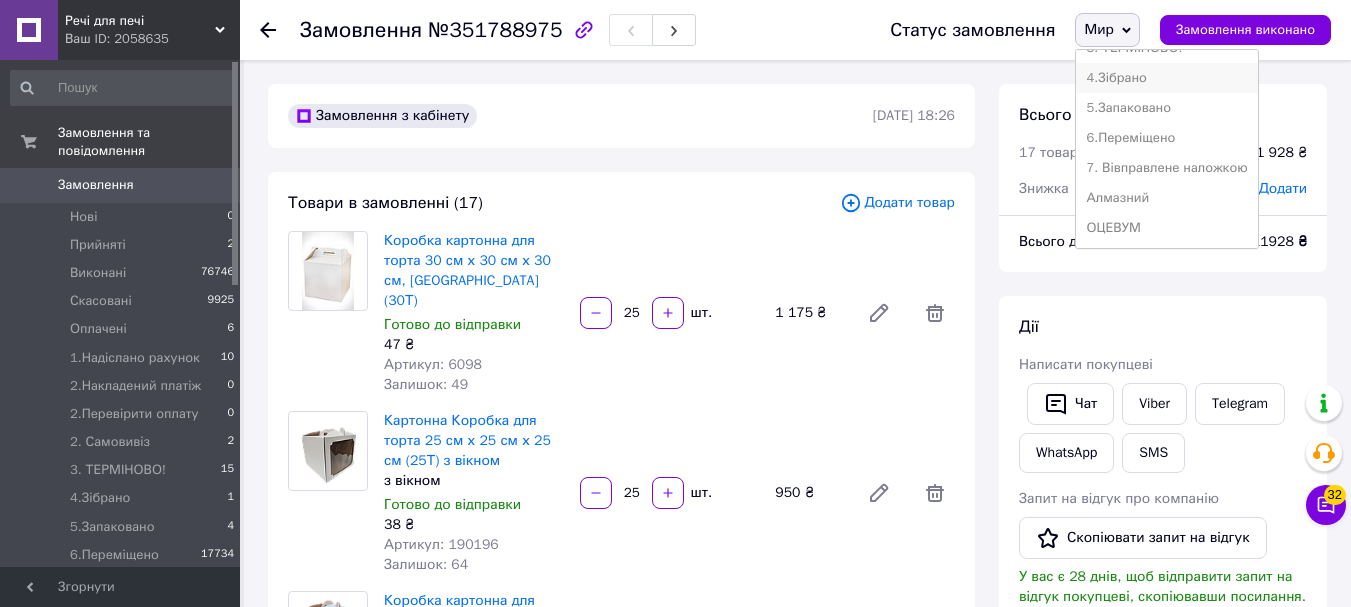 click on "4.Зібрано" at bounding box center [1166, 78] 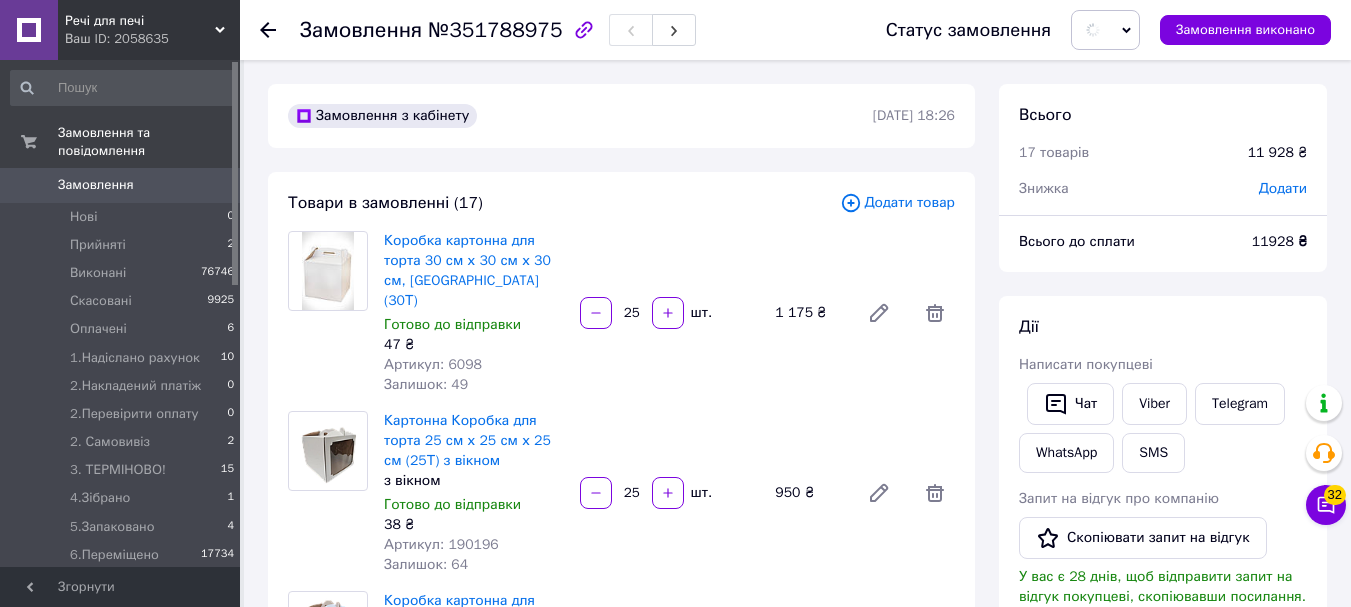 scroll, scrollTop: 500, scrollLeft: 0, axis: vertical 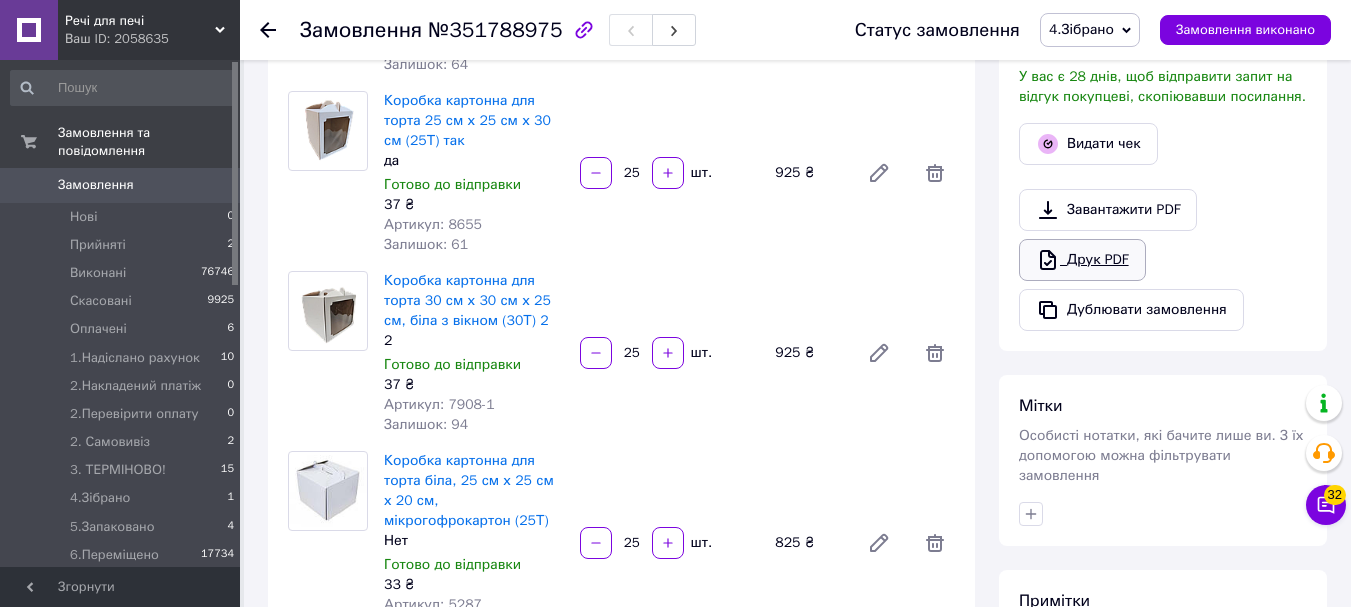 click on "Друк PDF" at bounding box center (1082, 260) 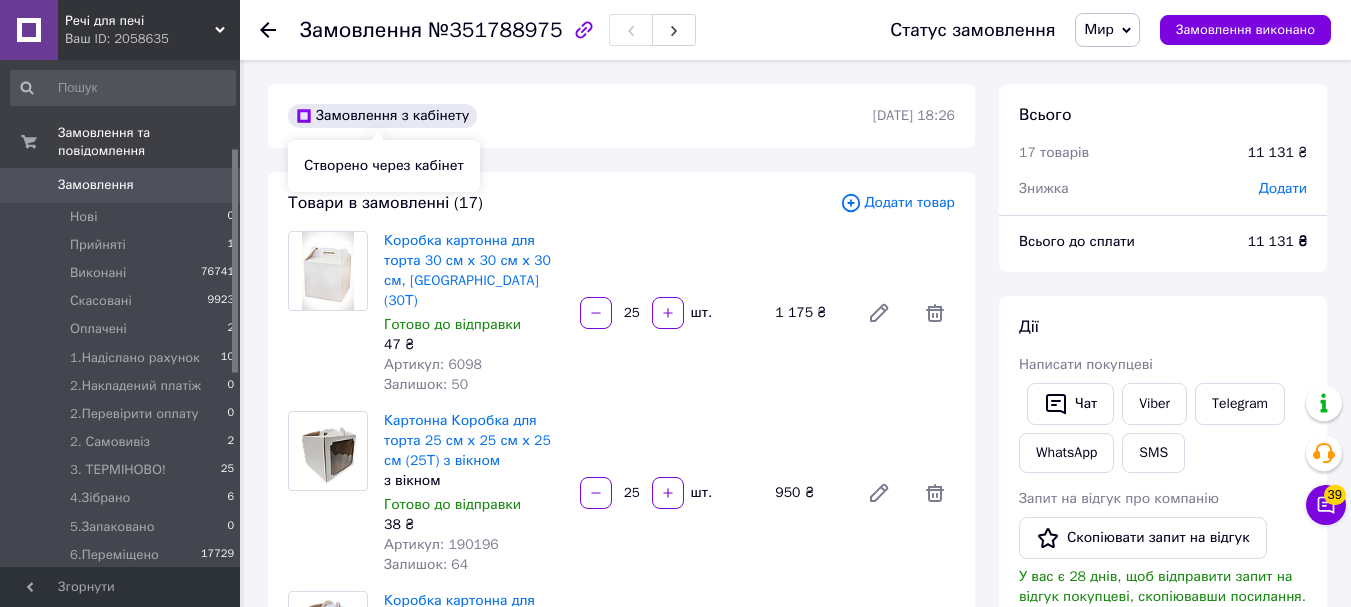 scroll, scrollTop: 0, scrollLeft: 0, axis: both 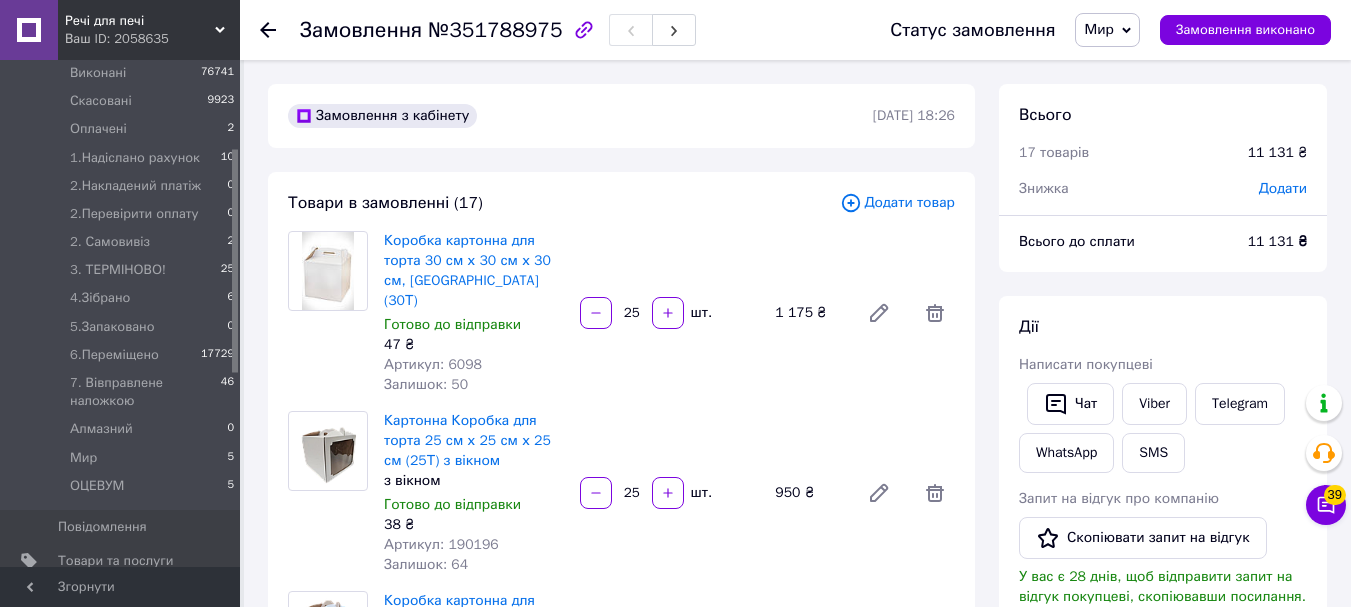 click 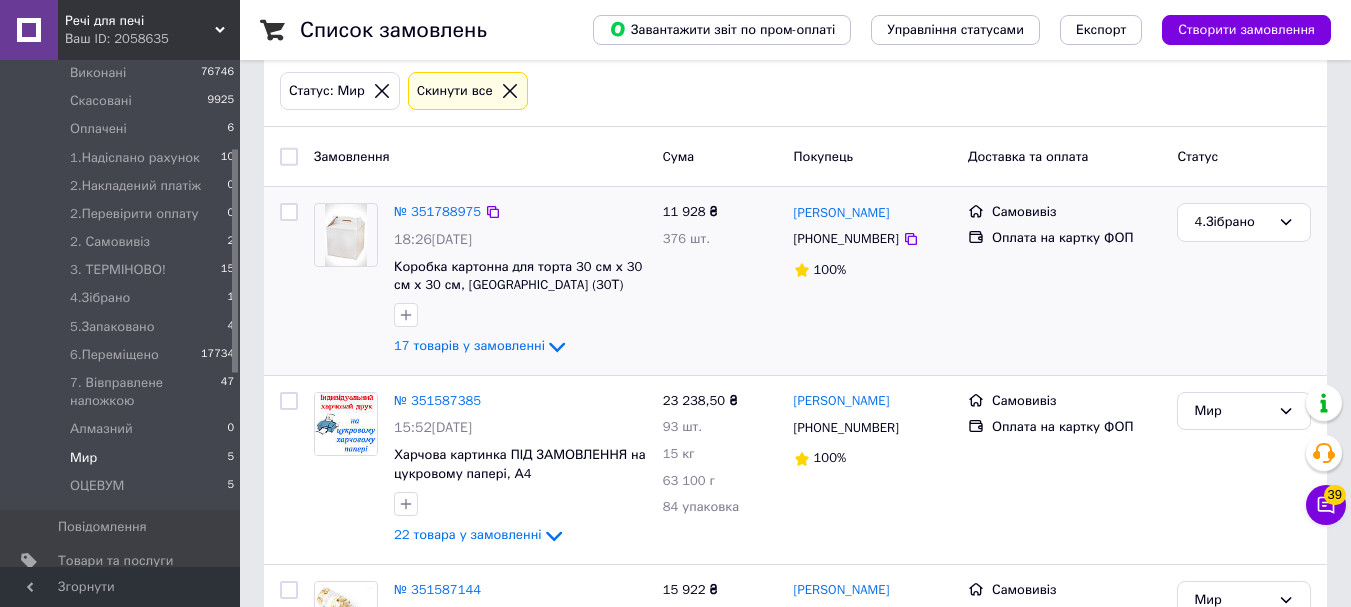 scroll, scrollTop: 200, scrollLeft: 0, axis: vertical 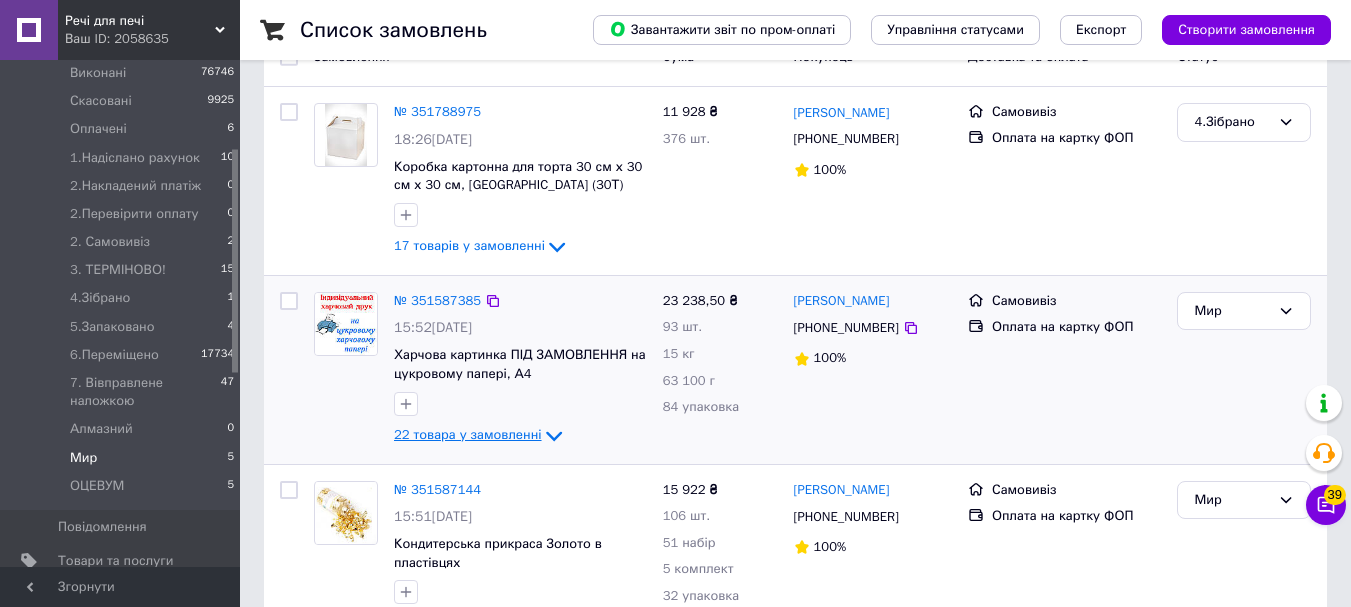 click on "22 товара у замовленні" at bounding box center [468, 434] 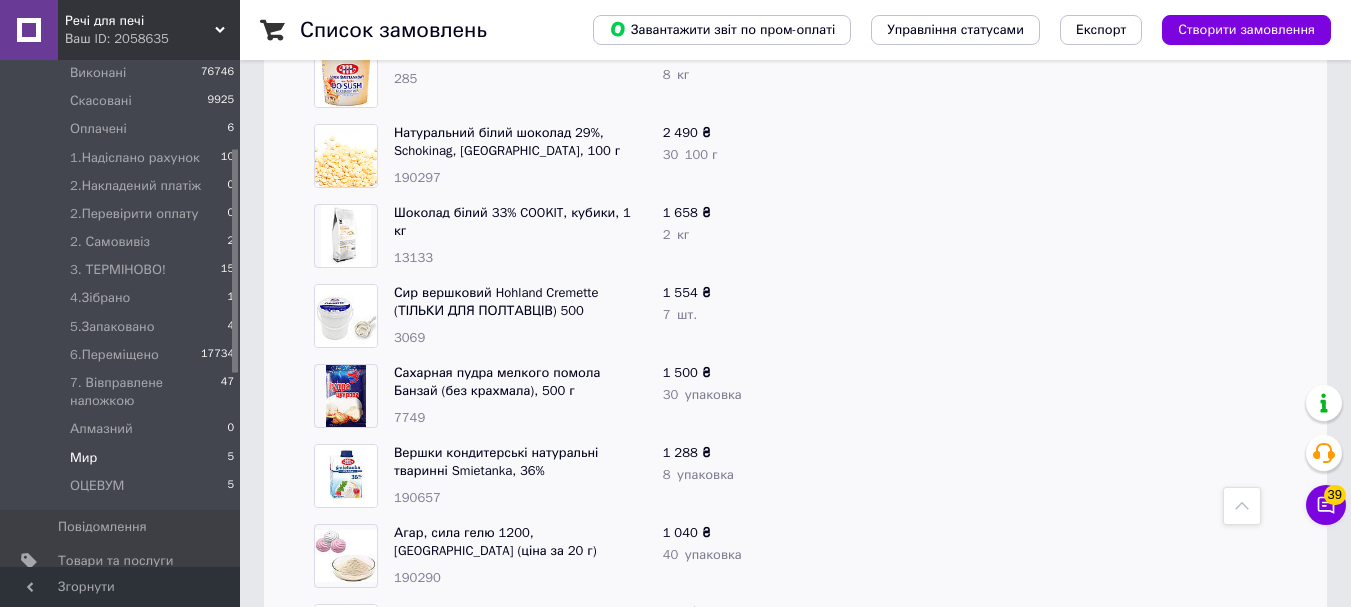 scroll, scrollTop: 300, scrollLeft: 0, axis: vertical 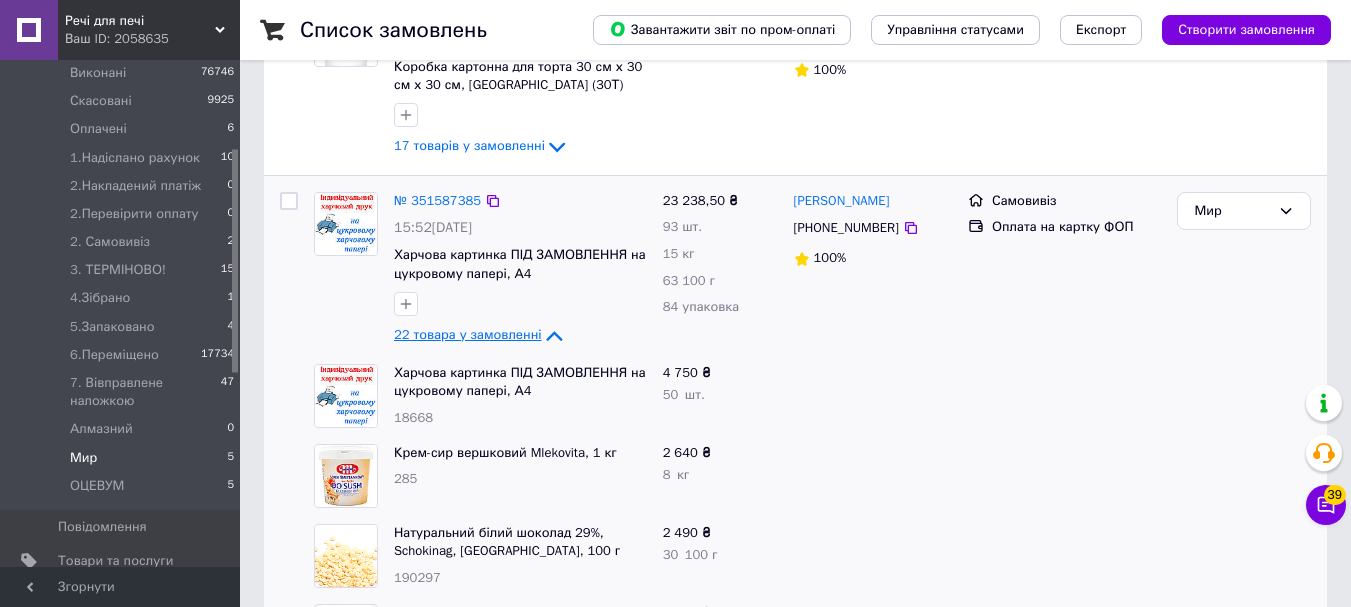 click on "22 товара у замовленні" at bounding box center [468, 334] 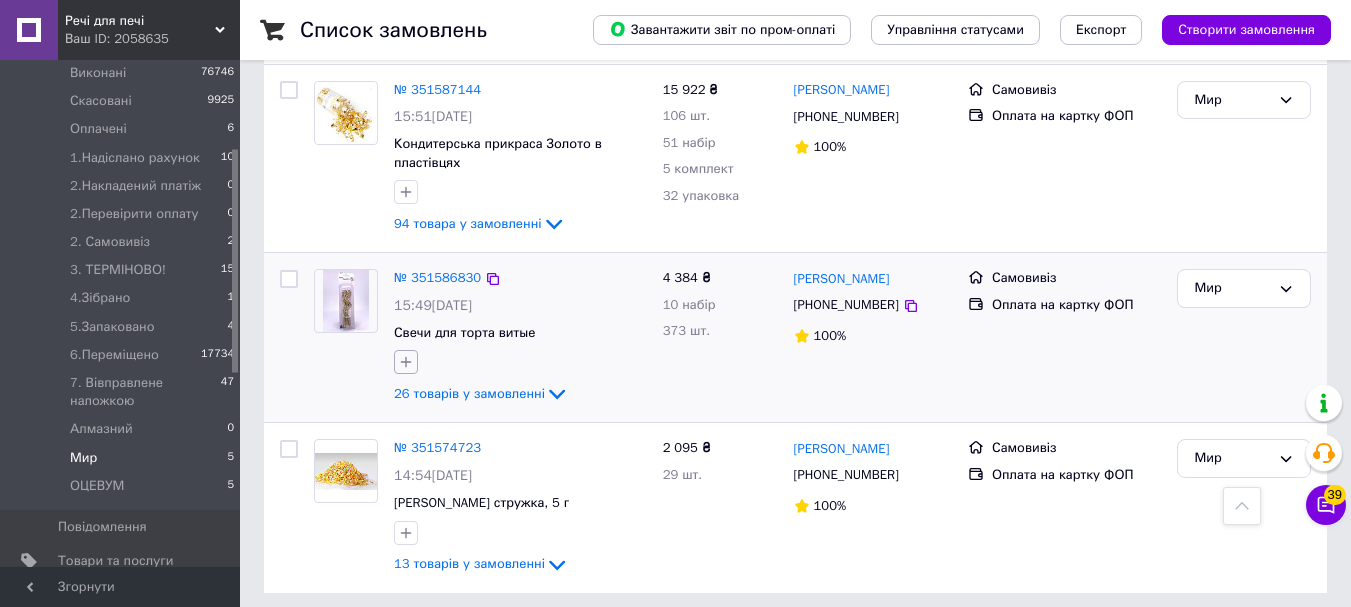scroll, scrollTop: 610, scrollLeft: 0, axis: vertical 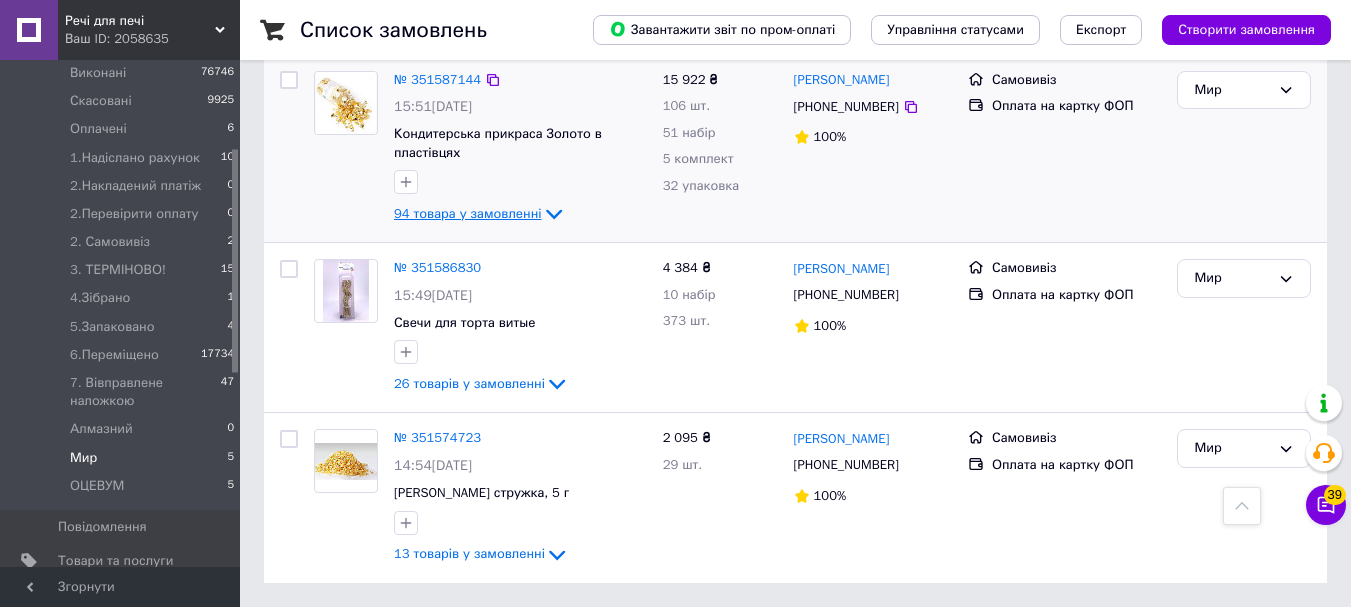 click on "94 товара у замовленні" at bounding box center (468, 213) 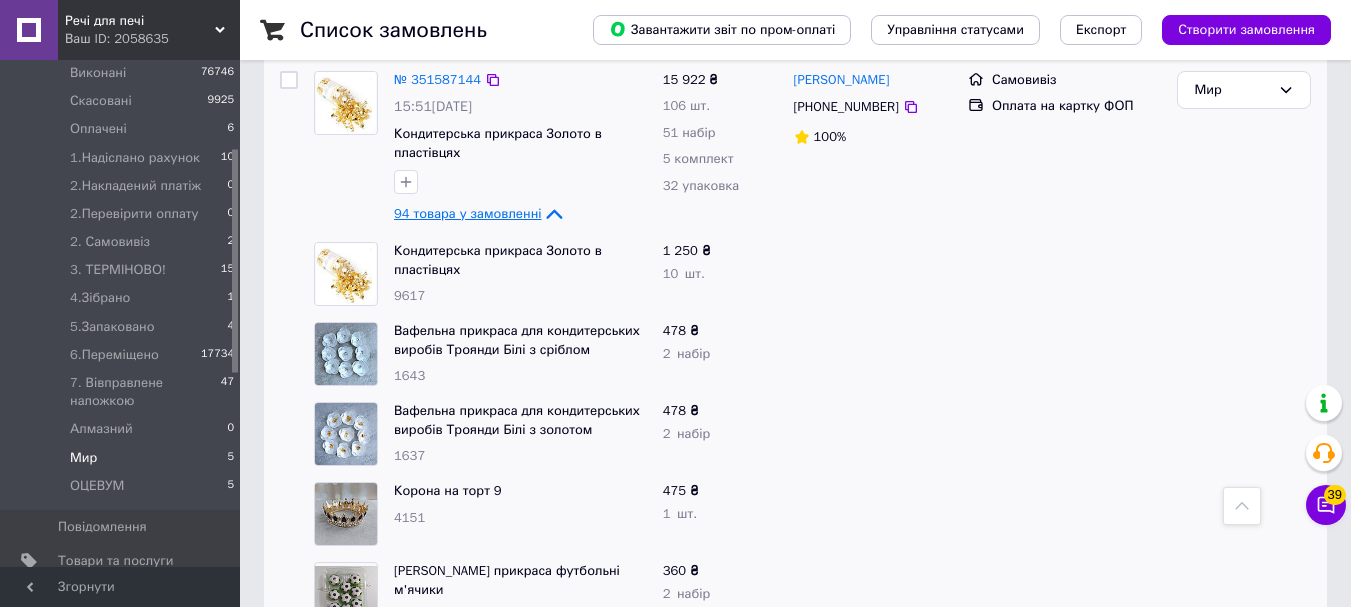 click on "94 товара у замовленні" at bounding box center [468, 213] 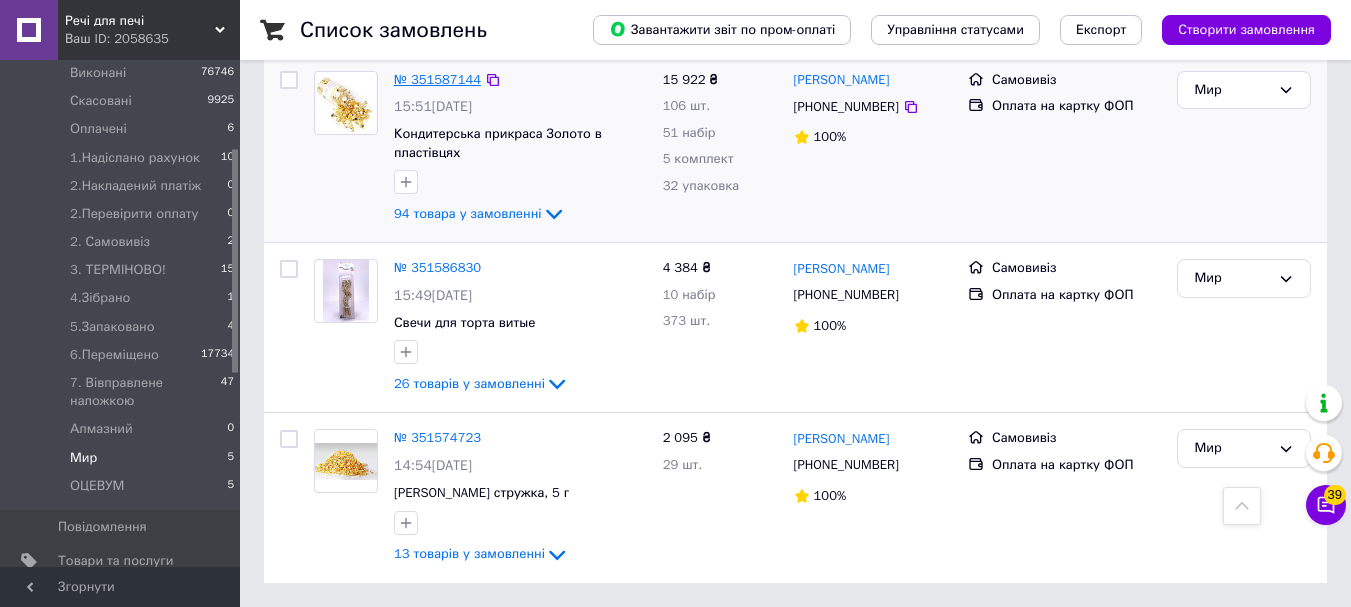 click on "№ 351587144" at bounding box center (437, 79) 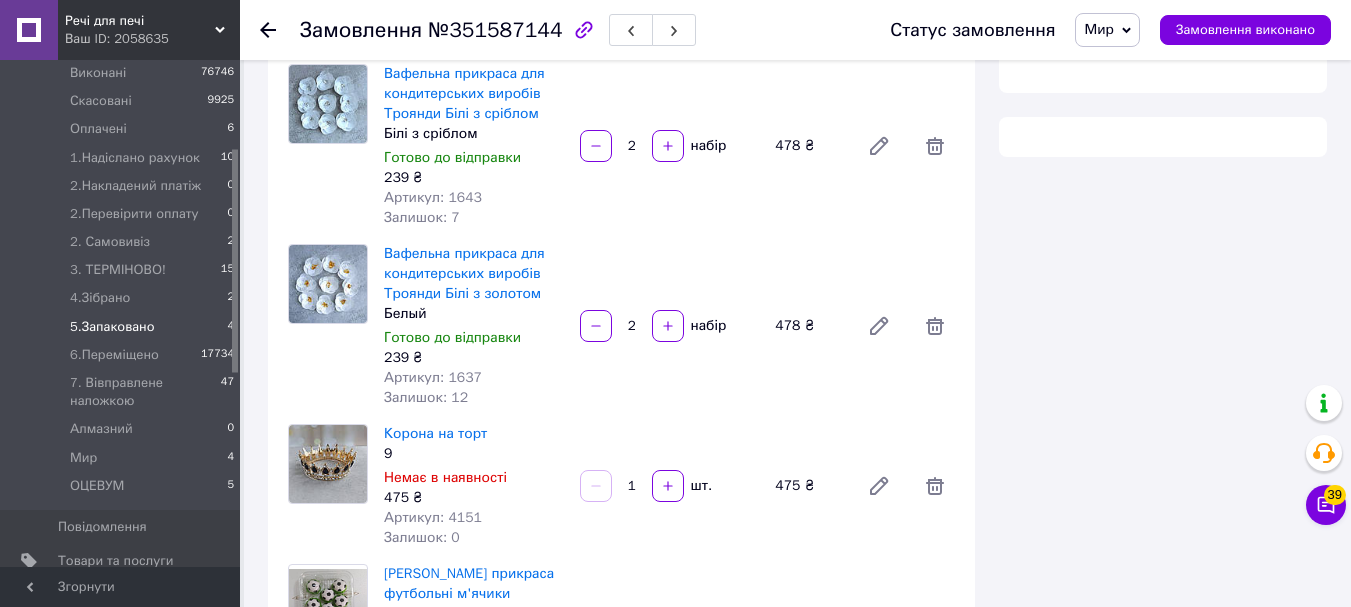 scroll, scrollTop: 610, scrollLeft: 0, axis: vertical 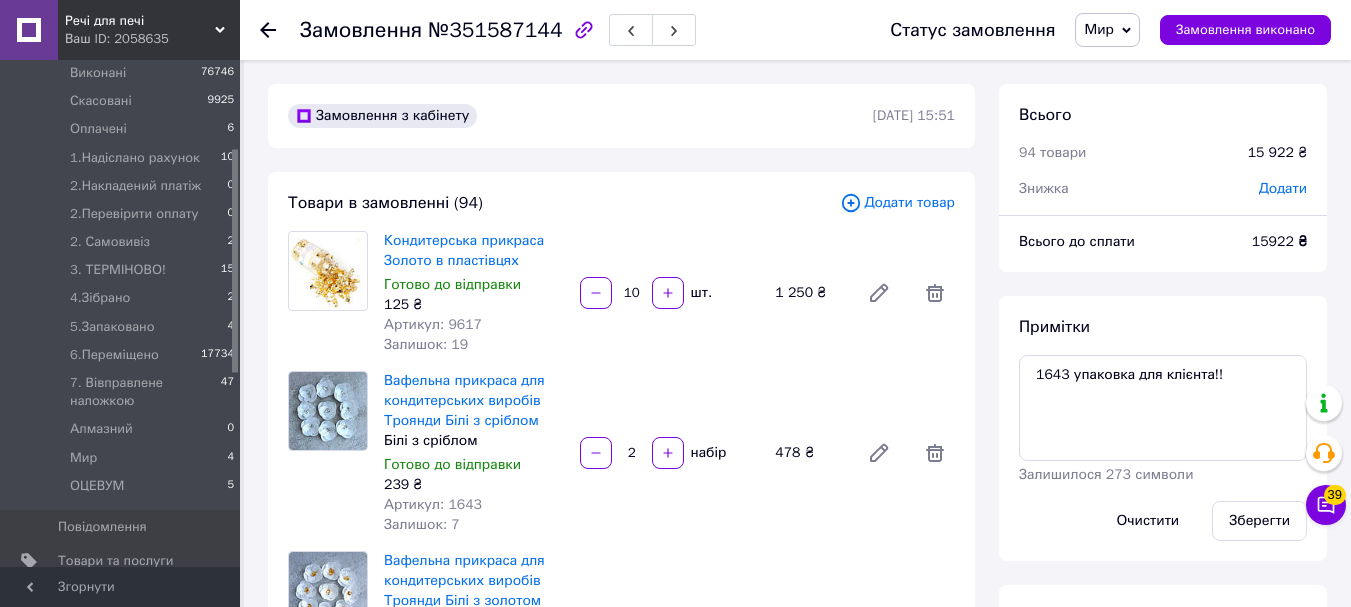 click at bounding box center [268, 30] 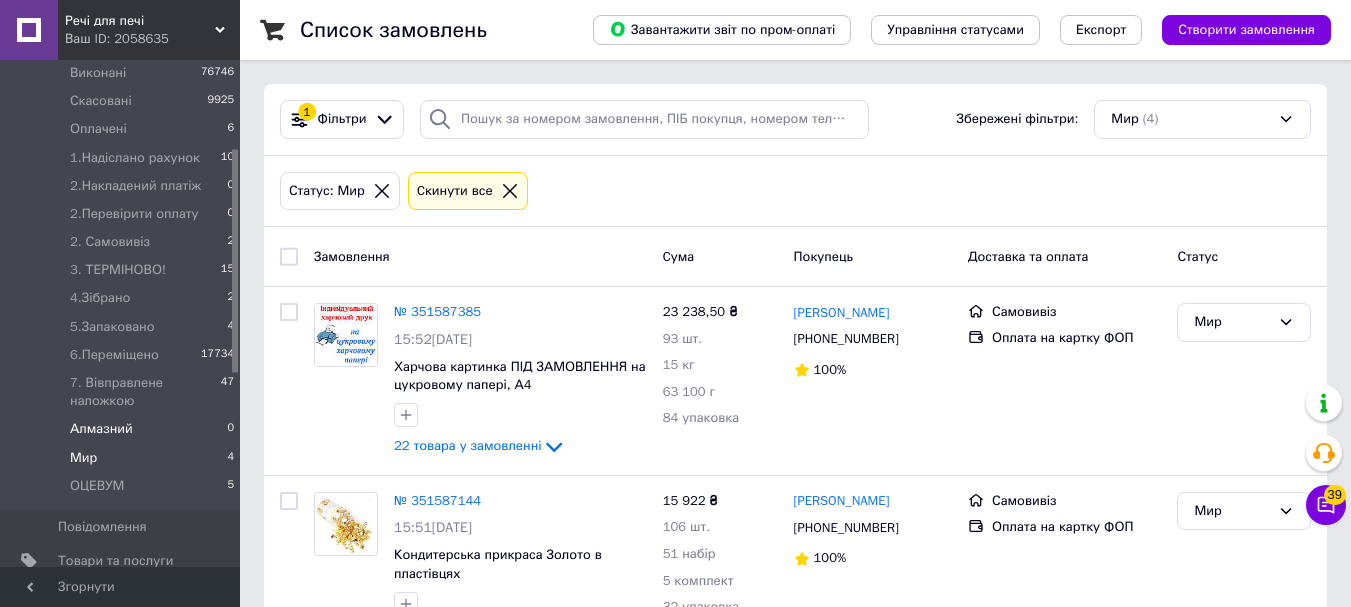 scroll, scrollTop: 0, scrollLeft: 0, axis: both 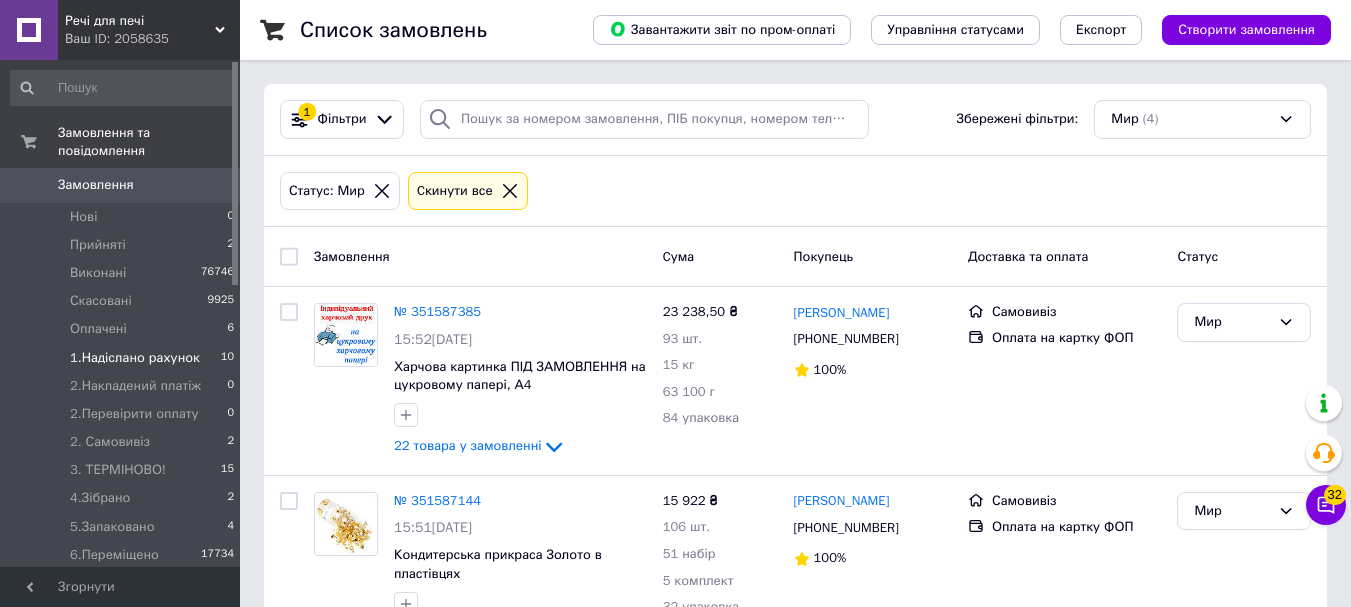 click on "1.Надіслано рахунок" at bounding box center (135, 358) 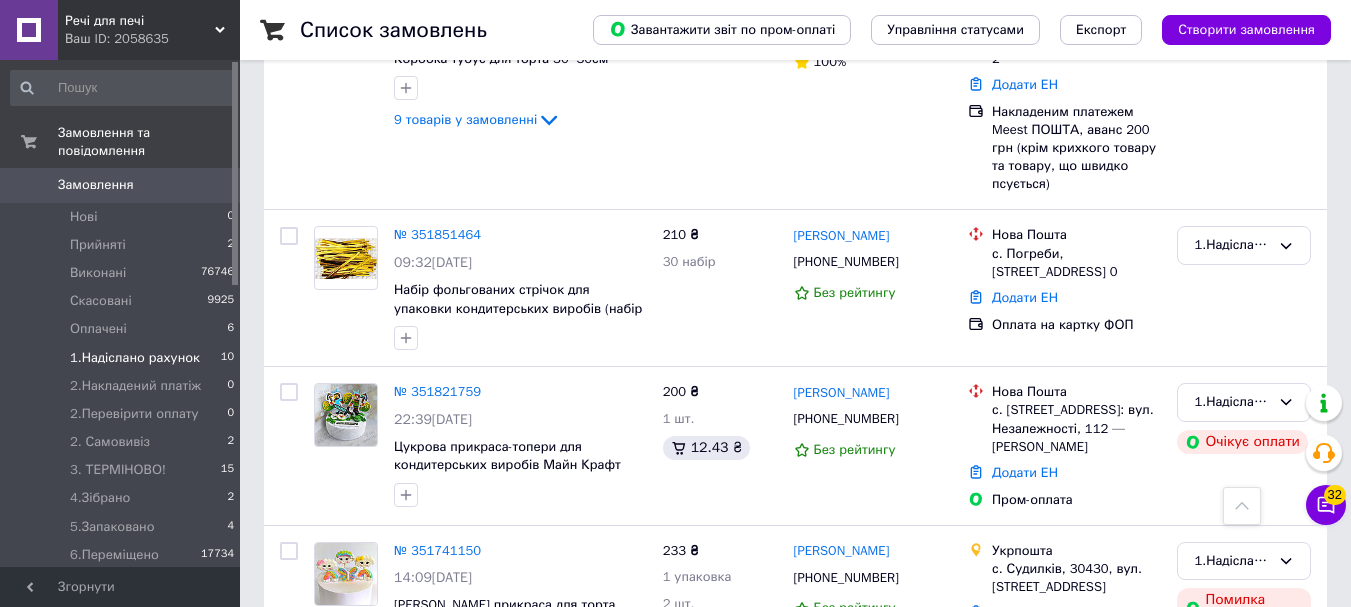 scroll, scrollTop: 1601, scrollLeft: 0, axis: vertical 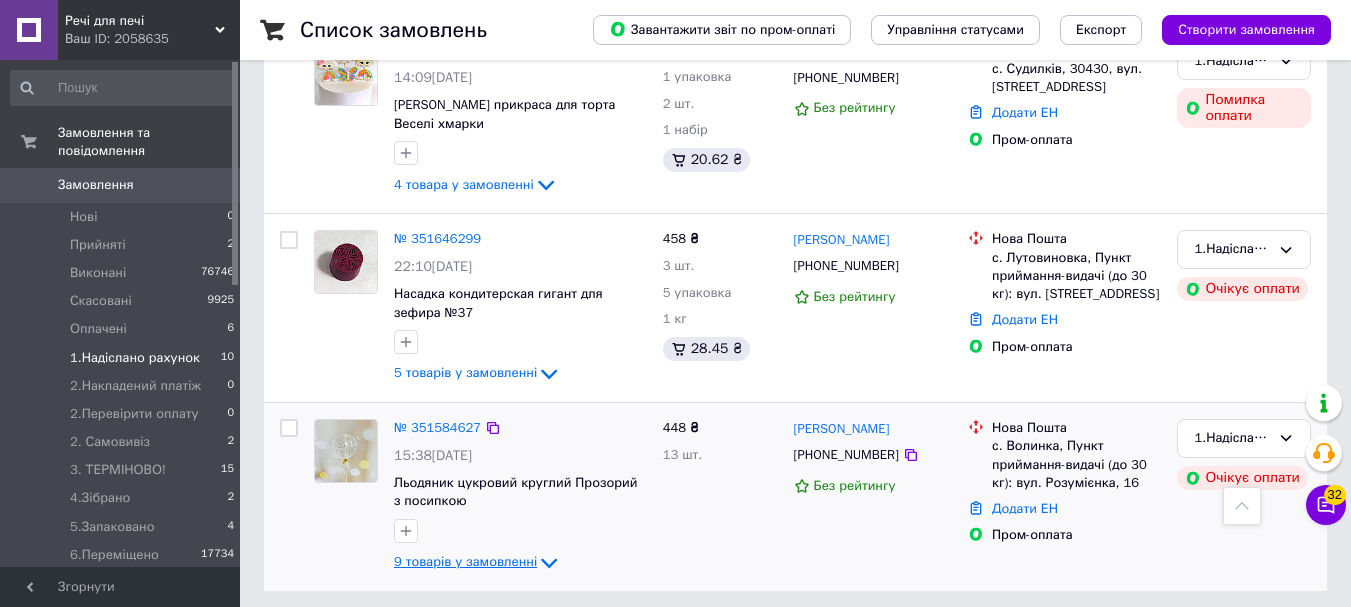click on "9 товарів у замовленні" at bounding box center [465, 562] 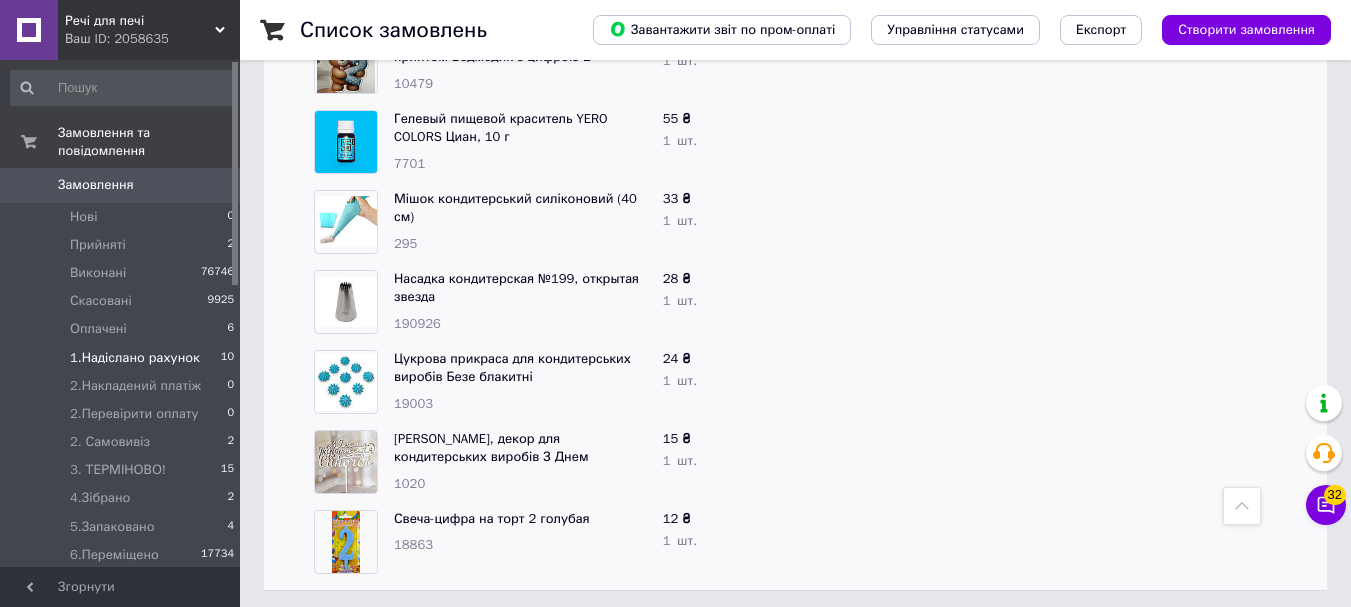 scroll, scrollTop: 1822, scrollLeft: 0, axis: vertical 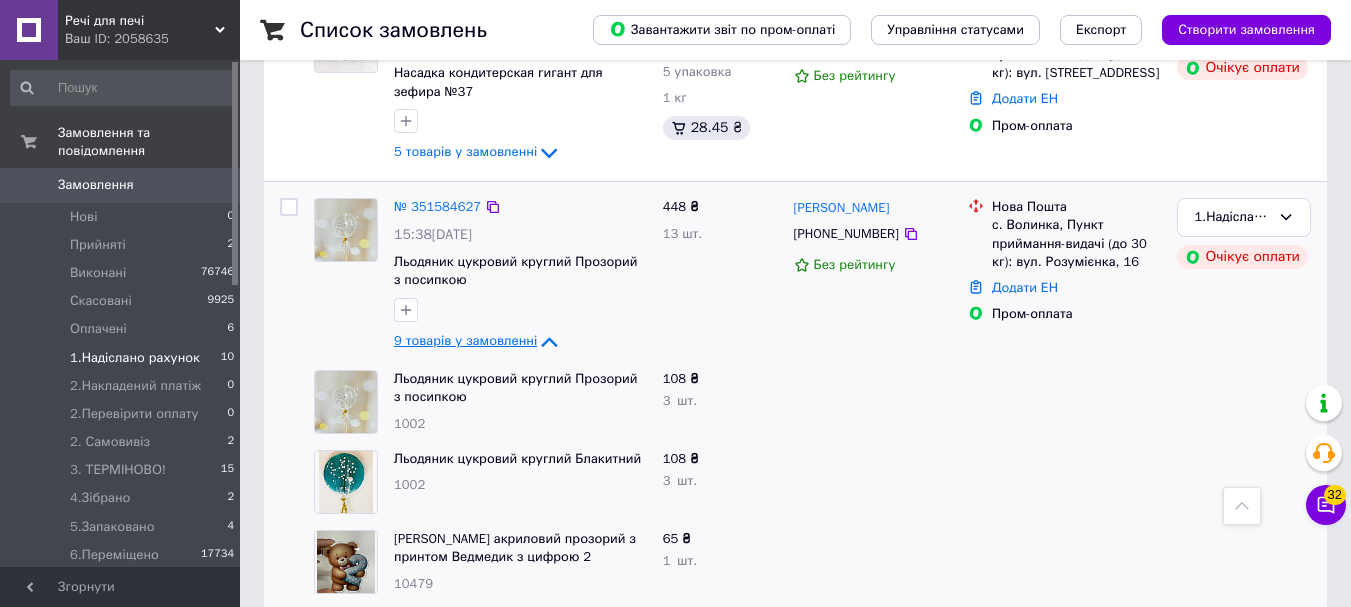 click on "9 товарів у замовленні" at bounding box center [465, 341] 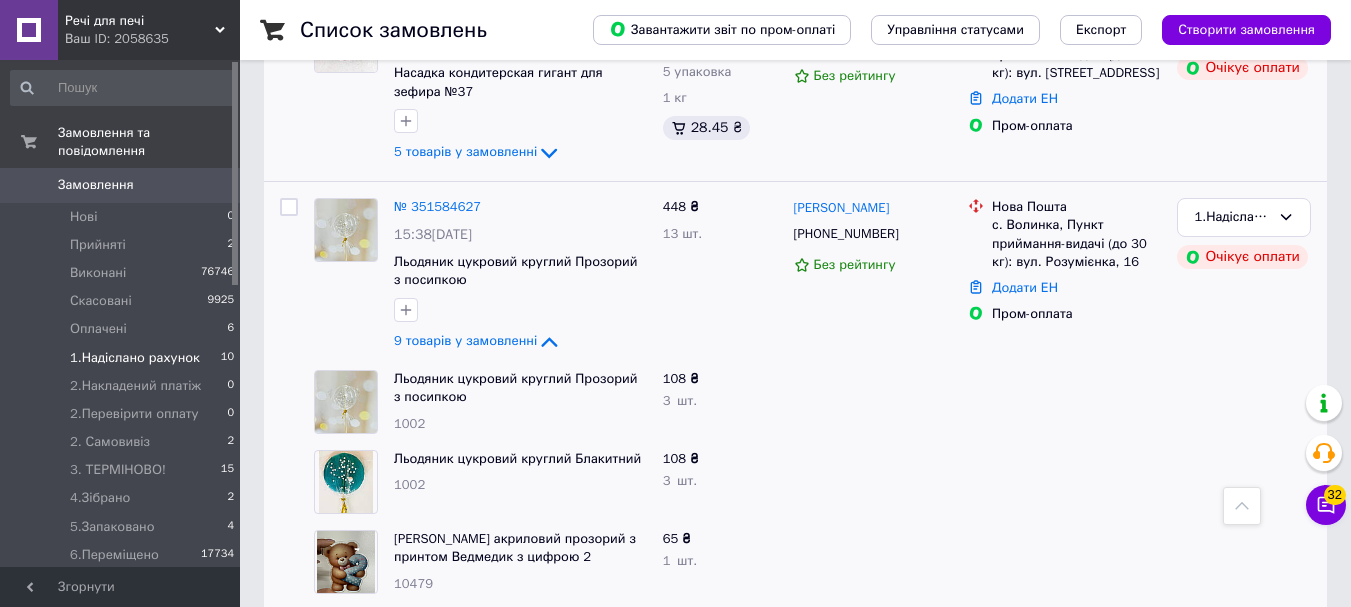 scroll, scrollTop: 1601, scrollLeft: 0, axis: vertical 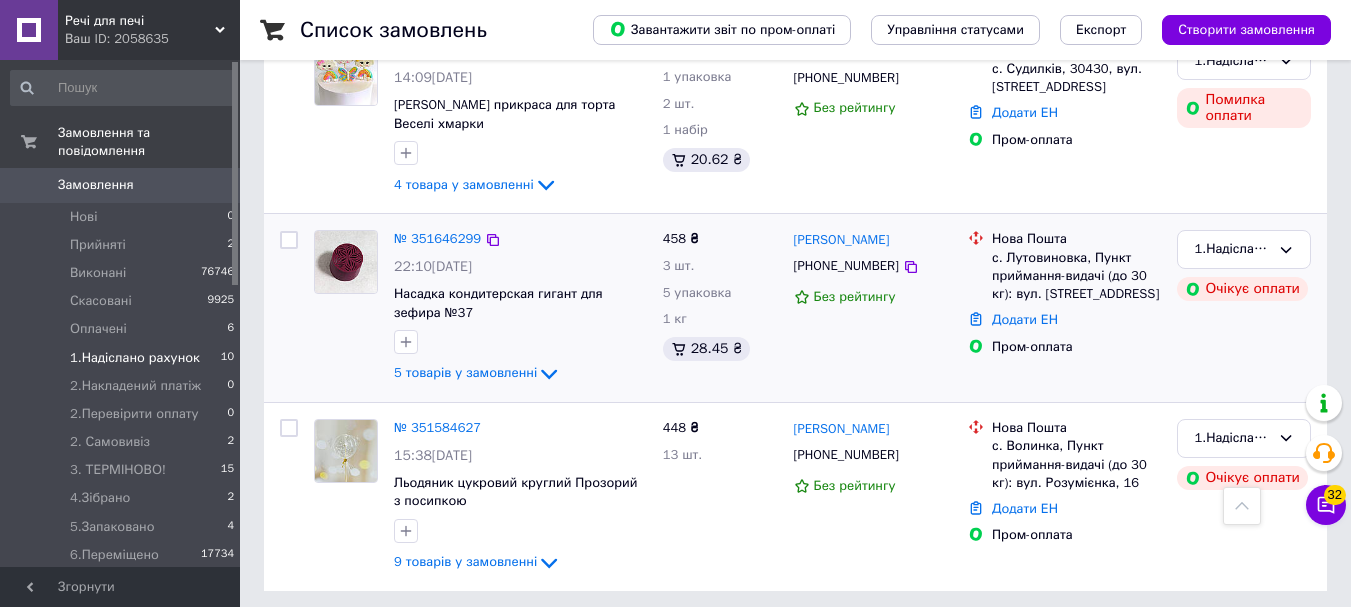 click on "5 товарів у замовленні" 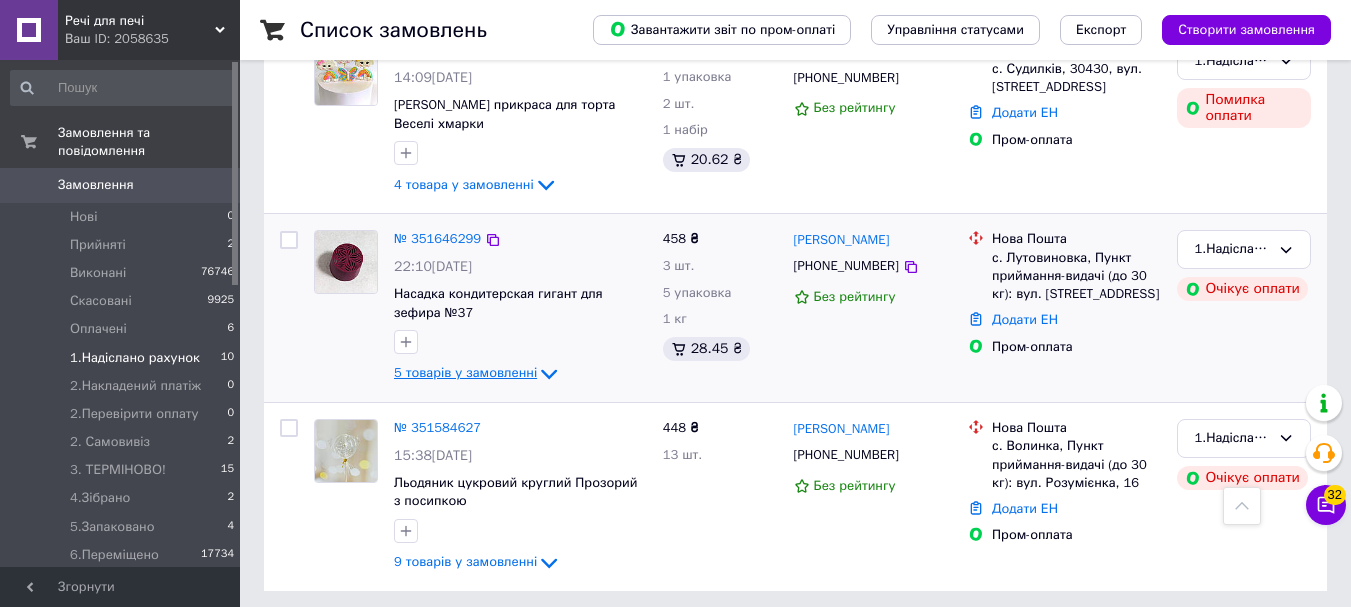 click on "5 товарів у замовленні" at bounding box center (465, 373) 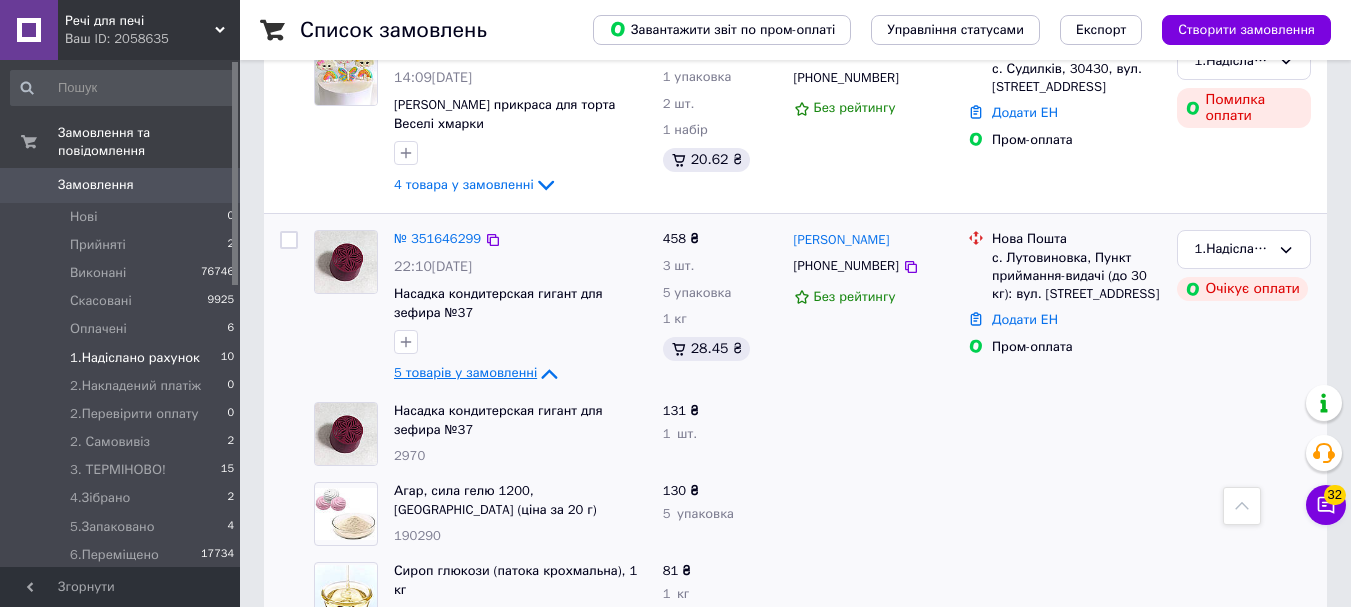 scroll, scrollTop: 1501, scrollLeft: 0, axis: vertical 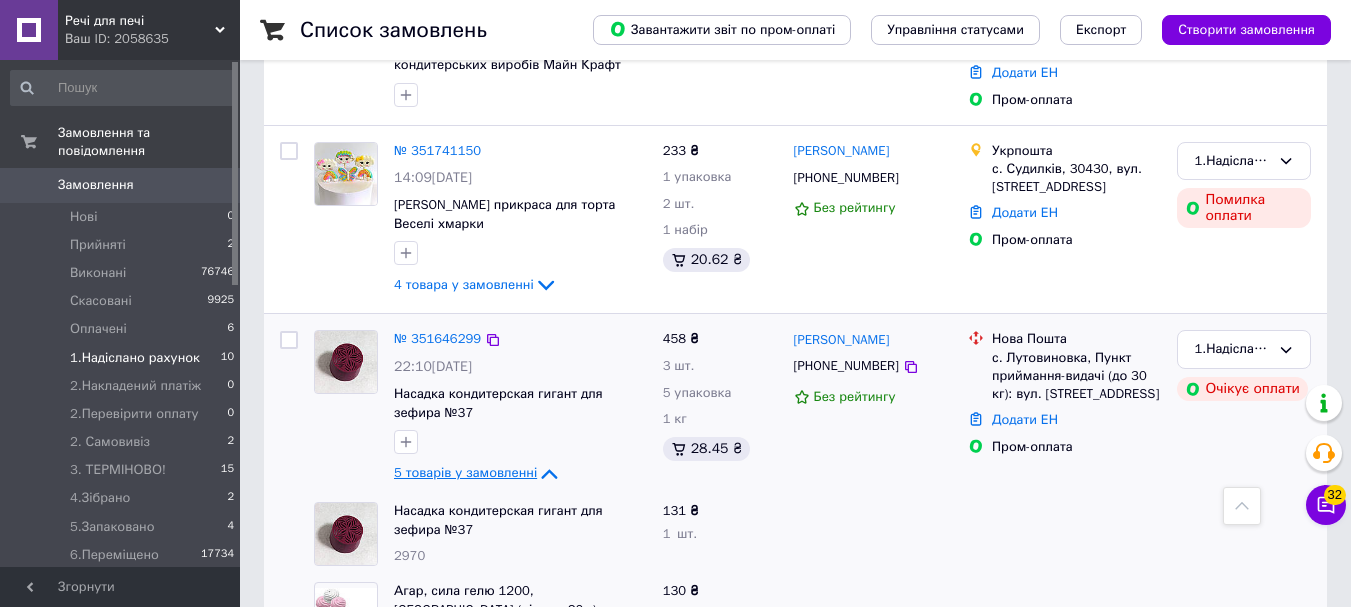 click on "5 товарів у замовленні" at bounding box center [465, 473] 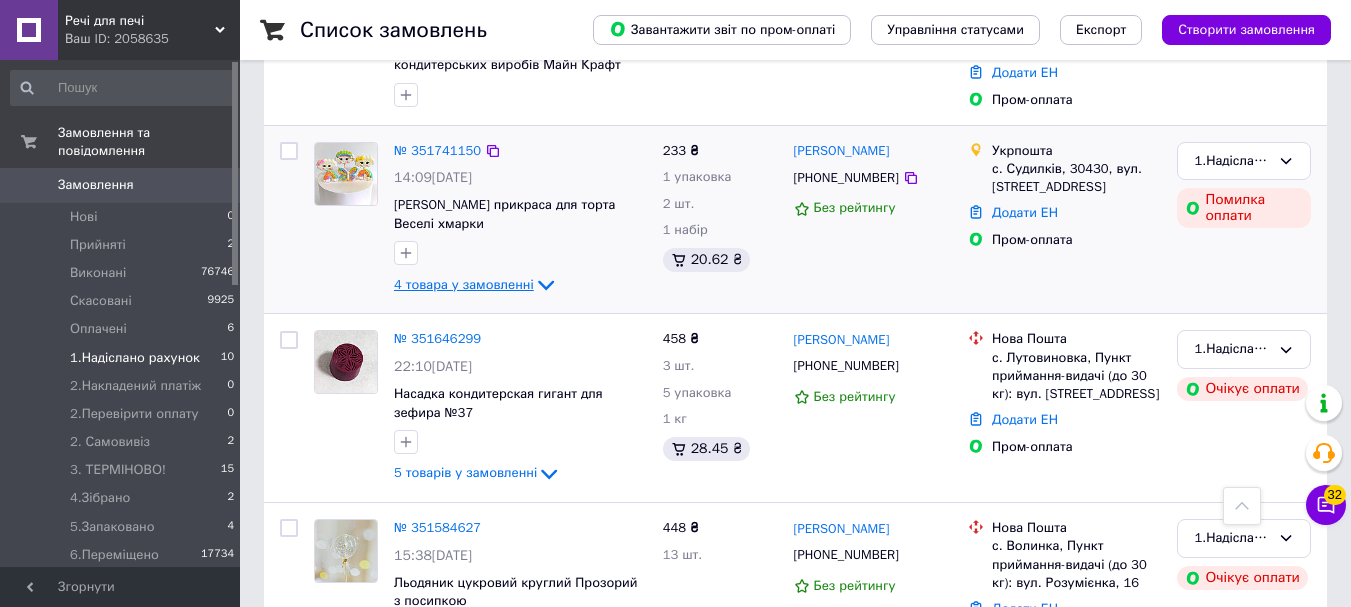 click on "4 товара у замовленні" at bounding box center (464, 284) 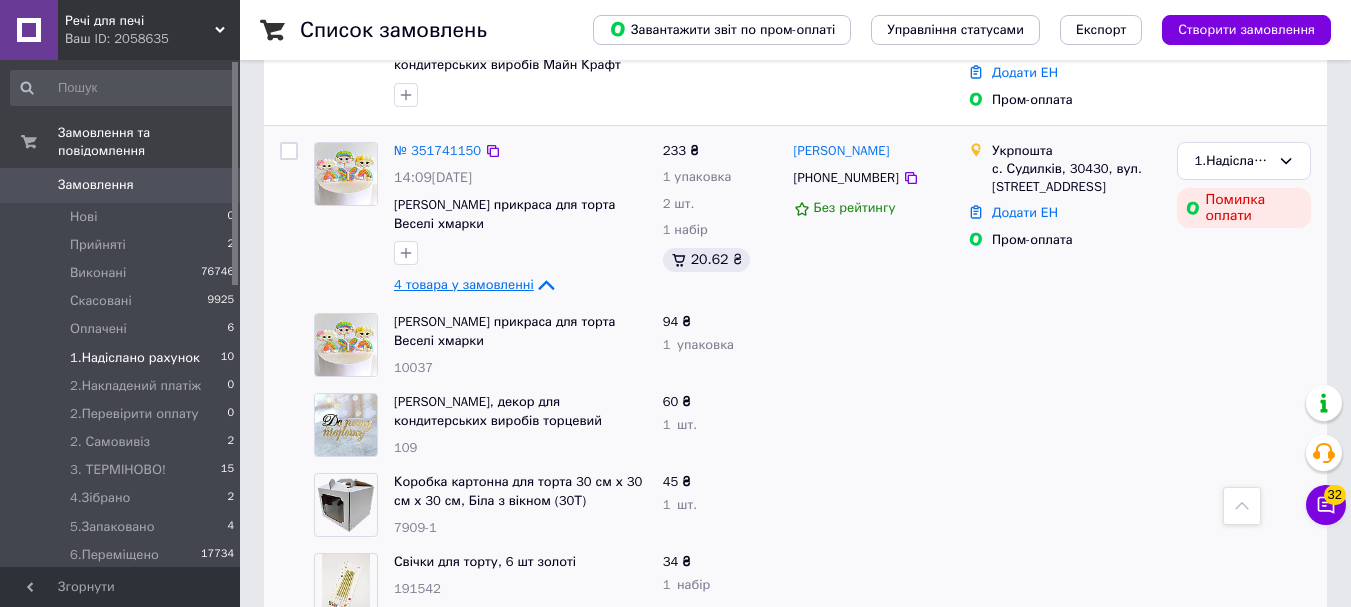 click on "4 товара у замовленні" at bounding box center (464, 284) 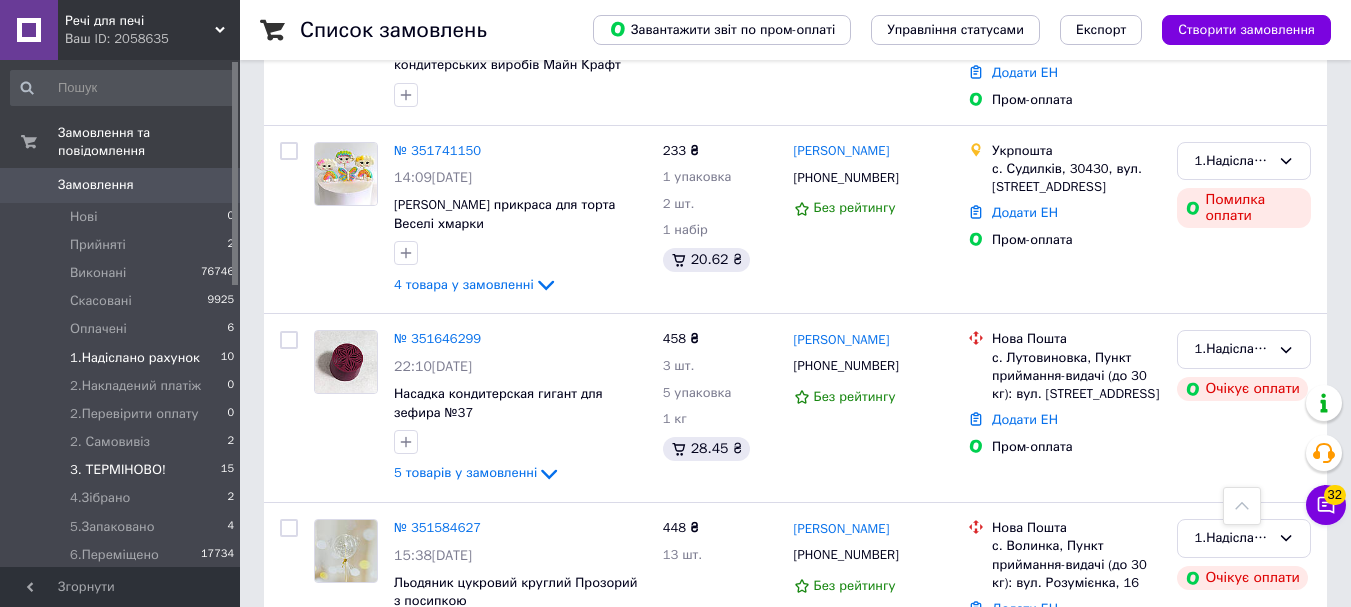 click on "3. ТЕРМІНОВО!" at bounding box center [118, 470] 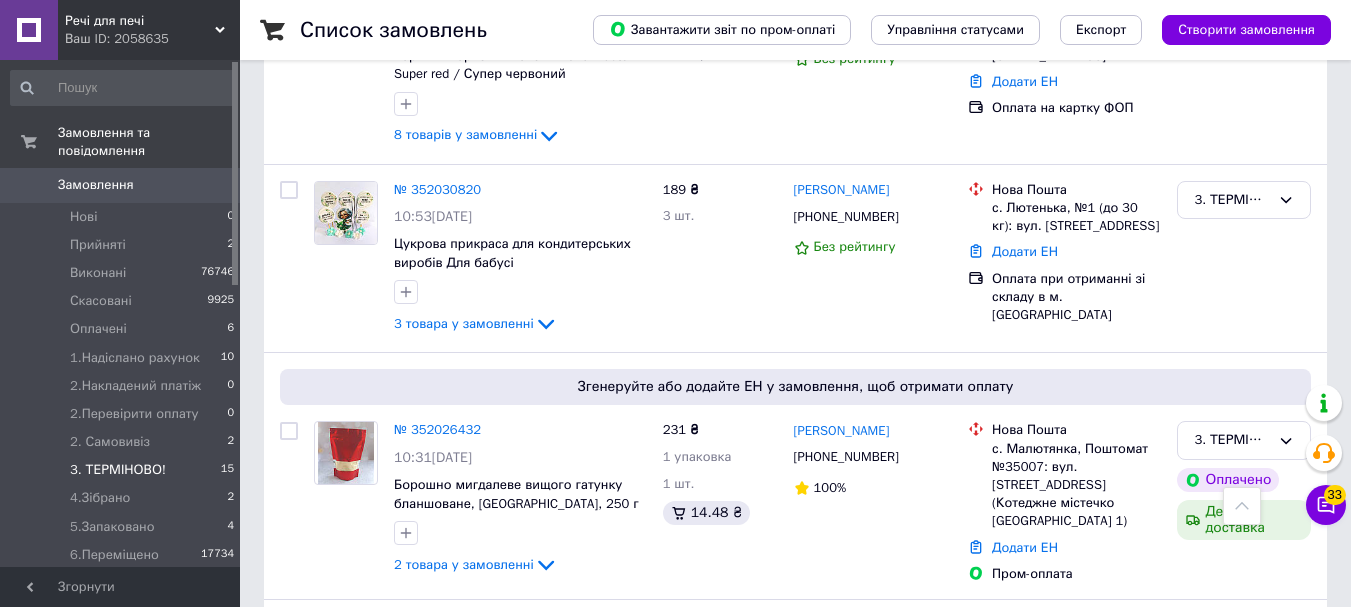 scroll, scrollTop: 458, scrollLeft: 0, axis: vertical 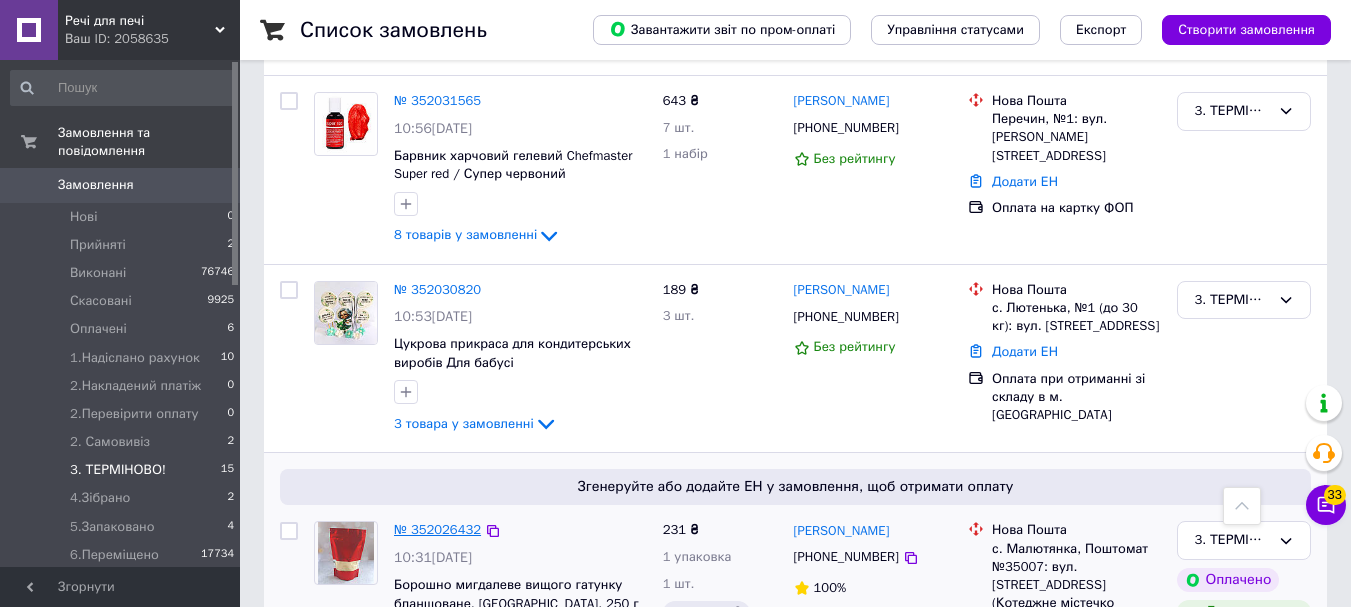 click on "№ 352026432" at bounding box center (437, 529) 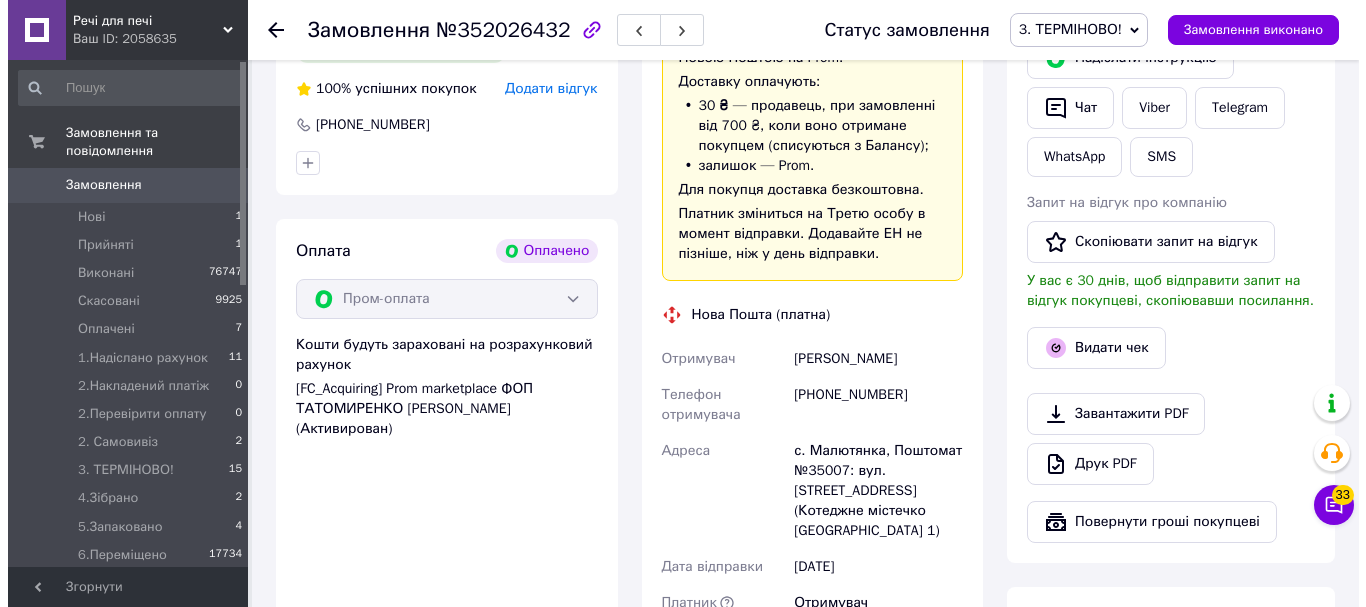 scroll, scrollTop: 900, scrollLeft: 0, axis: vertical 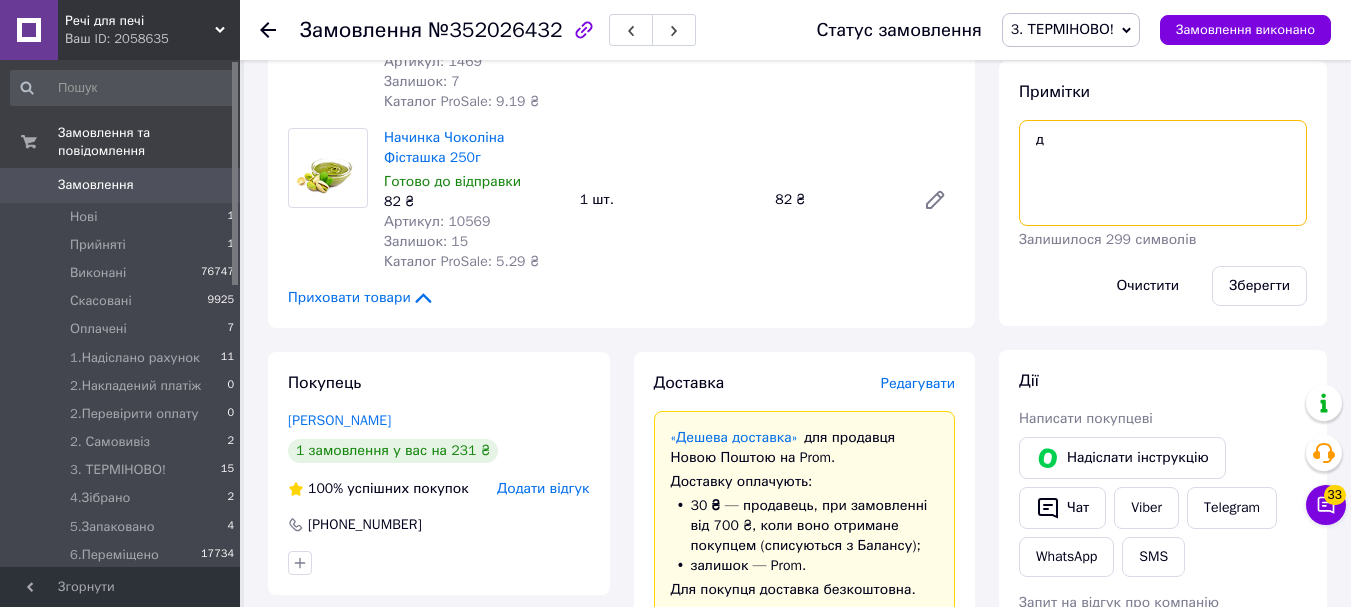 click on "д" at bounding box center (1163, 173) 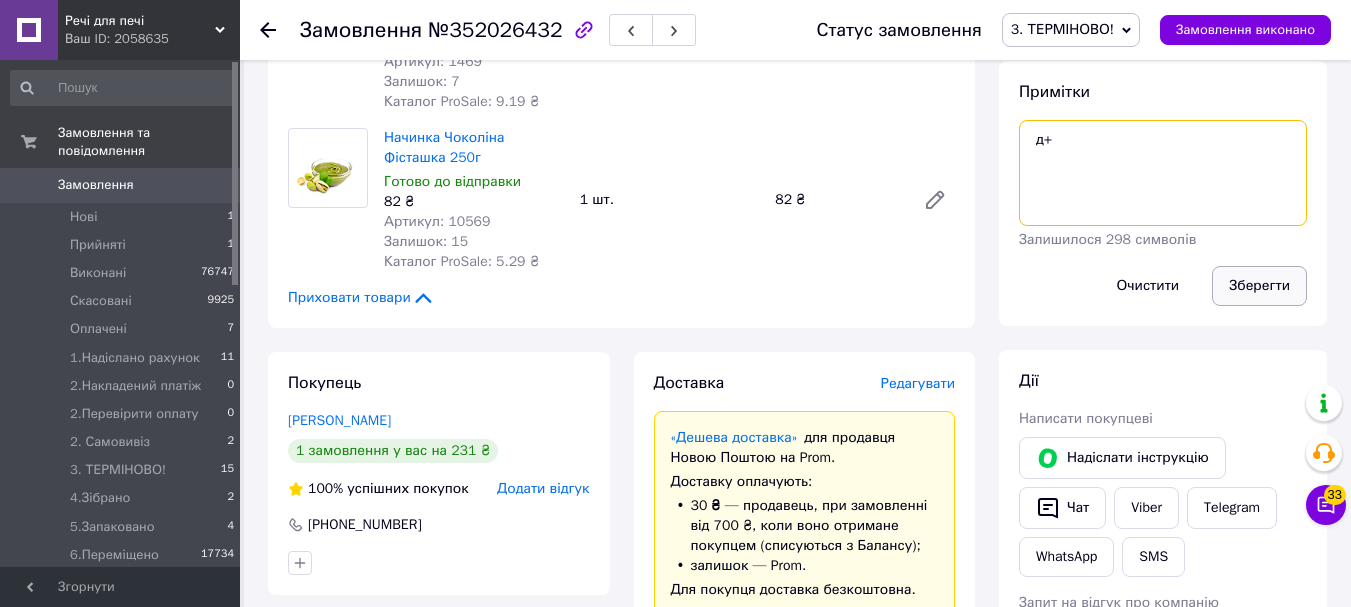 type on "д+" 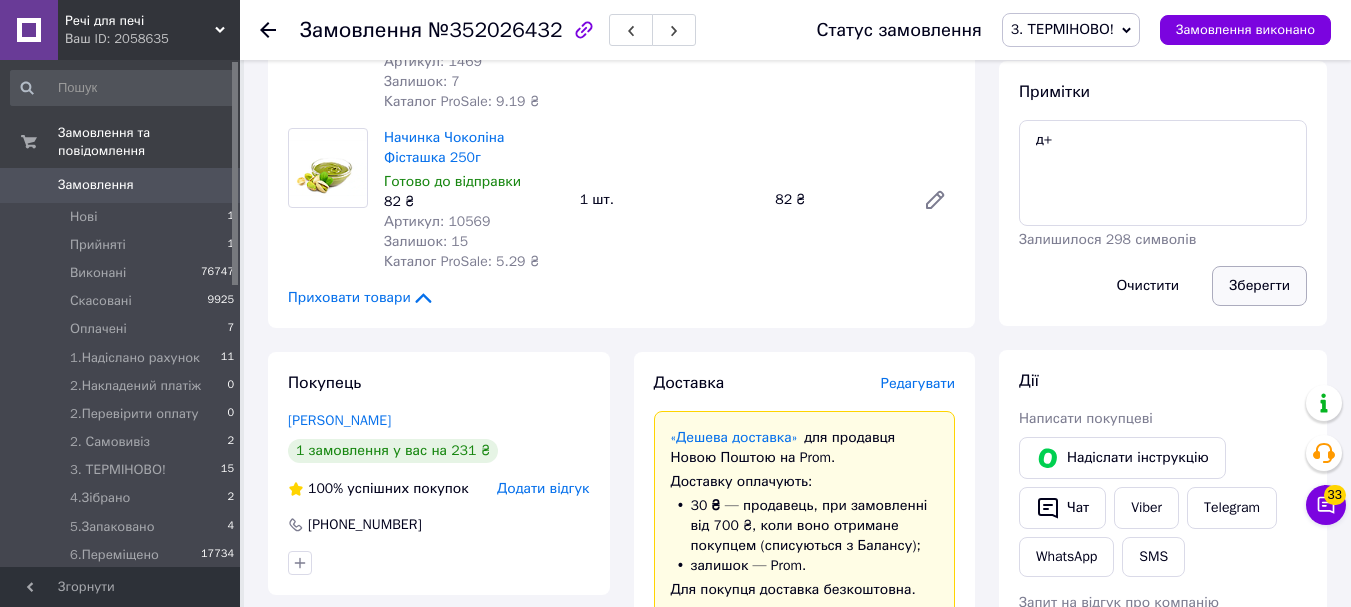 click on "Зберегти" at bounding box center (1259, 286) 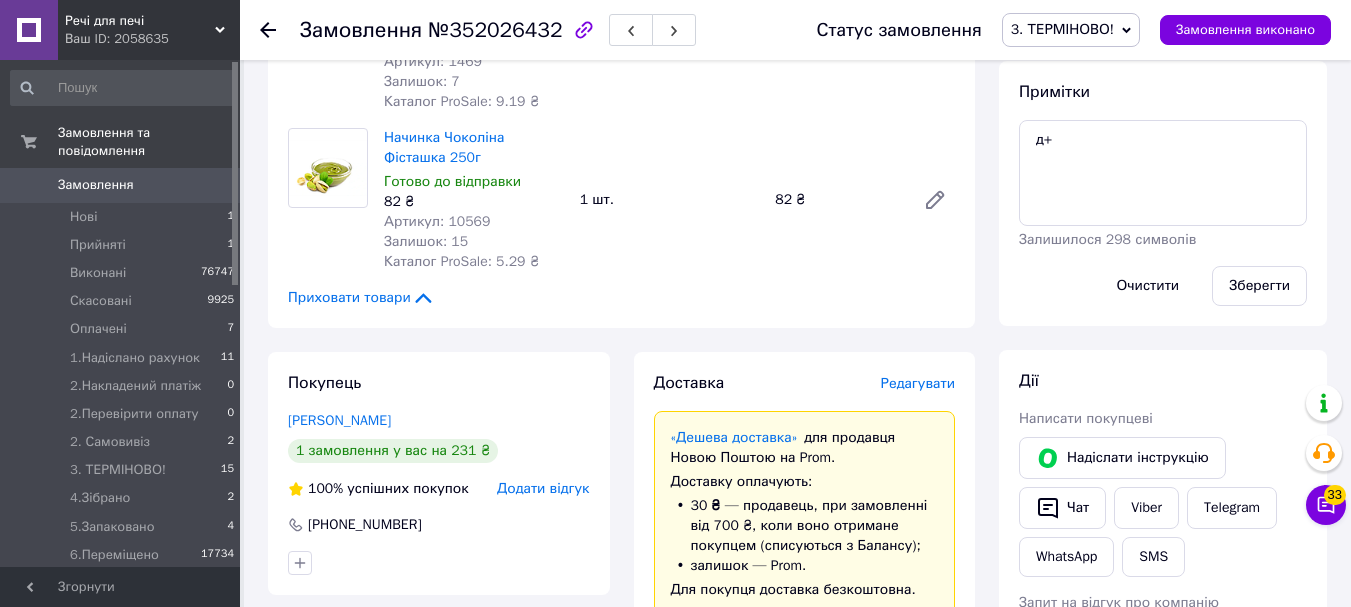 click on "Редагувати" at bounding box center [918, 383] 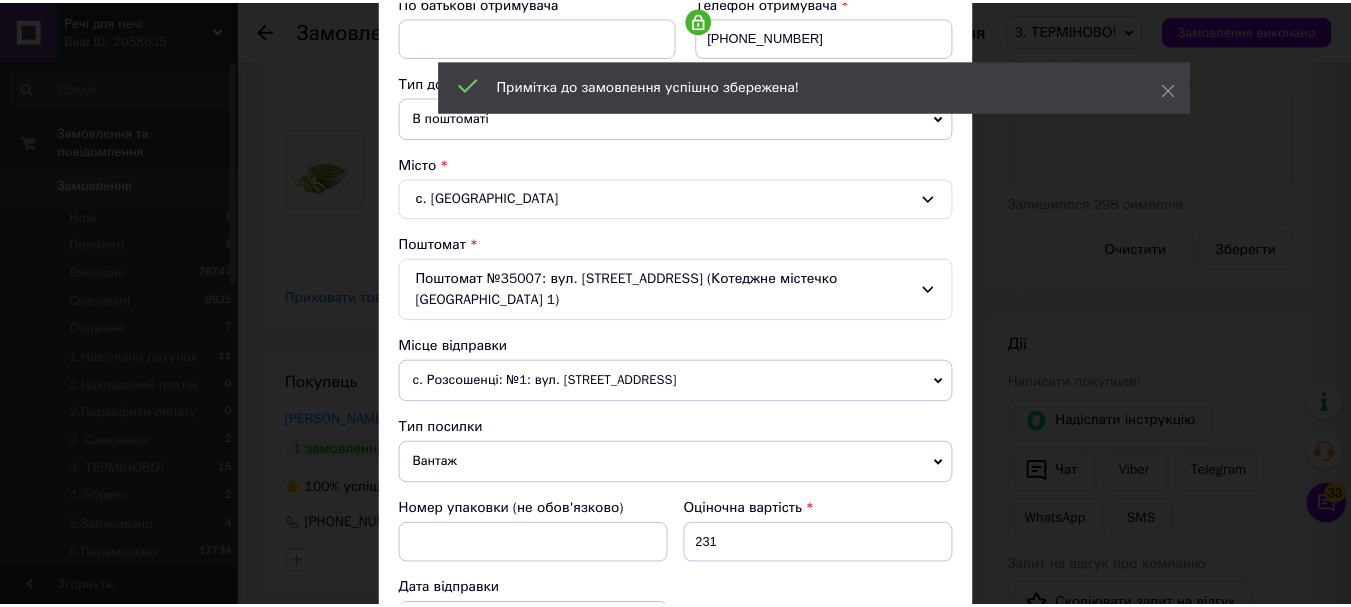 scroll, scrollTop: 721, scrollLeft: 0, axis: vertical 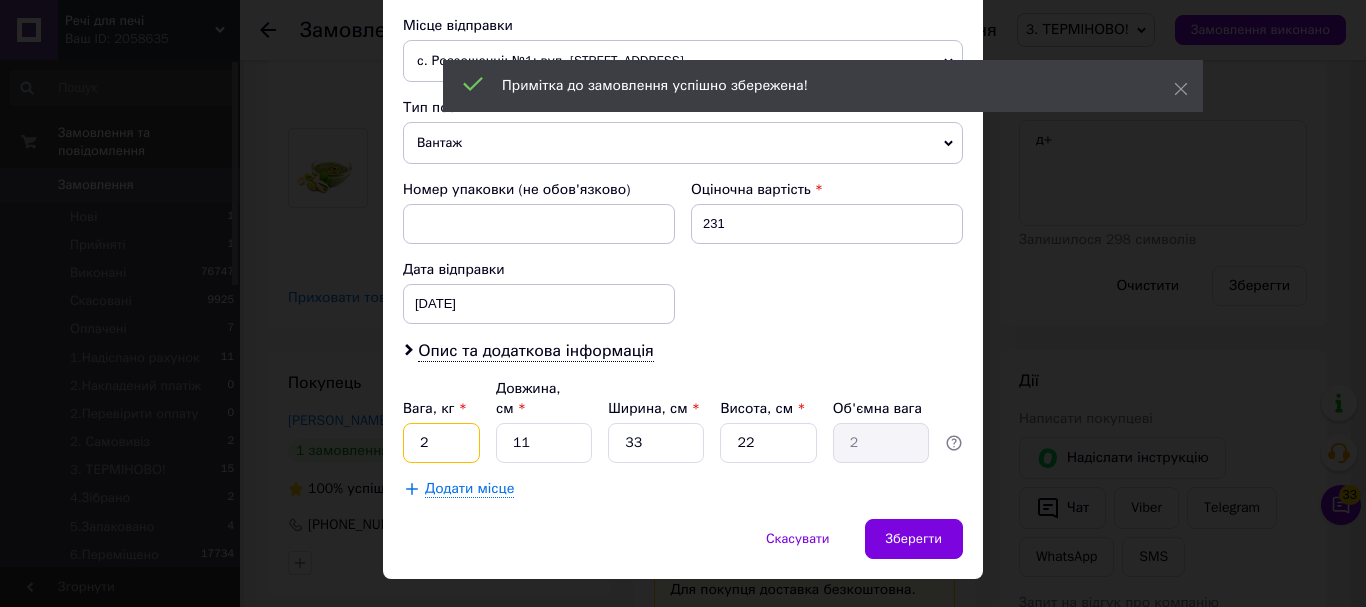 click on "2" at bounding box center (441, 443) 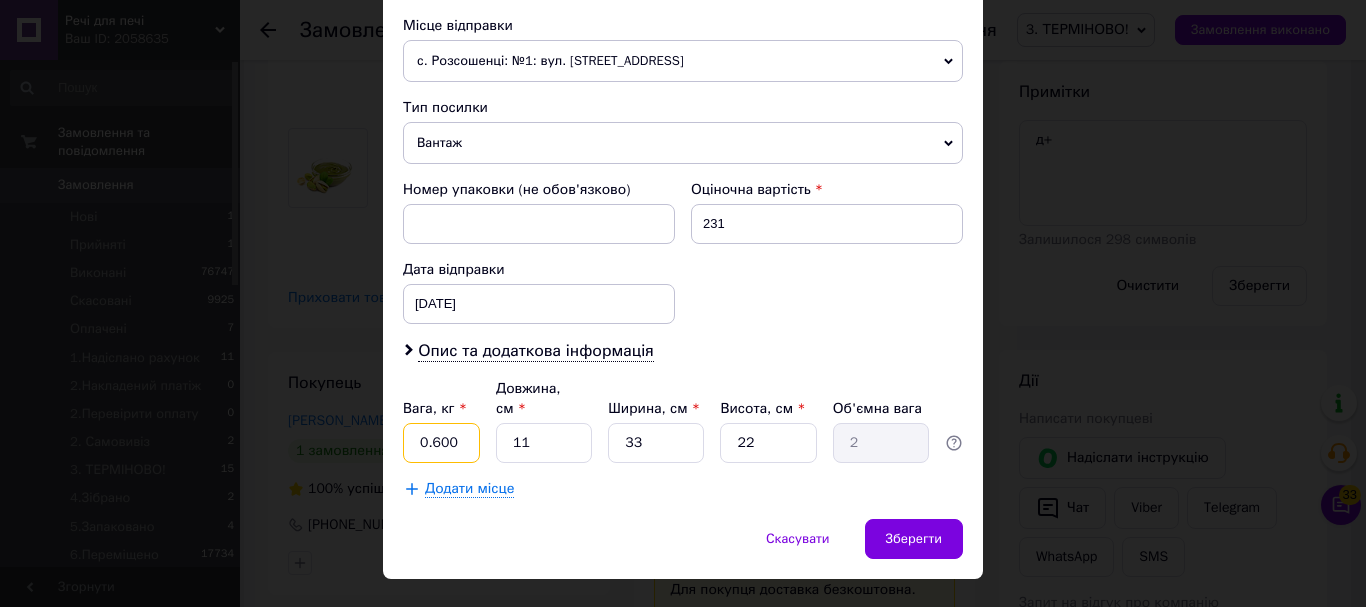 type on "0.600" 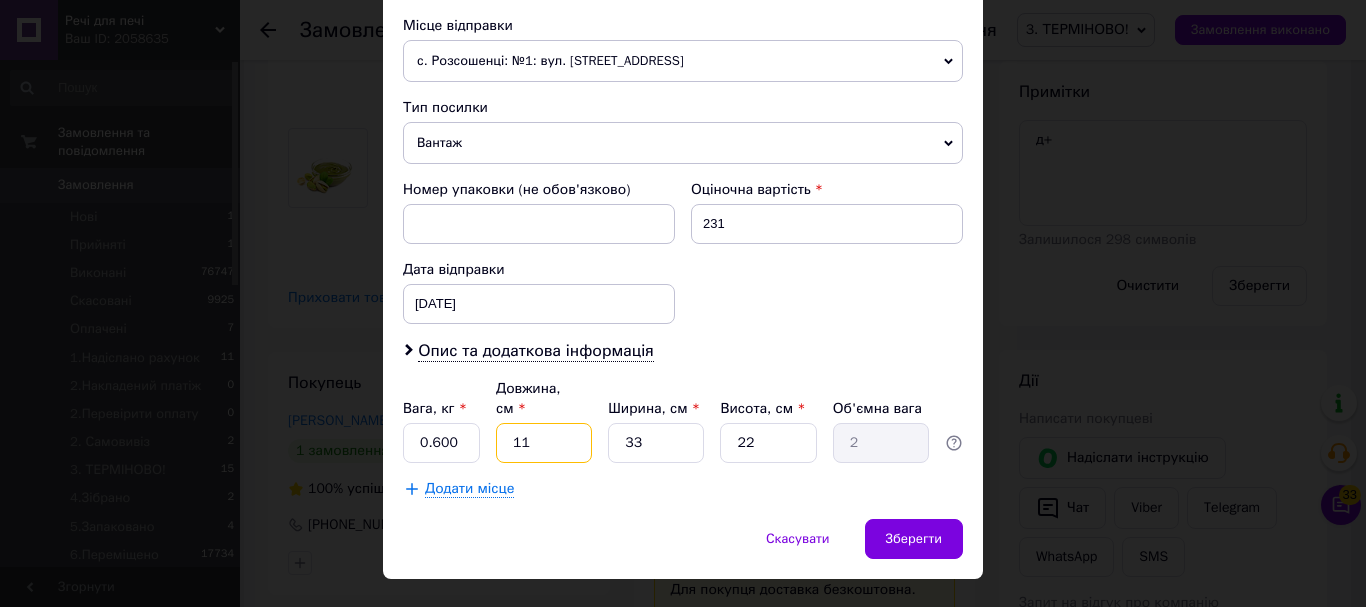 type on "1" 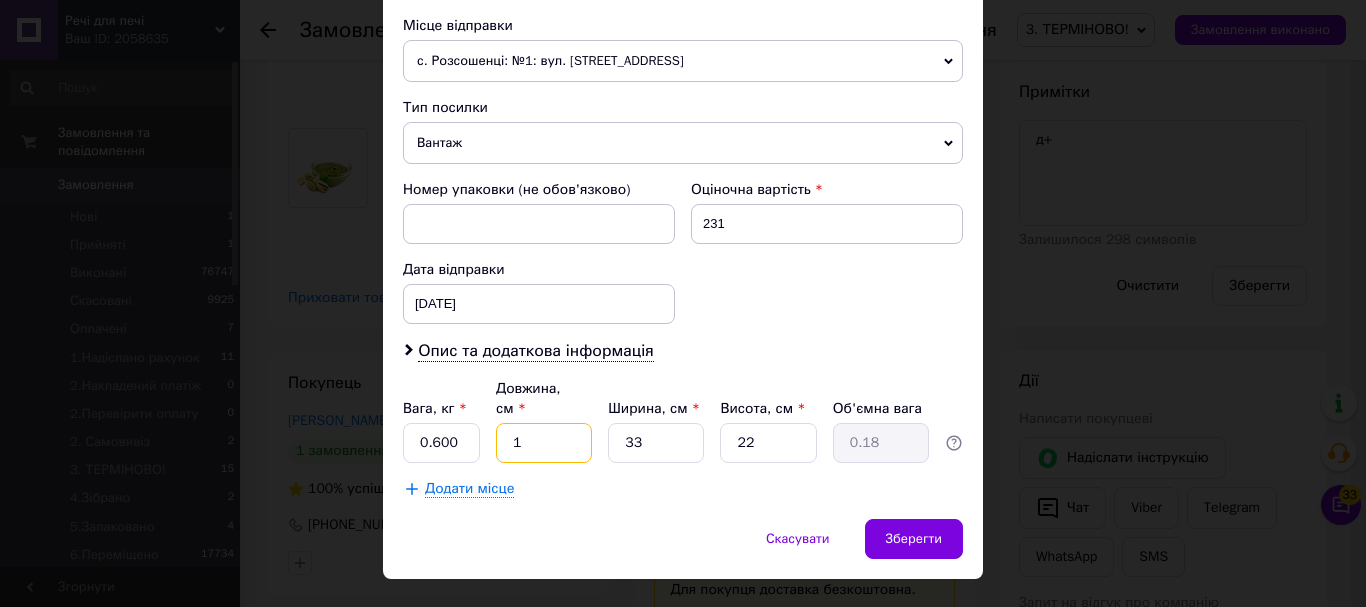 type on "17" 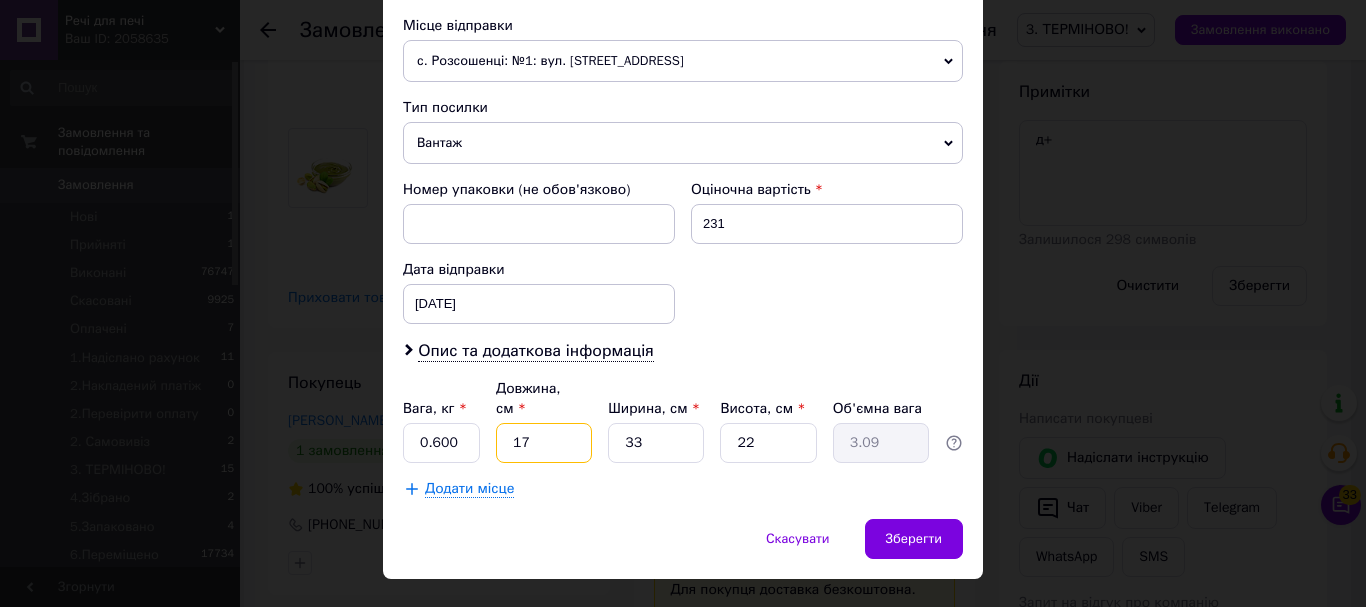 type on "17" 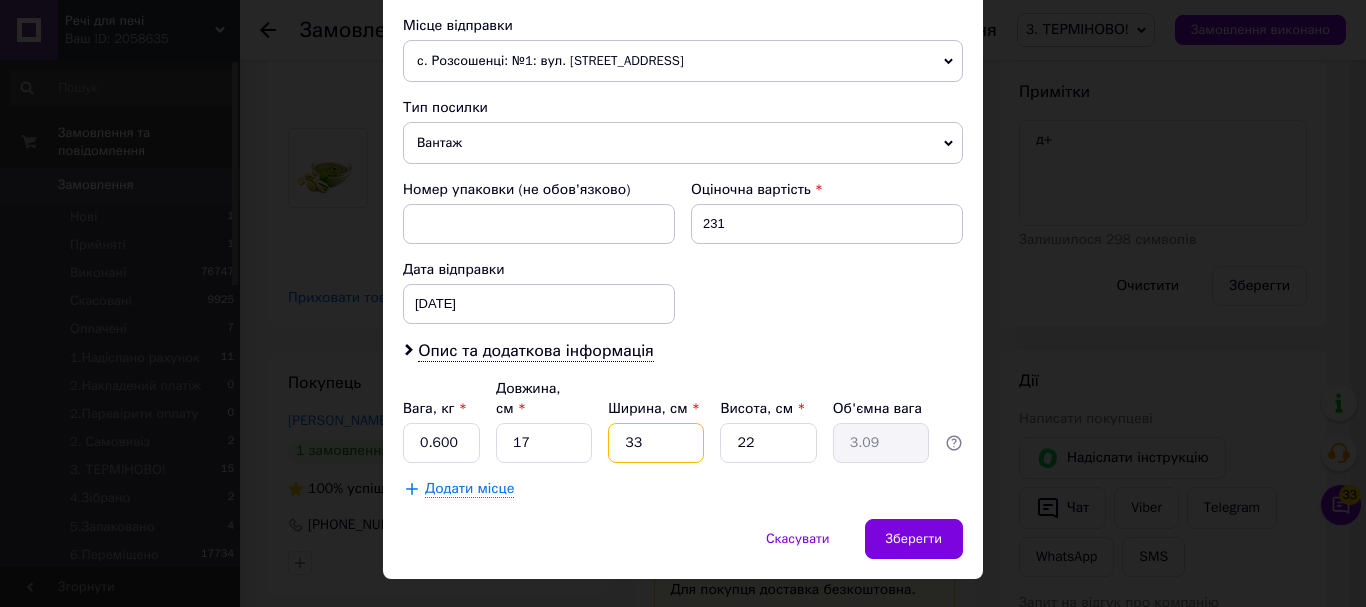 type on "4" 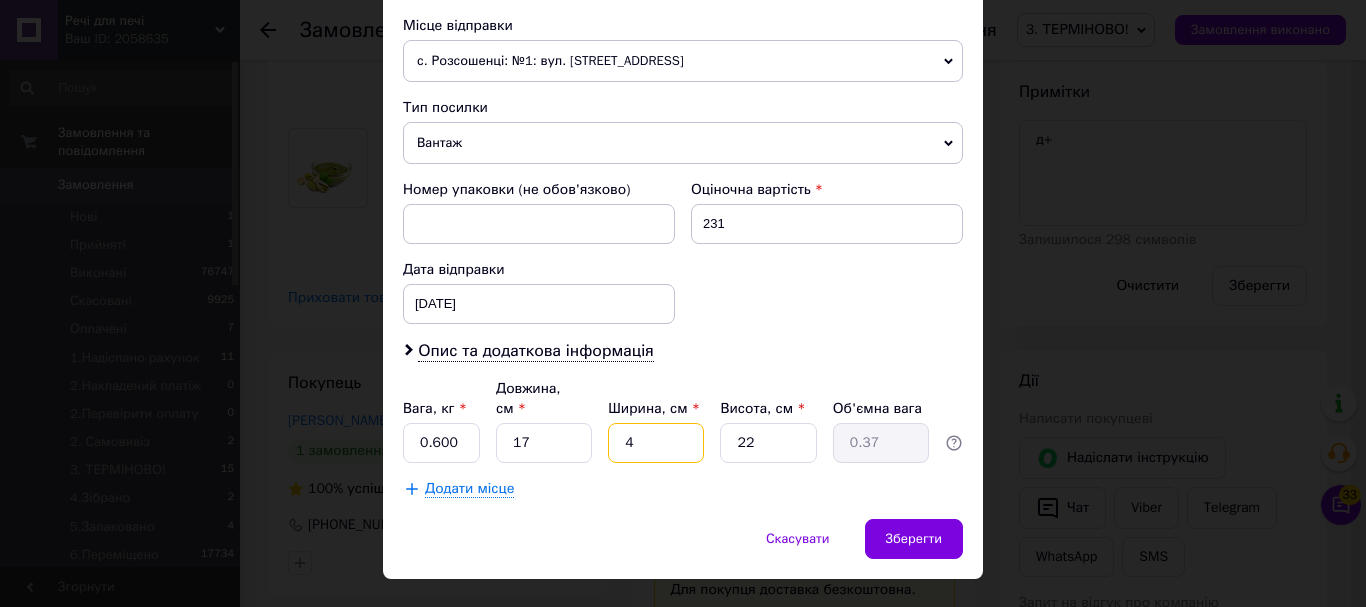type 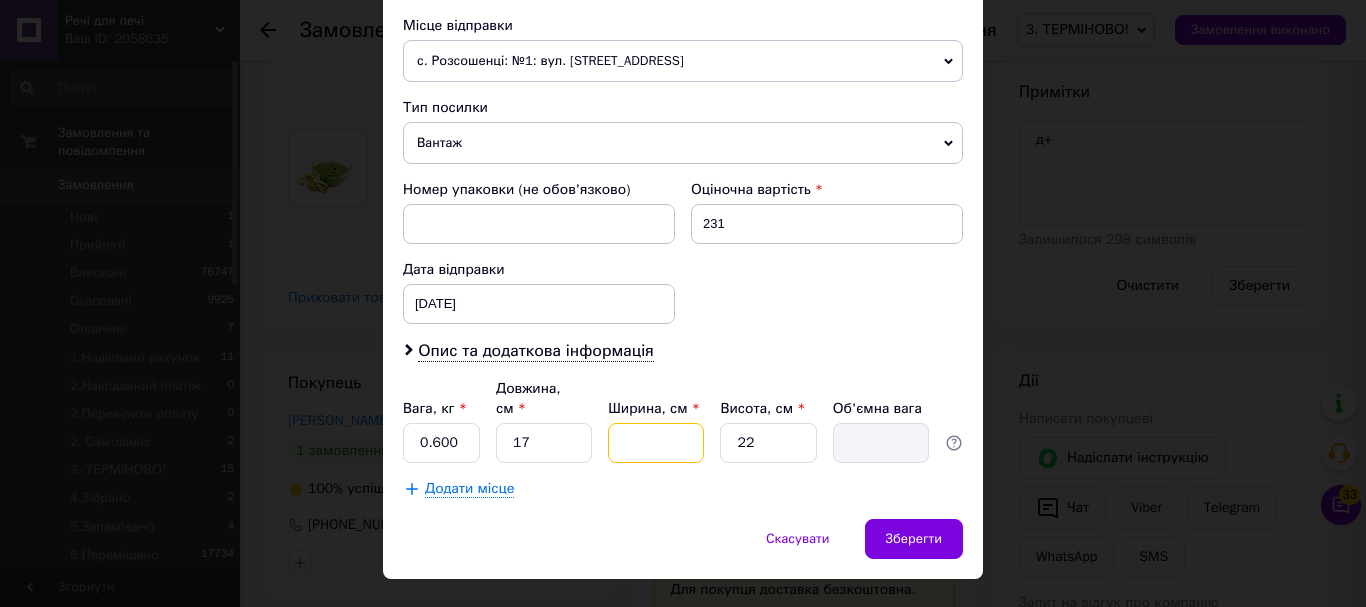 type on "1" 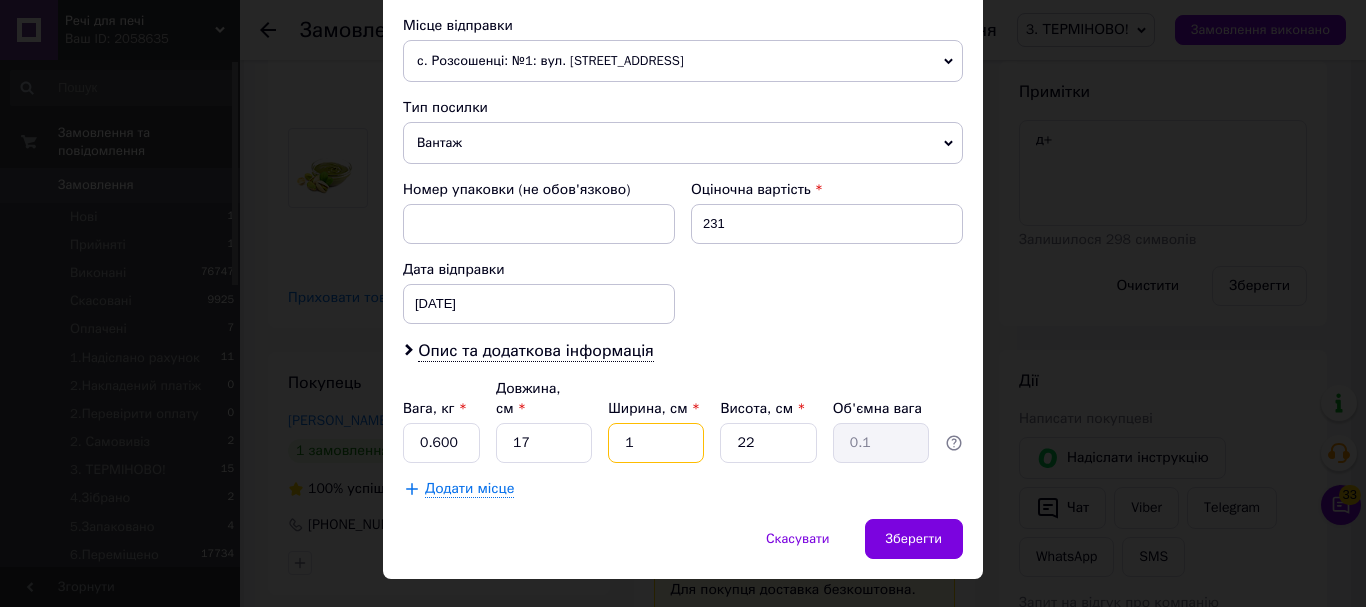 type on "14" 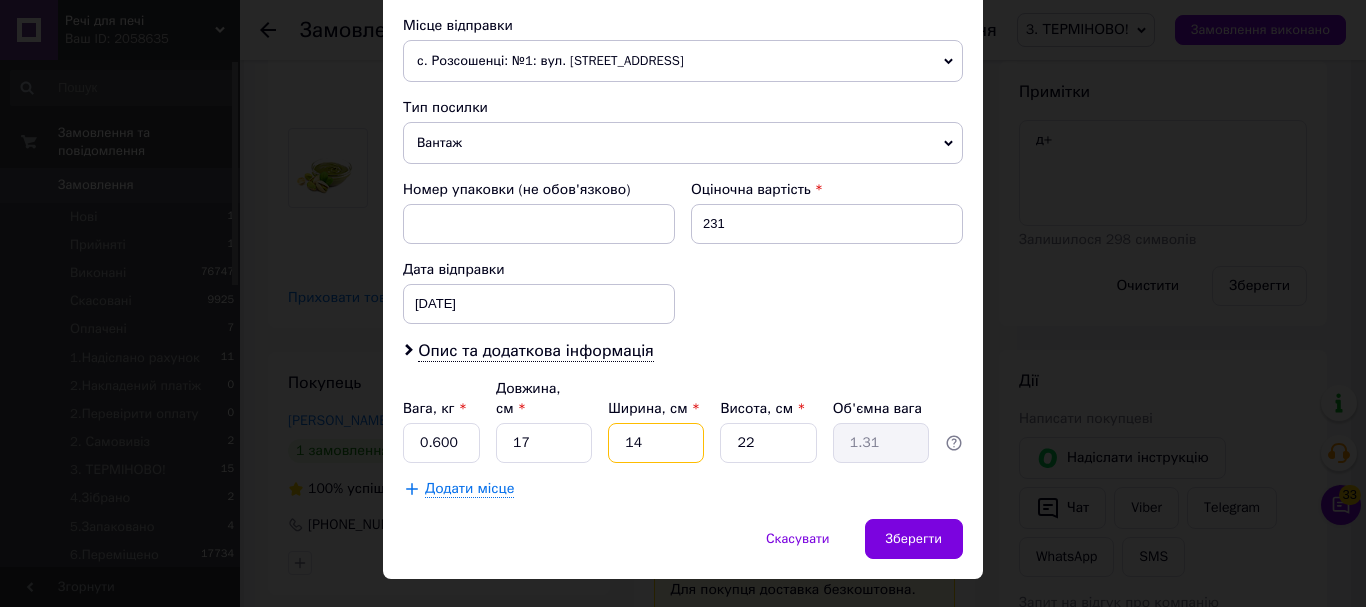 type on "14" 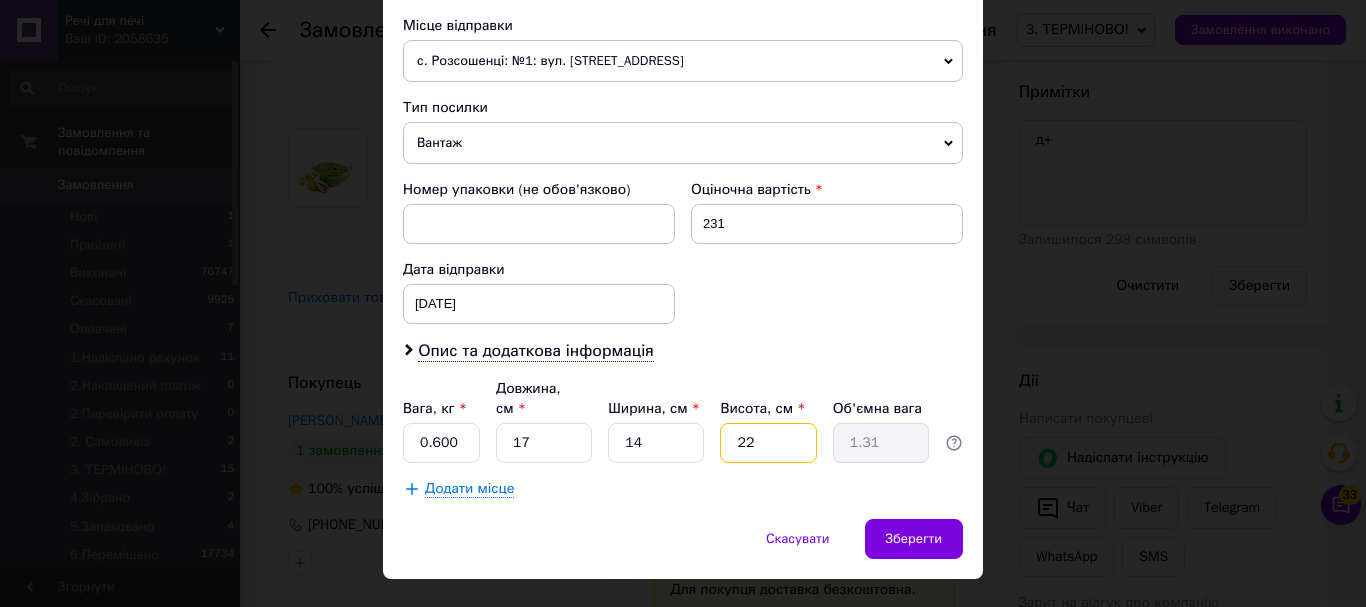 type on "9" 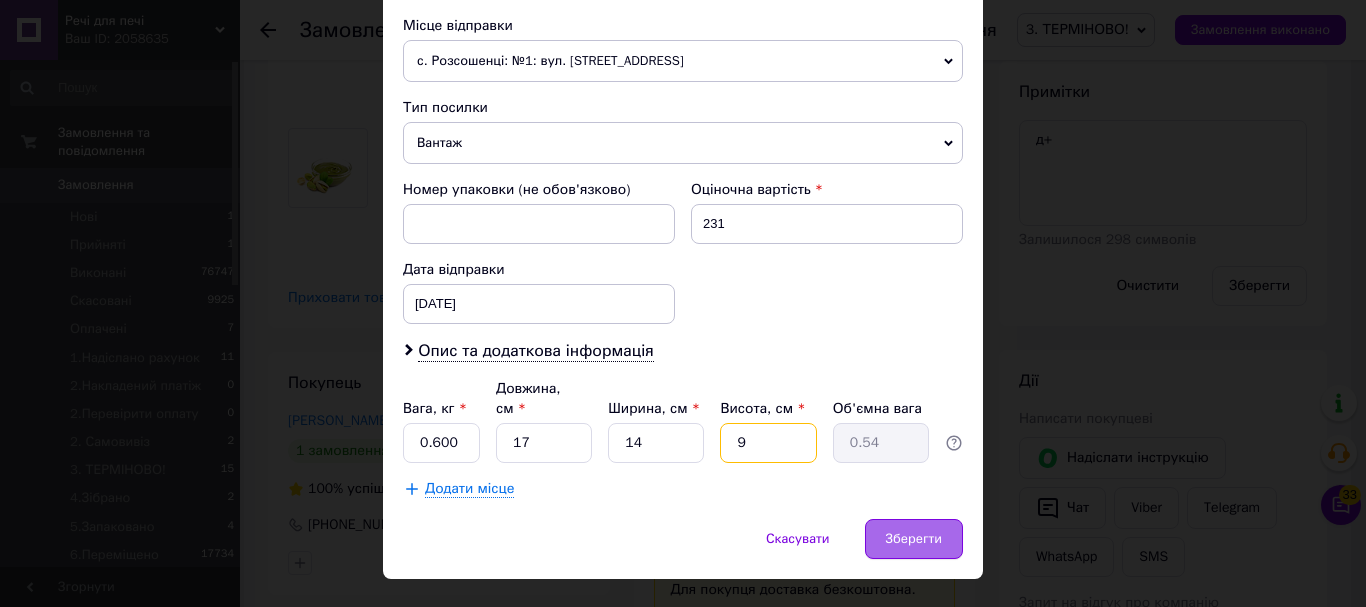 type on "9" 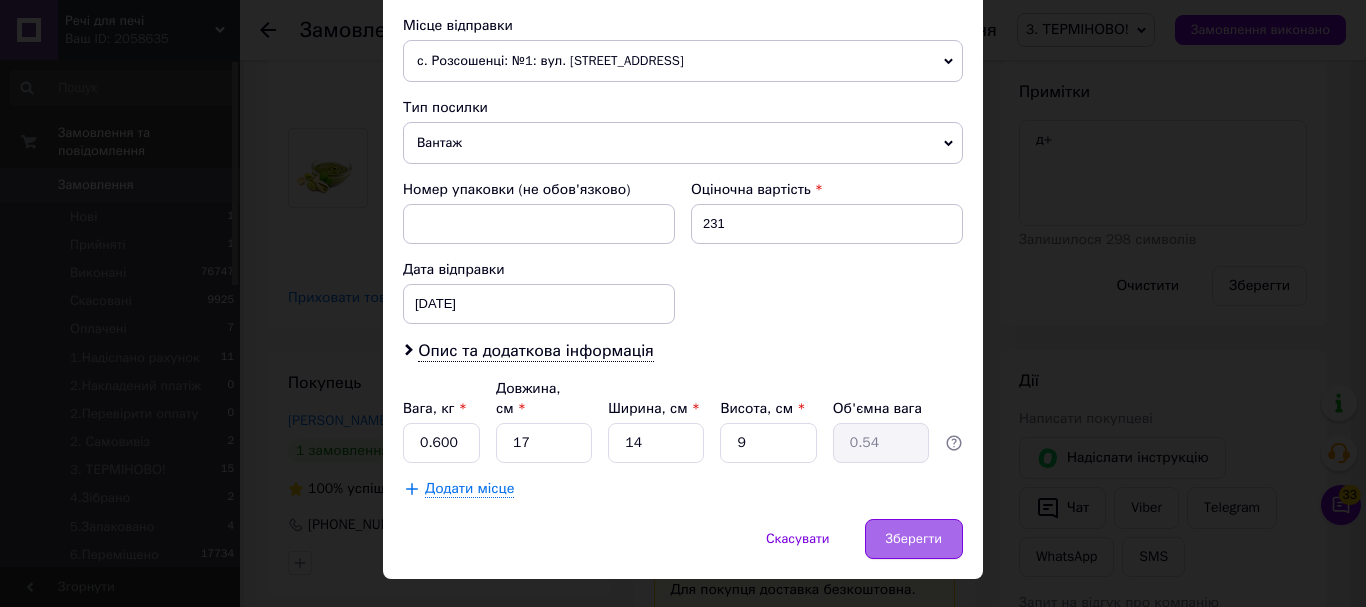 click on "Зберегти" at bounding box center [914, 539] 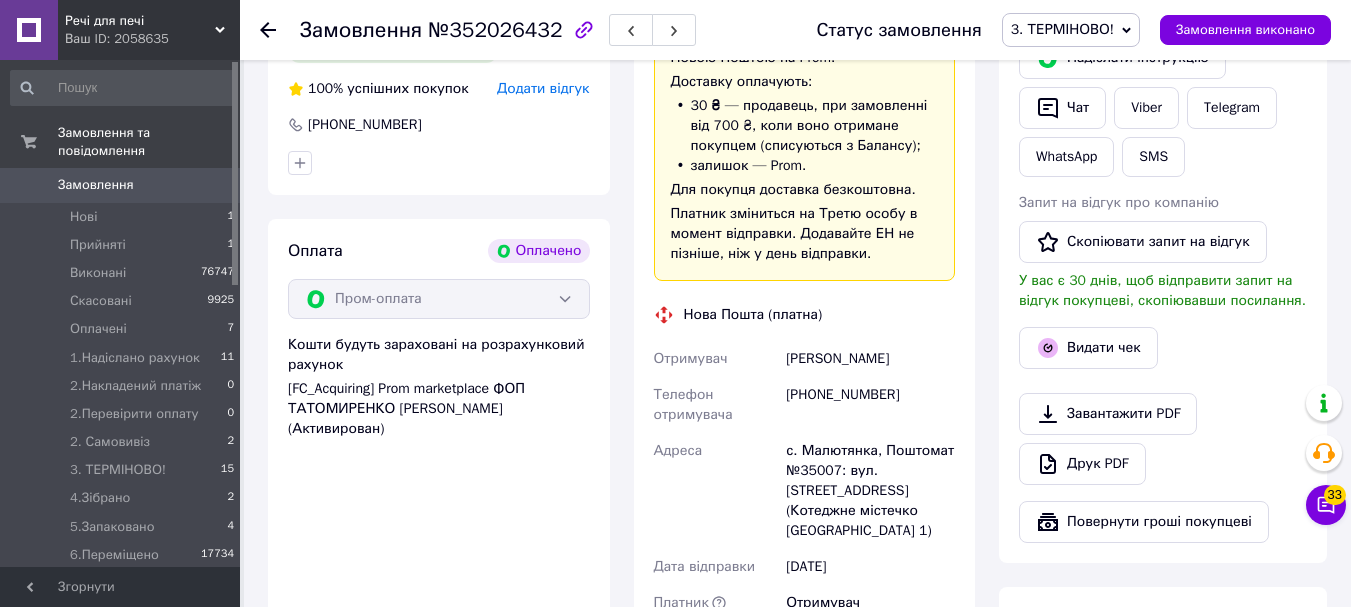 scroll, scrollTop: 1500, scrollLeft: 0, axis: vertical 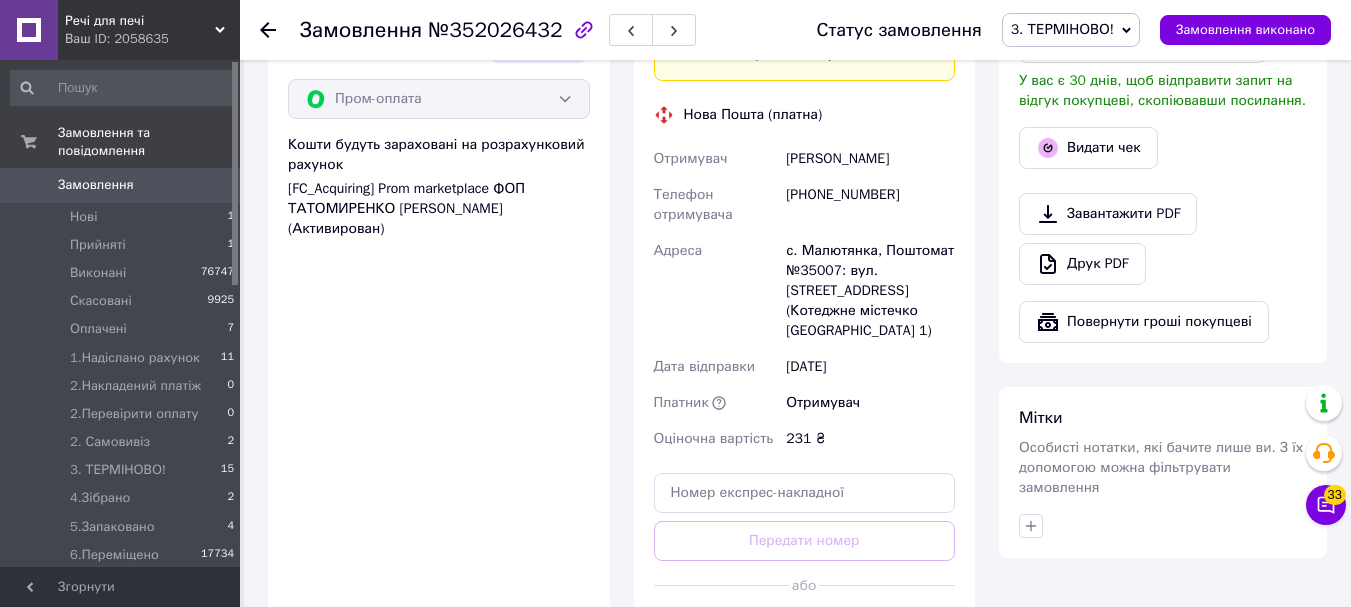 click on "Згенерувати ЕН" at bounding box center [805, 630] 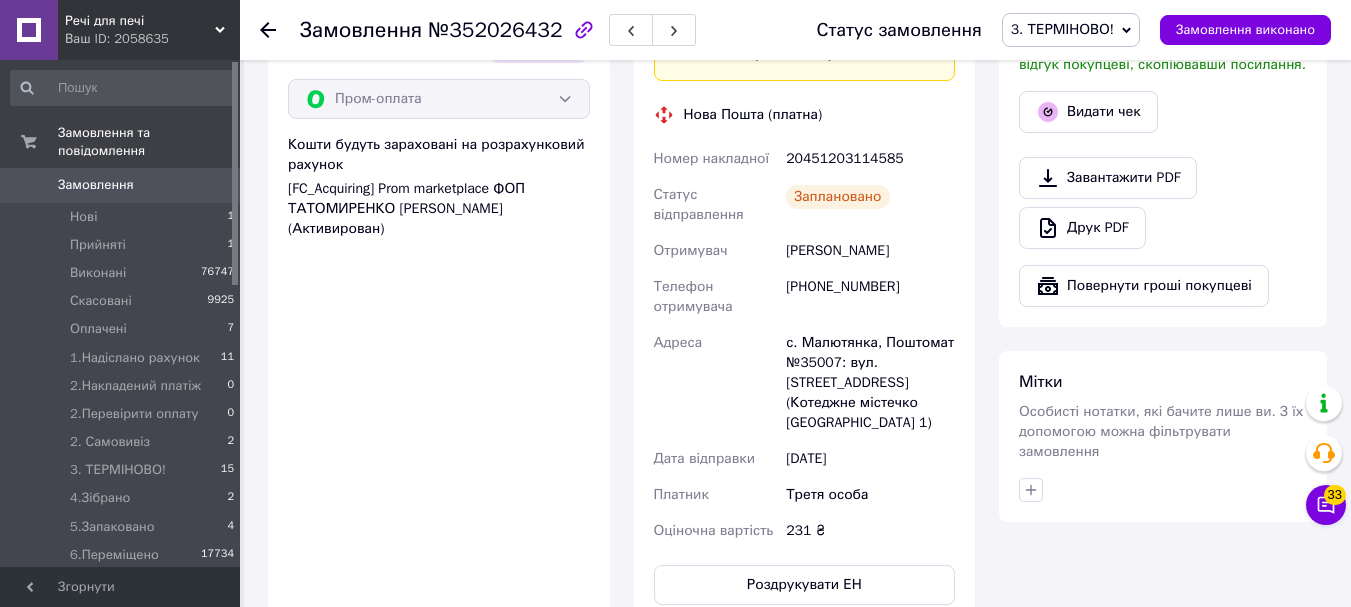 scroll, scrollTop: 1200, scrollLeft: 0, axis: vertical 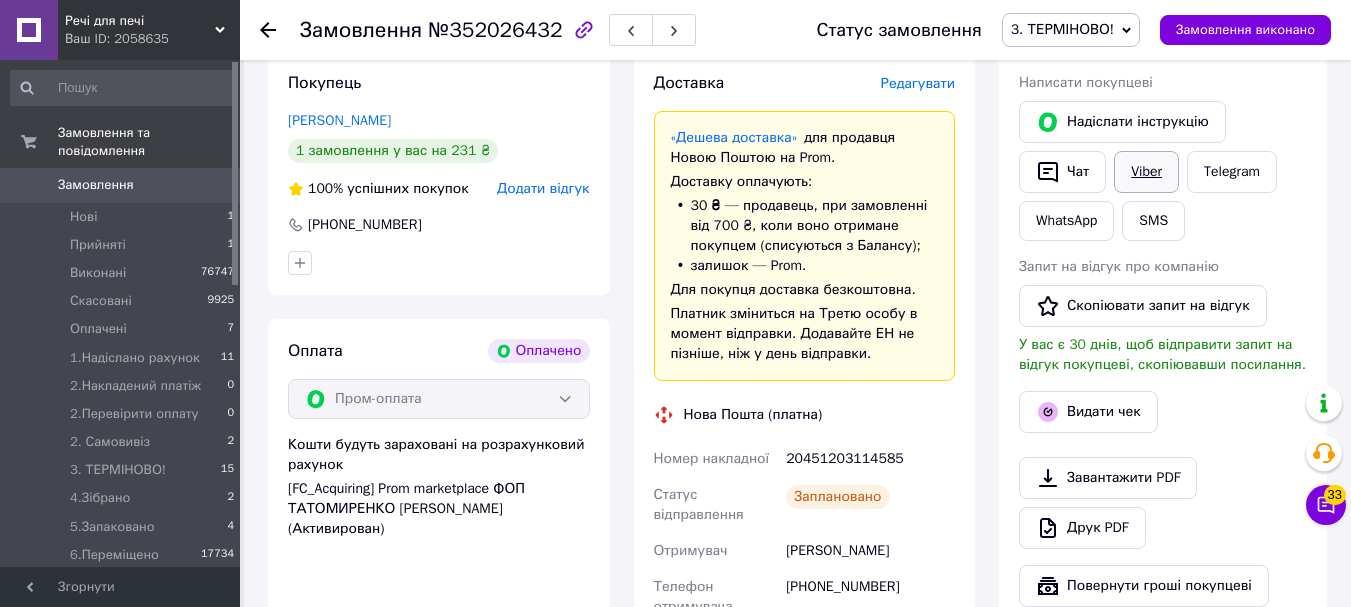 click on "Viber" at bounding box center [1146, 172] 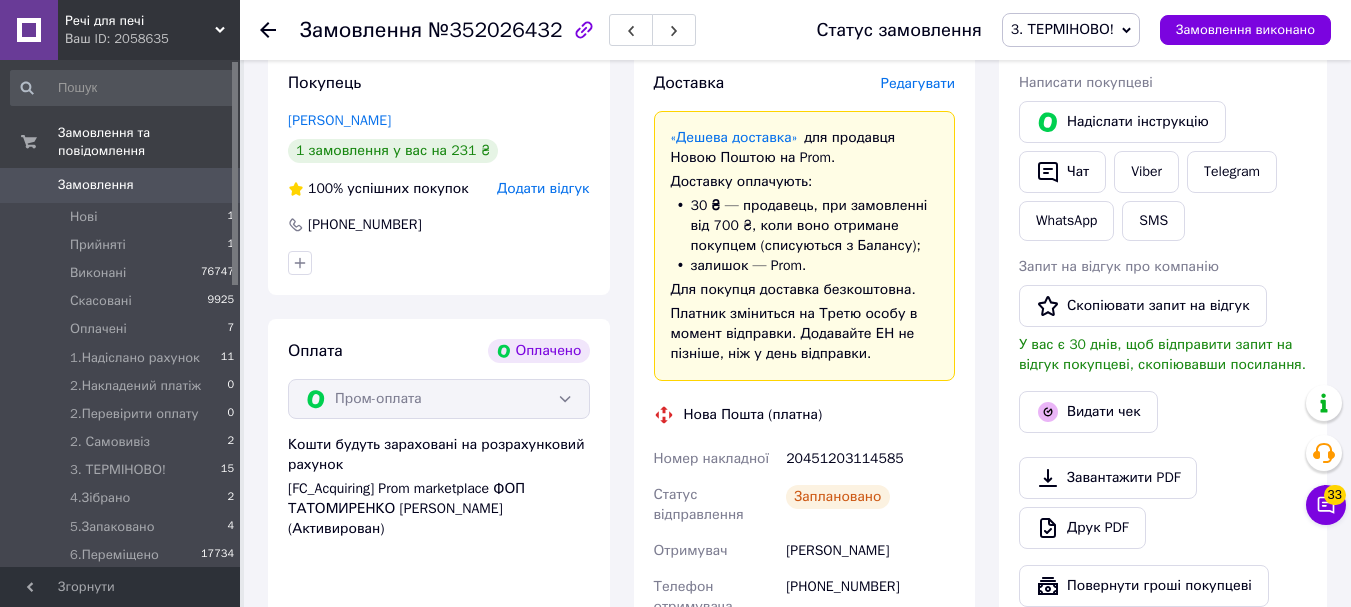 scroll, scrollTop: 1300, scrollLeft: 0, axis: vertical 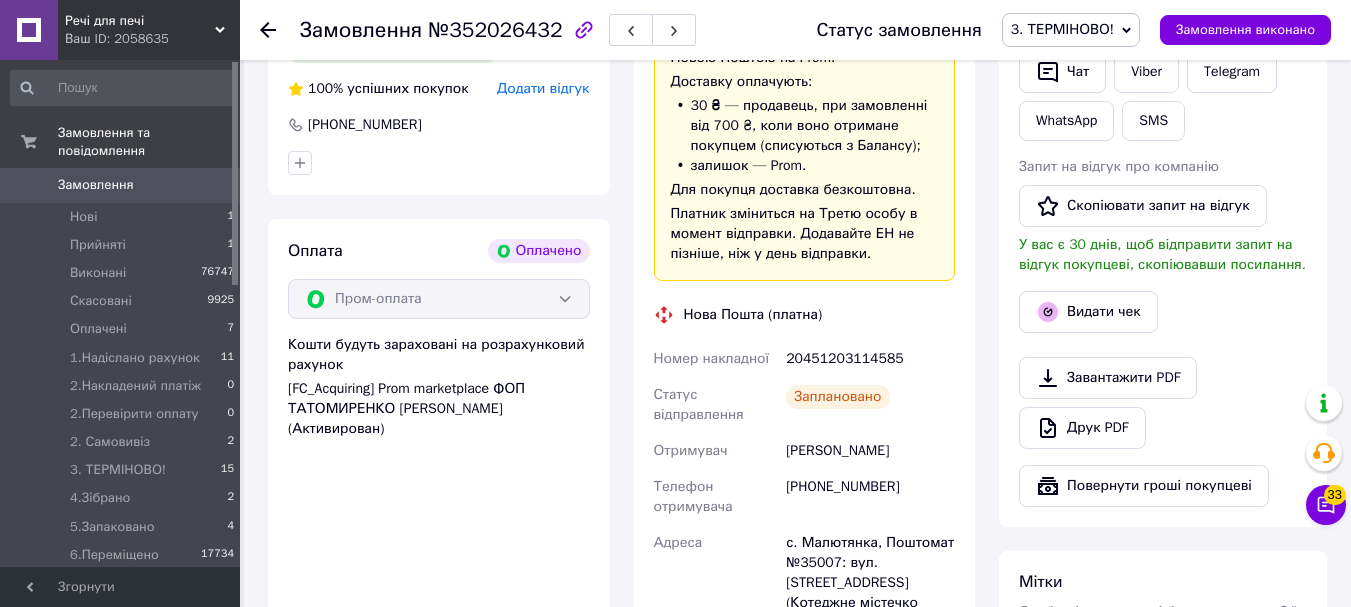 click on "Видати чек" at bounding box center (1163, 312) 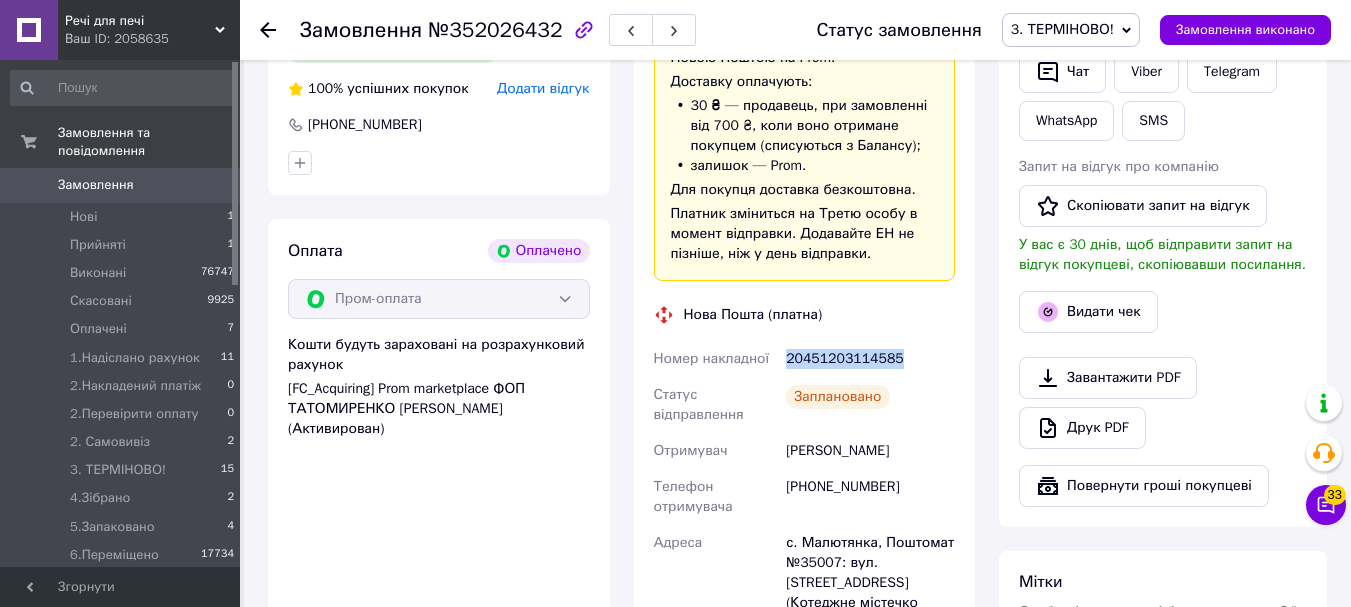 click on "20451203114585" at bounding box center [870, 359] 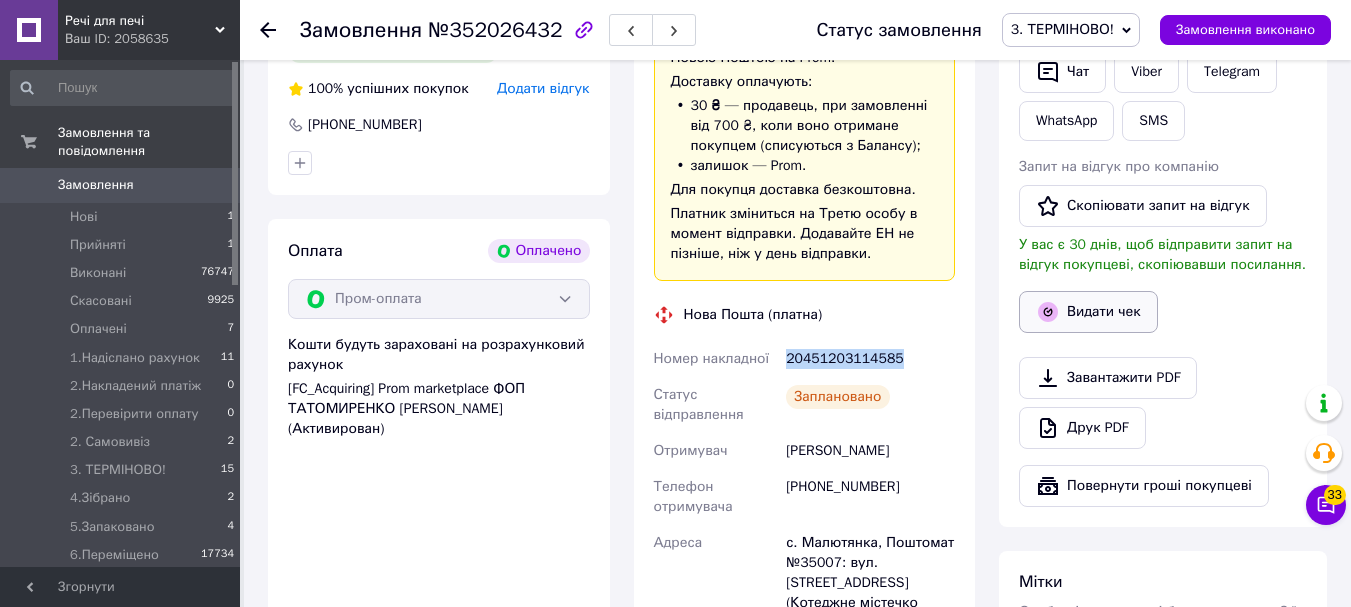 click on "Видати чек" at bounding box center (1088, 312) 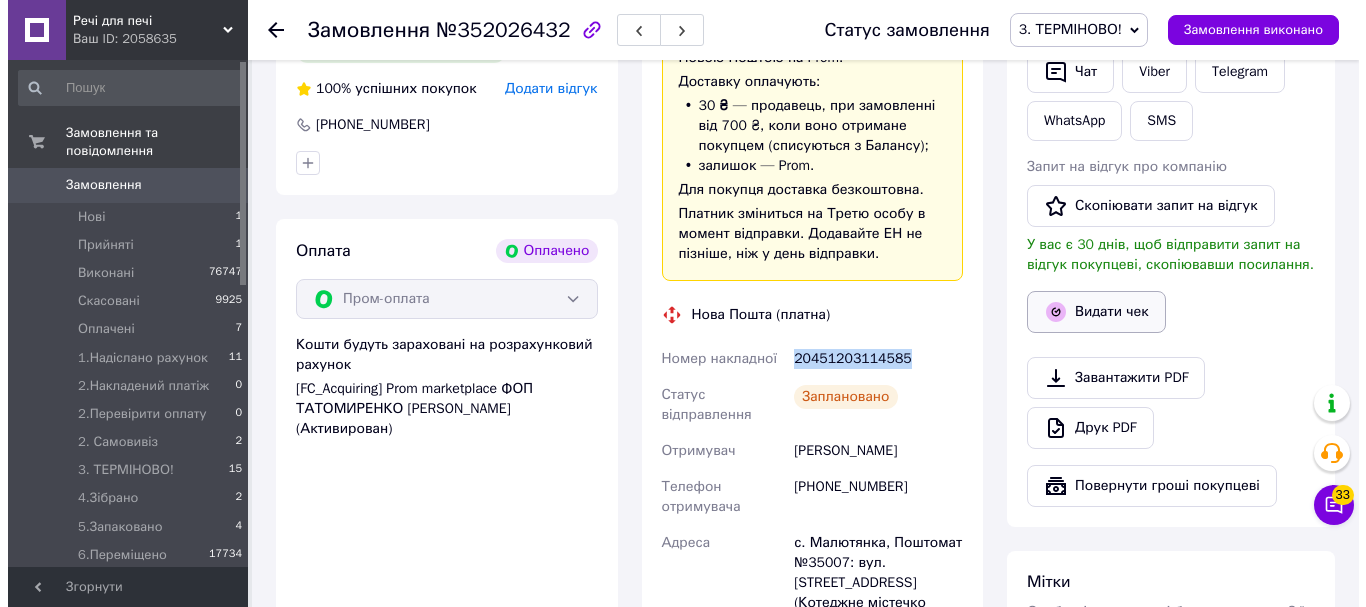 scroll, scrollTop: 1280, scrollLeft: 0, axis: vertical 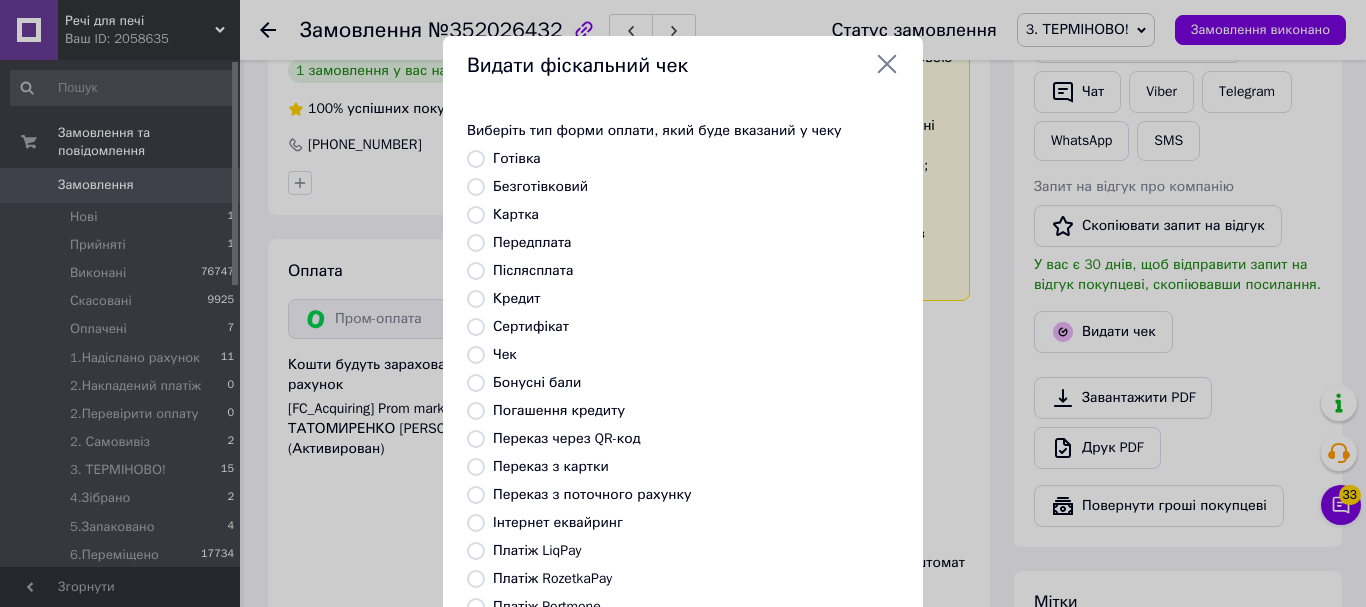 click on "Безготівковий" at bounding box center (476, 187) 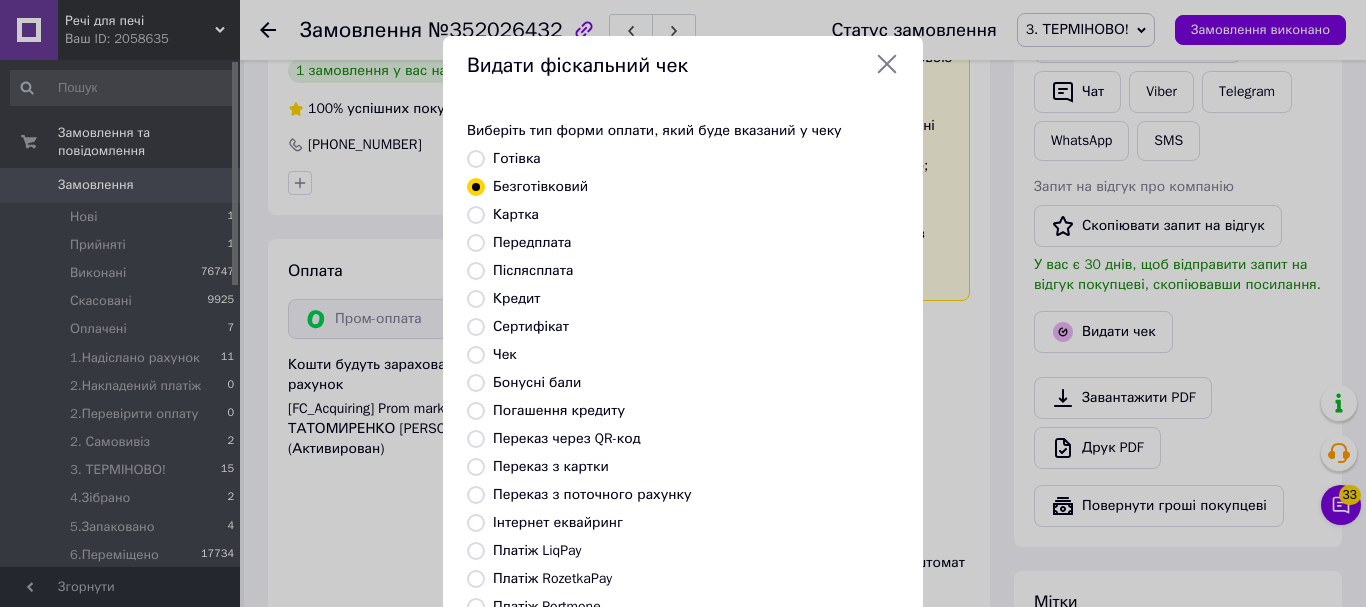 scroll, scrollTop: 252, scrollLeft: 0, axis: vertical 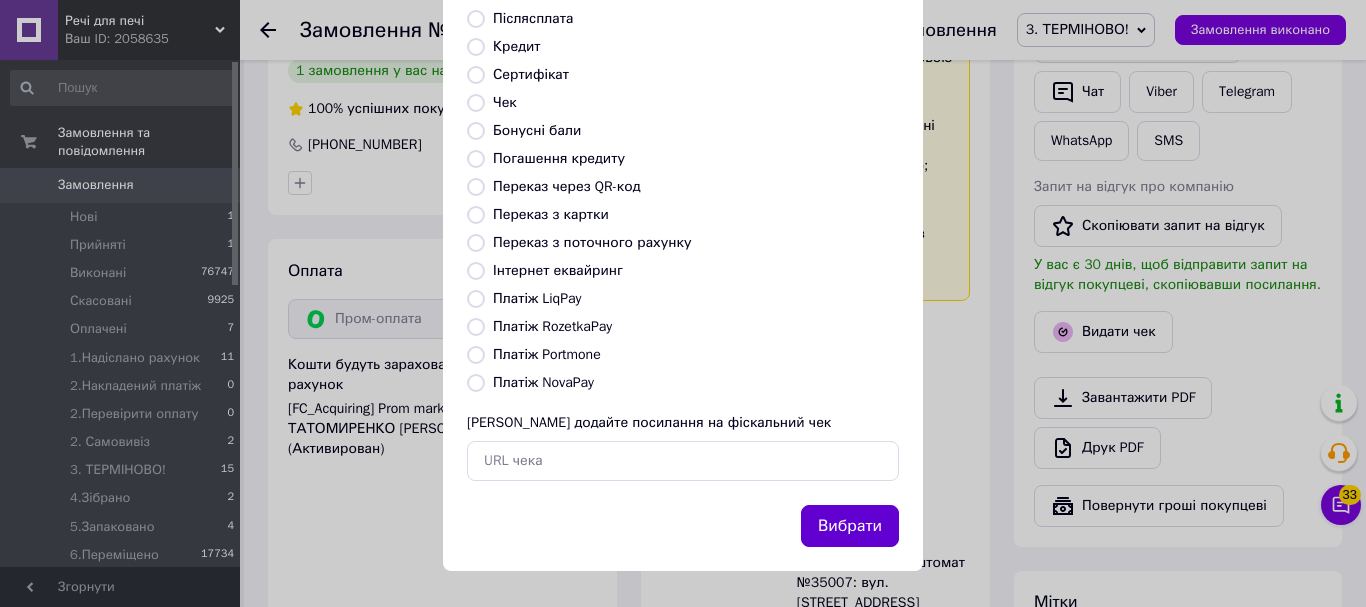 click on "Вибрати" at bounding box center (850, 526) 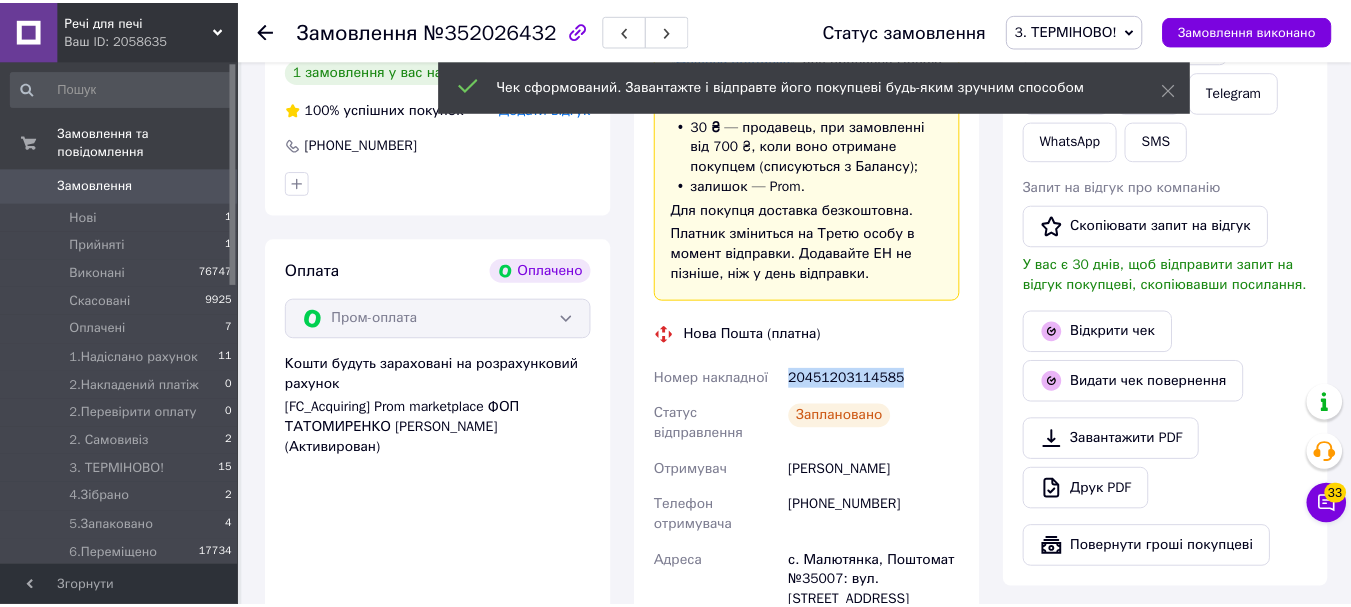 scroll, scrollTop: 1300, scrollLeft: 0, axis: vertical 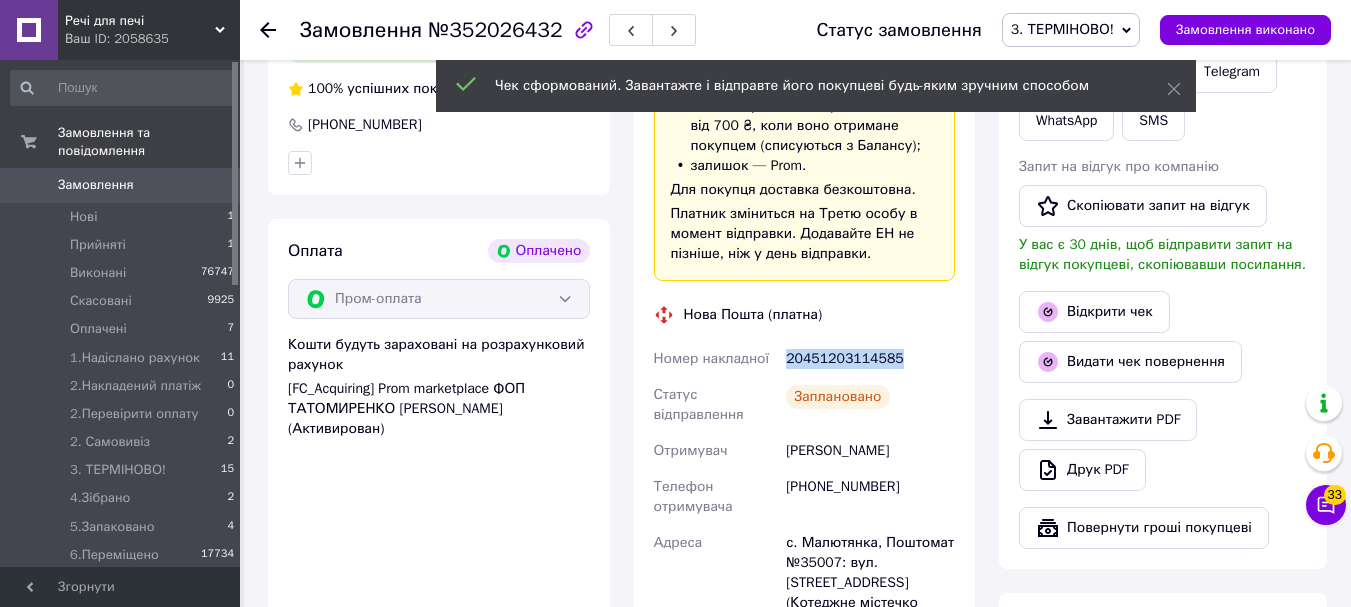 click on "3. ТЕРМІНОВО!" at bounding box center [1062, 29] 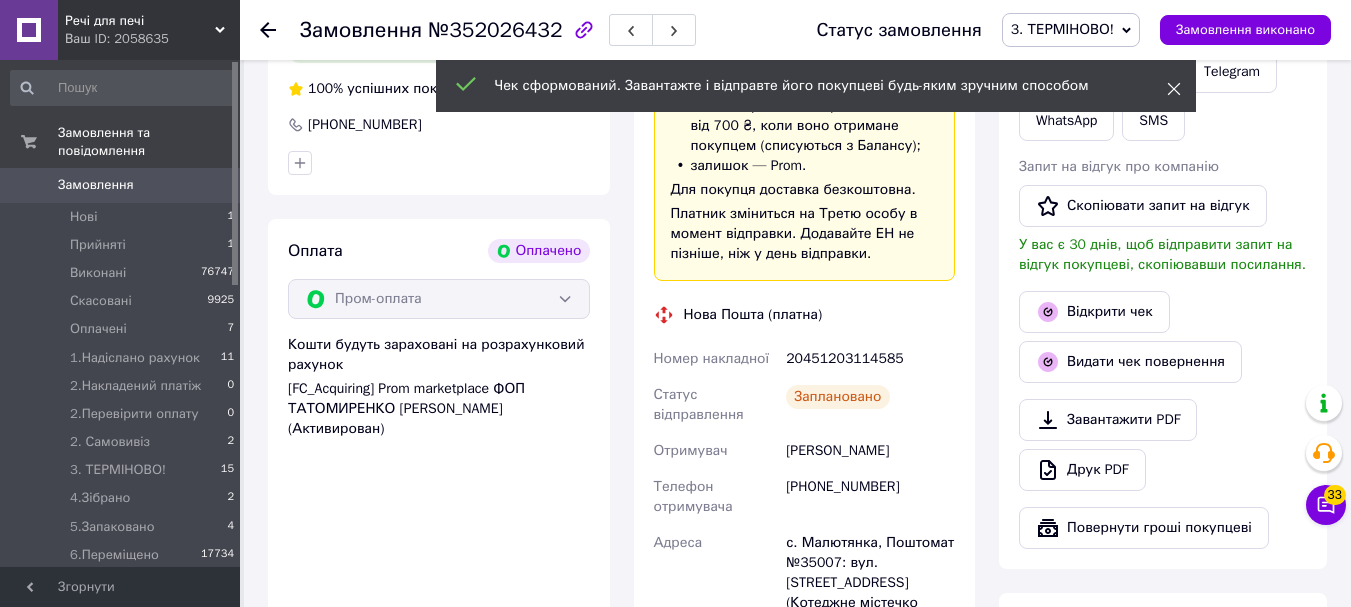 click 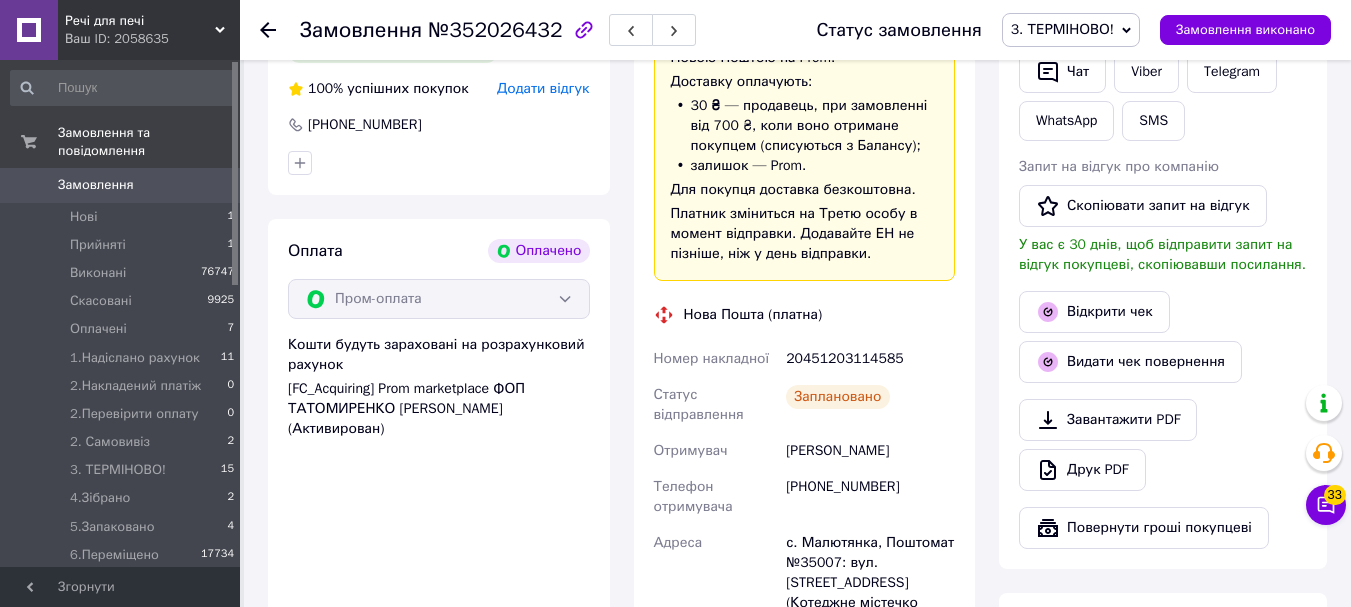 click on "3. ТЕРМІНОВО!" at bounding box center [1062, 29] 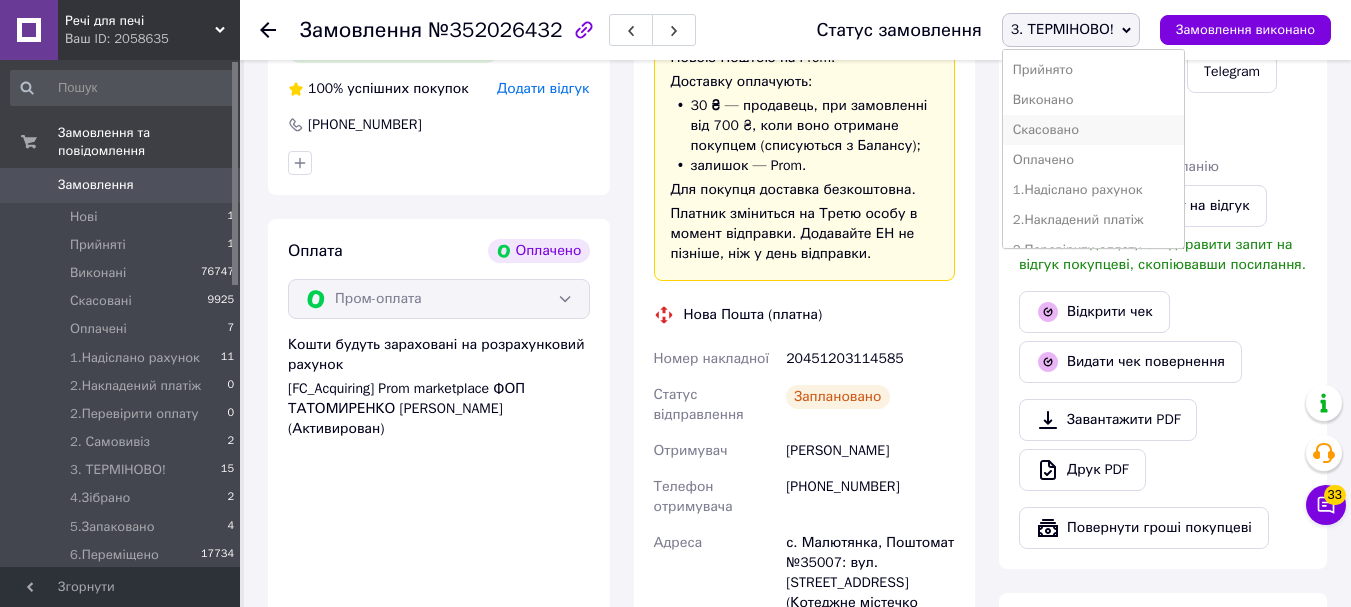 scroll, scrollTop: 262, scrollLeft: 0, axis: vertical 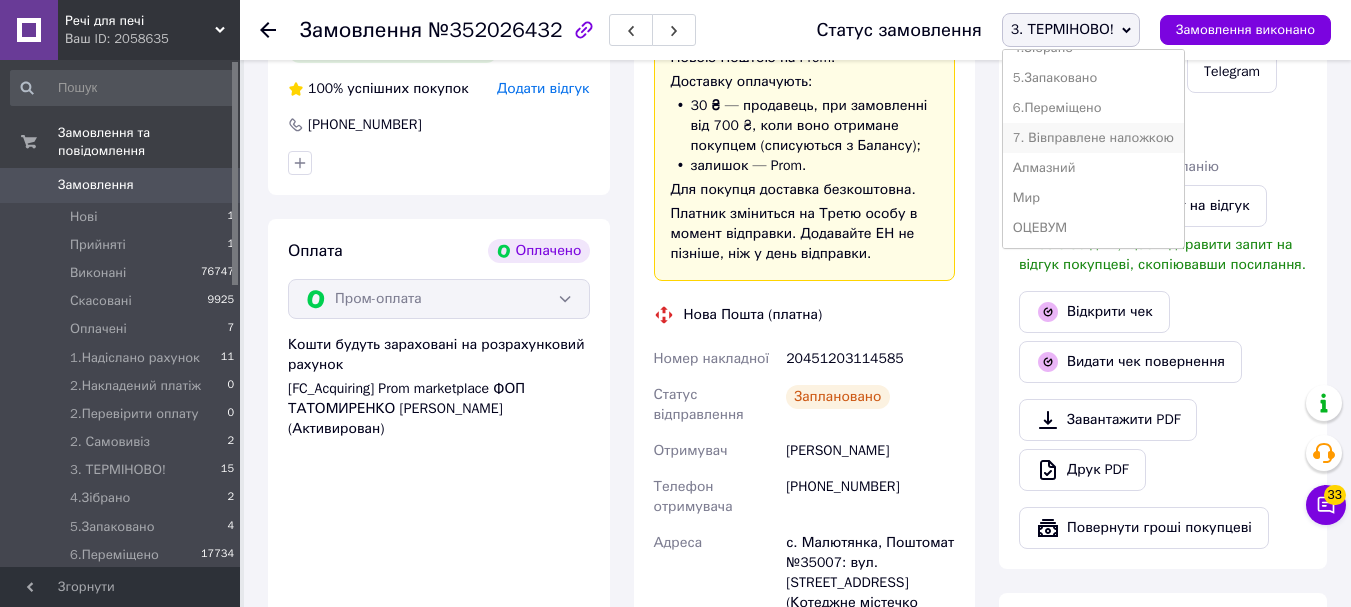 click on "7. Вівправлене наложкою" at bounding box center (1093, 138) 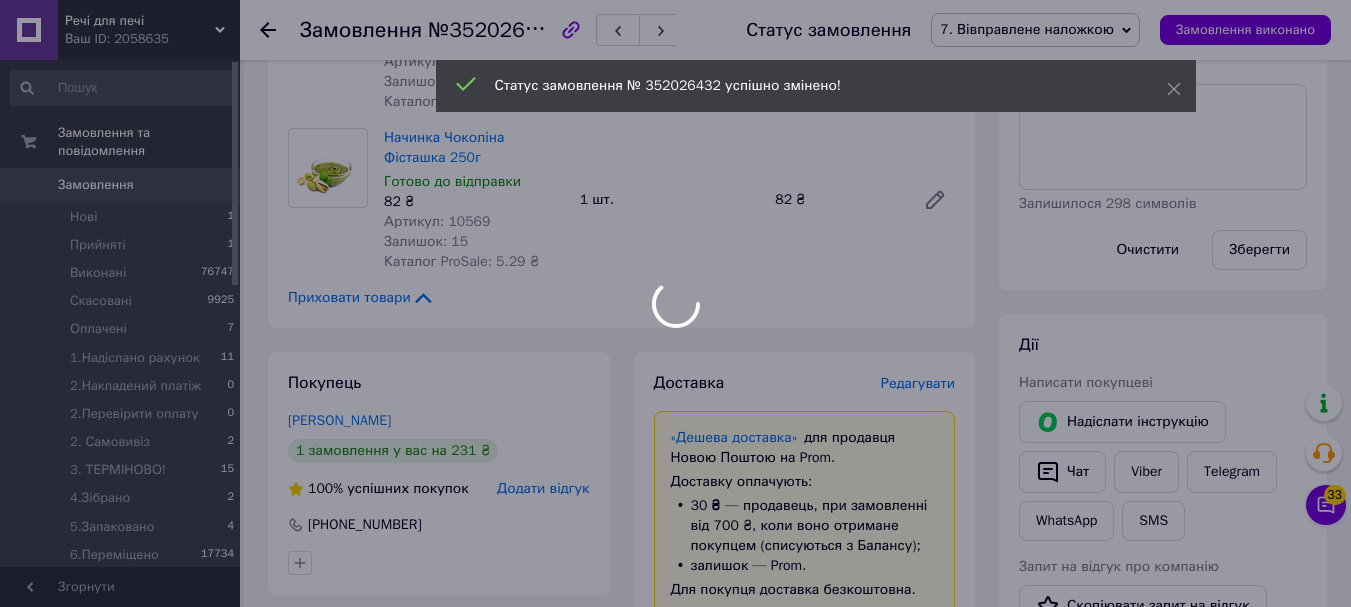 scroll, scrollTop: 800, scrollLeft: 0, axis: vertical 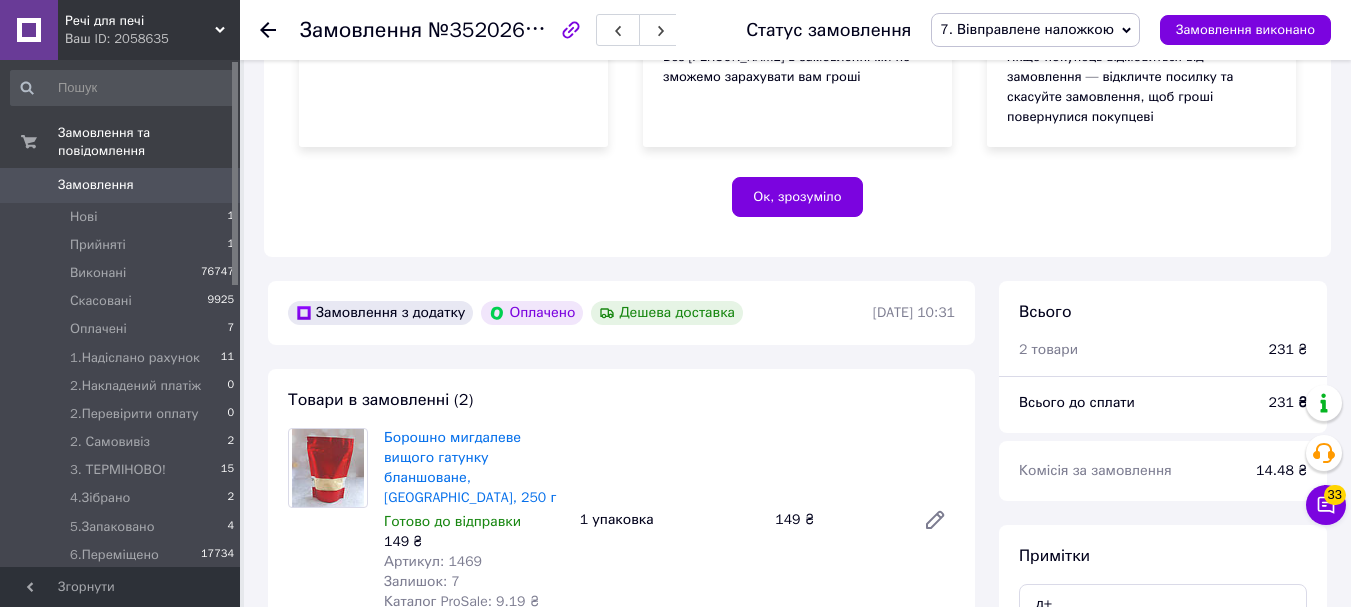 click 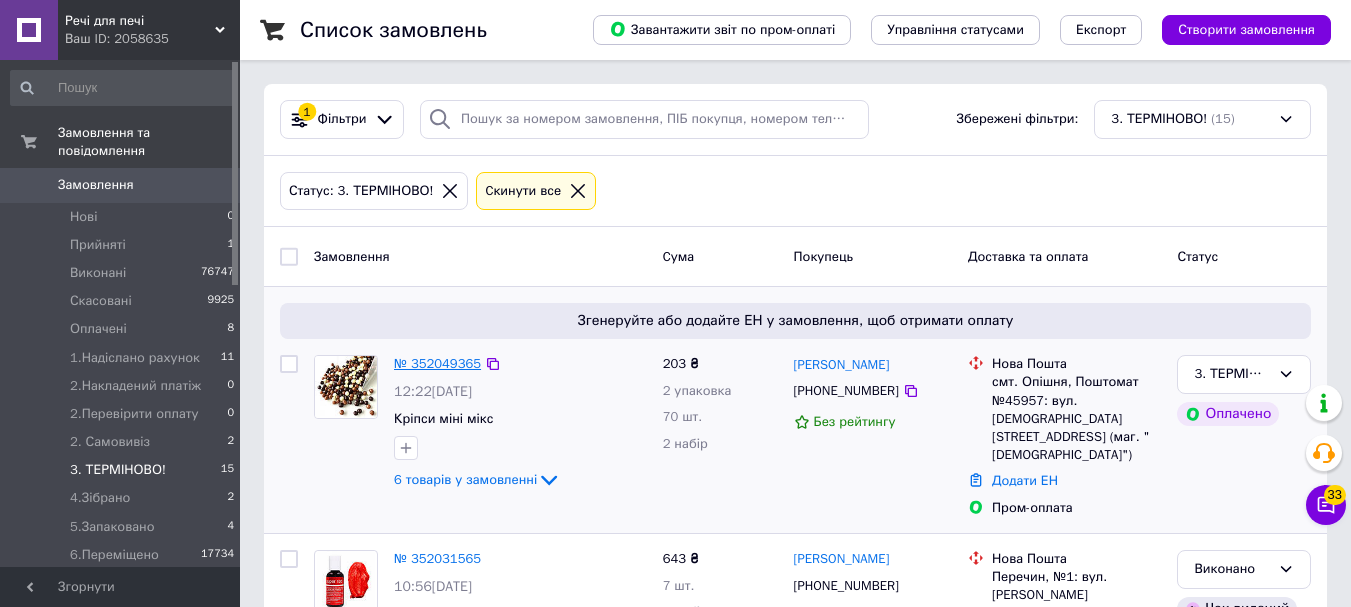 click on "№ 352049365" at bounding box center (437, 363) 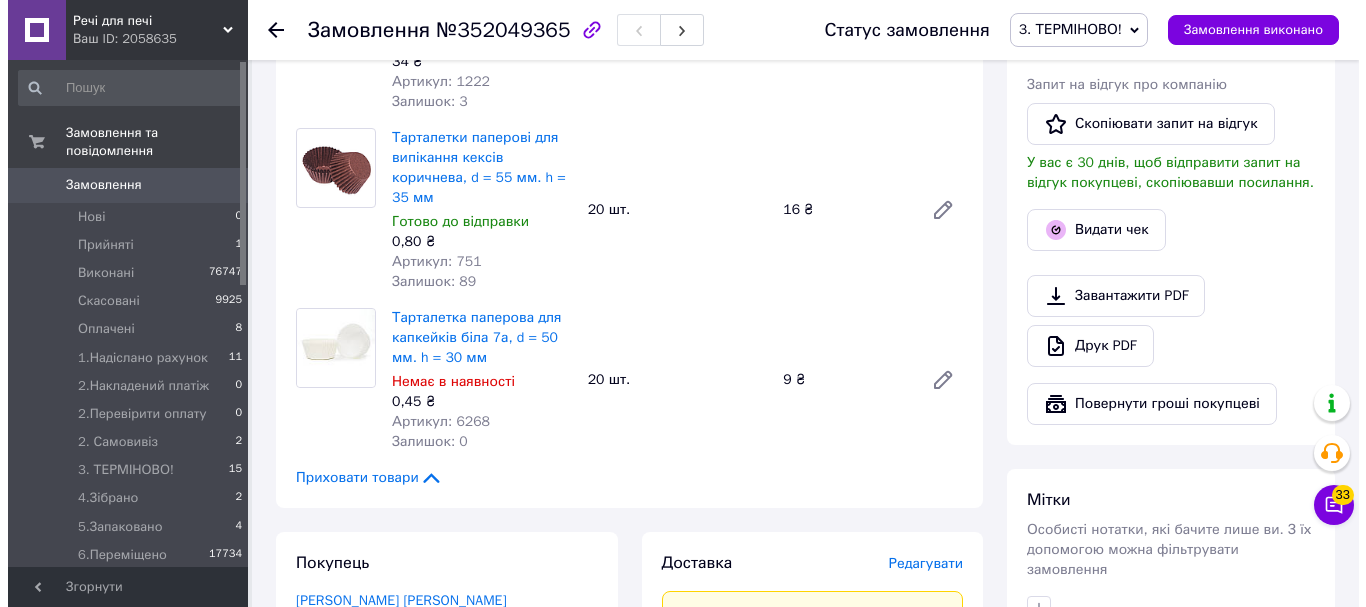 scroll, scrollTop: 1500, scrollLeft: 0, axis: vertical 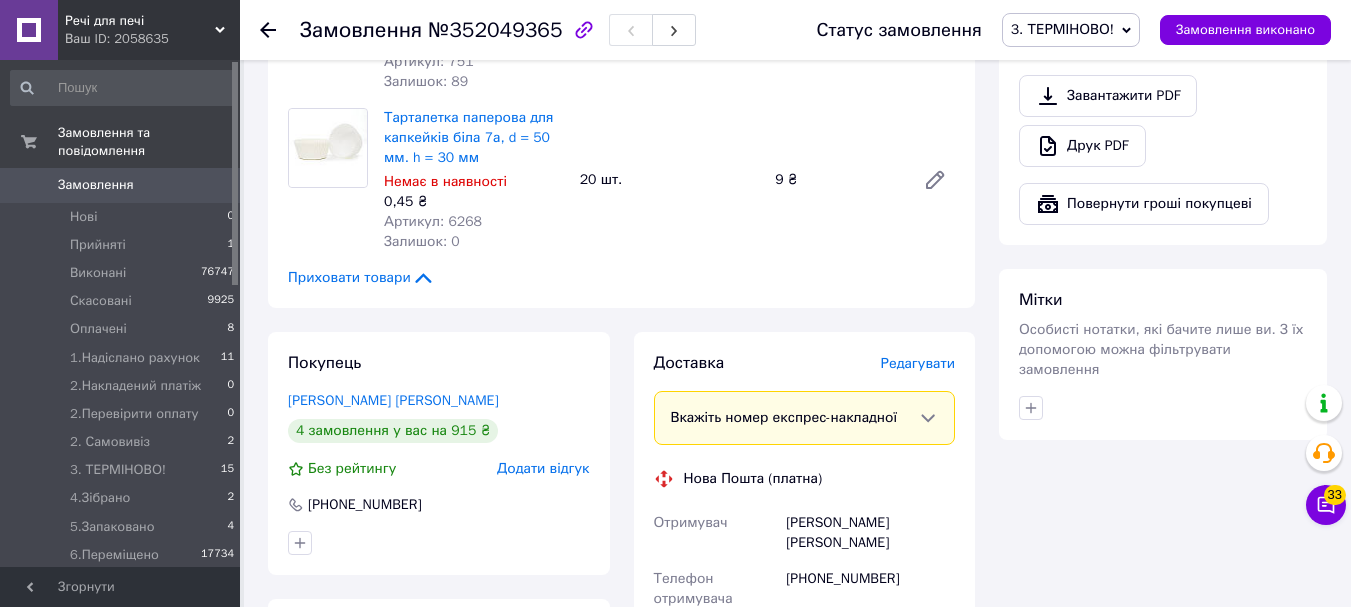 click on "Редагувати" at bounding box center (918, 363) 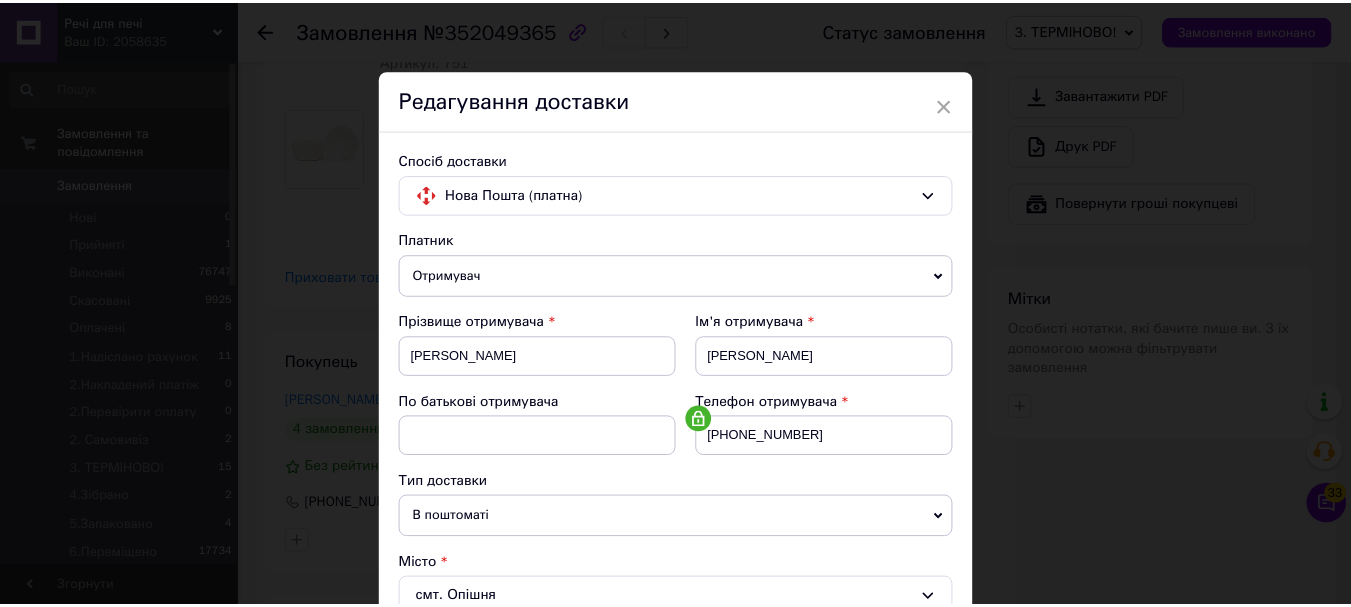 scroll, scrollTop: 600, scrollLeft: 0, axis: vertical 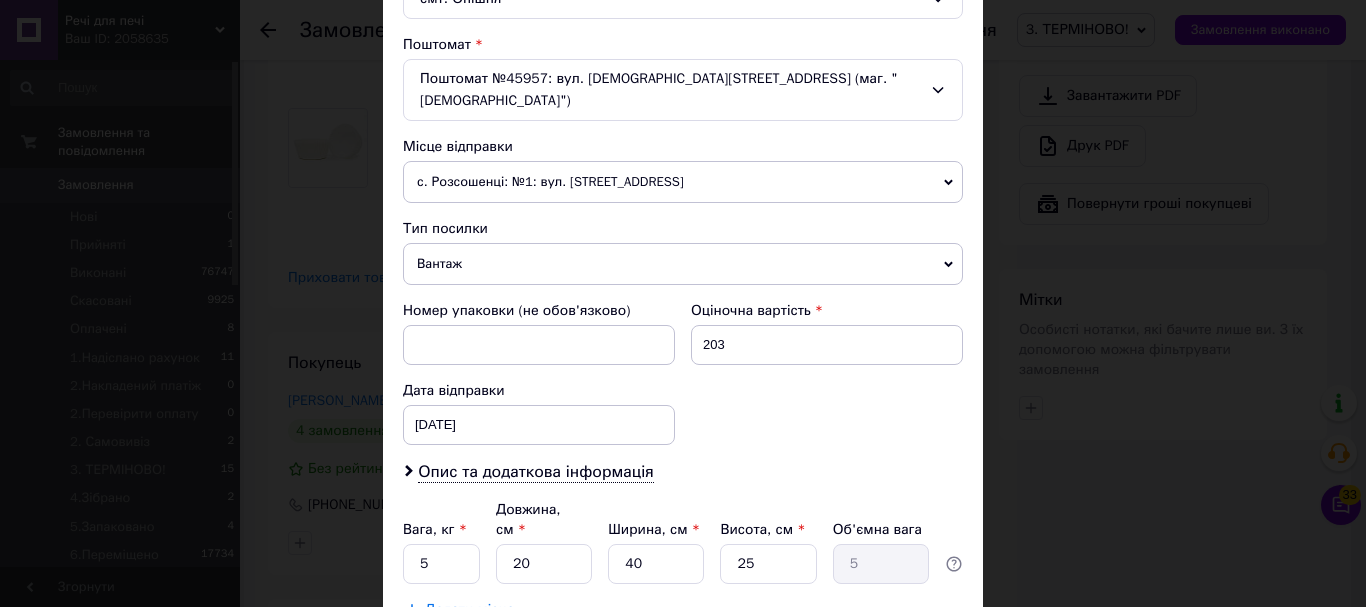 click on "× Редагування доставки Спосіб доставки Нова Пошта (платна) Платник Отримувач Відправник Прізвище отримувача Гаврільєва Ім'я отримувача Тетяна По батькові отримувача Телефон отримувача +380669215459 Тип доставки В поштоматі У відділенні Кур'єром Місто смт. Опішня Поштомат Поштомат №45957: вул. Свято-Михайлівська, 3Б (маг. "Аврора") Місце відправки с. Розсошенці: №1: вул. Кременчуцька, 8 м. Полтава (Полтавська обл.): №4 (до 30 кг на одне місце): вул. Панянка, 75а м. Полтава (Полтавська обл.): №5 (до 30 кг на одне місце): вул. Соборності, 71 Додати ще місце відправки Тип посилки 203 < >" at bounding box center (683, 303) 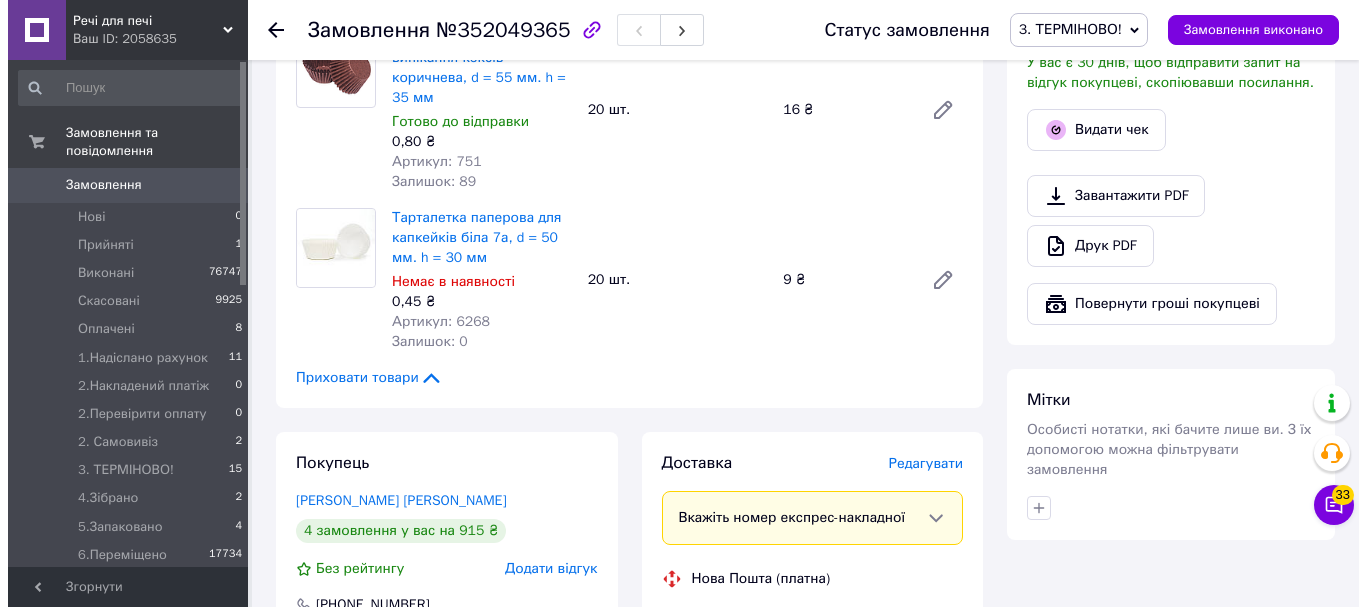 scroll, scrollTop: 1700, scrollLeft: 0, axis: vertical 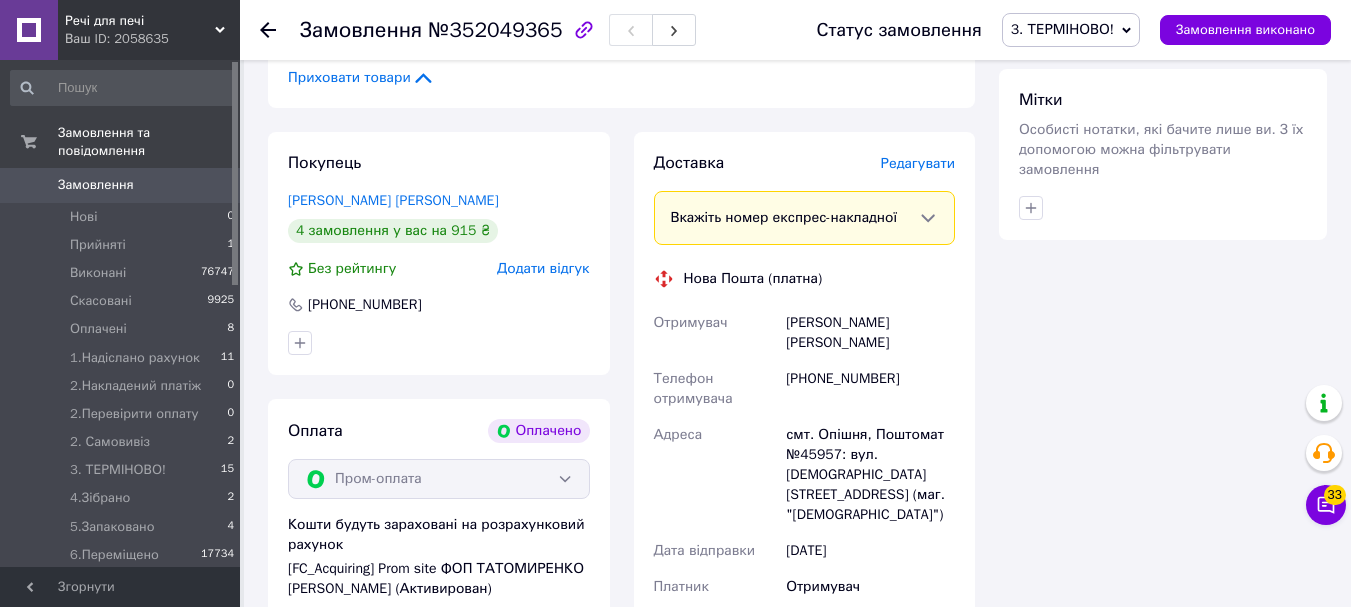 click on "Редагувати" at bounding box center [918, 163] 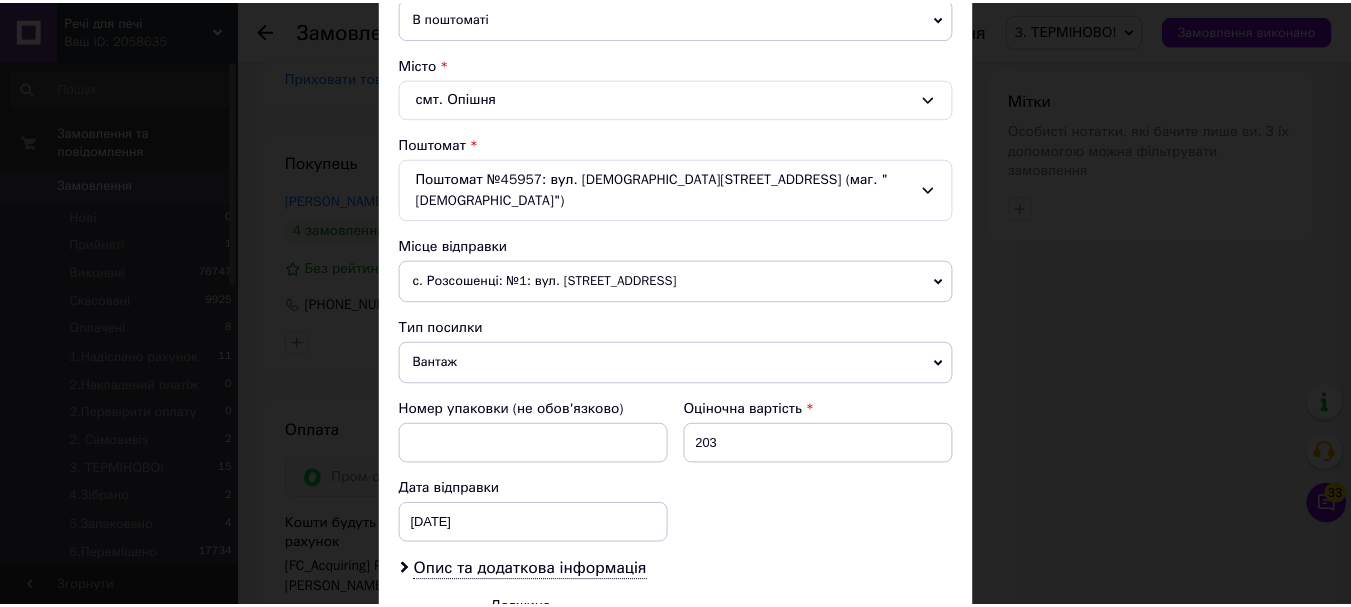 scroll, scrollTop: 700, scrollLeft: 0, axis: vertical 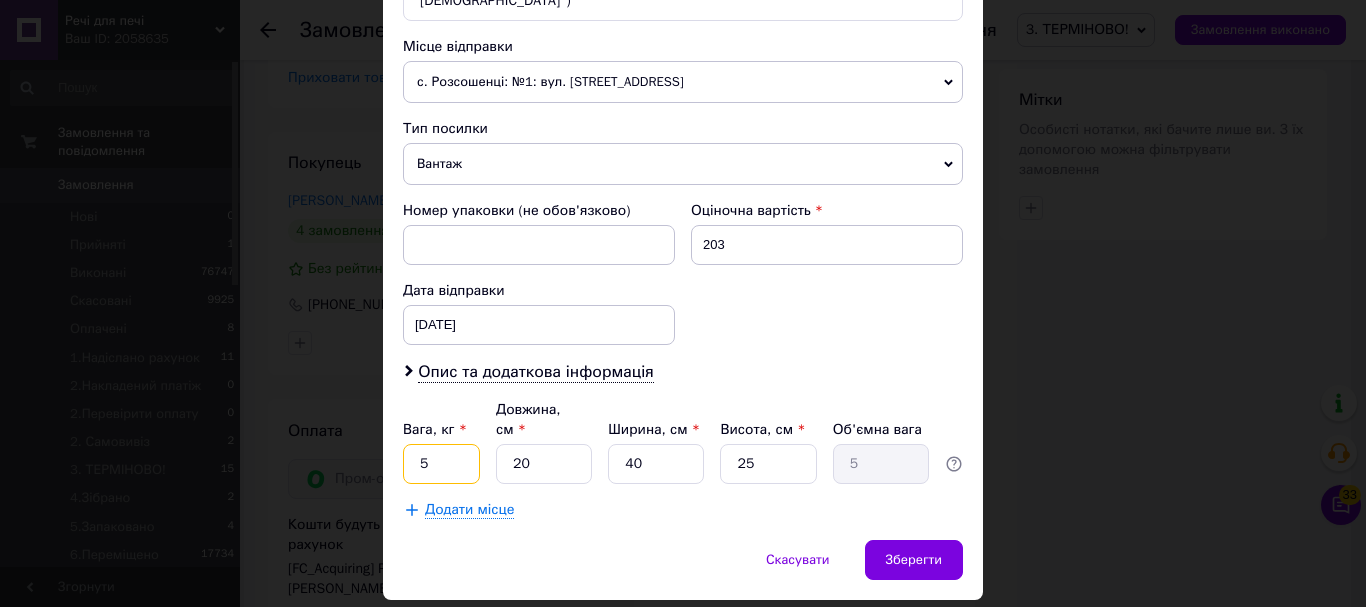 click on "5" at bounding box center (441, 464) 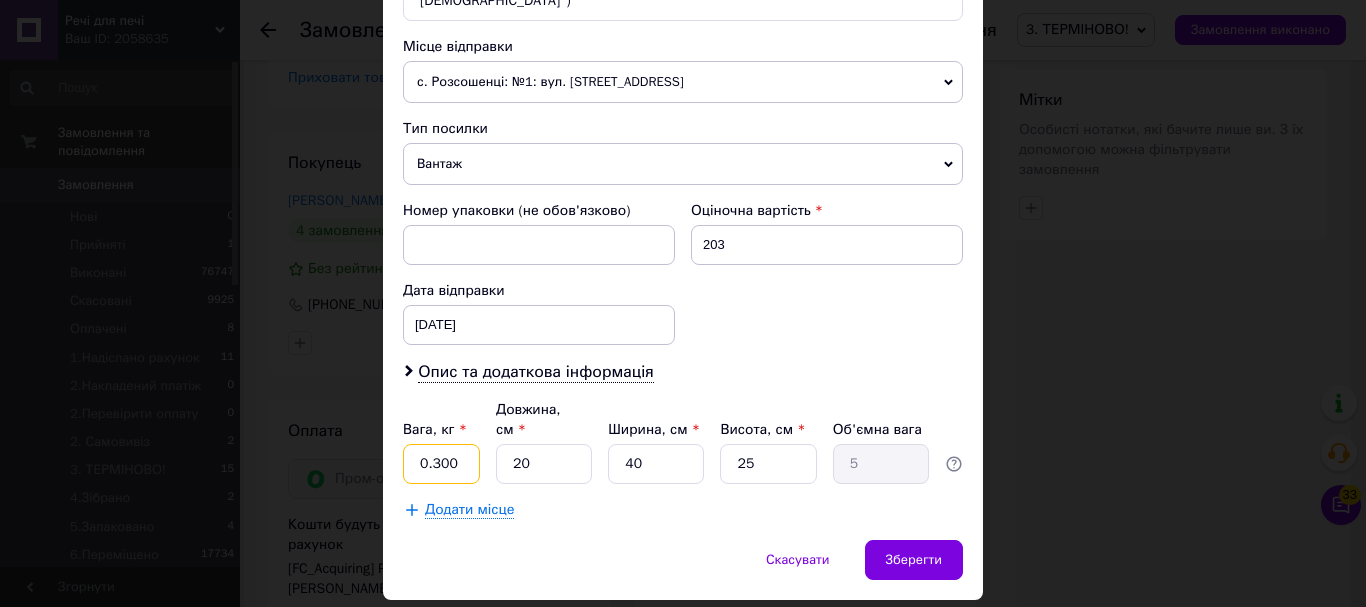 type on "0.300" 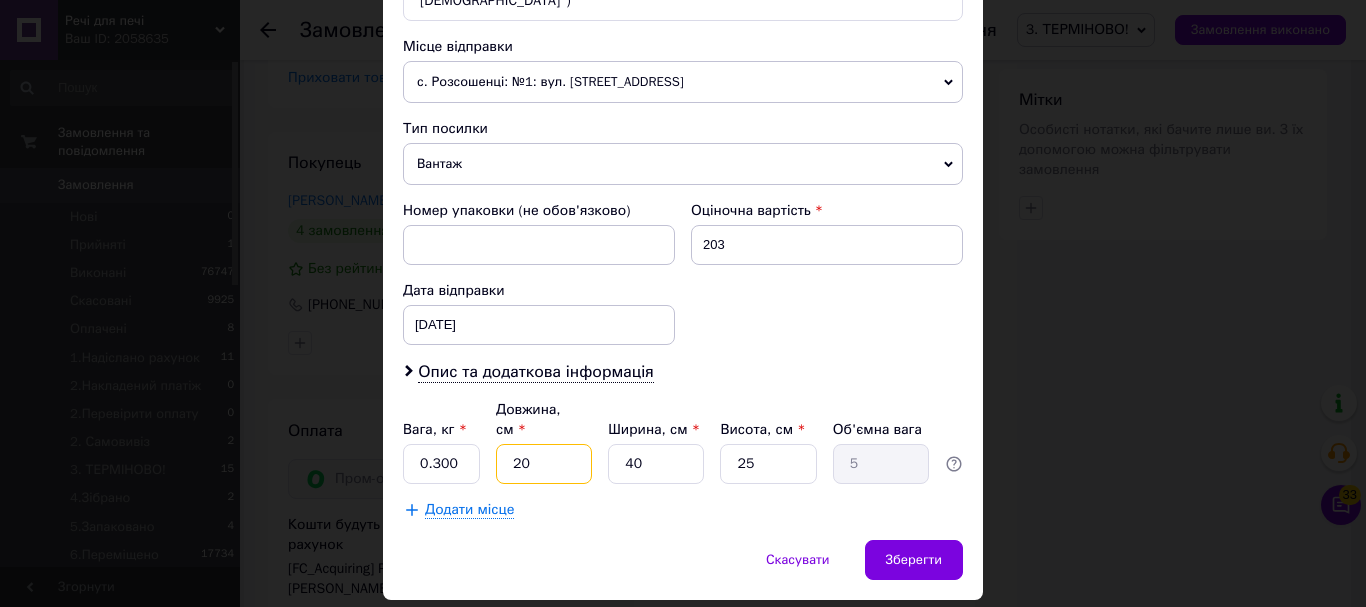 type on "0" 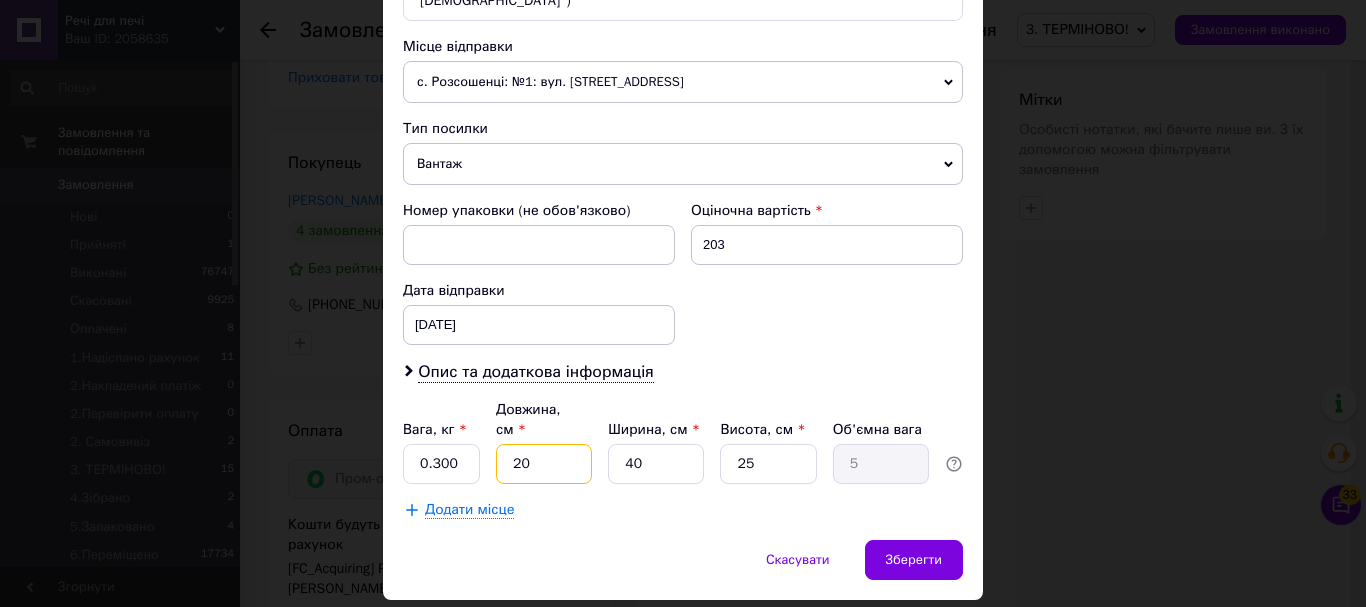 type on "0.1" 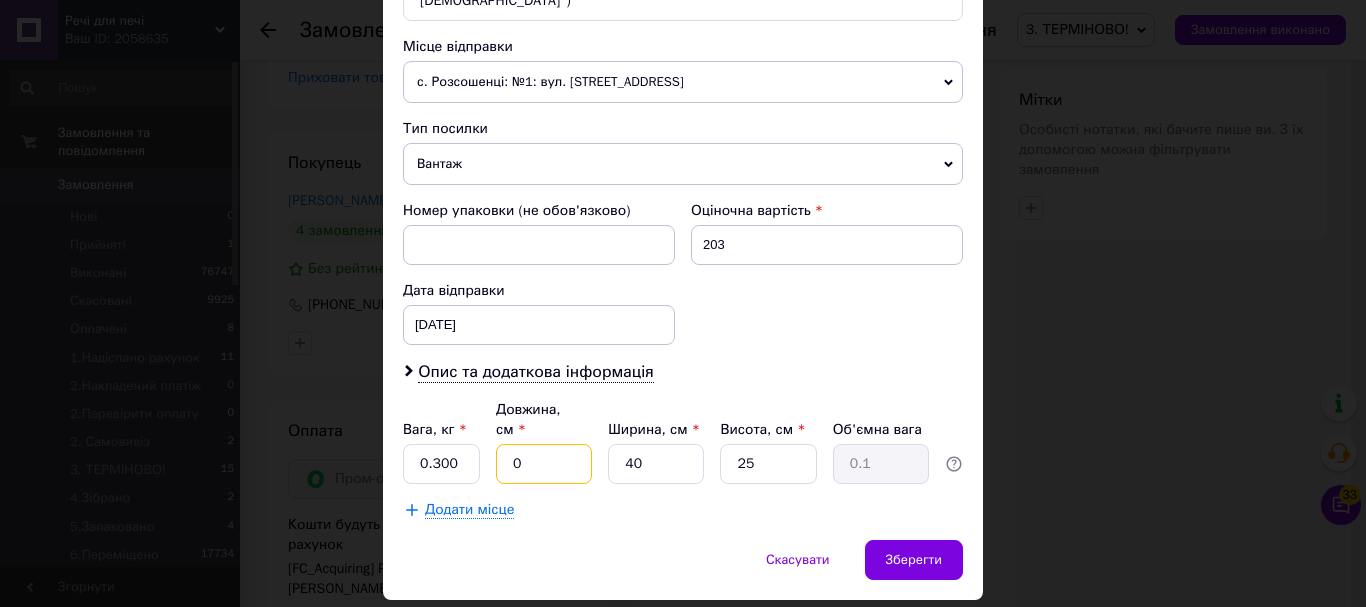 type 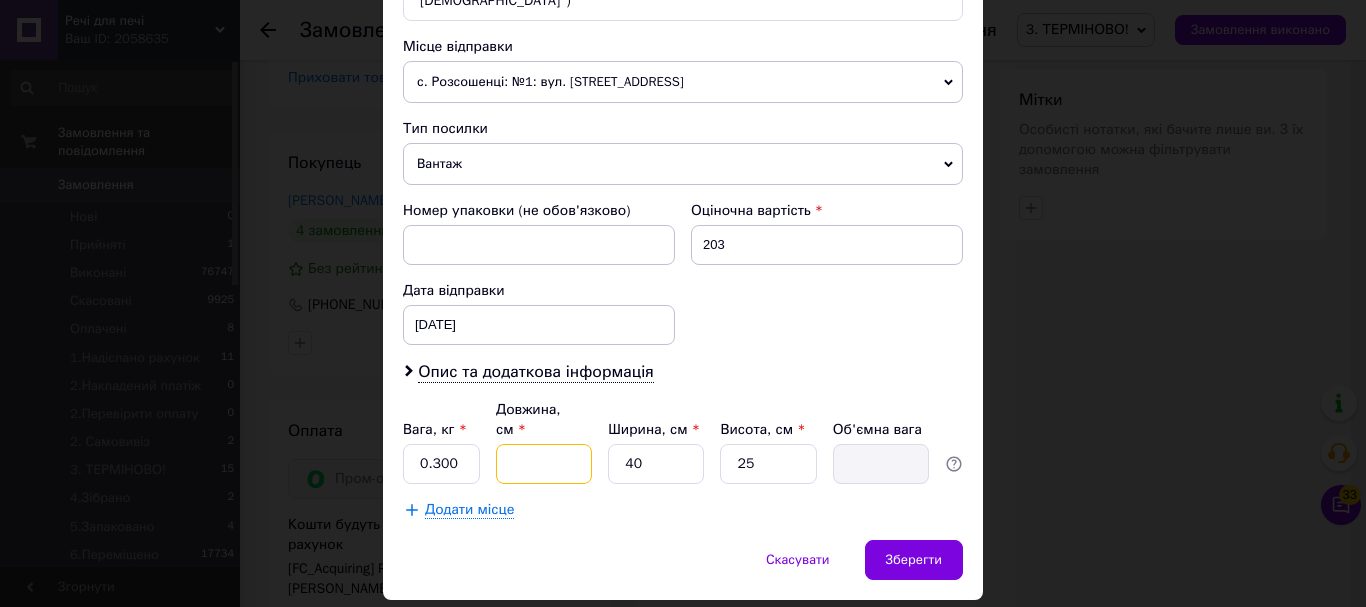 type on "1" 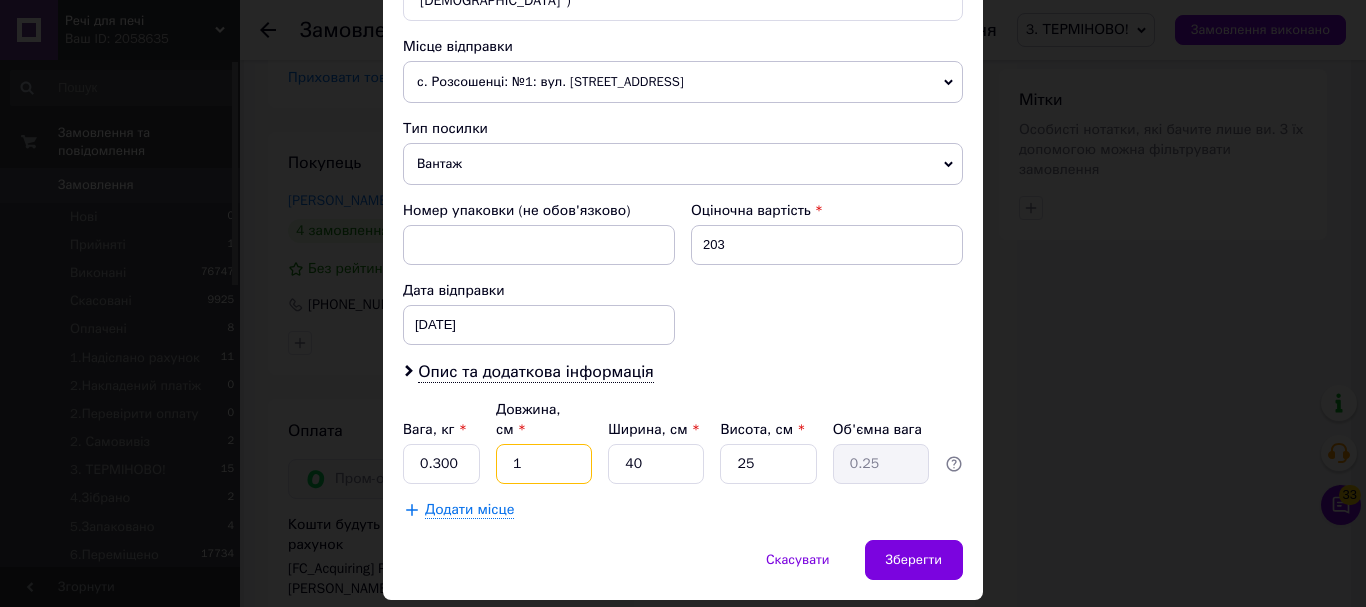 type on "17" 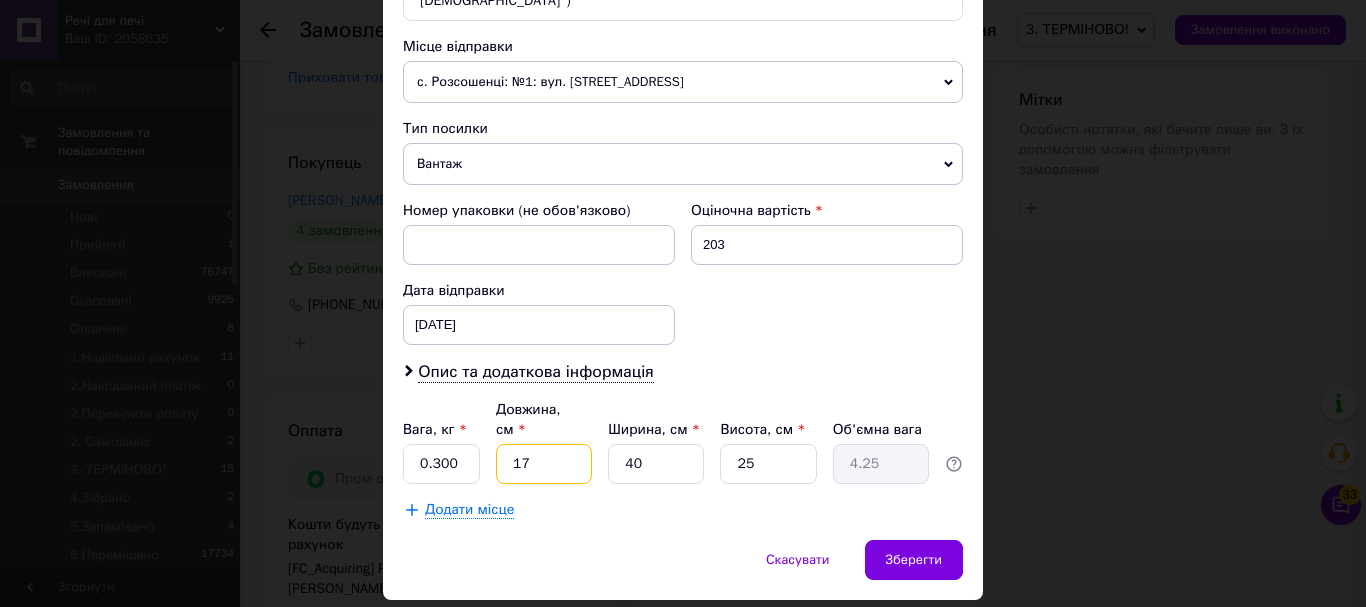 type on "17" 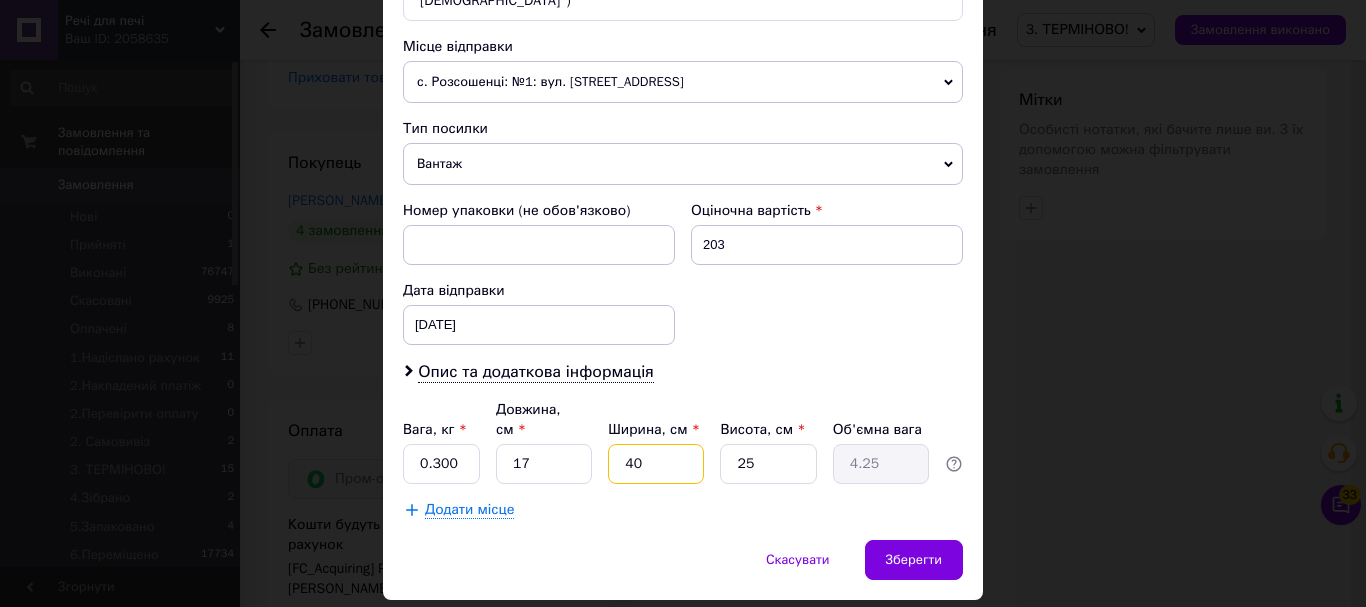 type on "1" 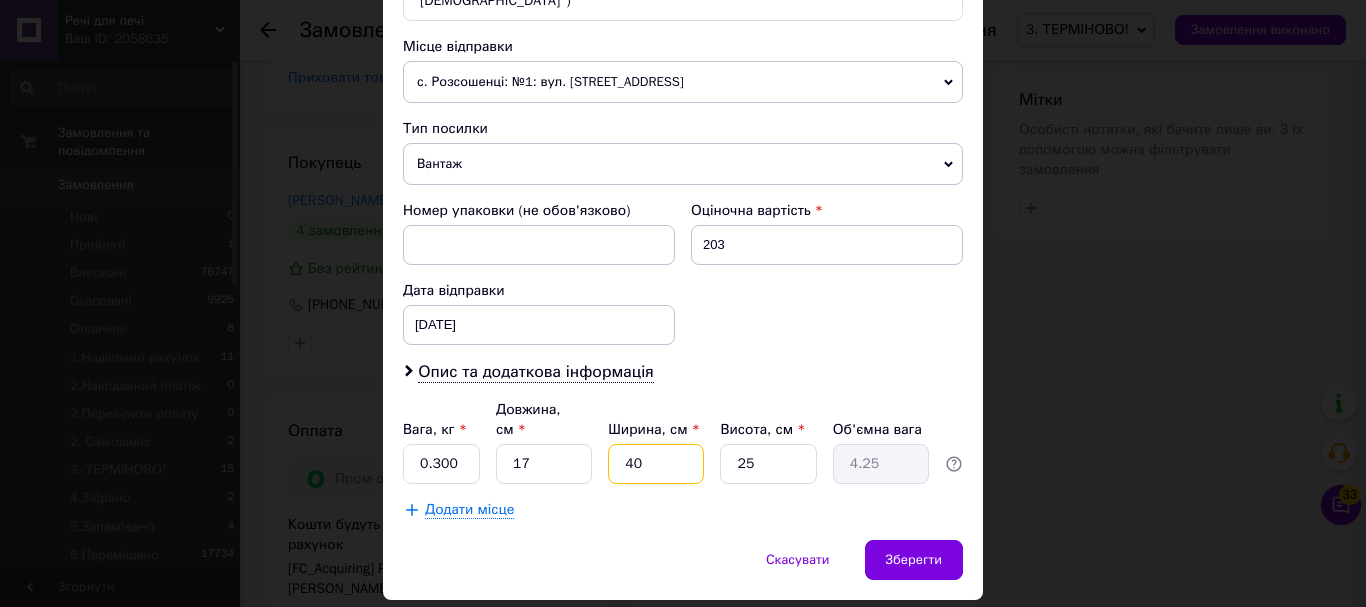 type on "0.11" 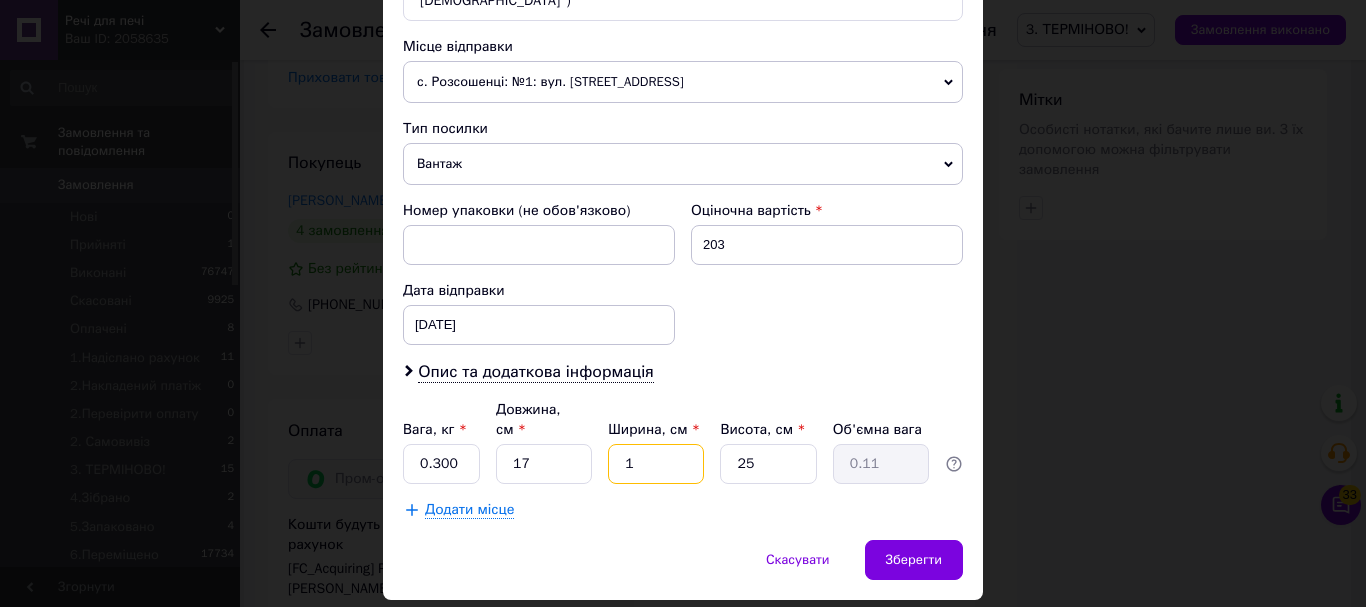 type on "14" 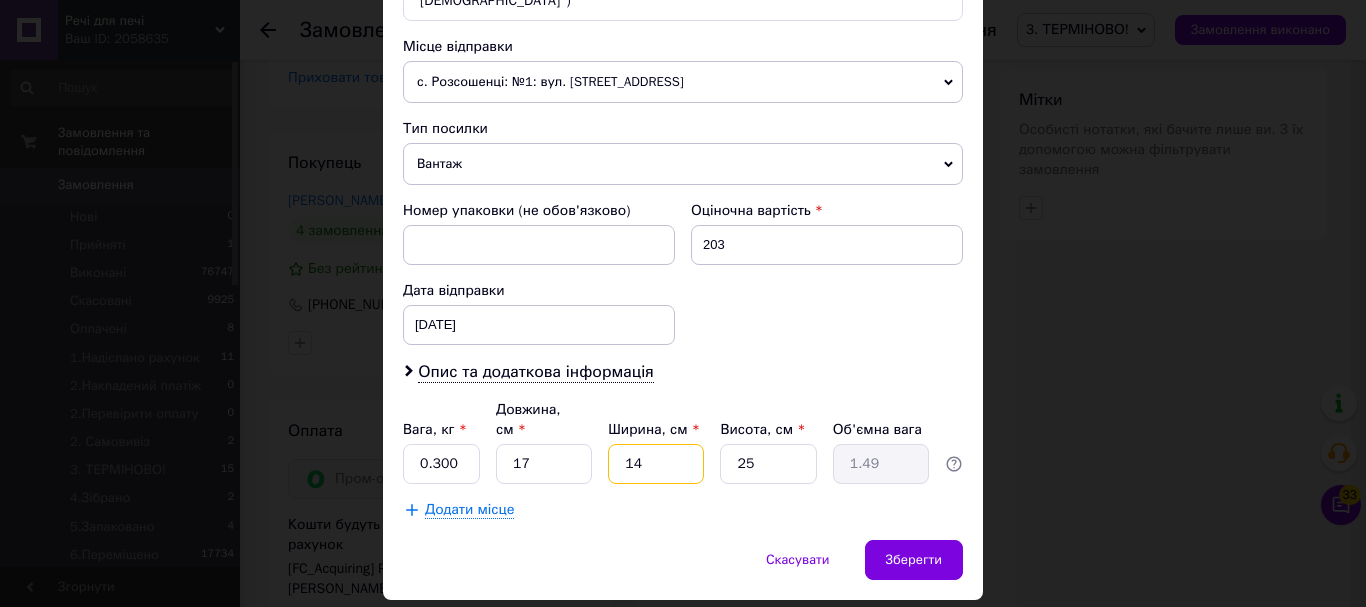 type on "14" 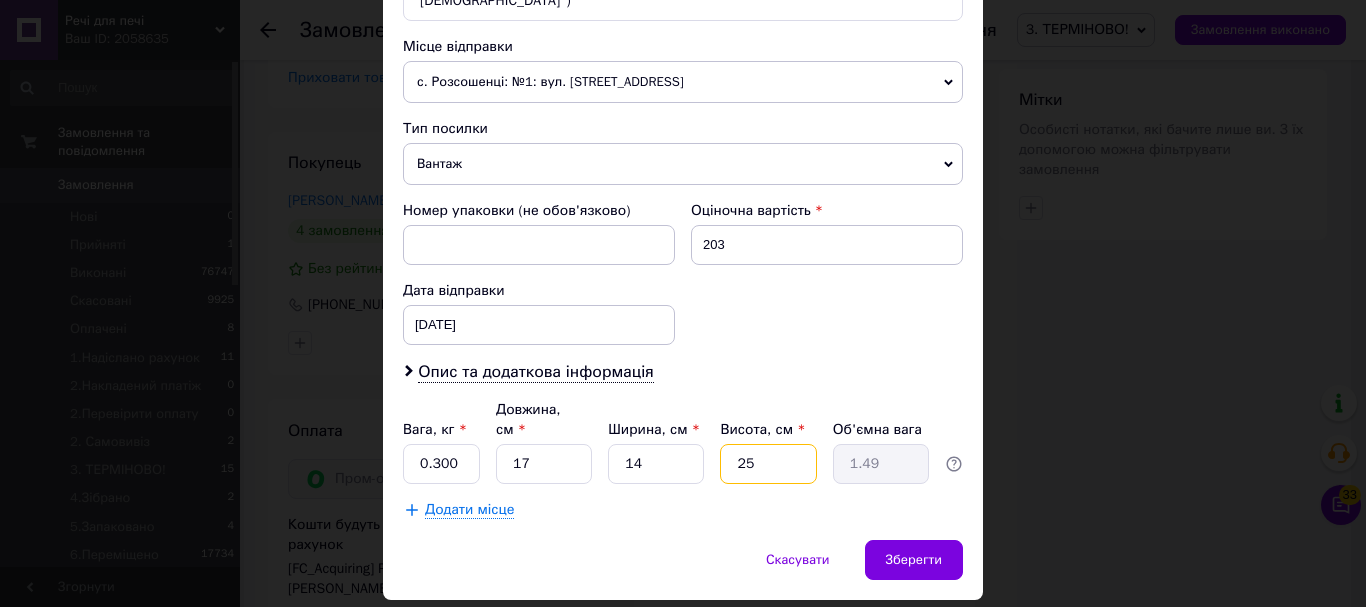 type on "9" 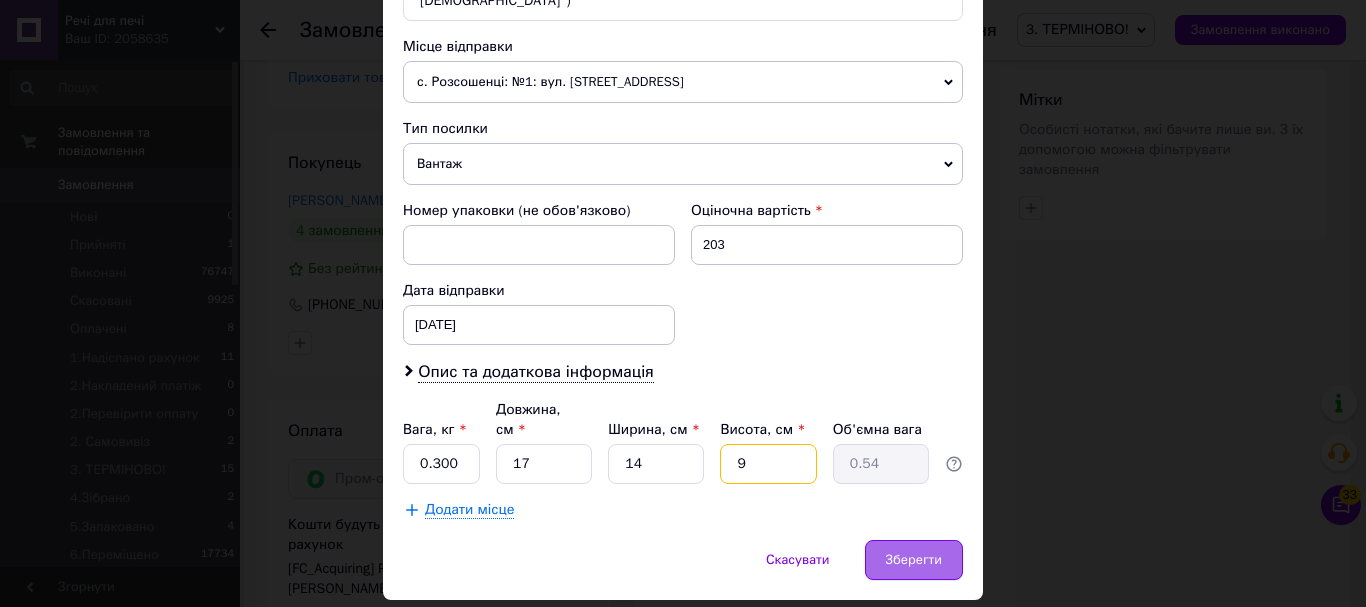 type on "9" 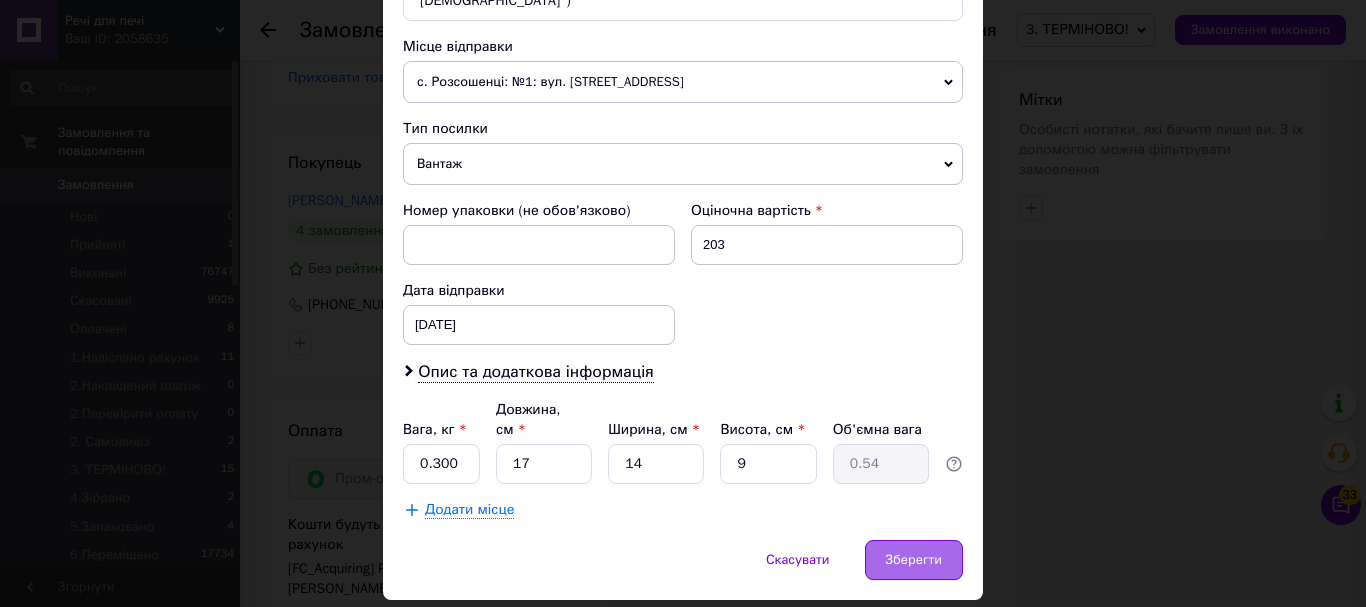 click on "Зберегти" at bounding box center [914, 560] 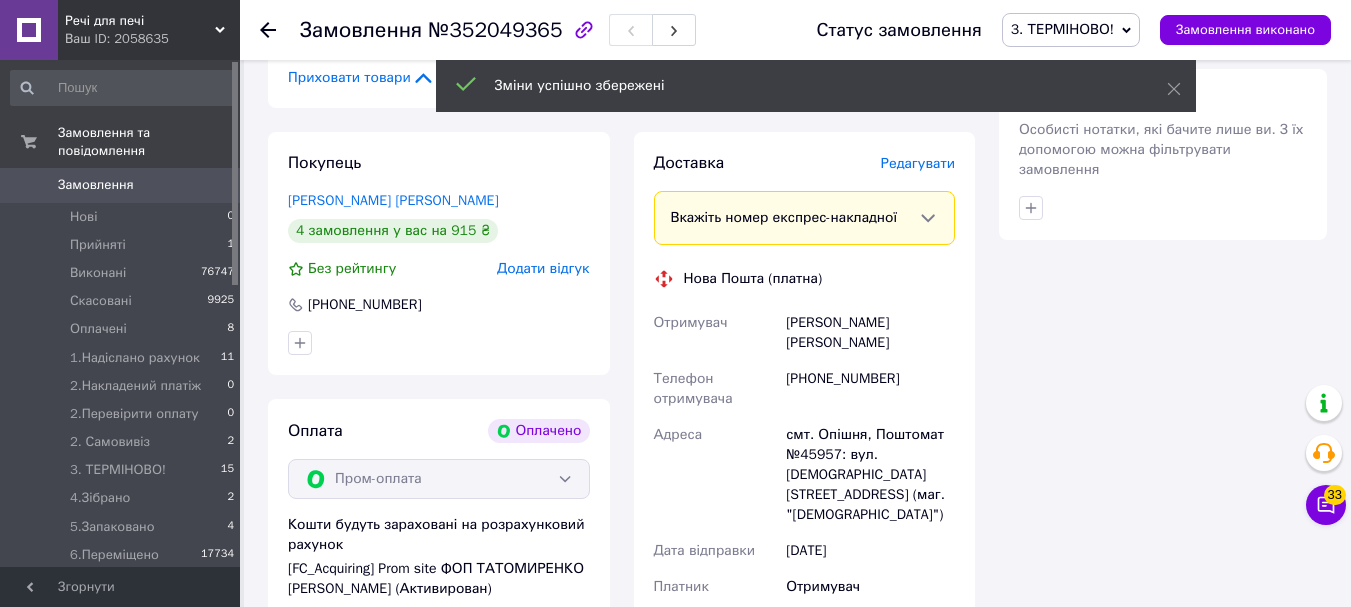scroll, scrollTop: 2100, scrollLeft: 0, axis: vertical 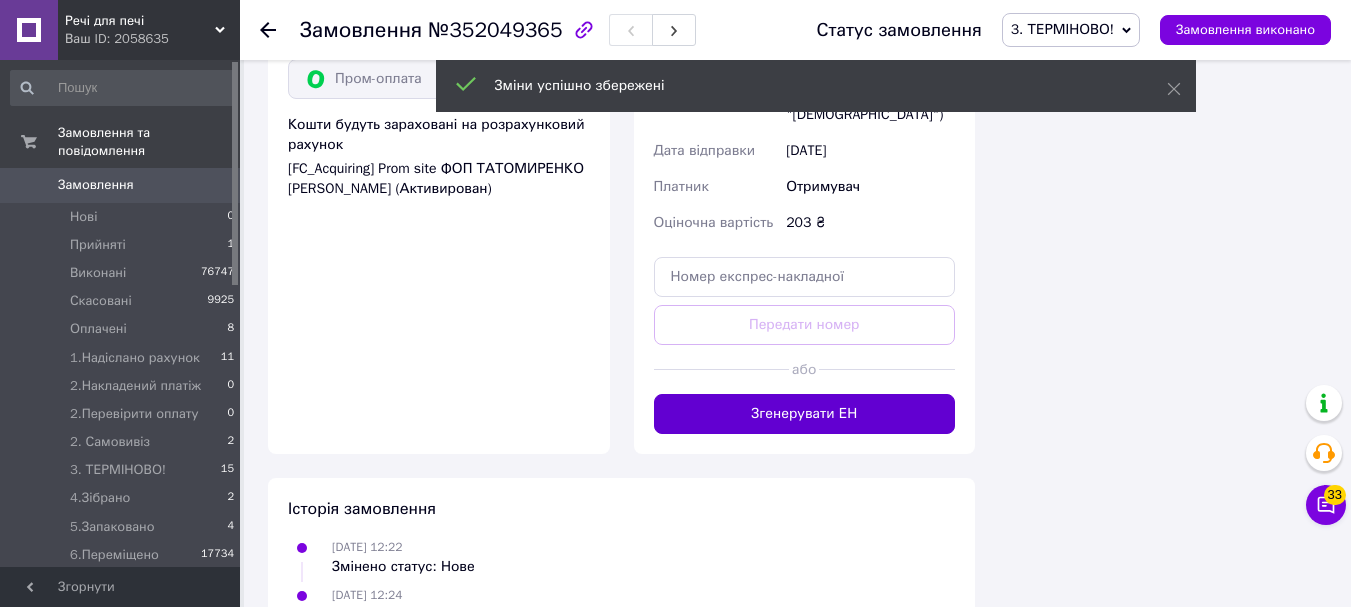click on "Згенерувати ЕН" at bounding box center [805, 414] 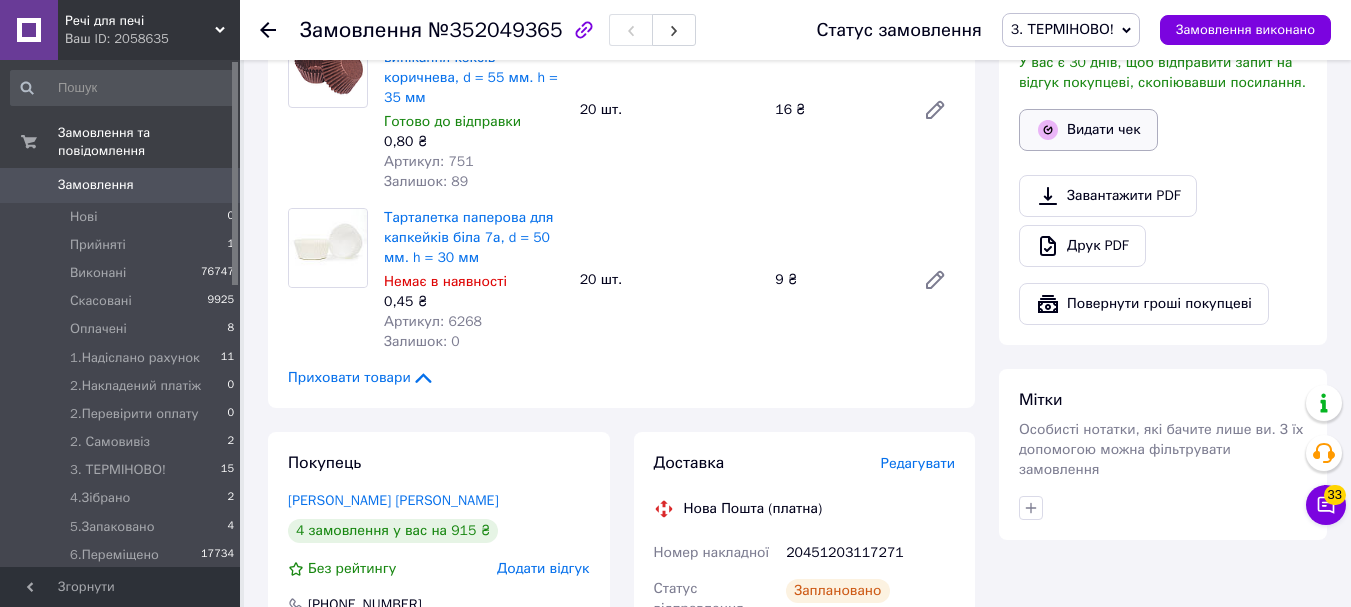 click on "Видати чек" at bounding box center [1088, 130] 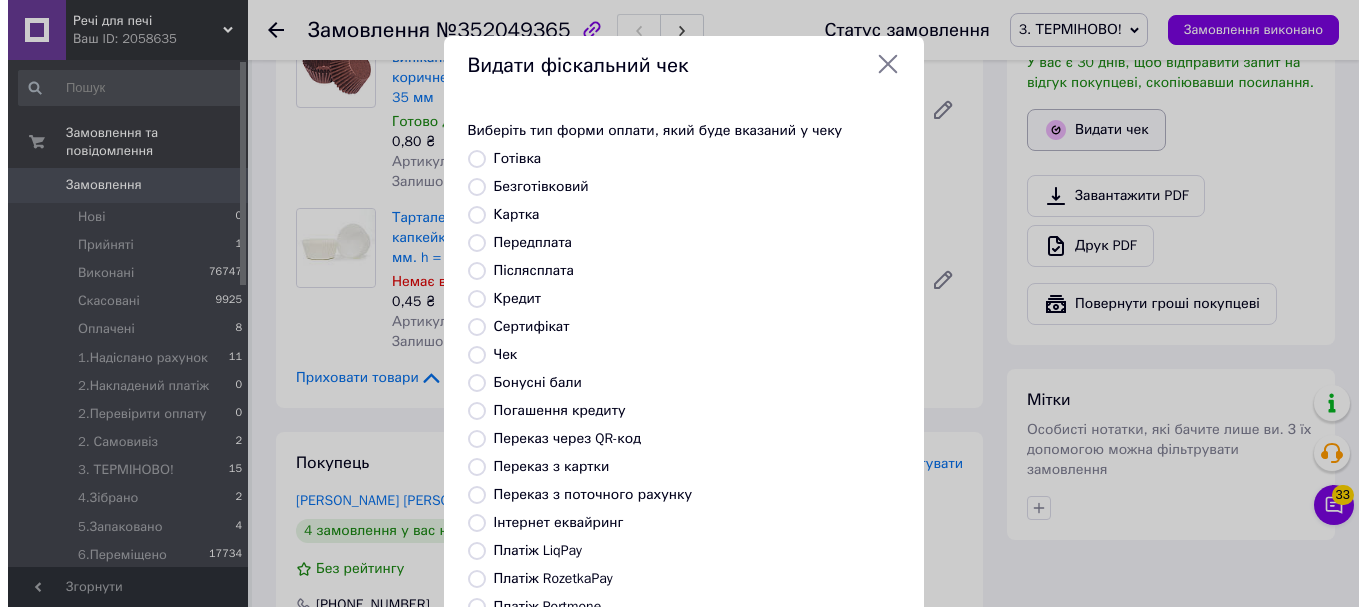 scroll, scrollTop: 1380, scrollLeft: 0, axis: vertical 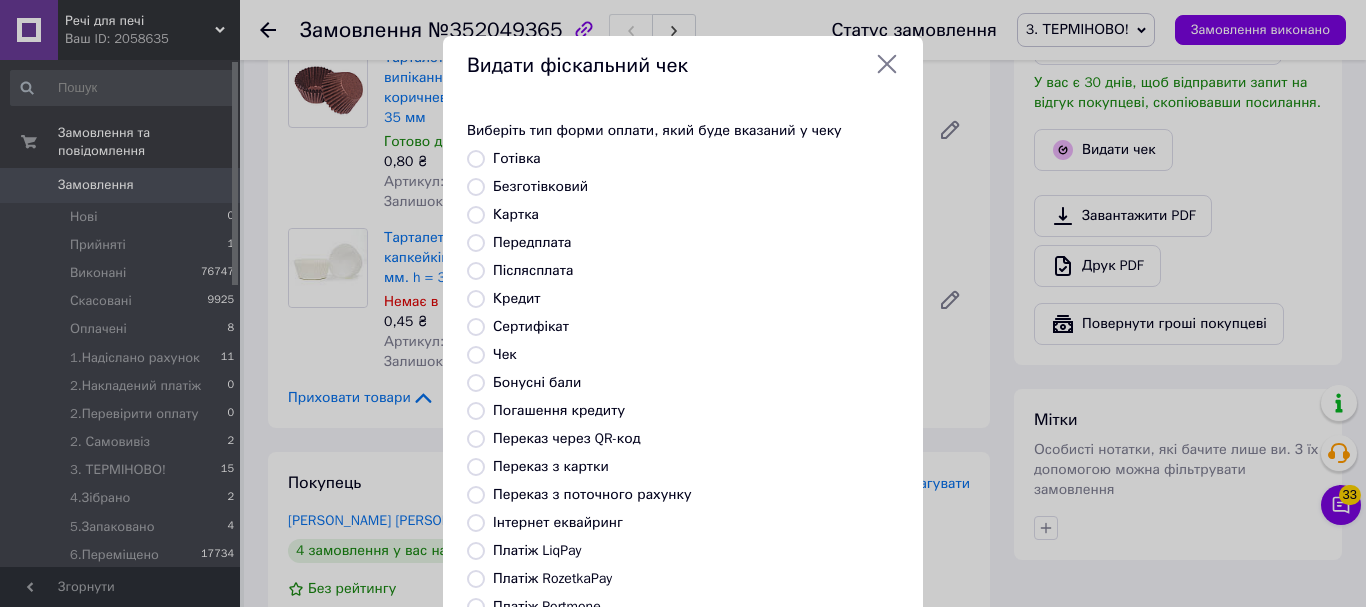 click on "Безготівковий" at bounding box center [476, 187] 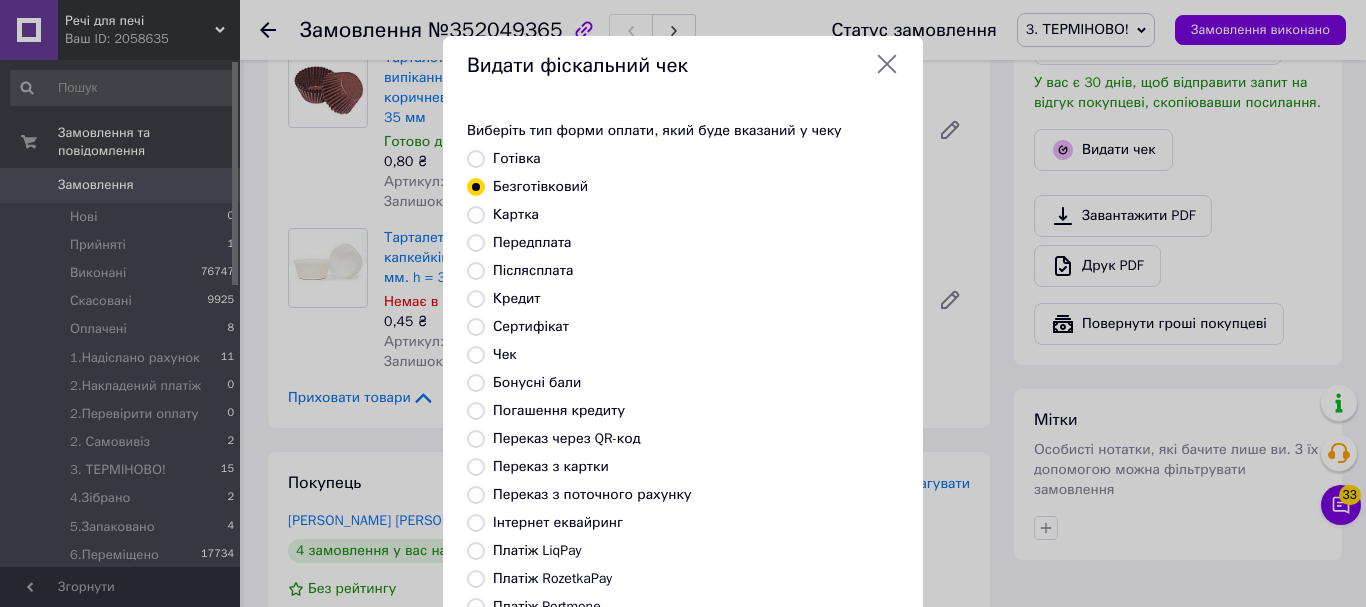 scroll, scrollTop: 252, scrollLeft: 0, axis: vertical 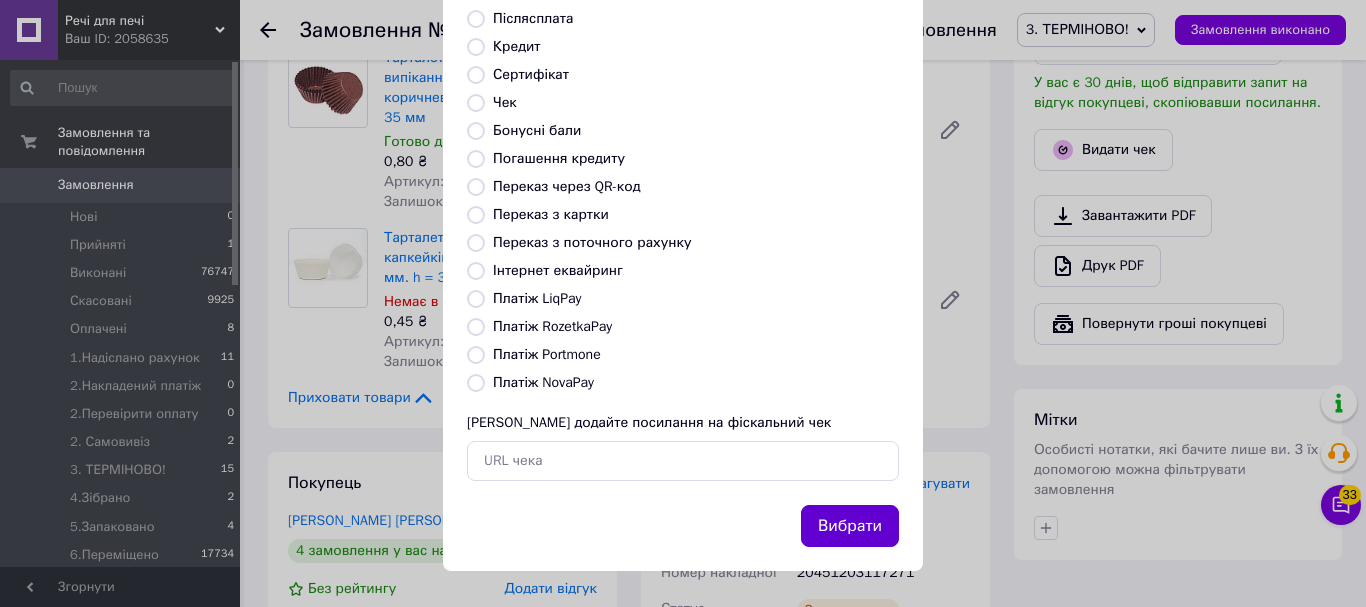 click on "Вибрати" at bounding box center (850, 526) 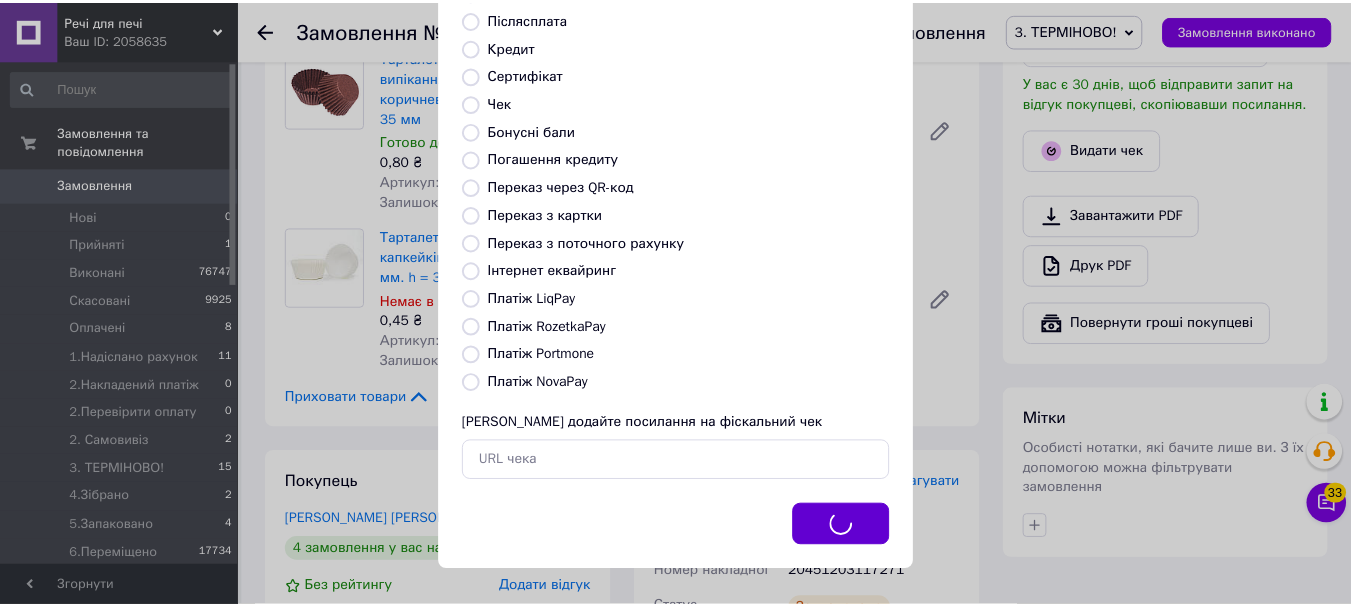 scroll, scrollTop: 1400, scrollLeft: 0, axis: vertical 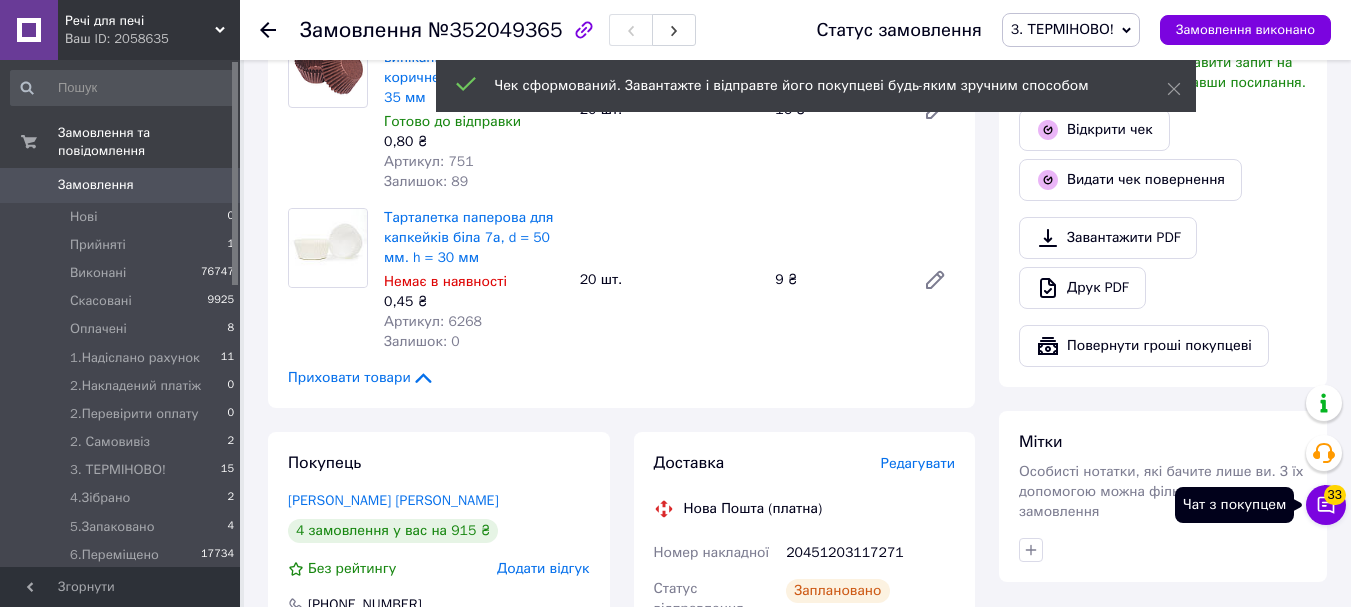 click on "Чат з покупцем 33" at bounding box center (1326, 505) 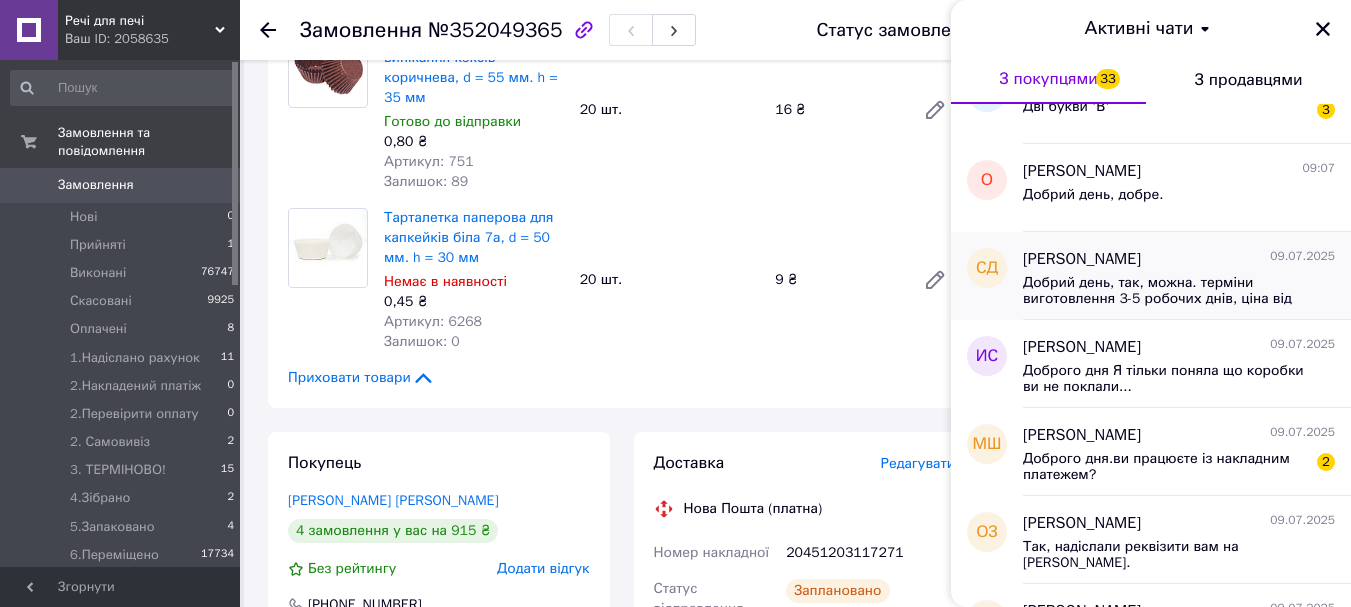 scroll, scrollTop: 500, scrollLeft: 0, axis: vertical 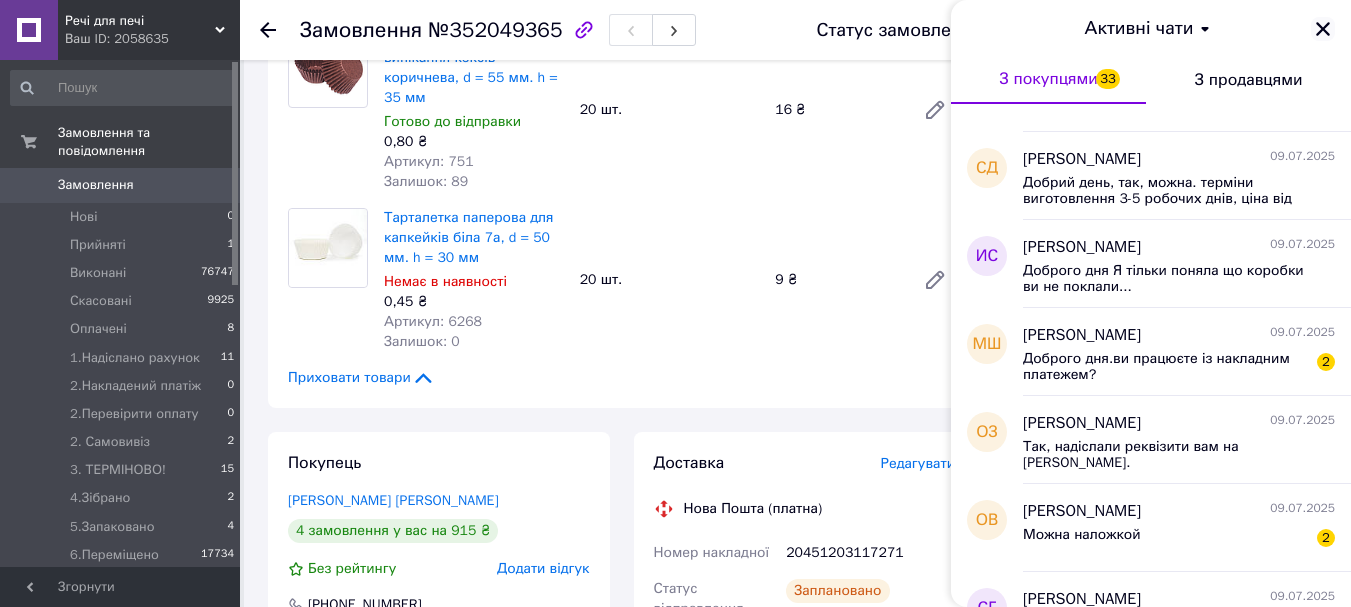 click 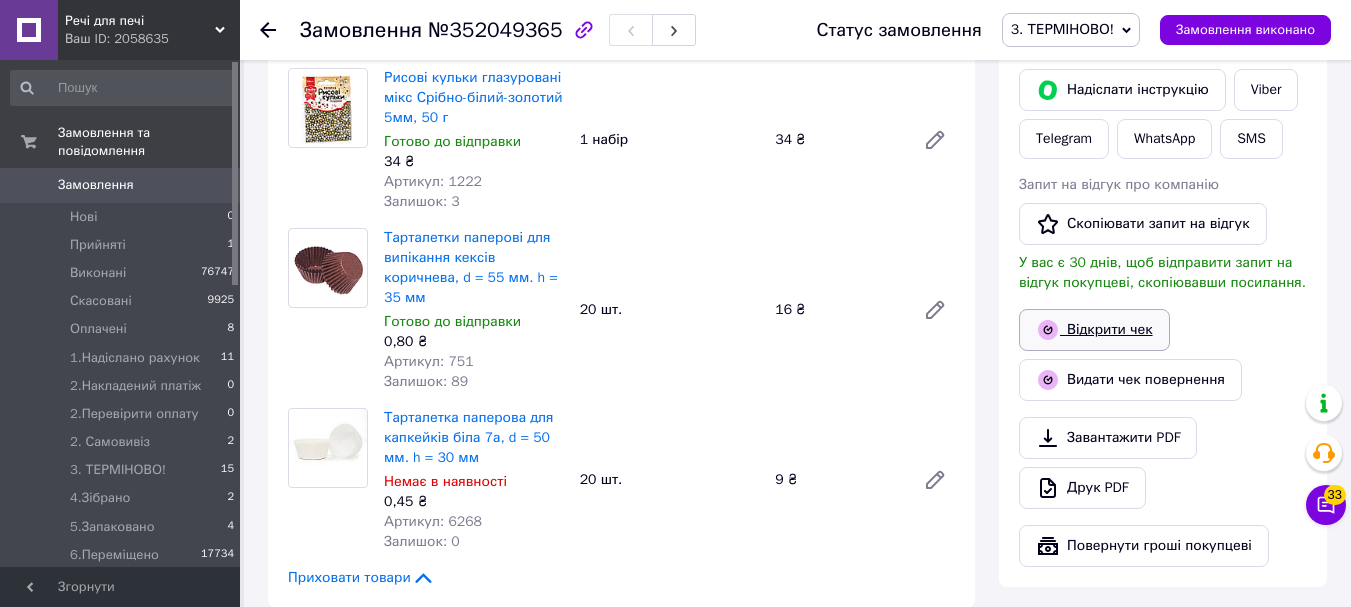 scroll, scrollTop: 1100, scrollLeft: 0, axis: vertical 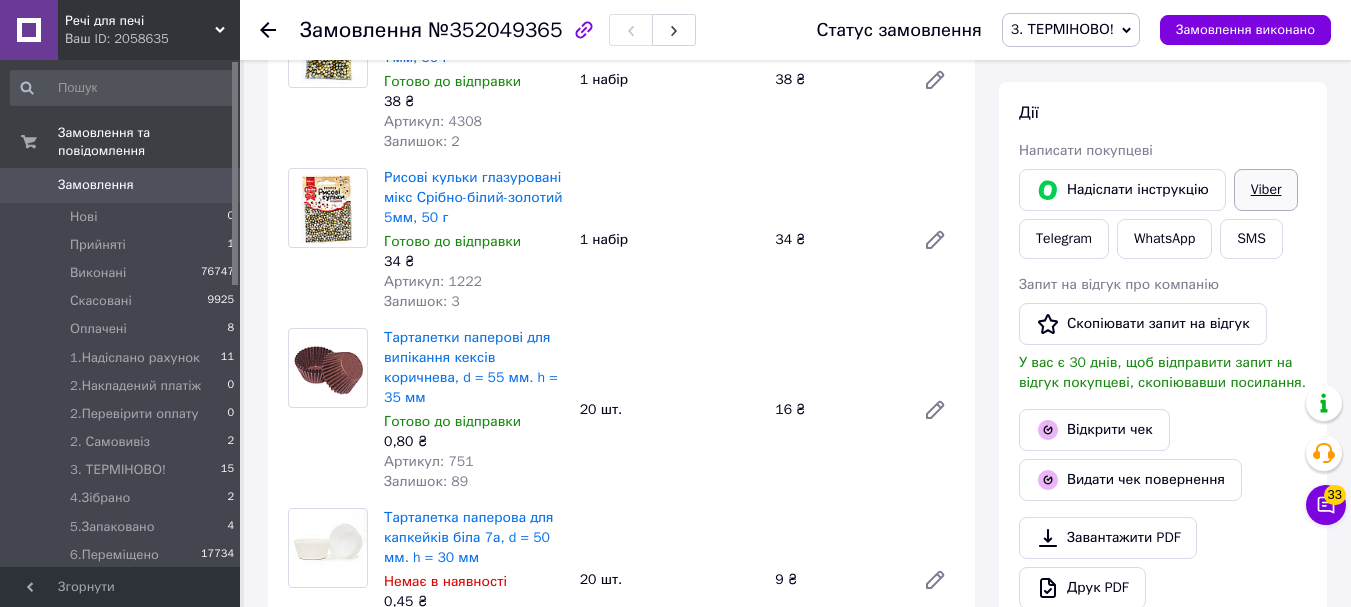 click on "Viber" at bounding box center (1266, 190) 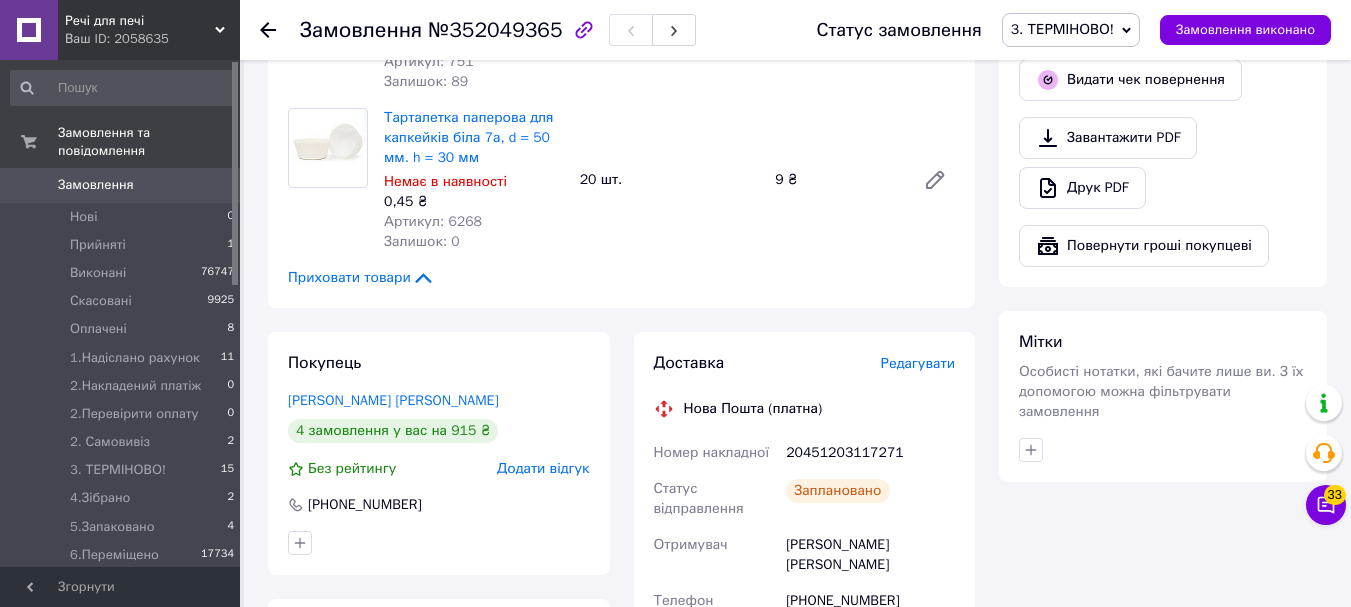 scroll, scrollTop: 1700, scrollLeft: 0, axis: vertical 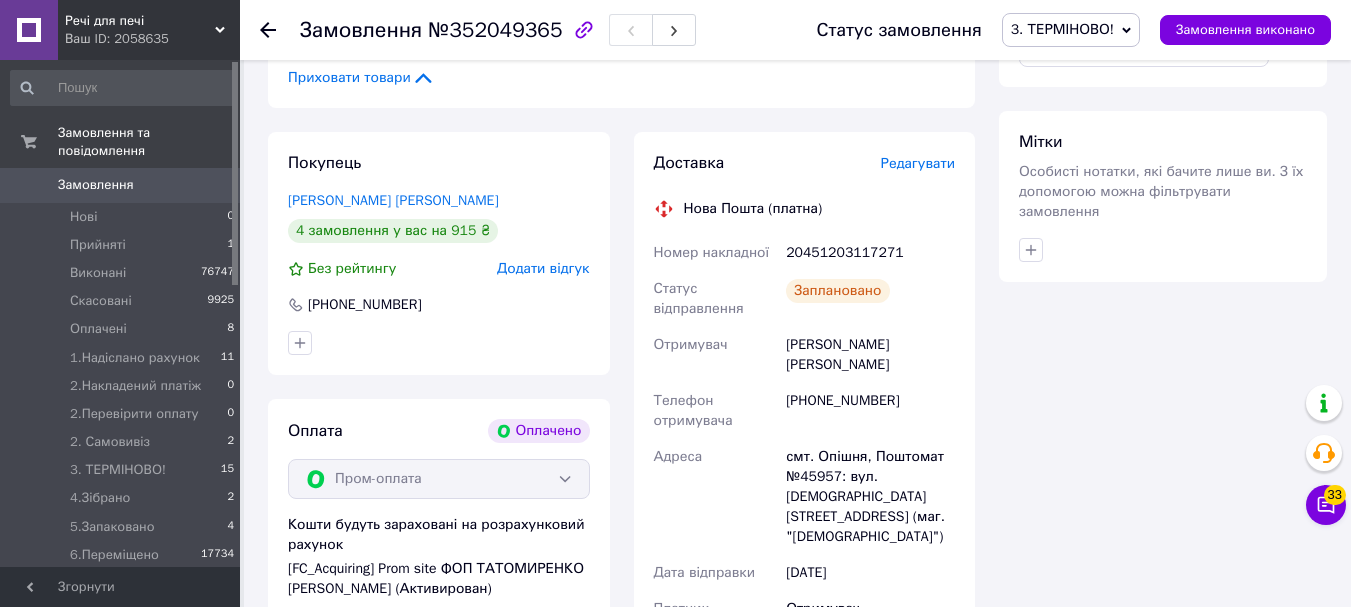 drag, startPoint x: 1319, startPoint y: 230, endPoint x: 1001, endPoint y: 271, distance: 320.6322 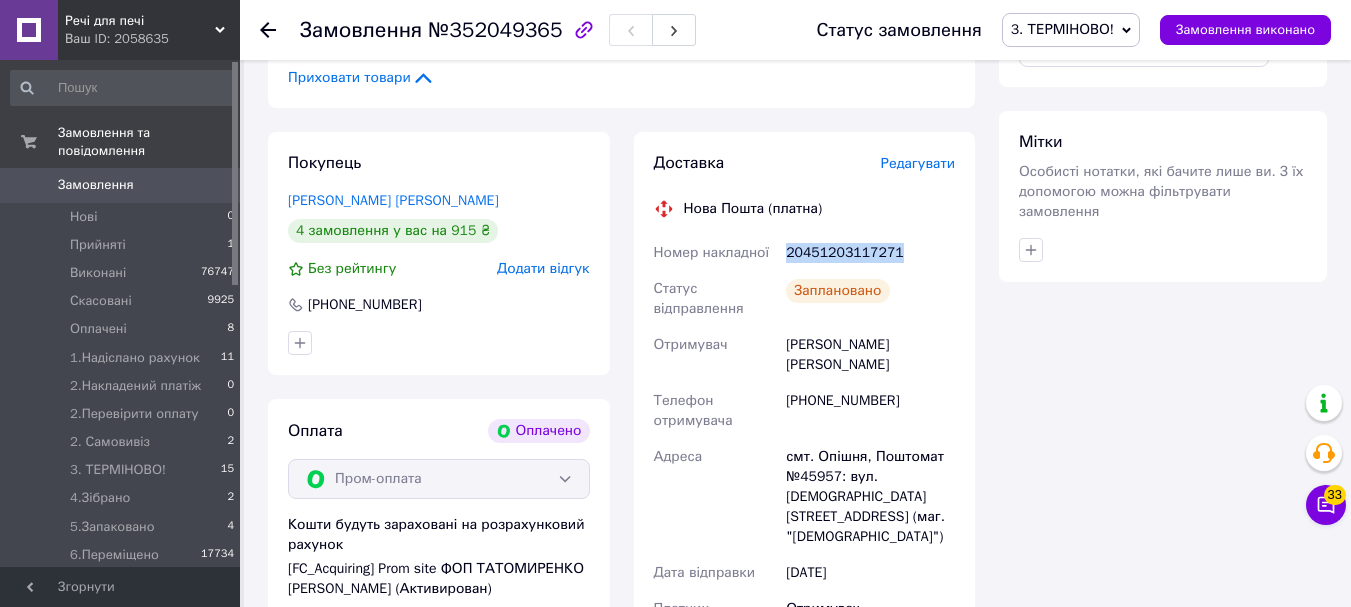 click on "20451203117271" at bounding box center [870, 253] 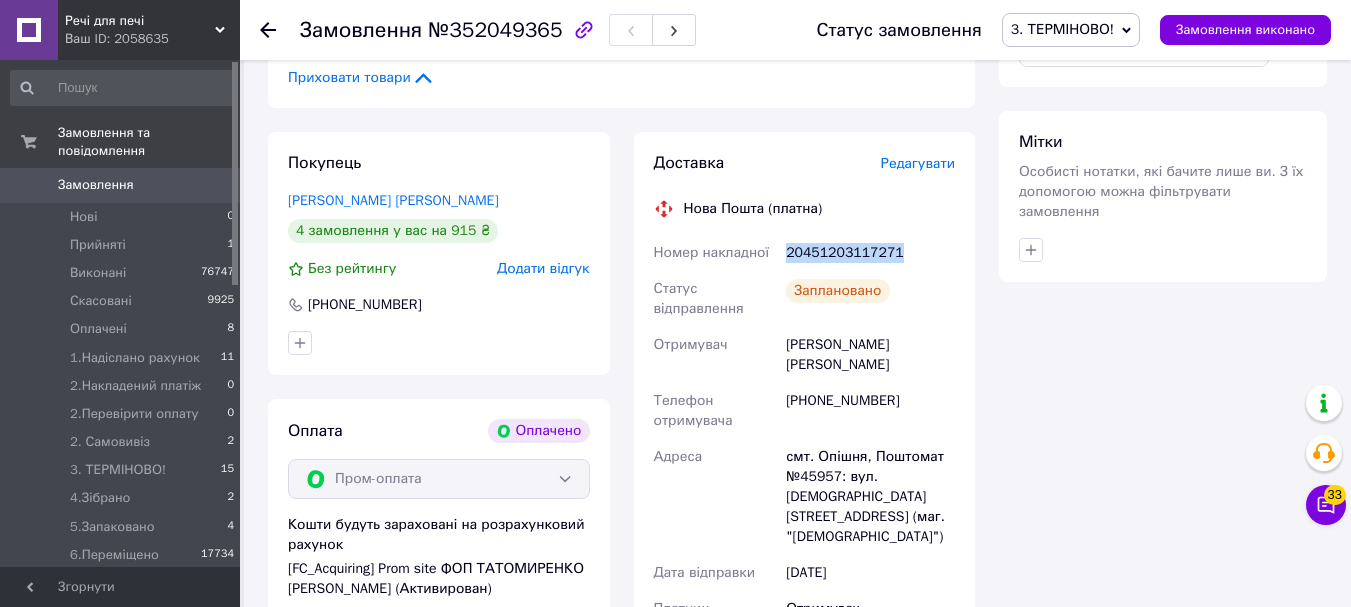 click on "3. ТЕРМІНОВО!" at bounding box center (1071, 30) 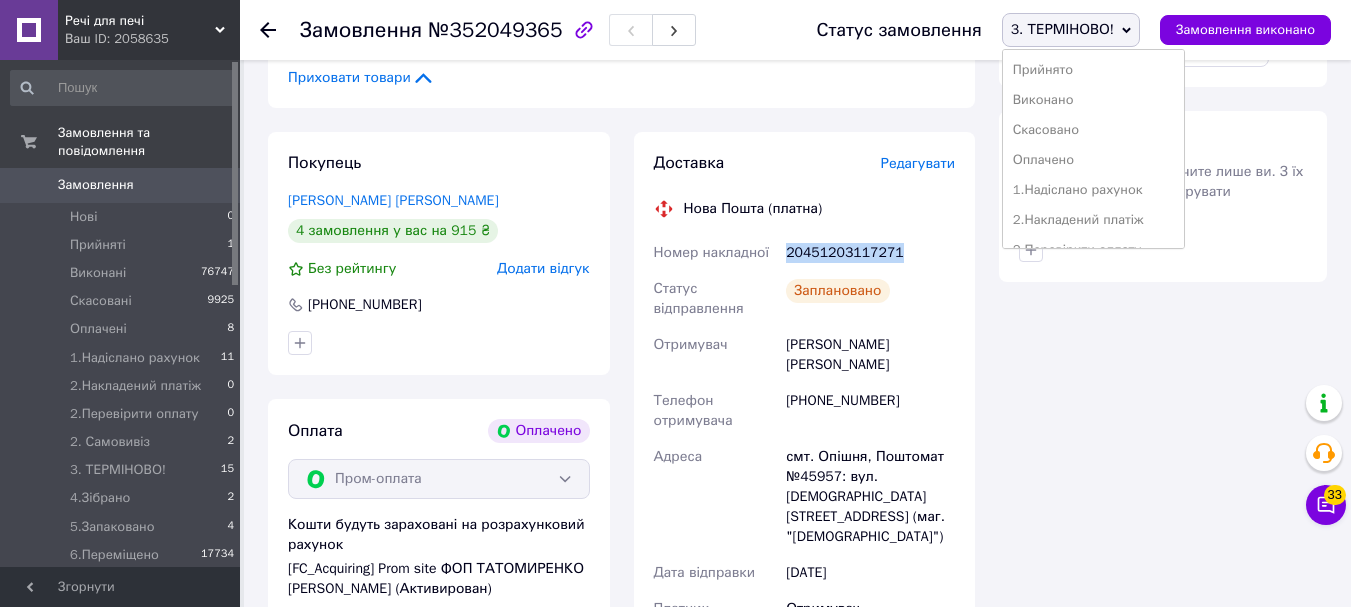 scroll, scrollTop: 200, scrollLeft: 0, axis: vertical 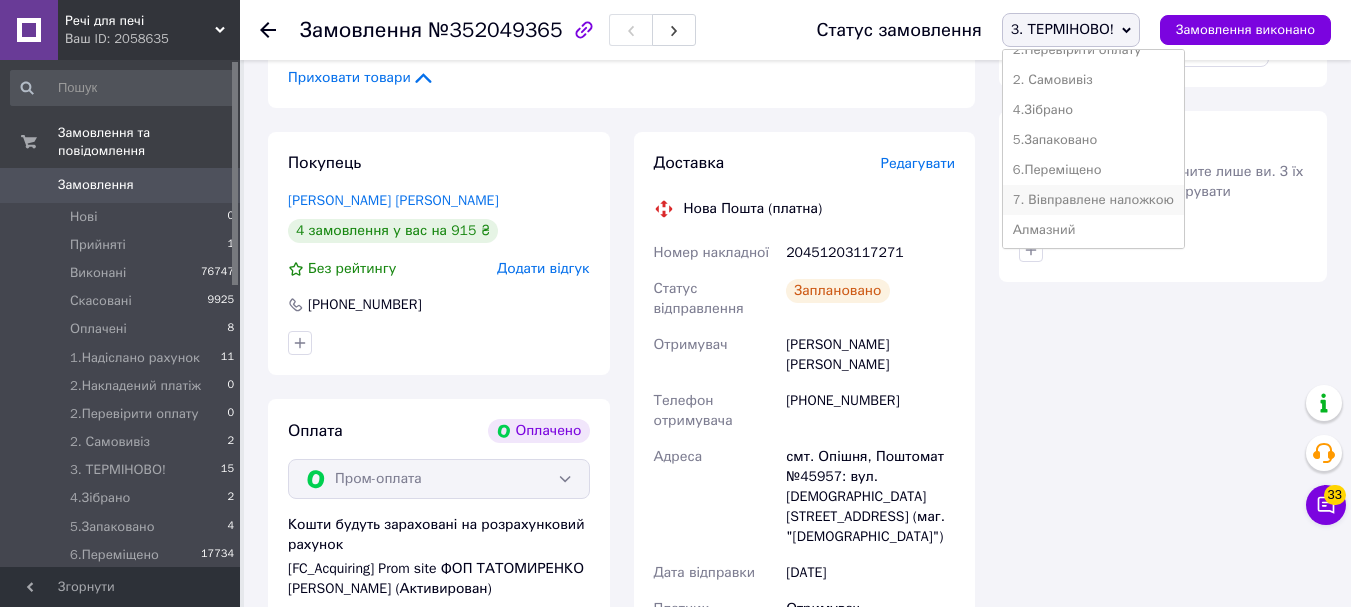 click on "7. Вівправлене наложкою" at bounding box center (1093, 200) 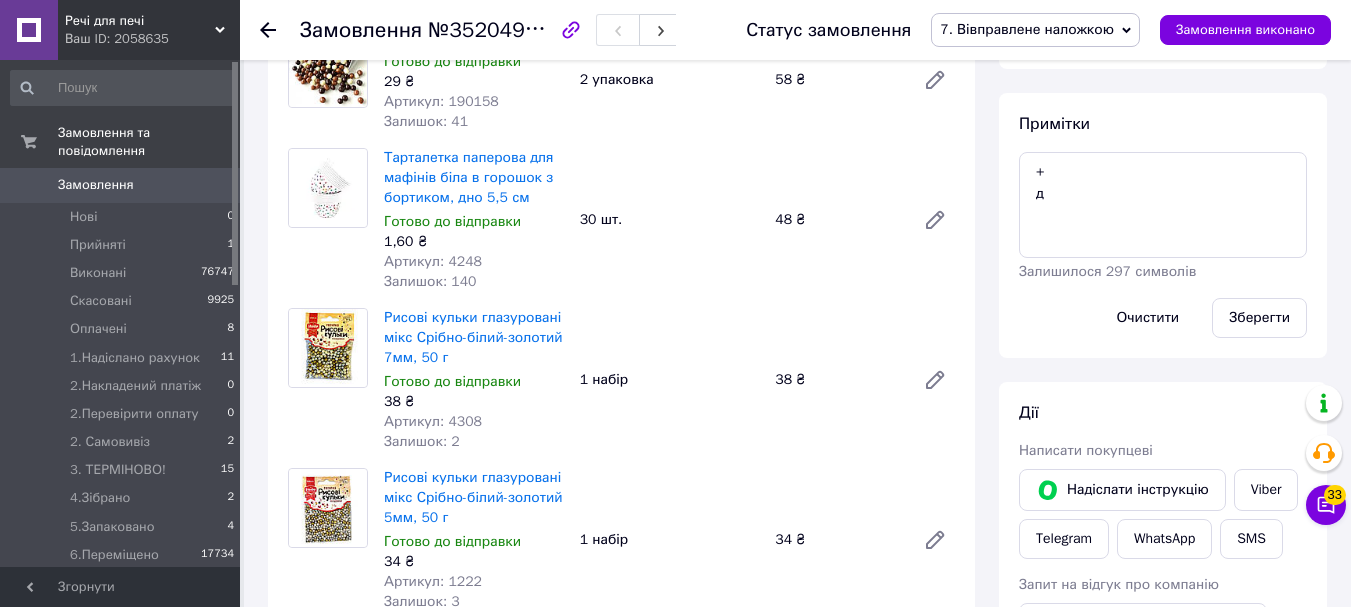 scroll, scrollTop: 400, scrollLeft: 0, axis: vertical 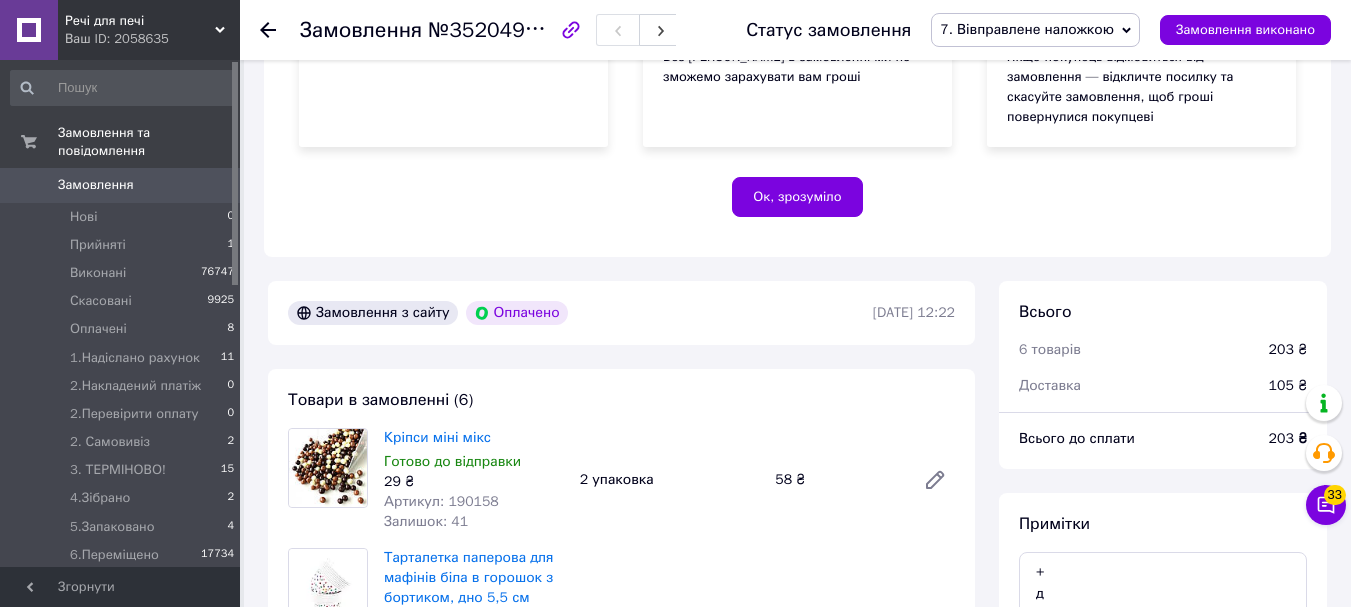 click 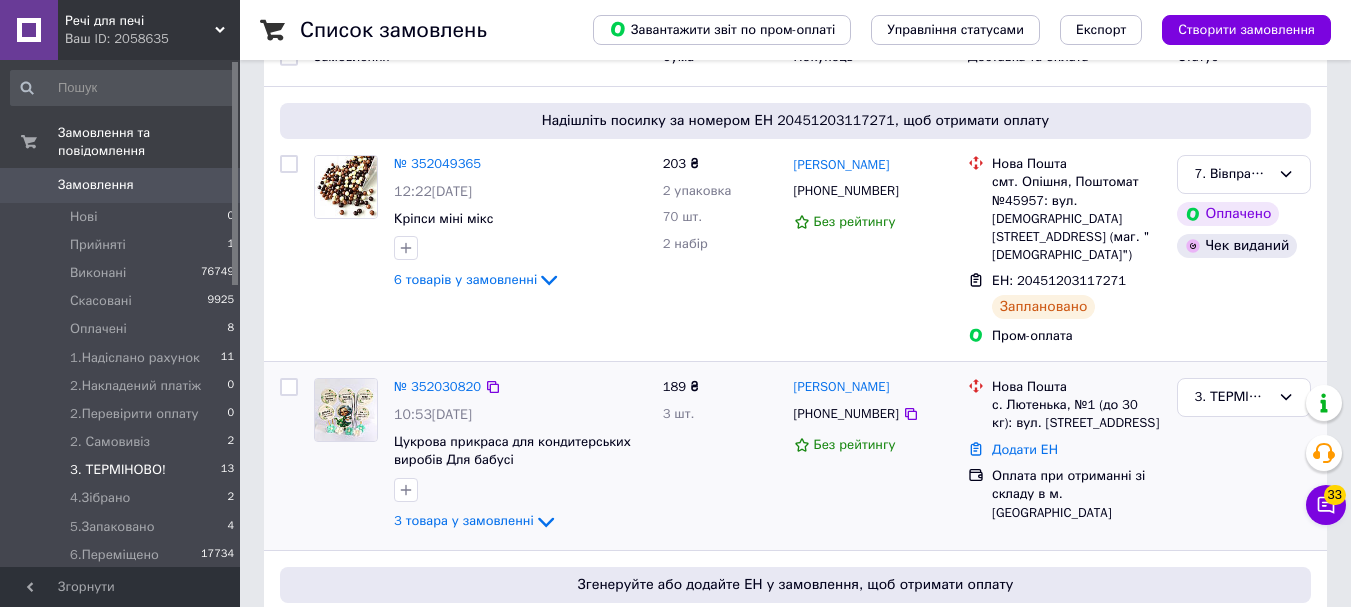 scroll, scrollTop: 500, scrollLeft: 0, axis: vertical 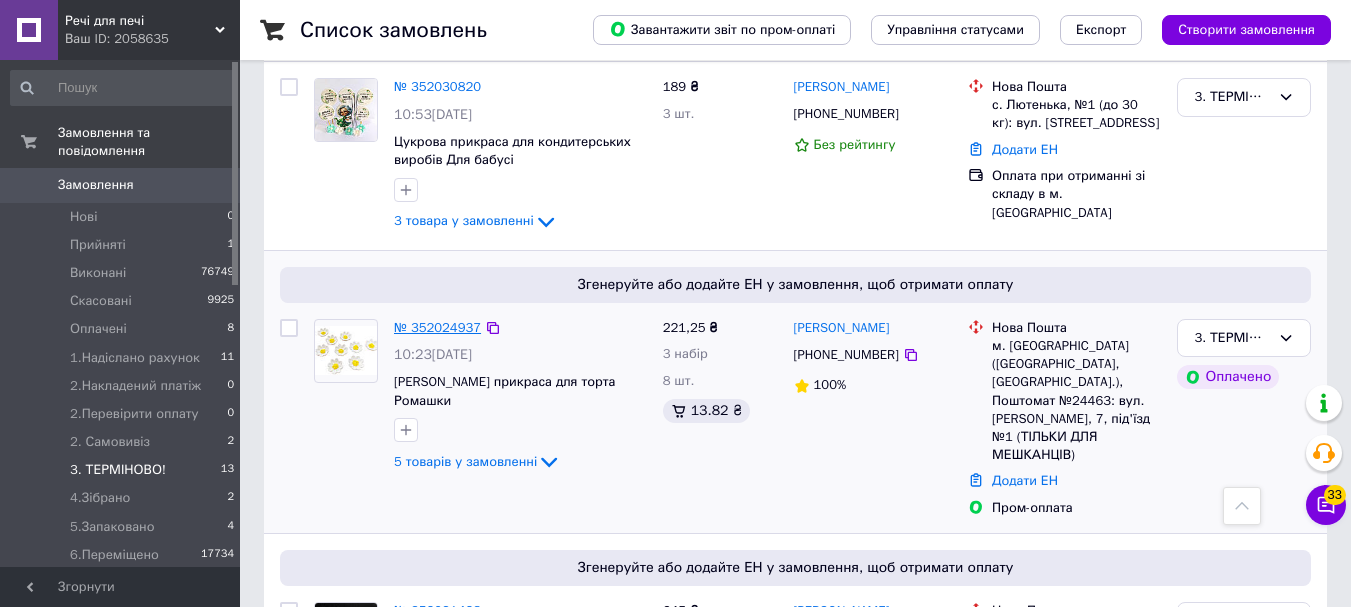 click on "№ 352024937" at bounding box center [437, 327] 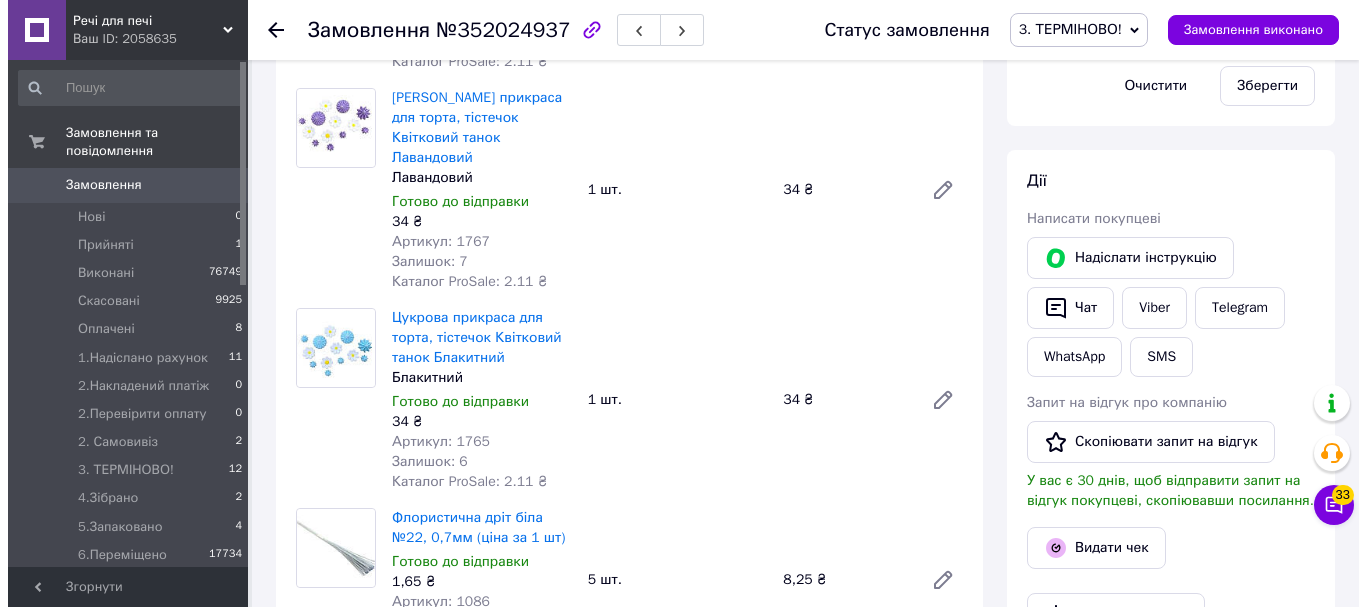 scroll, scrollTop: 1500, scrollLeft: 0, axis: vertical 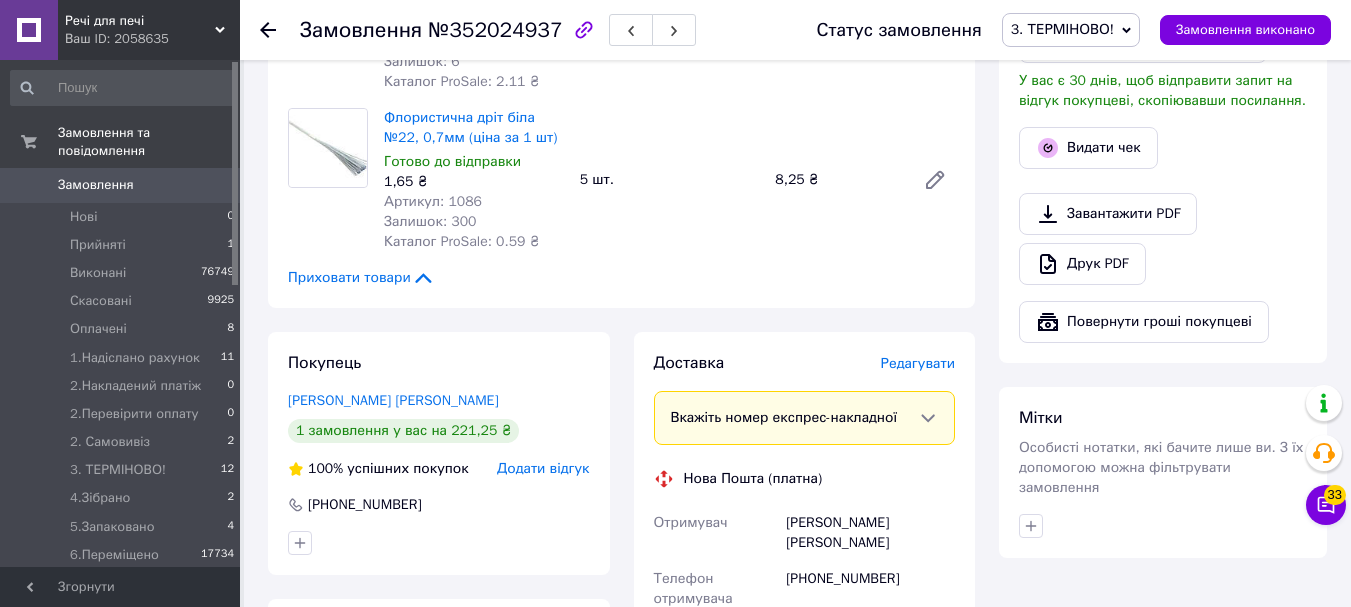 click on "Редагувати" at bounding box center [918, 363] 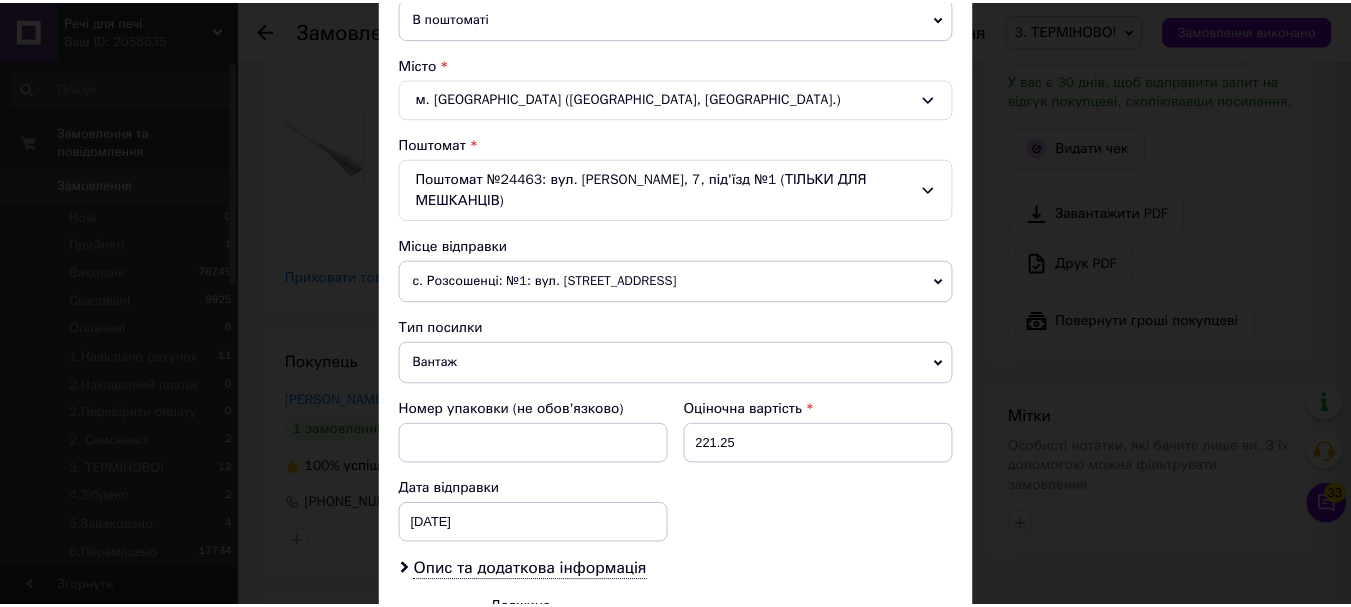 scroll, scrollTop: 743, scrollLeft: 0, axis: vertical 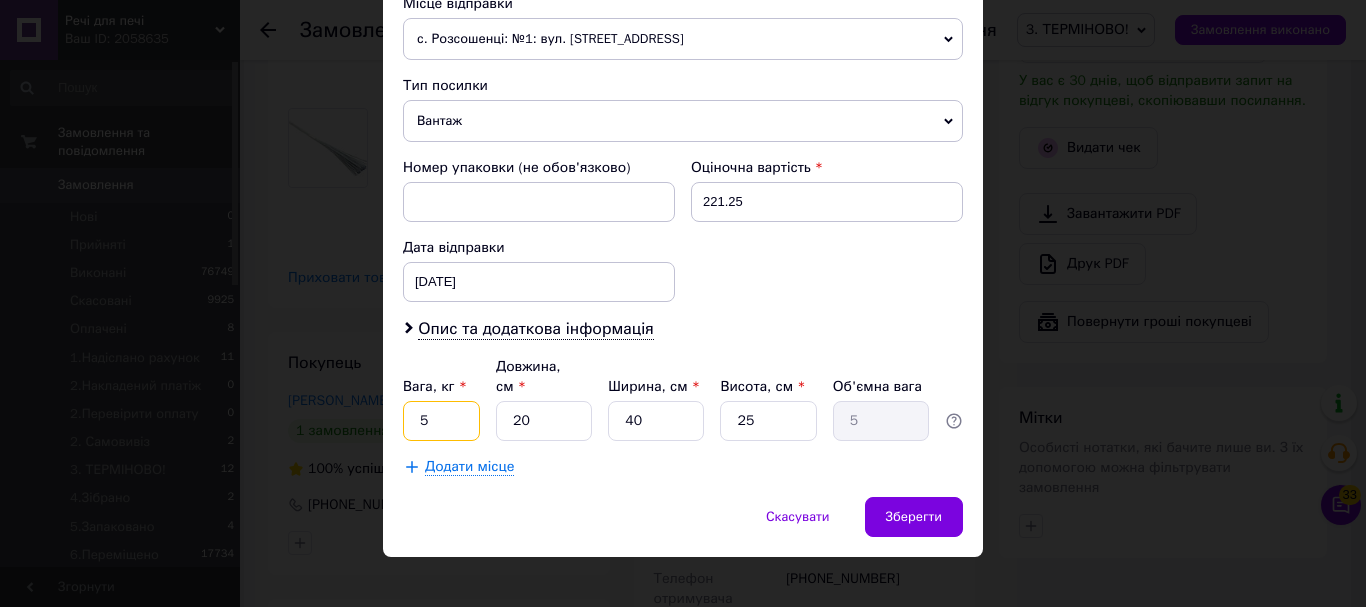 click on "5" at bounding box center (441, 421) 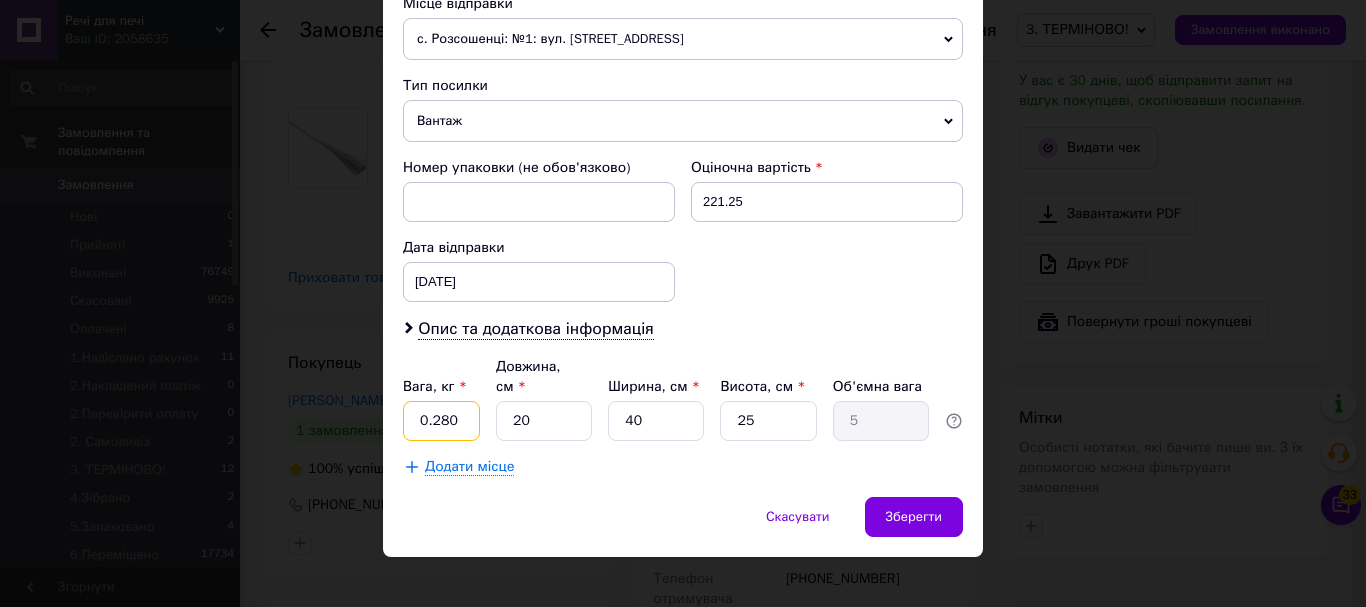 type on "0.280" 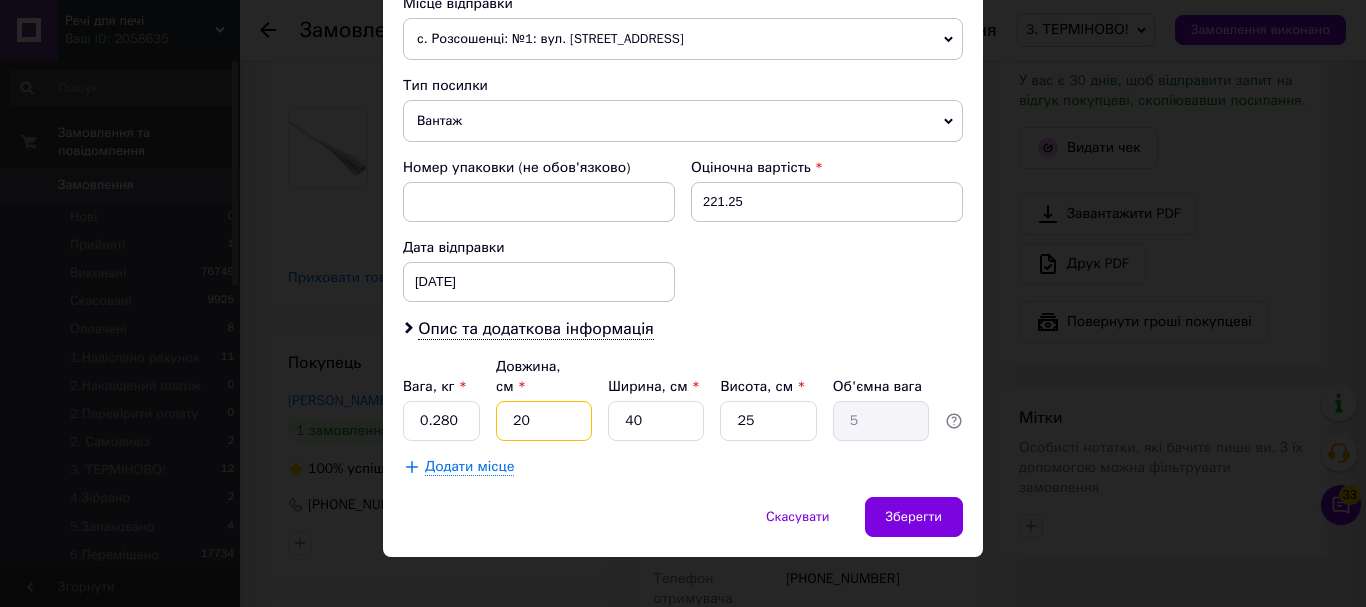 type on "3" 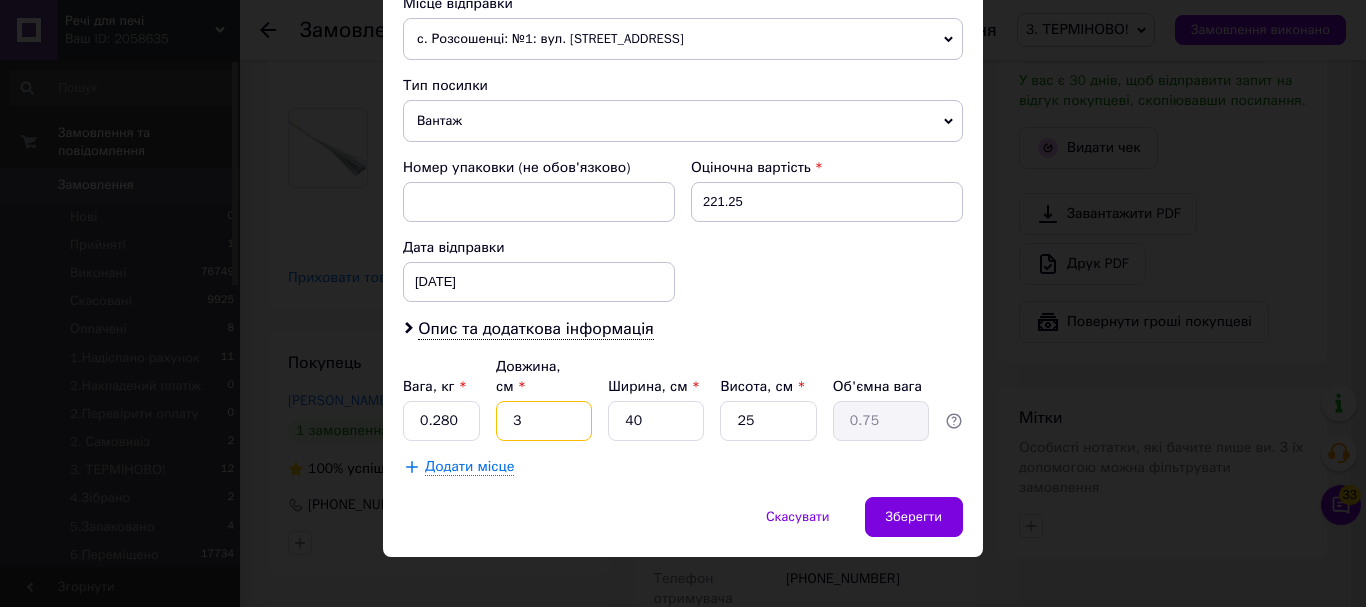 type on "34" 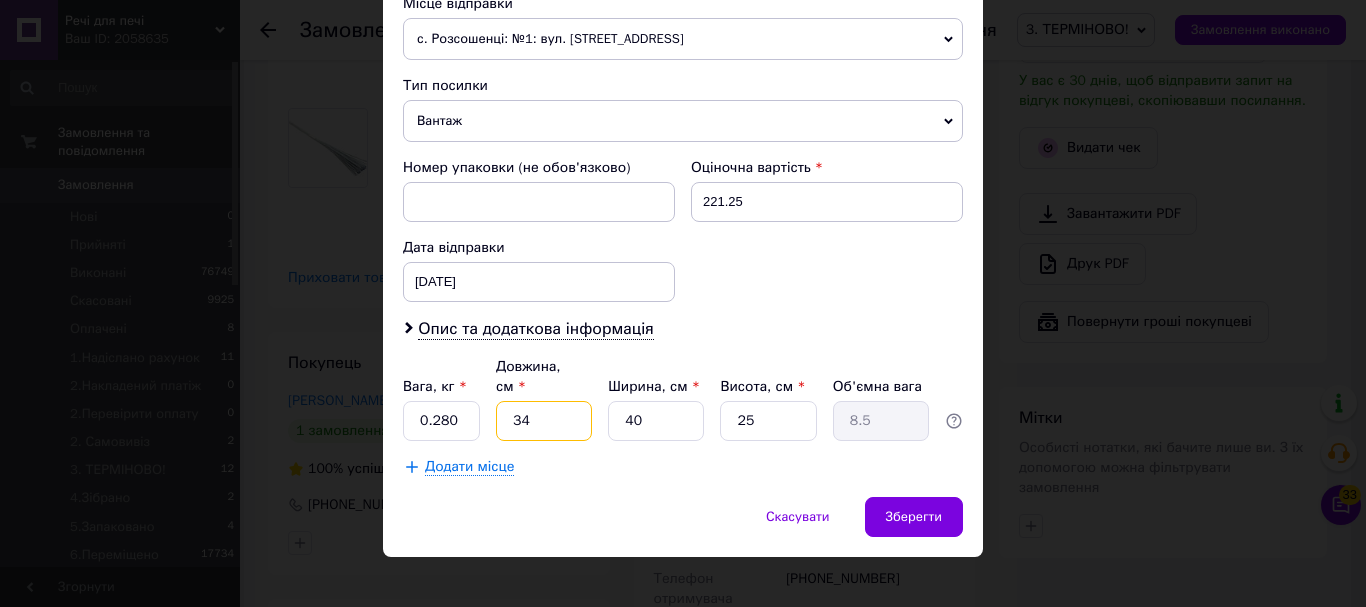 type on "34" 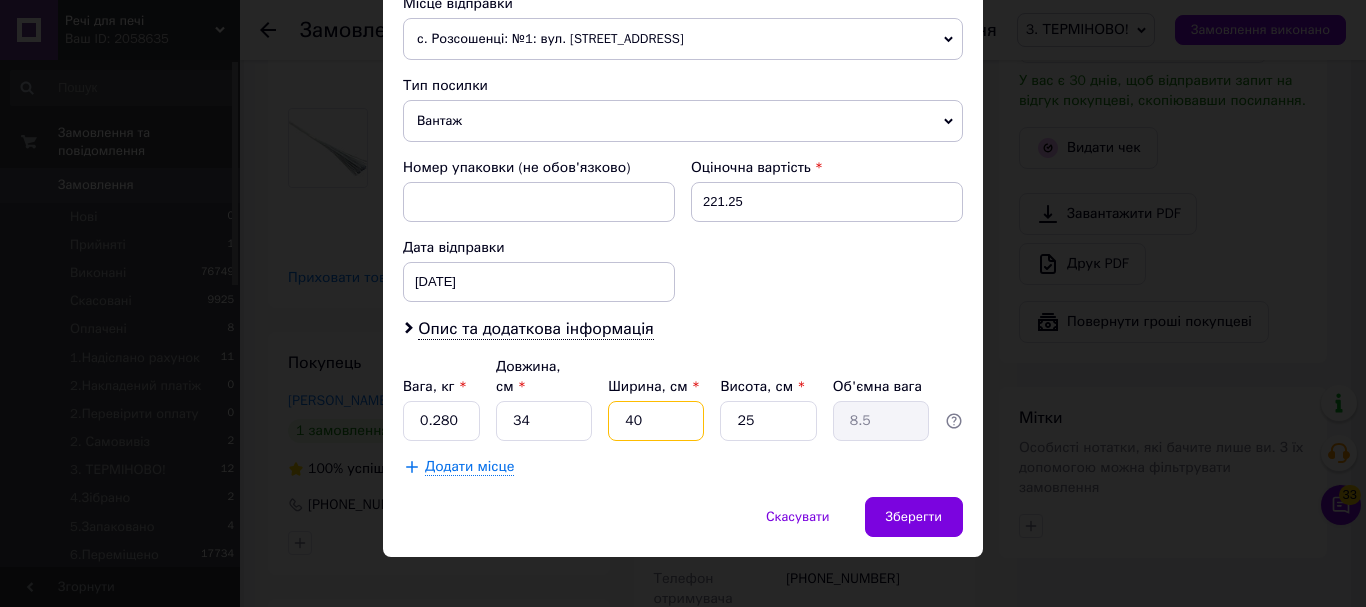 type on "2" 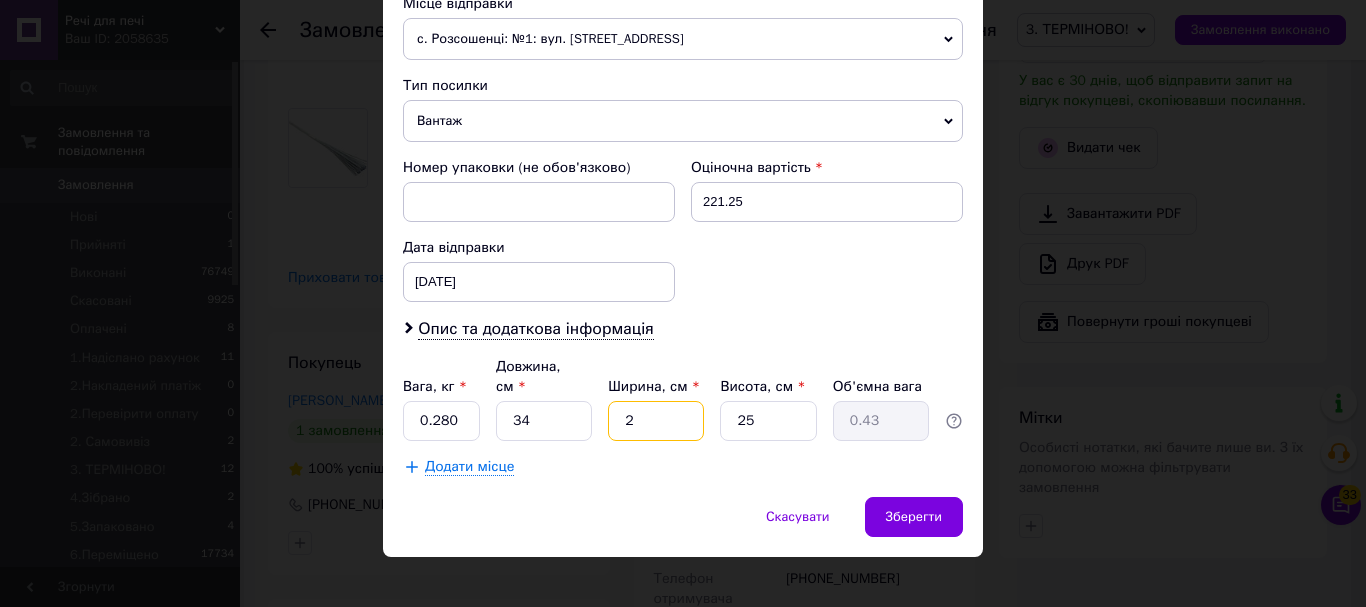 type on "24" 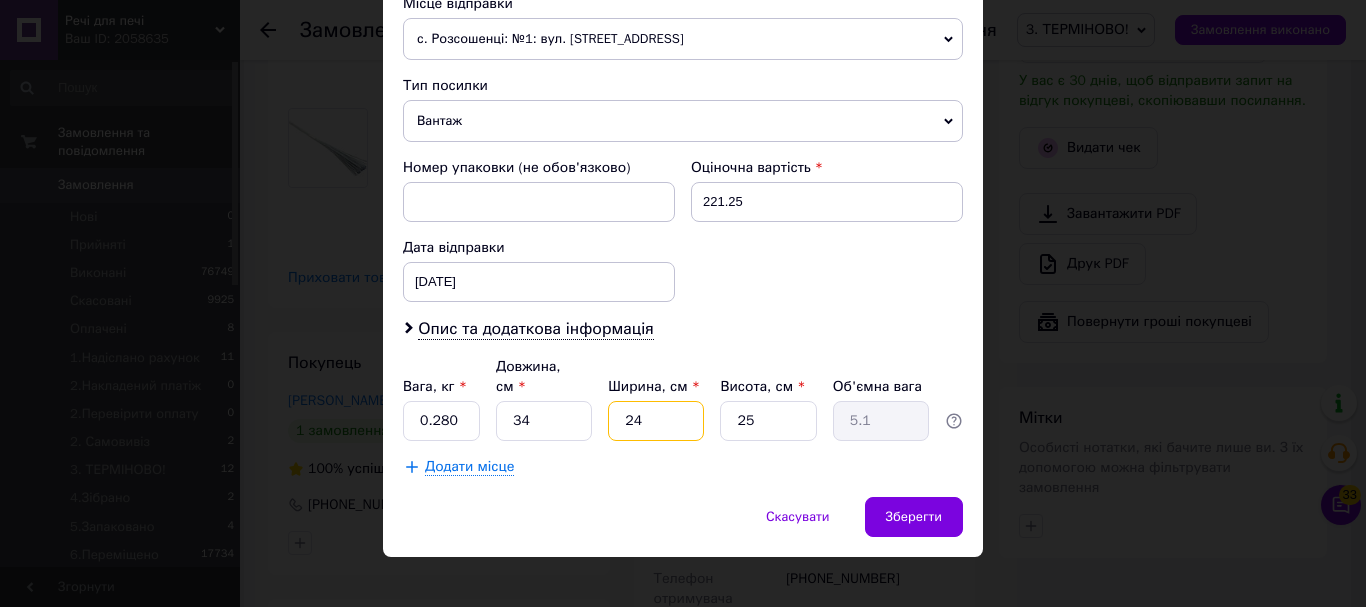 type on "24" 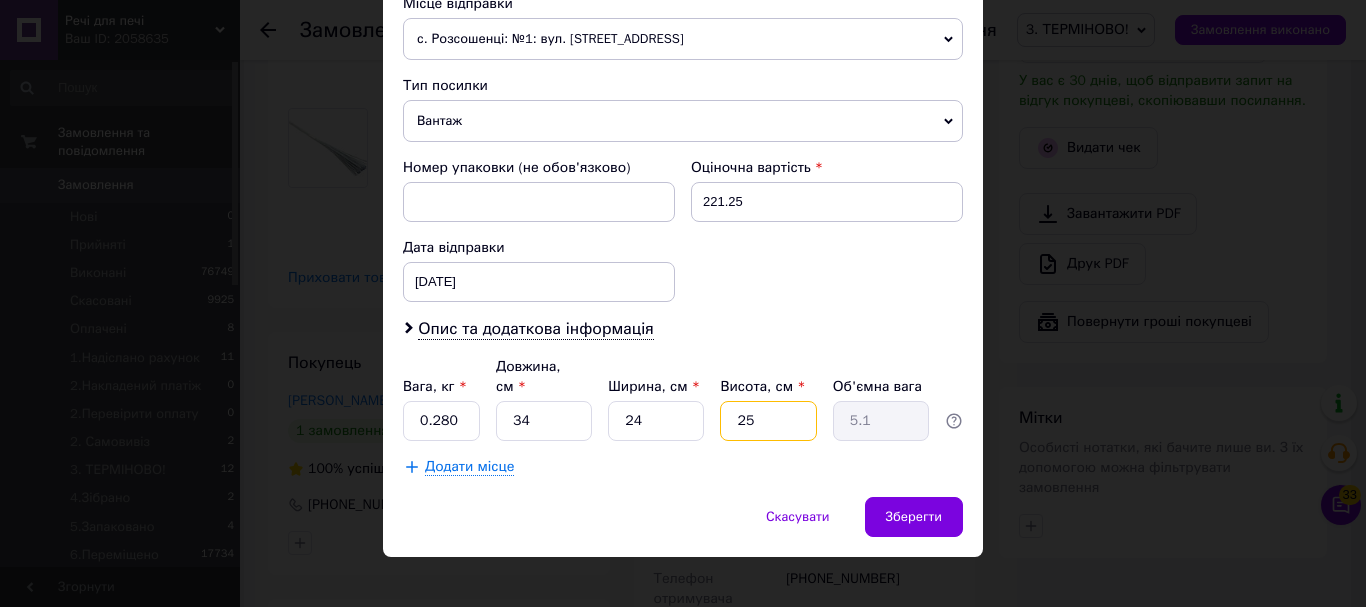 type on "5" 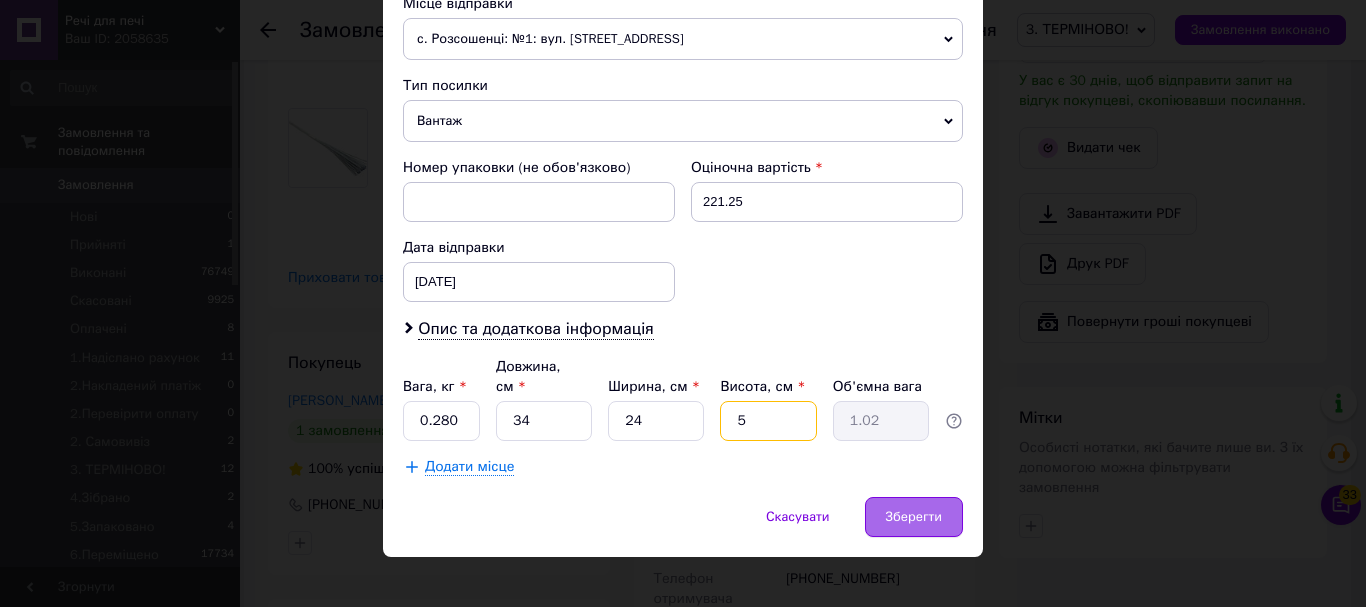 type on "5" 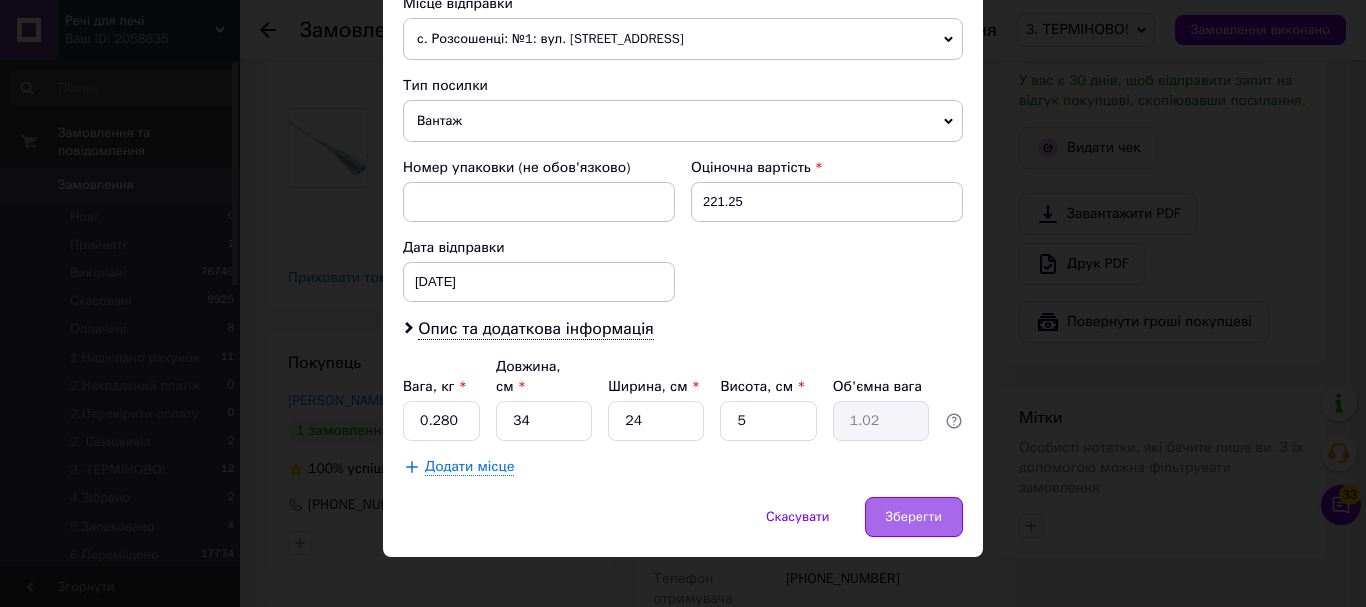 click on "Зберегти" at bounding box center [914, 517] 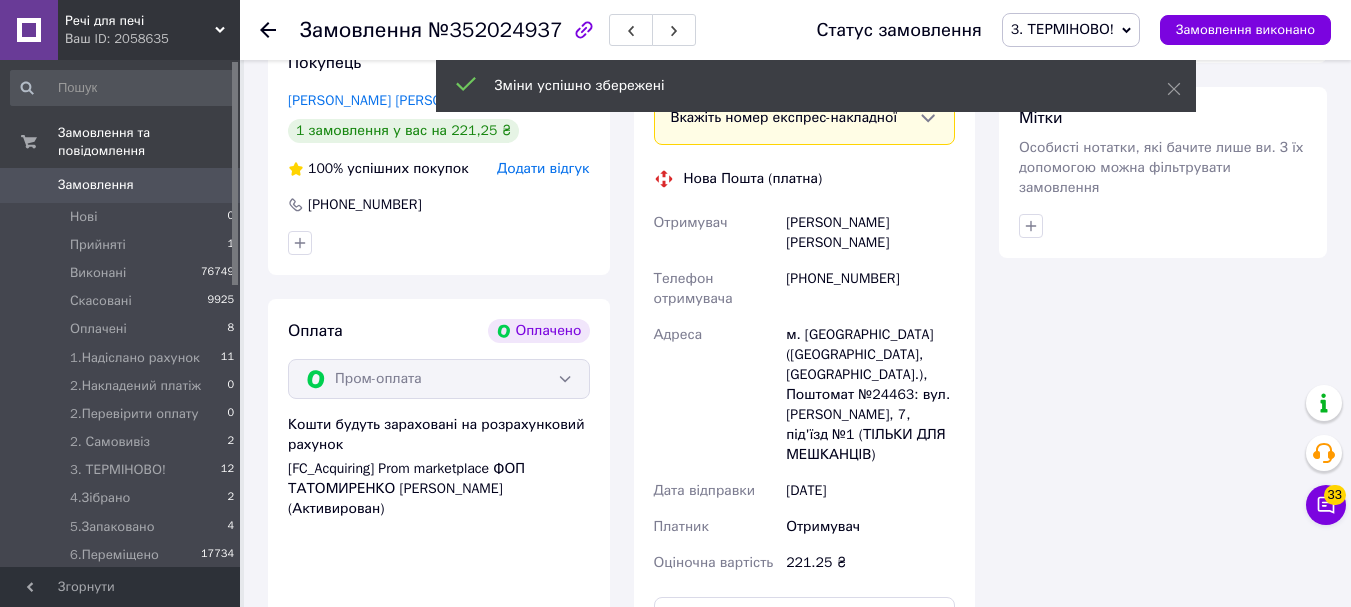 scroll, scrollTop: 2000, scrollLeft: 0, axis: vertical 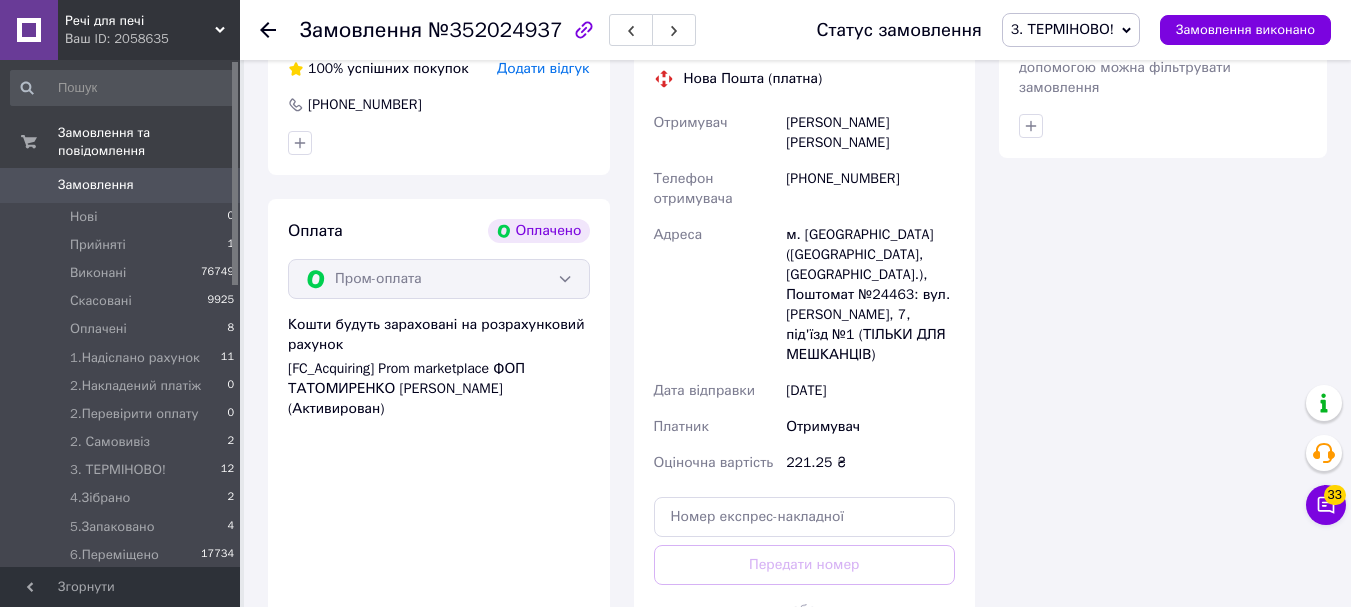 click on "Згенерувати ЕН" at bounding box center [805, 654] 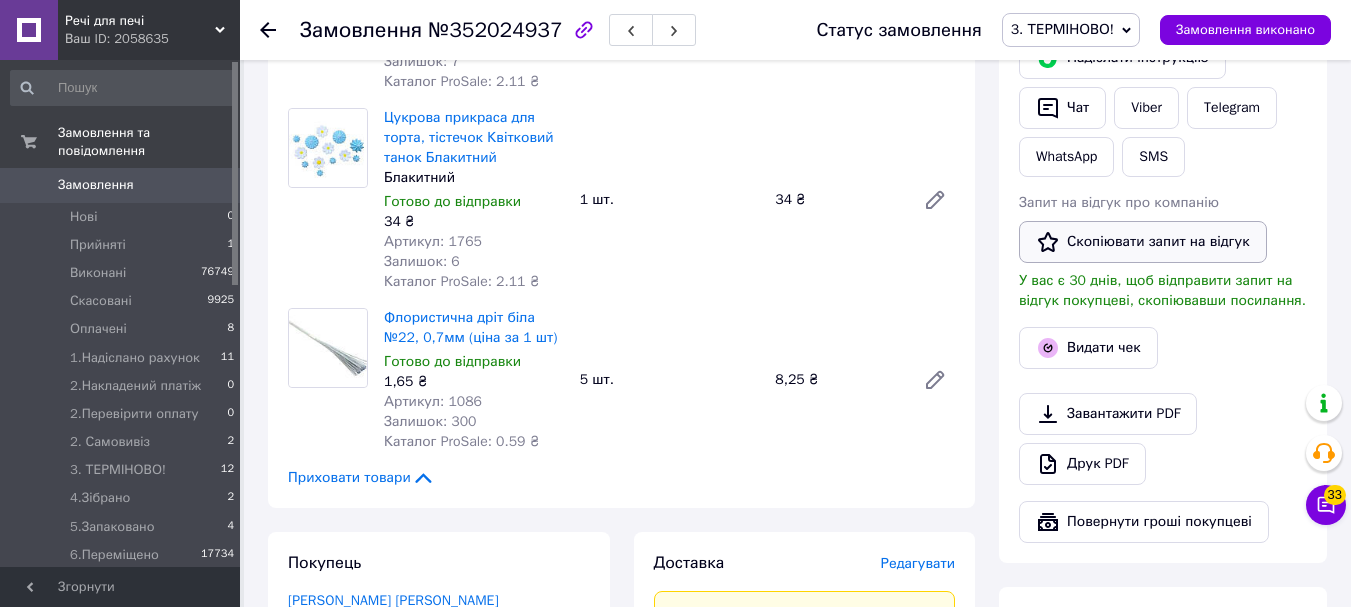 scroll, scrollTop: 1100, scrollLeft: 0, axis: vertical 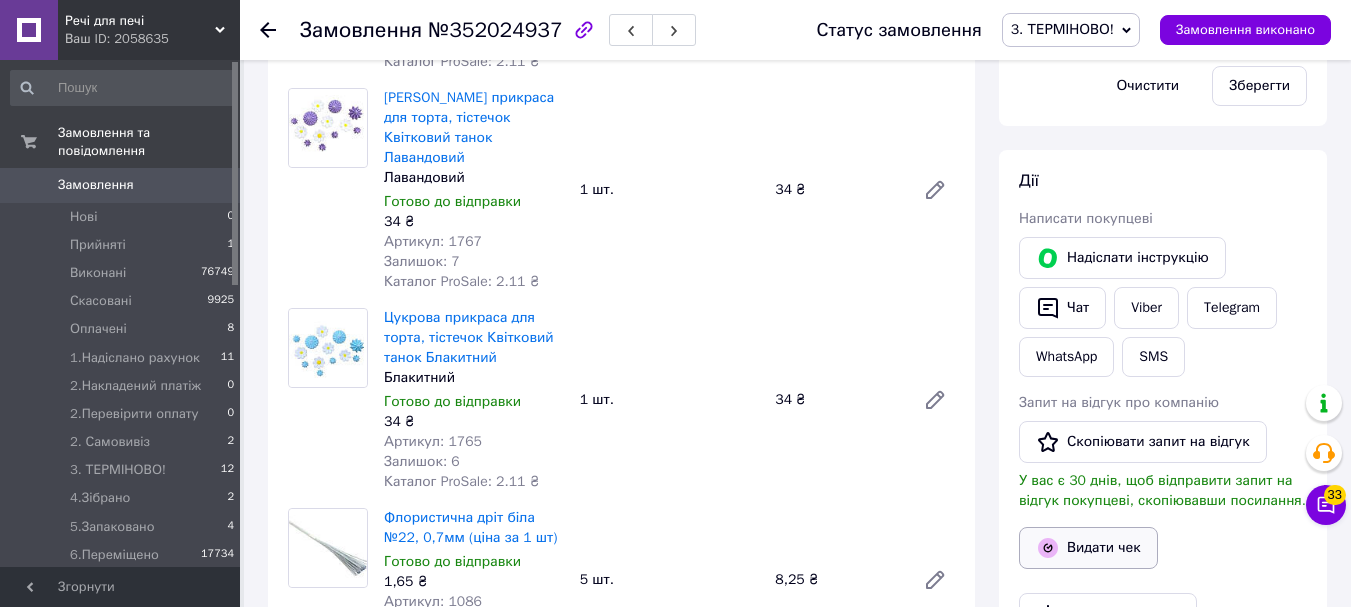 click on "Видати чек" at bounding box center [1088, 548] 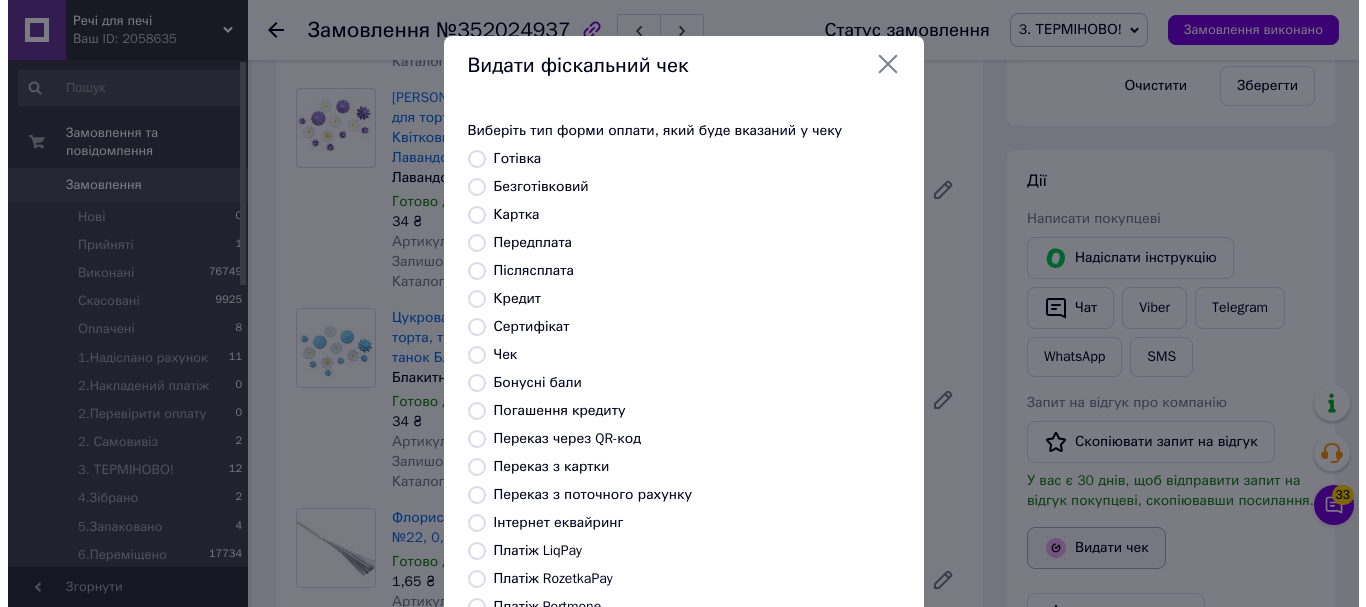 scroll, scrollTop: 1080, scrollLeft: 0, axis: vertical 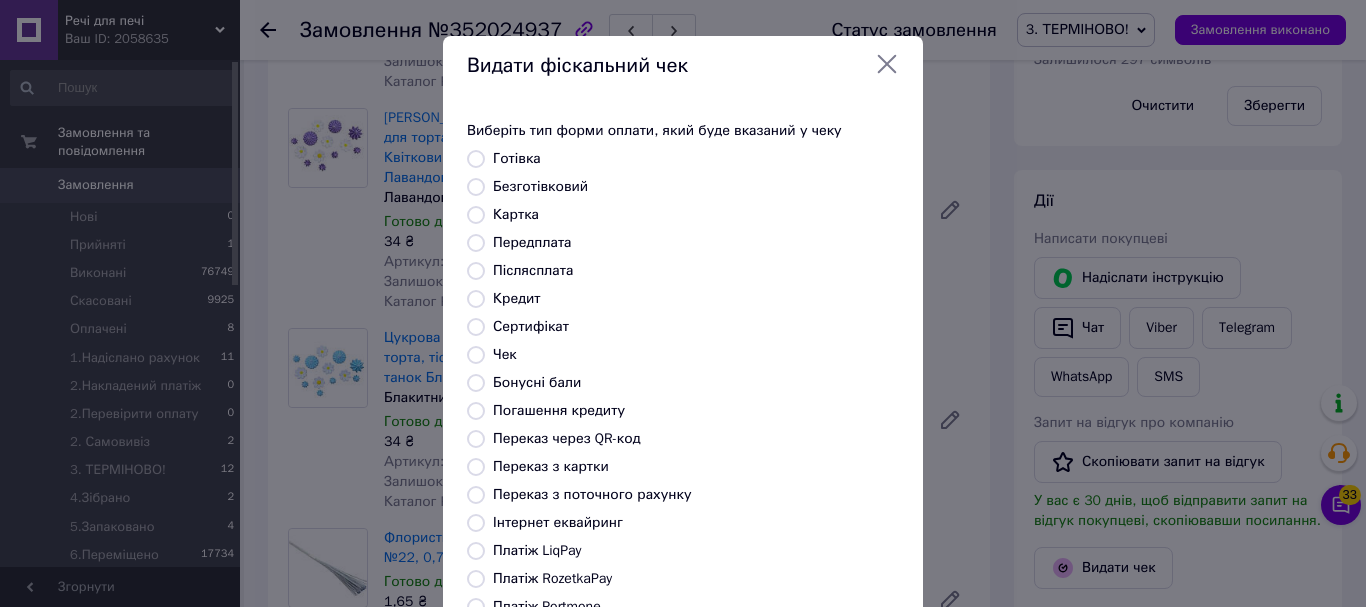 click on "Безготівковий" at bounding box center (476, 187) 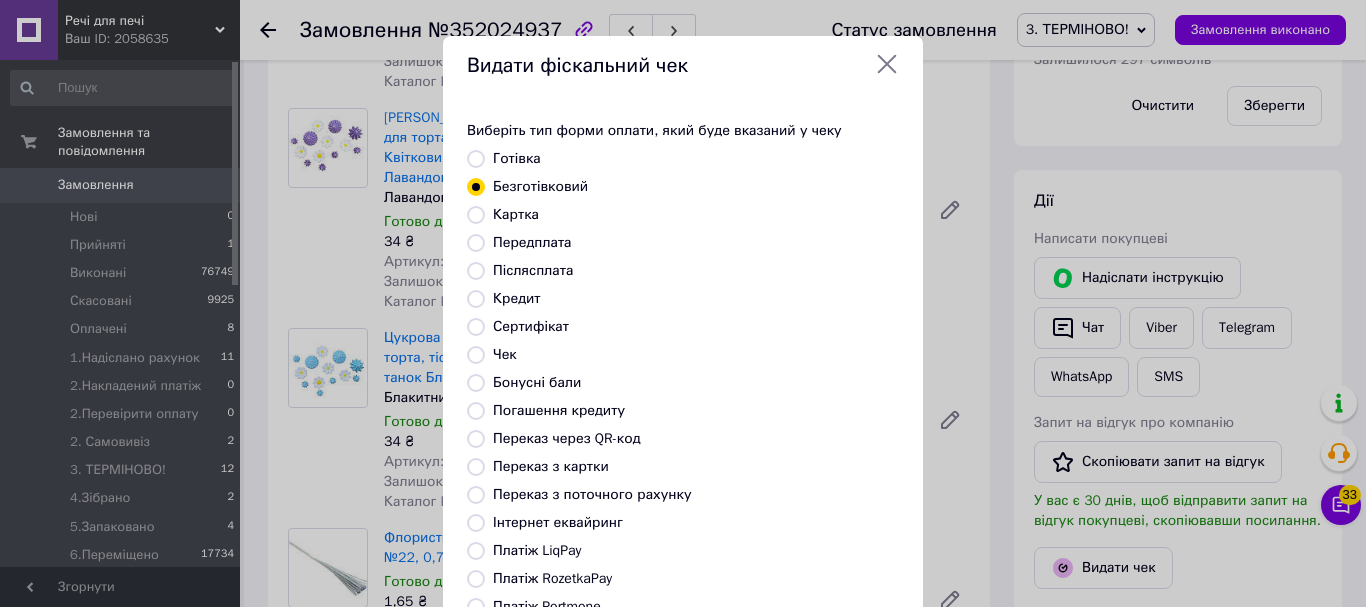 scroll, scrollTop: 252, scrollLeft: 0, axis: vertical 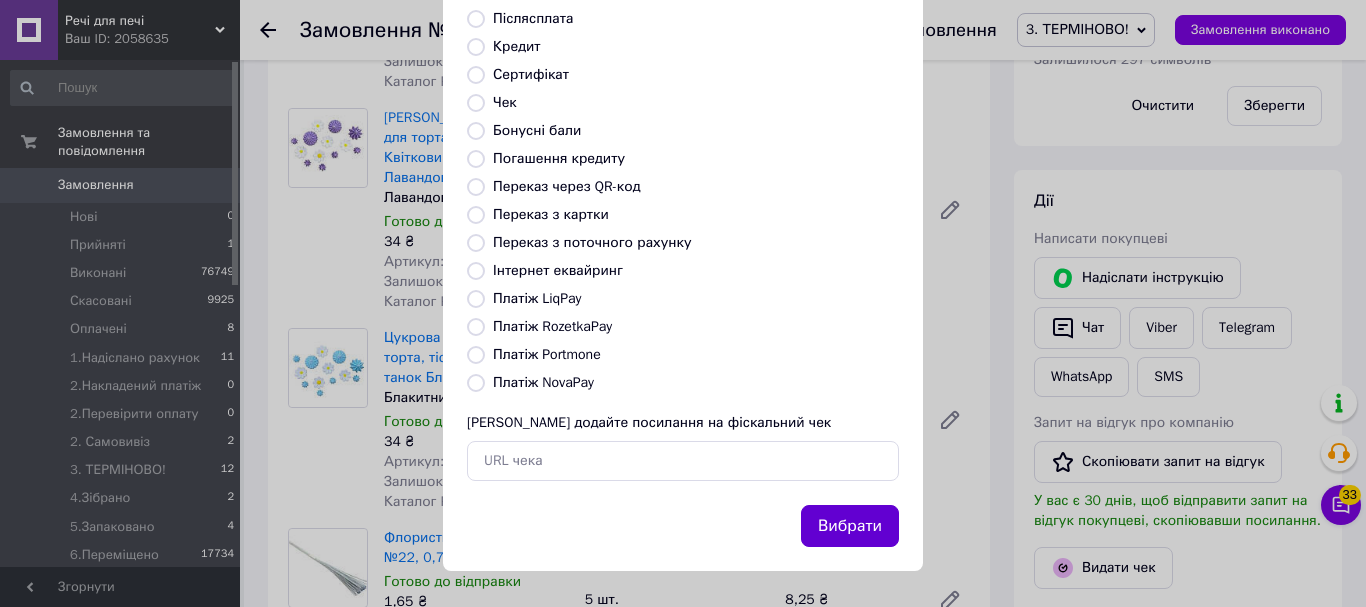 click on "Вибрати" at bounding box center [850, 526] 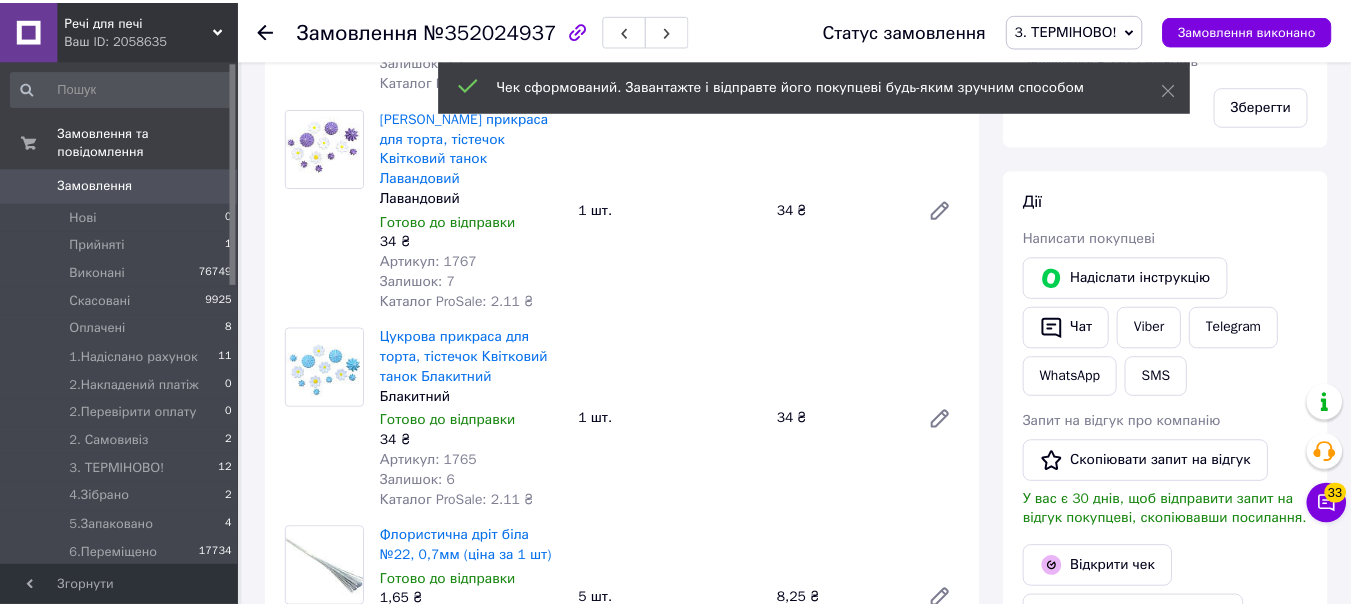 scroll, scrollTop: 1100, scrollLeft: 0, axis: vertical 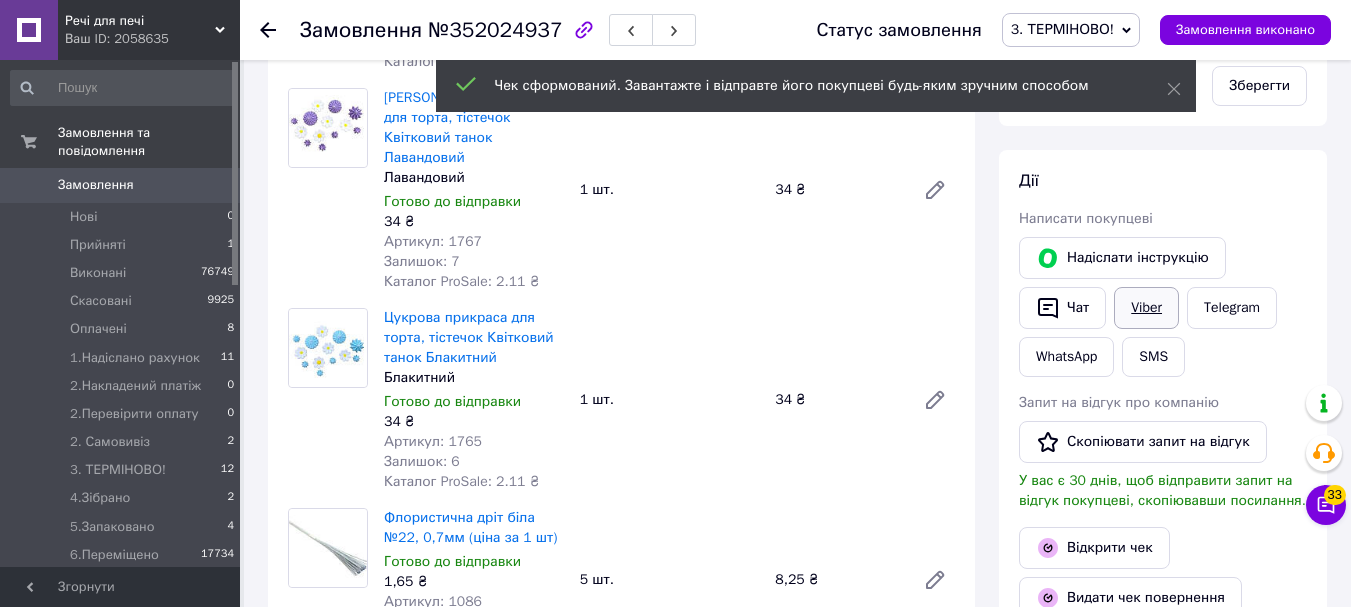 click on "Viber" at bounding box center [1146, 308] 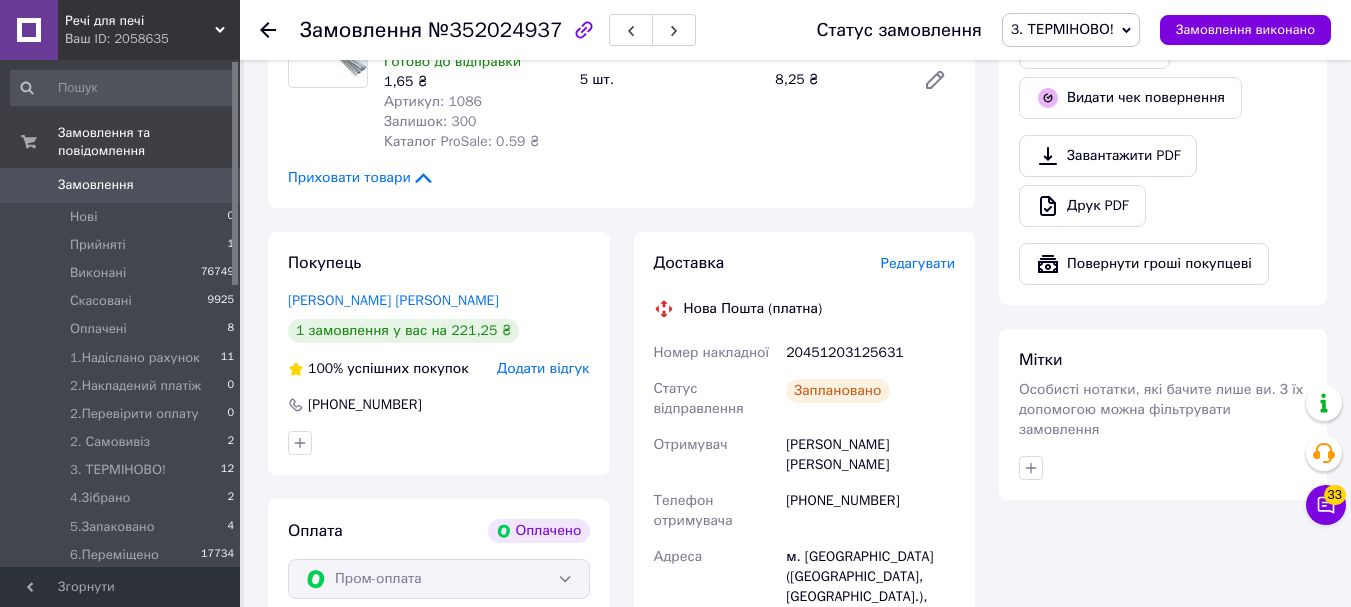 scroll, scrollTop: 1700, scrollLeft: 0, axis: vertical 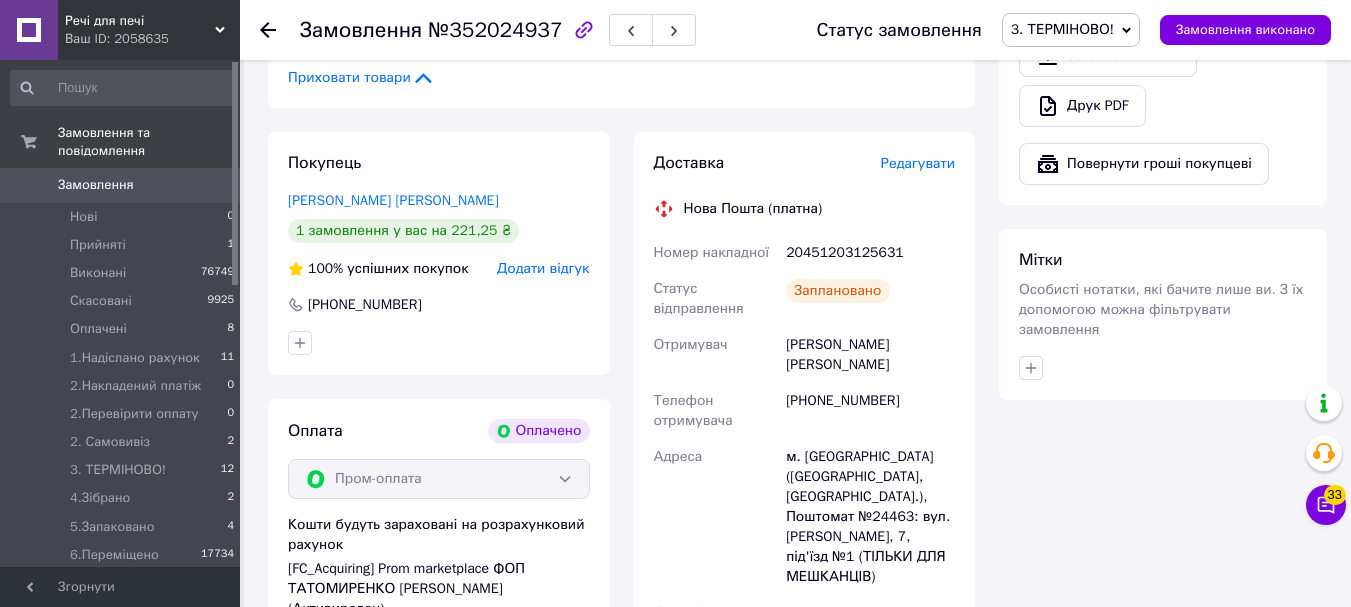 click on "Мітки Особисті нотатки, які бачите лише ви. З їх допомогою можна фільтрувати замовлення" at bounding box center (1163, 314) 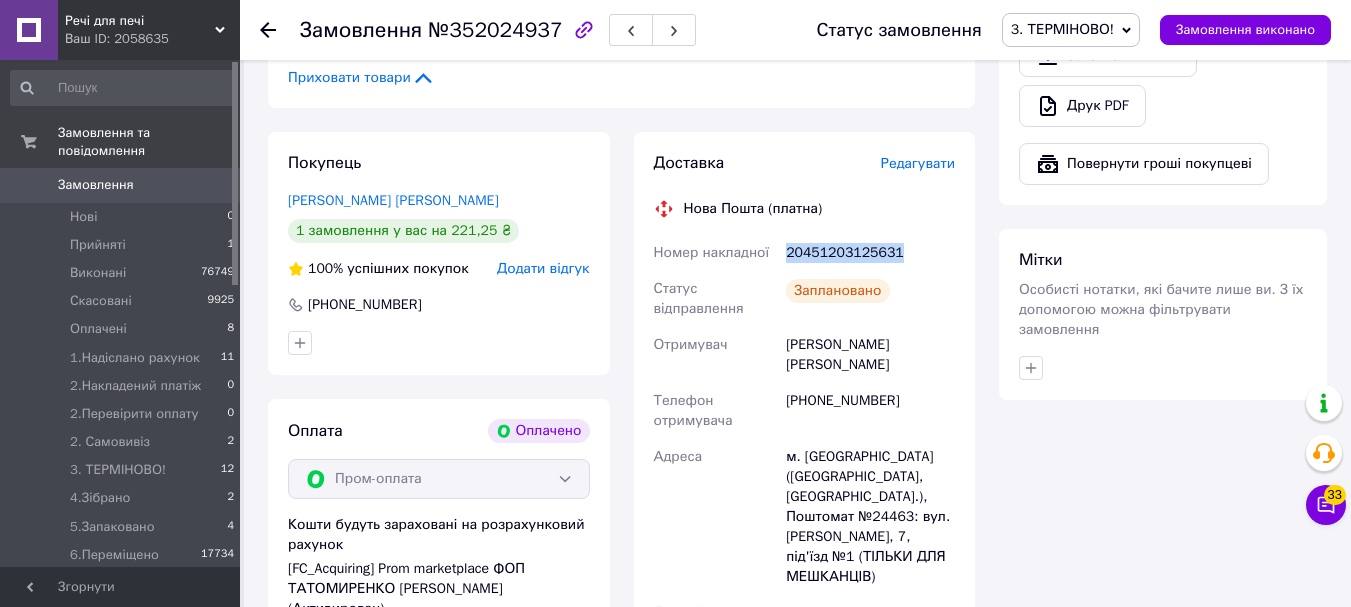 click on "20451203125631" at bounding box center [870, 253] 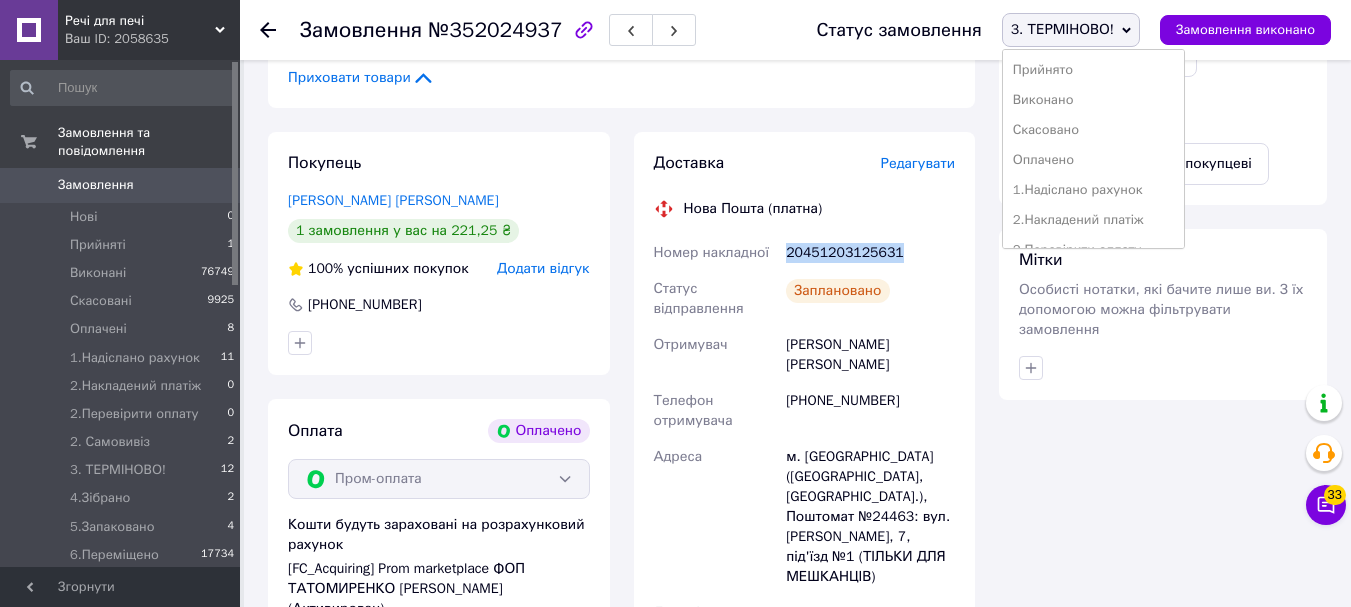 scroll, scrollTop: 262, scrollLeft: 0, axis: vertical 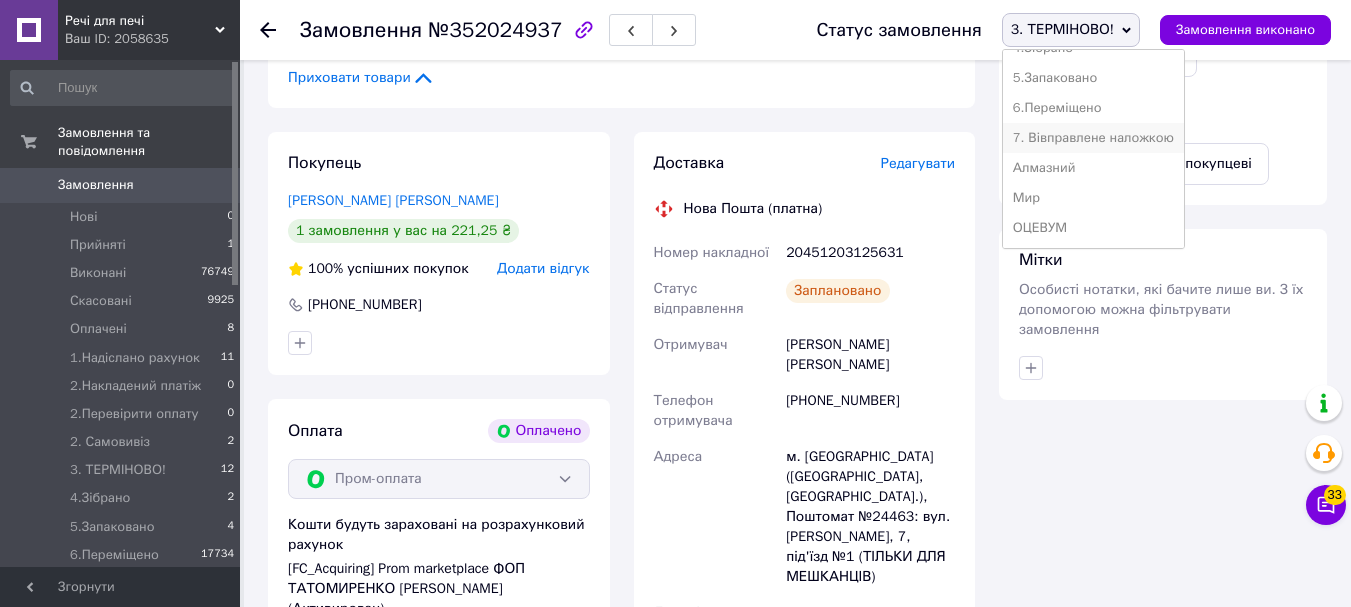 click on "7. Вівправлене наложкою" at bounding box center (1093, 138) 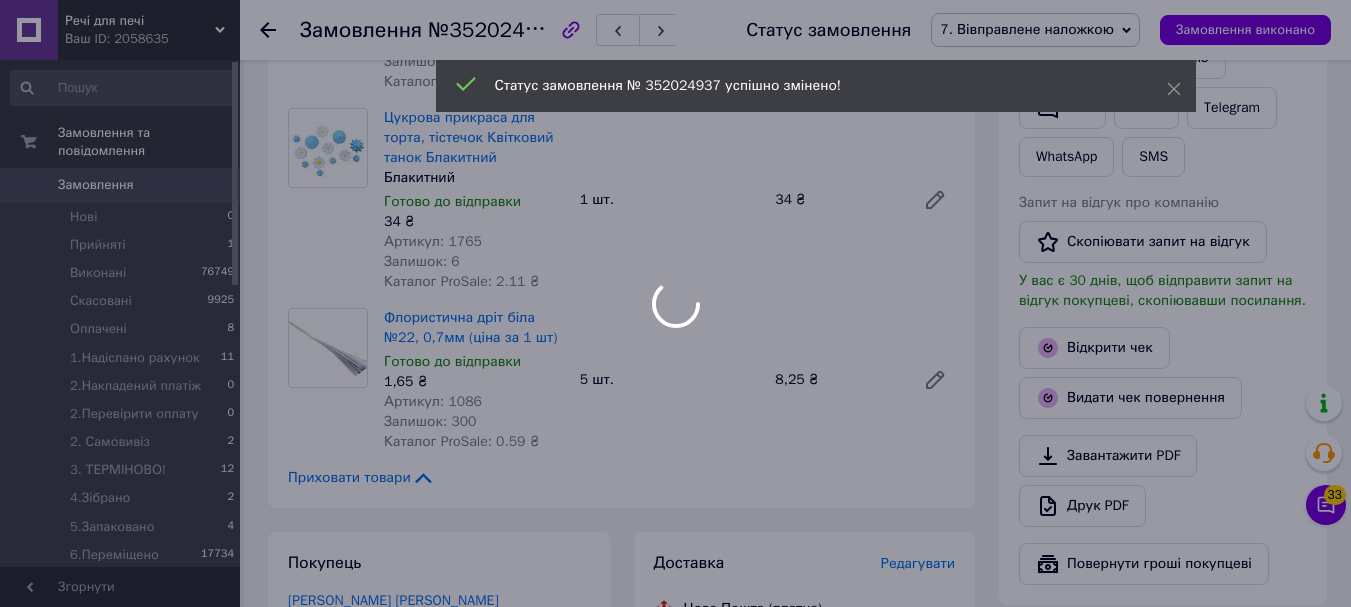 scroll, scrollTop: 700, scrollLeft: 0, axis: vertical 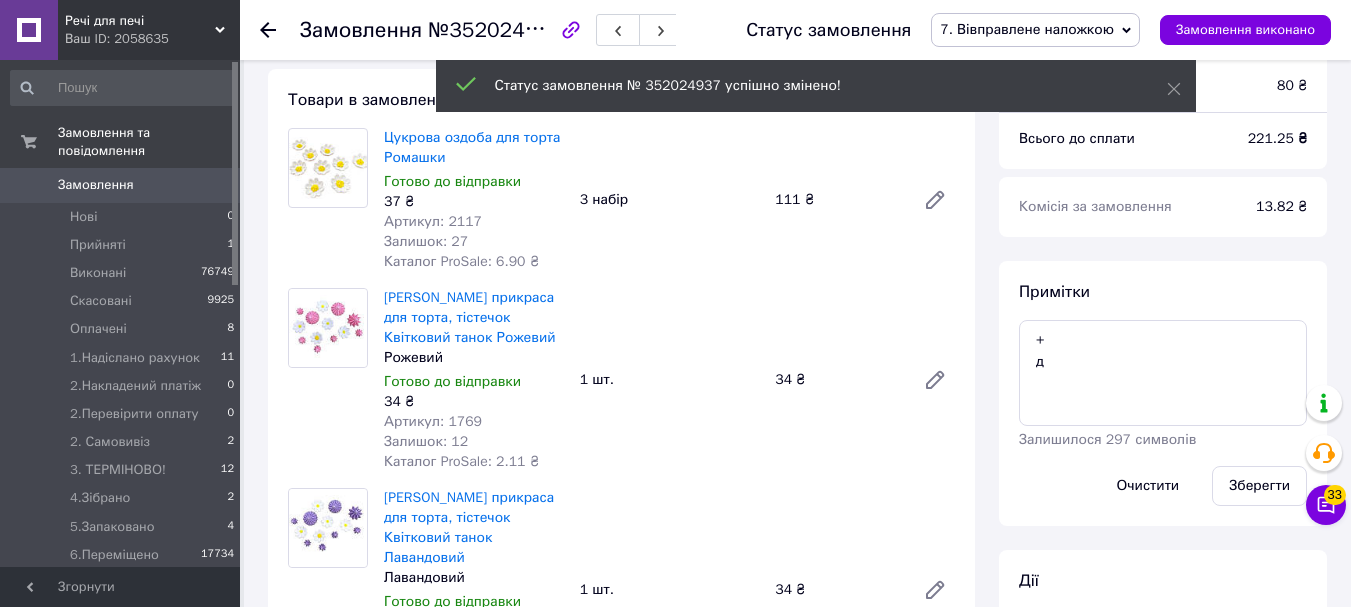 click 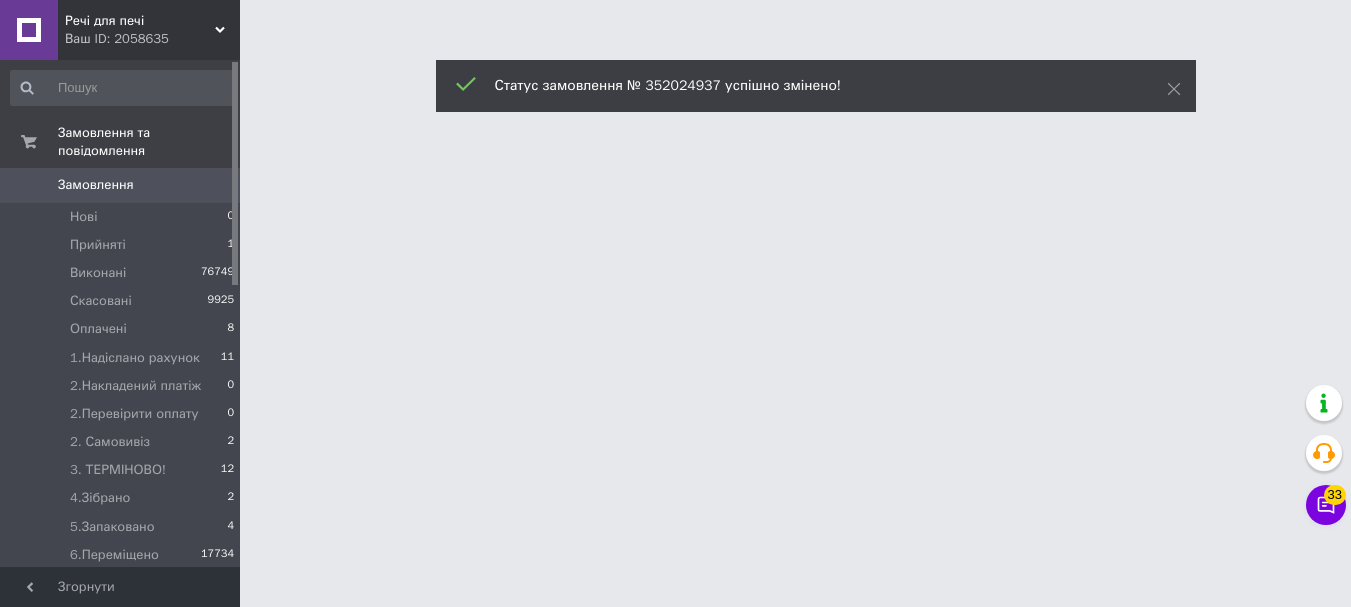 scroll, scrollTop: 0, scrollLeft: 0, axis: both 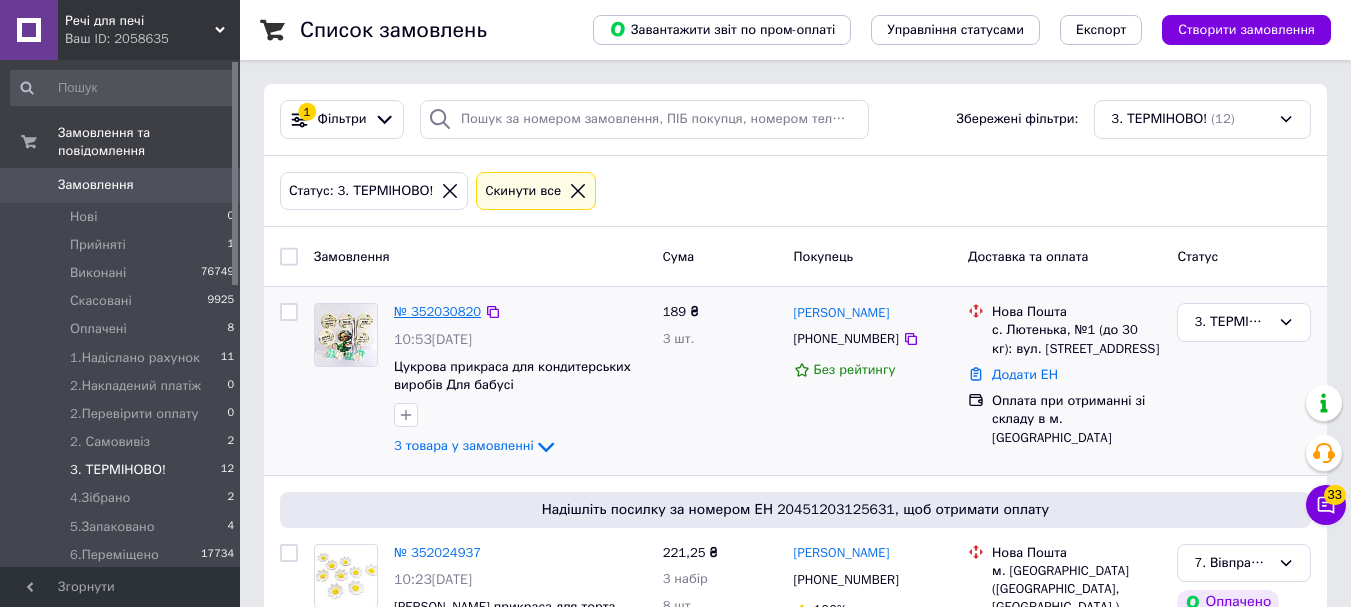 click on "№ 352030820" at bounding box center (437, 311) 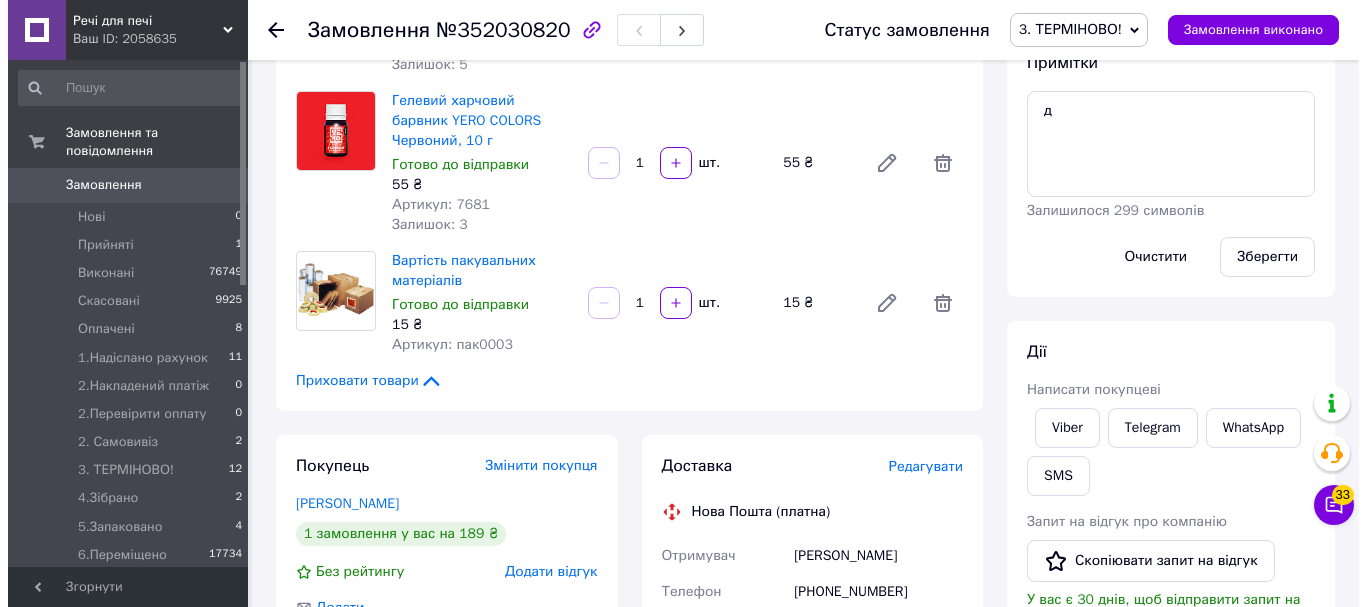 scroll, scrollTop: 400, scrollLeft: 0, axis: vertical 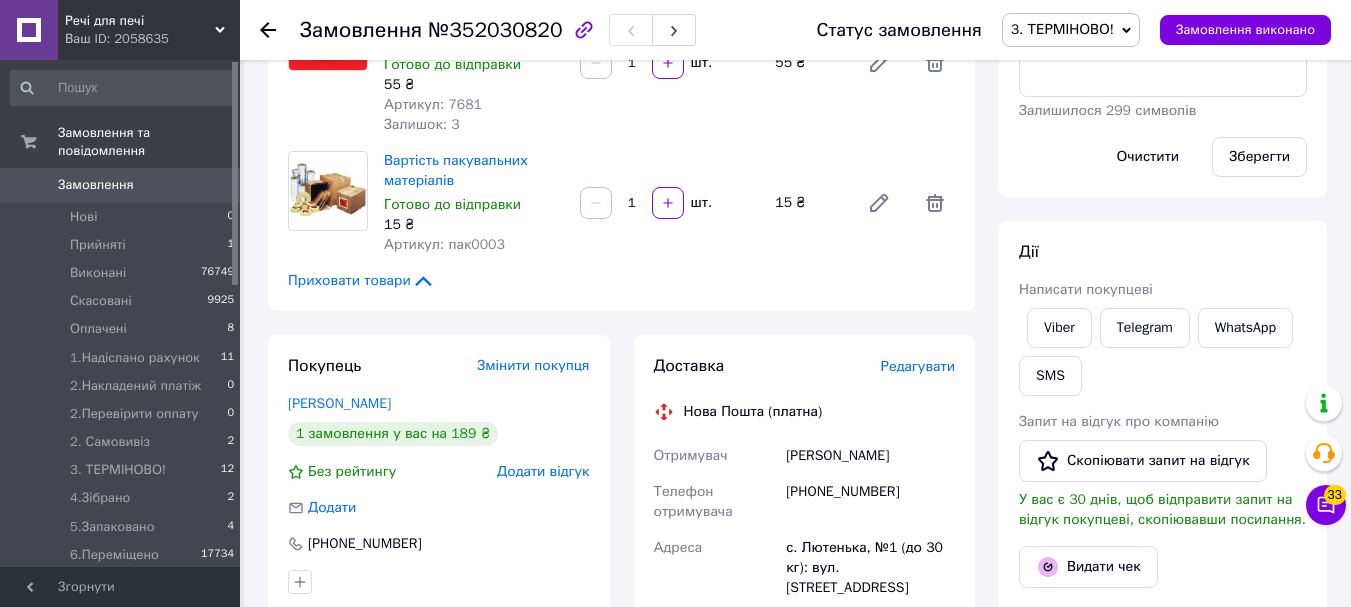 click on "Редагувати" at bounding box center (918, 366) 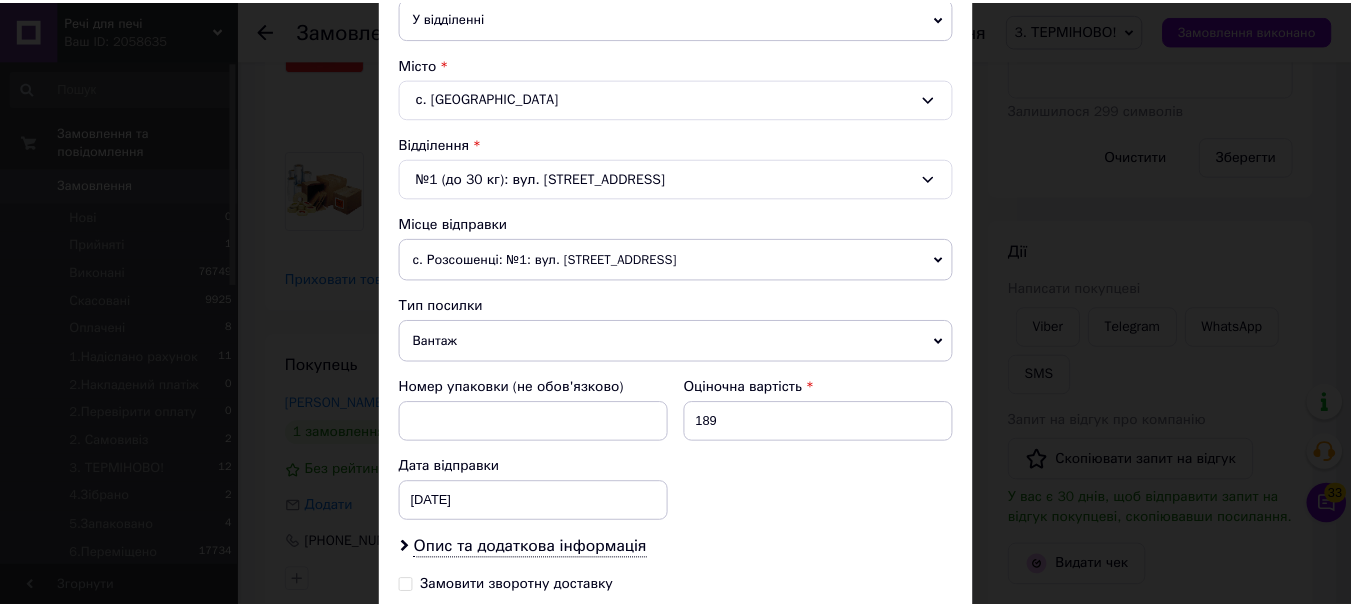 scroll, scrollTop: 757, scrollLeft: 0, axis: vertical 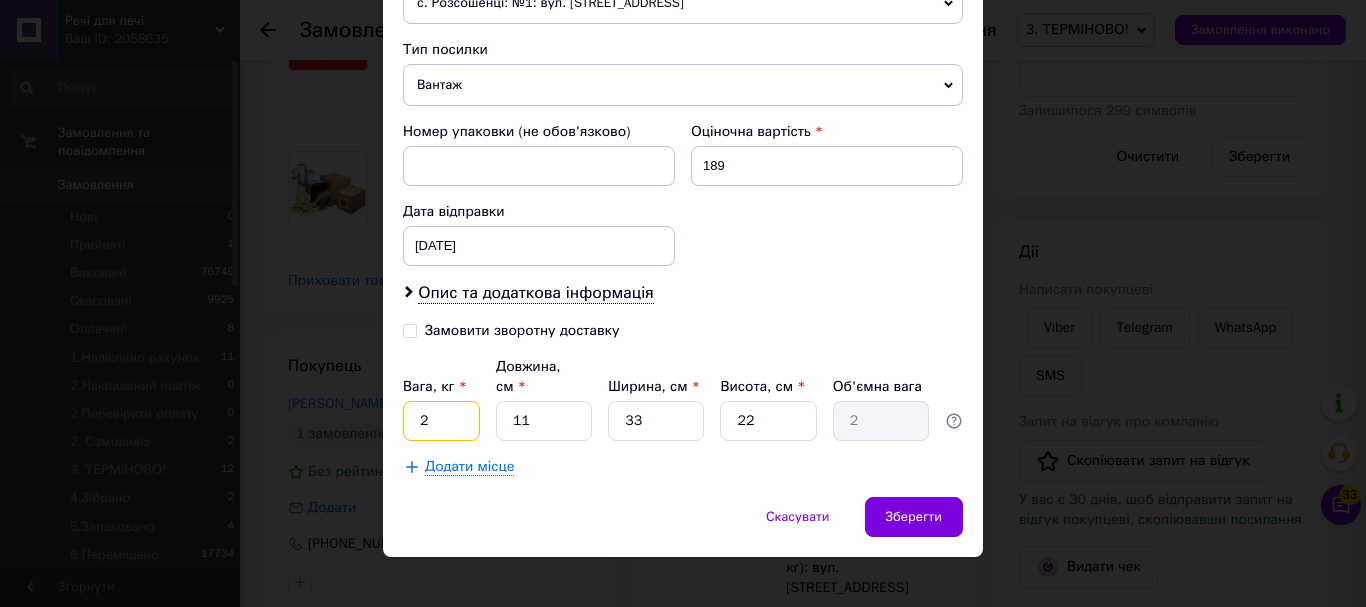 click on "2" at bounding box center [441, 421] 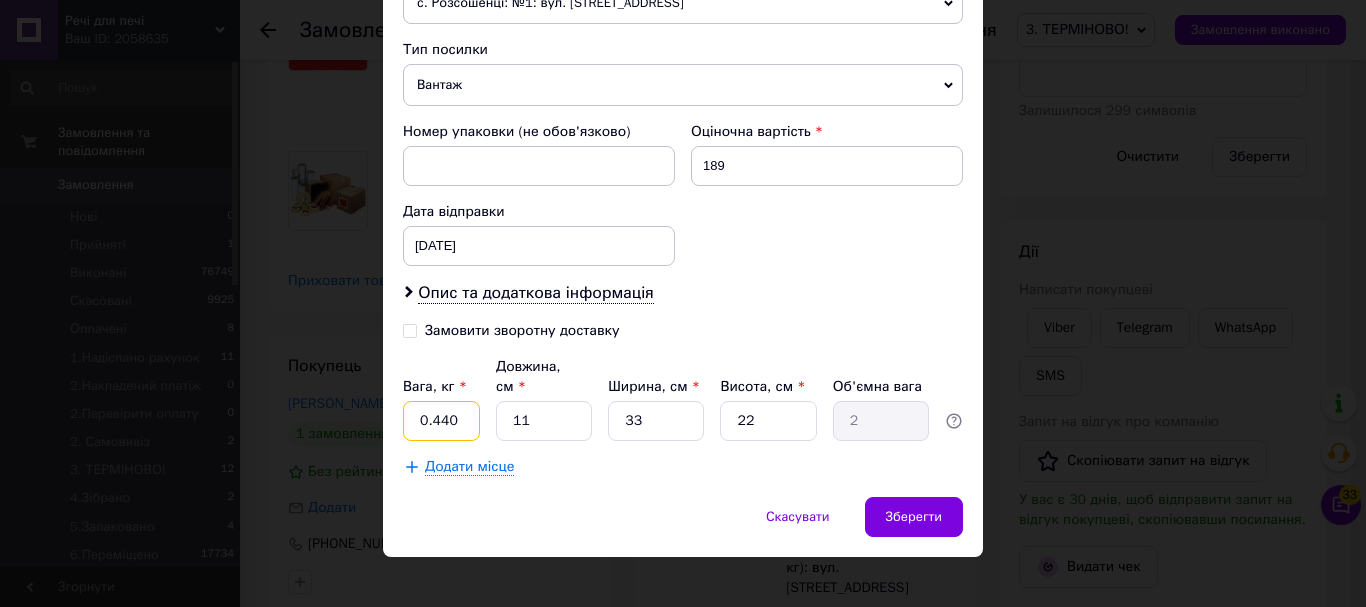 type on "0.440" 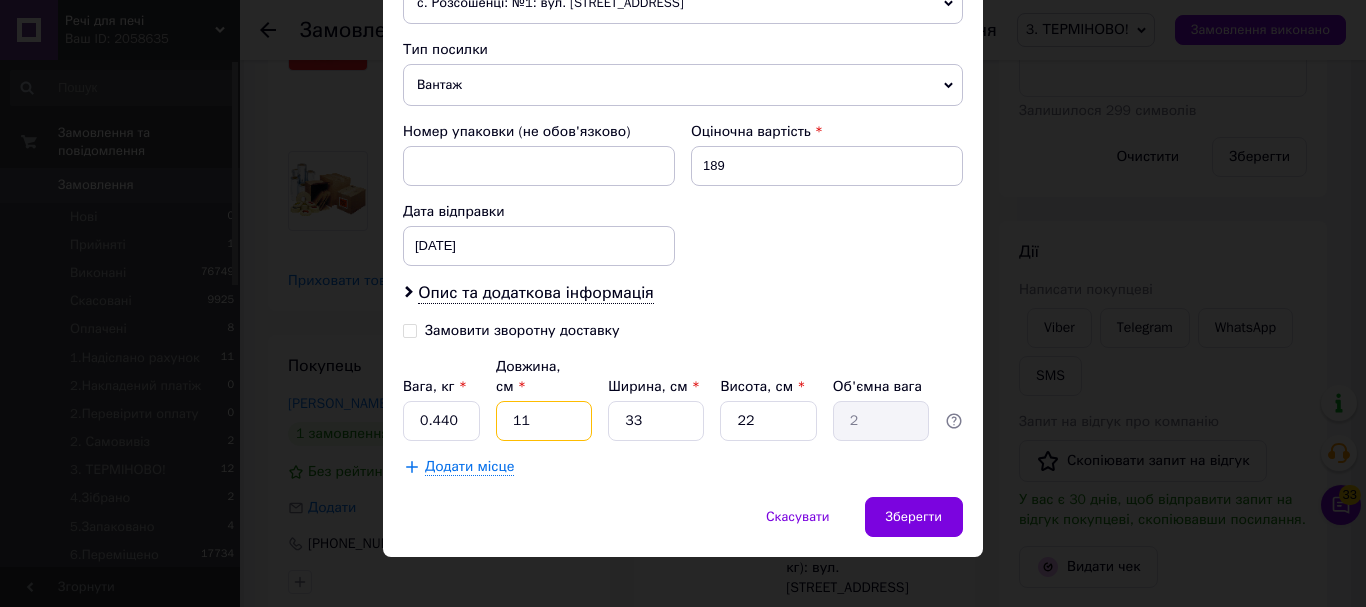 type on "3" 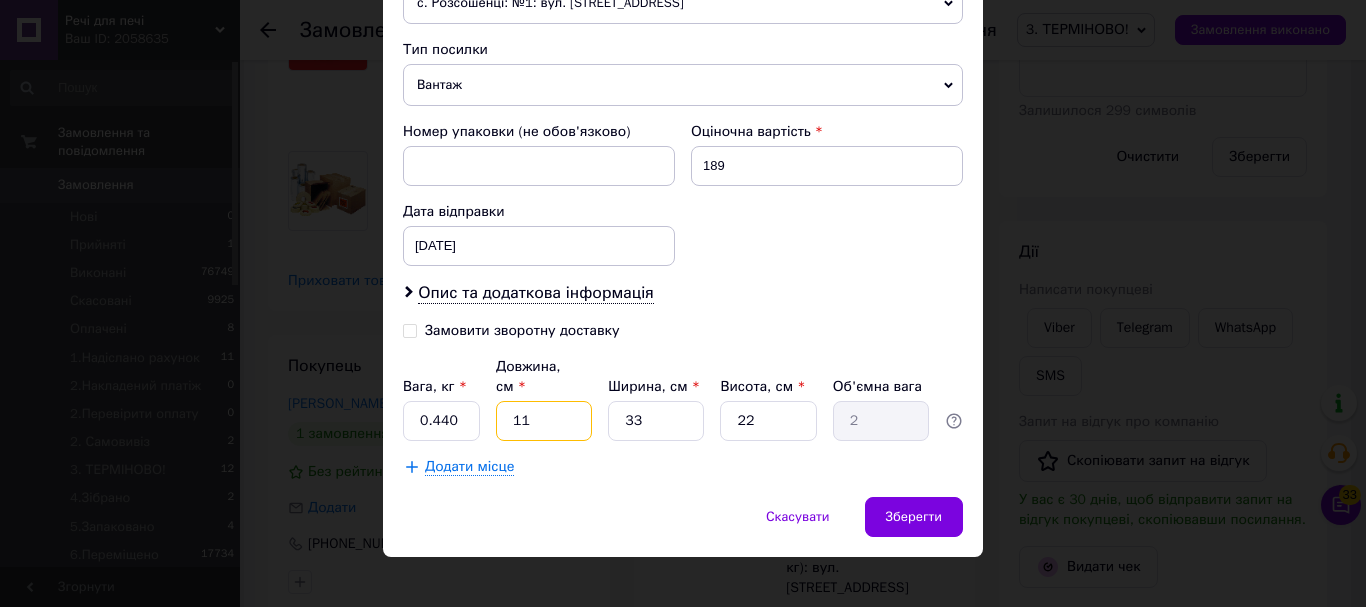 type on "0.54" 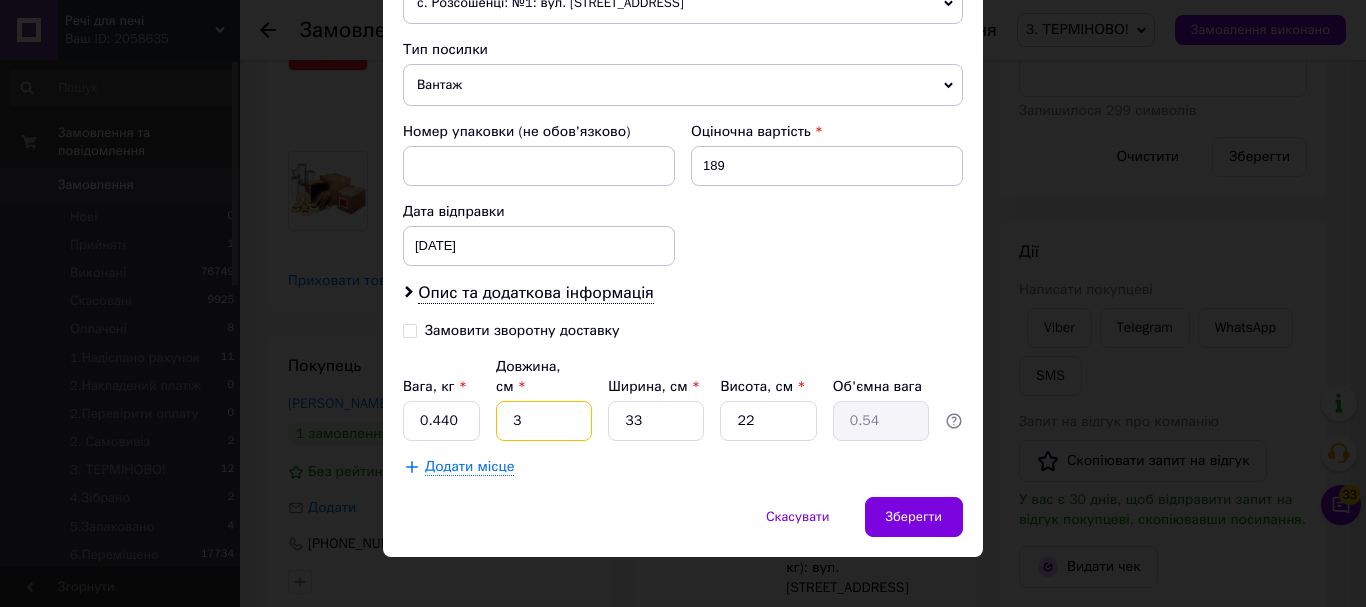 type on "30" 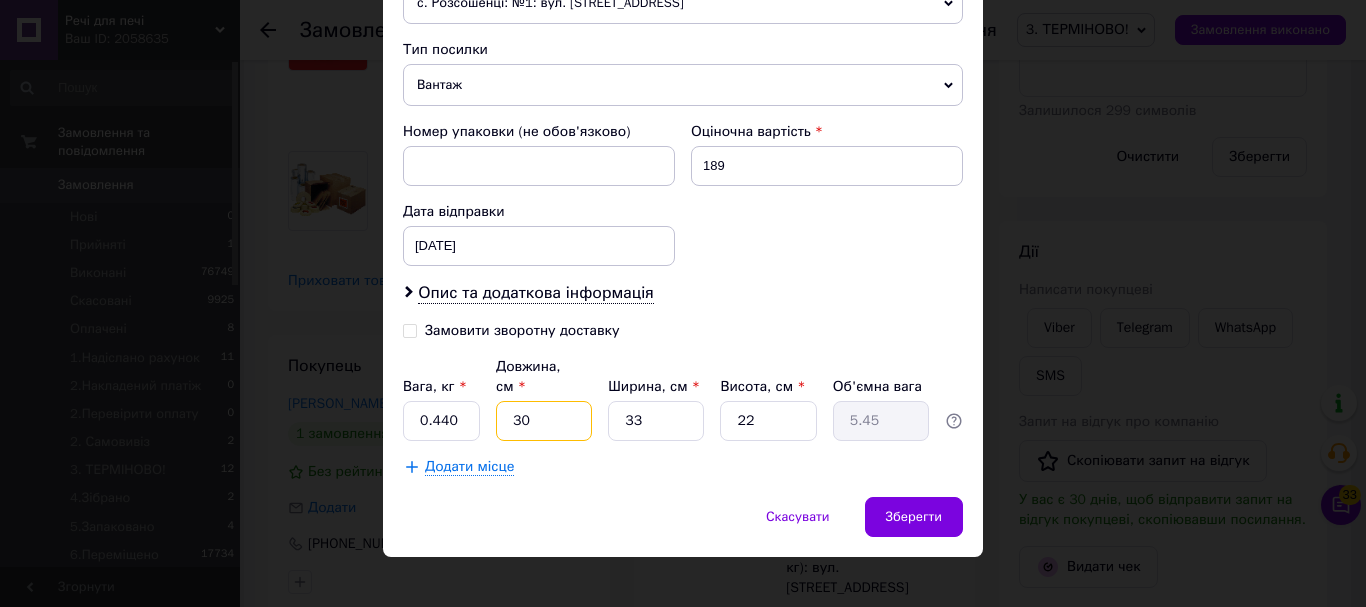 type on "30" 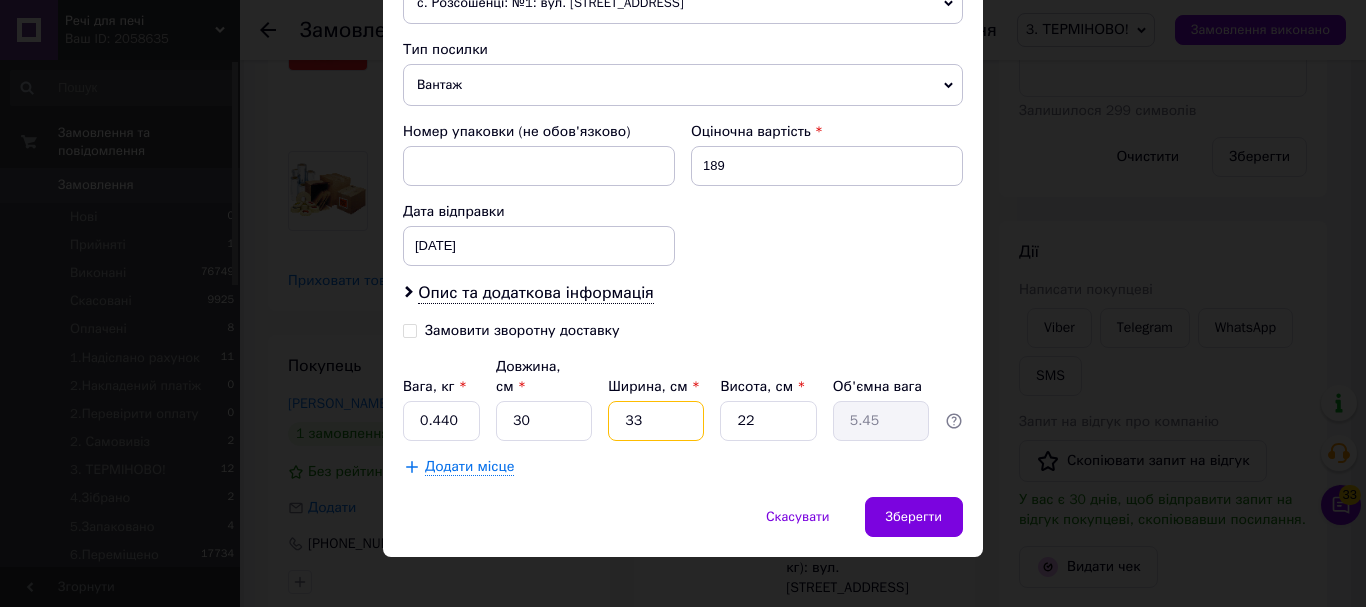 type on "2" 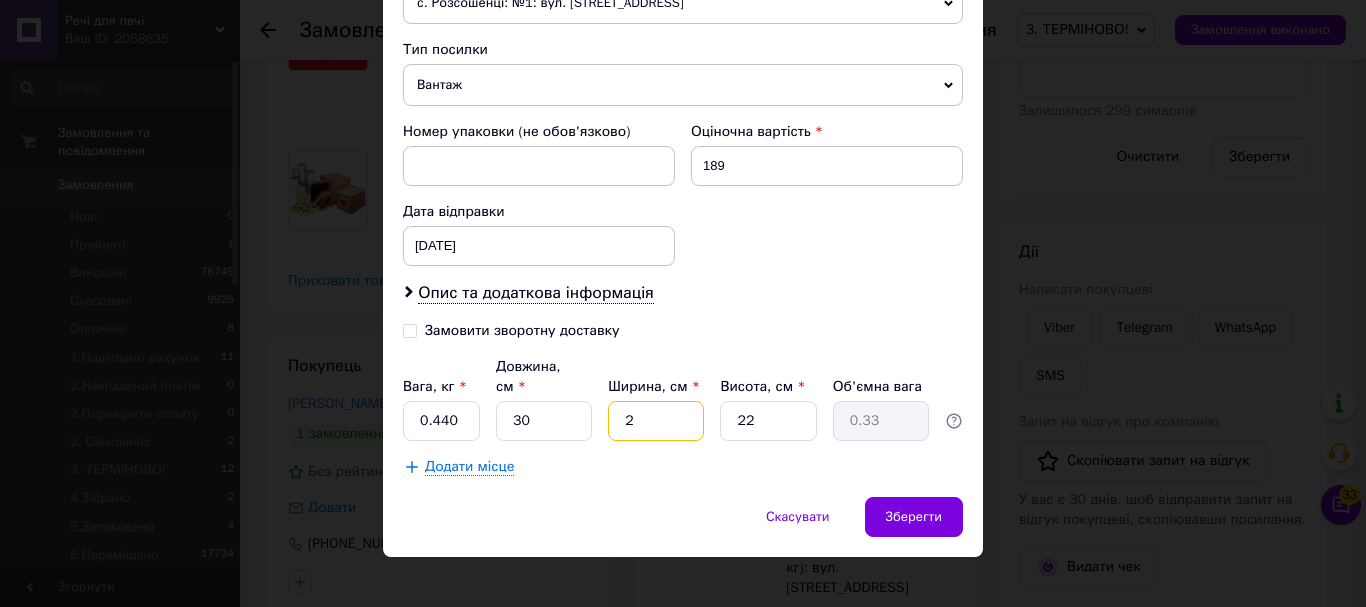 type on "20" 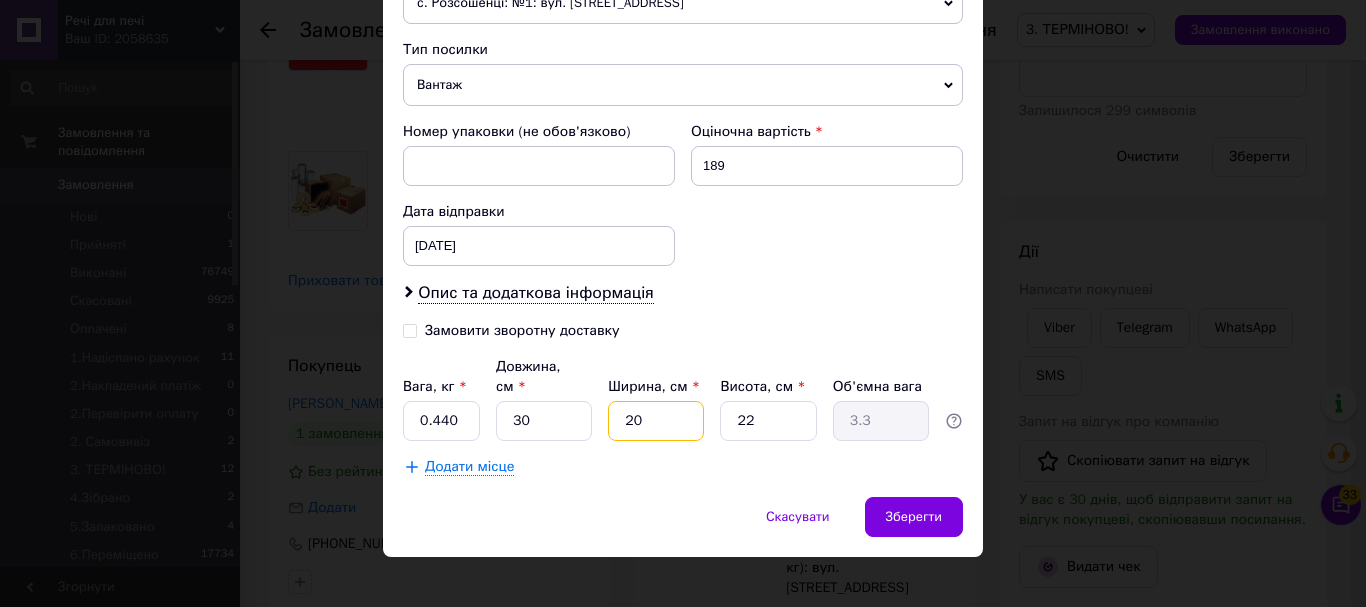 type on "20" 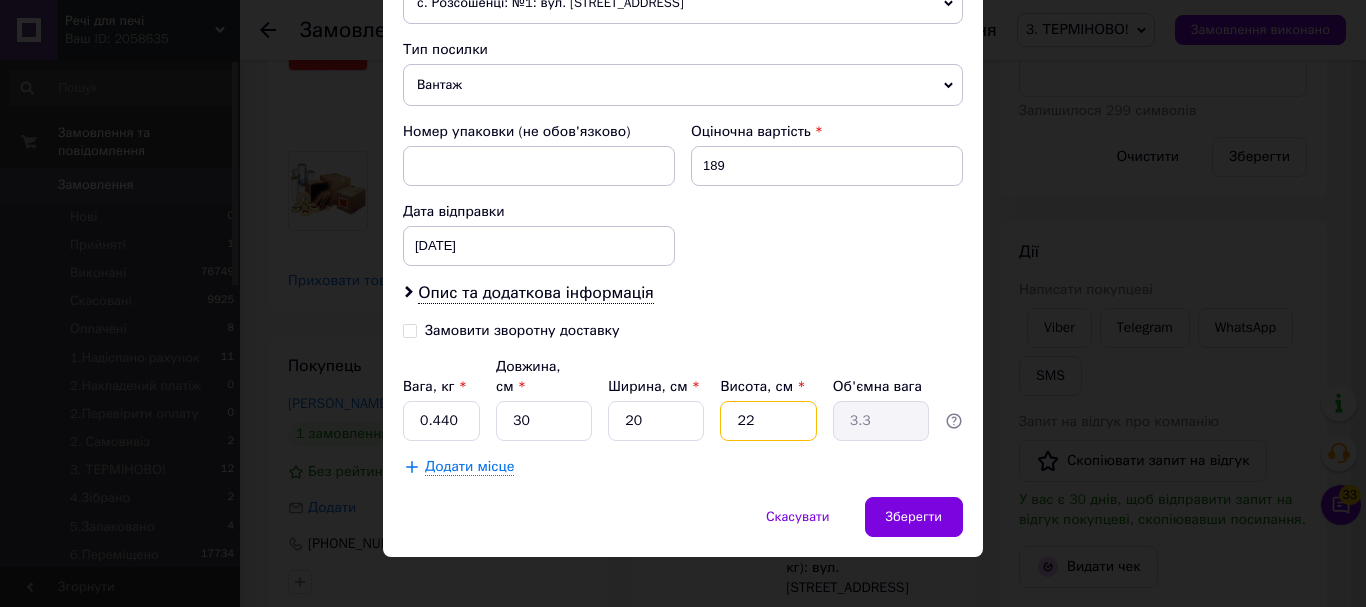 type on "9" 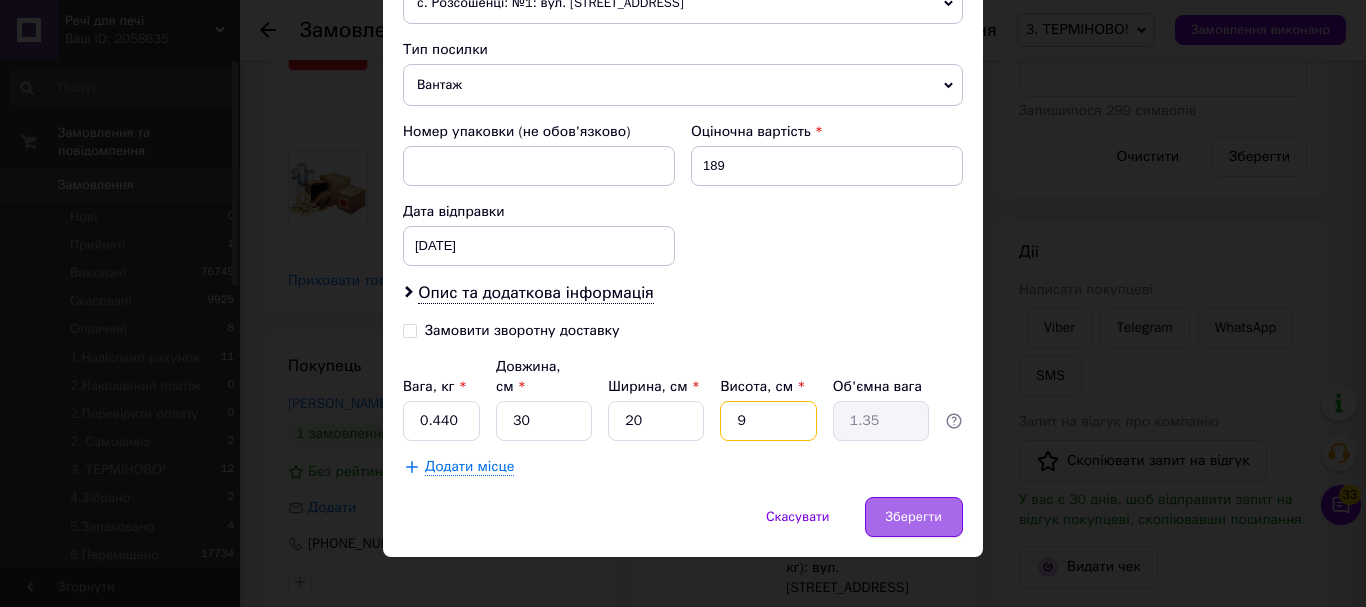 type on "9" 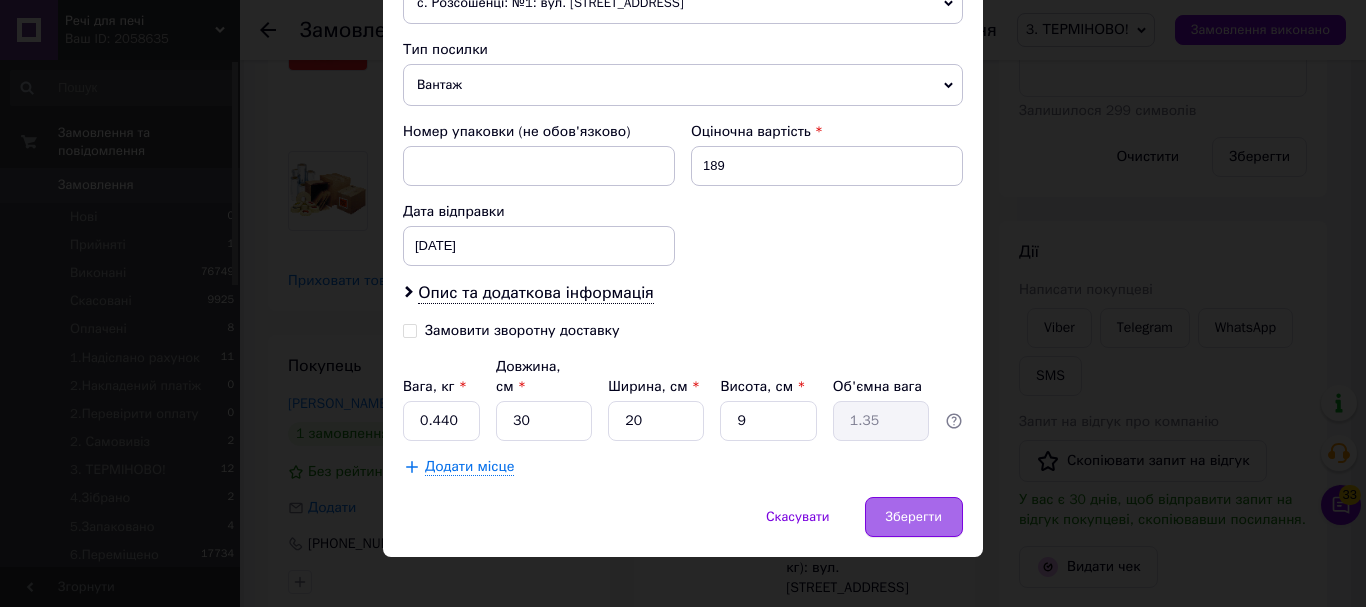 click on "Зберегти" at bounding box center [914, 517] 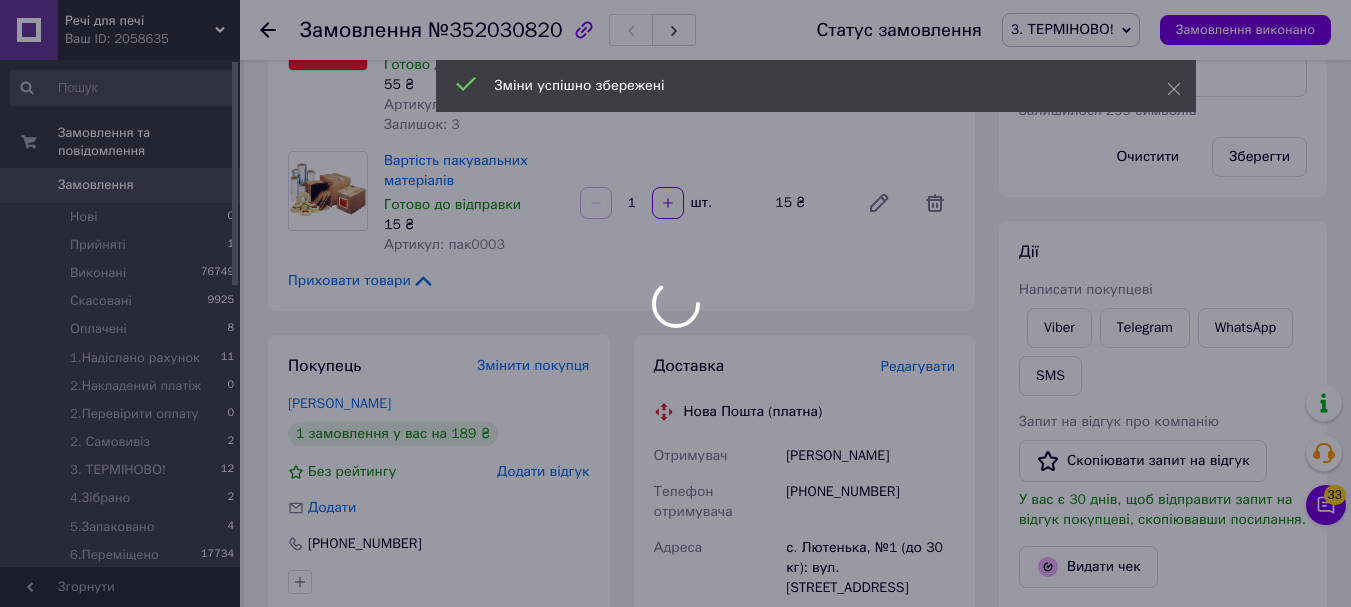 scroll, scrollTop: 700, scrollLeft: 0, axis: vertical 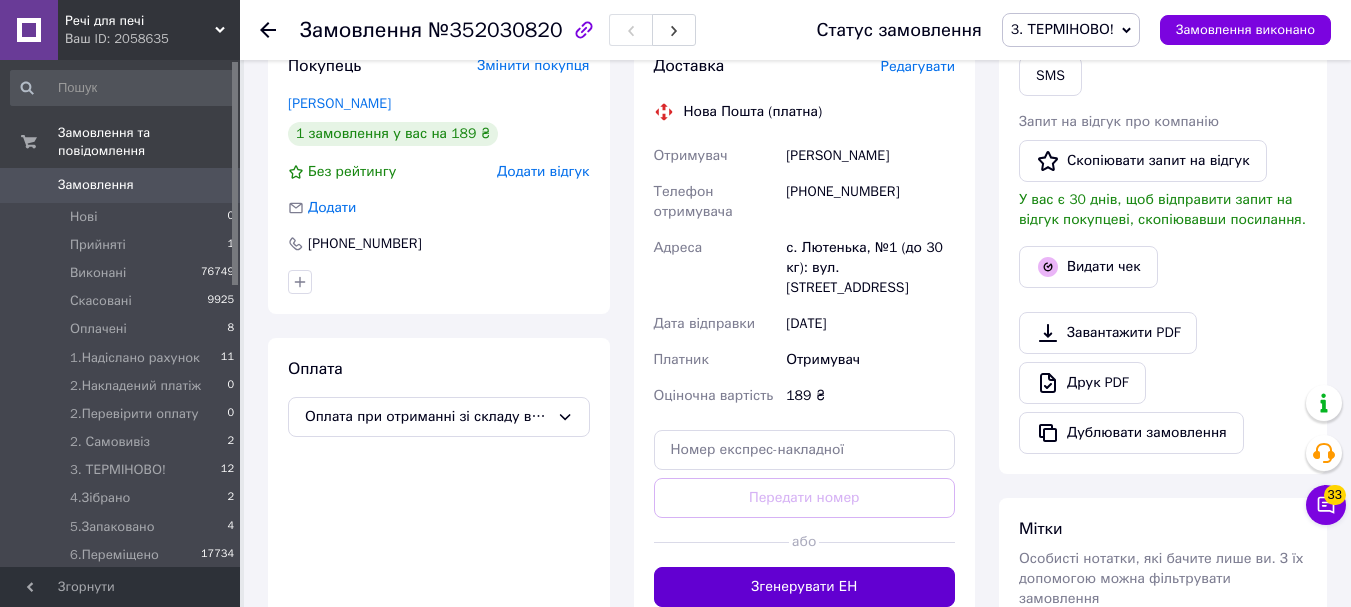click on "Згенерувати ЕН" at bounding box center (805, 587) 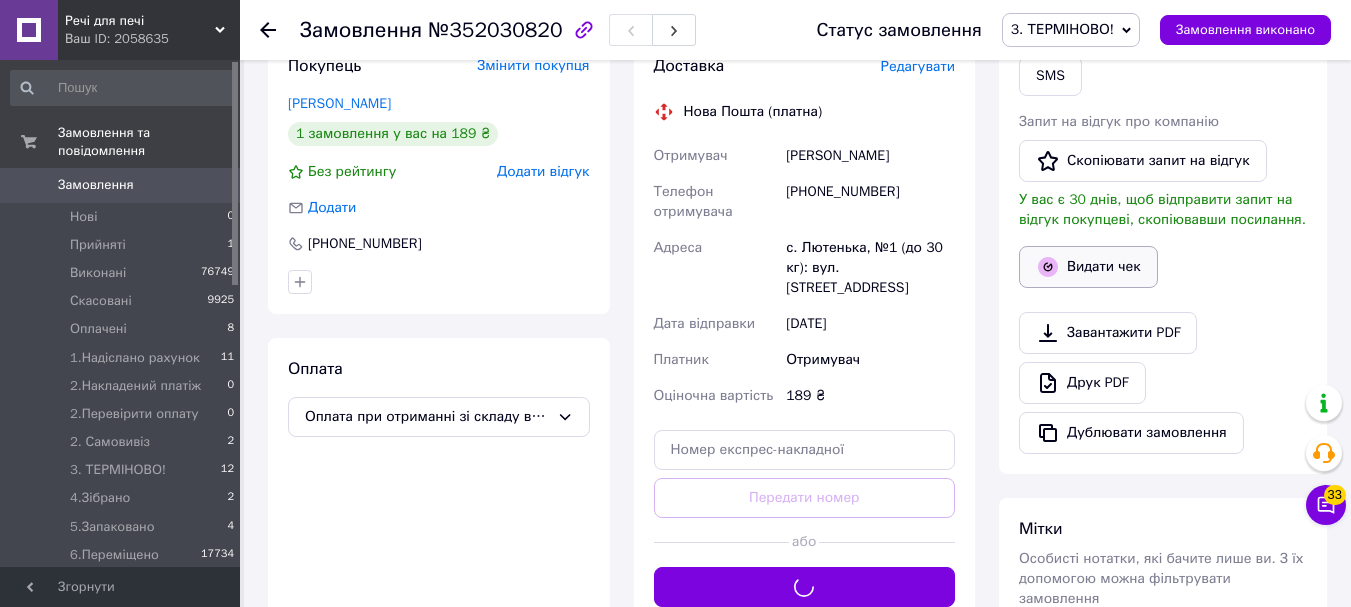 click on "Видати чек" at bounding box center [1088, 267] 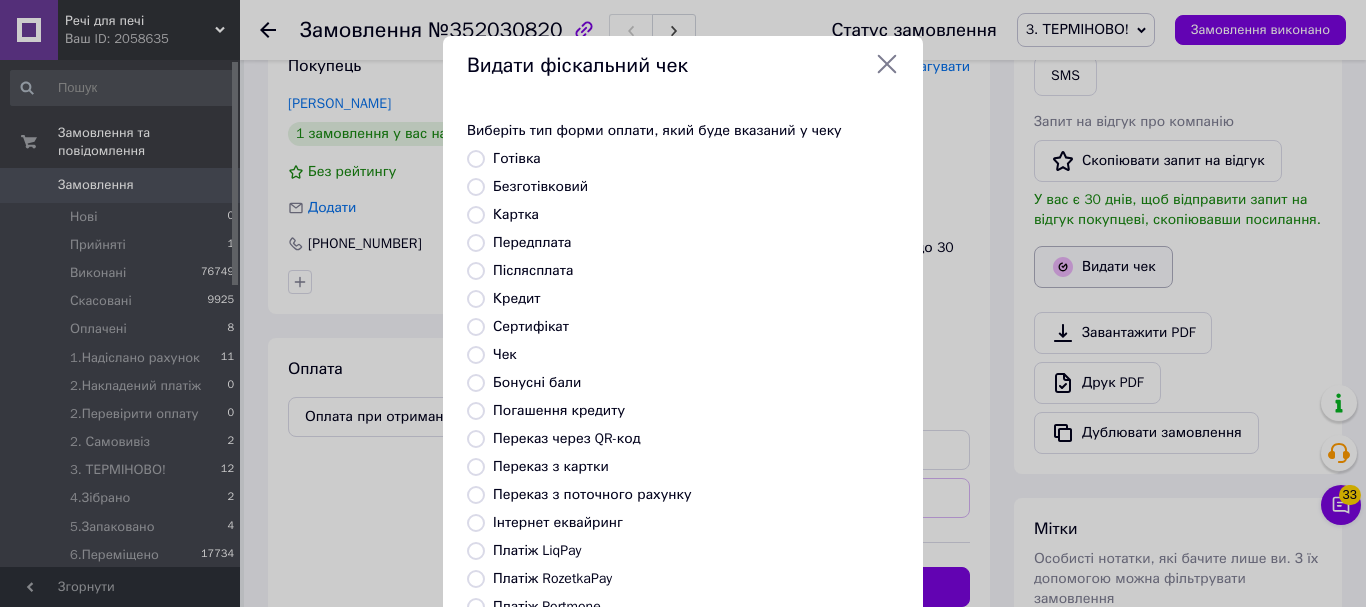 scroll, scrollTop: 20, scrollLeft: 0, axis: vertical 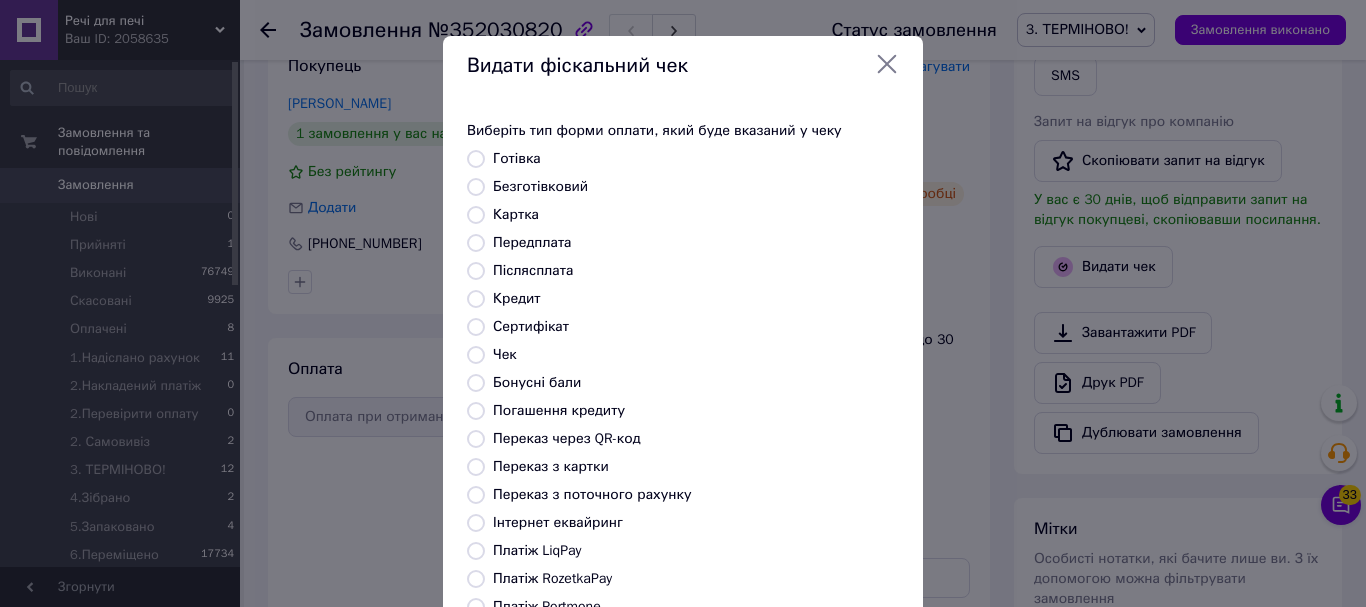 click on "Безготівковий" at bounding box center (476, 187) 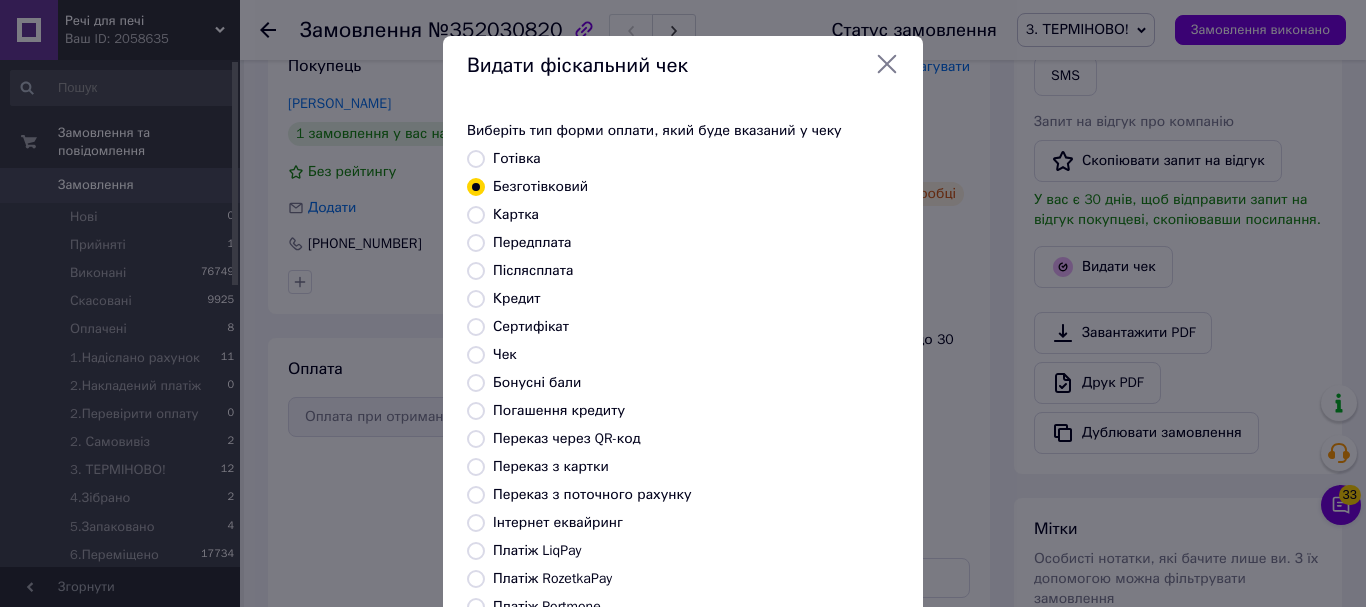 scroll, scrollTop: 252, scrollLeft: 0, axis: vertical 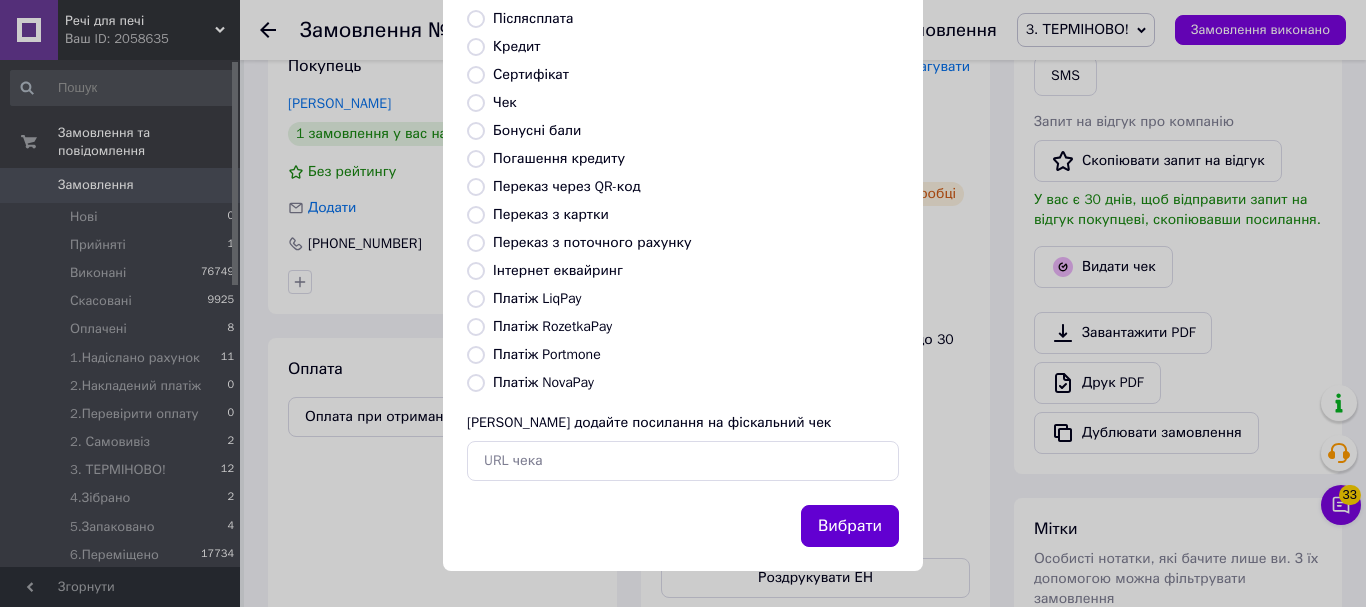 click on "Вибрати" at bounding box center [850, 526] 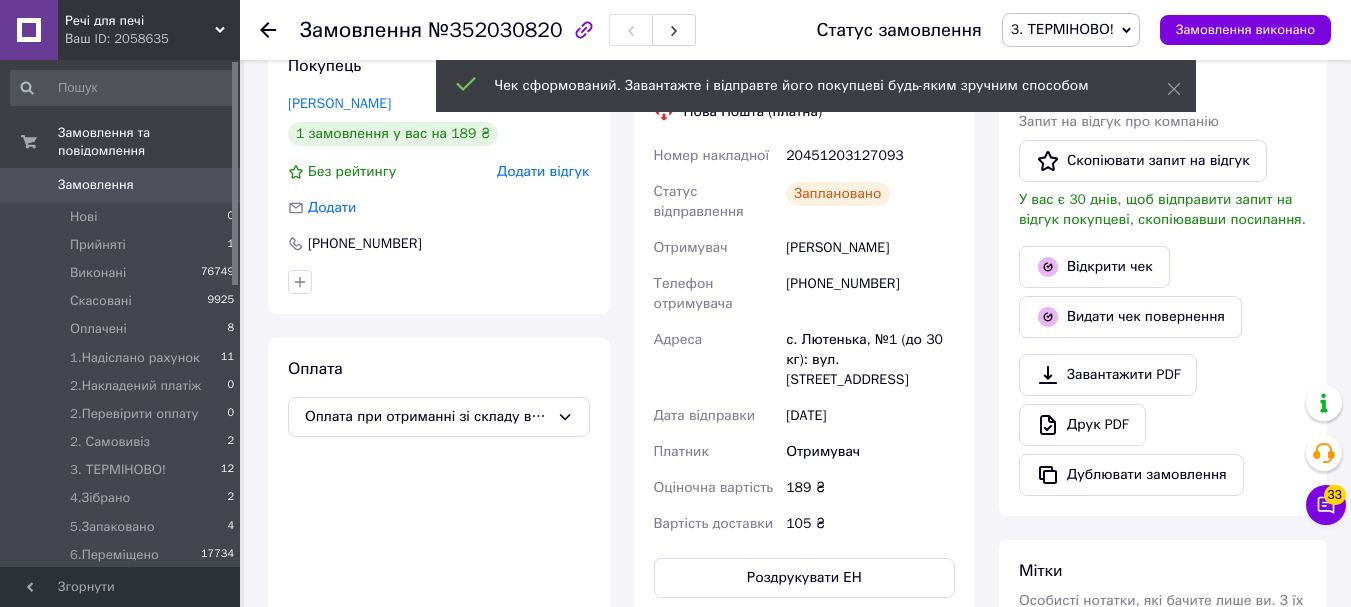 scroll, scrollTop: 500, scrollLeft: 0, axis: vertical 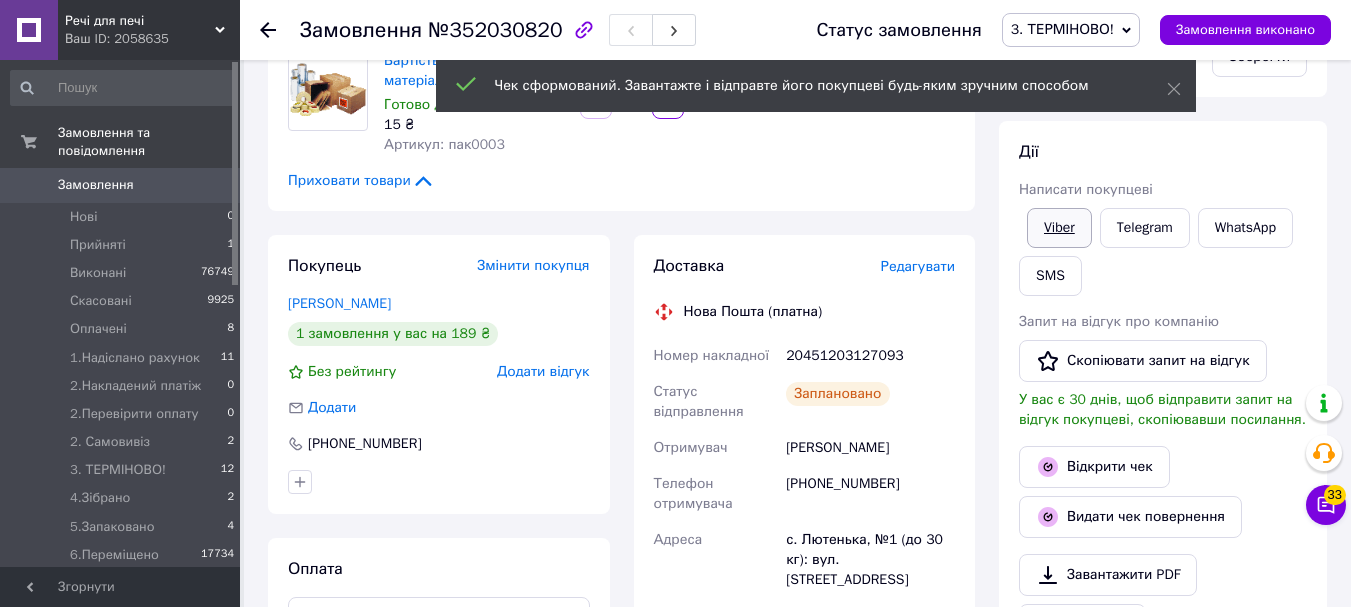 click on "Viber" at bounding box center (1059, 228) 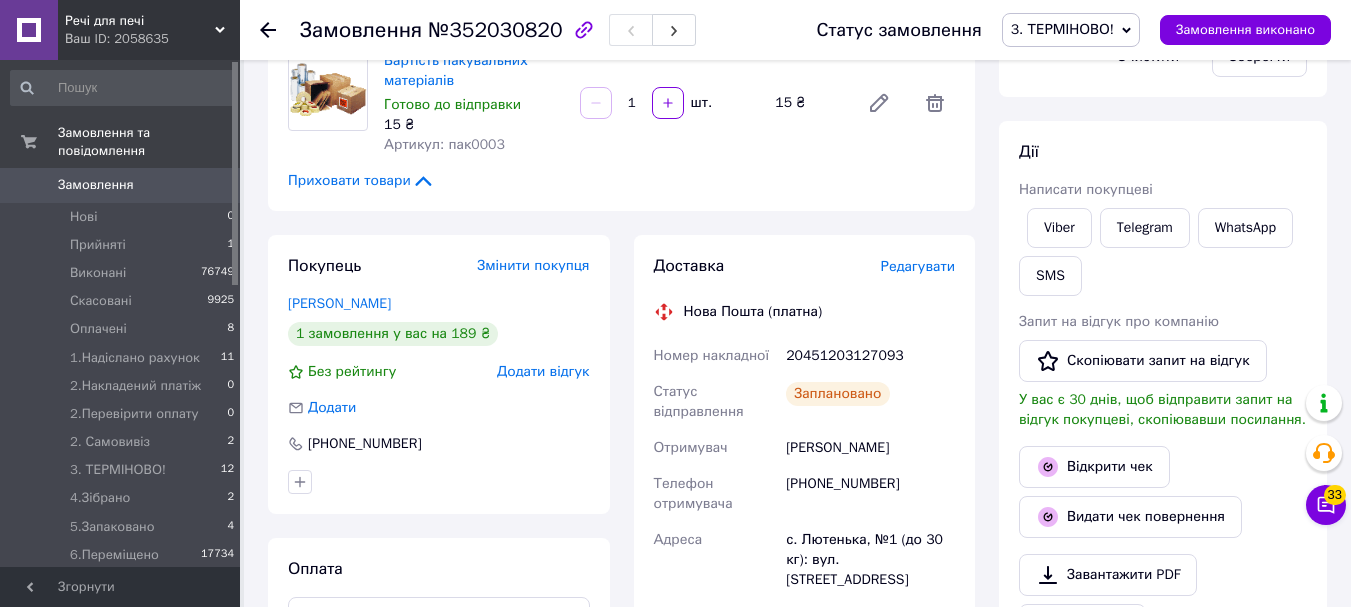 click on "Viber Telegram WhatsApp SMS" at bounding box center (1163, 252) 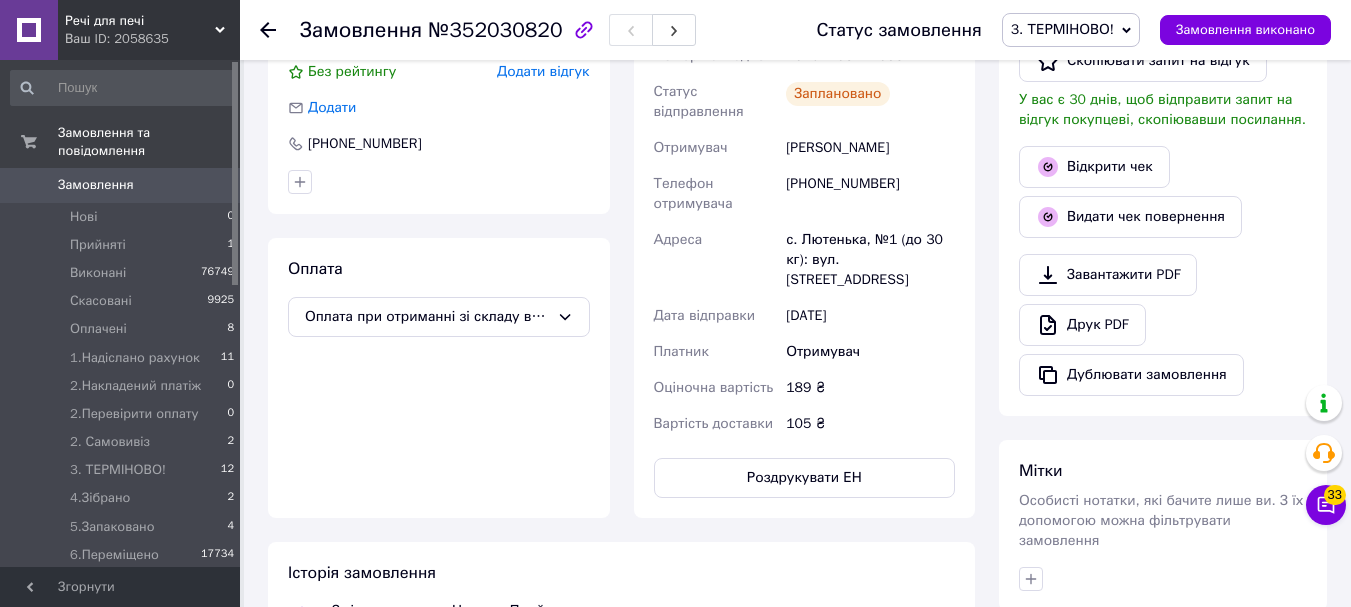 scroll, scrollTop: 600, scrollLeft: 0, axis: vertical 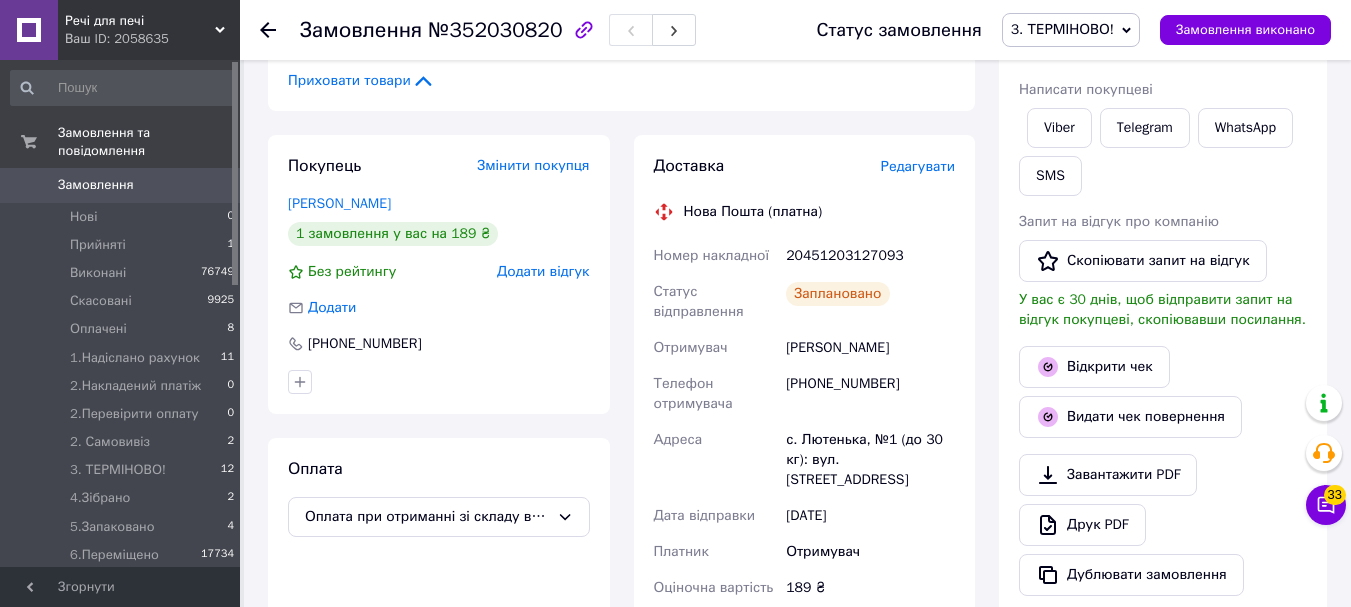 click on "20451203127093" at bounding box center (870, 256) 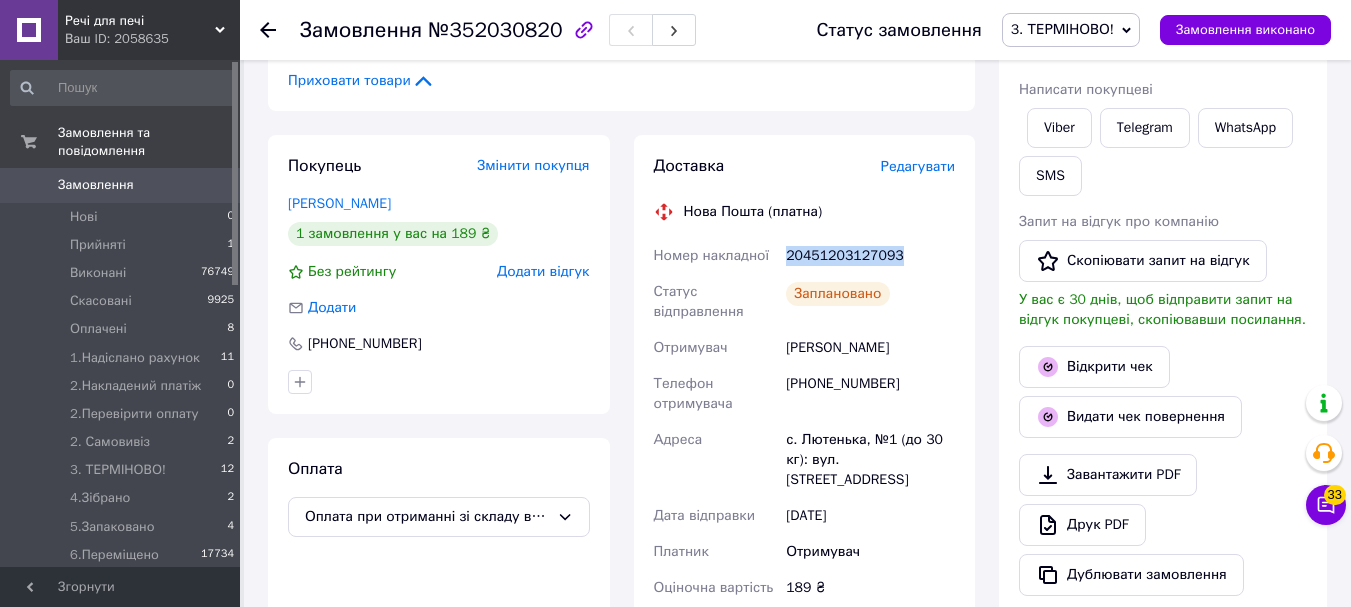 click on "20451203127093" at bounding box center [870, 256] 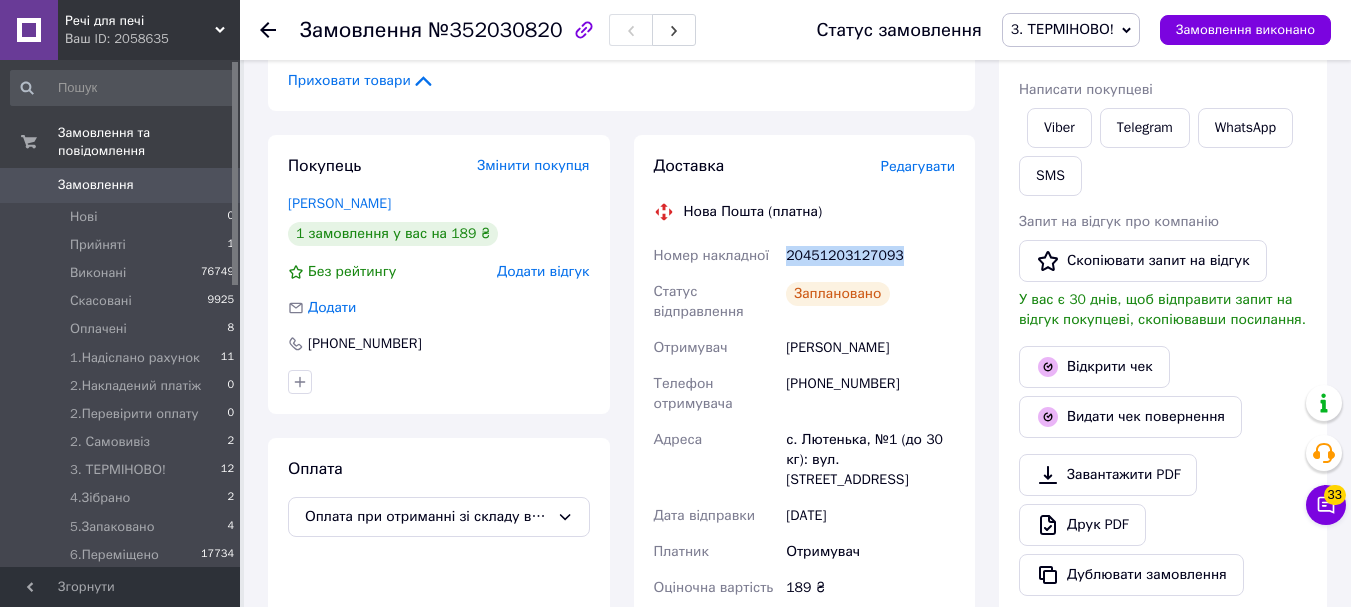 click on "3. ТЕРМІНОВО!" at bounding box center [1062, 29] 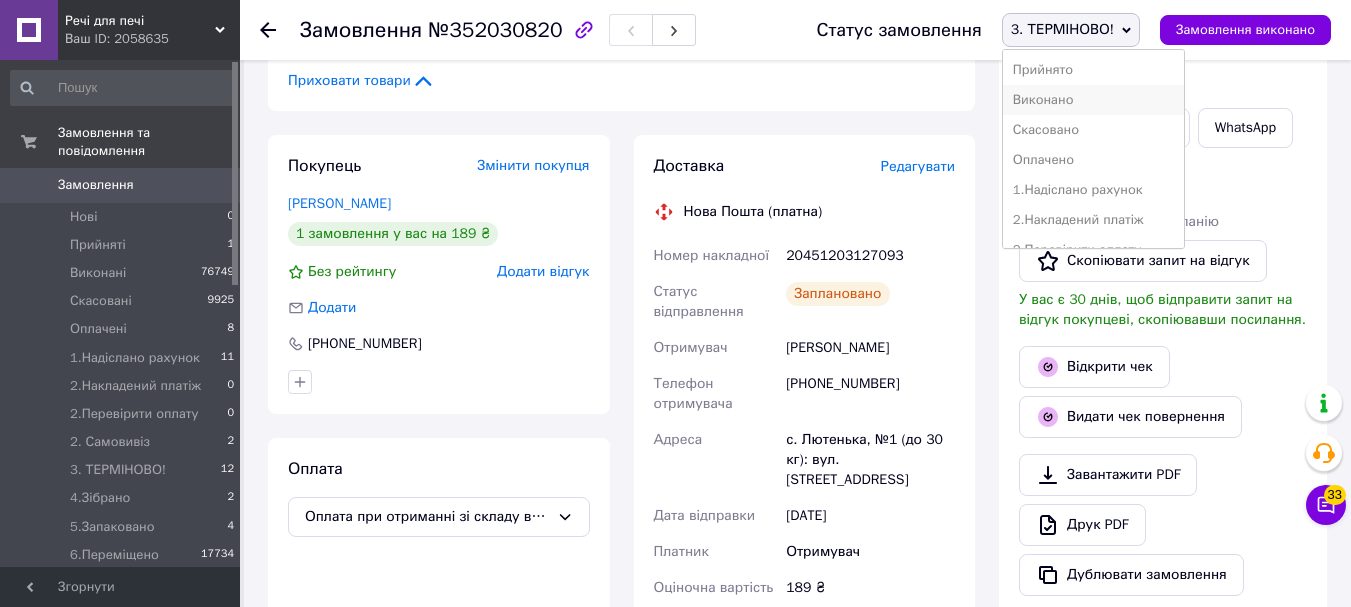 click on "Виконано" at bounding box center [1093, 100] 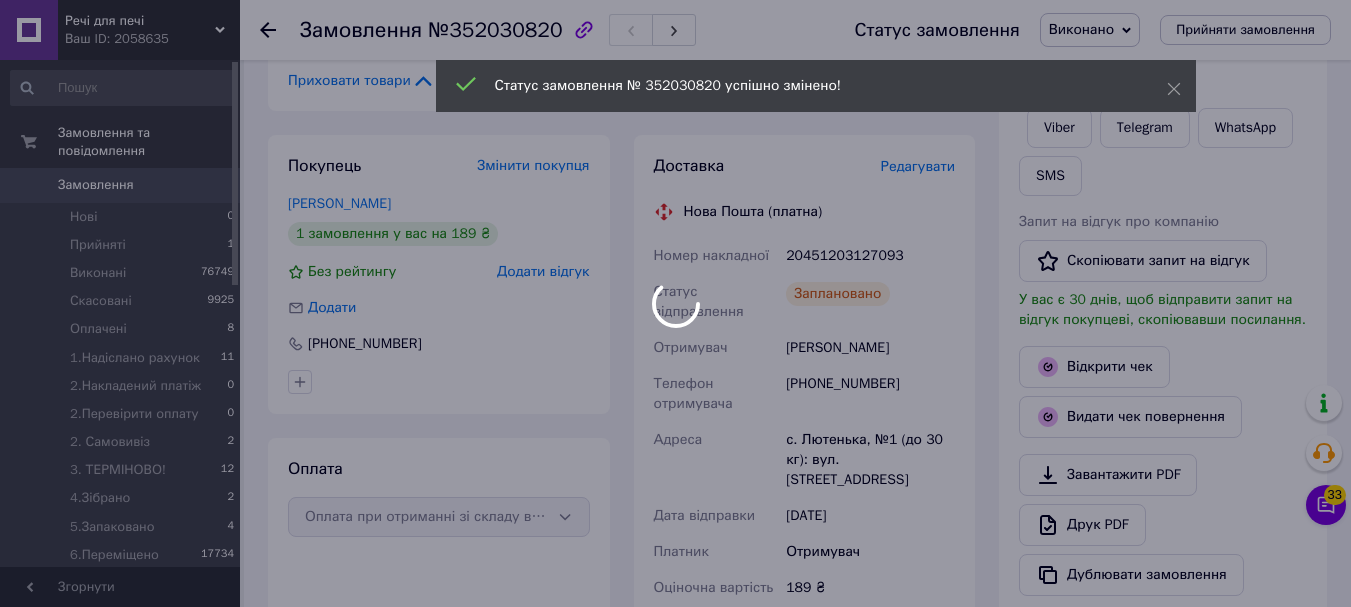 scroll, scrollTop: 184, scrollLeft: 0, axis: vertical 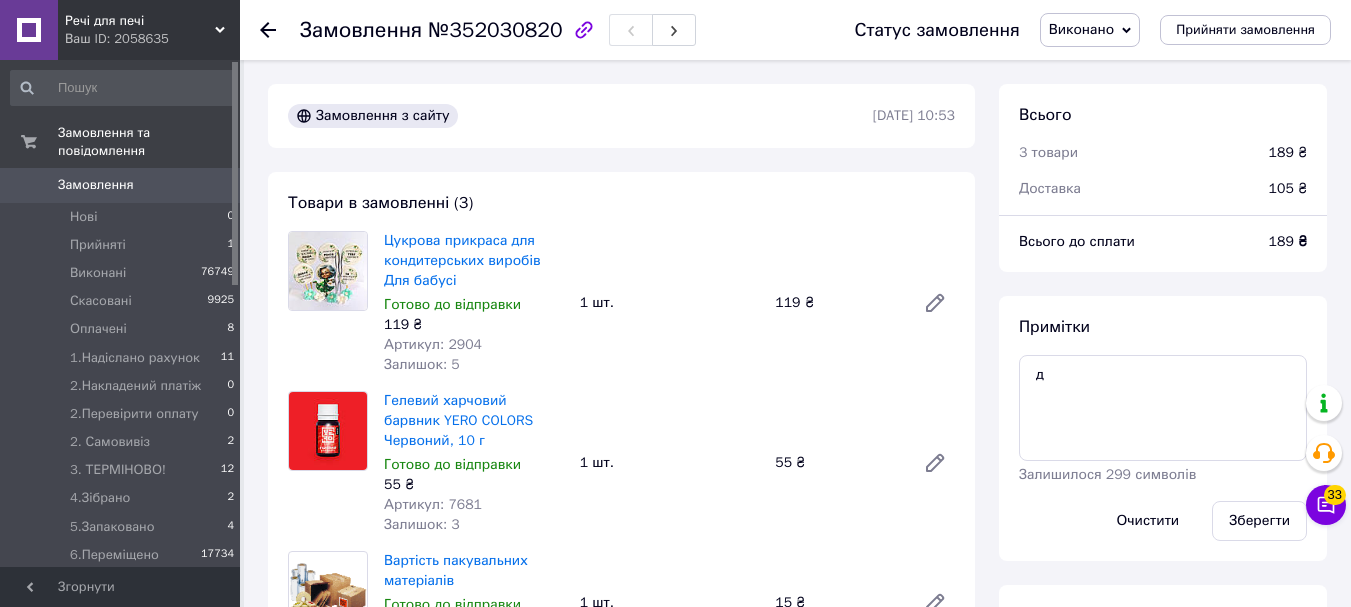 click 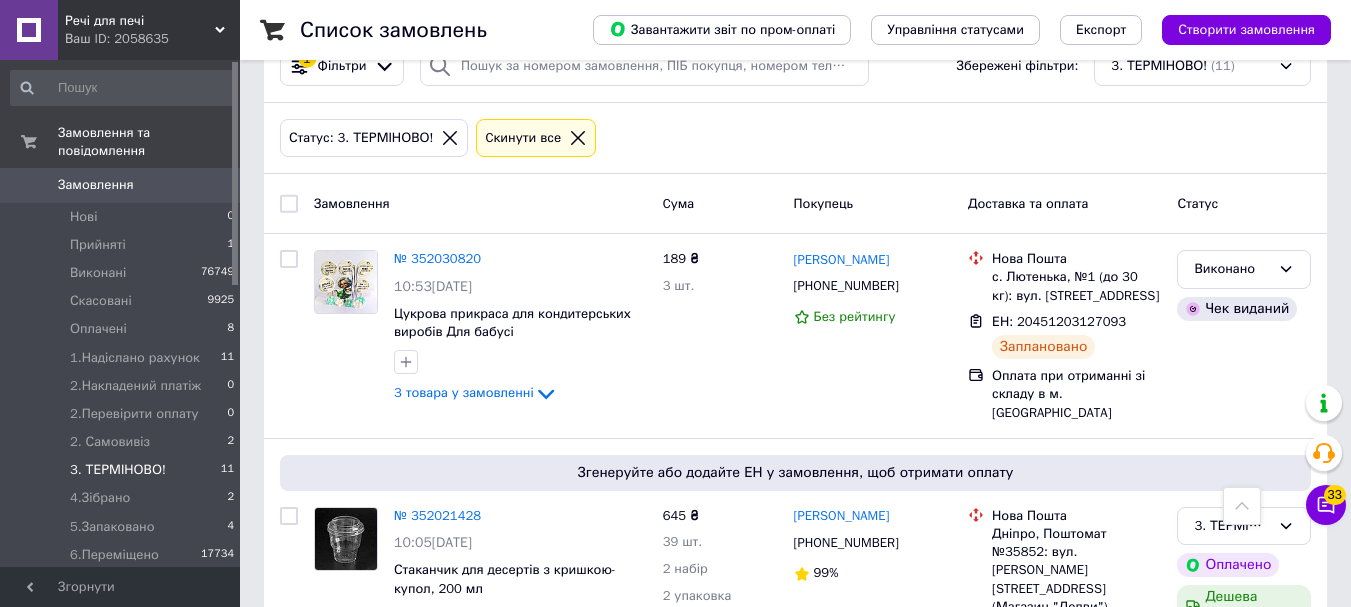 scroll, scrollTop: 0, scrollLeft: 0, axis: both 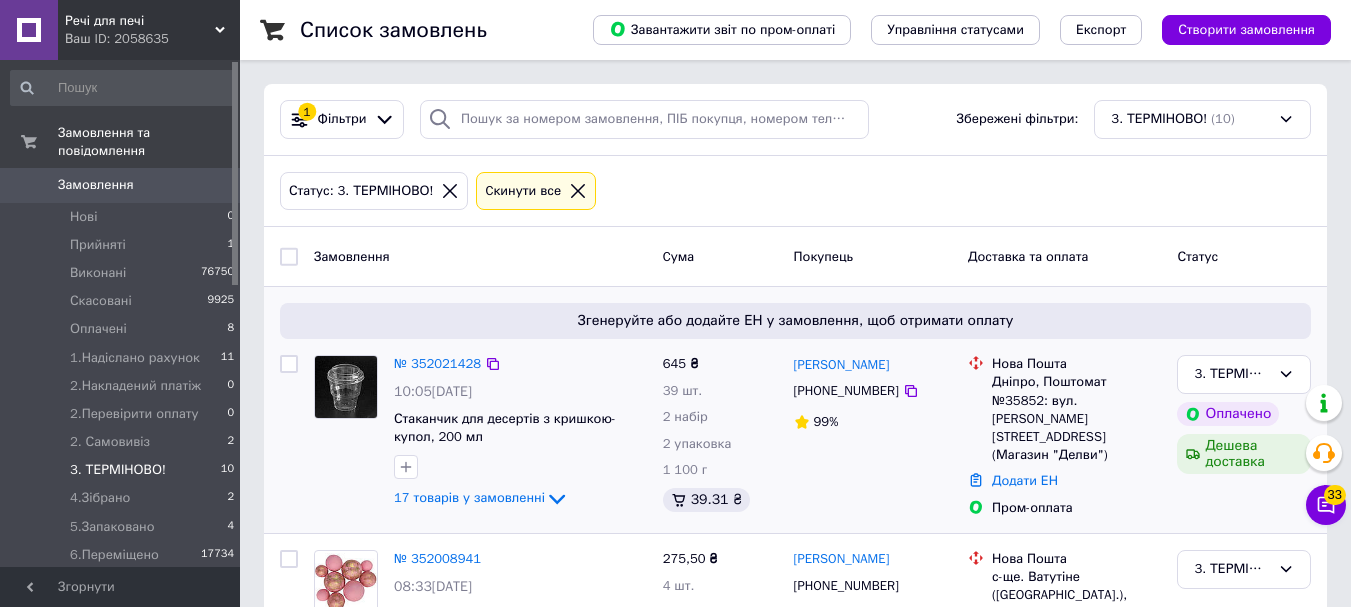 click on "№ 352021428" at bounding box center (437, 364) 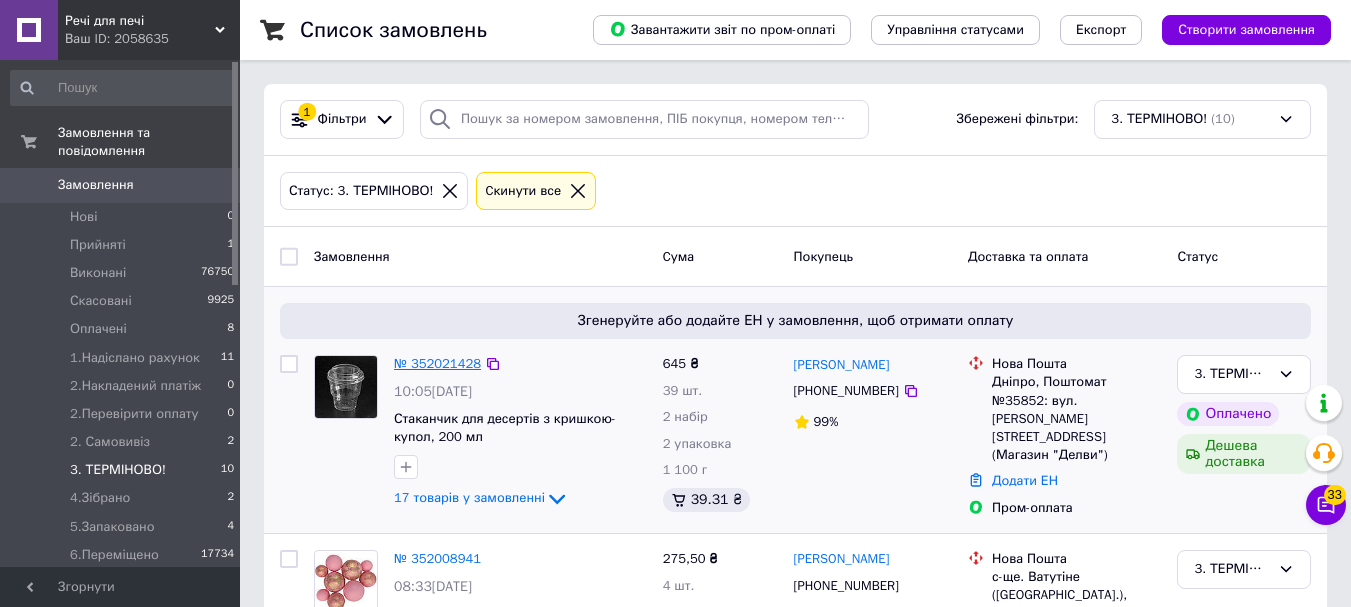 click on "№ 352021428" at bounding box center (437, 363) 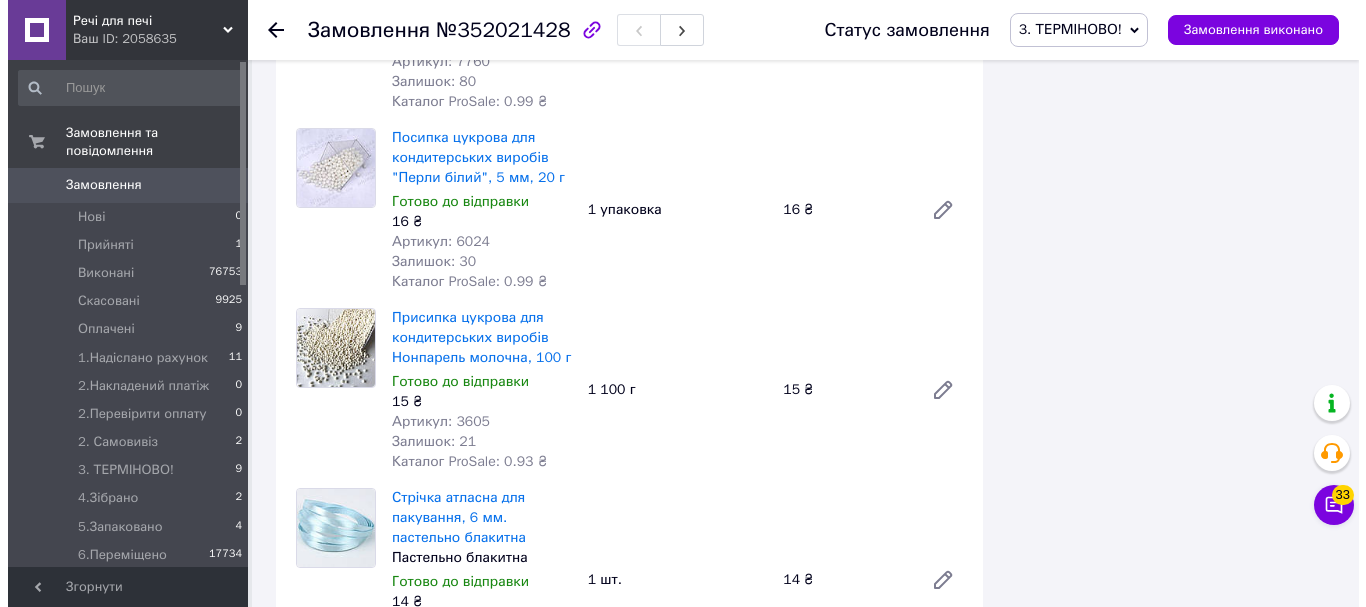 scroll, scrollTop: 3600, scrollLeft: 0, axis: vertical 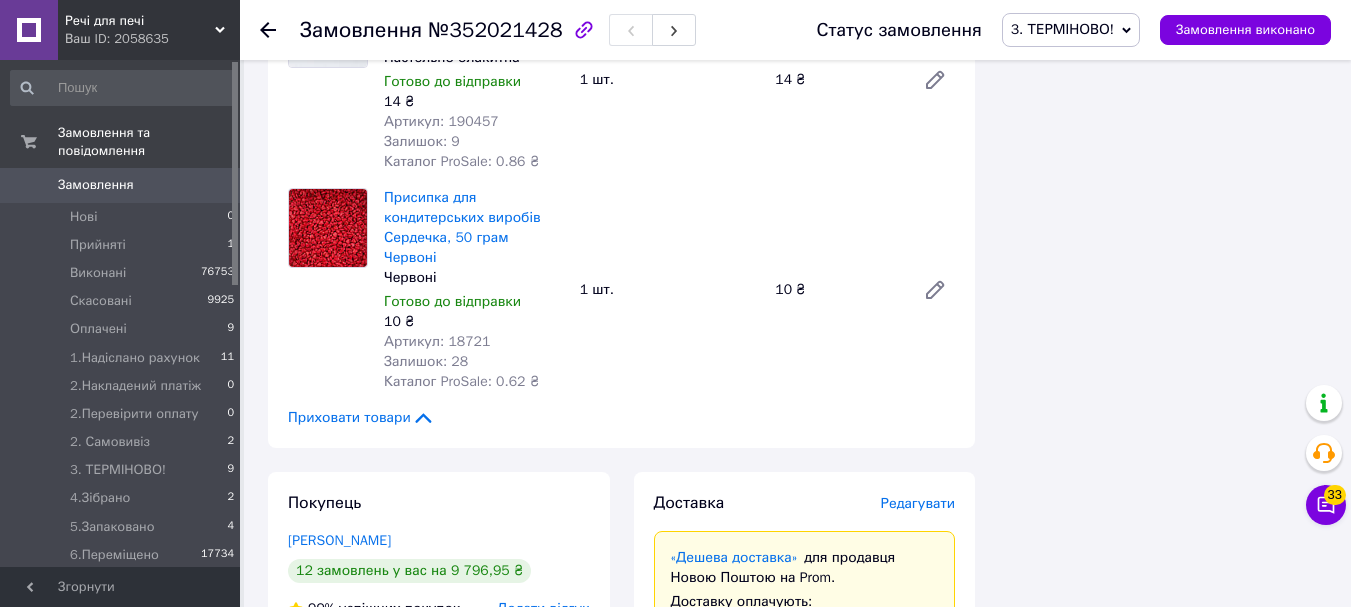 click on "Редагувати" at bounding box center [918, 503] 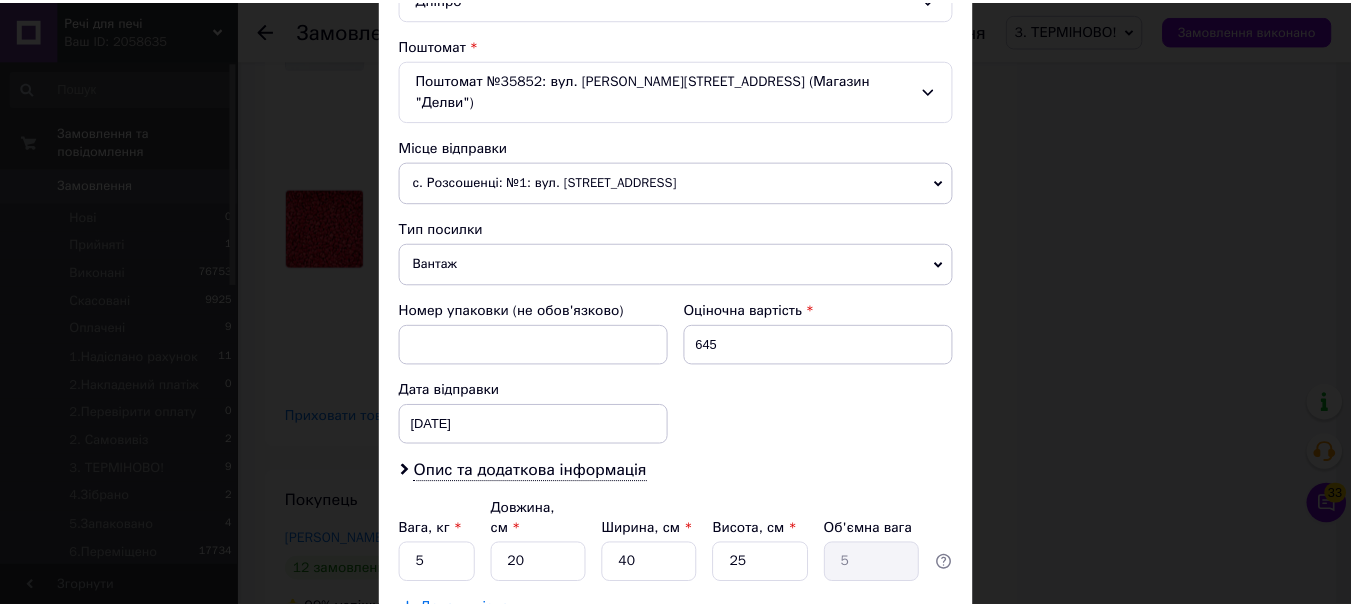 scroll, scrollTop: 721, scrollLeft: 0, axis: vertical 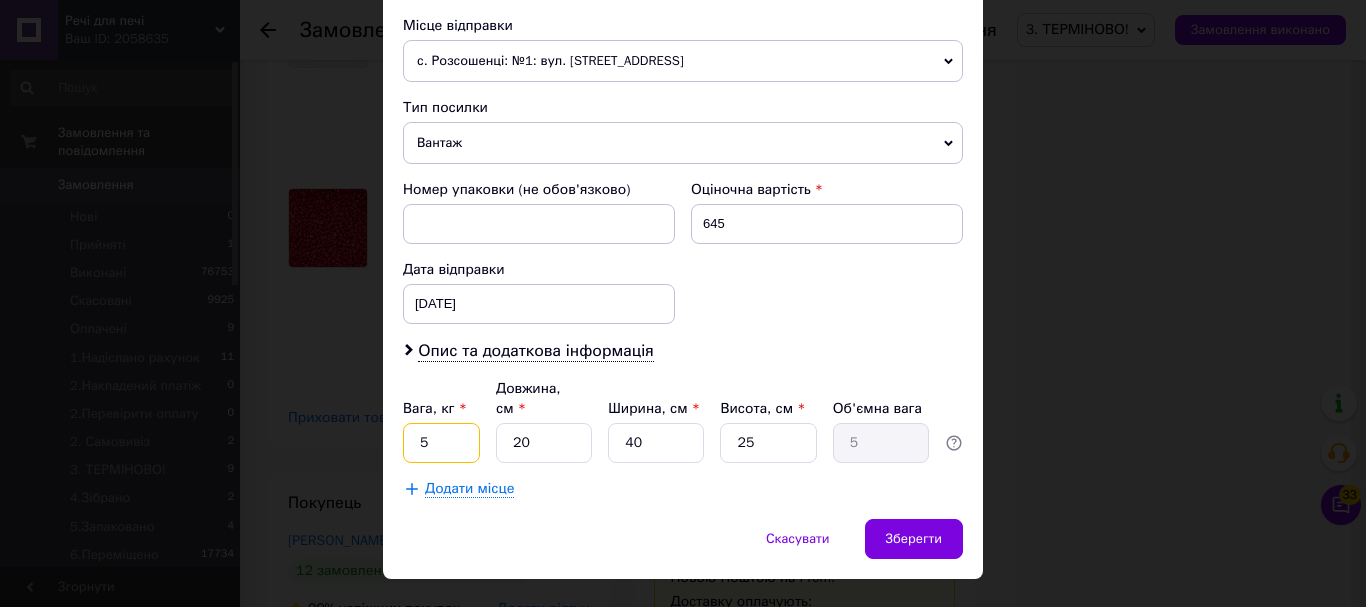 click on "5" at bounding box center [441, 443] 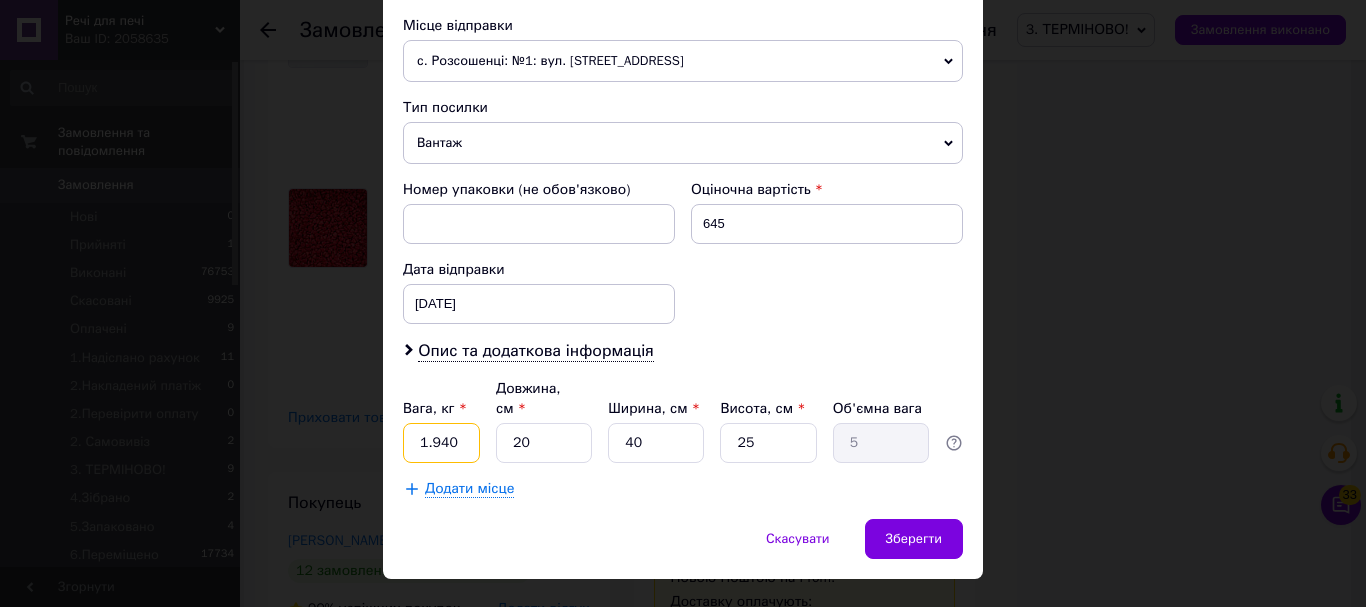 type on "1.940" 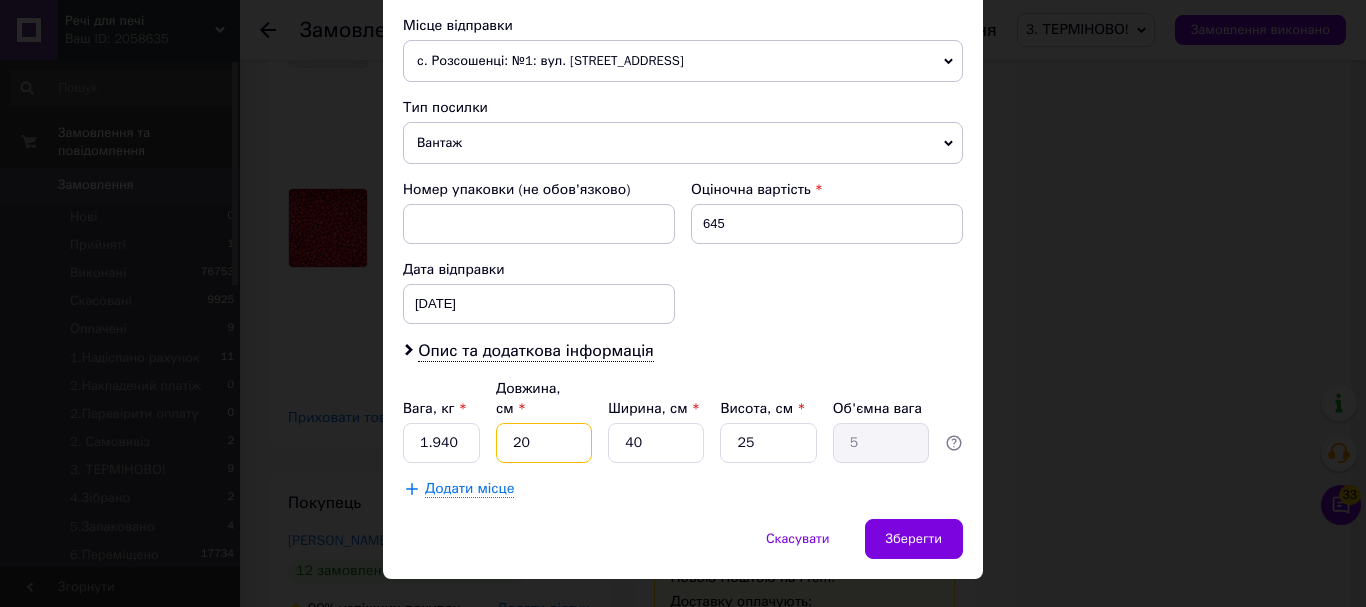 type on "4" 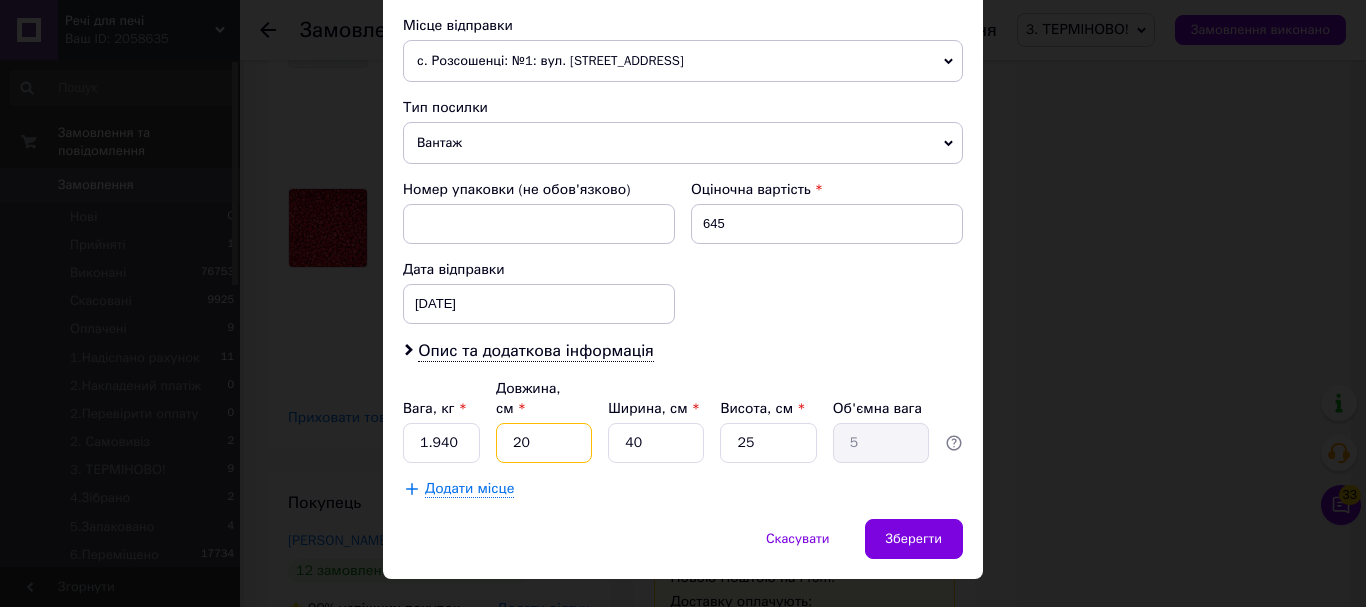 type on "1" 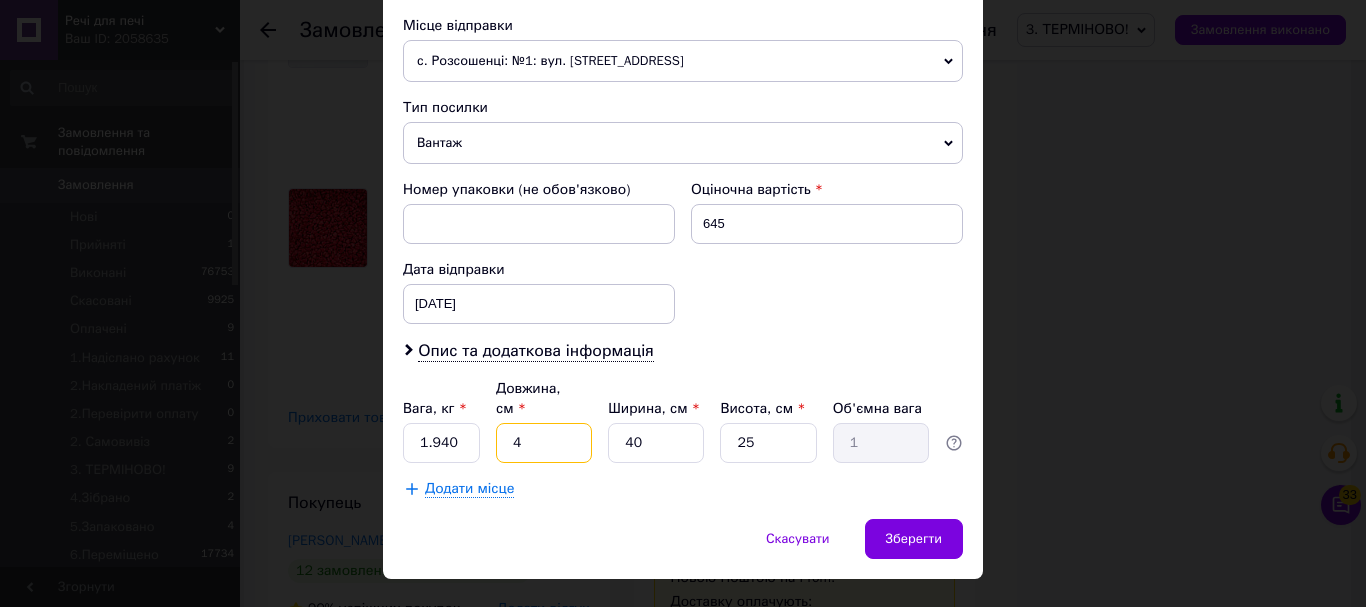 type on "46" 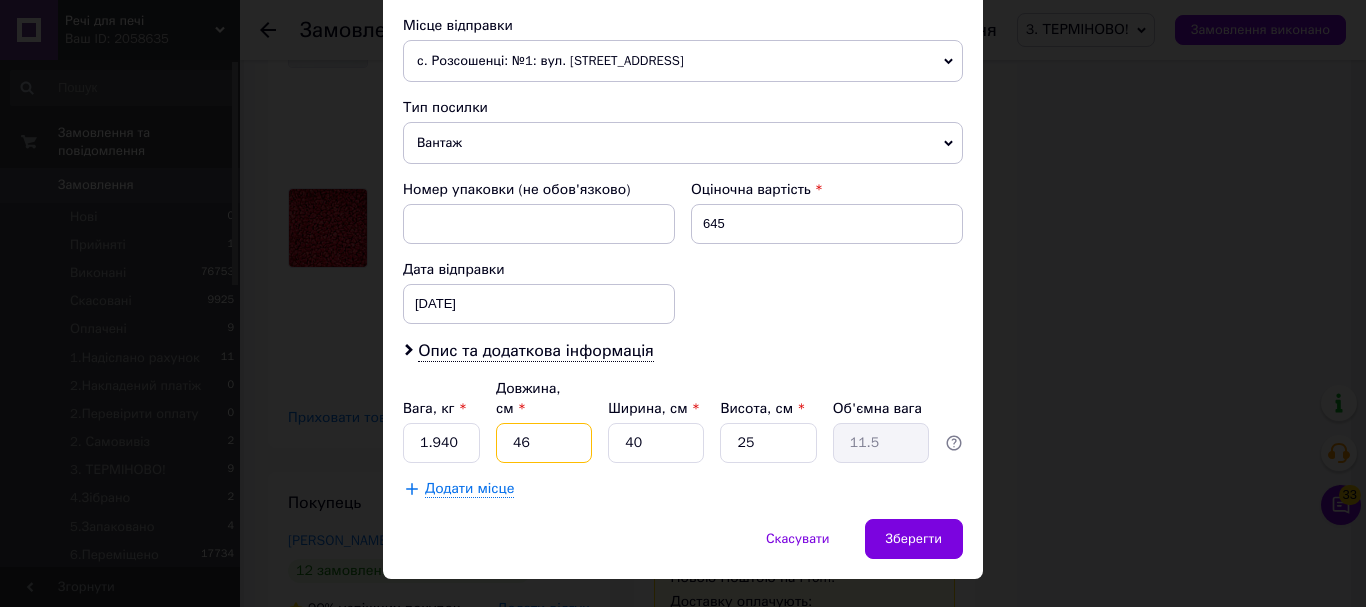 type on "46" 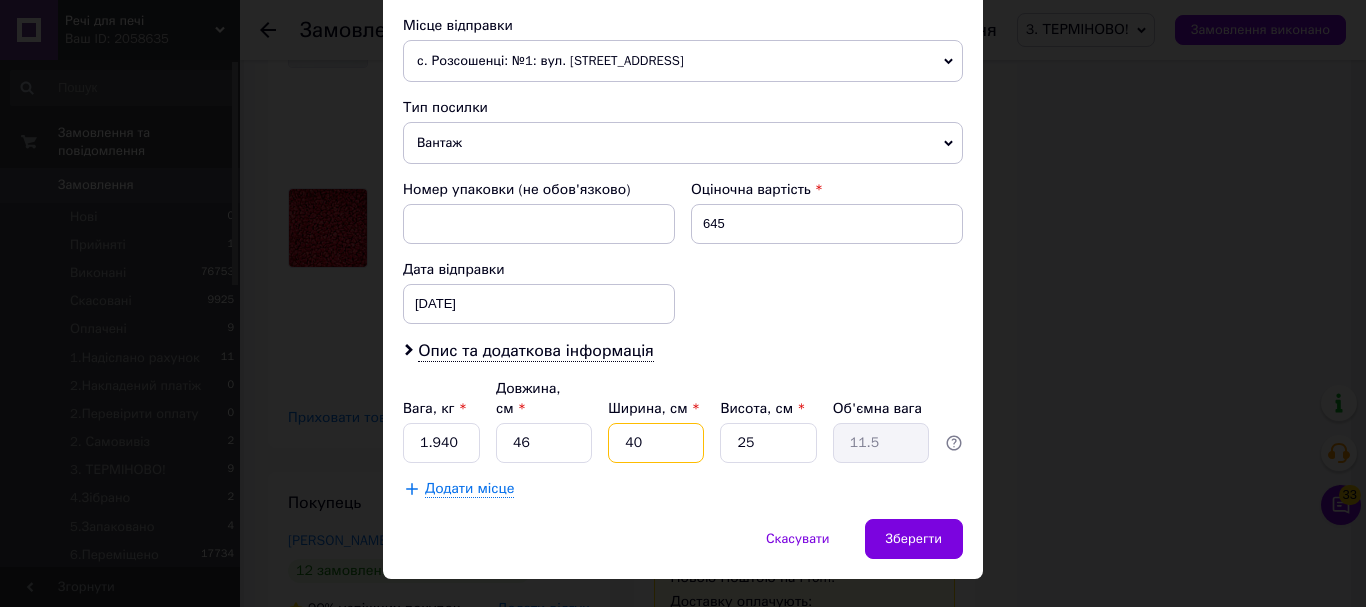 type on "3" 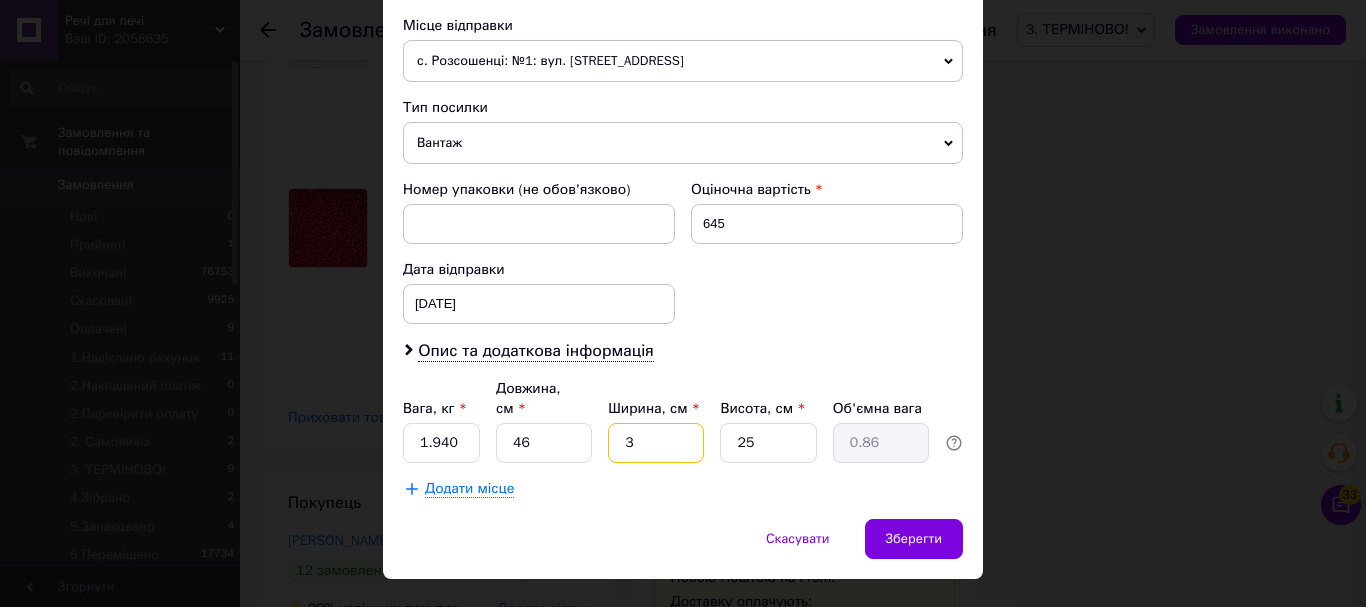 type on "31" 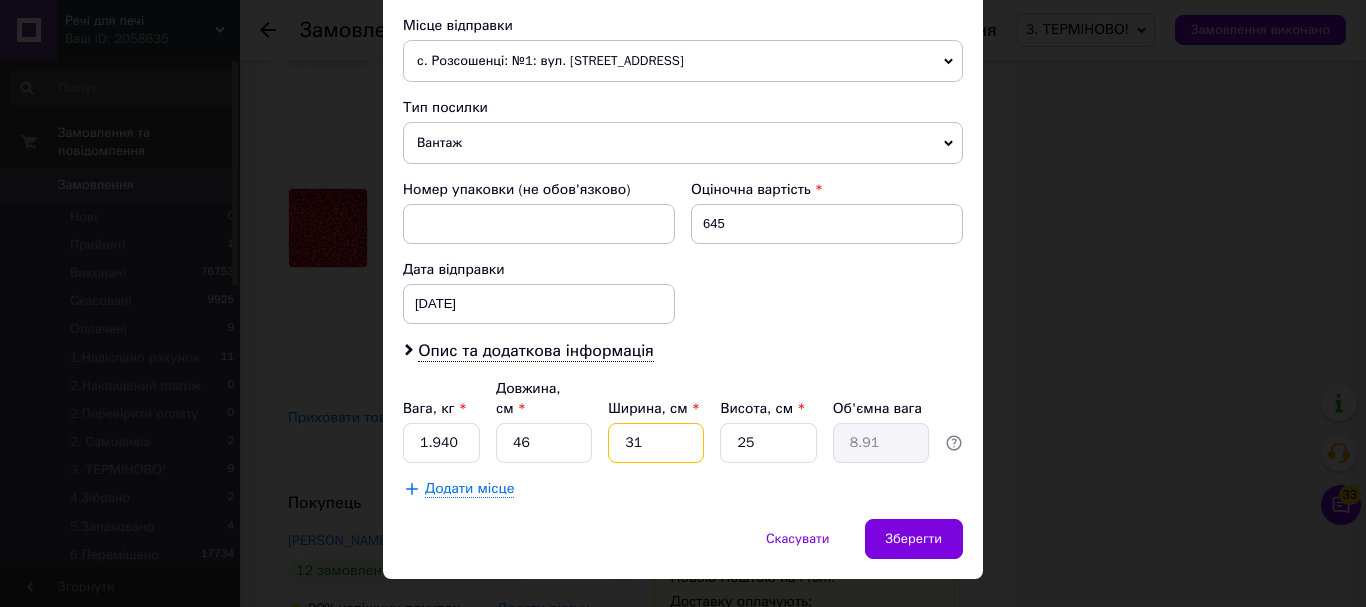 type on "31" 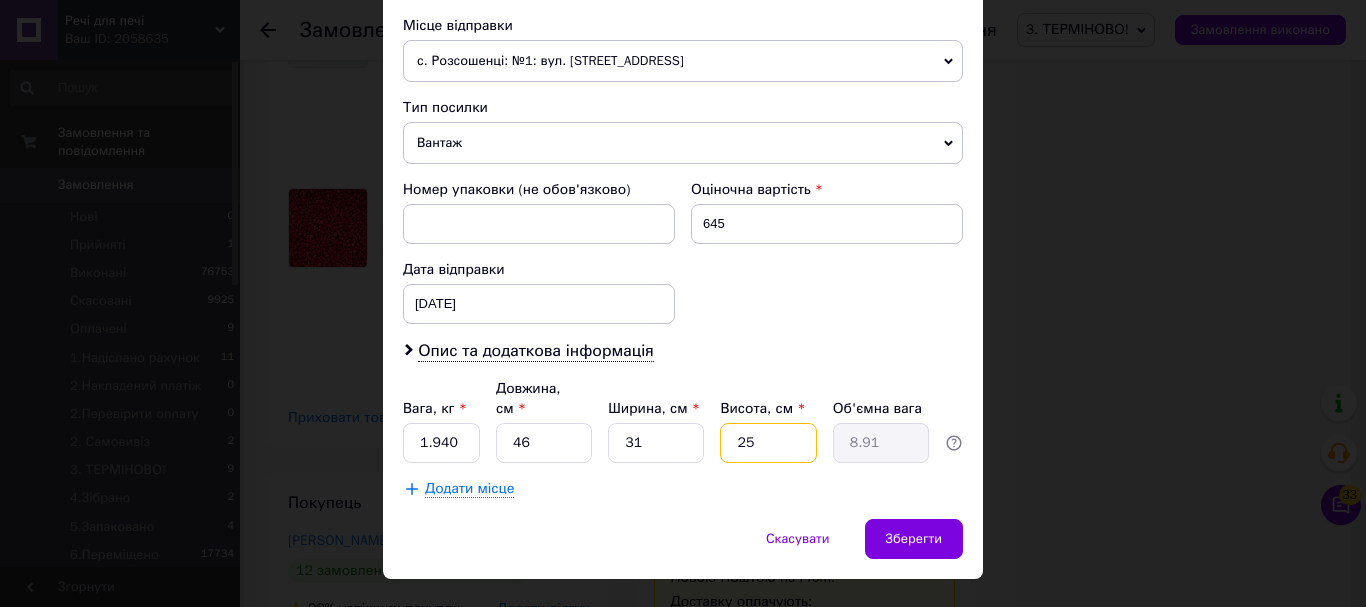 type on "1" 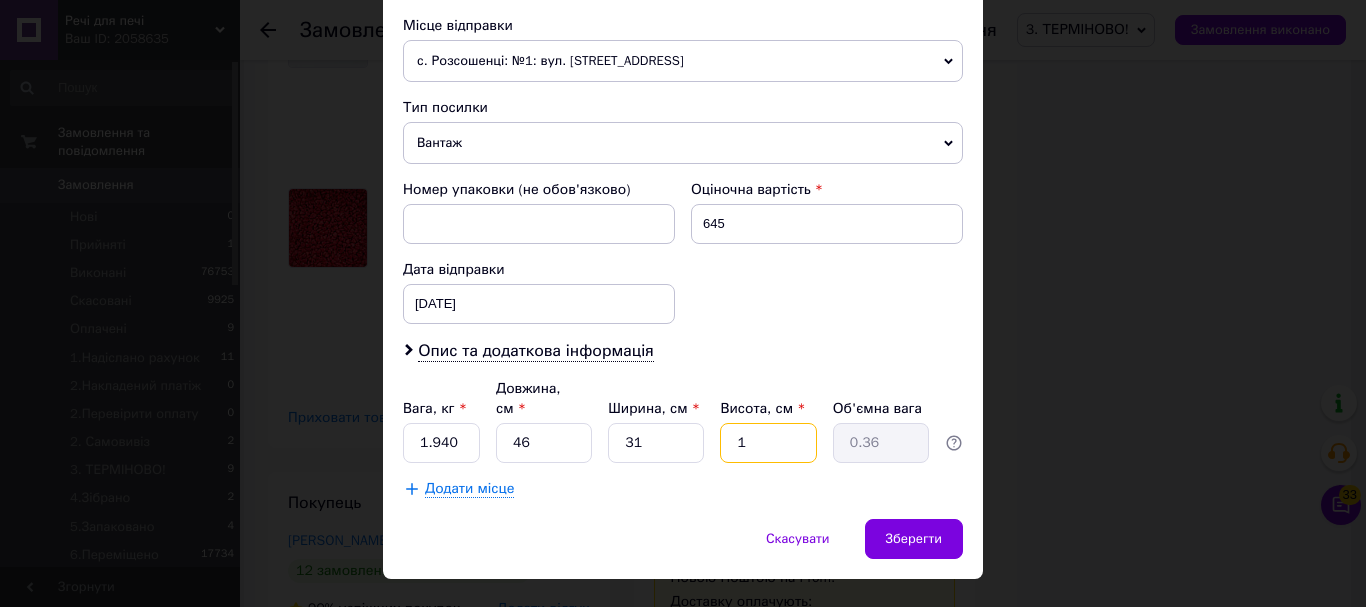 type on "12" 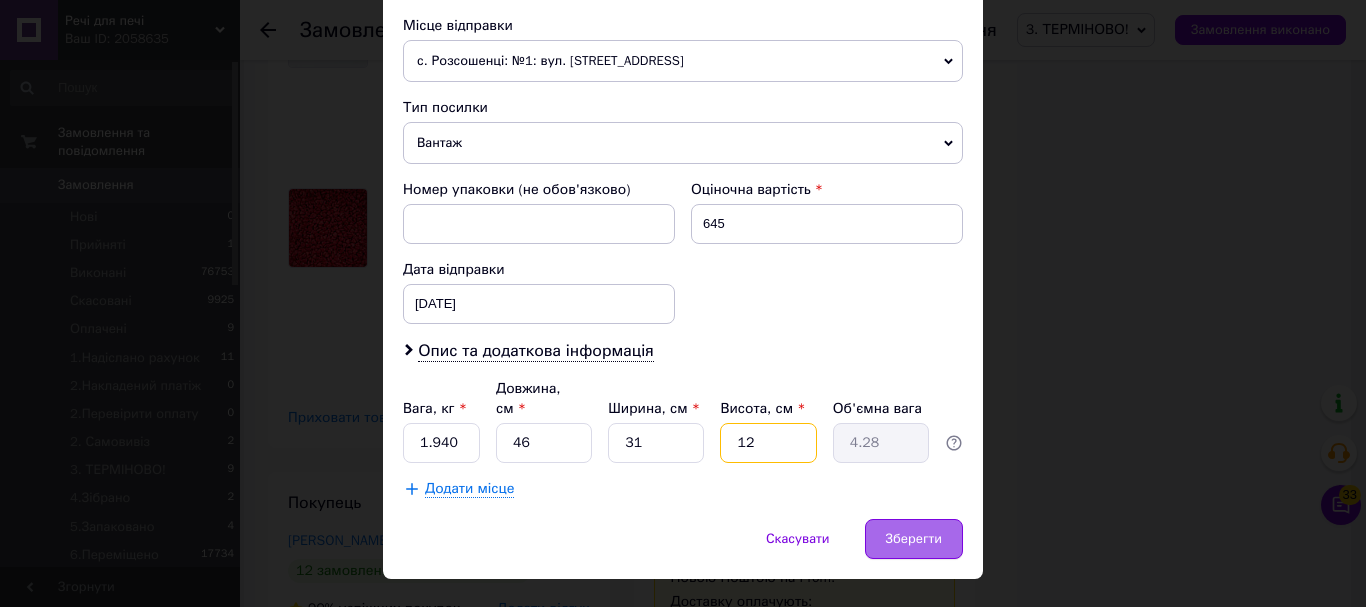 type on "12" 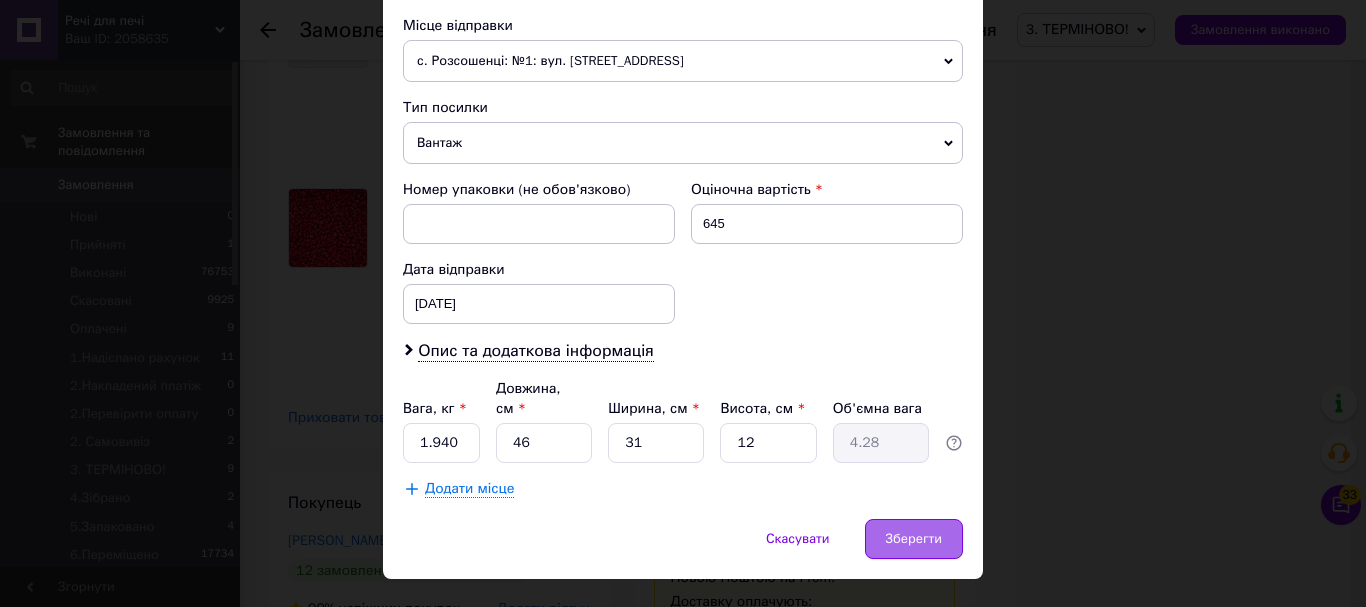 click on "Зберегти" at bounding box center (914, 539) 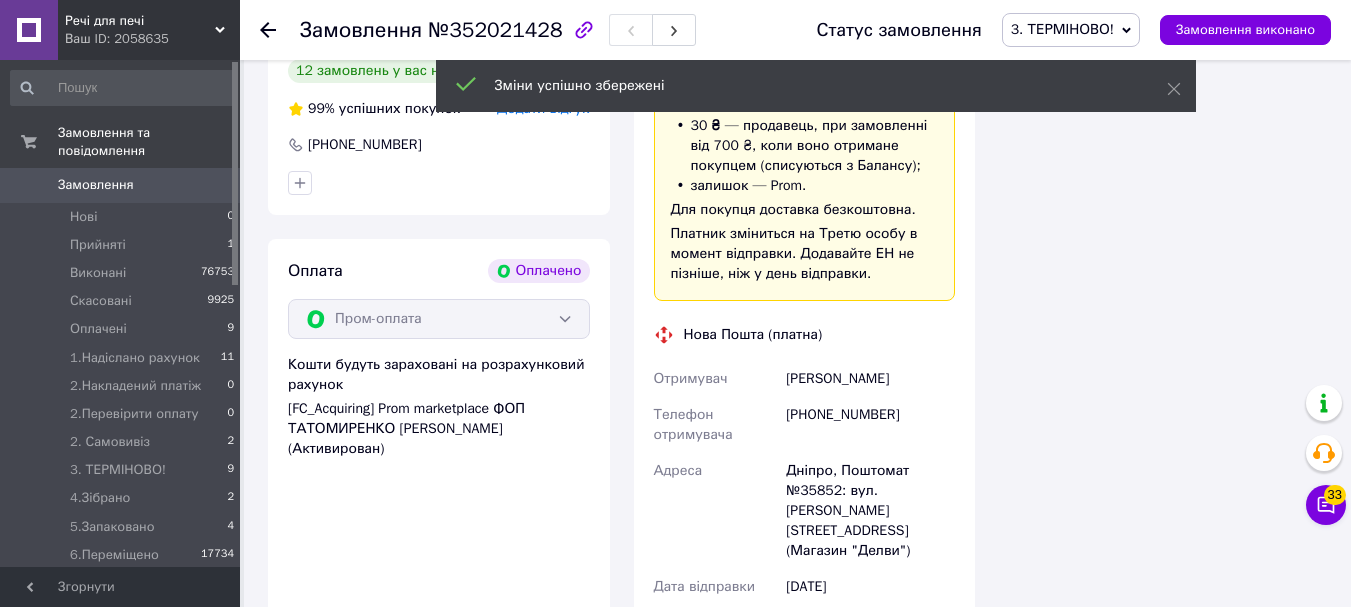 scroll, scrollTop: 4400, scrollLeft: 0, axis: vertical 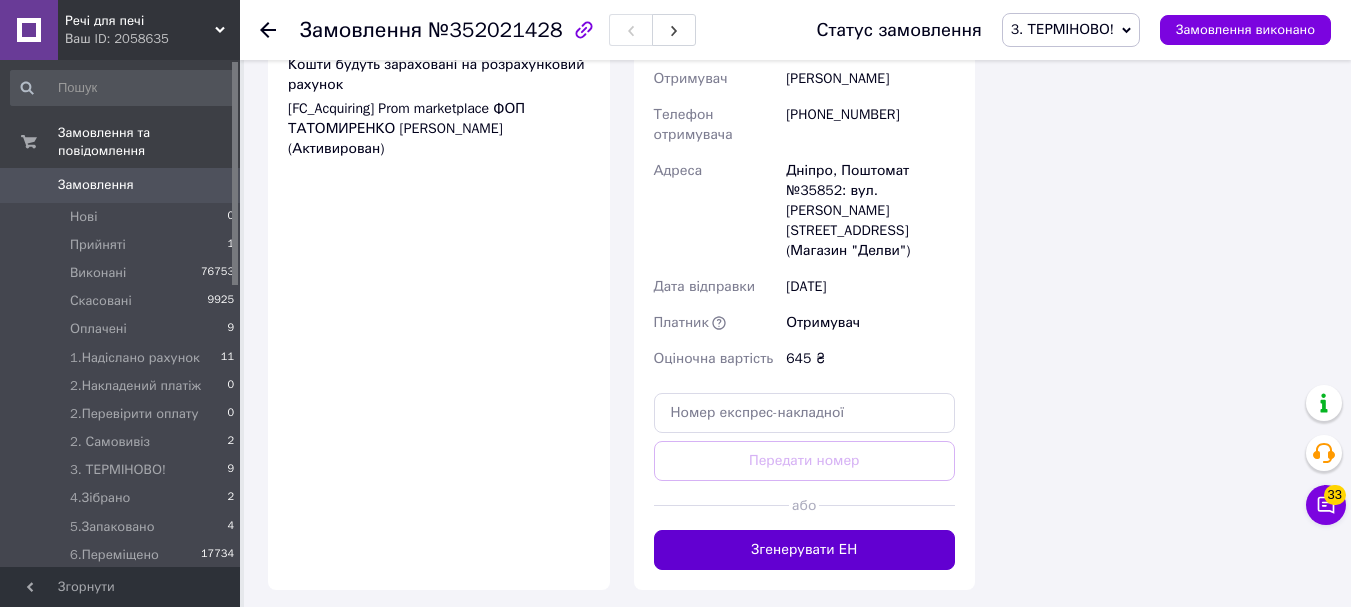 click on "Згенерувати ЕН" at bounding box center (805, 550) 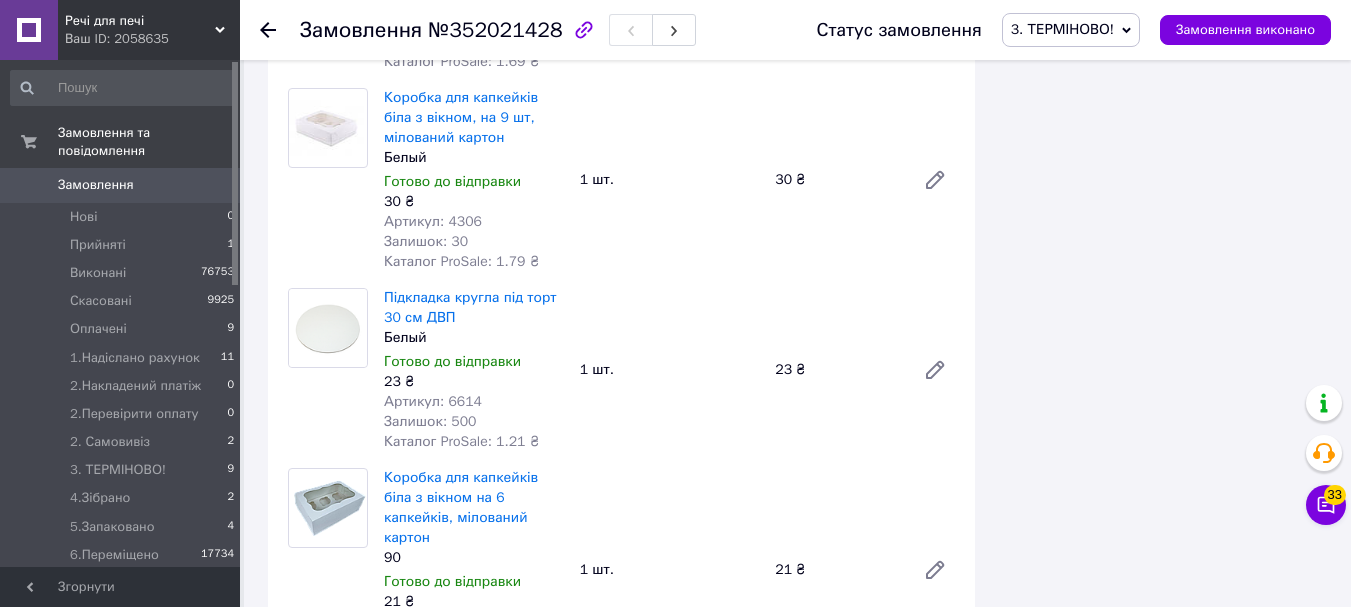 scroll, scrollTop: 1500, scrollLeft: 0, axis: vertical 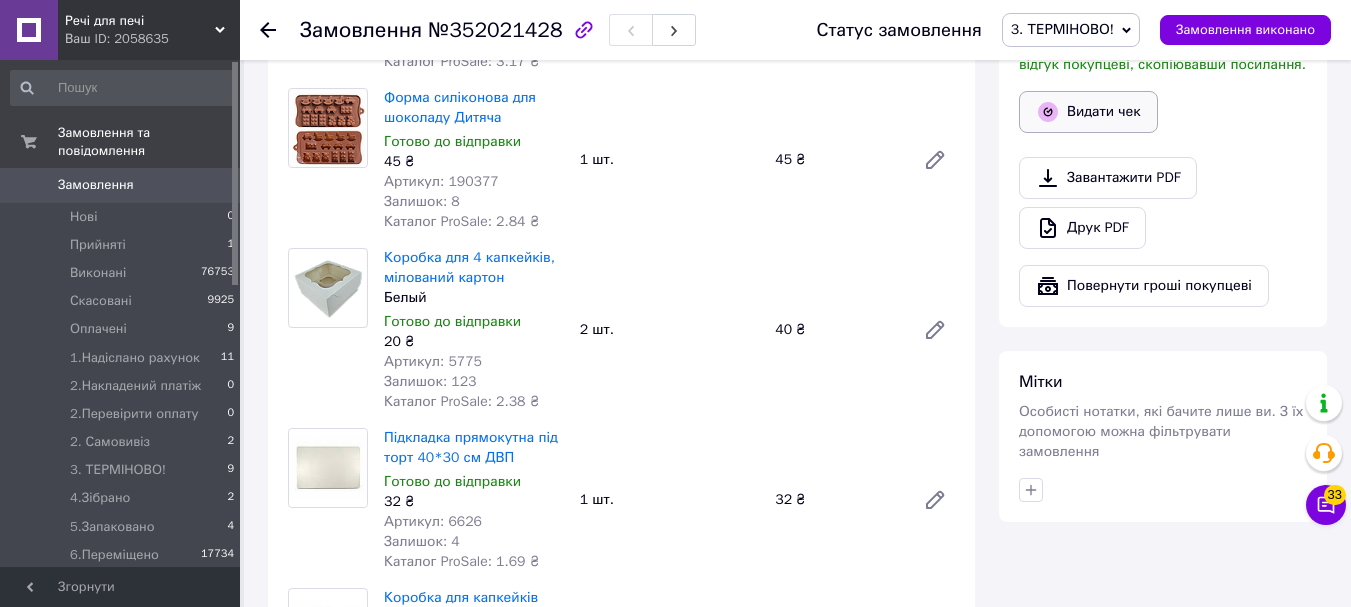 click on "Видати чек" at bounding box center [1088, 112] 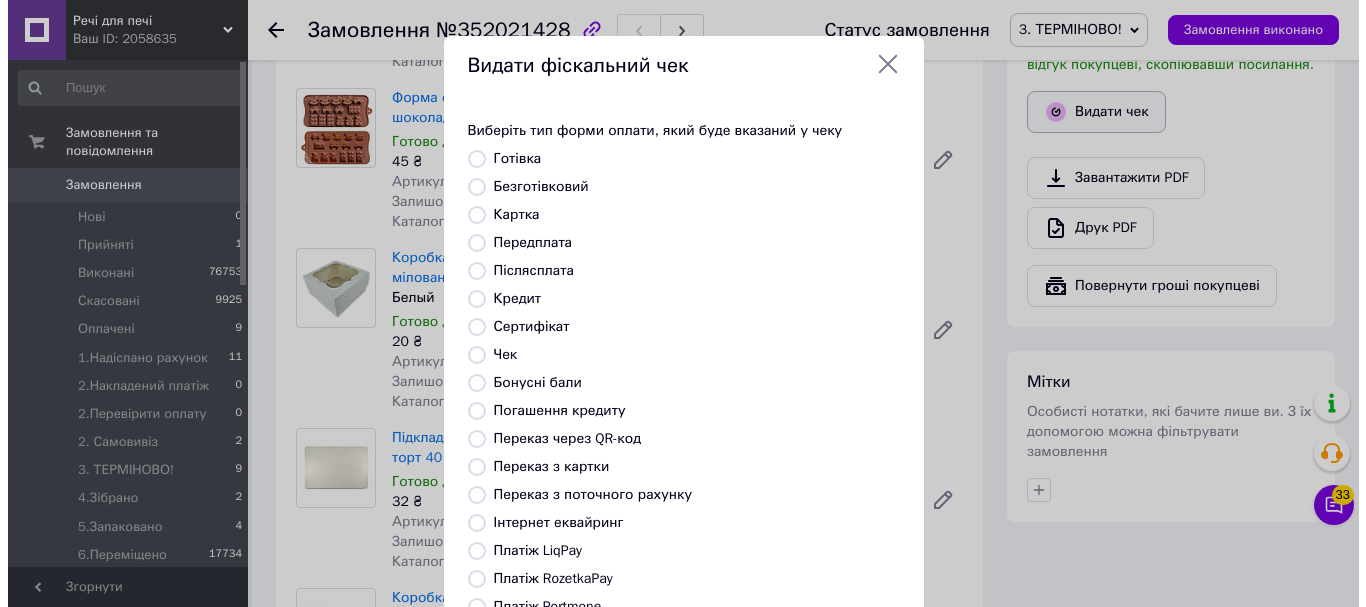 scroll, scrollTop: 1480, scrollLeft: 0, axis: vertical 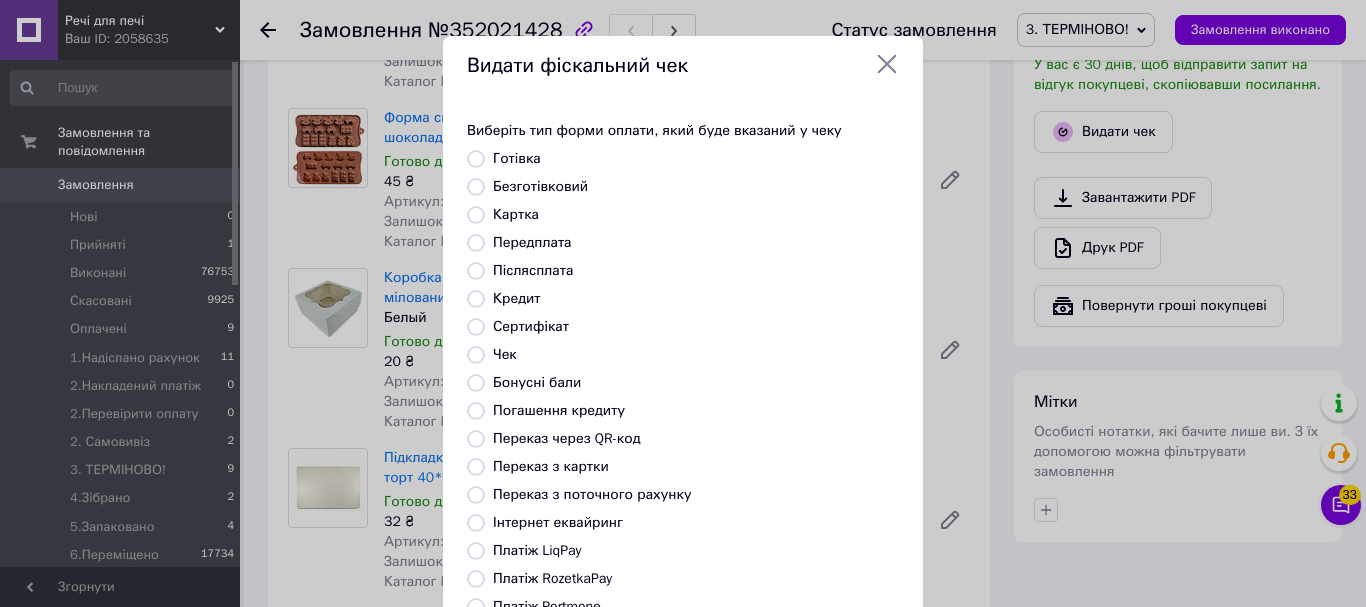 click on "Безготівковий" at bounding box center (476, 187) 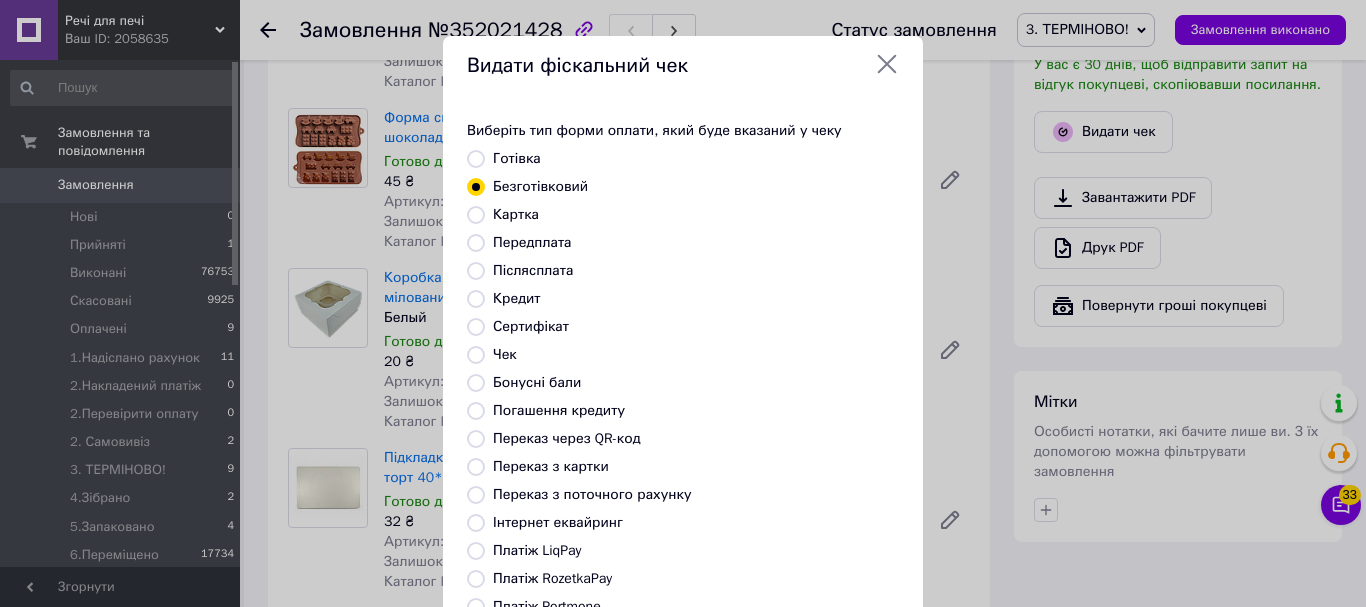 scroll, scrollTop: 252, scrollLeft: 0, axis: vertical 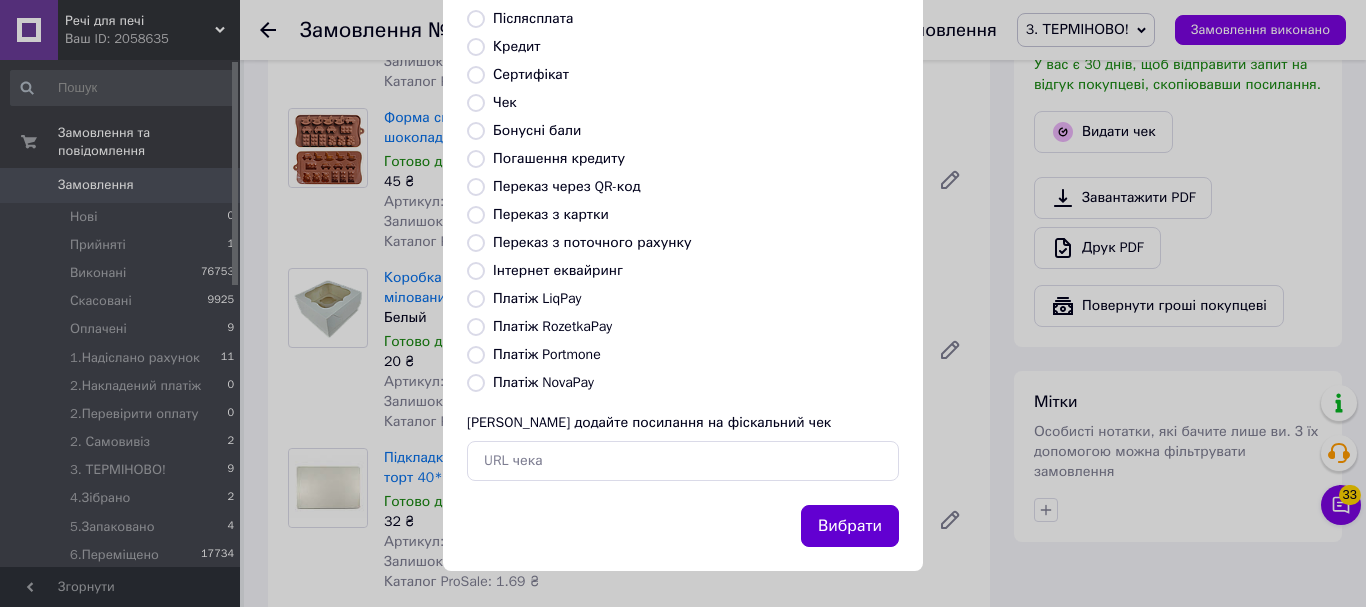 click on "Вибрати" at bounding box center (850, 526) 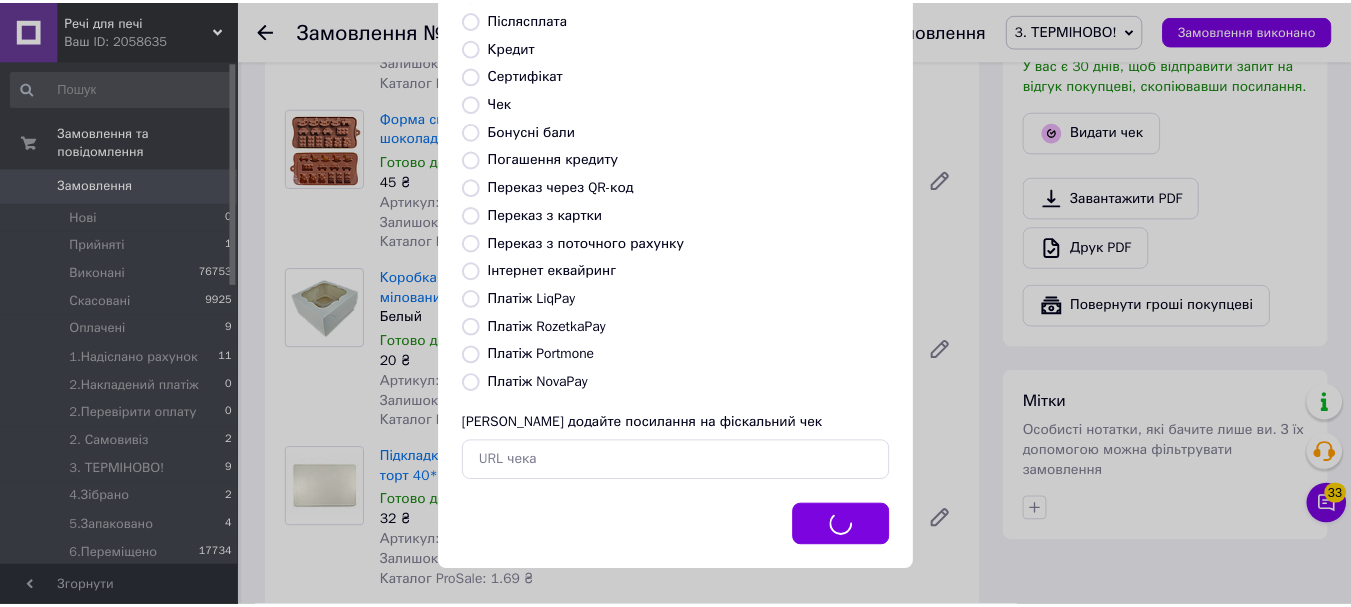 scroll, scrollTop: 1500, scrollLeft: 0, axis: vertical 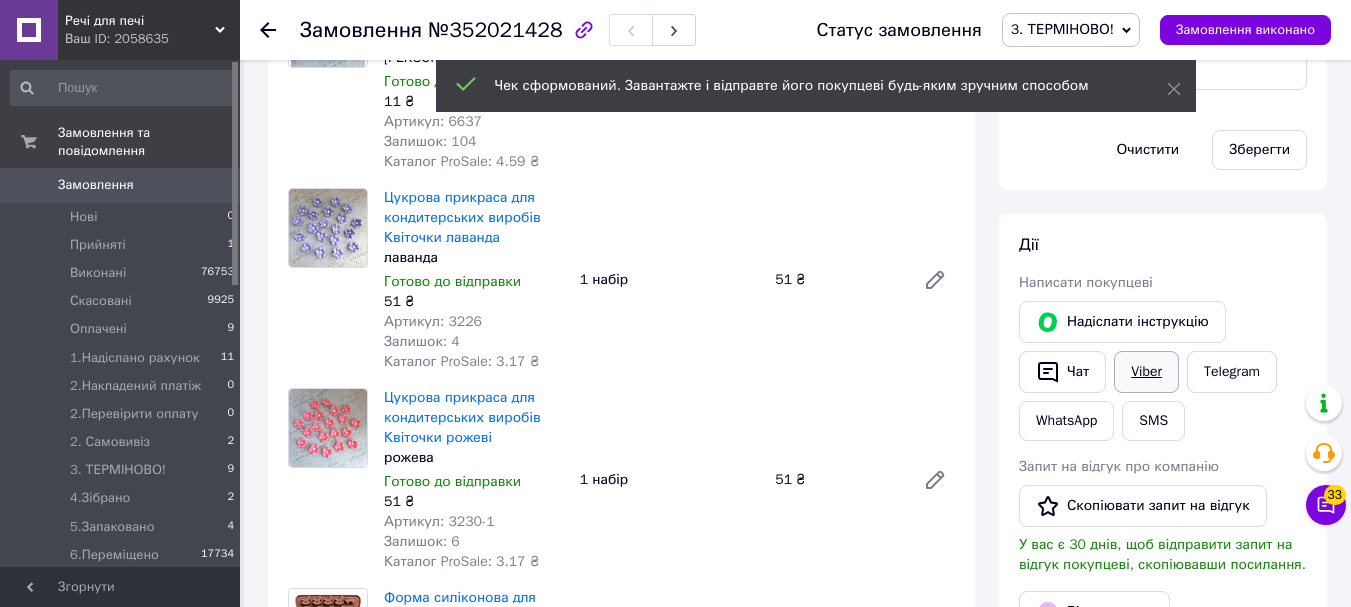 click on "Viber" at bounding box center (1146, 372) 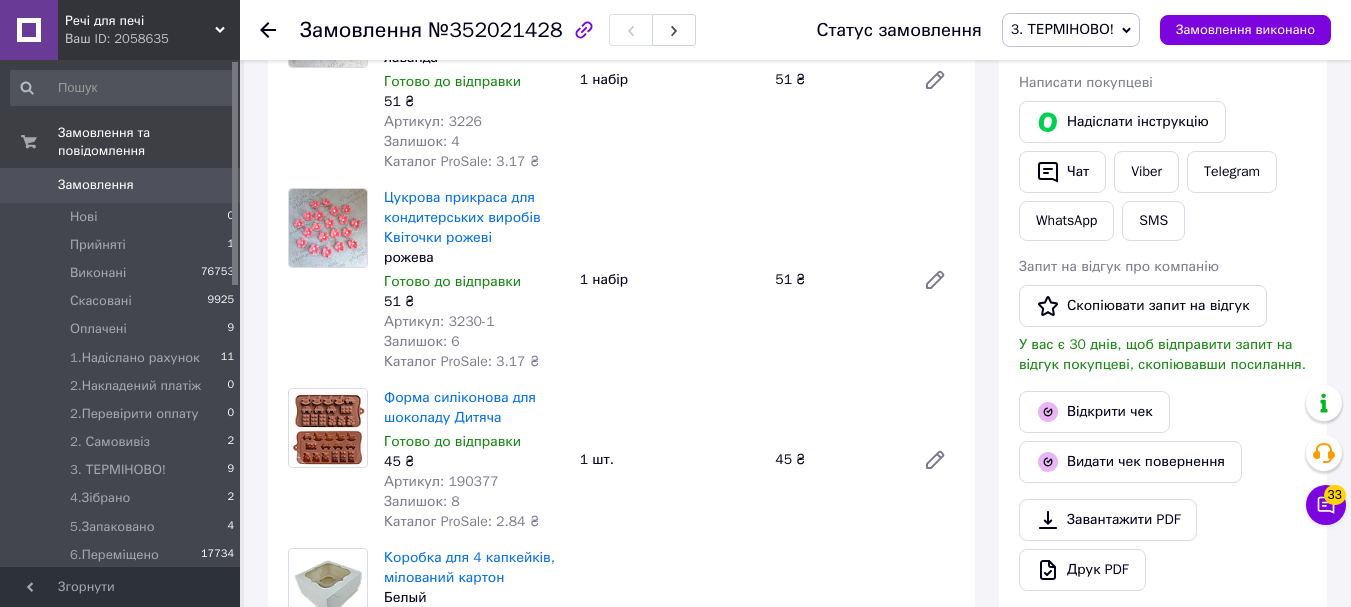 scroll, scrollTop: 1500, scrollLeft: 0, axis: vertical 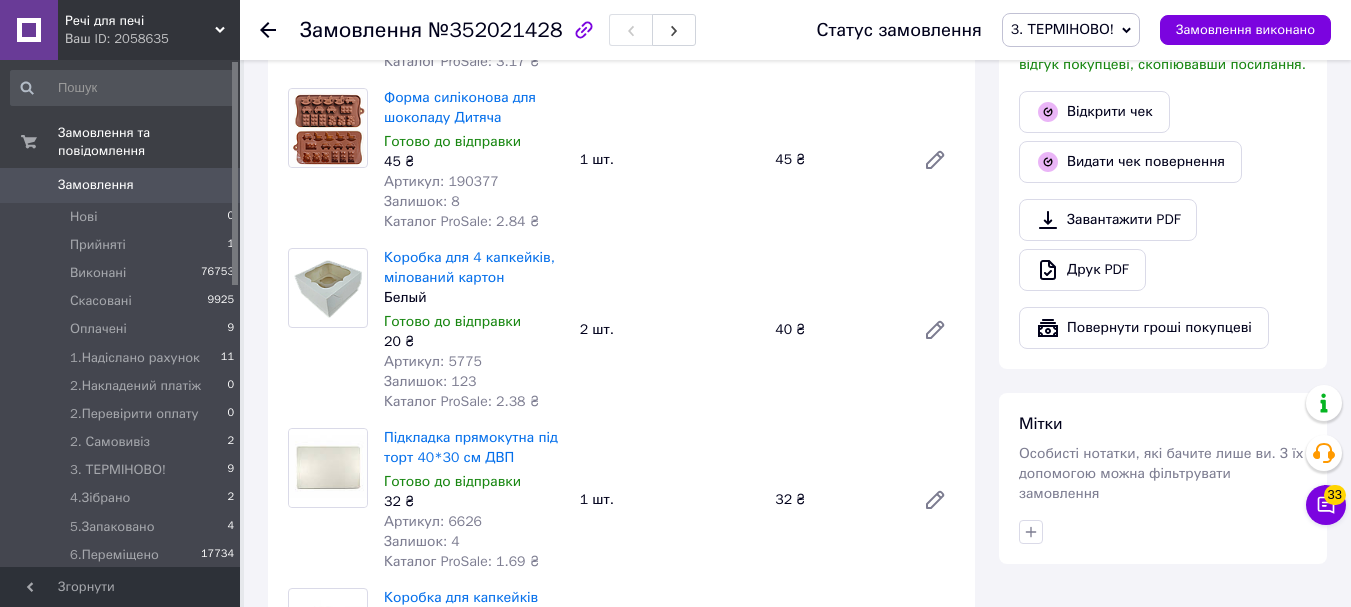 click on "Друк PDF" at bounding box center [1163, 270] 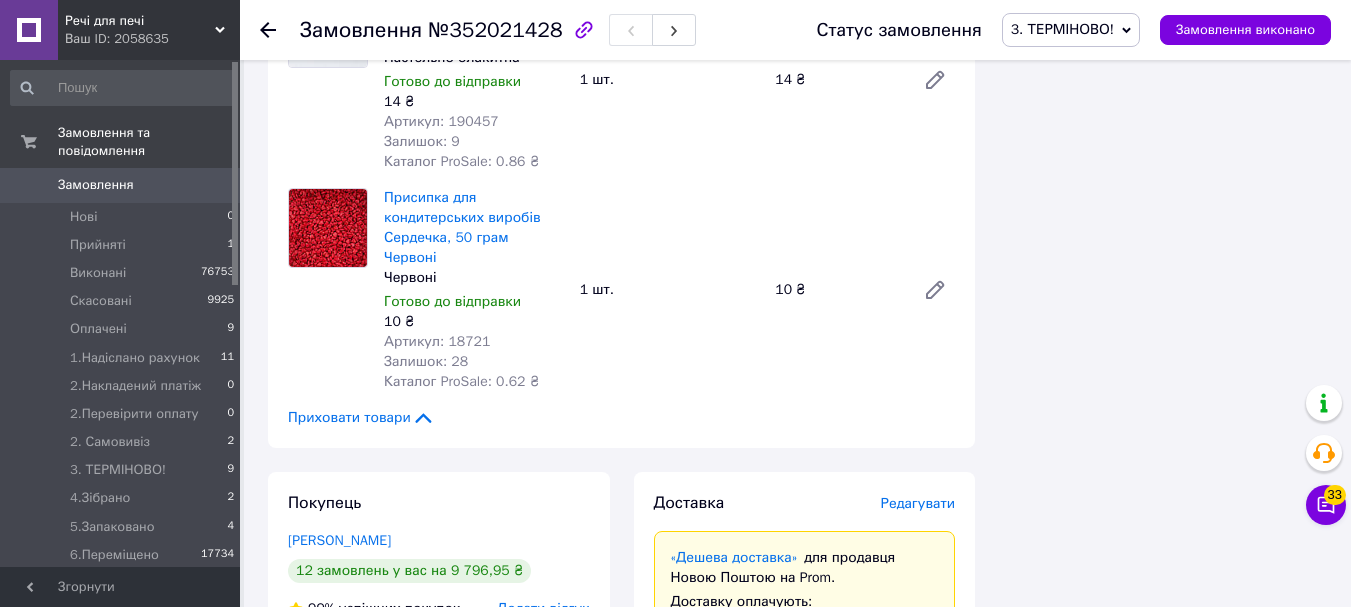 scroll, scrollTop: 3900, scrollLeft: 0, axis: vertical 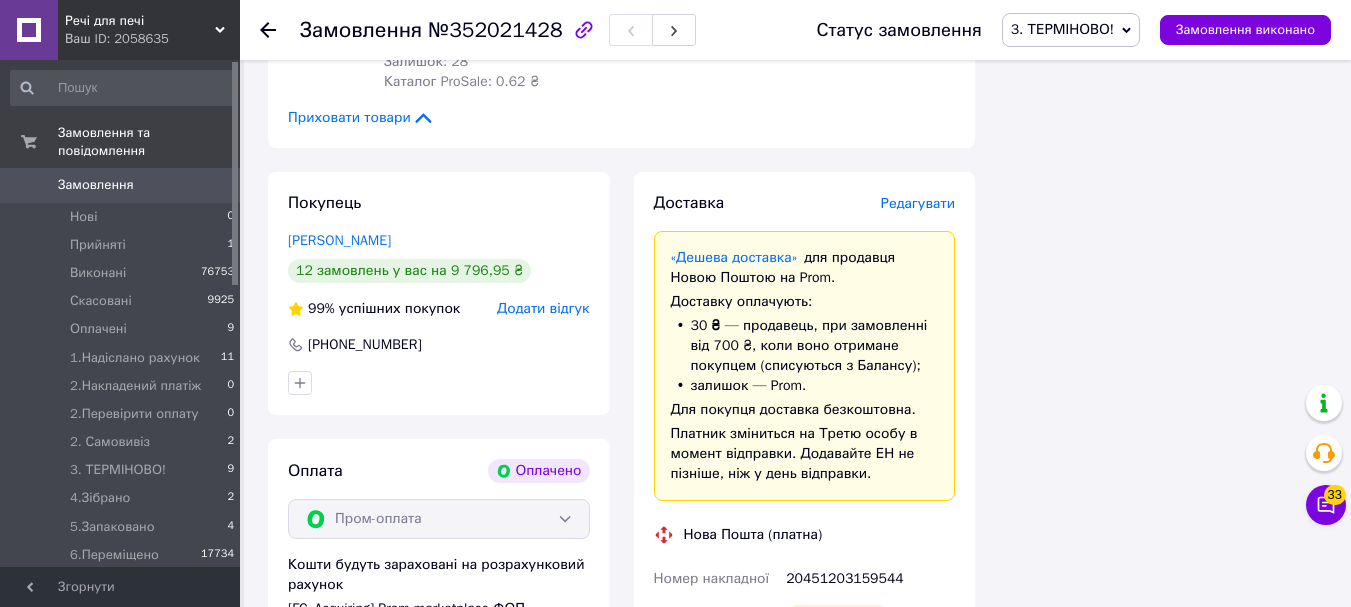 click on "20451203159544" at bounding box center [870, 579] 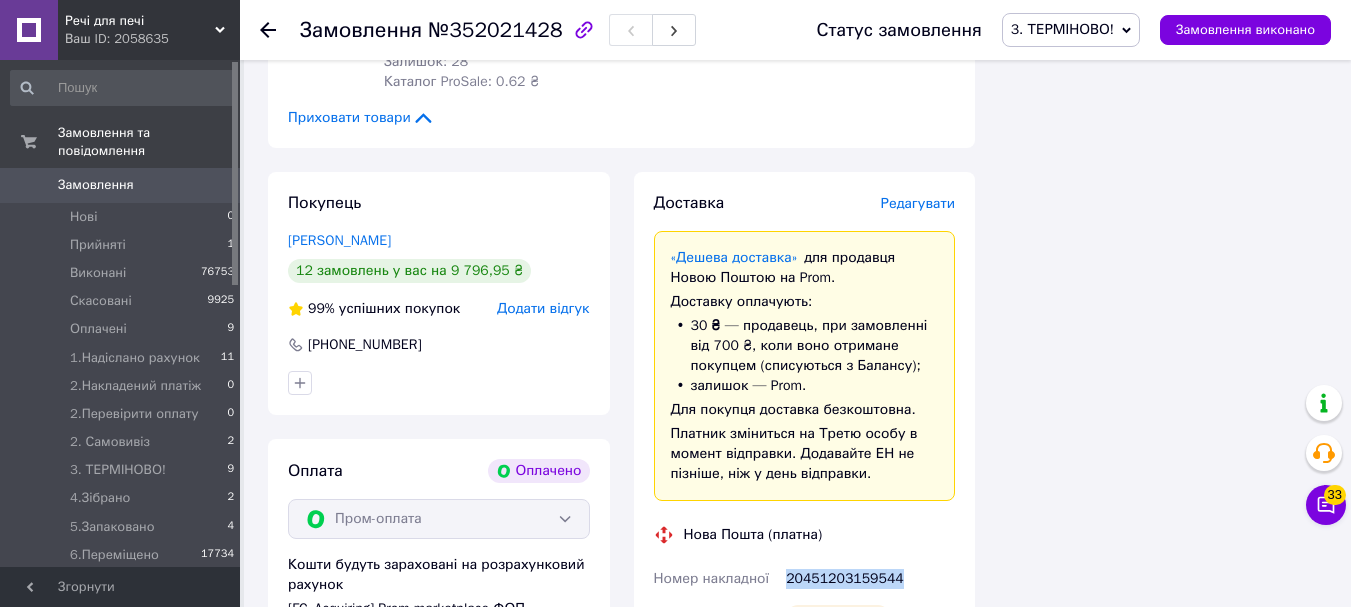 click on "20451203159544" at bounding box center (870, 579) 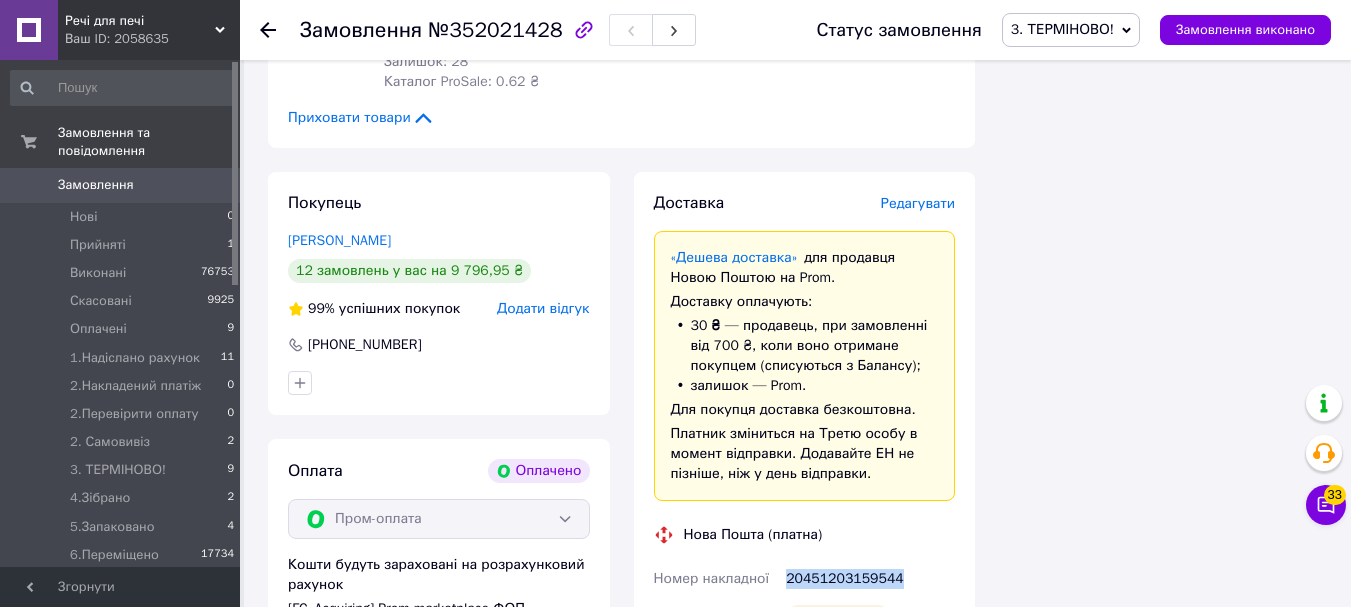 click on "3. ТЕРМІНОВО!" at bounding box center (1062, 29) 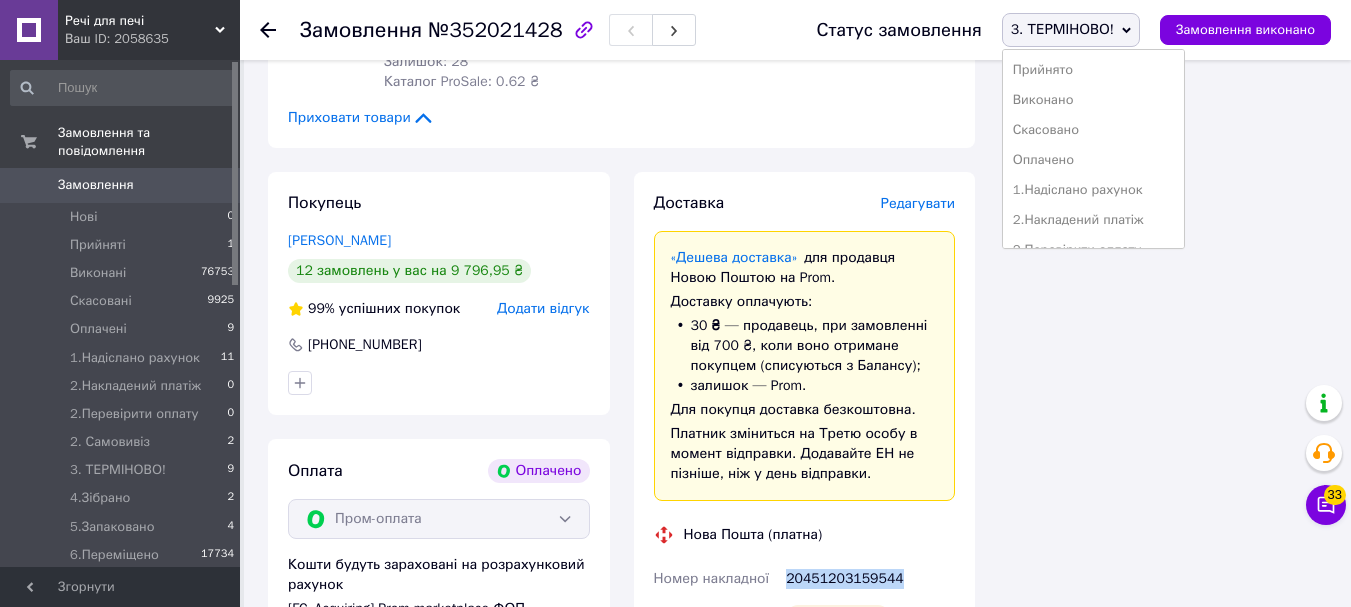 scroll, scrollTop: 4000, scrollLeft: 0, axis: vertical 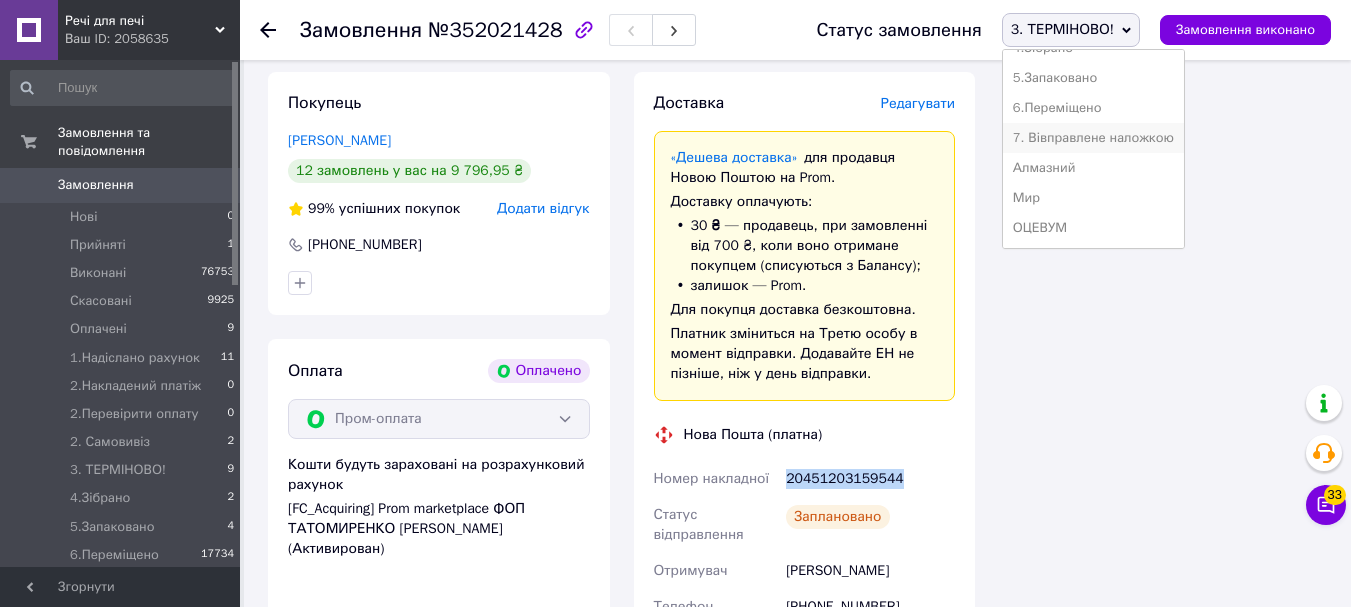 click on "7. Вівправлене наложкою" at bounding box center (1093, 138) 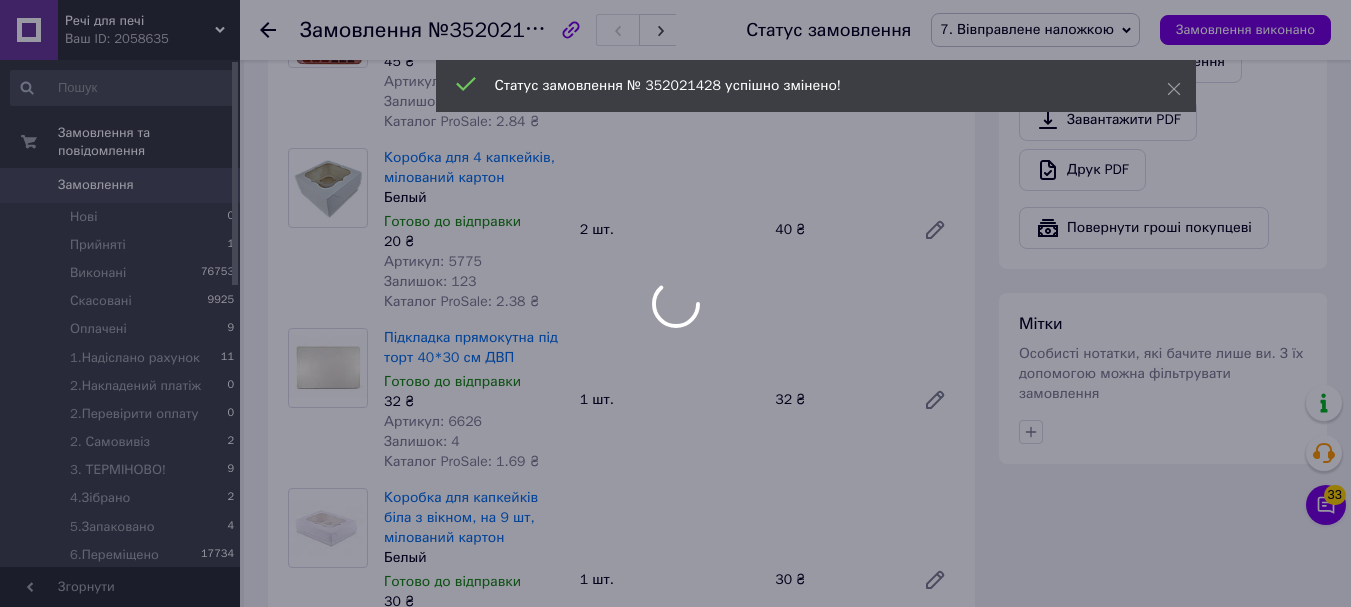 scroll, scrollTop: 1400, scrollLeft: 0, axis: vertical 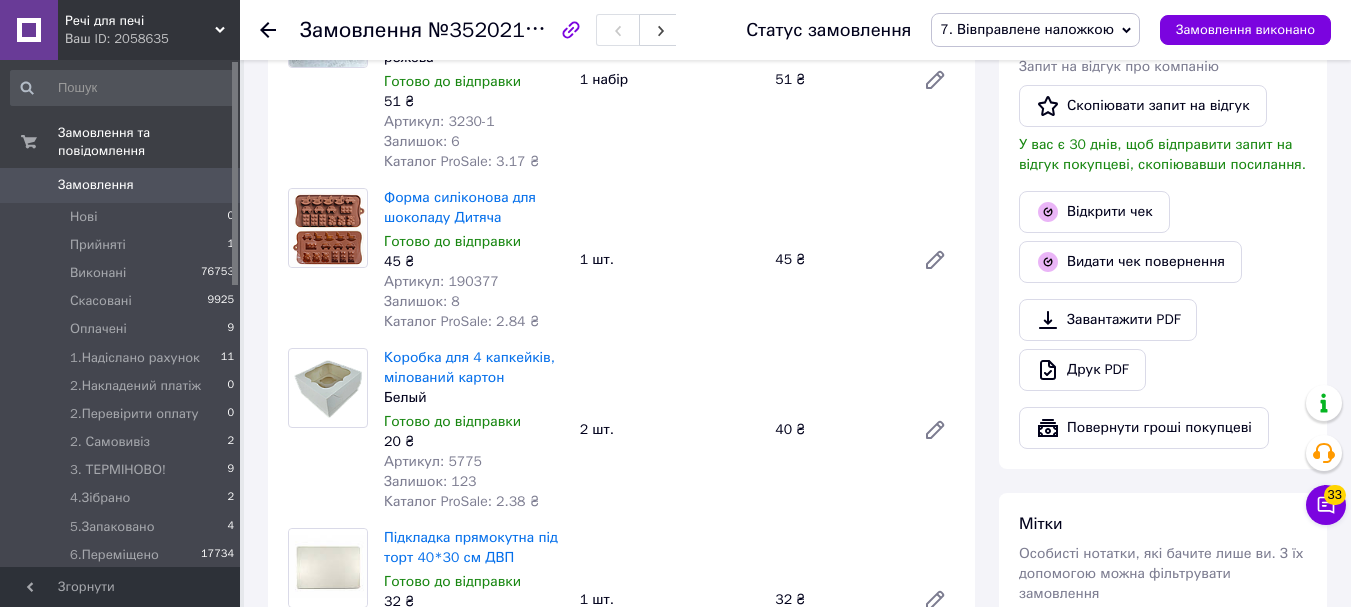 click 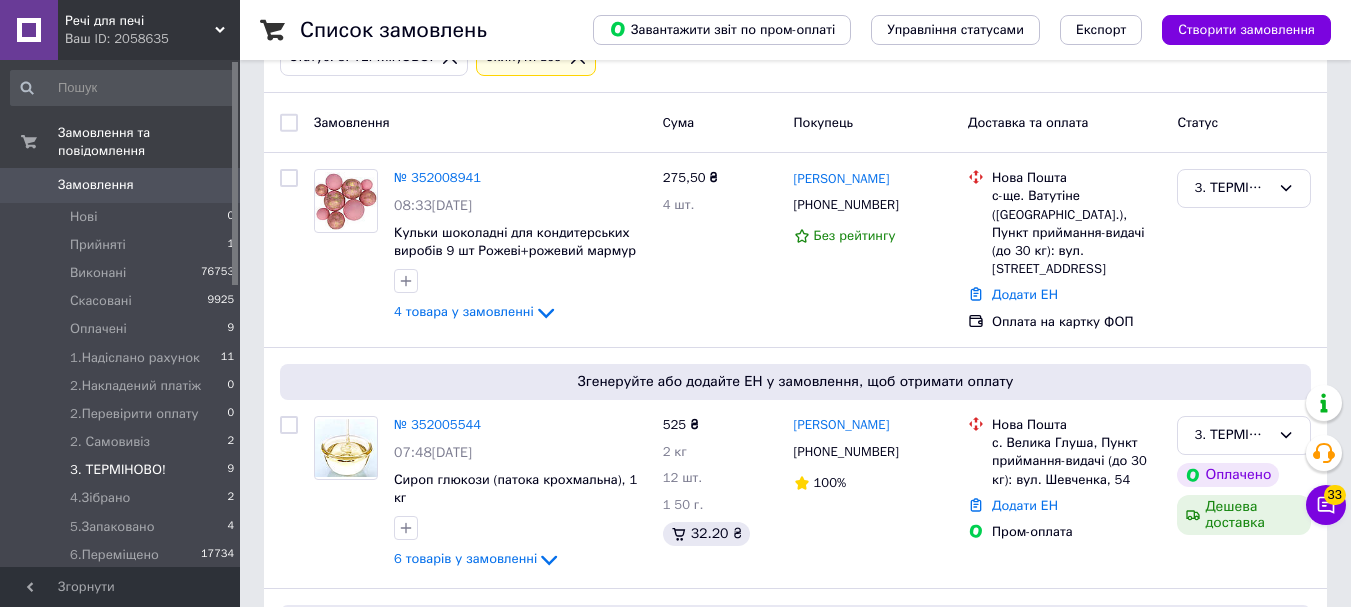 scroll, scrollTop: 0, scrollLeft: 0, axis: both 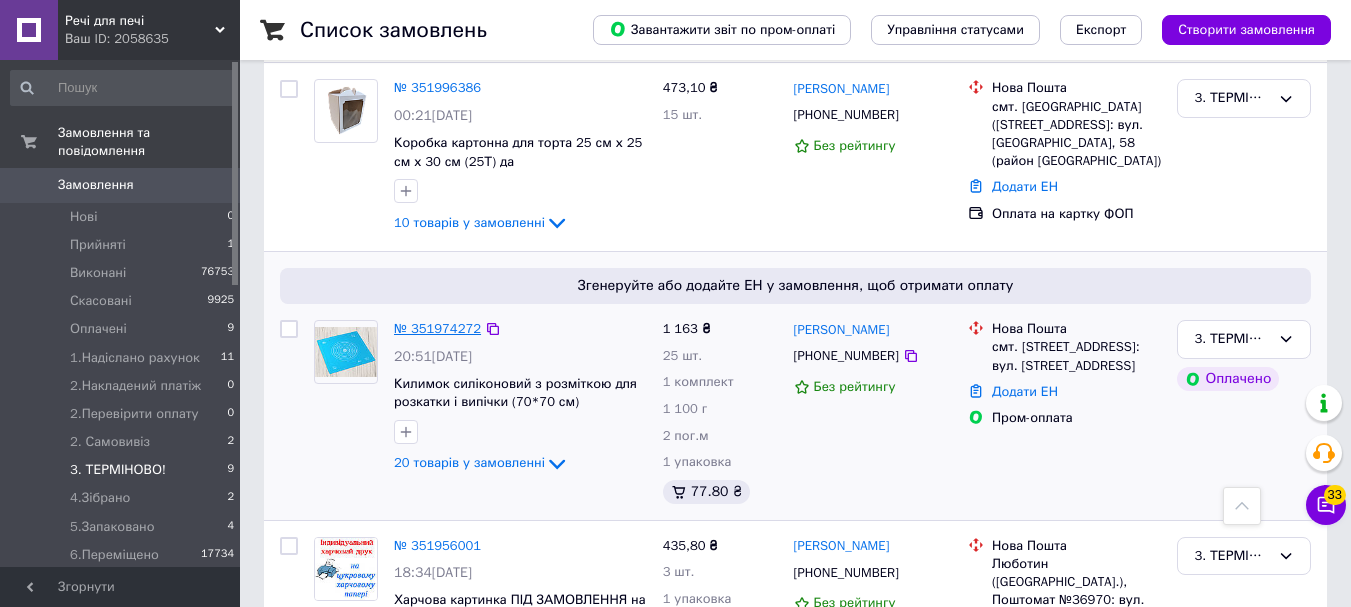 click on "№ 351974272" at bounding box center [437, 328] 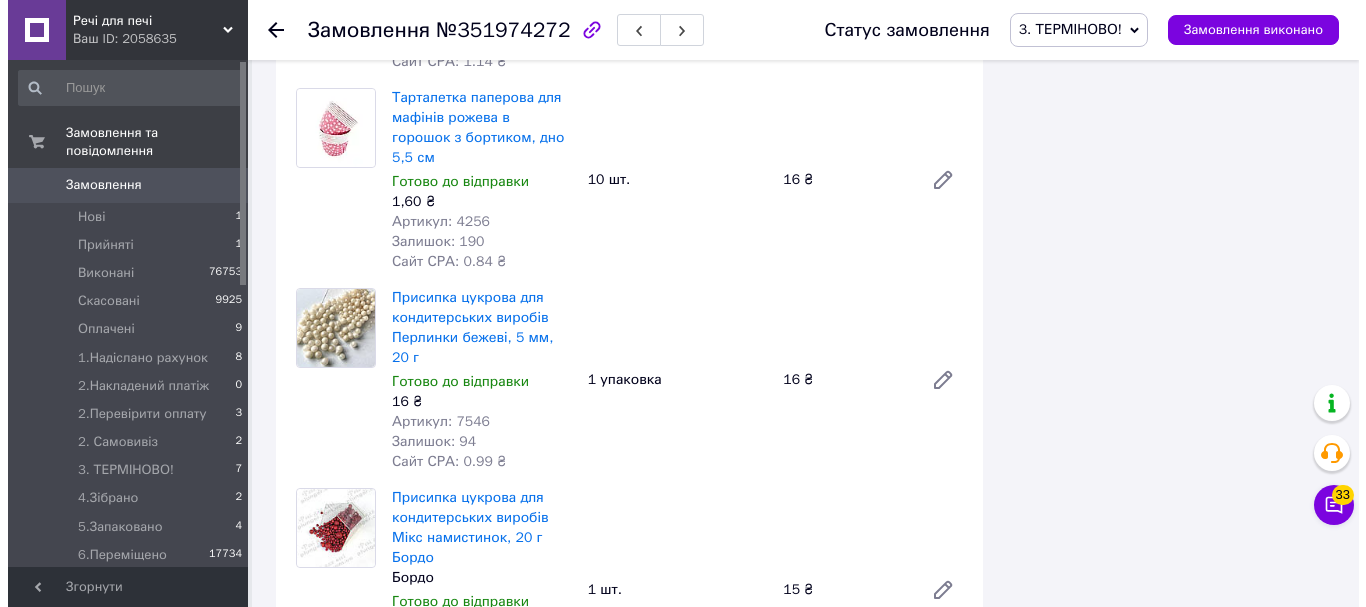 scroll, scrollTop: 4200, scrollLeft: 0, axis: vertical 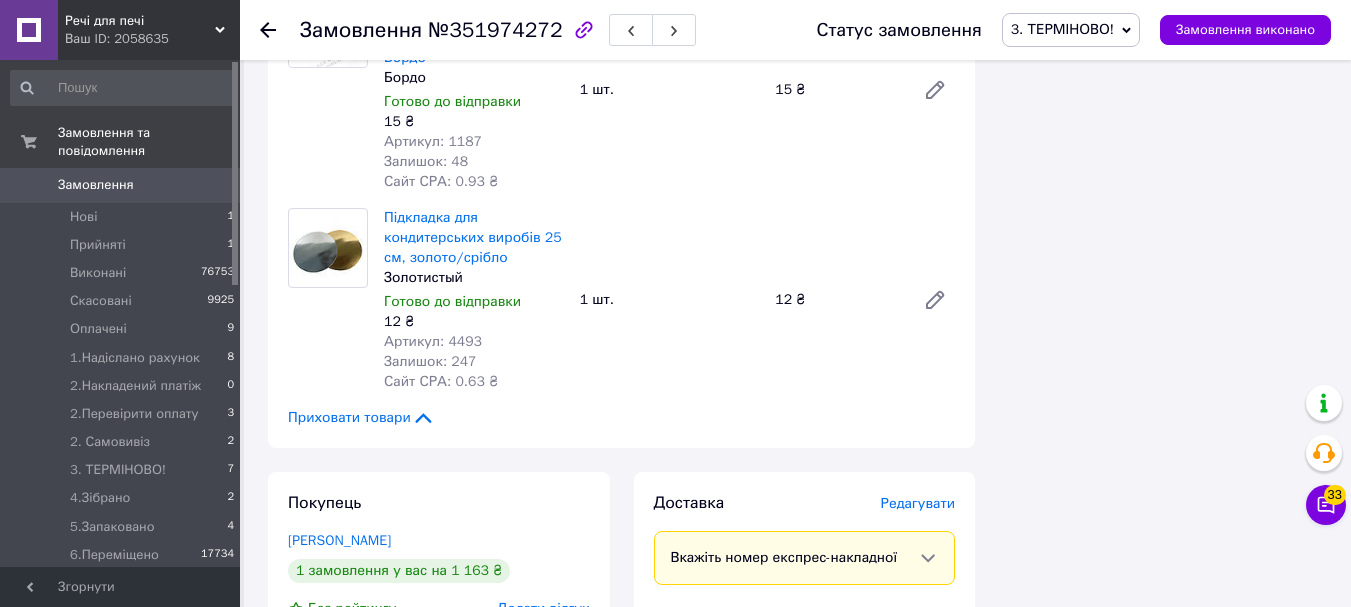click on "Редагувати" at bounding box center [918, 503] 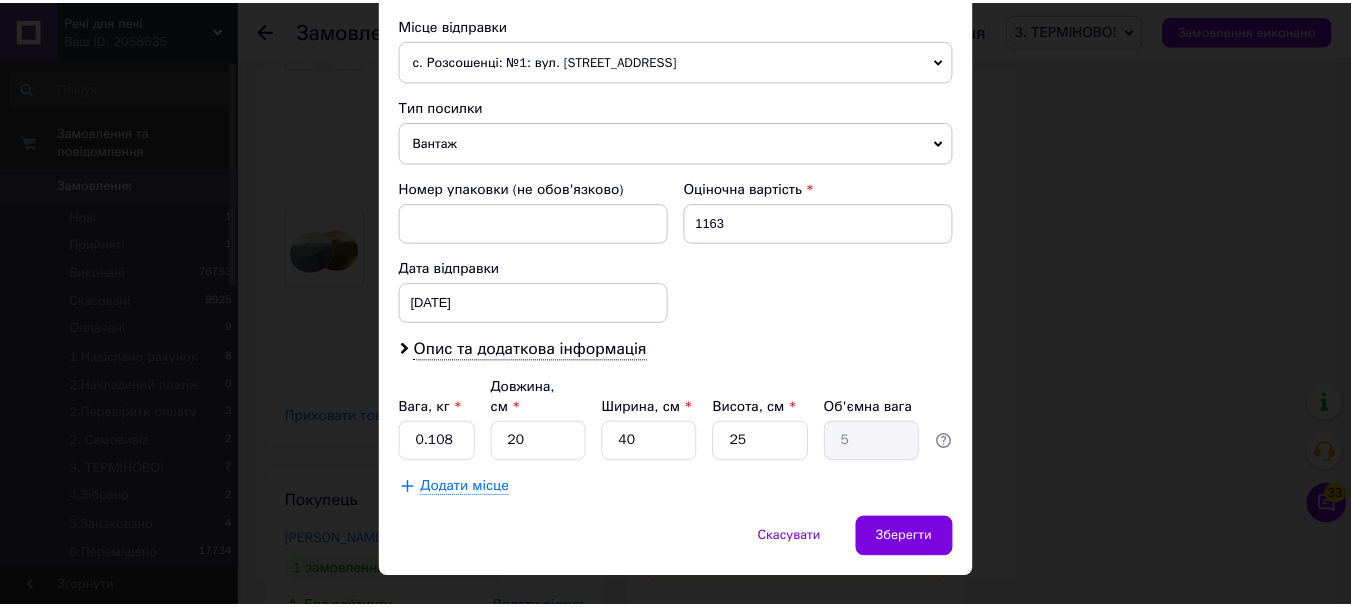 scroll, scrollTop: 721, scrollLeft: 0, axis: vertical 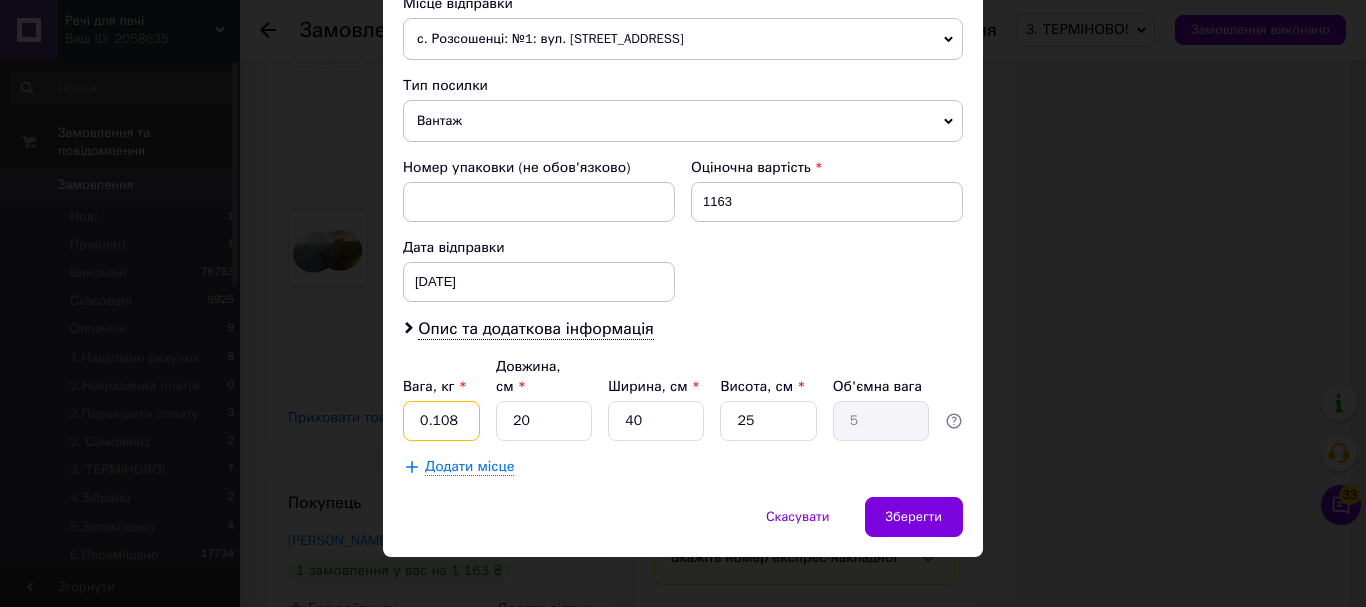 click on "0.108" at bounding box center [441, 421] 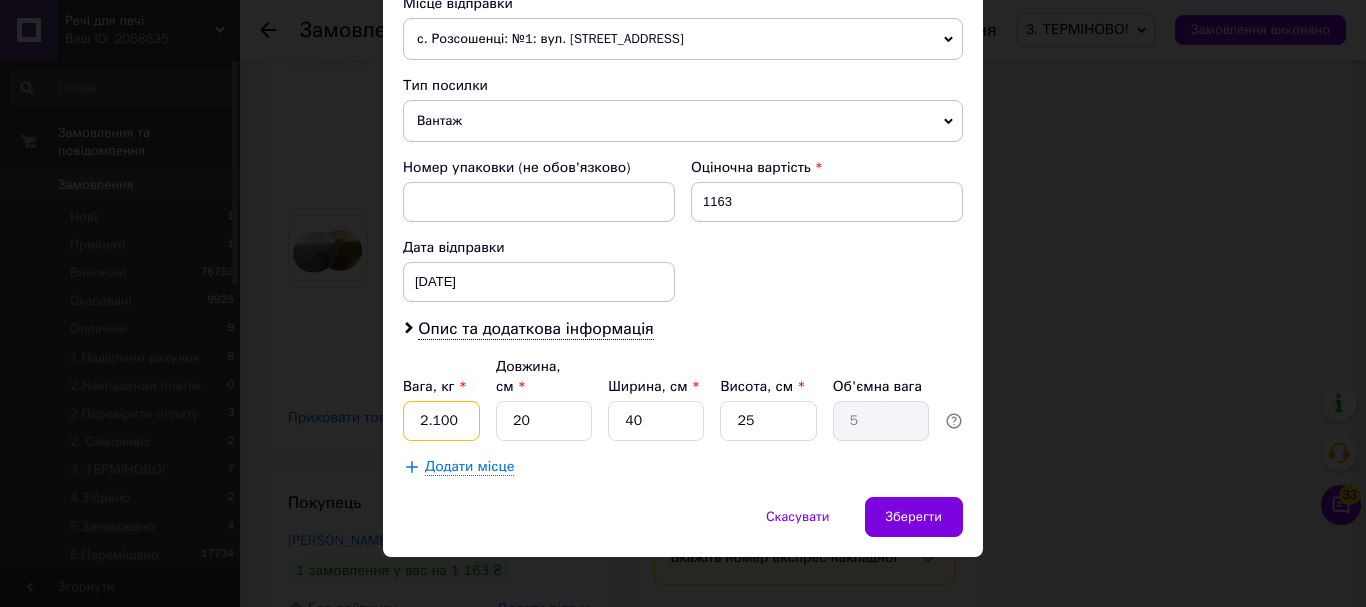 type on "2.100" 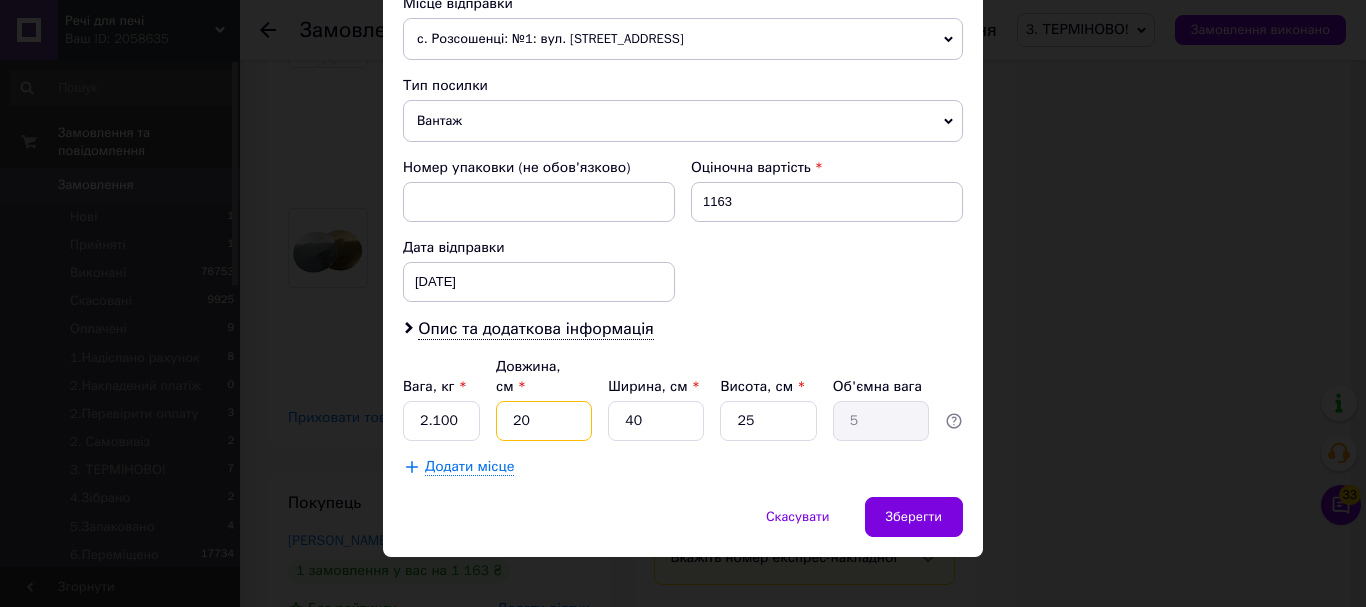 type on "4" 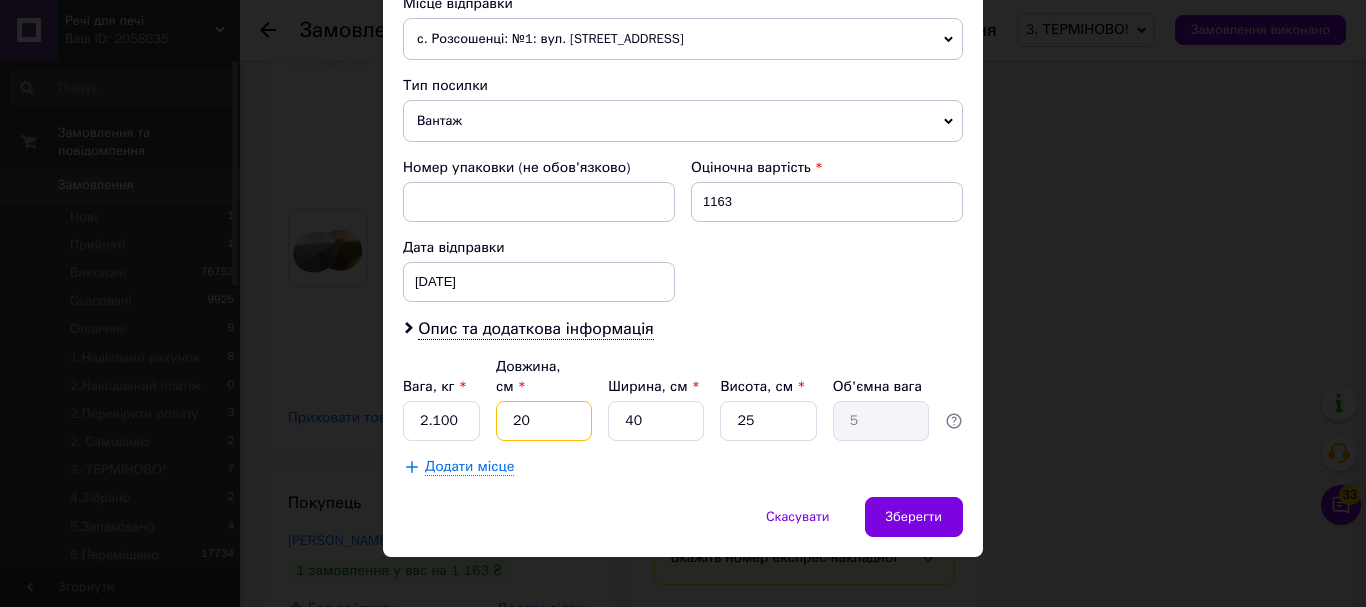 type on "1" 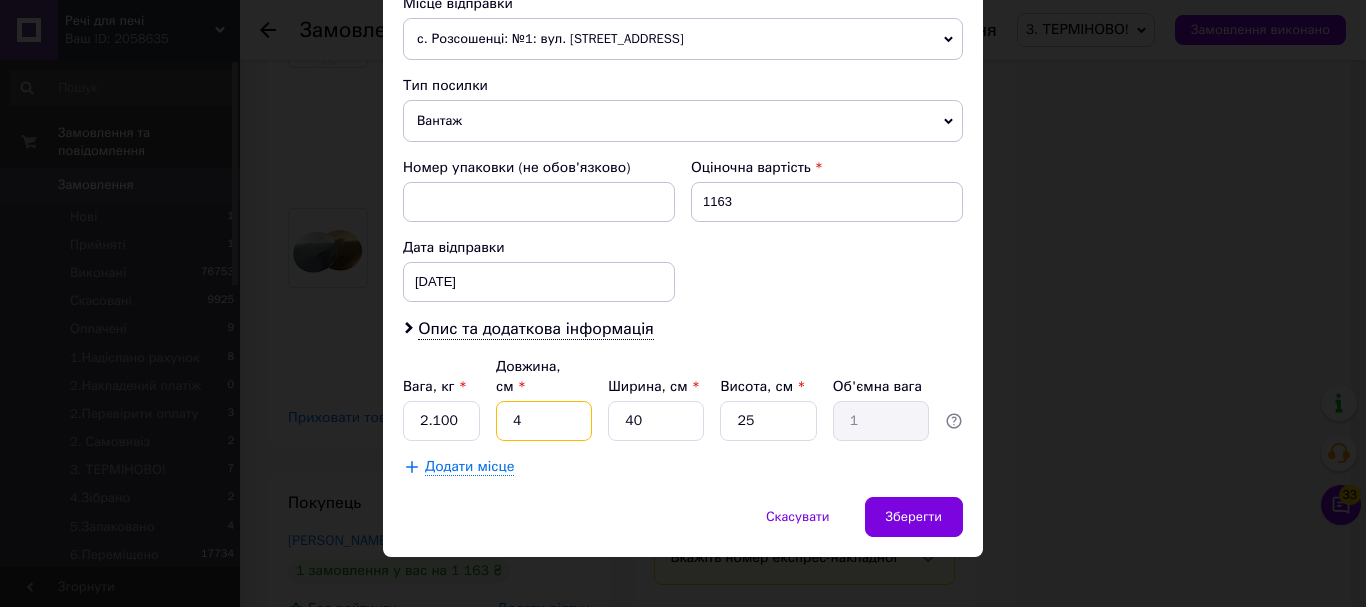 type on "41" 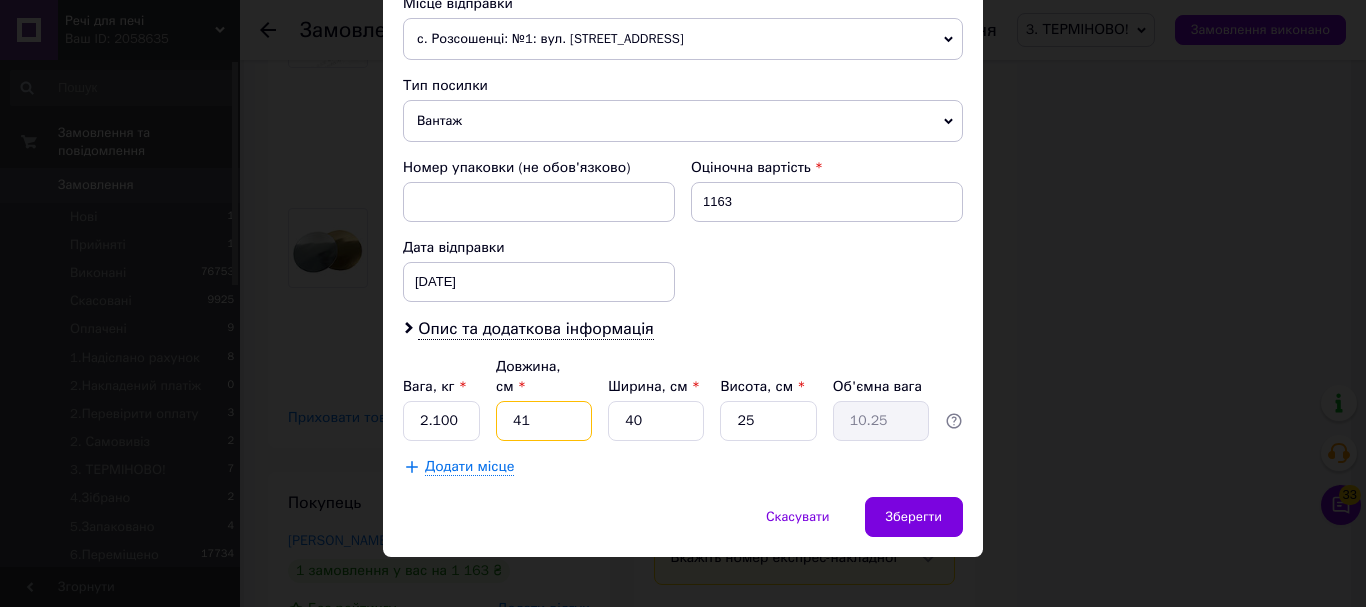 type on "41" 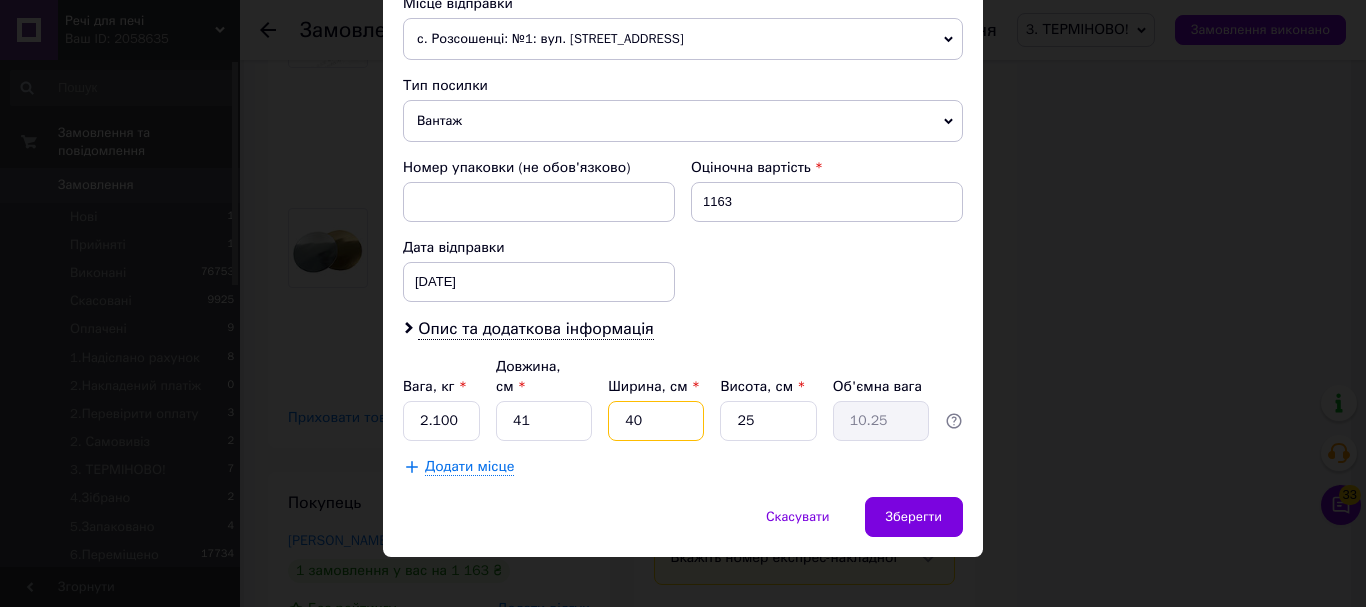 type on "3" 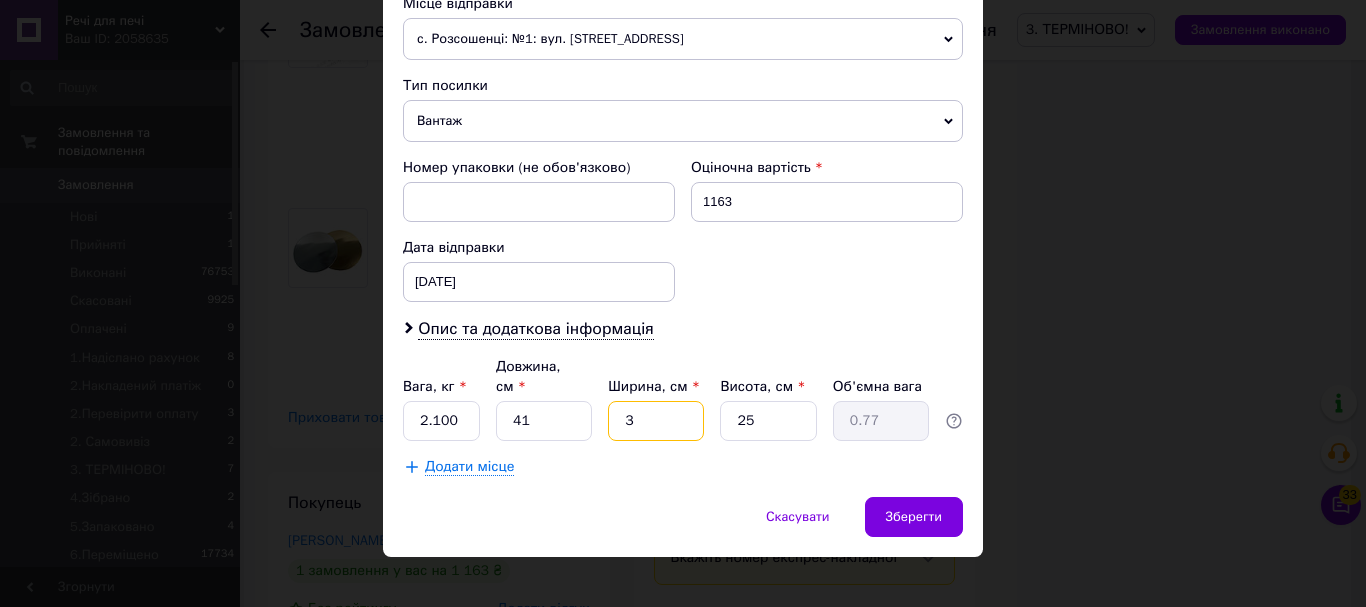 type on "31" 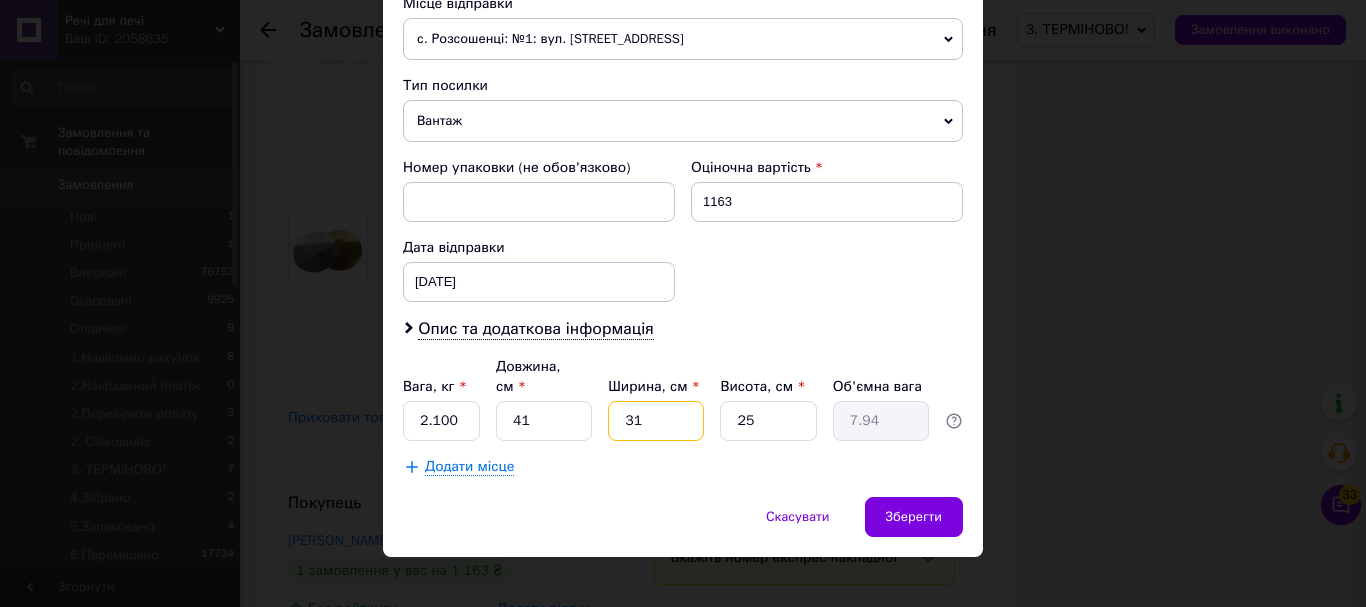 type on "31" 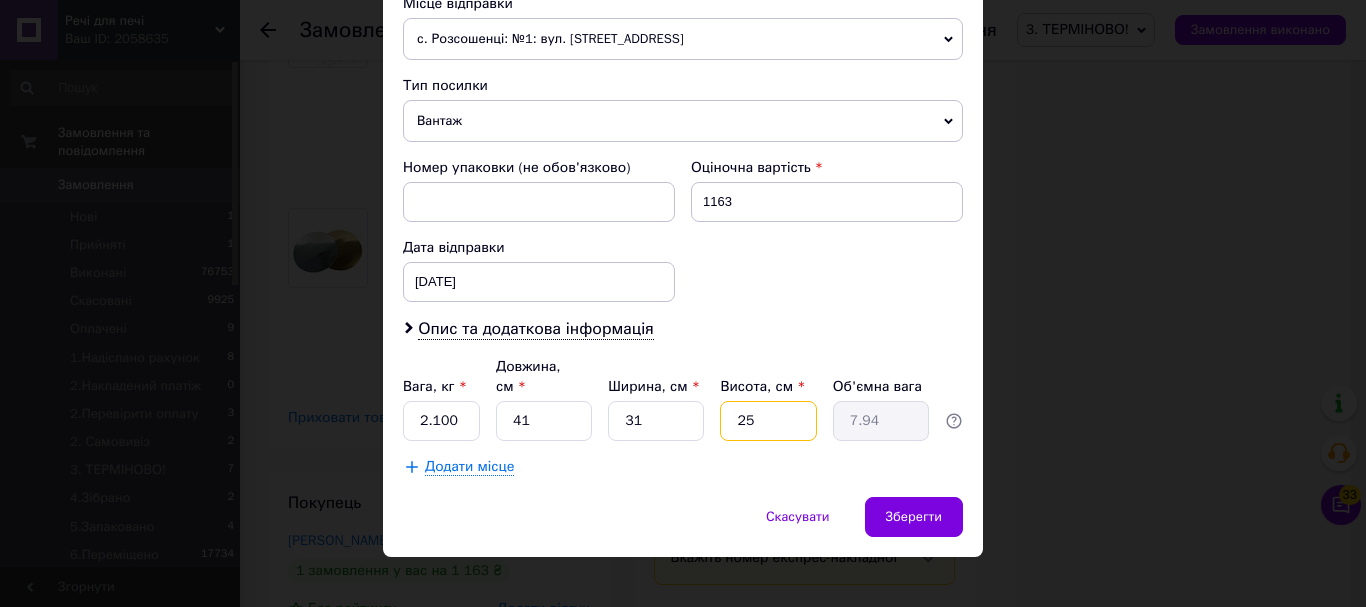 type on "9" 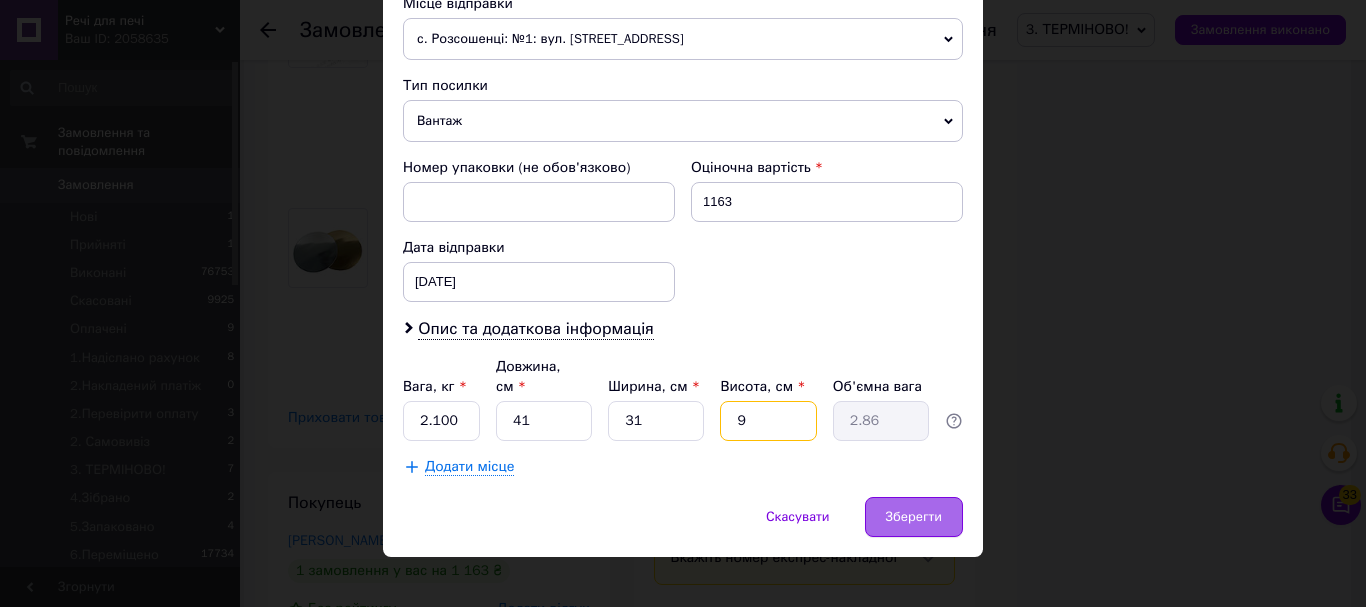 type on "9" 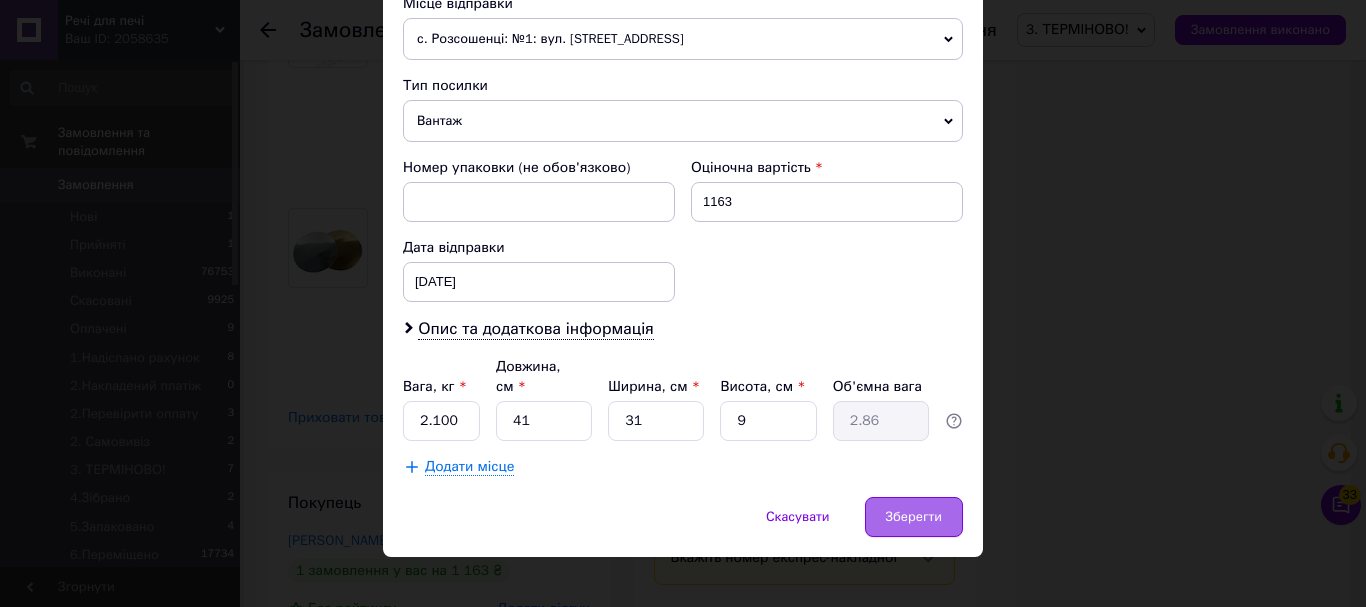 click on "Зберегти" at bounding box center (914, 517) 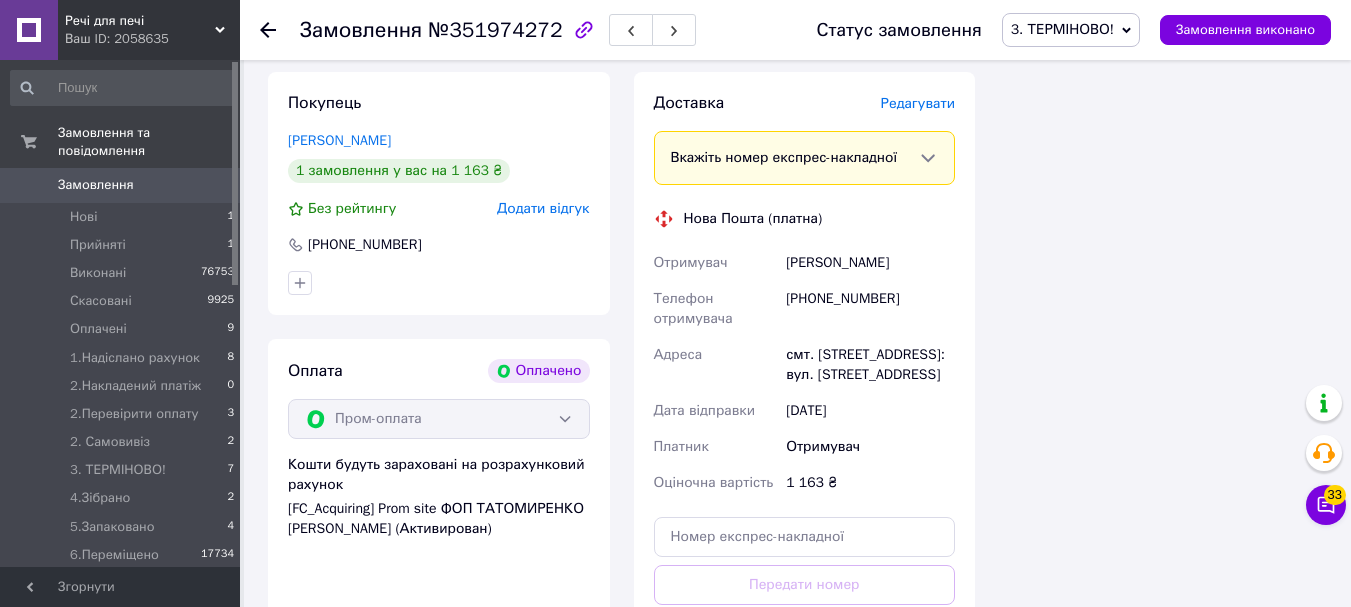 scroll, scrollTop: 4700, scrollLeft: 0, axis: vertical 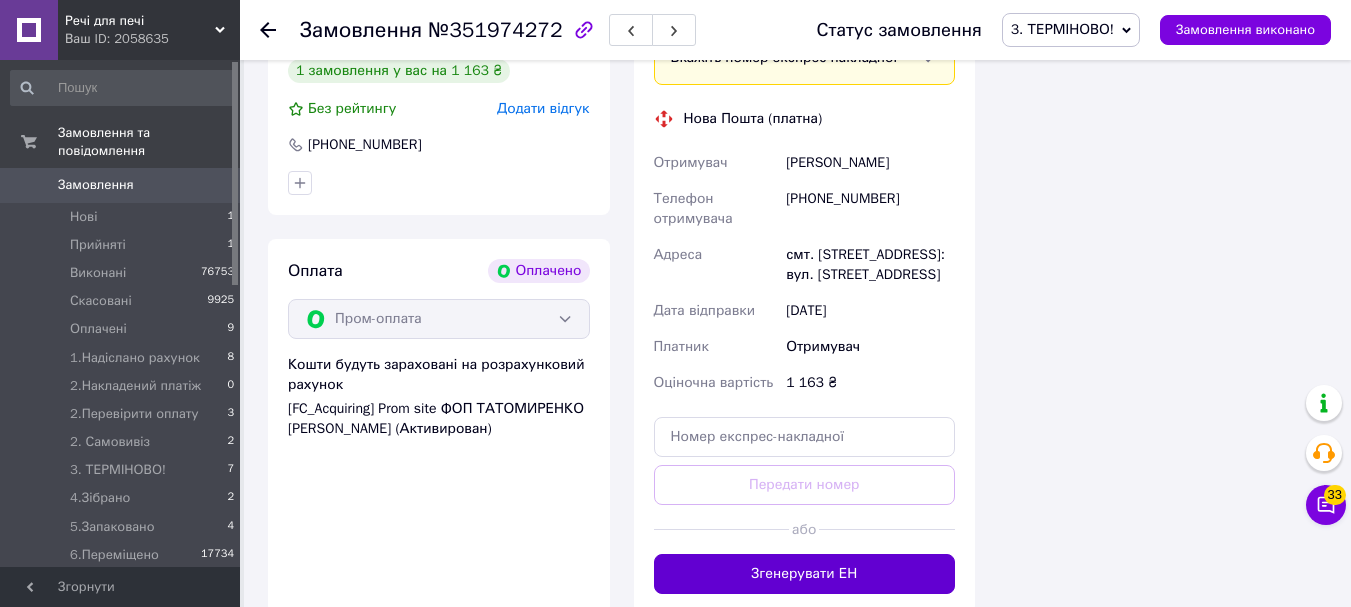 click on "Згенерувати ЕН" at bounding box center [805, 574] 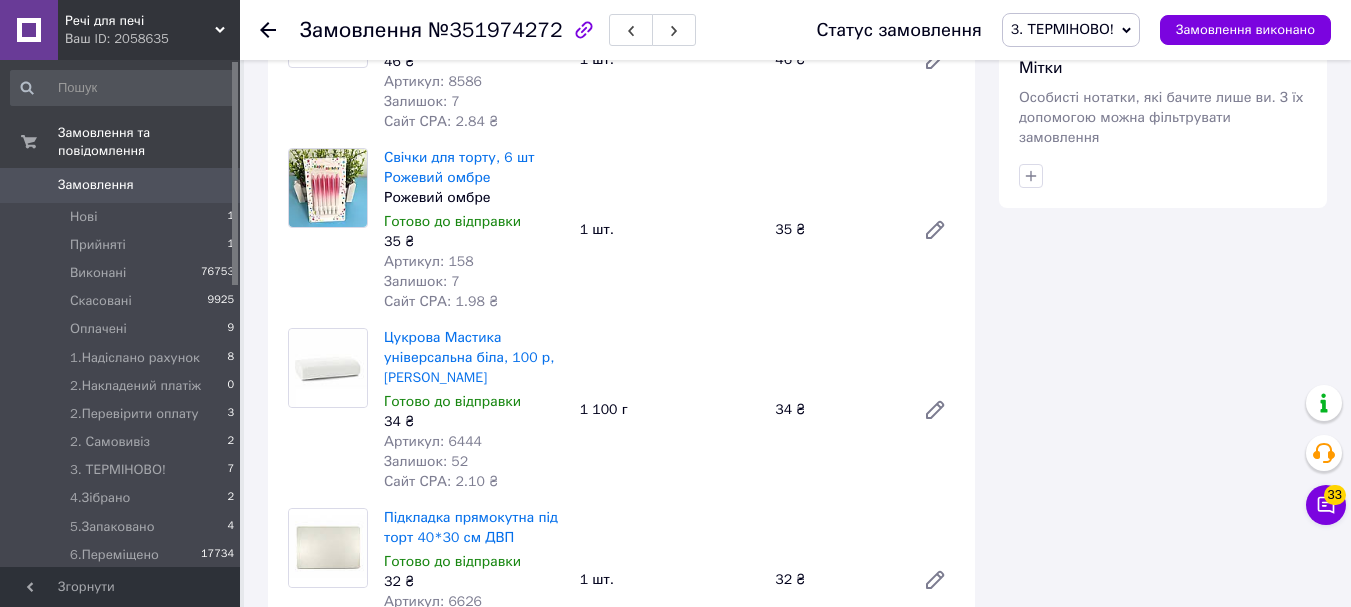 scroll, scrollTop: 1400, scrollLeft: 0, axis: vertical 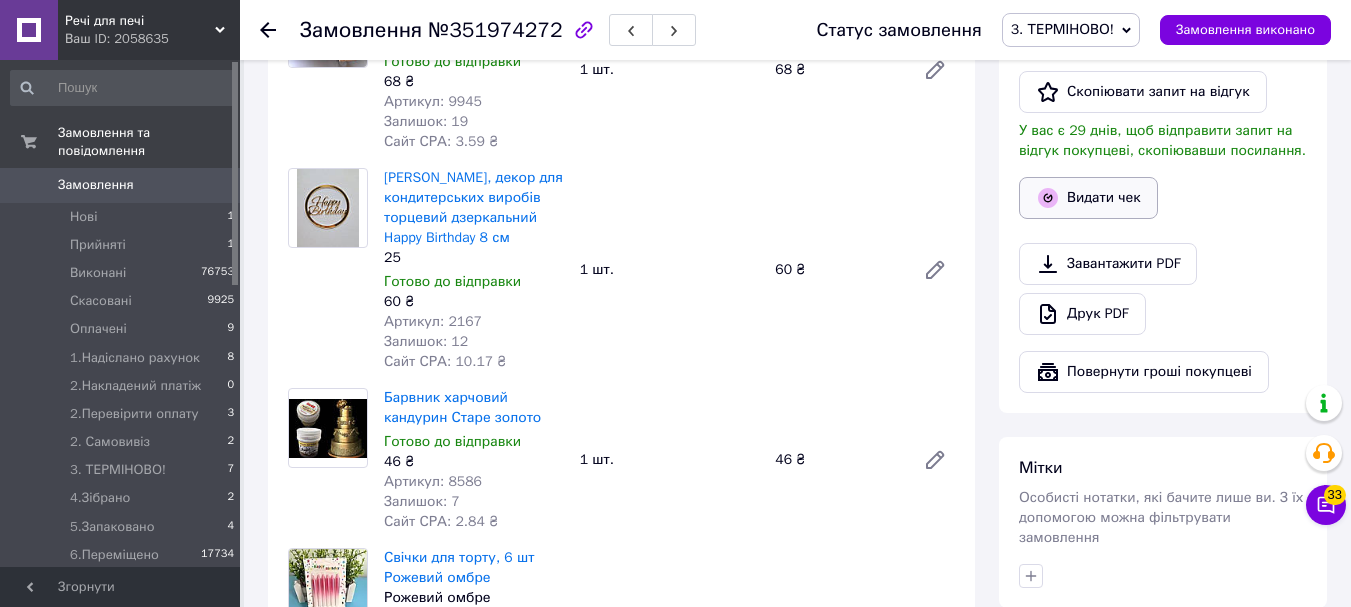 click on "Видати чек" at bounding box center [1088, 198] 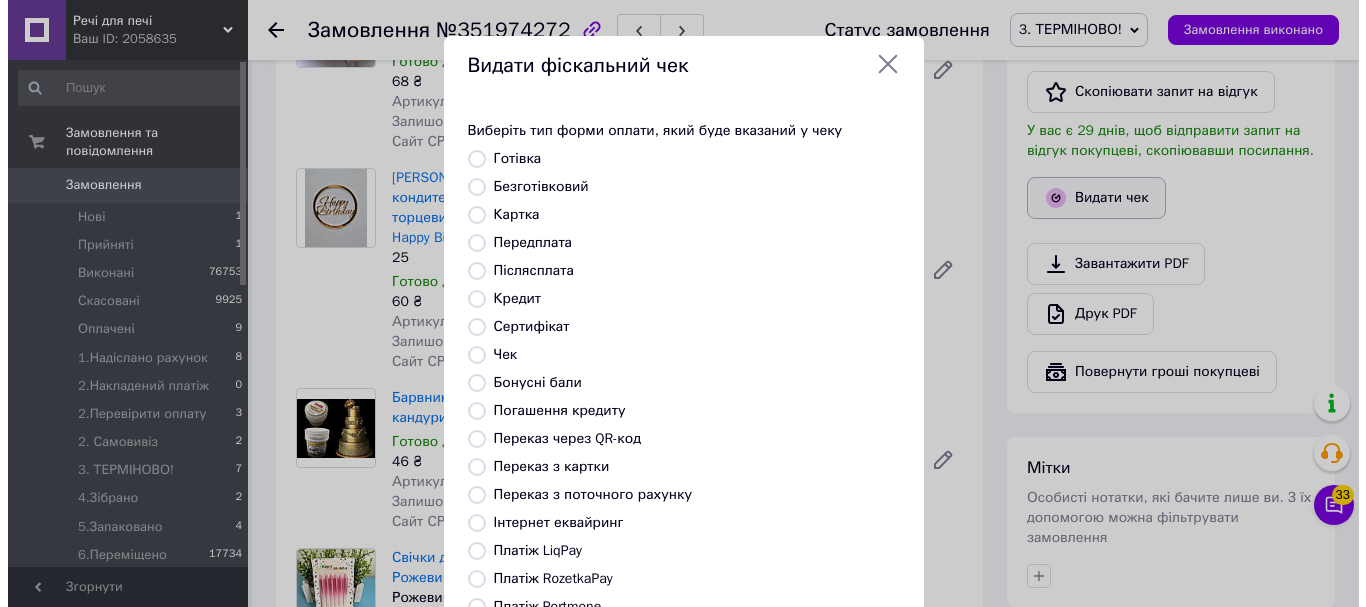 scroll, scrollTop: 1380, scrollLeft: 0, axis: vertical 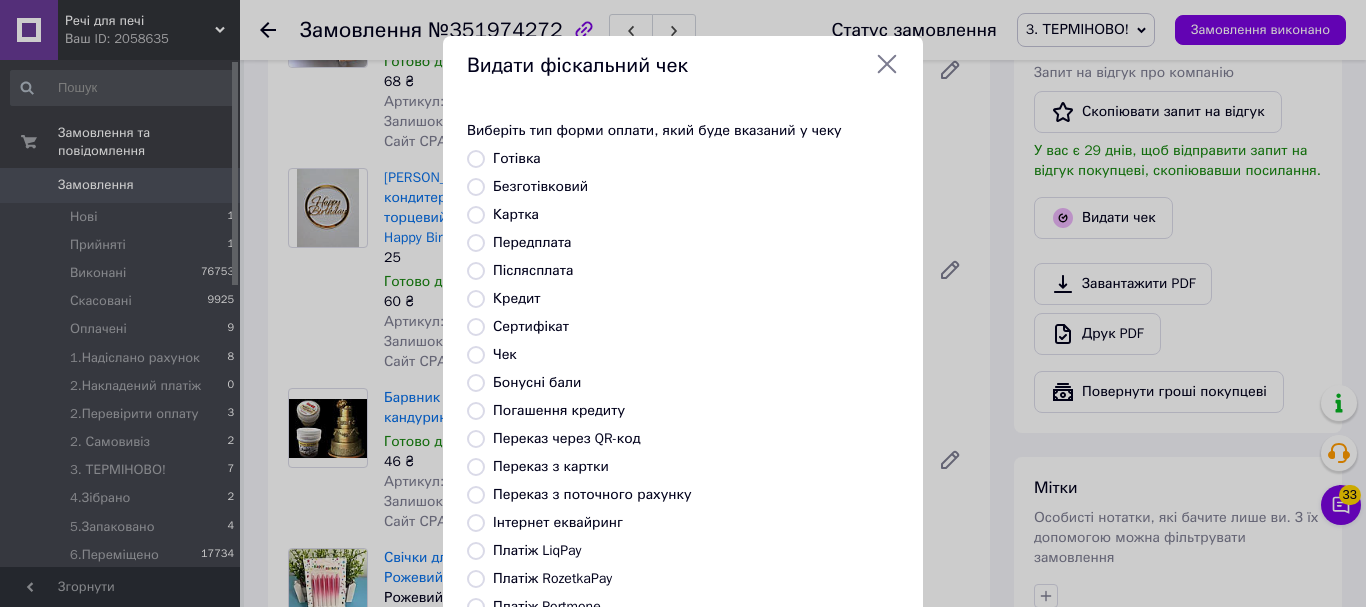 click on "Безготівковий" at bounding box center [476, 187] 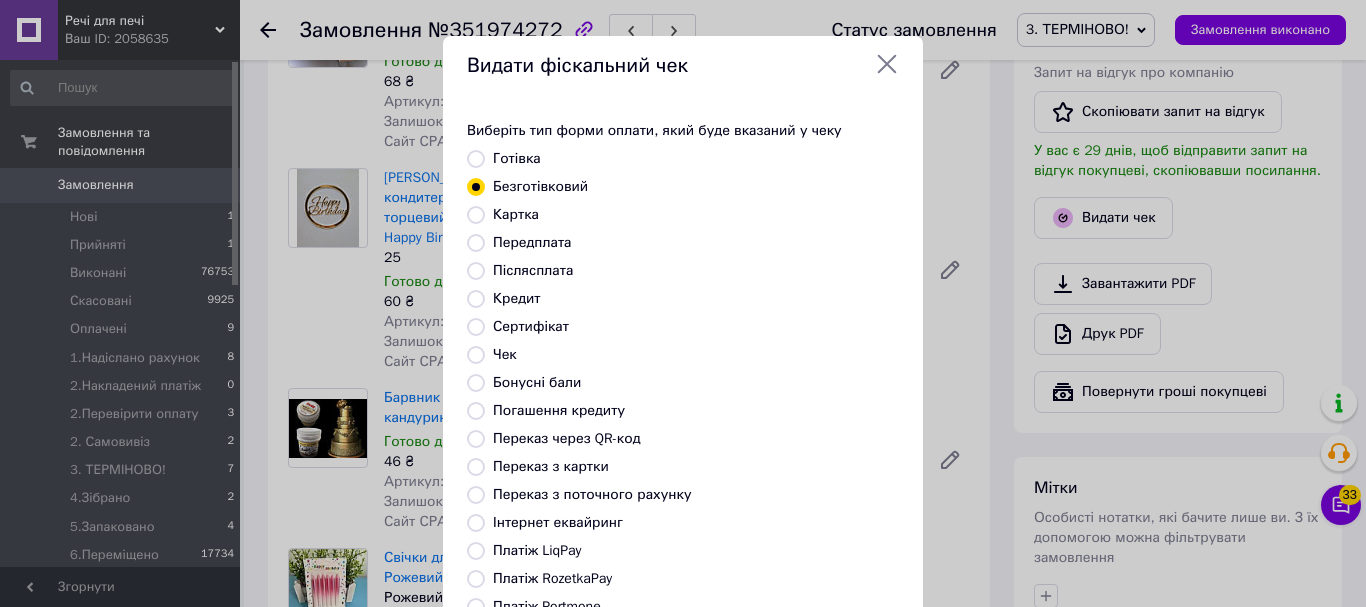 scroll, scrollTop: 252, scrollLeft: 0, axis: vertical 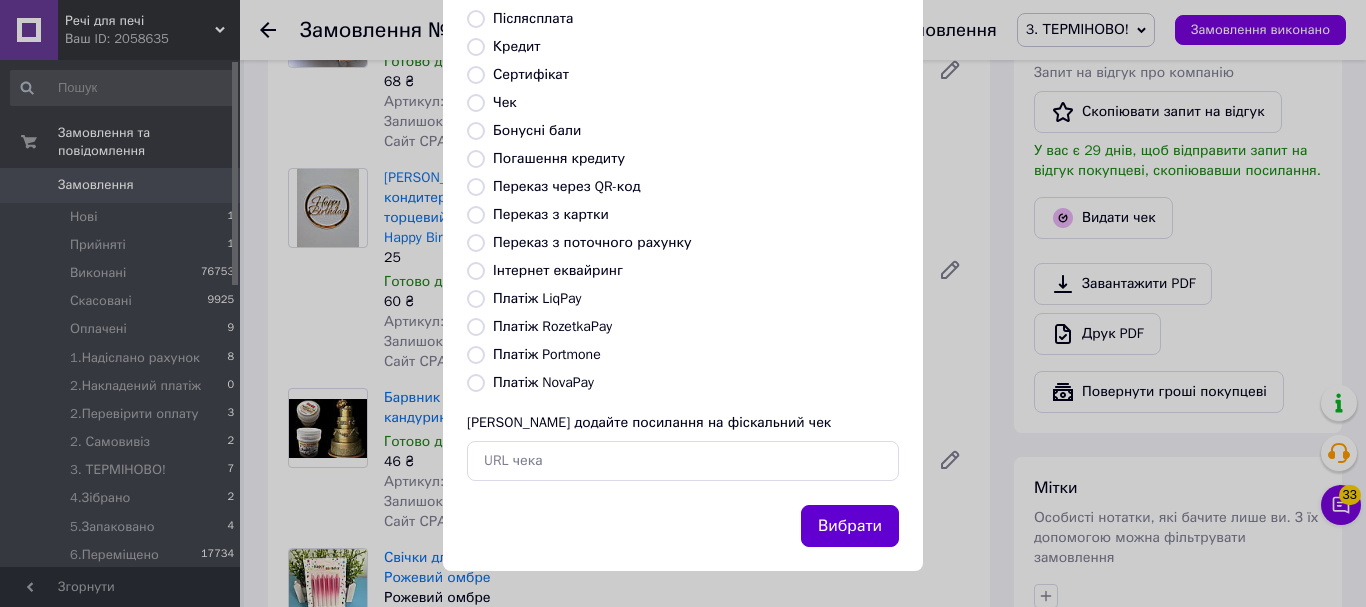 click on "Вибрати" at bounding box center [850, 526] 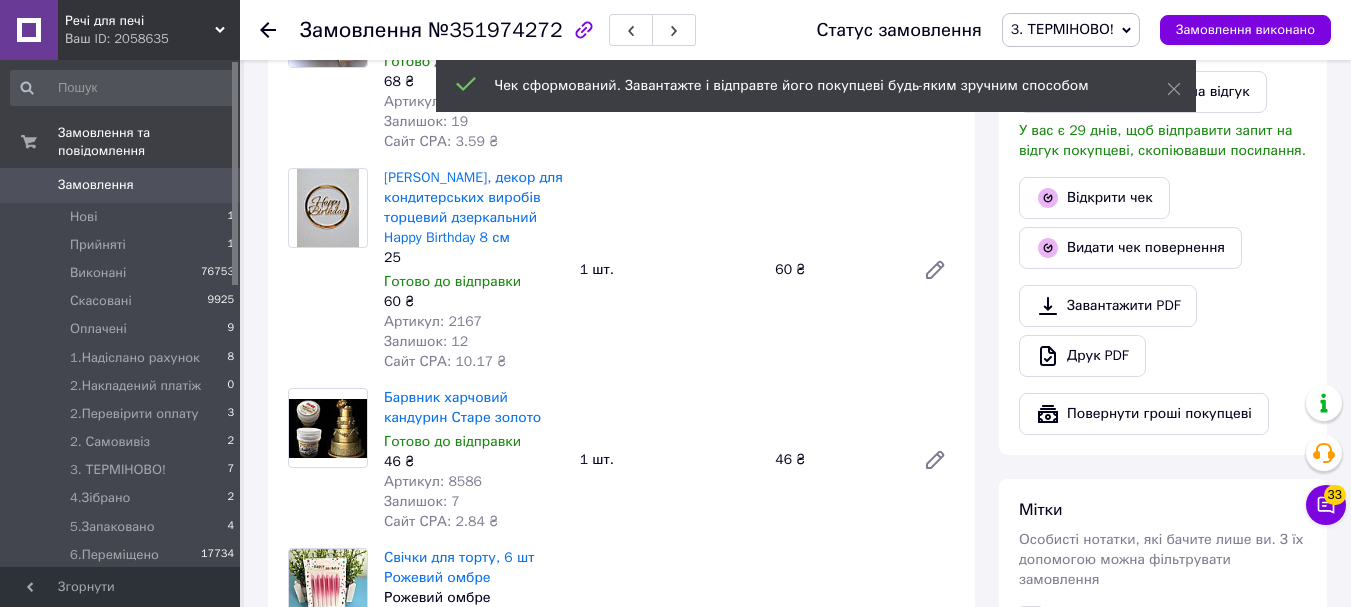scroll, scrollTop: 800, scrollLeft: 0, axis: vertical 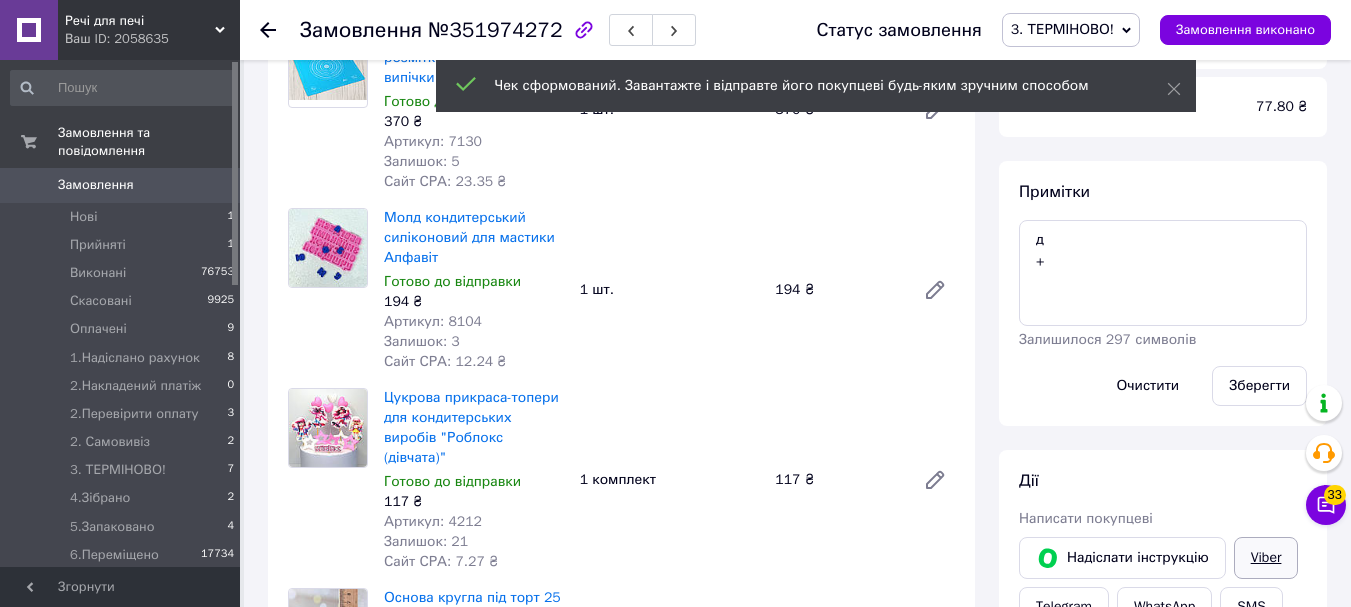 click on "Viber" at bounding box center [1266, 558] 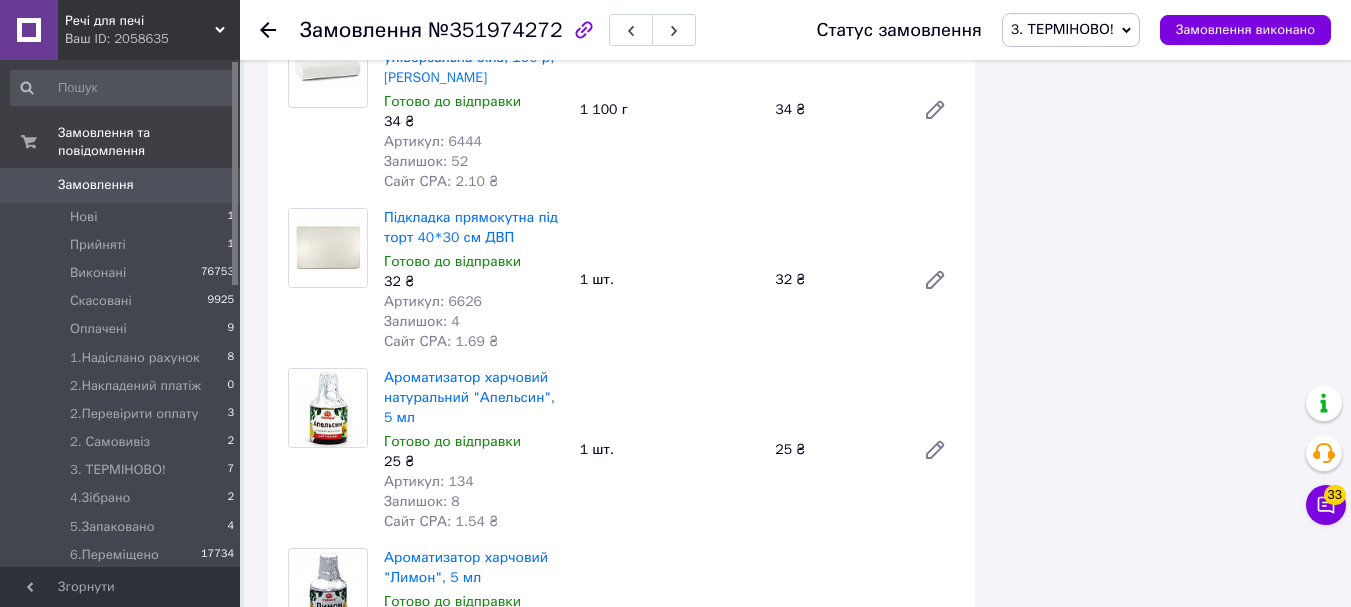scroll, scrollTop: 2400, scrollLeft: 0, axis: vertical 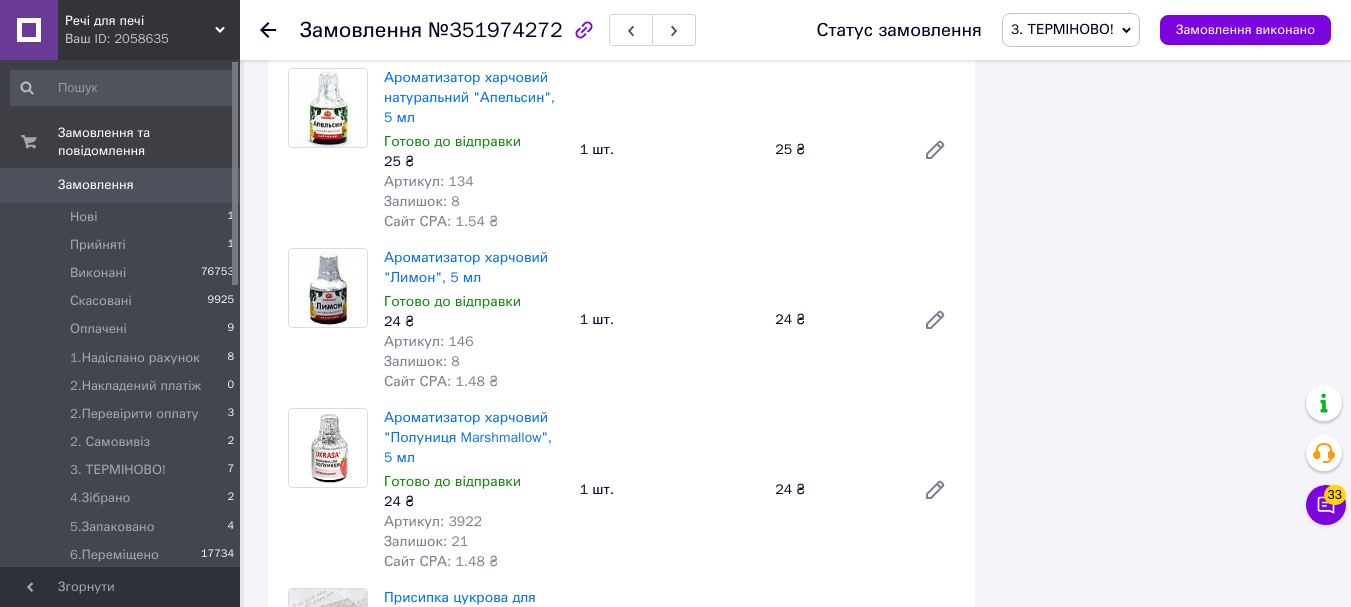 click on "Всього 20 товарів 1 163 ₴ Доставка 140.82 ₴ Всього до сплати 1163 ₴ Комісія за замовлення 77.80 ₴ Примітки д
+ Залишилося 297 символів Очистити Зберегти Дії Написати покупцеві   Надіслати інструкцію Viber Telegram WhatsApp SMS Запит на відгук про компанію   Скопіювати запит на відгук У вас є 29 днів, щоб відправити запит на відгук покупцеві, скопіювавши посилання.   Відкрити чек   Видати чек повернення   Завантажити PDF   Друк PDF   Повернути гроші покупцеві Мітки Особисті нотатки, які бачите лише ви. З їх допомогою можна фільтрувати замовлення" at bounding box center (1163, 857) 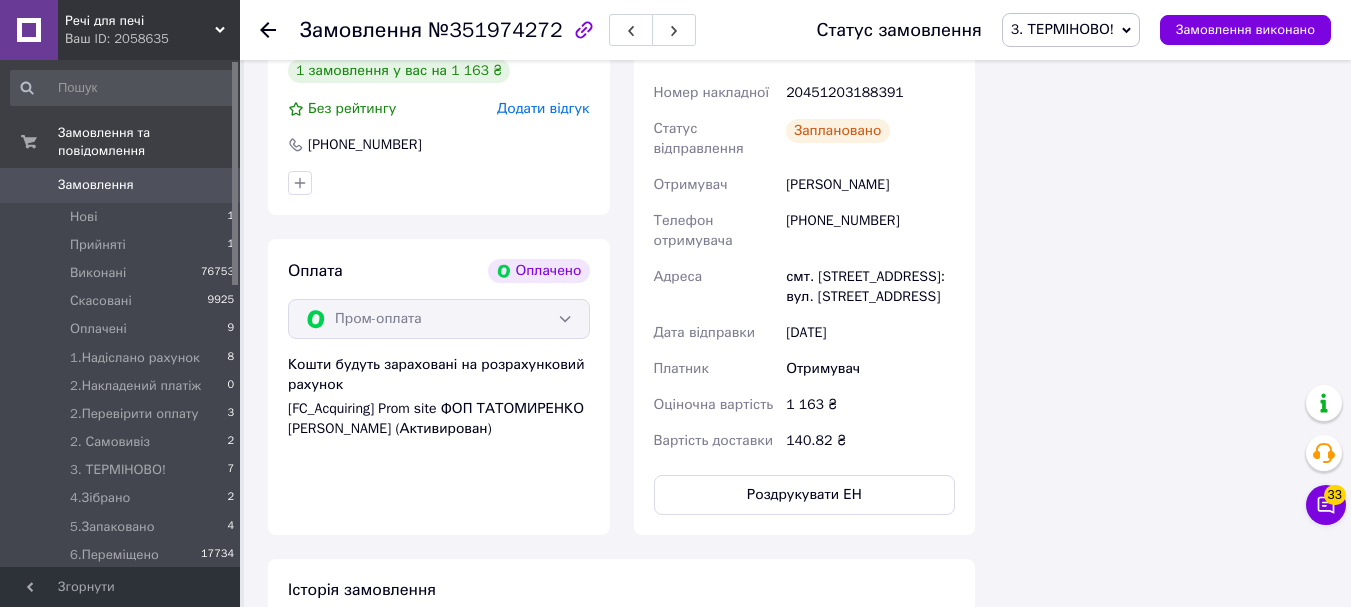 scroll, scrollTop: 4400, scrollLeft: 0, axis: vertical 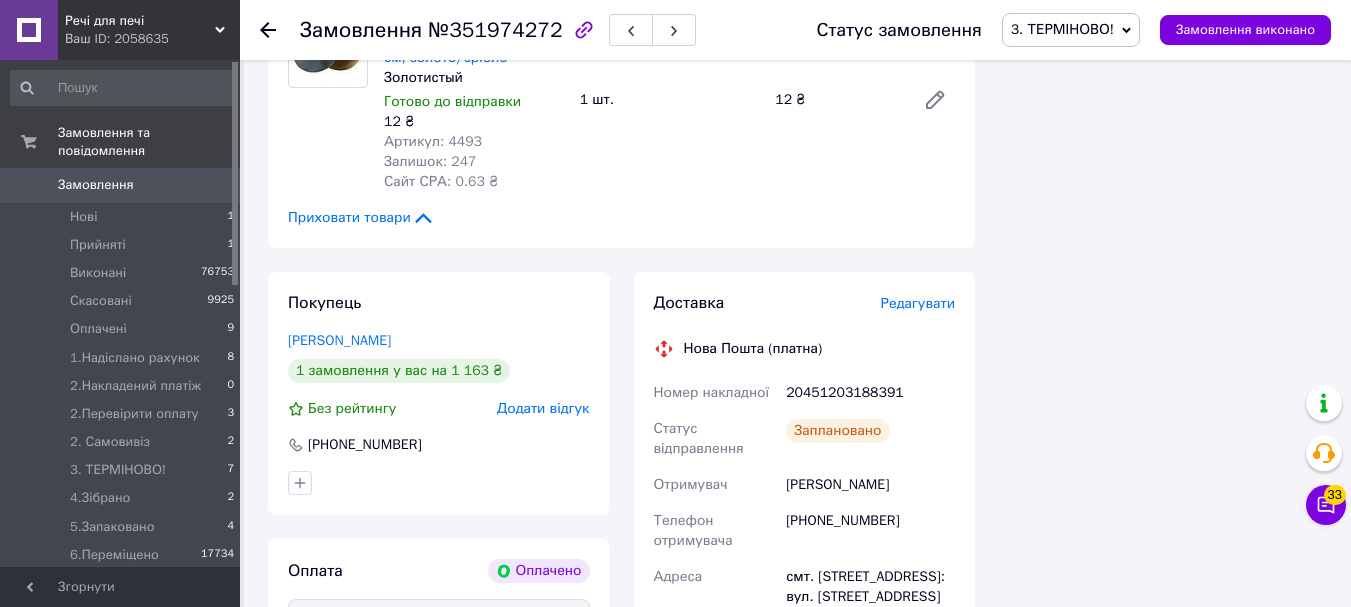 click on "20451203188391" at bounding box center (870, 393) 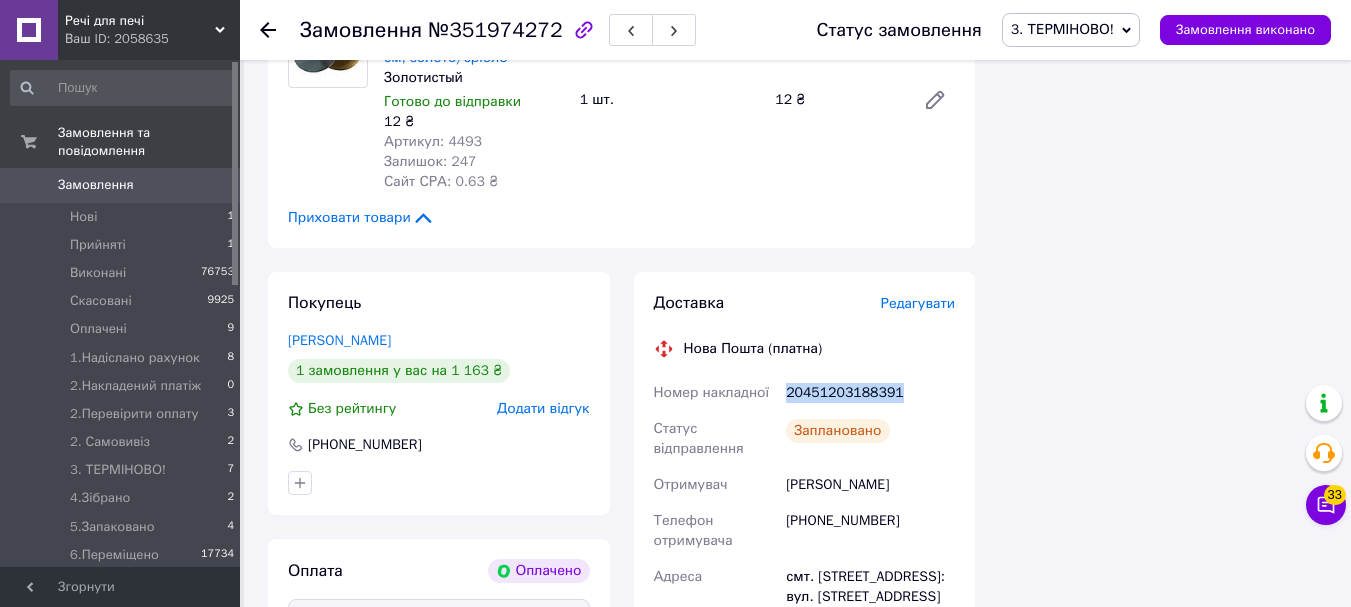 copy on "20451203188391" 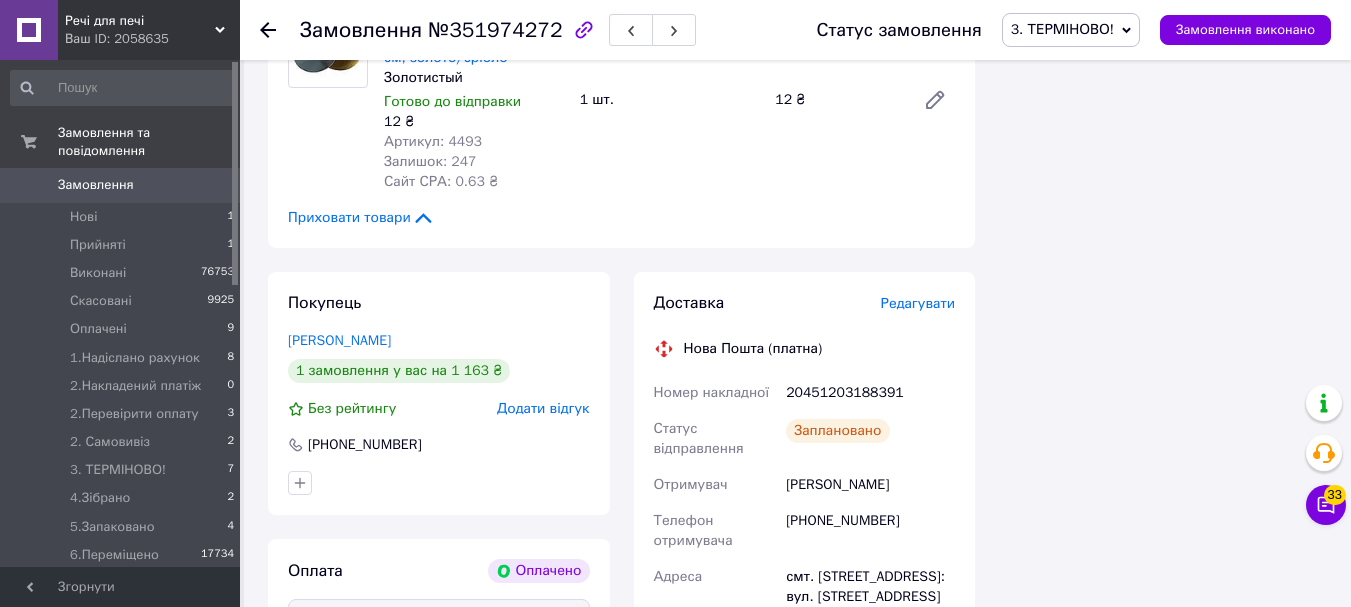 drag, startPoint x: 1081, startPoint y: 12, endPoint x: 1065, endPoint y: 26, distance: 21.260292 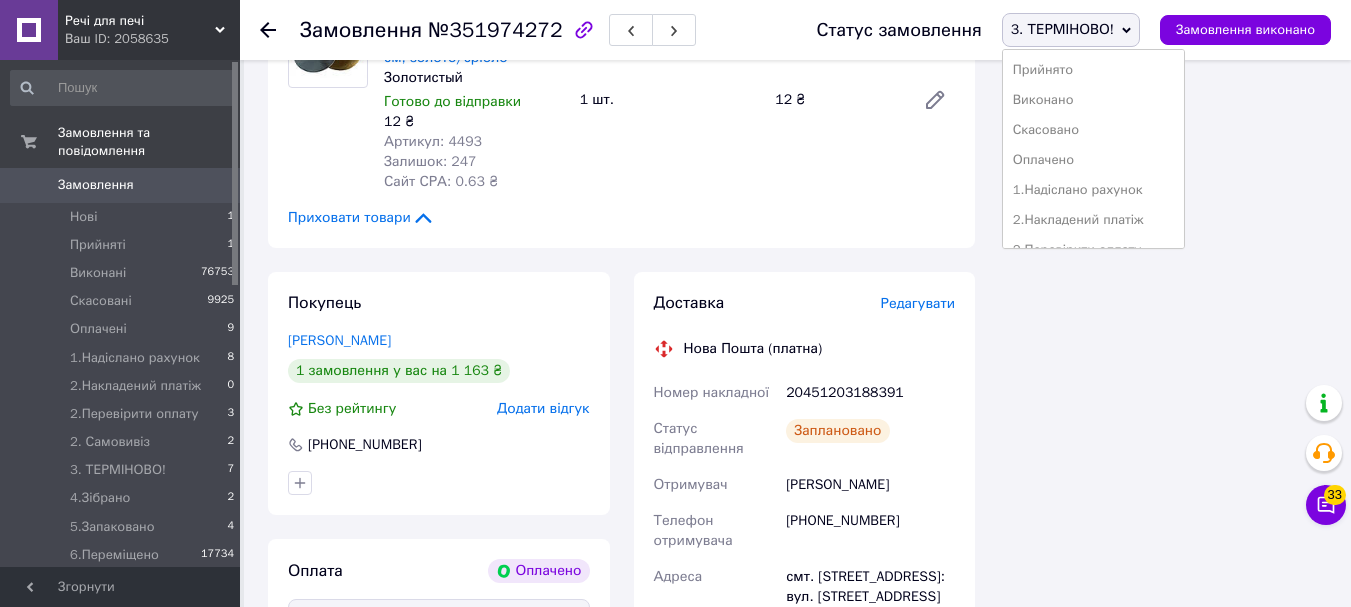 scroll, scrollTop: 262, scrollLeft: 0, axis: vertical 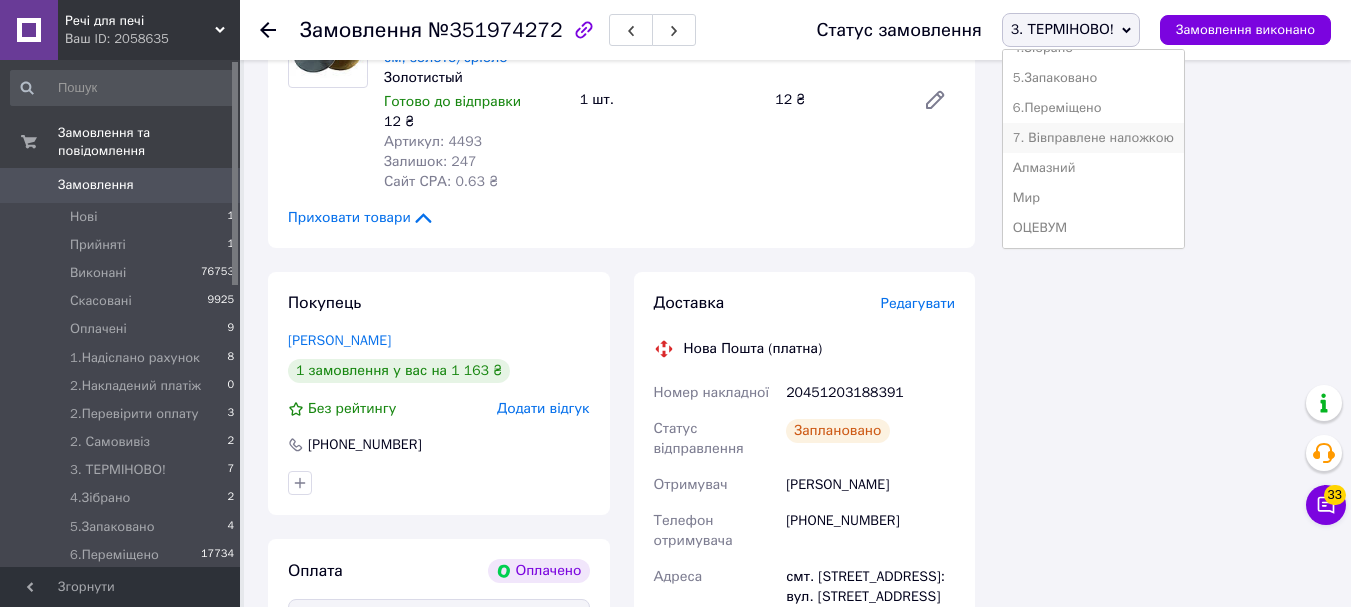 click on "7. Вівправлене наложкою" at bounding box center (1093, 138) 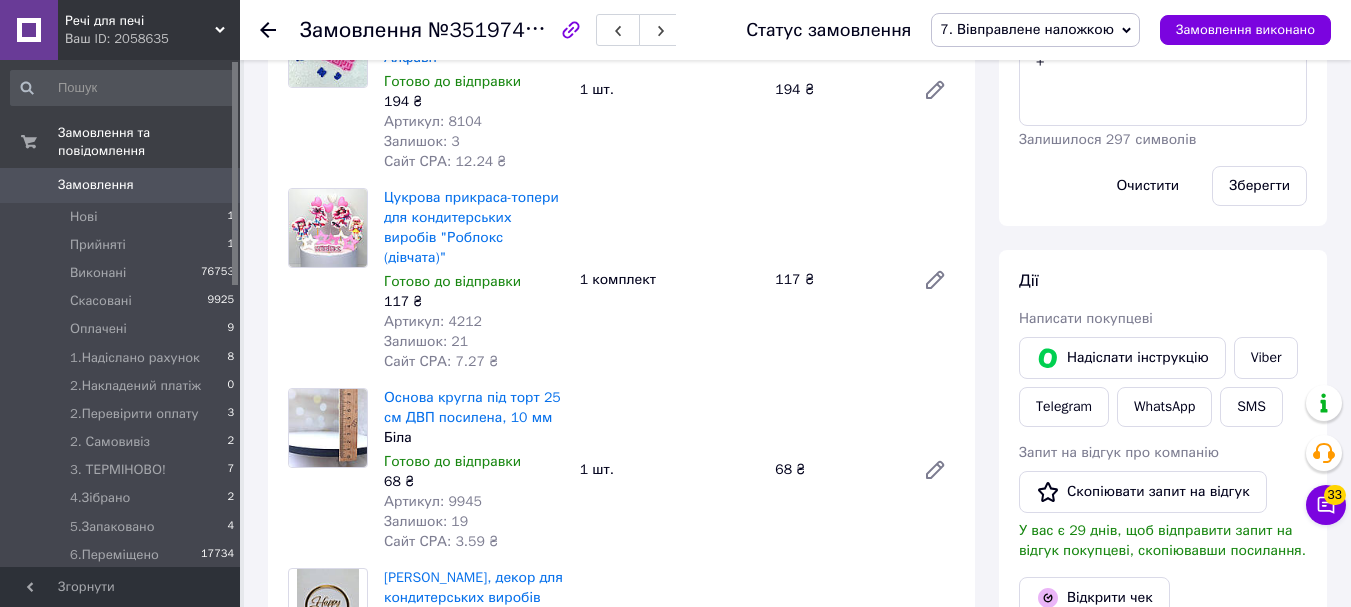 scroll, scrollTop: 600, scrollLeft: 0, axis: vertical 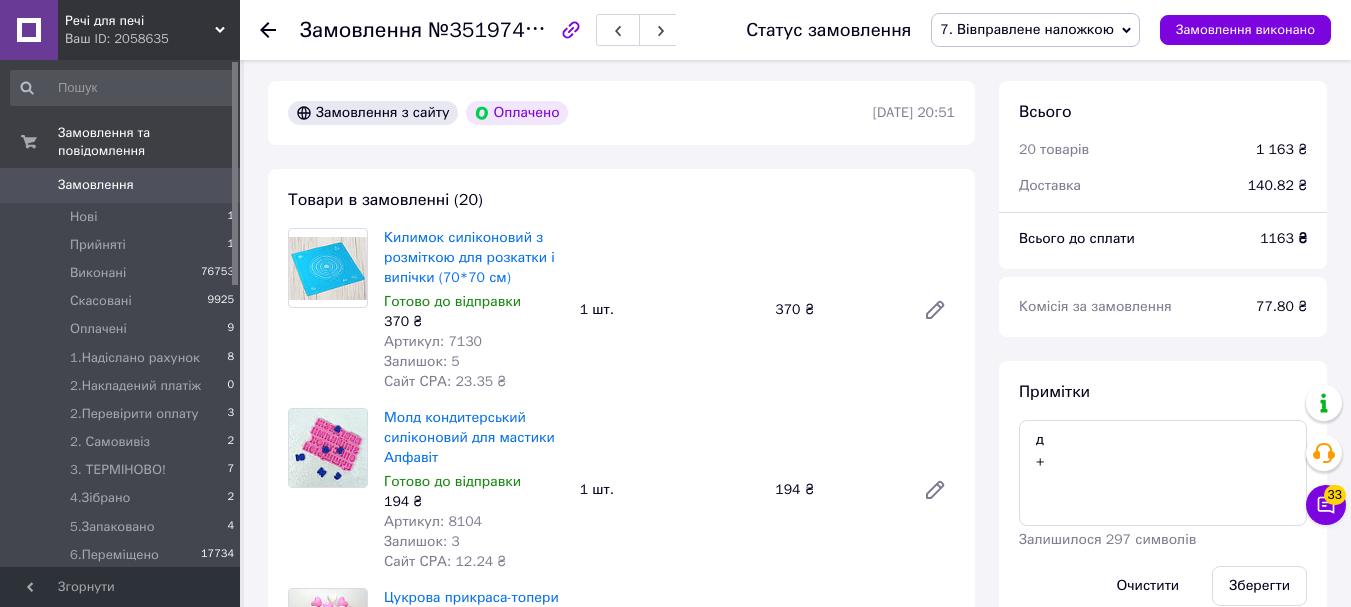 click 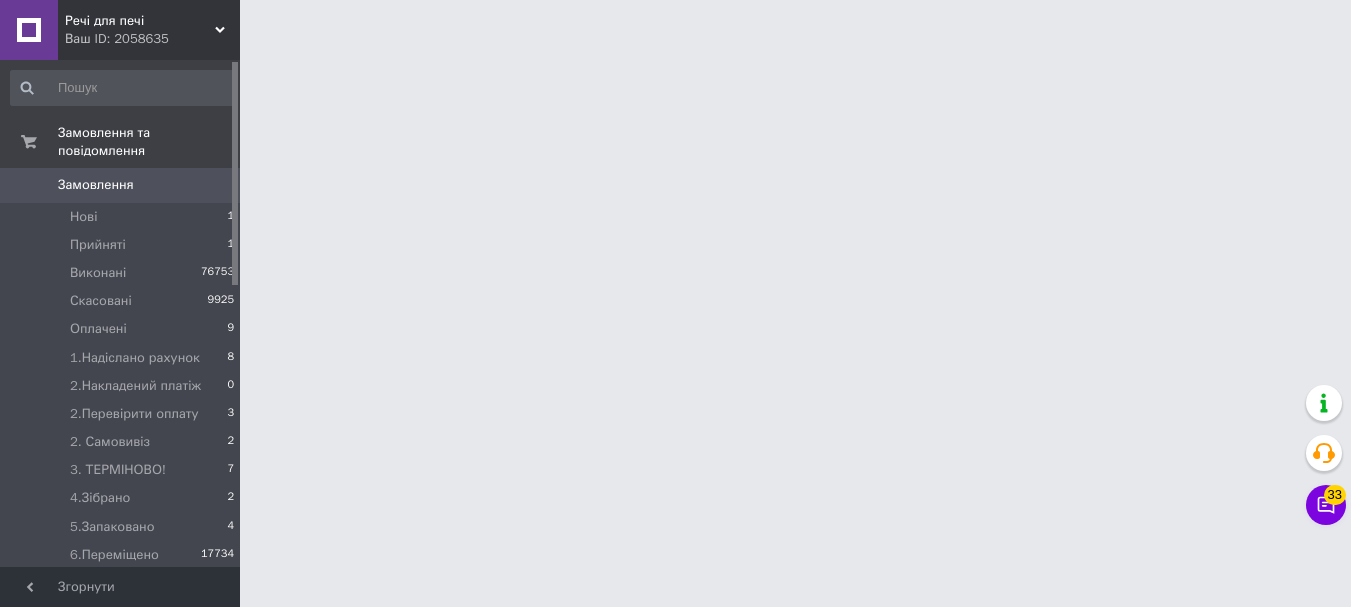 scroll, scrollTop: 0, scrollLeft: 0, axis: both 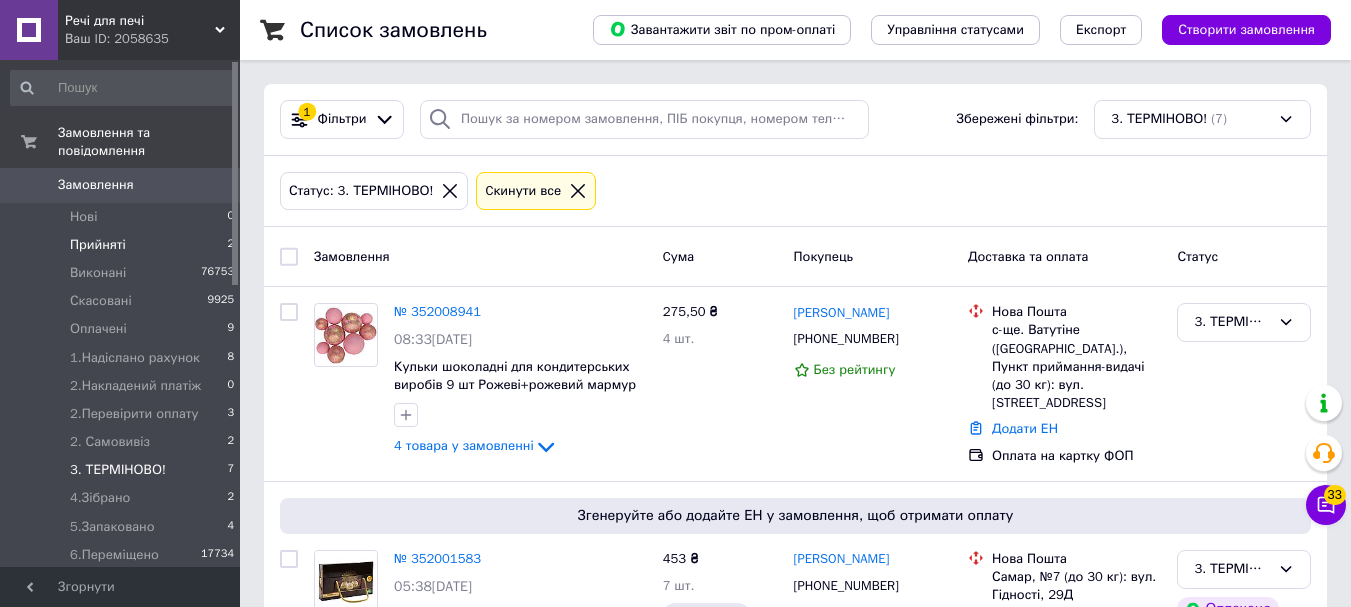 click on "Прийняті" at bounding box center (98, 245) 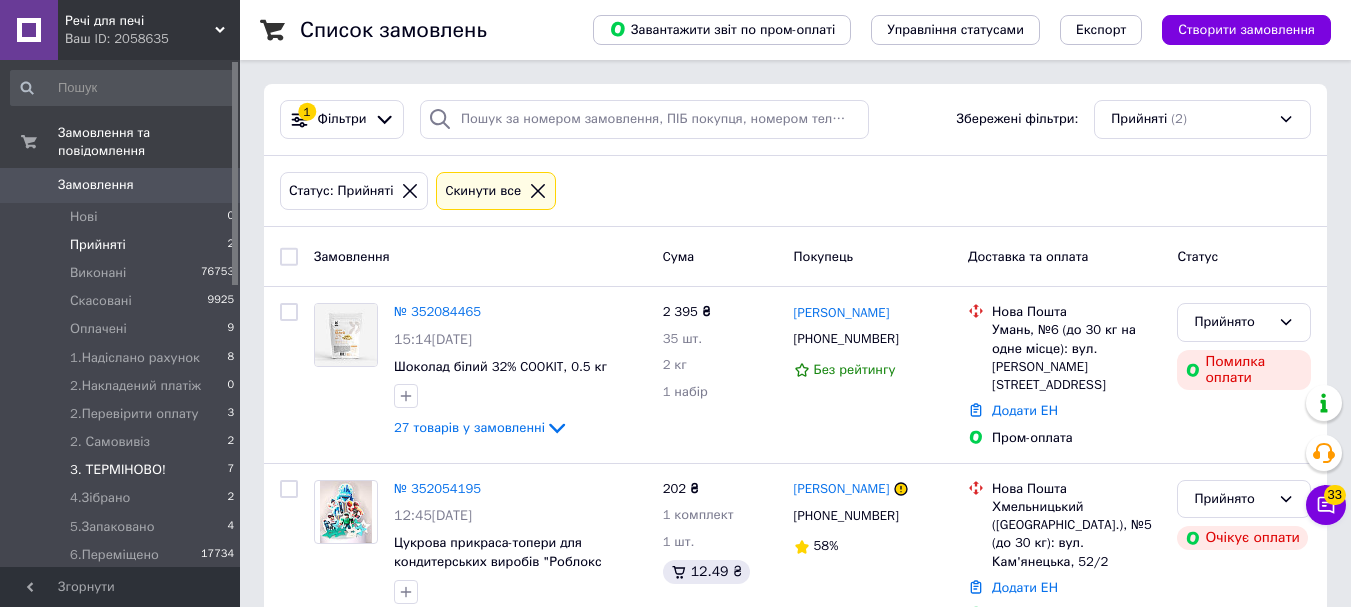 click on "3. ТЕРМІНОВО! 7" at bounding box center [123, 470] 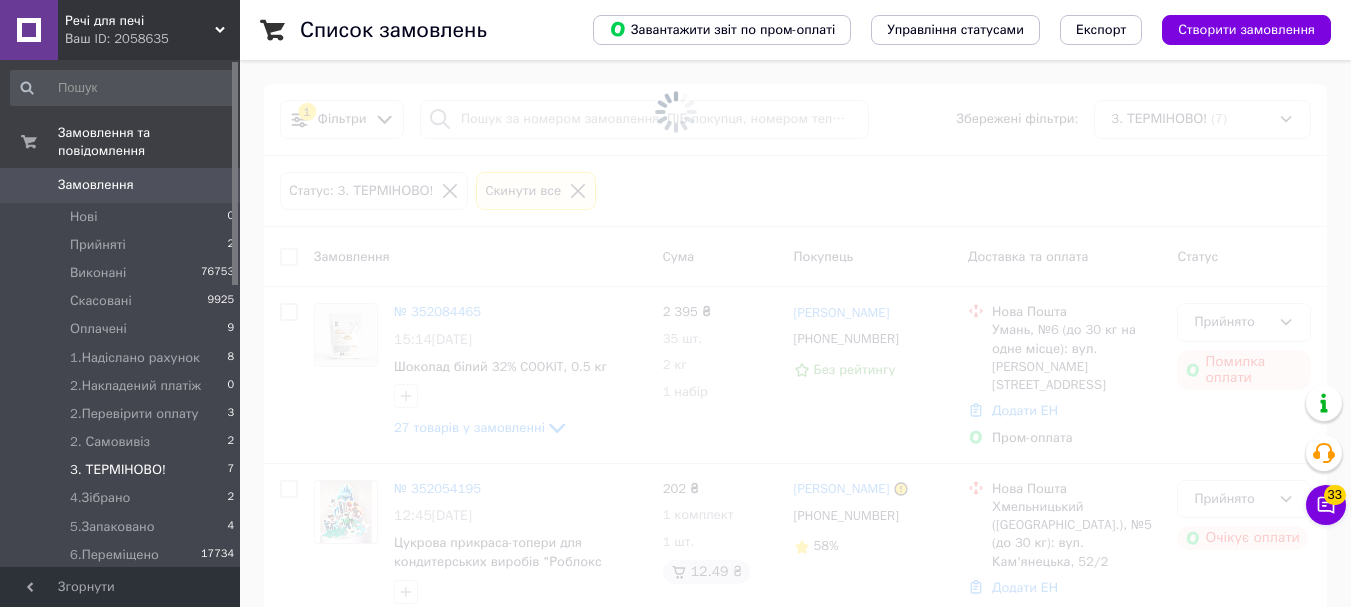 click on "3. ТЕРМІНОВО!" at bounding box center (118, 470) 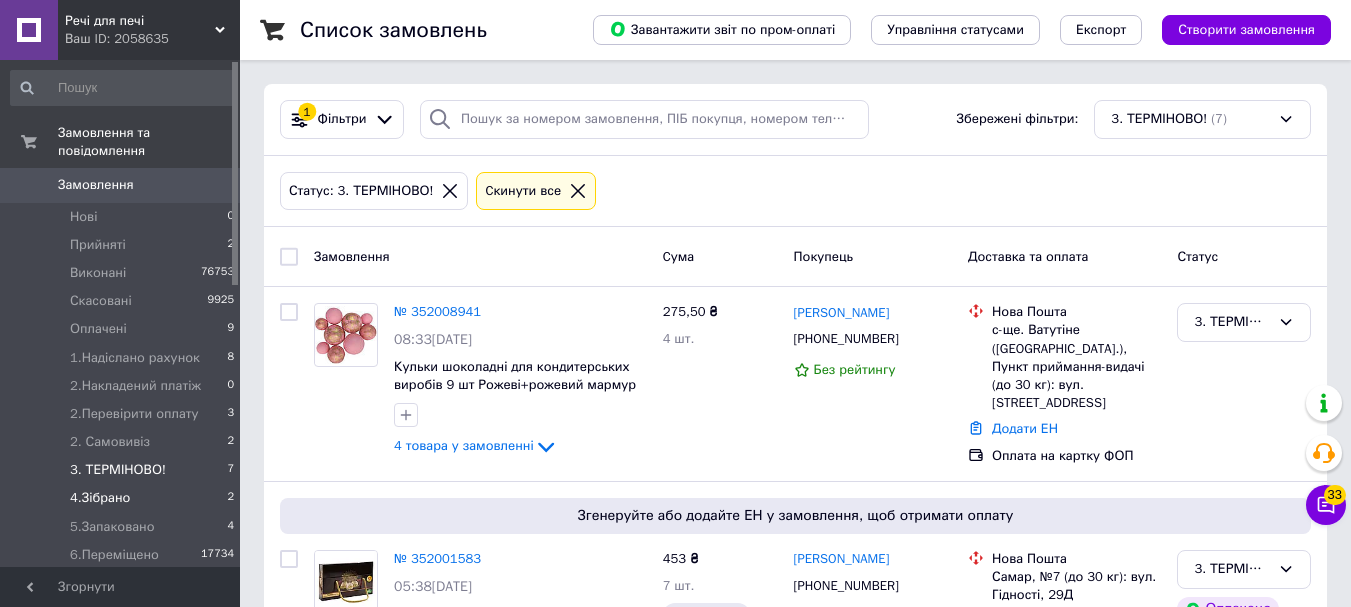 click on "4.Зібрано 2" at bounding box center [123, 498] 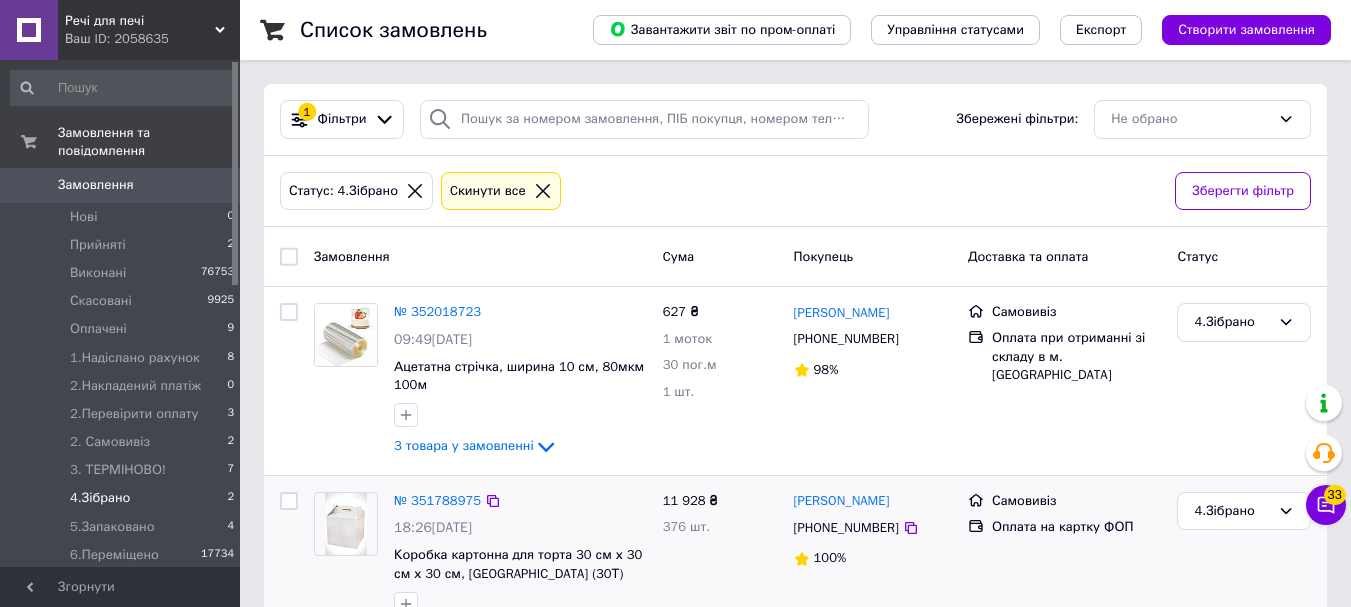 scroll, scrollTop: 81, scrollLeft: 0, axis: vertical 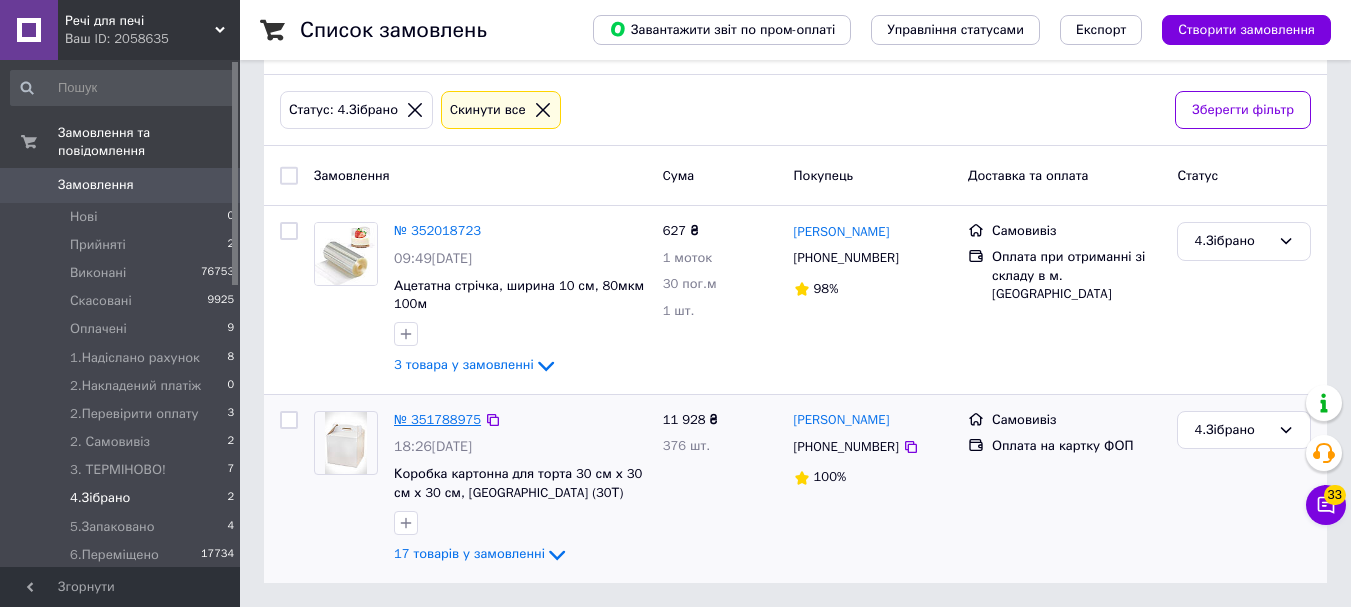 click on "№ 351788975" at bounding box center [437, 419] 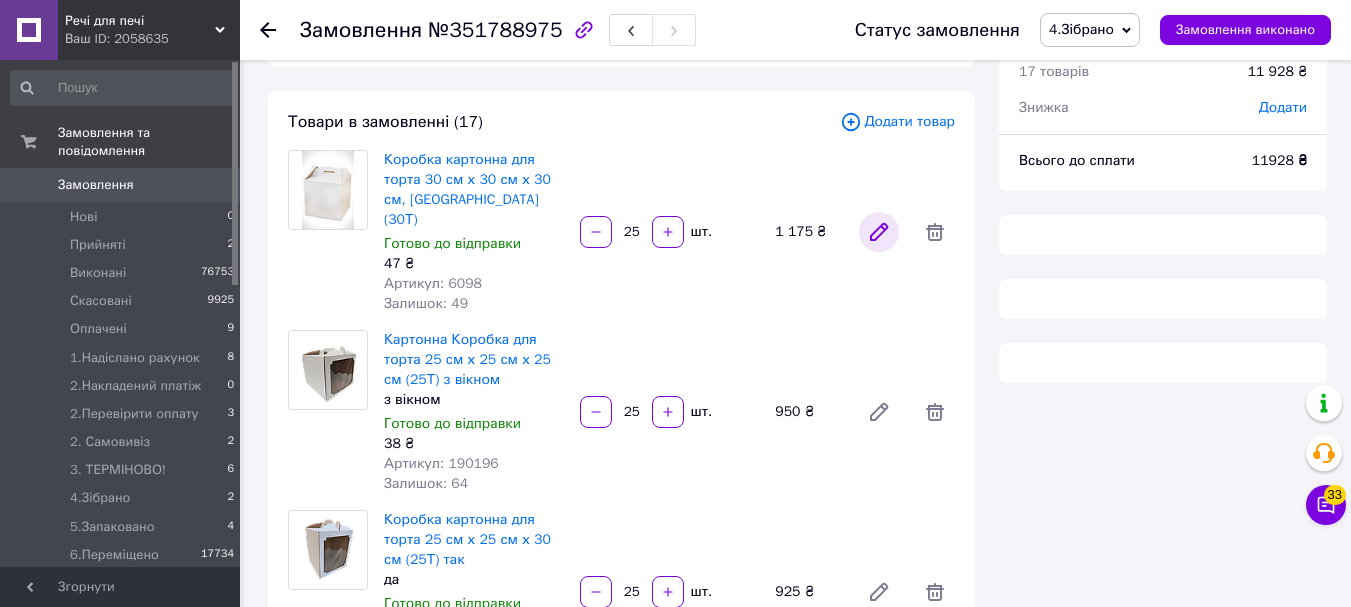 scroll, scrollTop: 0, scrollLeft: 0, axis: both 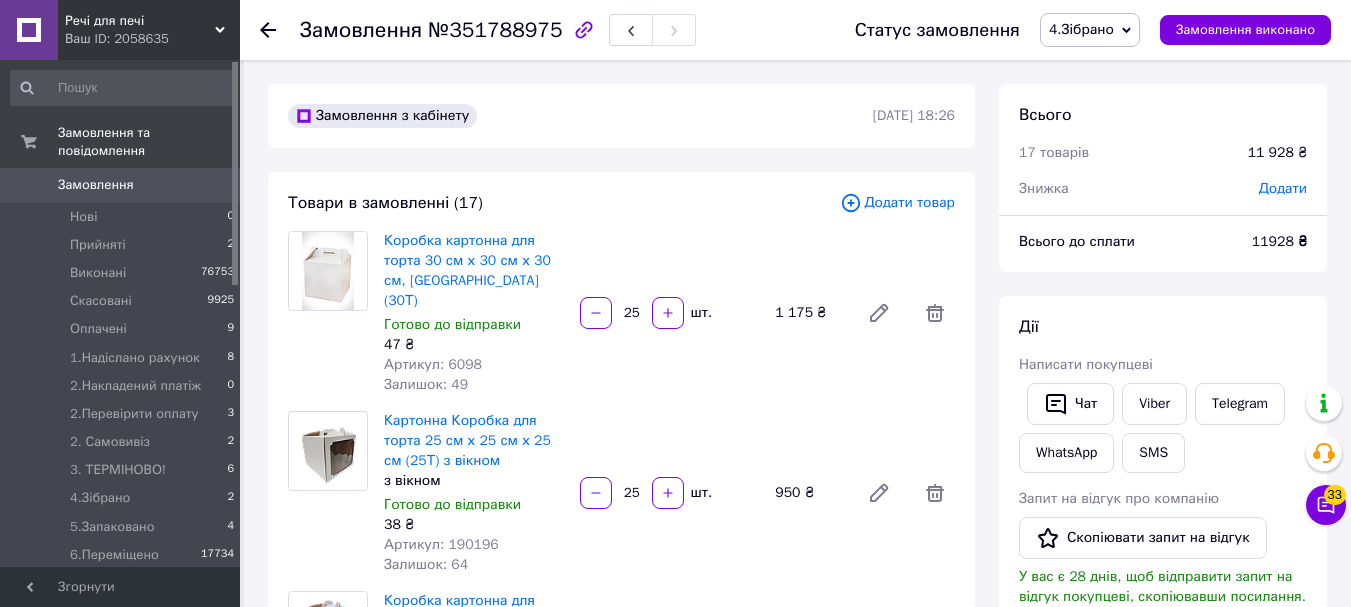 click on "Додати товар" at bounding box center (897, 203) 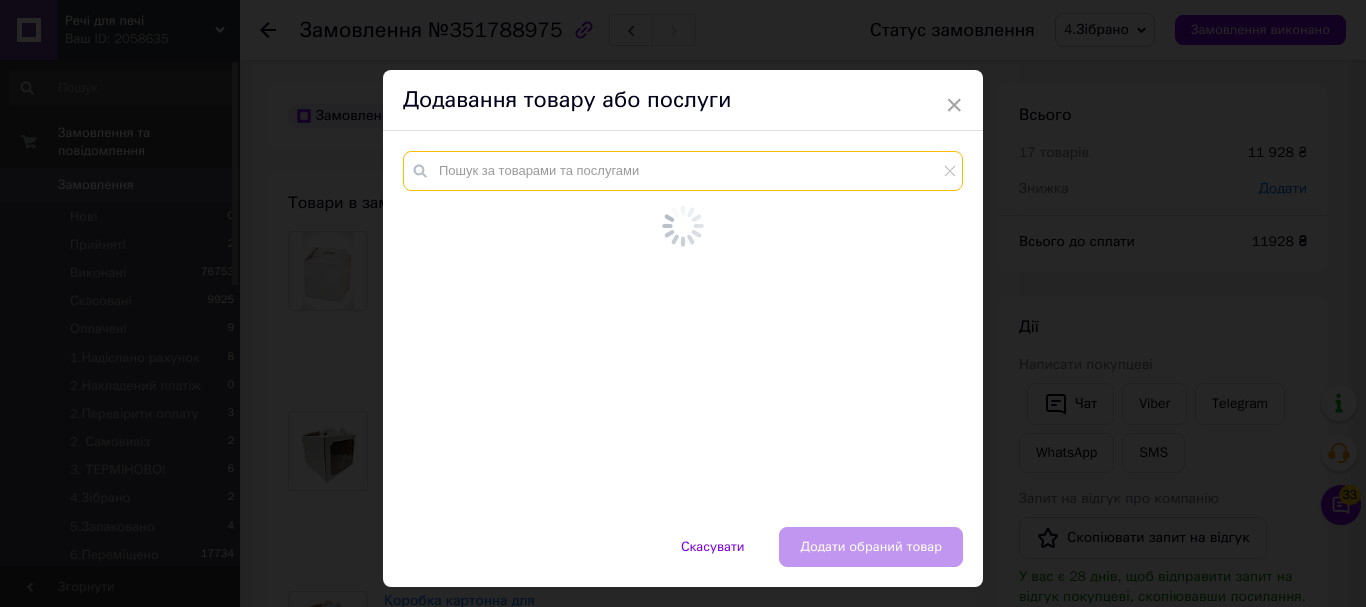 click at bounding box center (683, 171) 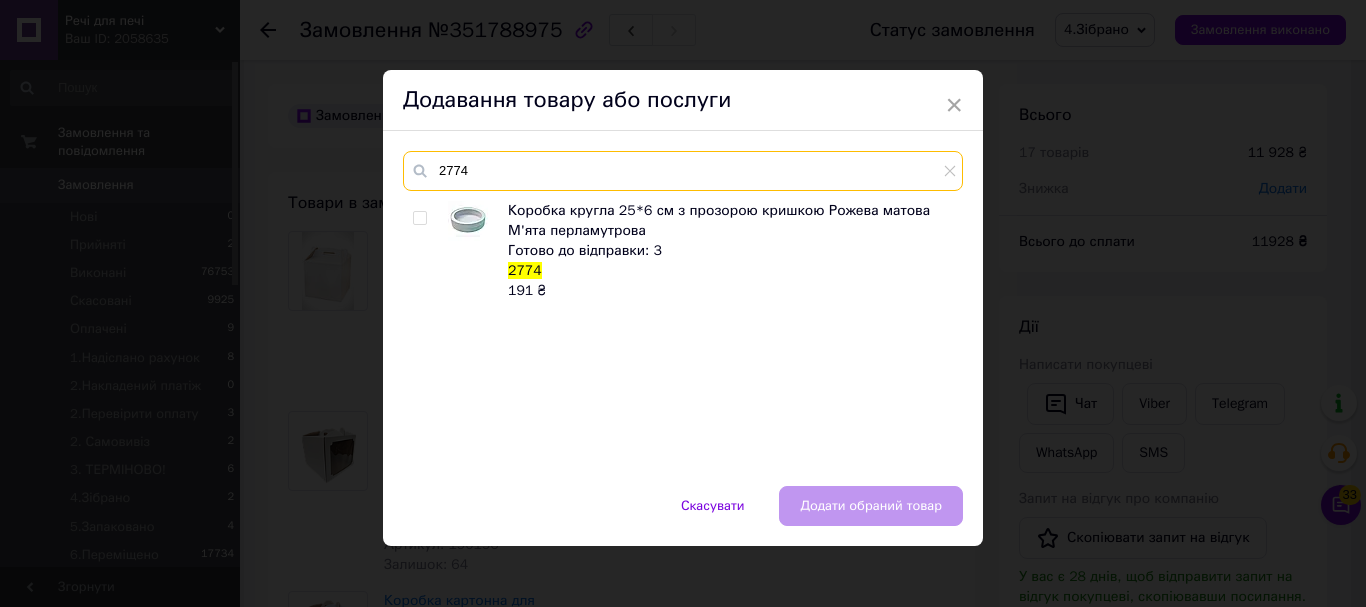 type on "2774" 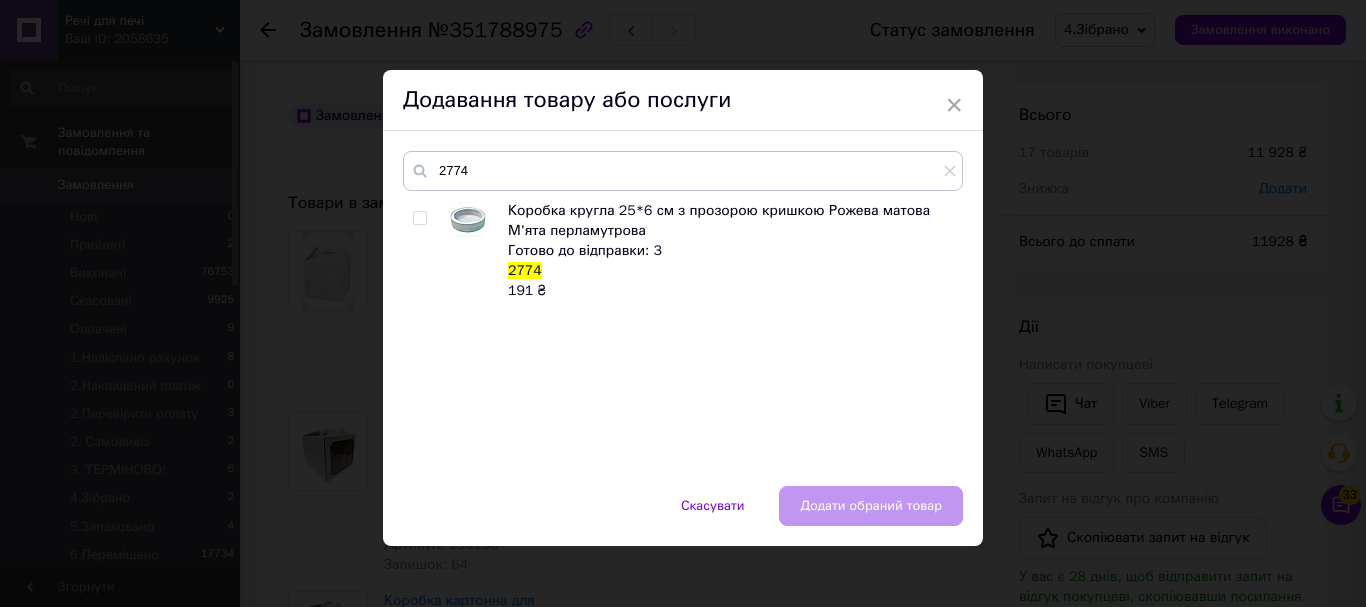 click at bounding box center [419, 218] 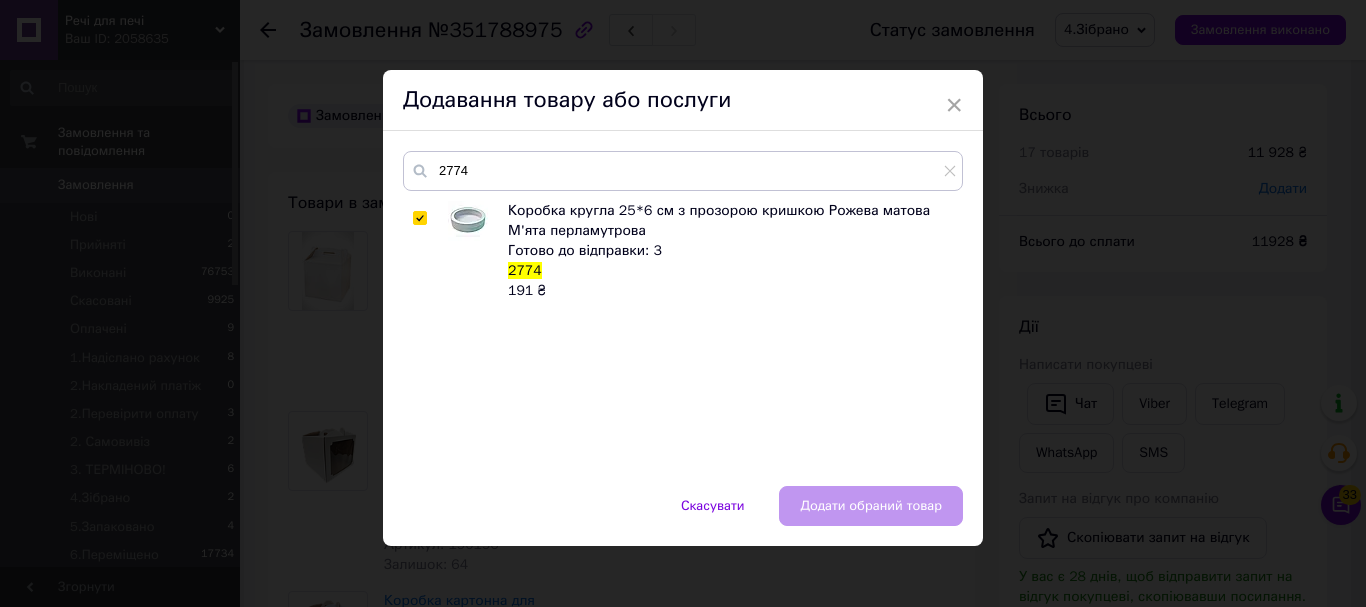 checkbox on "true" 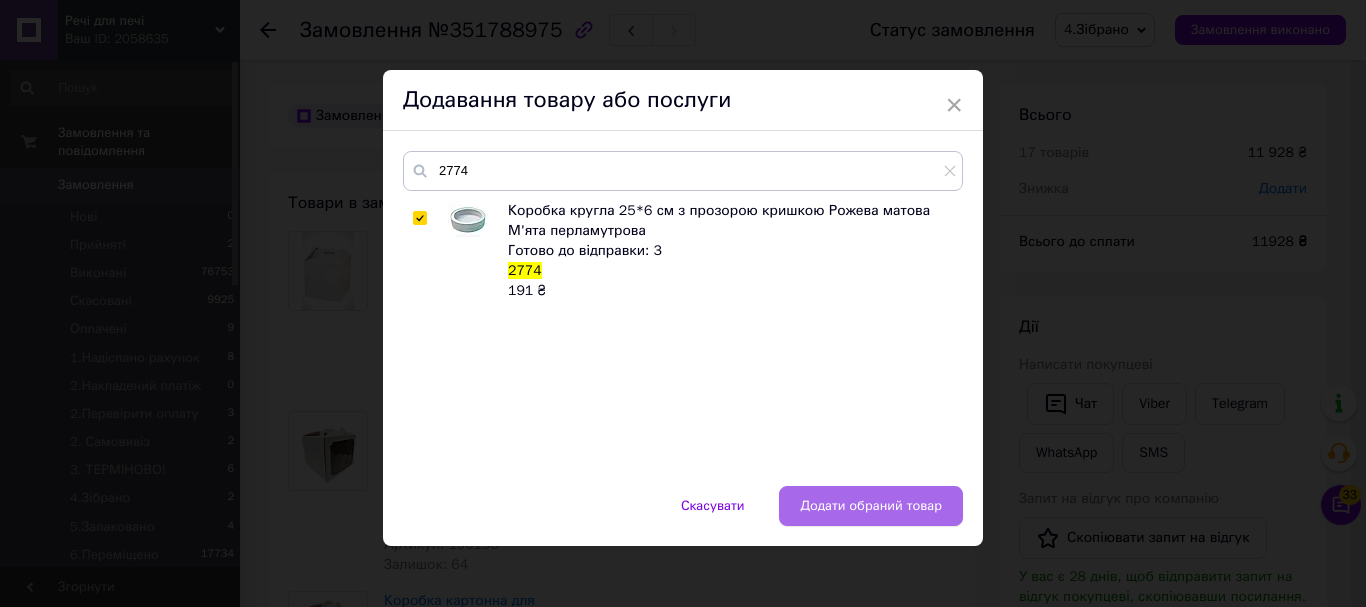 click on "Додати обраний товар" at bounding box center (871, 506) 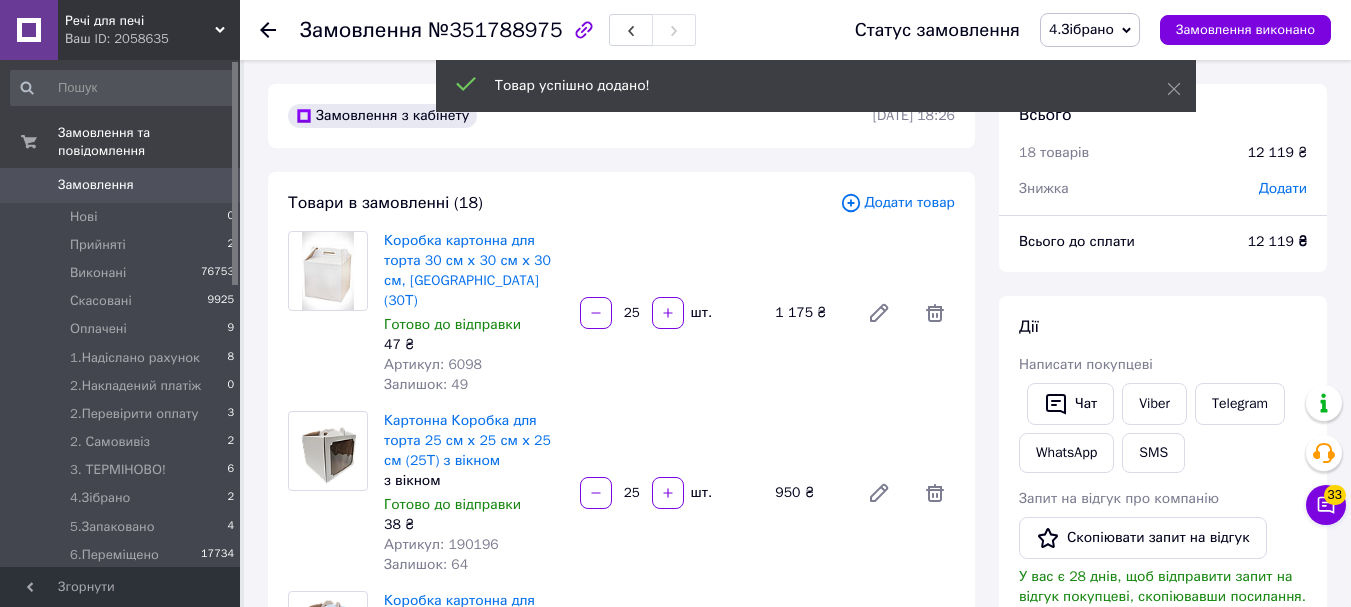 scroll, scrollTop: 1528, scrollLeft: 0, axis: vertical 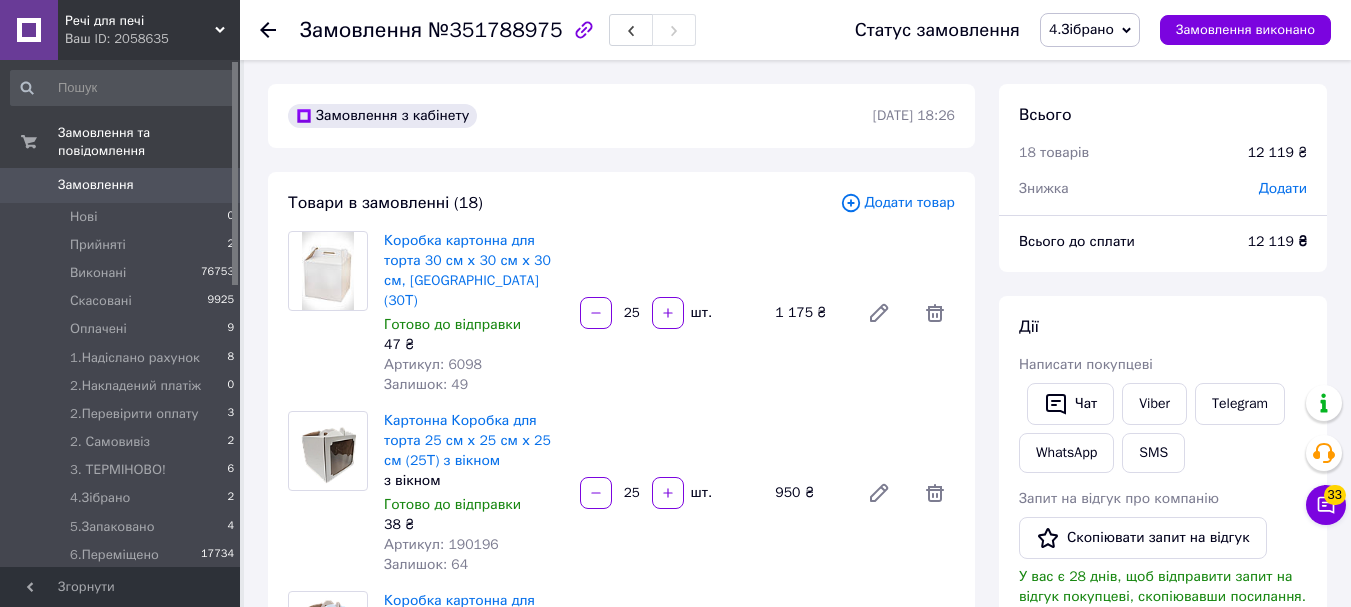 click on "Додати товар" at bounding box center (897, 203) 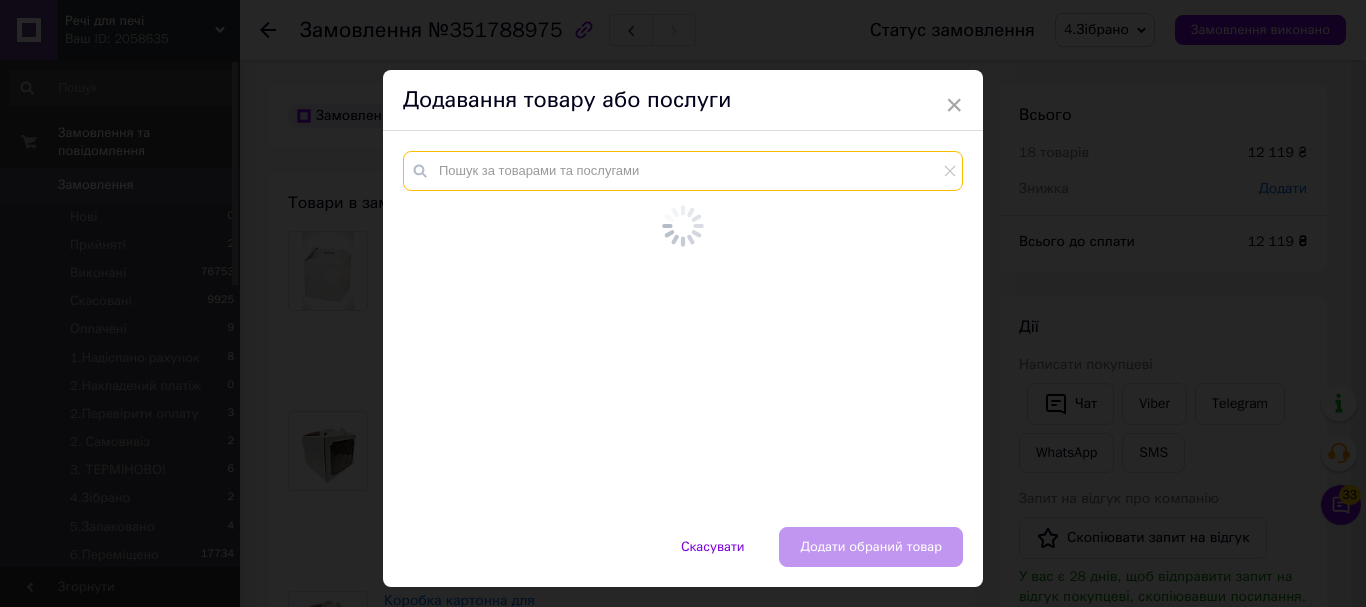 click at bounding box center [683, 171] 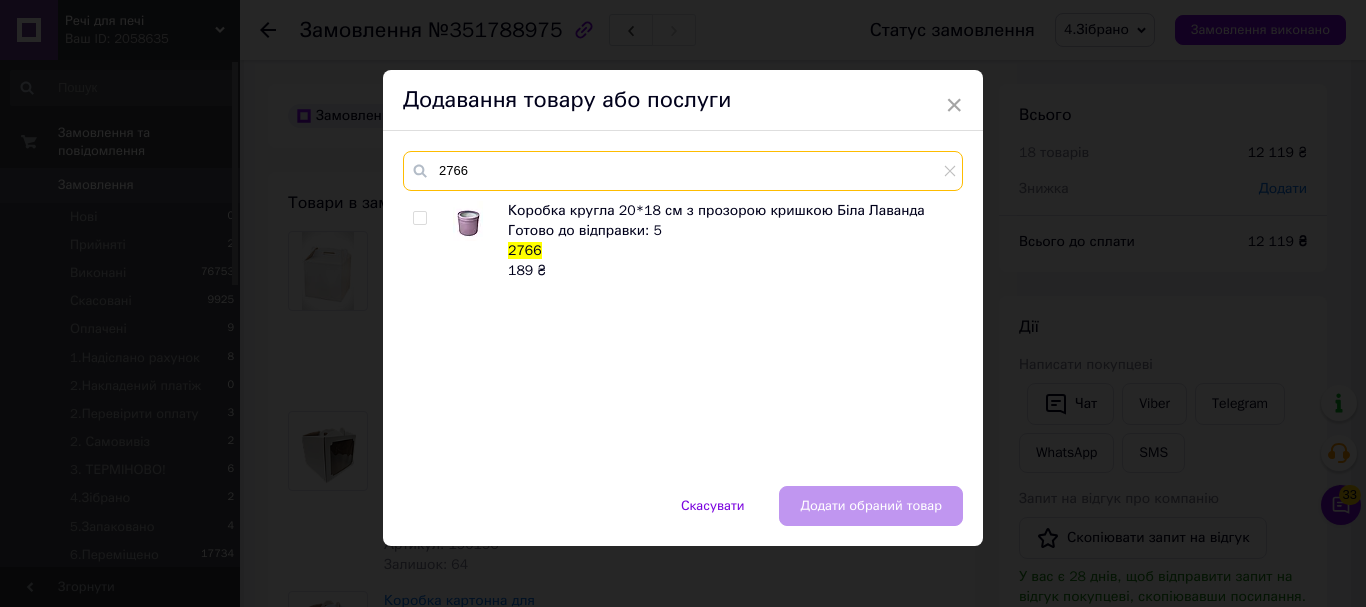 type on "2766" 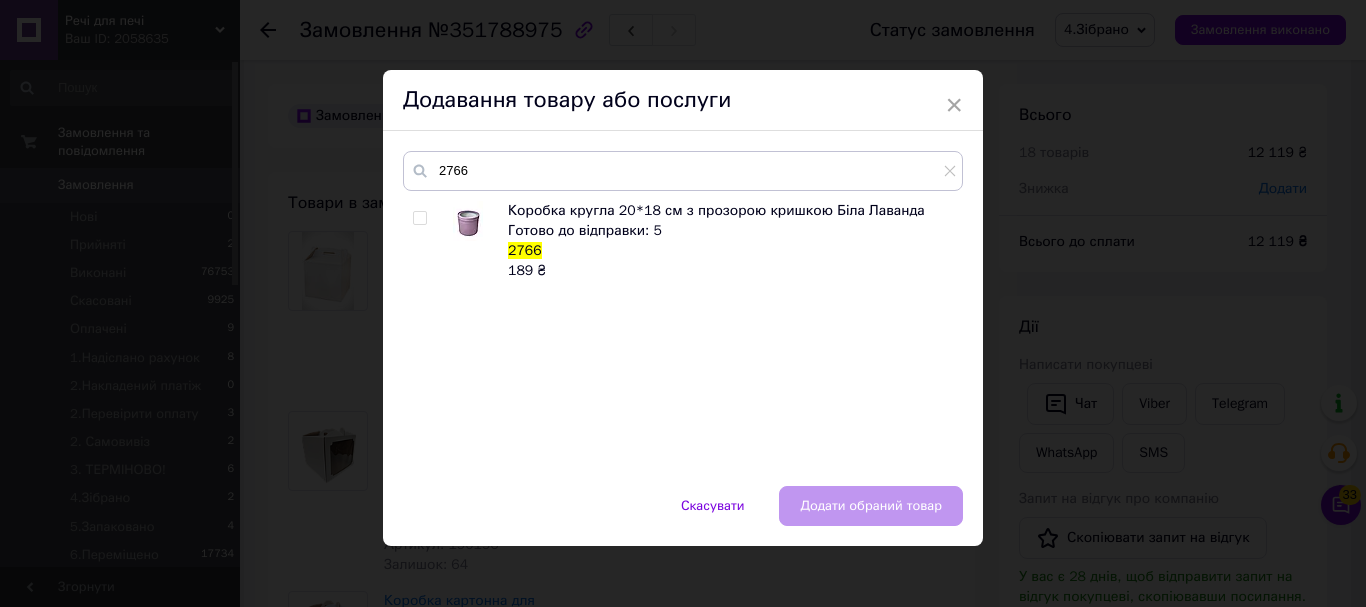 click at bounding box center (419, 218) 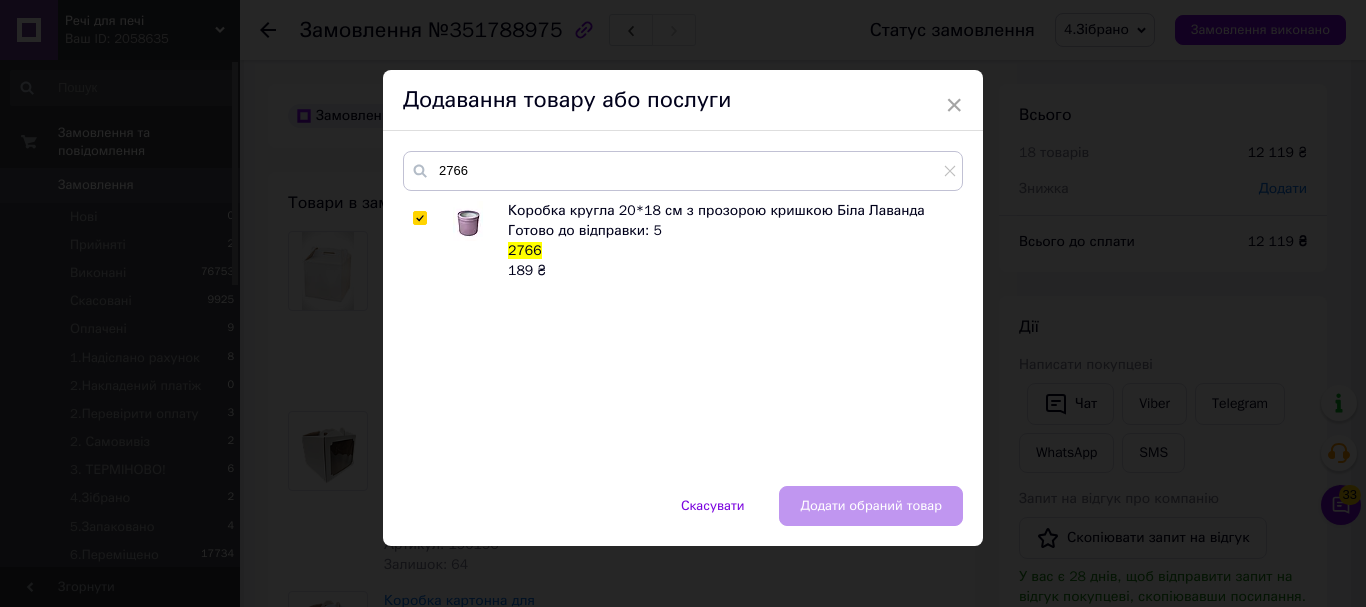 checkbox on "true" 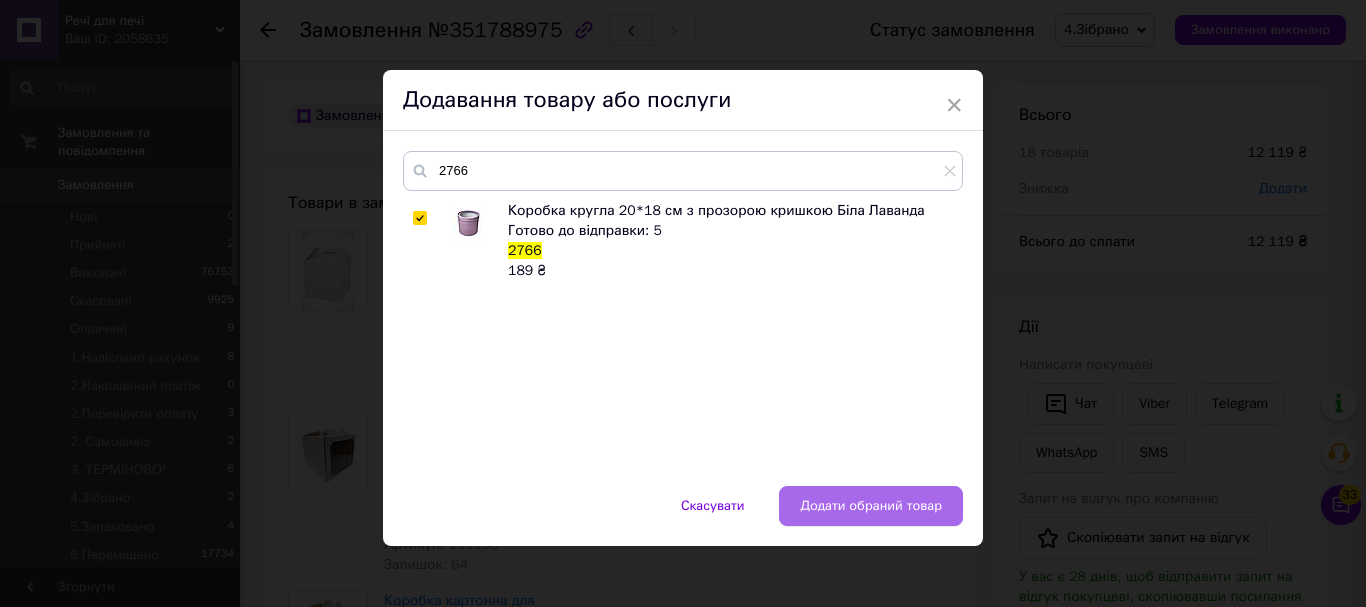 click on "Додати обраний товар" at bounding box center (871, 506) 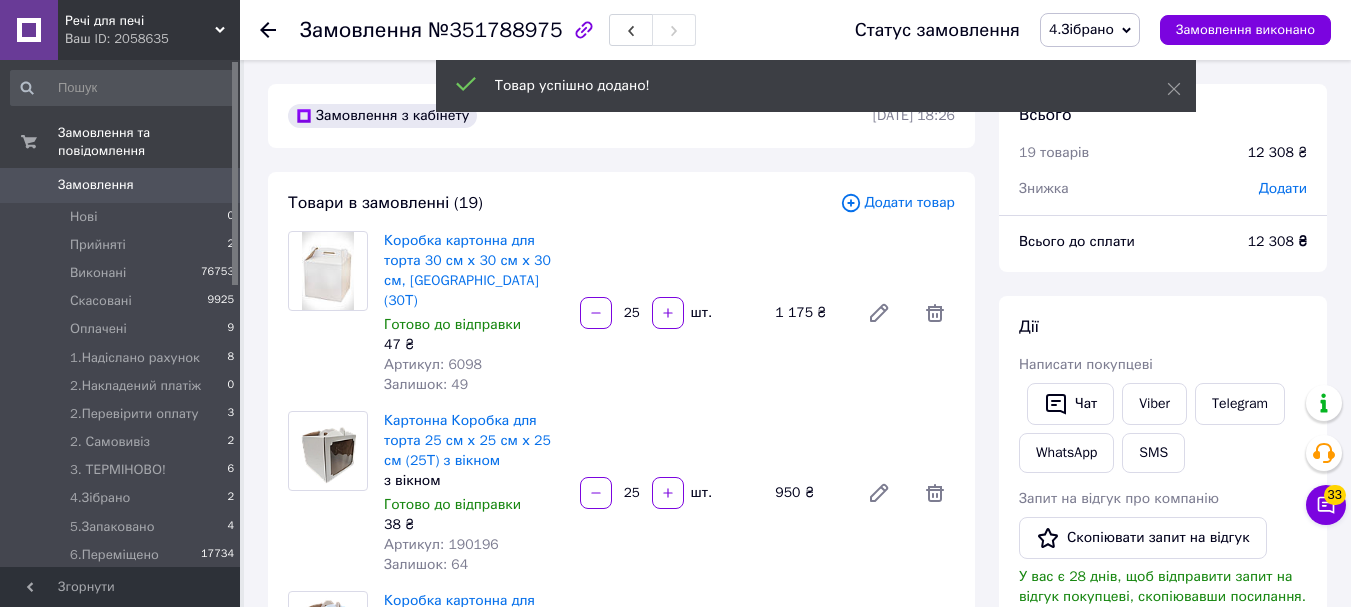 scroll, scrollTop: 1576, scrollLeft: 0, axis: vertical 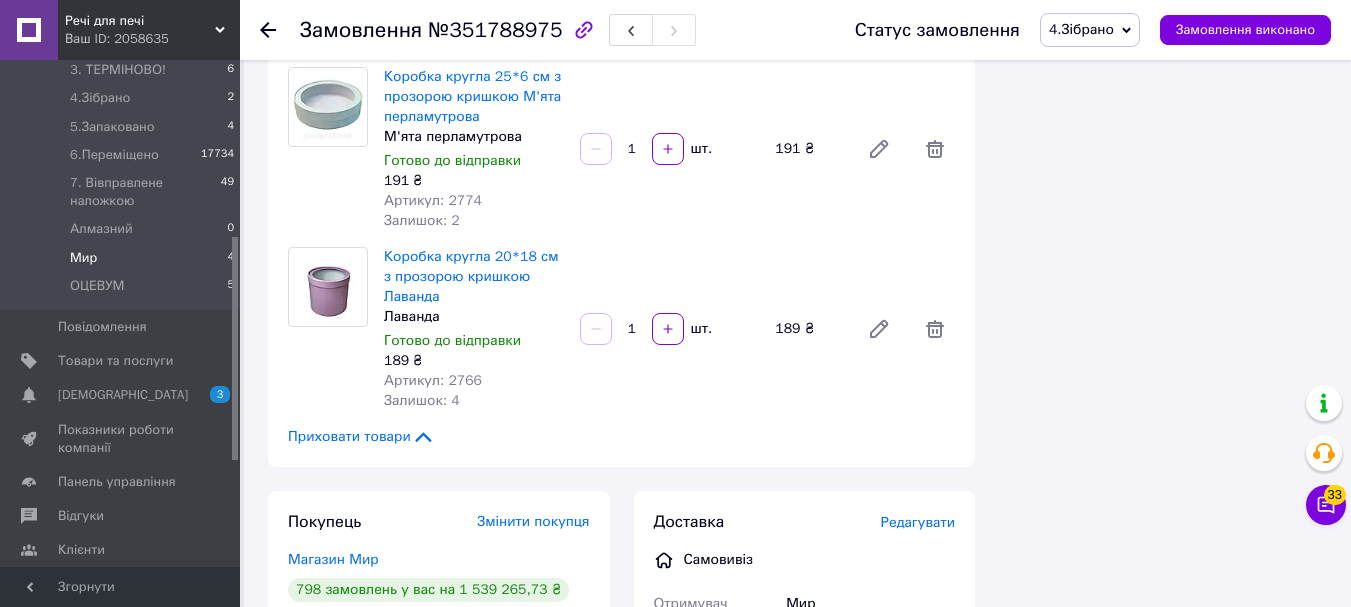 click on "Мир 4" at bounding box center [123, 258] 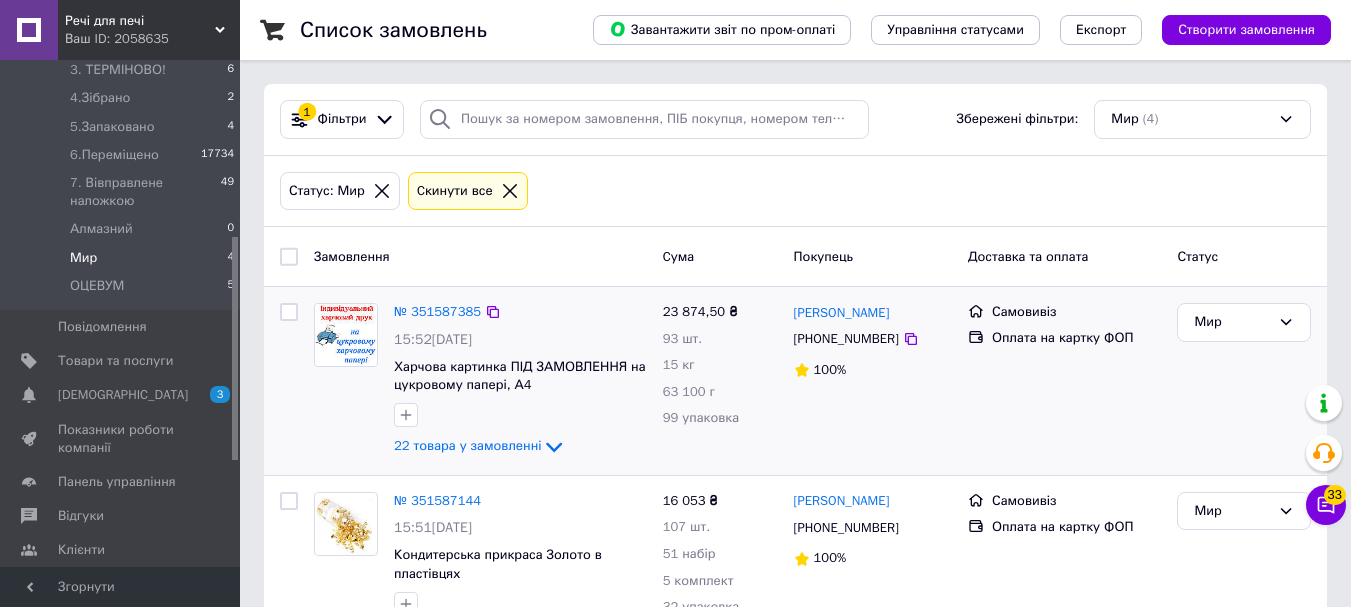 scroll, scrollTop: 200, scrollLeft: 0, axis: vertical 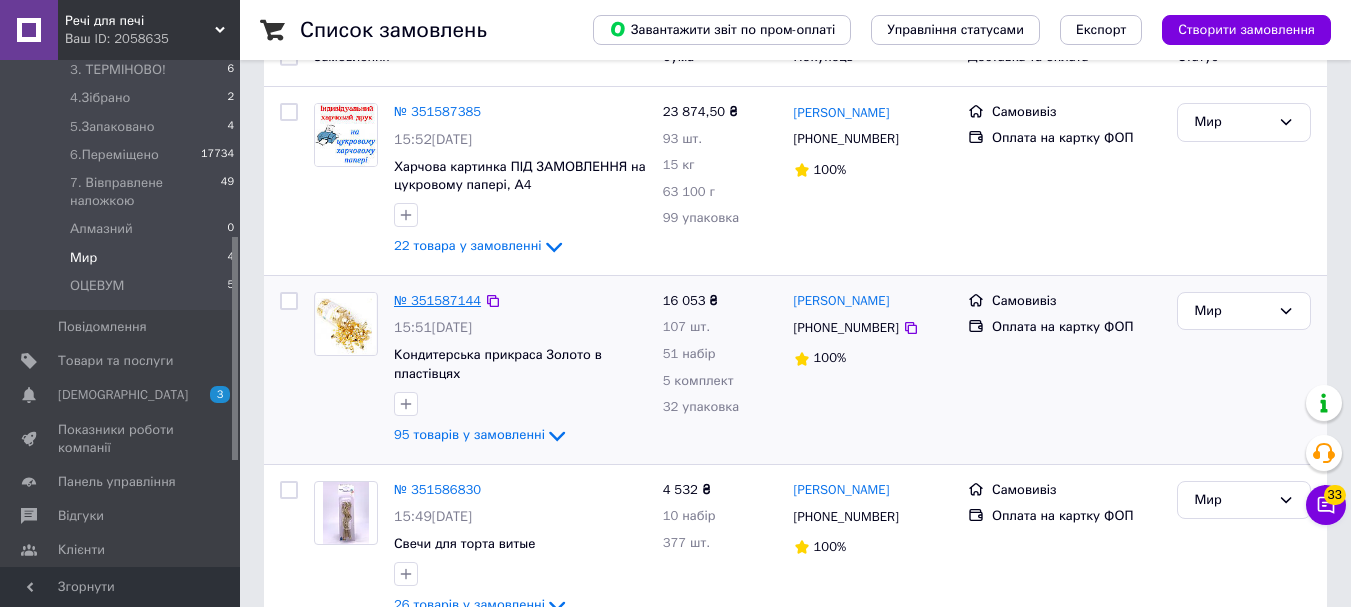 click on "№ 351587144" at bounding box center (437, 300) 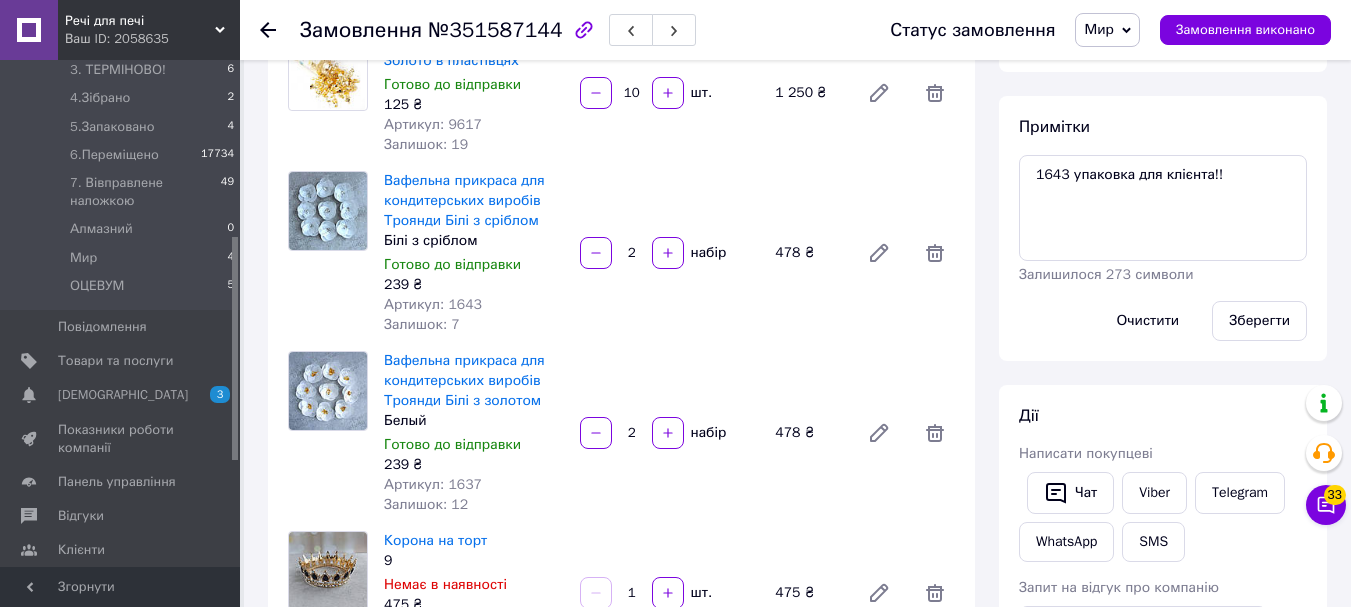 scroll, scrollTop: 4772, scrollLeft: 0, axis: vertical 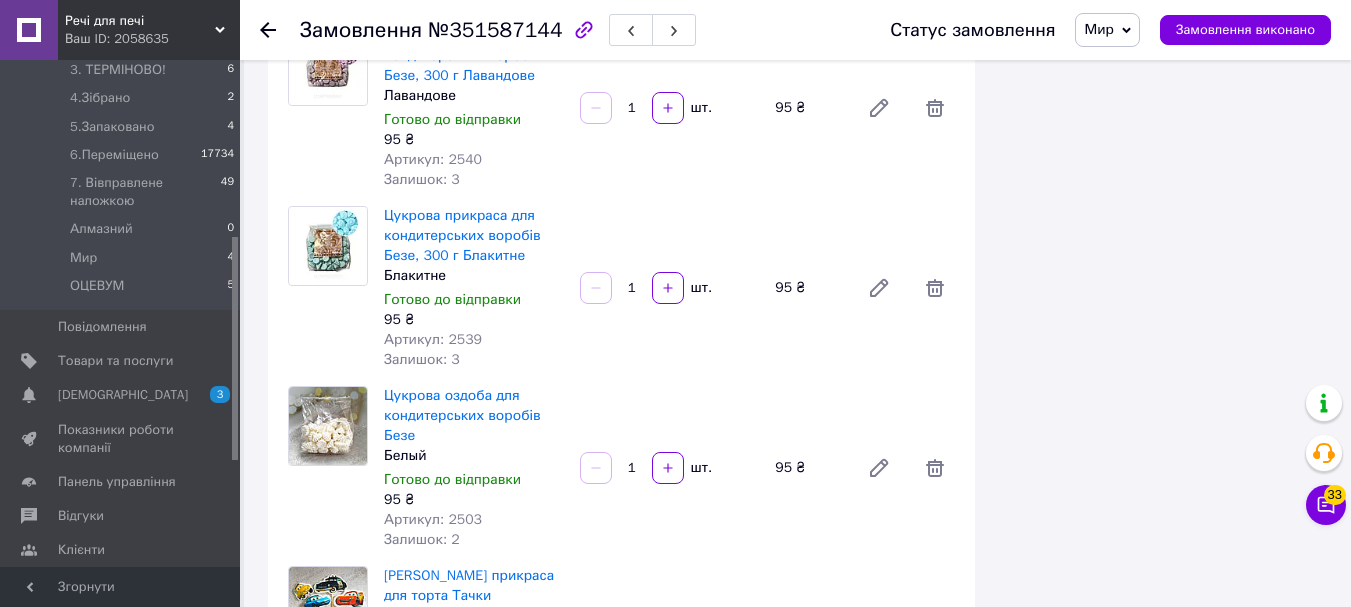 click on "Всього 95 товарів 16 053 ₴ Знижка Додати Всього до сплати 16053 ₴ Примітки 1643 упаковка для клієнта!! Залишилося 273 символи Очистити Зберегти Дії Написати покупцеві   Чат Viber Telegram WhatsApp SMS Запит на відгук про компанію   Скопіювати запит на відгук У вас є 27 днів, щоб відправити запит на відгук покупцеві, скопіювавши посилання.   Видати чек   Завантажити PDF   Друк PDF   Дублювати замовлення Мітки Особисті нотатки, які бачите лише ви. З їх допомогою можна фільтрувати замовлення" at bounding box center [1163, -1526] 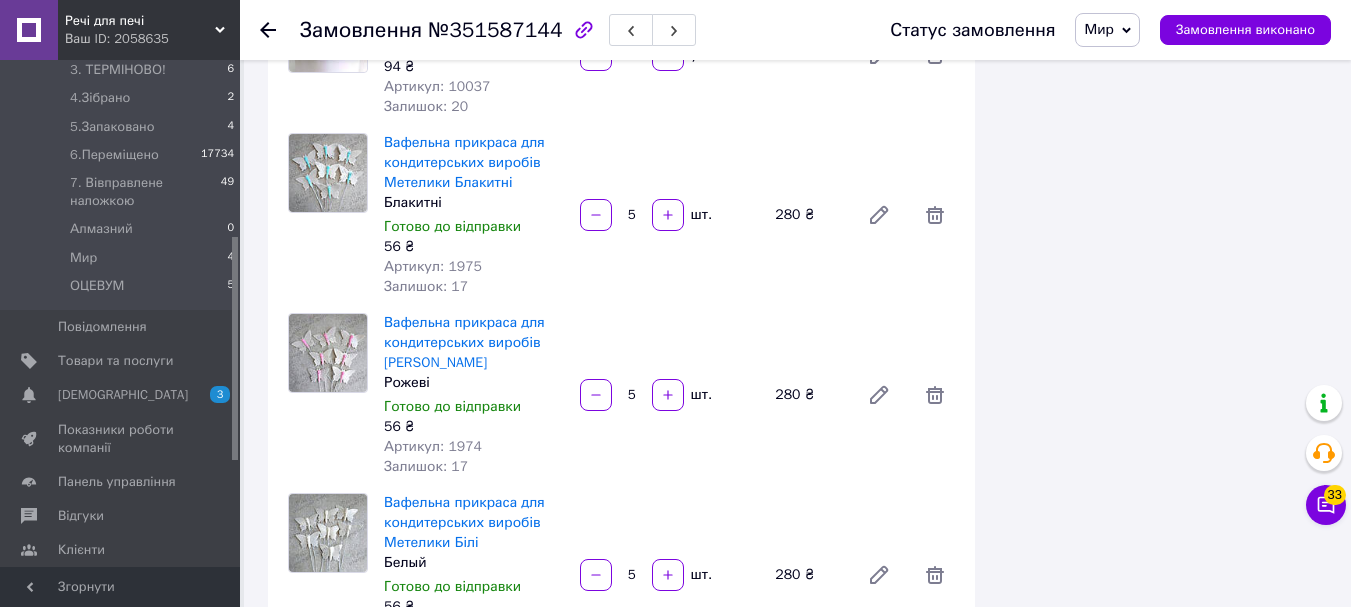 scroll, scrollTop: 0, scrollLeft: 0, axis: both 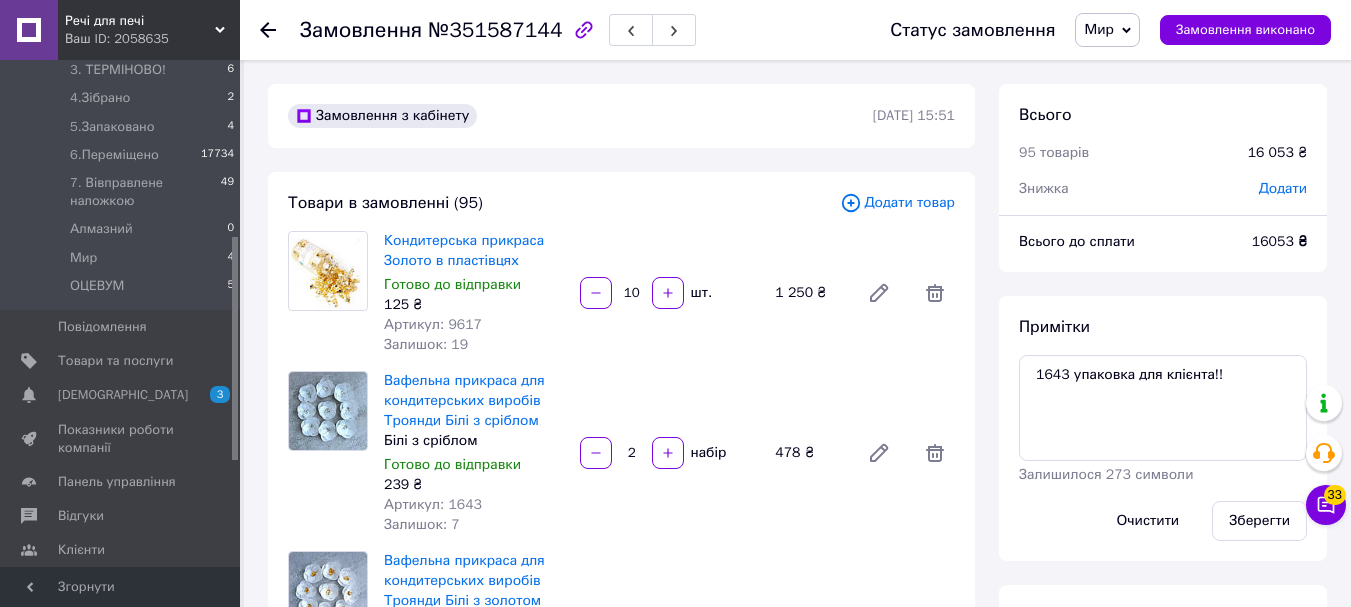 click on "Мир" at bounding box center (1098, 29) 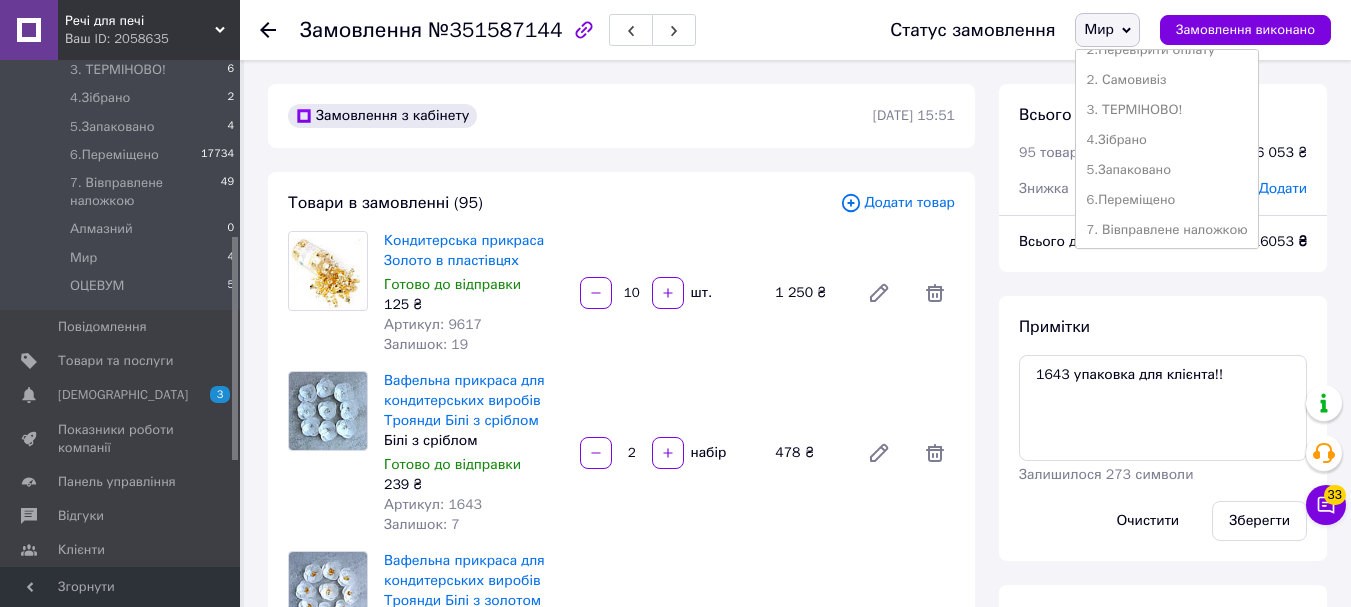 scroll, scrollTop: 262, scrollLeft: 0, axis: vertical 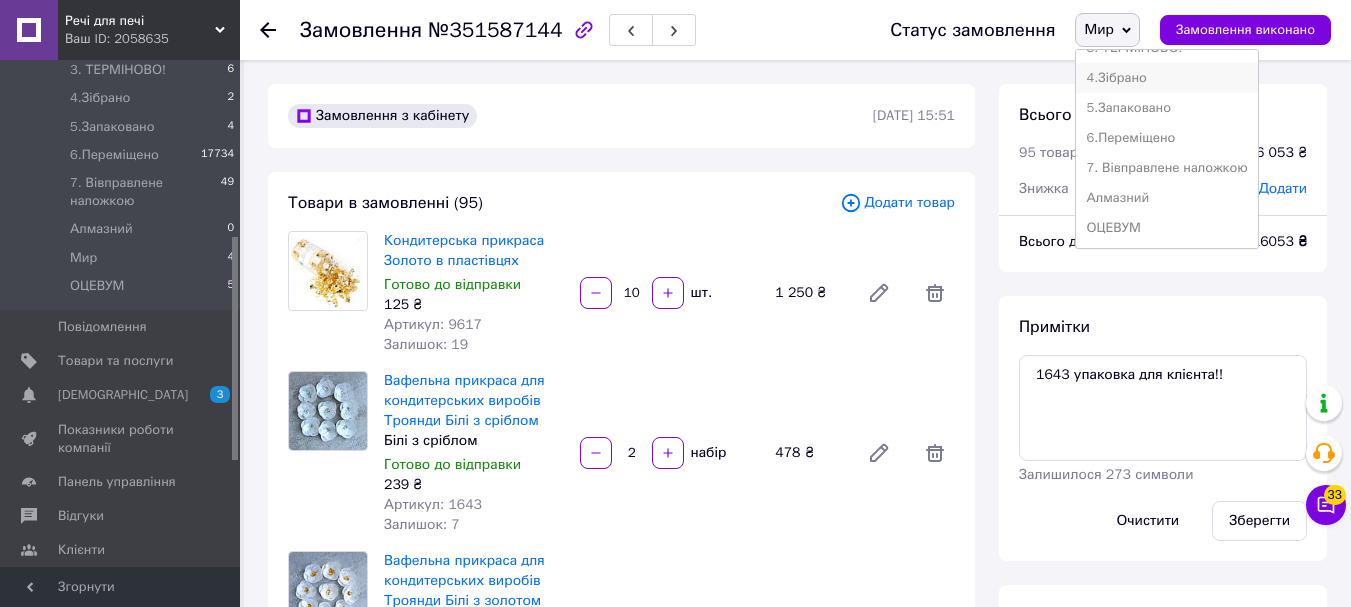 click on "4.Зібрано" at bounding box center [1166, 78] 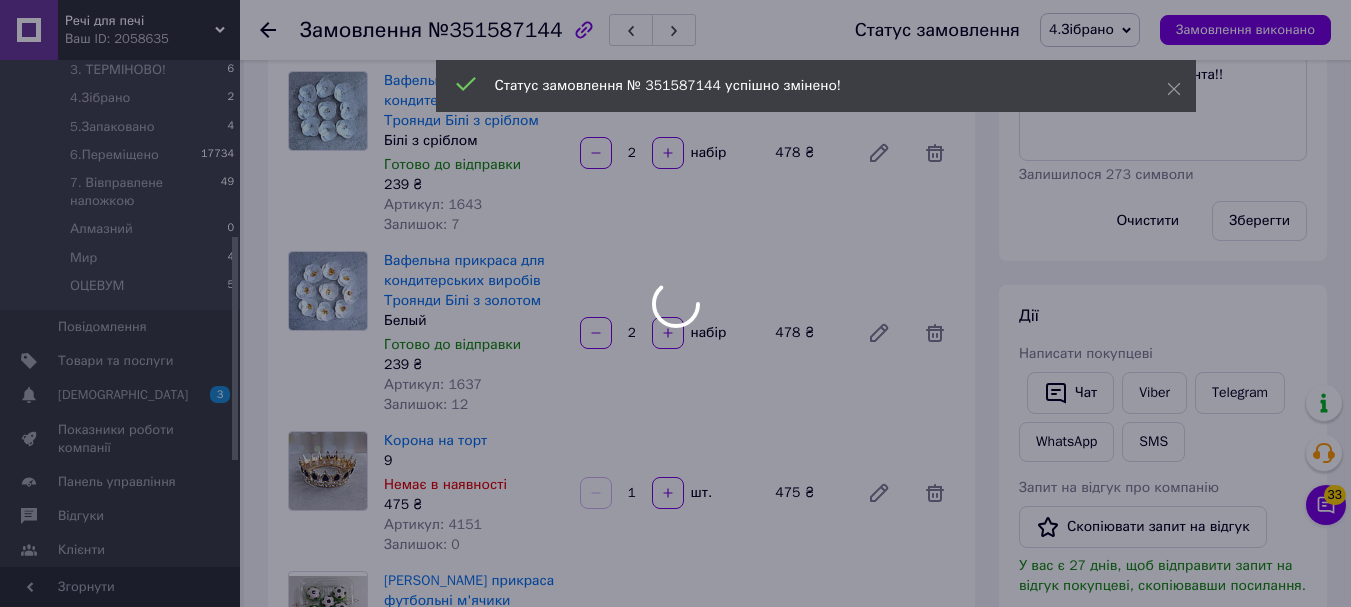 scroll, scrollTop: 600, scrollLeft: 0, axis: vertical 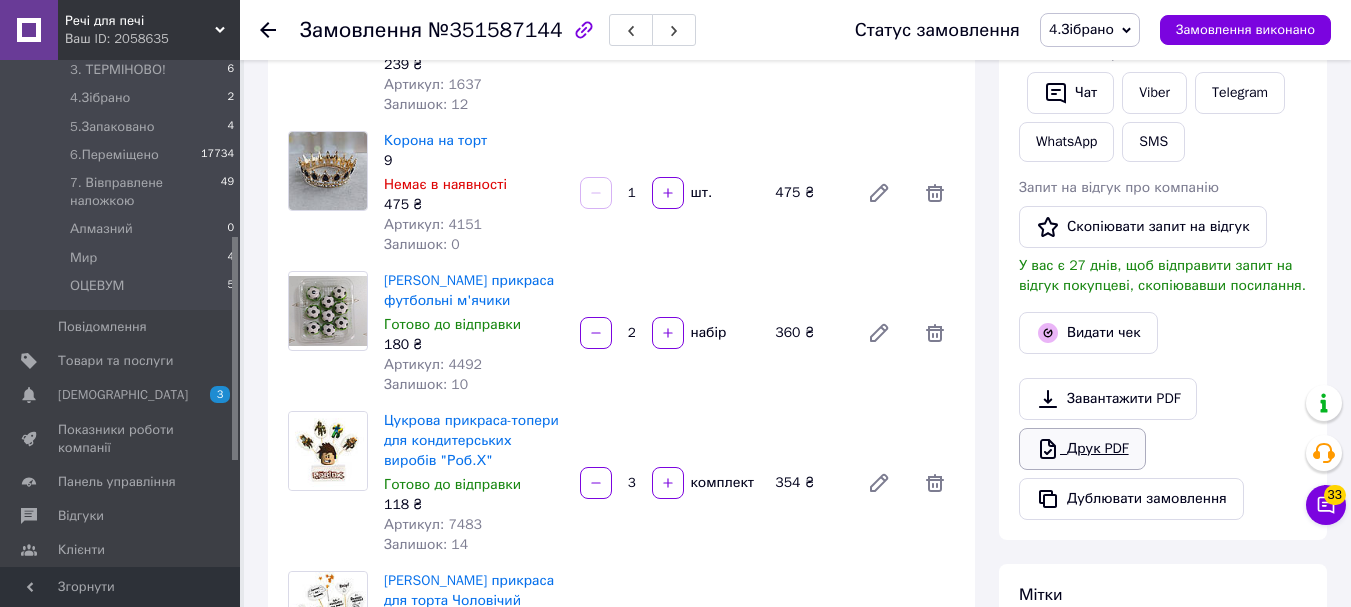 click on "Друк PDF" at bounding box center [1082, 449] 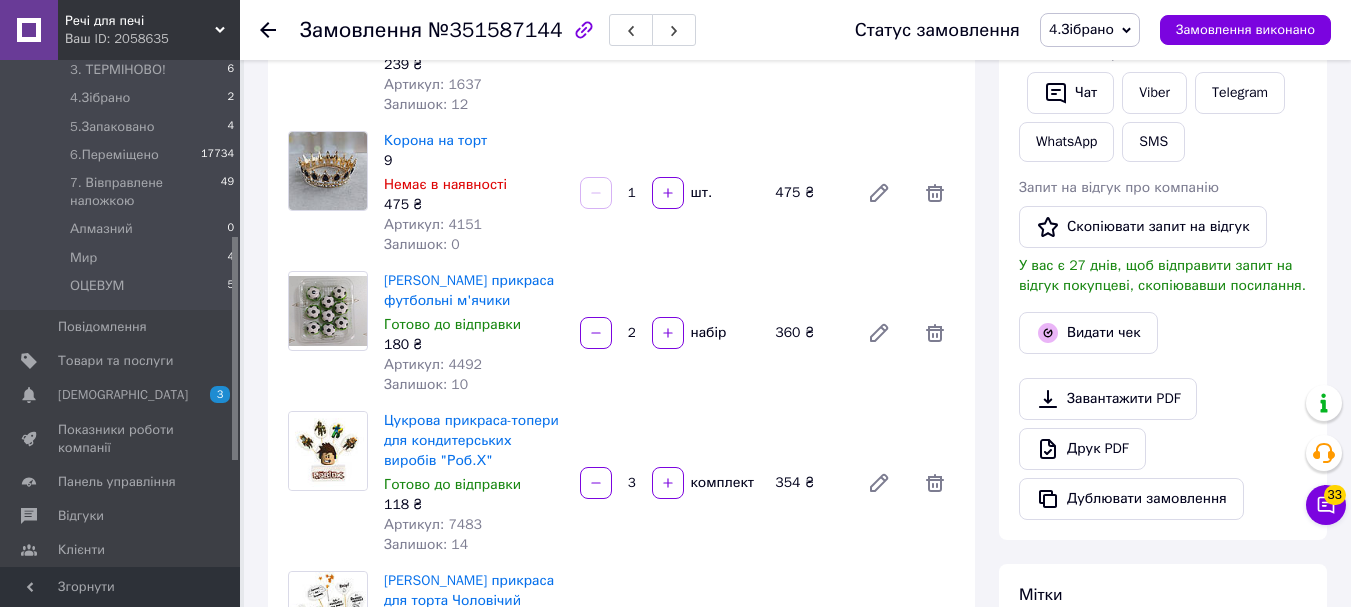 click 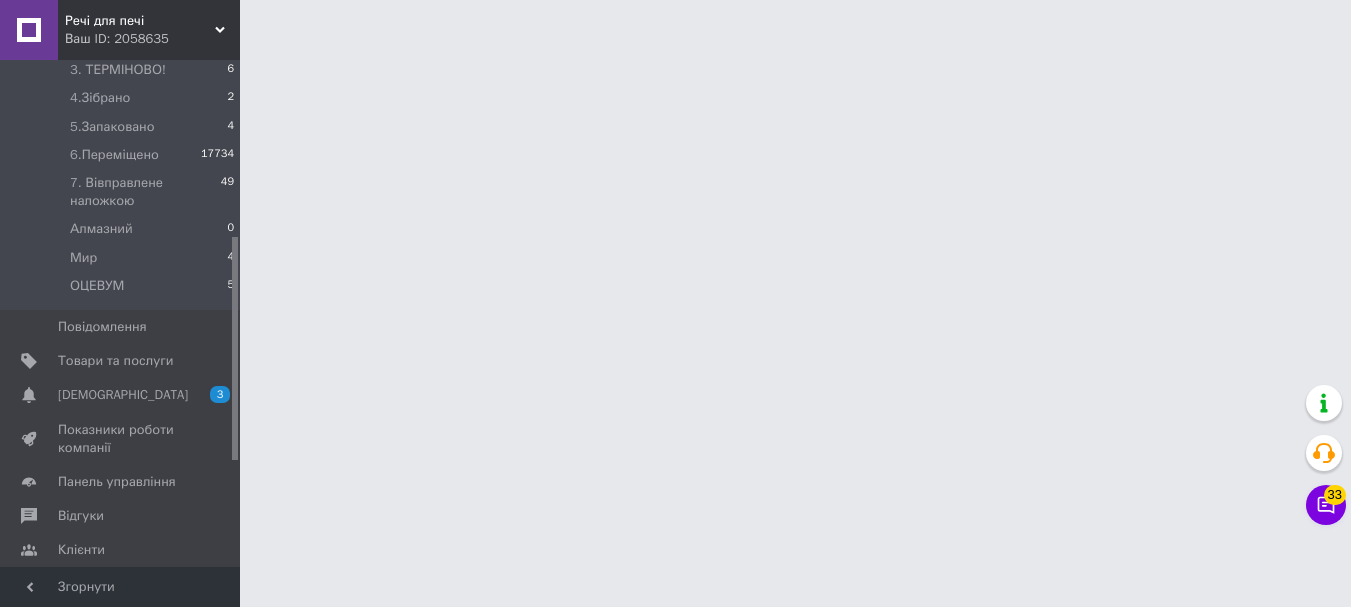 scroll, scrollTop: 0, scrollLeft: 0, axis: both 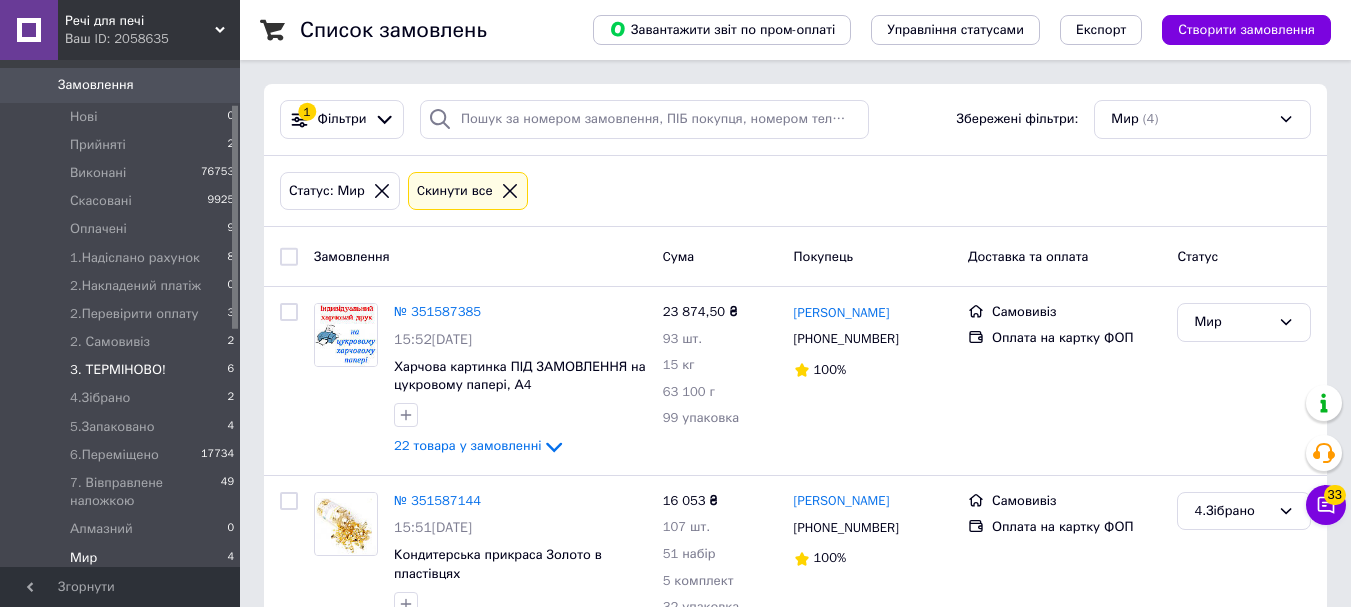 click on "3. ТЕРМІНОВО!" at bounding box center [118, 370] 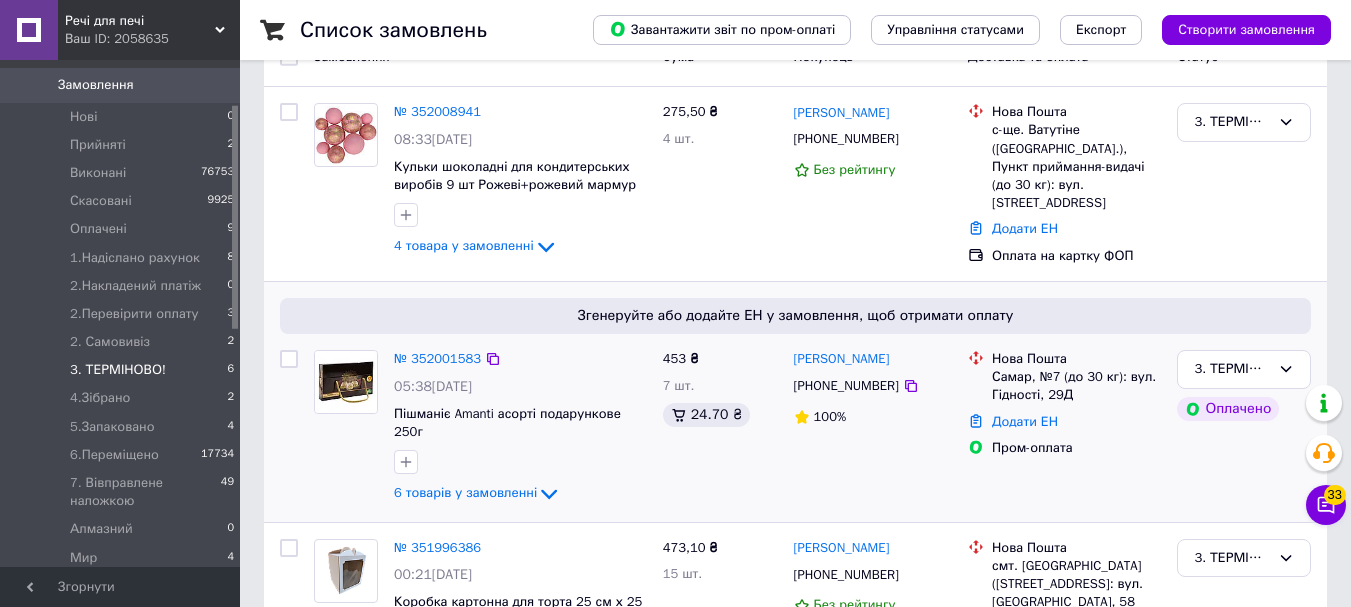 scroll, scrollTop: 300, scrollLeft: 0, axis: vertical 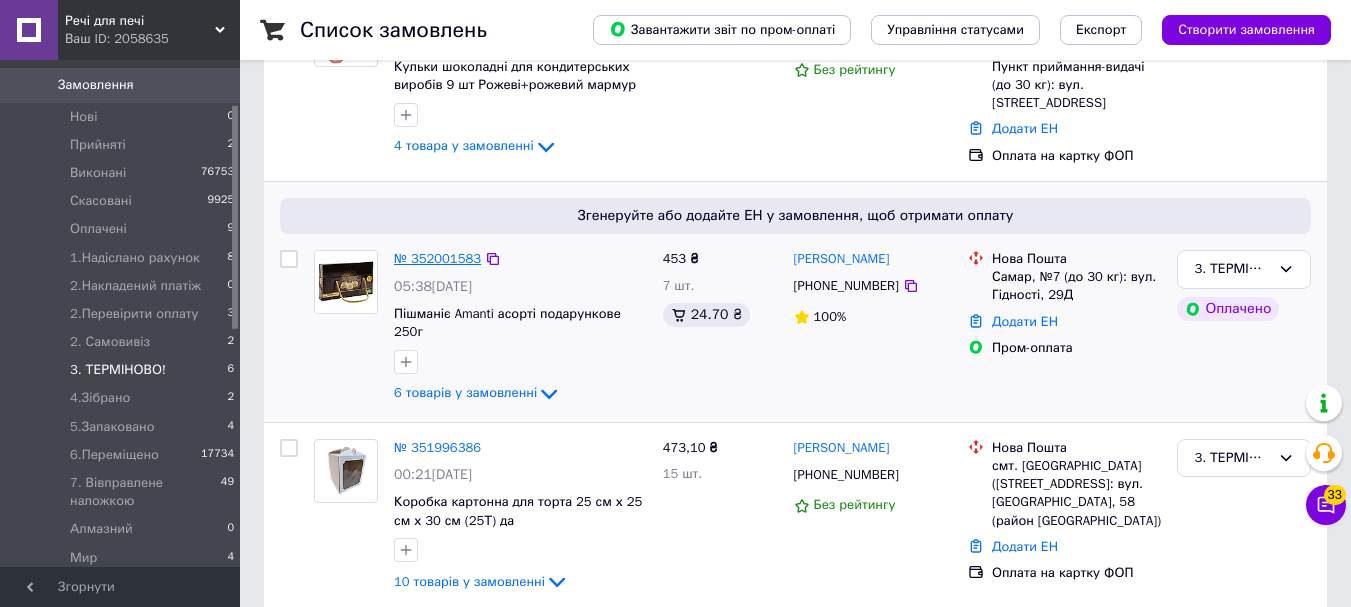click on "№ 352001583" at bounding box center [437, 258] 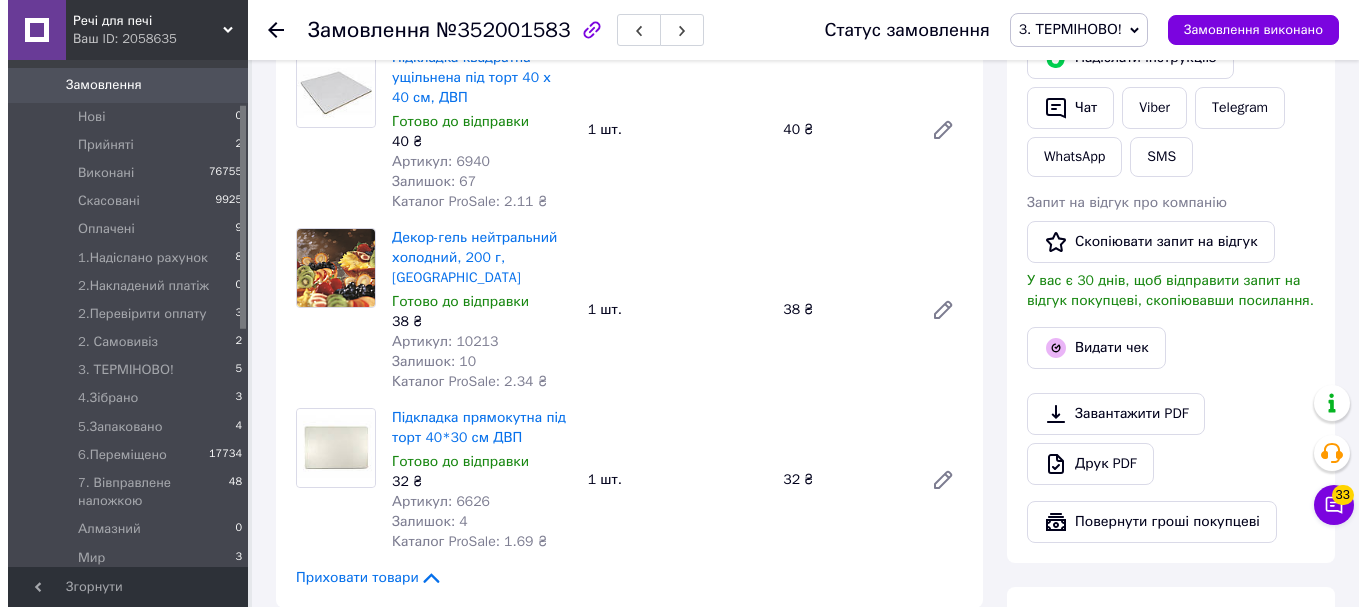scroll, scrollTop: 1800, scrollLeft: 0, axis: vertical 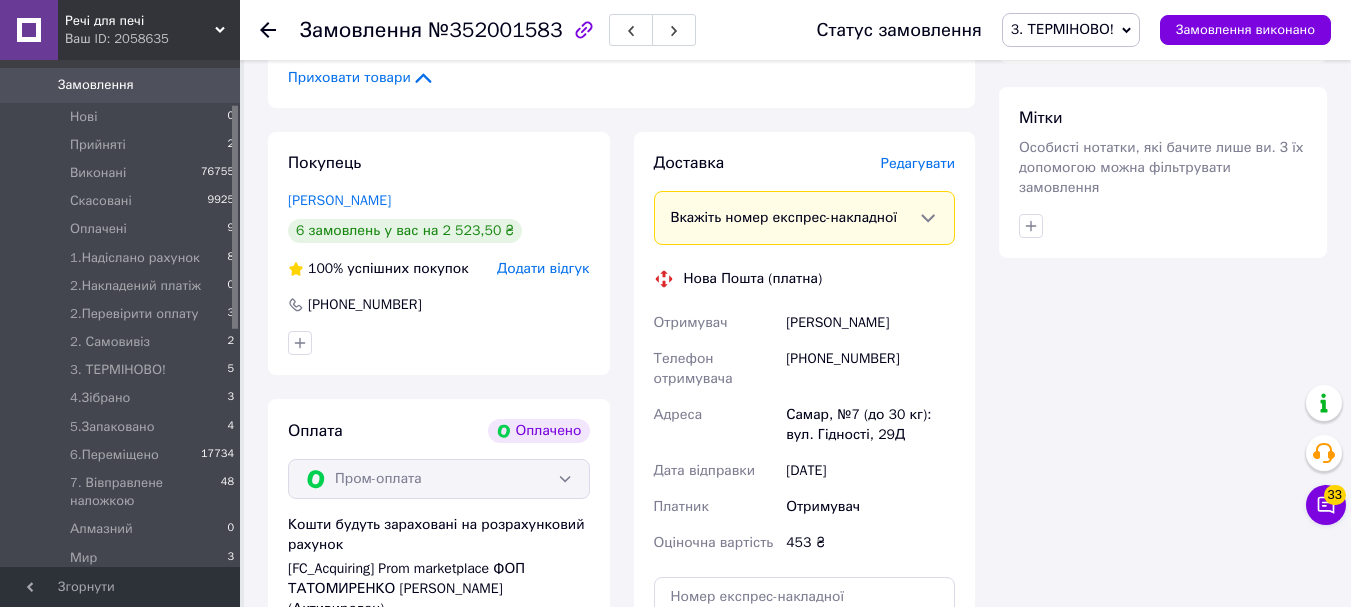 click on "Редагувати" at bounding box center [918, 163] 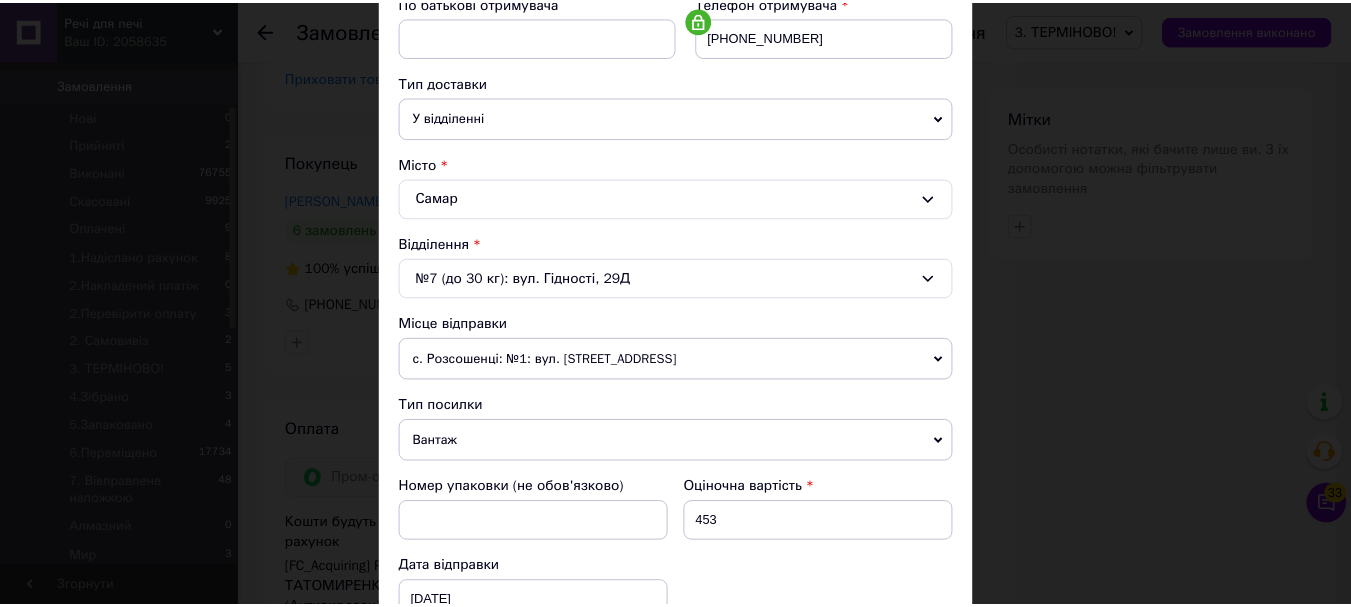 scroll, scrollTop: 721, scrollLeft: 0, axis: vertical 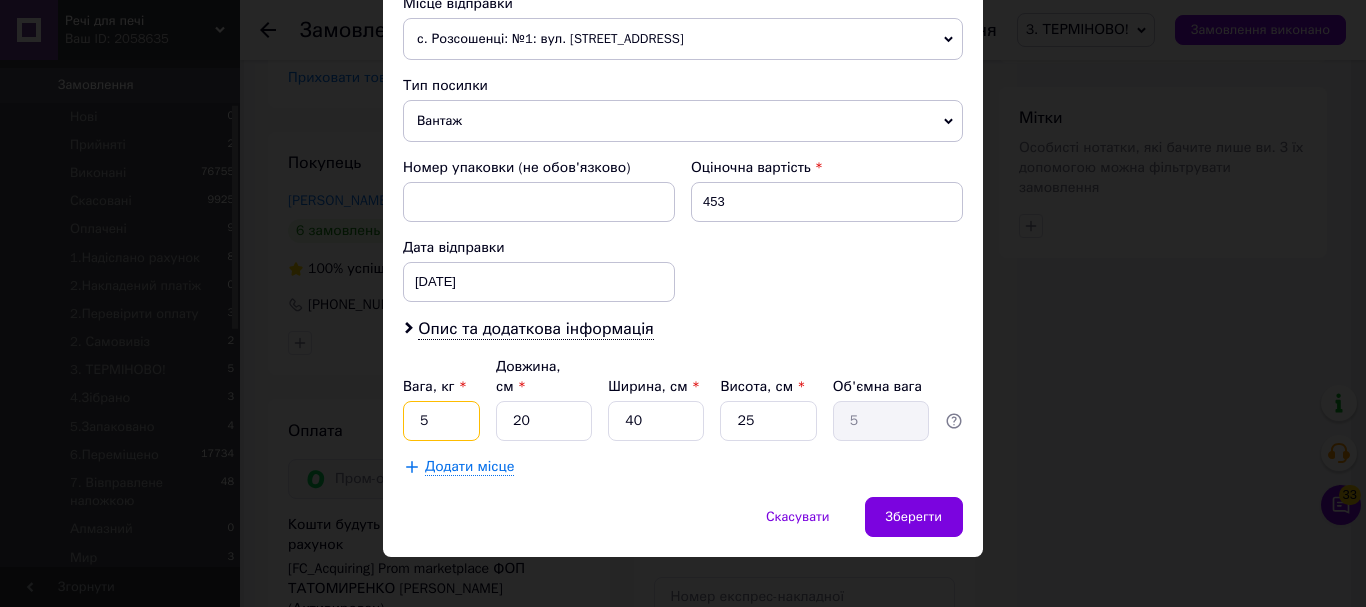 click on "5" at bounding box center (441, 421) 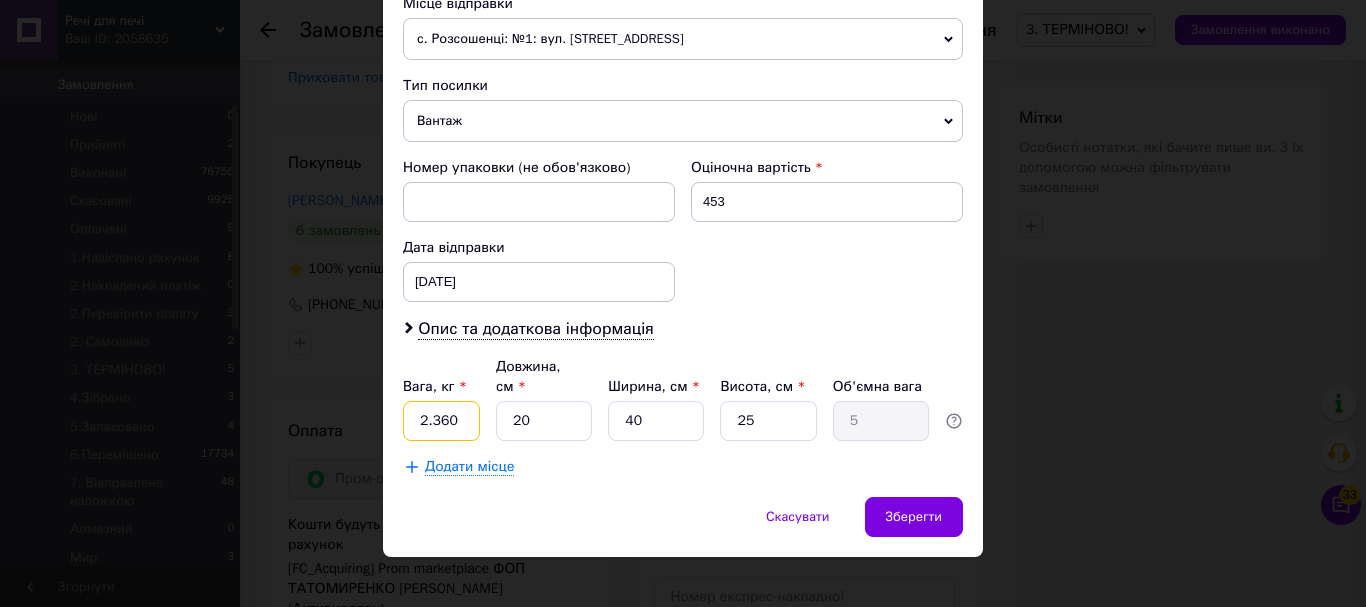 type on "2.360" 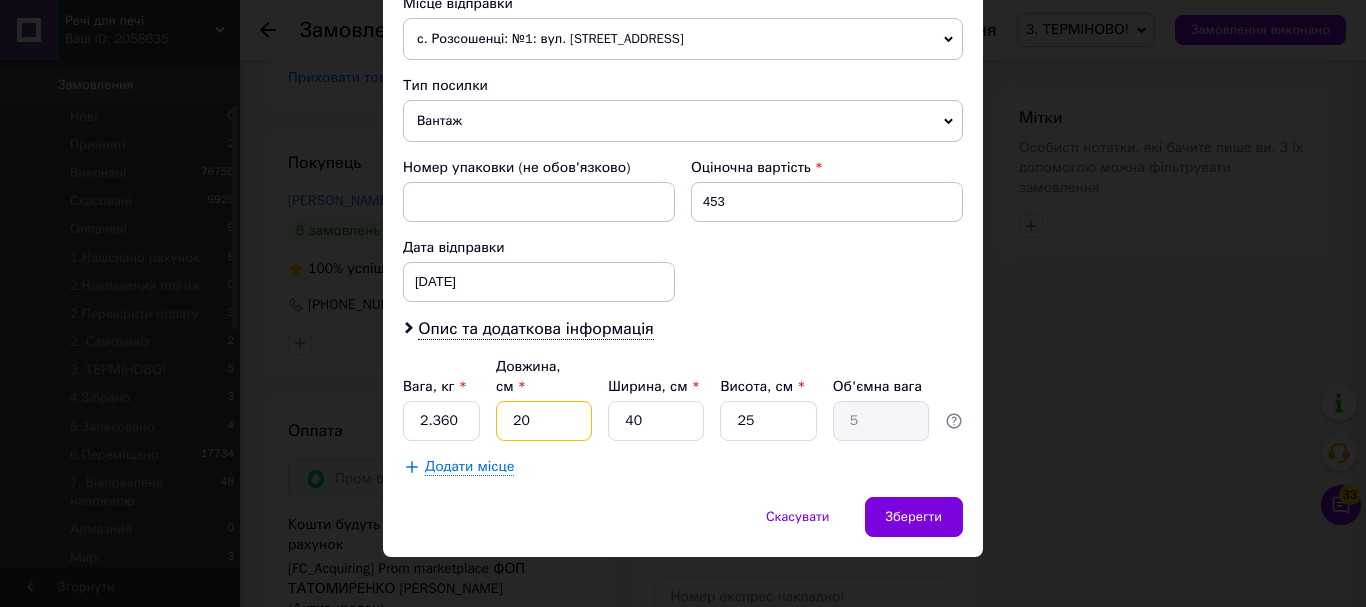 type on "4" 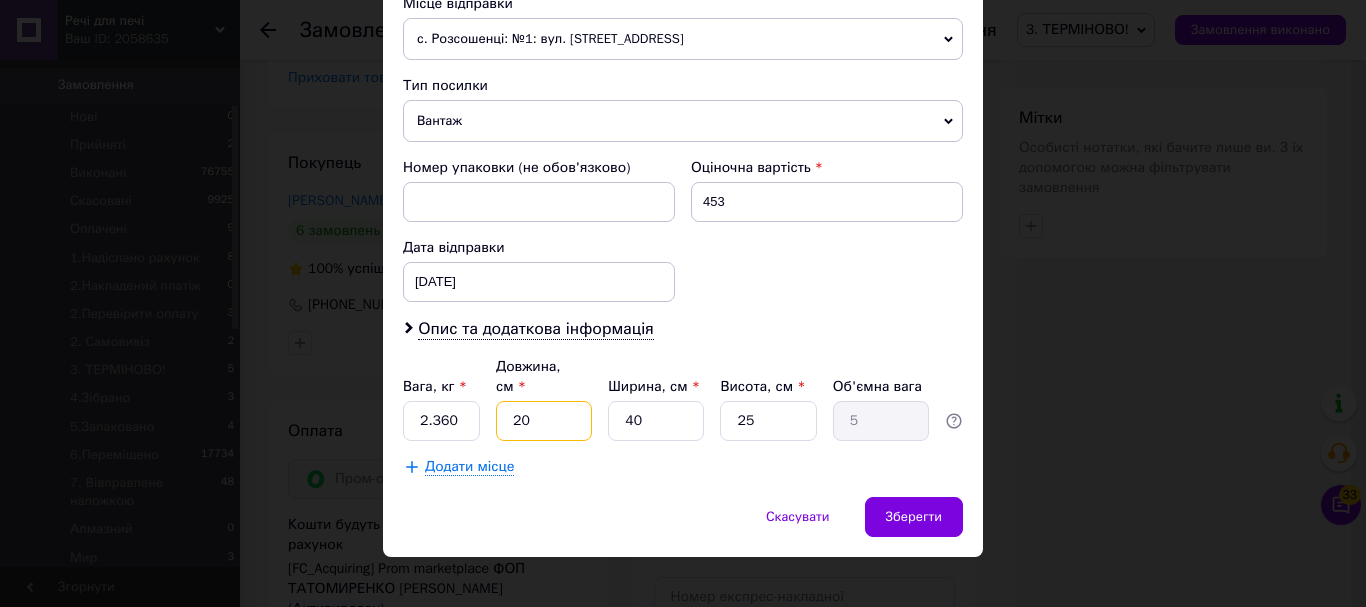 type on "1" 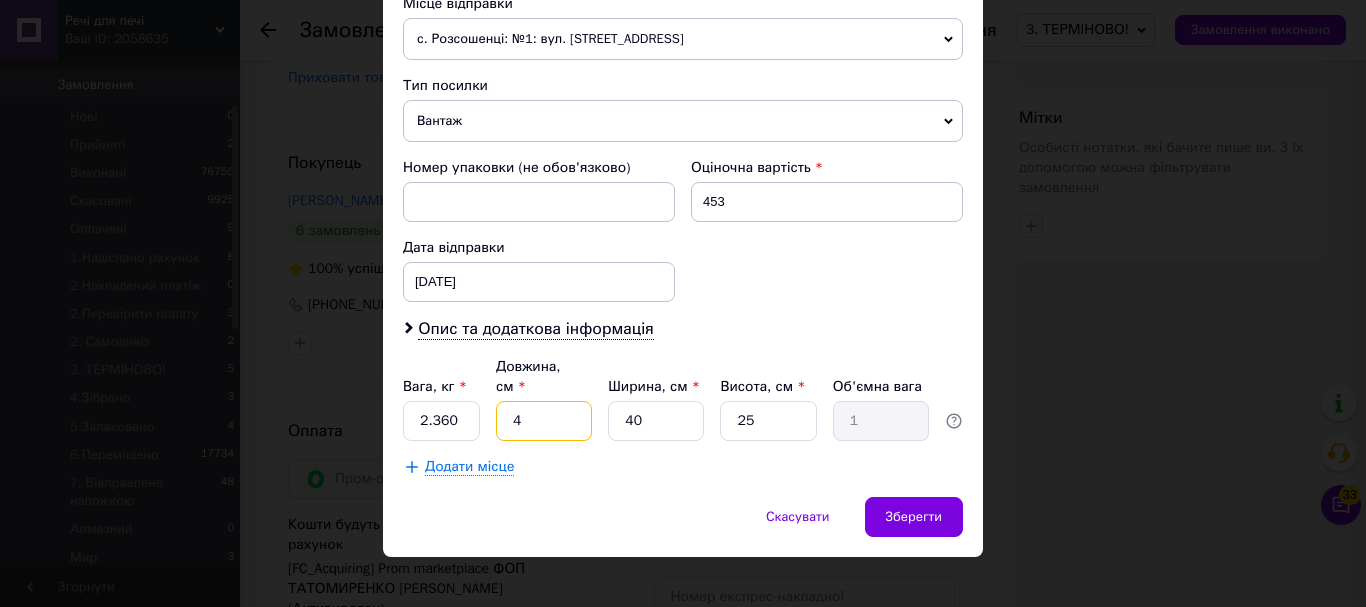 type on "42" 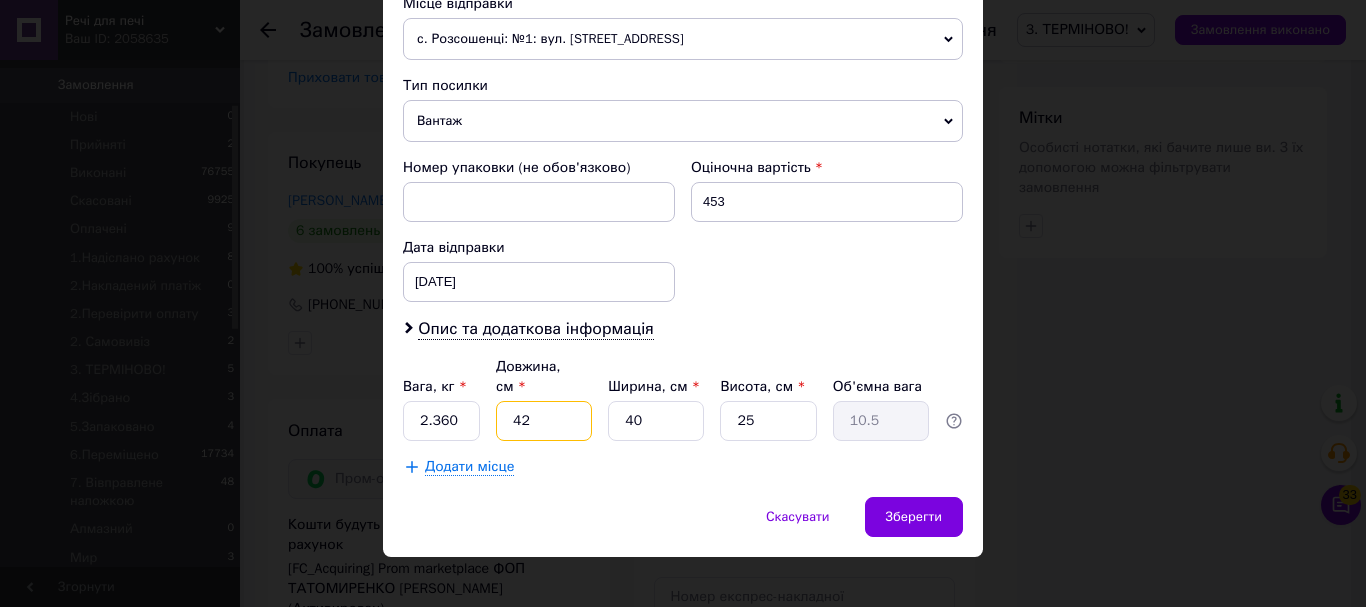type on "42" 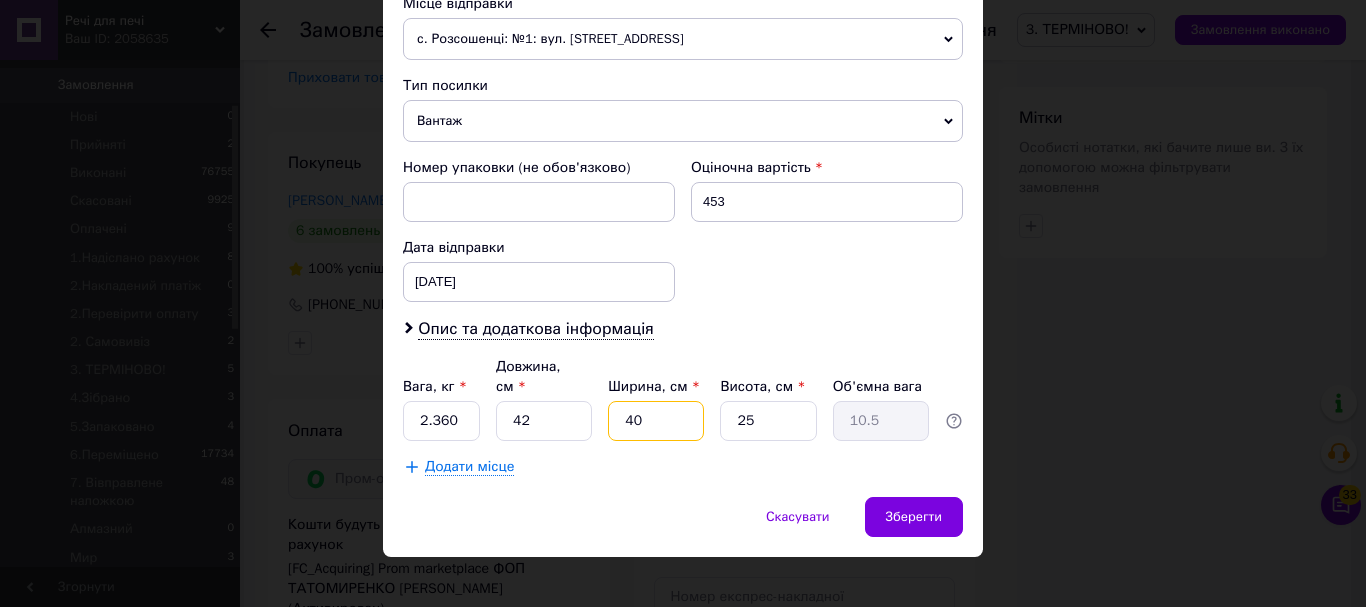 type on "4" 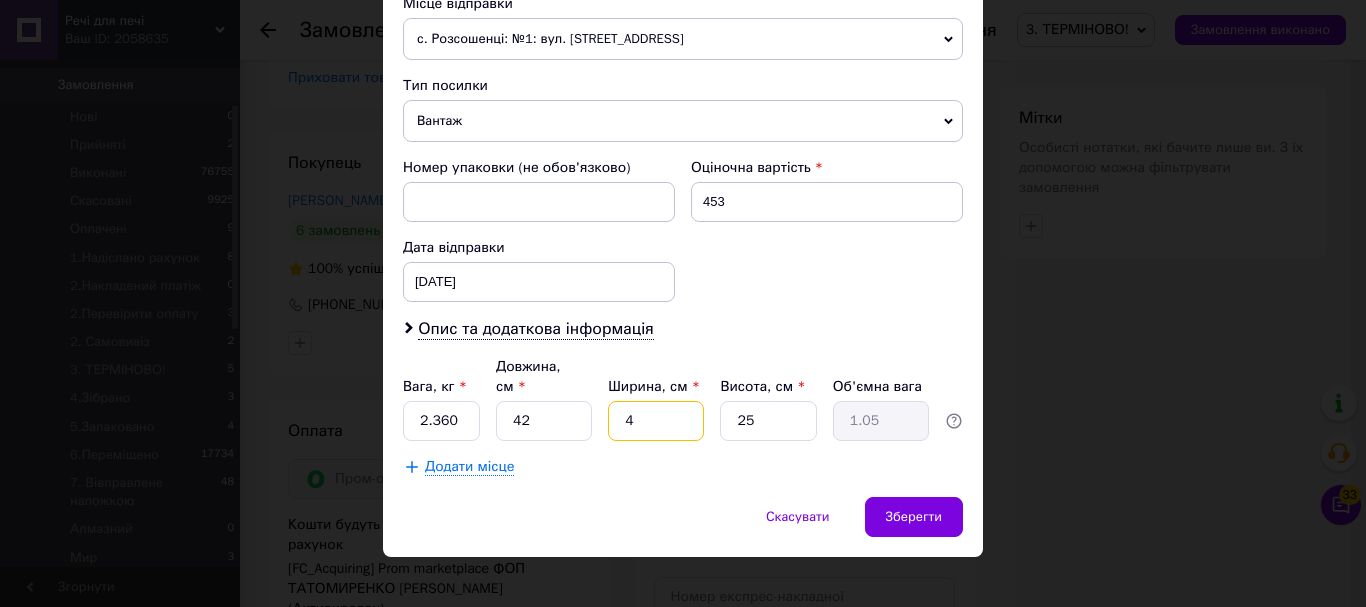 type on "41" 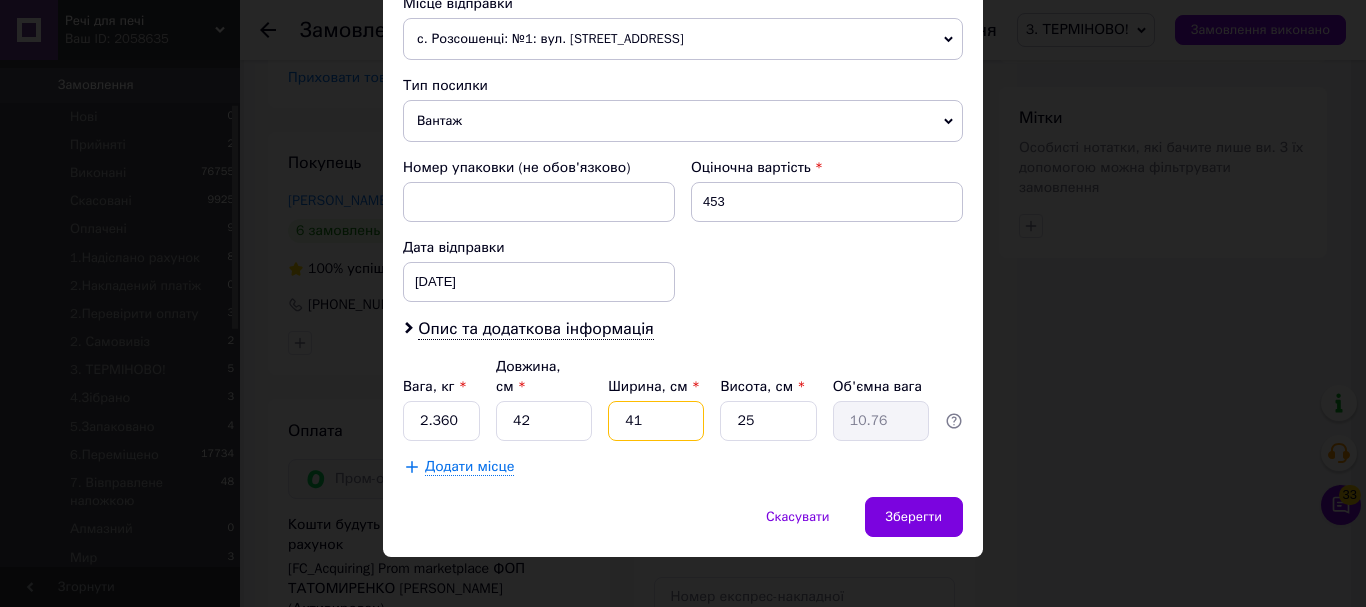 type on "41" 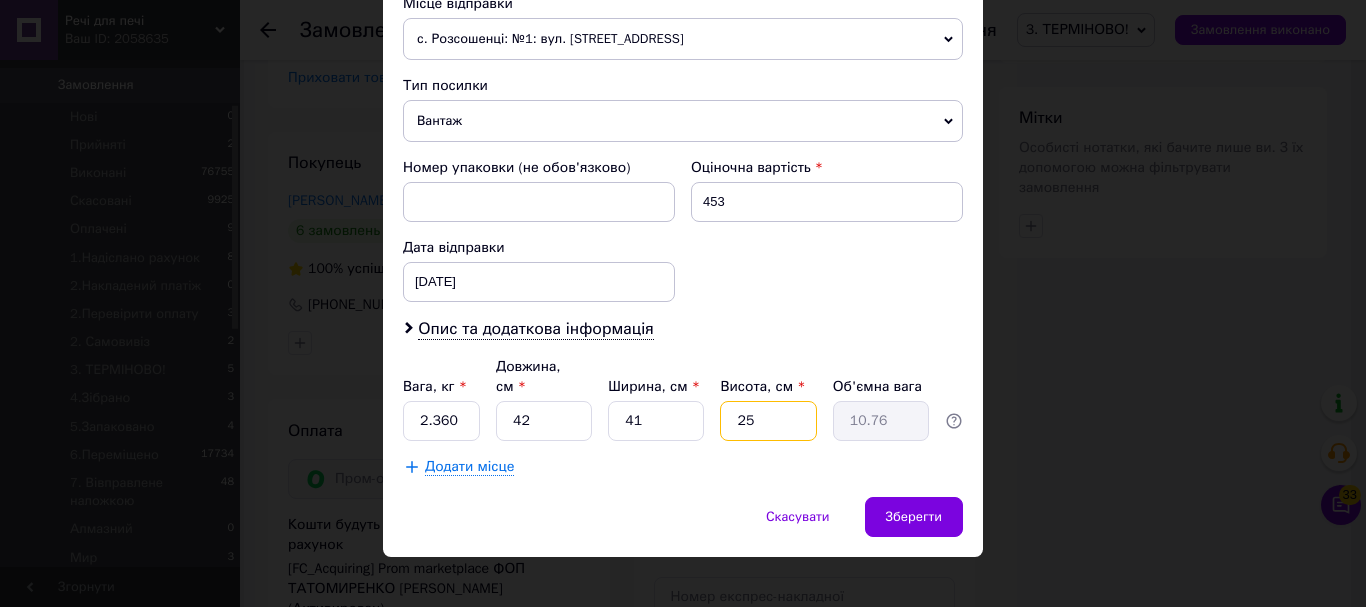 type on "9" 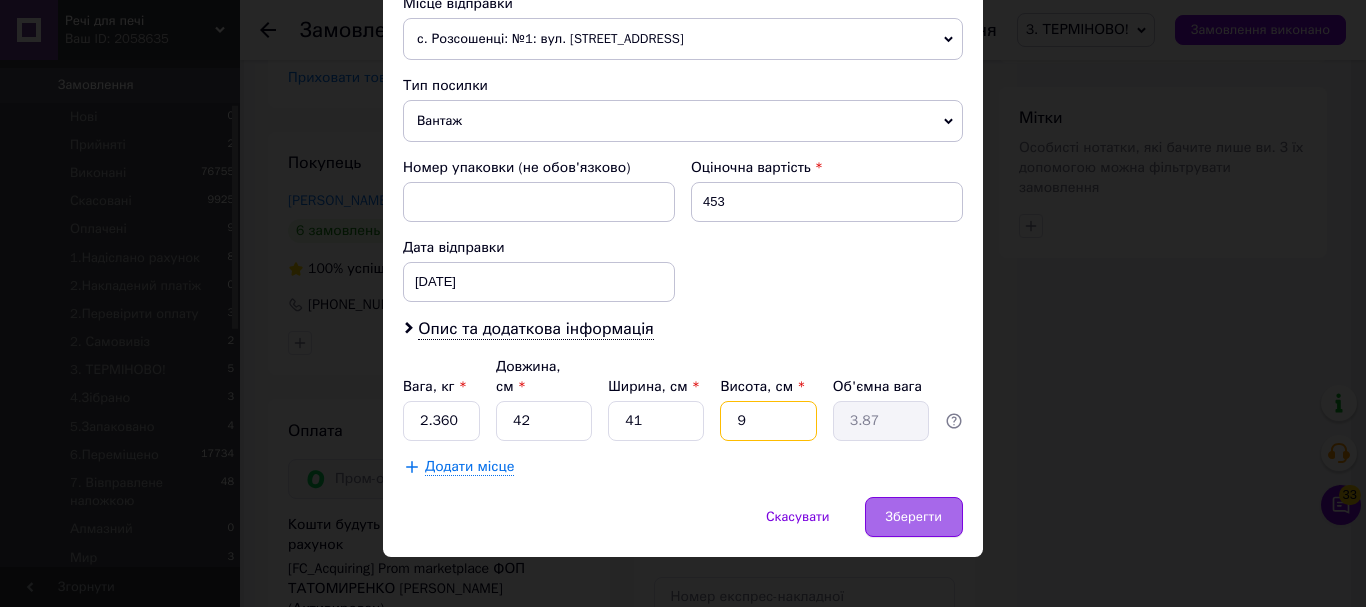 type on "9" 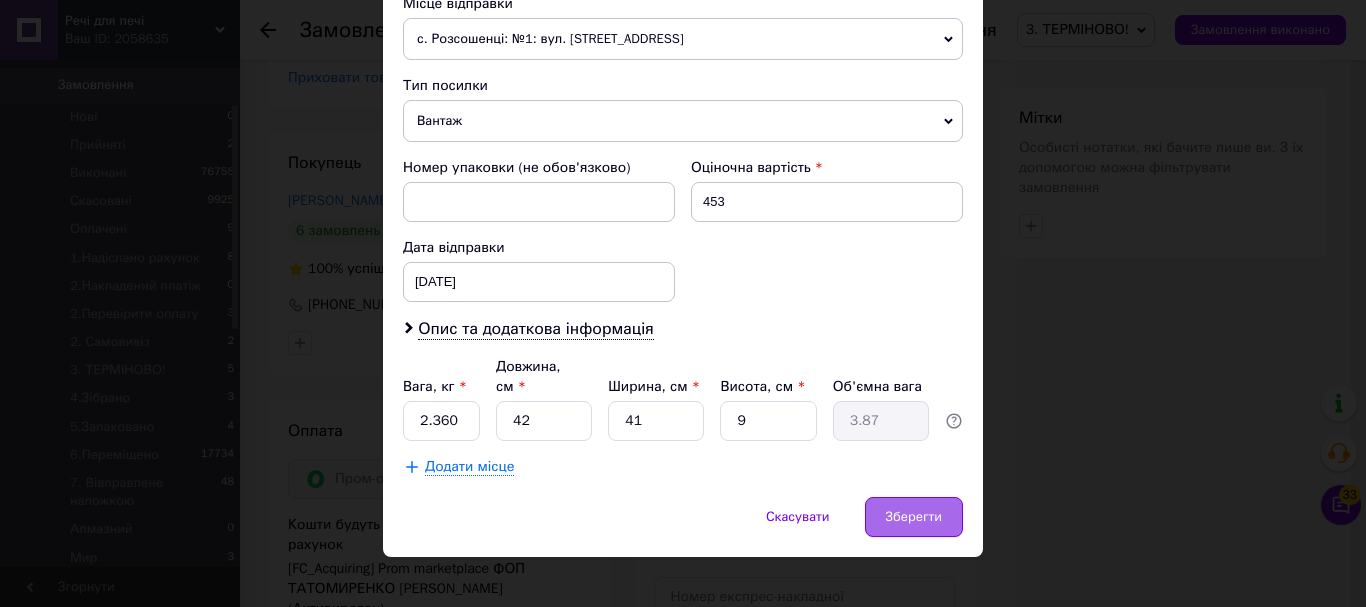 click on "Зберегти" at bounding box center (914, 517) 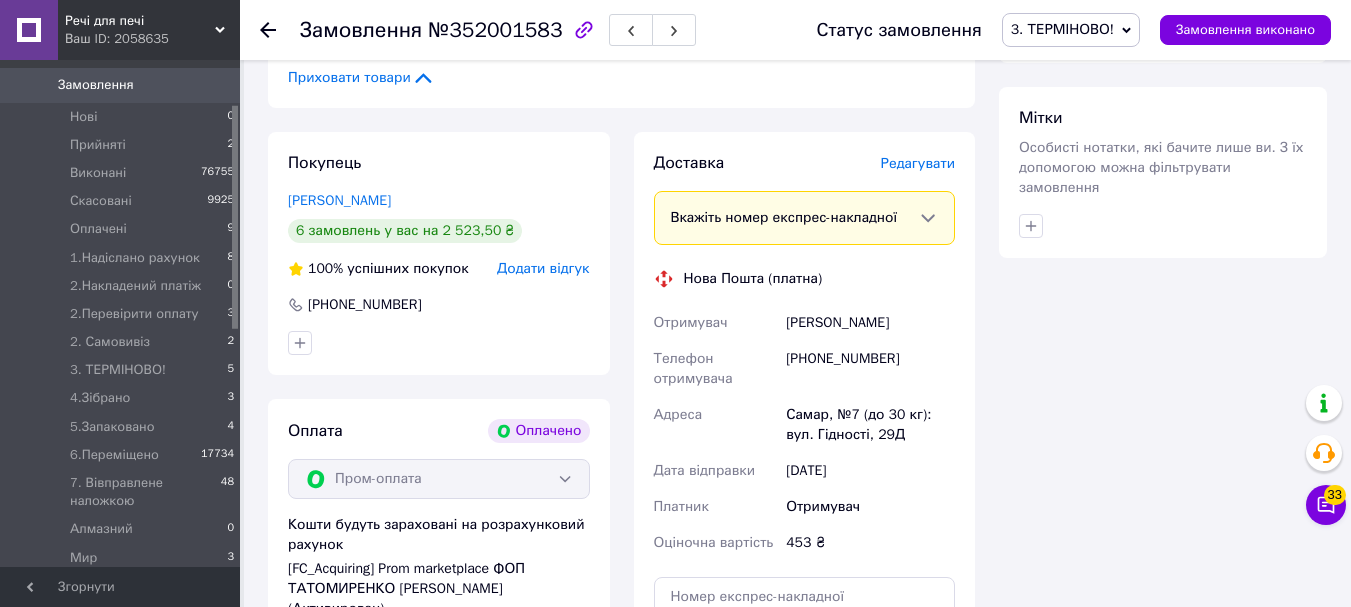 scroll, scrollTop: 2200, scrollLeft: 0, axis: vertical 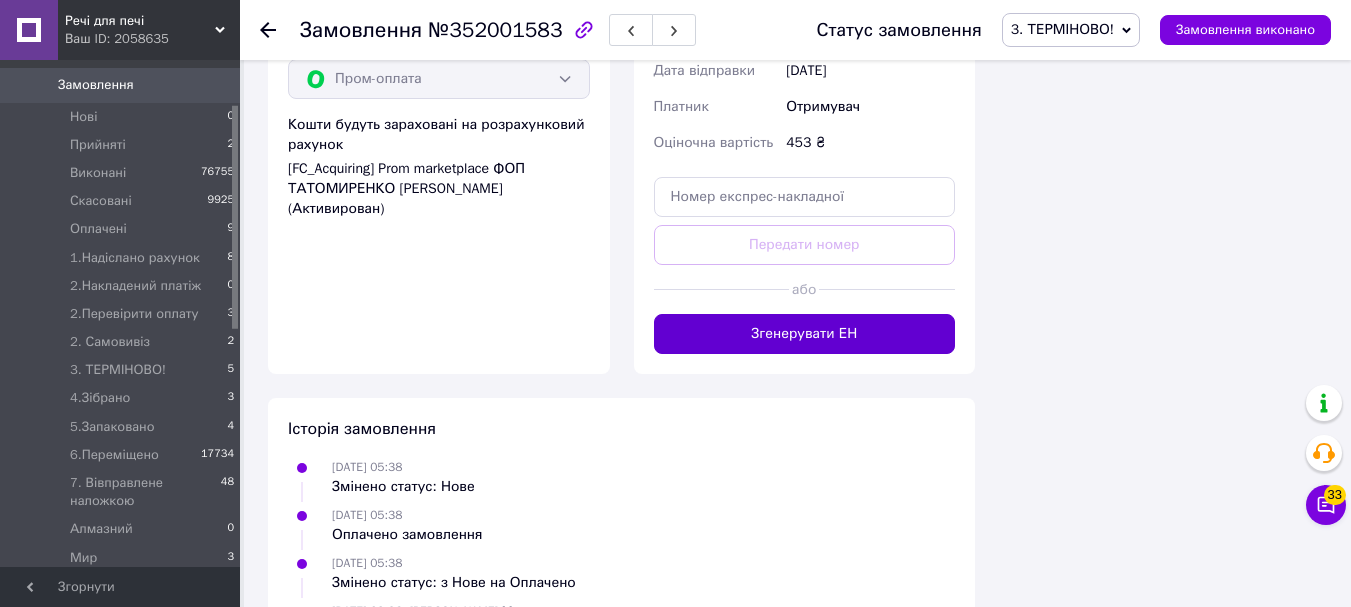 click on "Згенерувати ЕН" at bounding box center [805, 334] 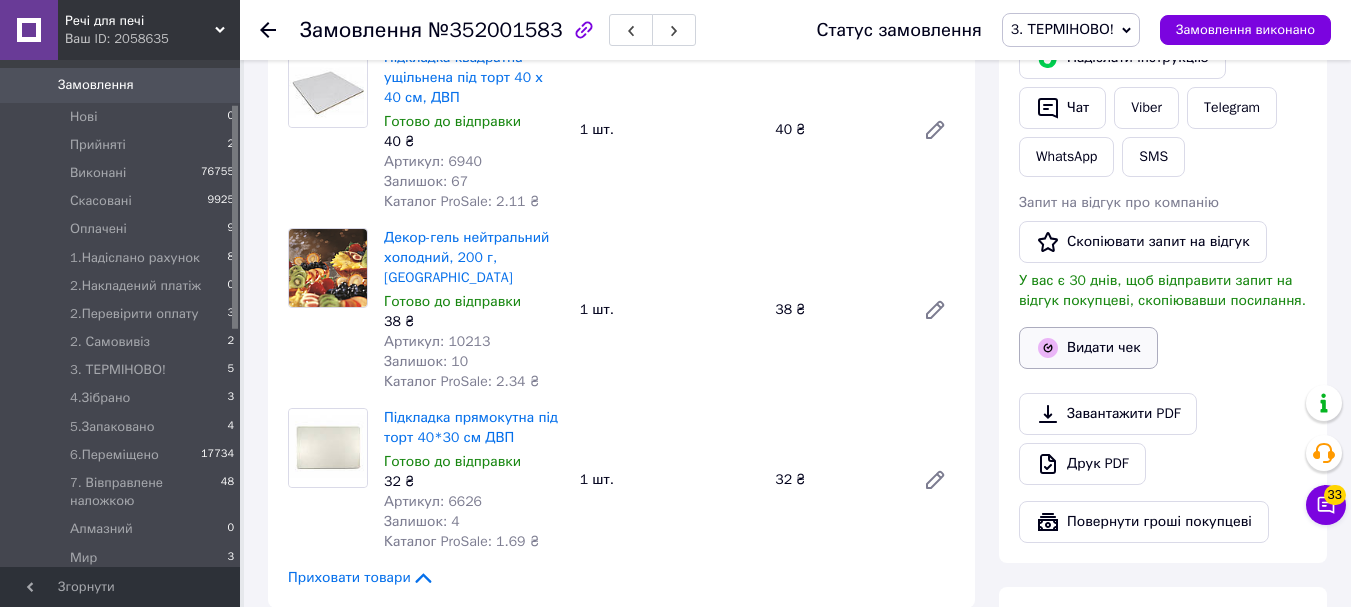 click on "Видати чек" at bounding box center [1088, 348] 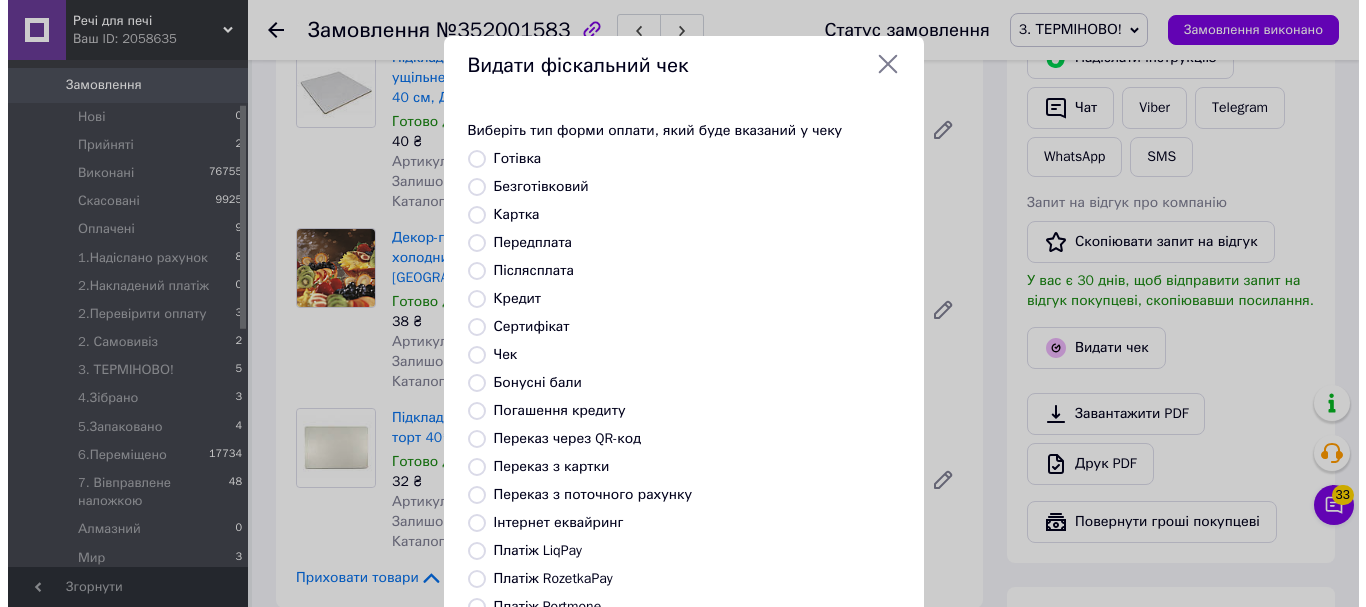 scroll, scrollTop: 1280, scrollLeft: 0, axis: vertical 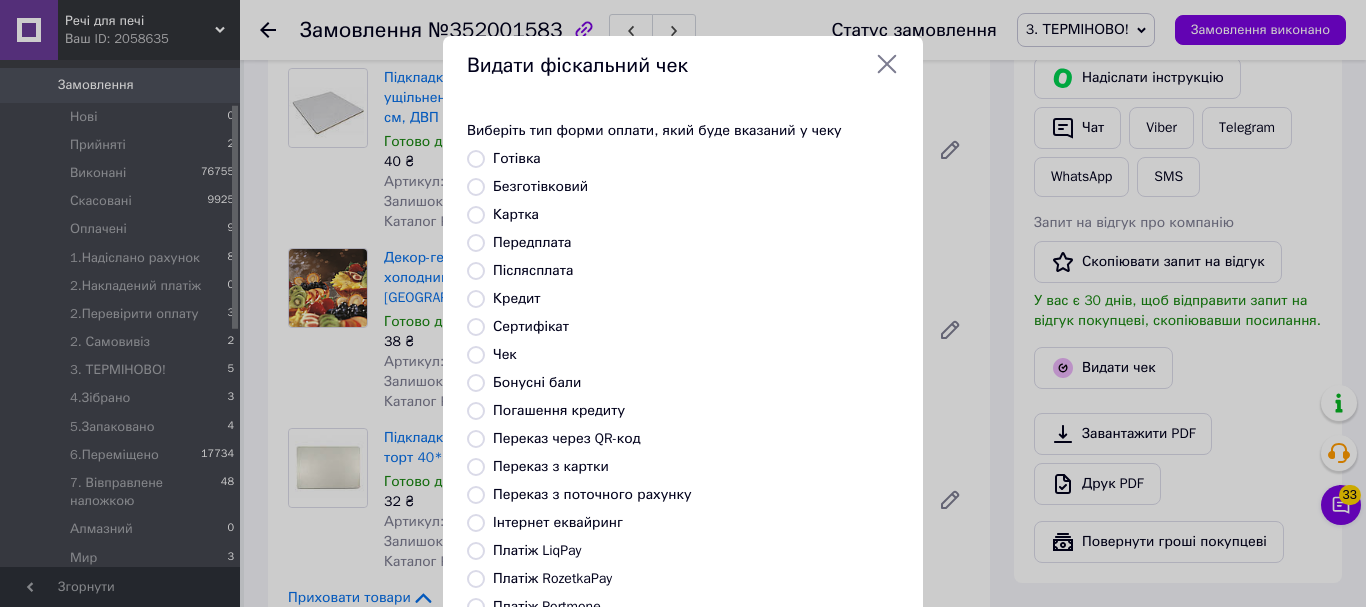 click on "Безготівковий" at bounding box center [476, 187] 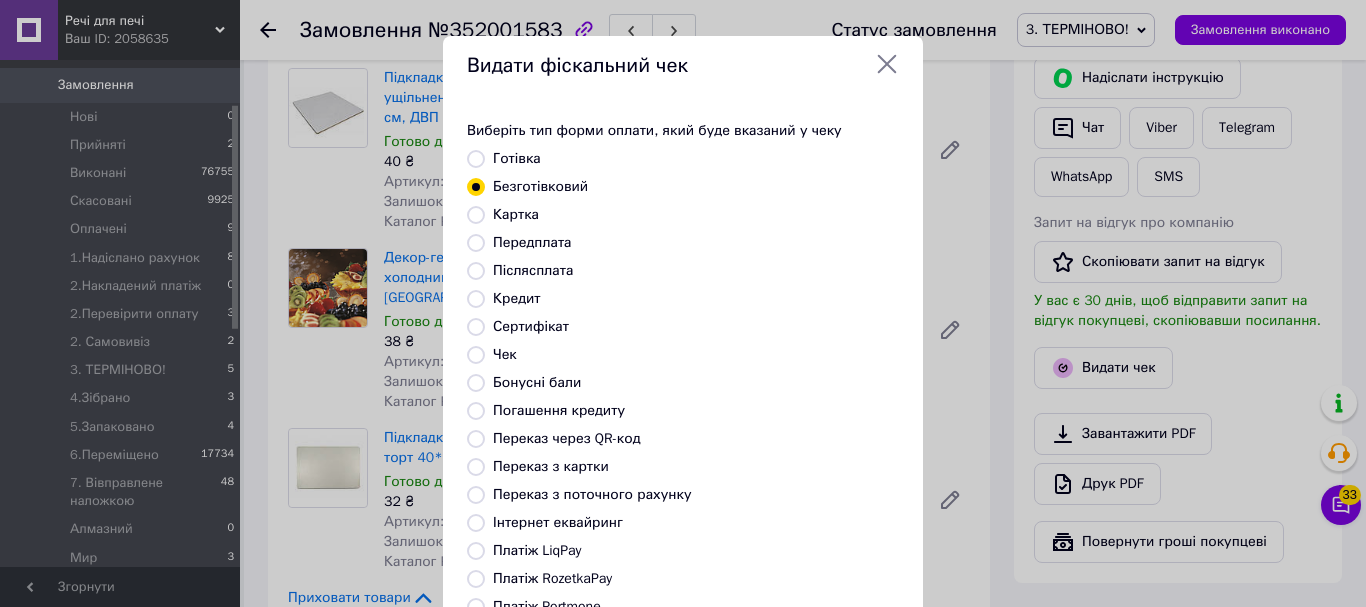 scroll, scrollTop: 252, scrollLeft: 0, axis: vertical 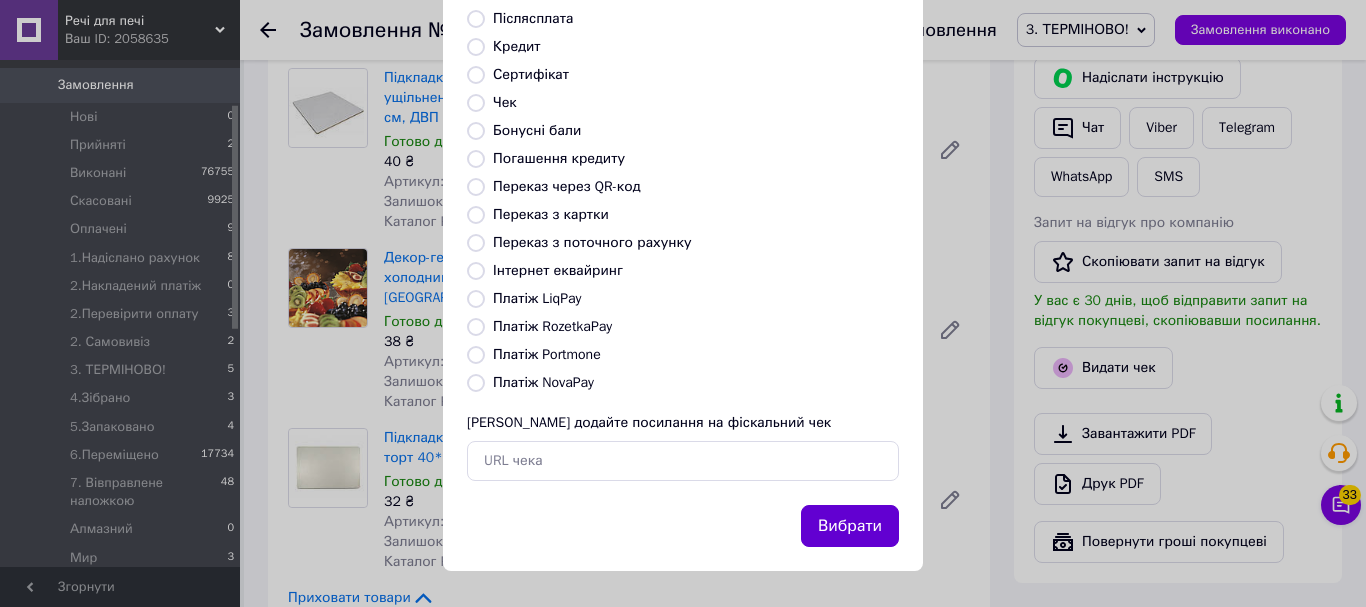click on "Вибрати" at bounding box center (850, 526) 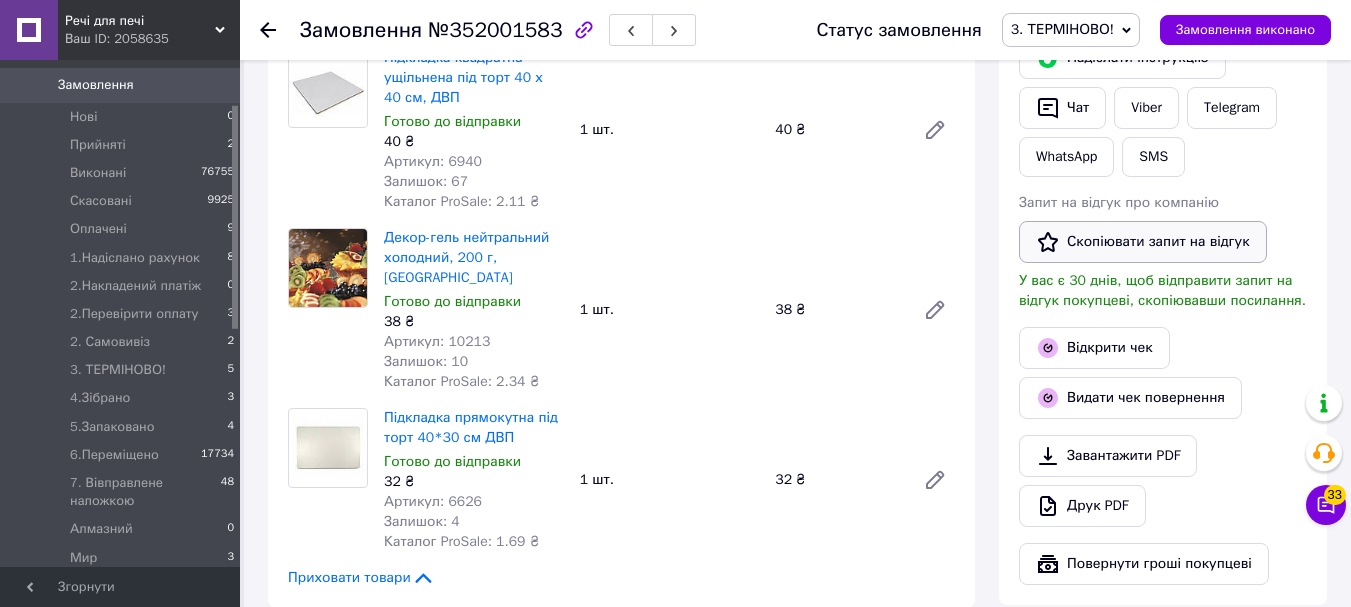 scroll, scrollTop: 1100, scrollLeft: 0, axis: vertical 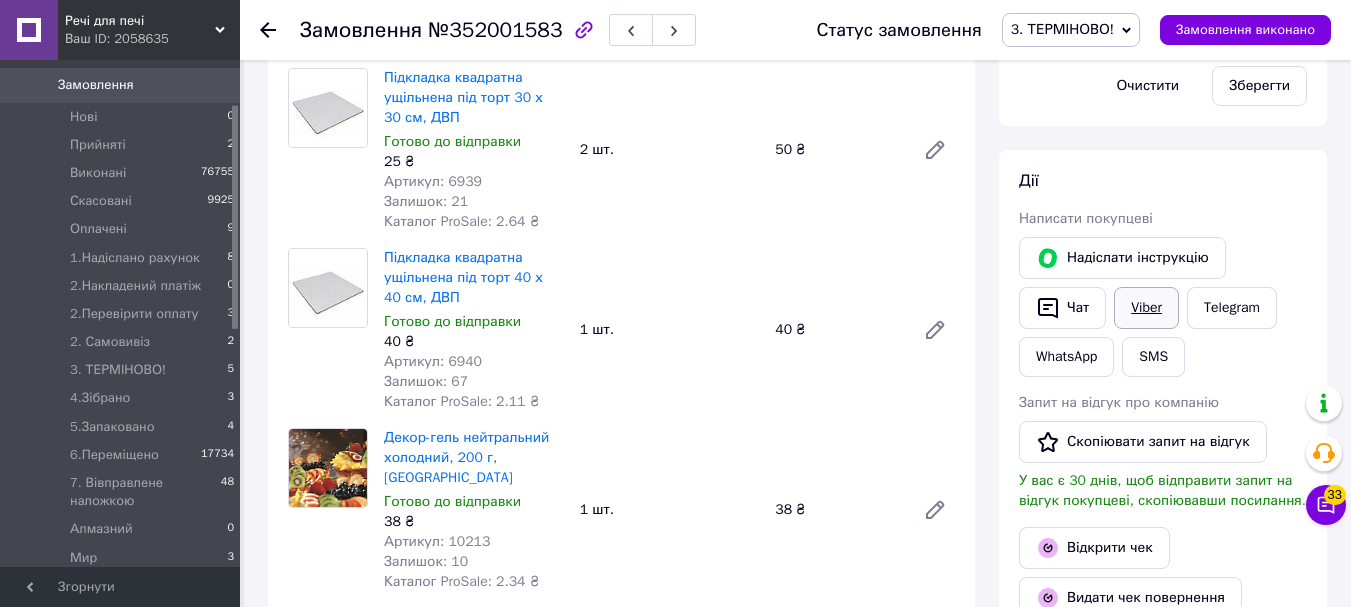 click on "Viber" at bounding box center (1146, 308) 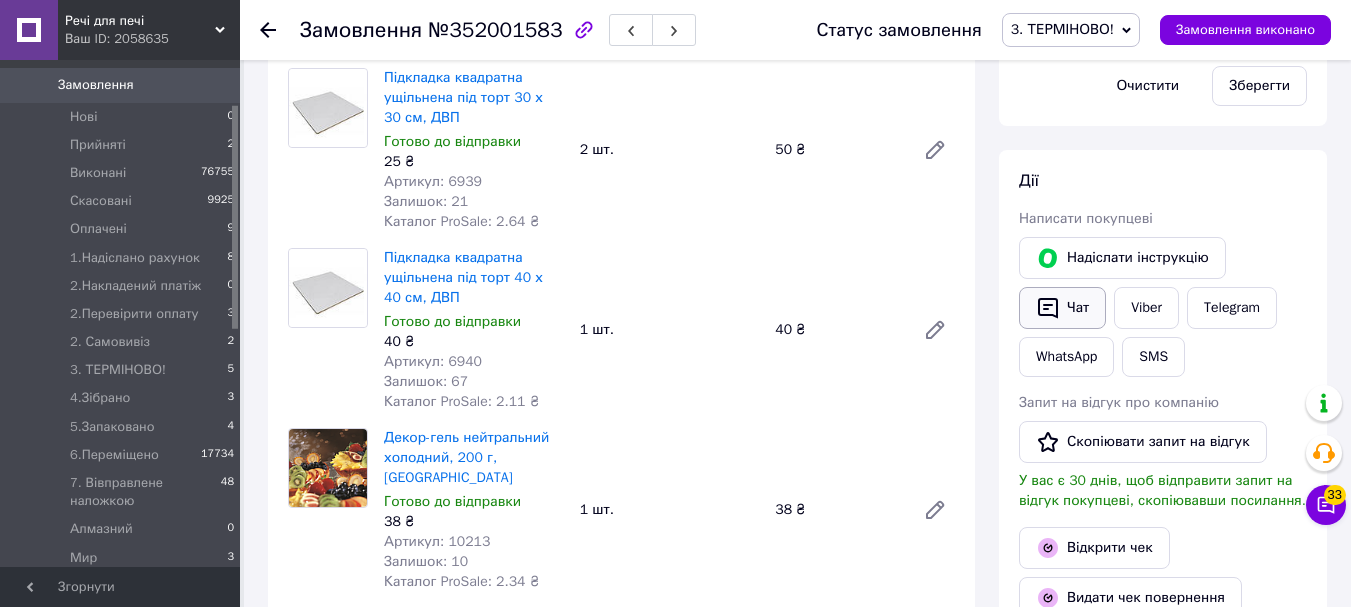 drag, startPoint x: 1288, startPoint y: 315, endPoint x: 1029, endPoint y: 300, distance: 259.434 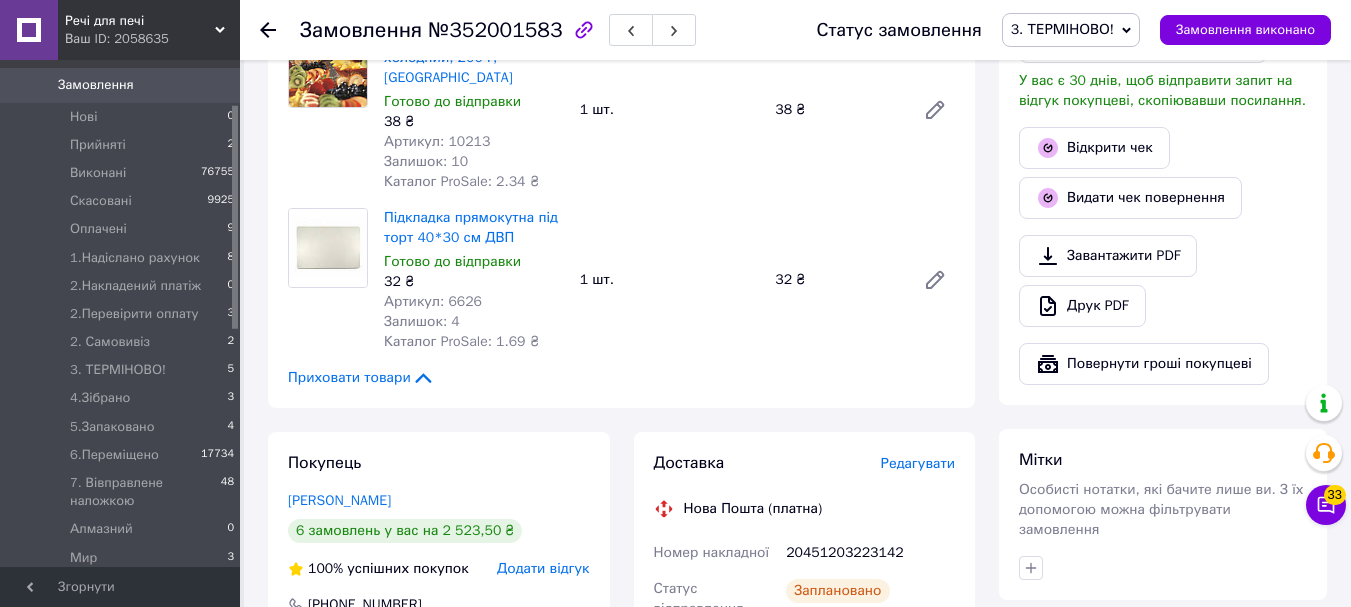 scroll, scrollTop: 1600, scrollLeft: 0, axis: vertical 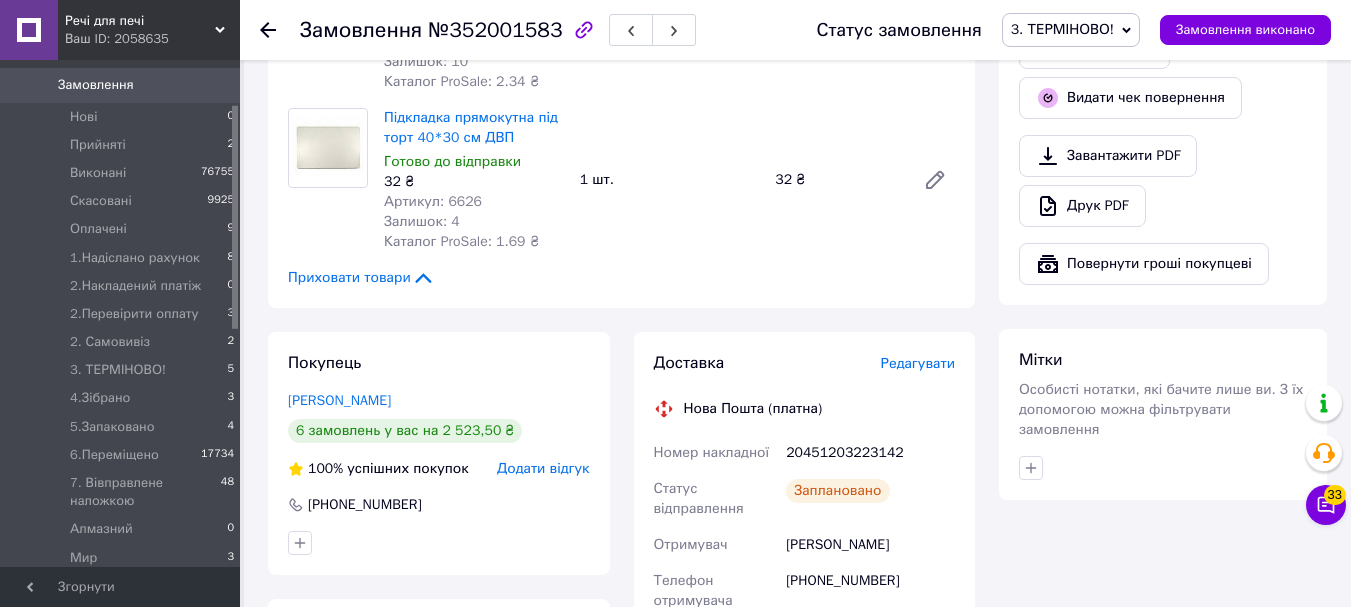 click on "20451203223142" at bounding box center [870, 453] 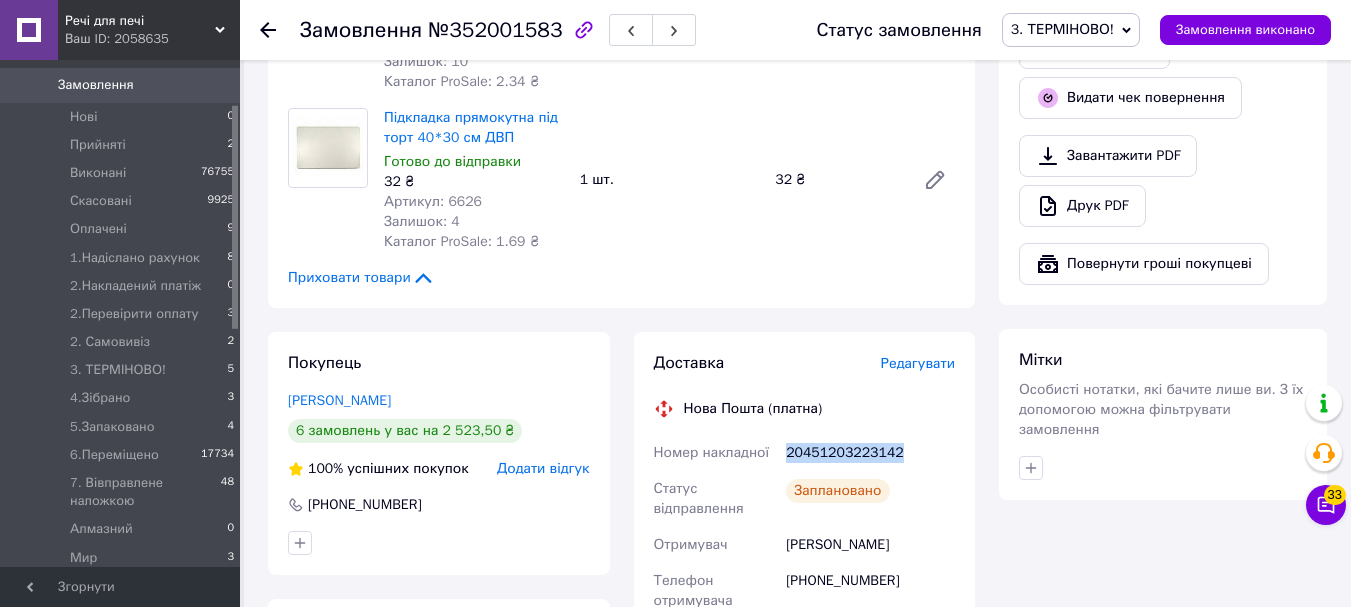 click on "20451203223142" at bounding box center [870, 453] 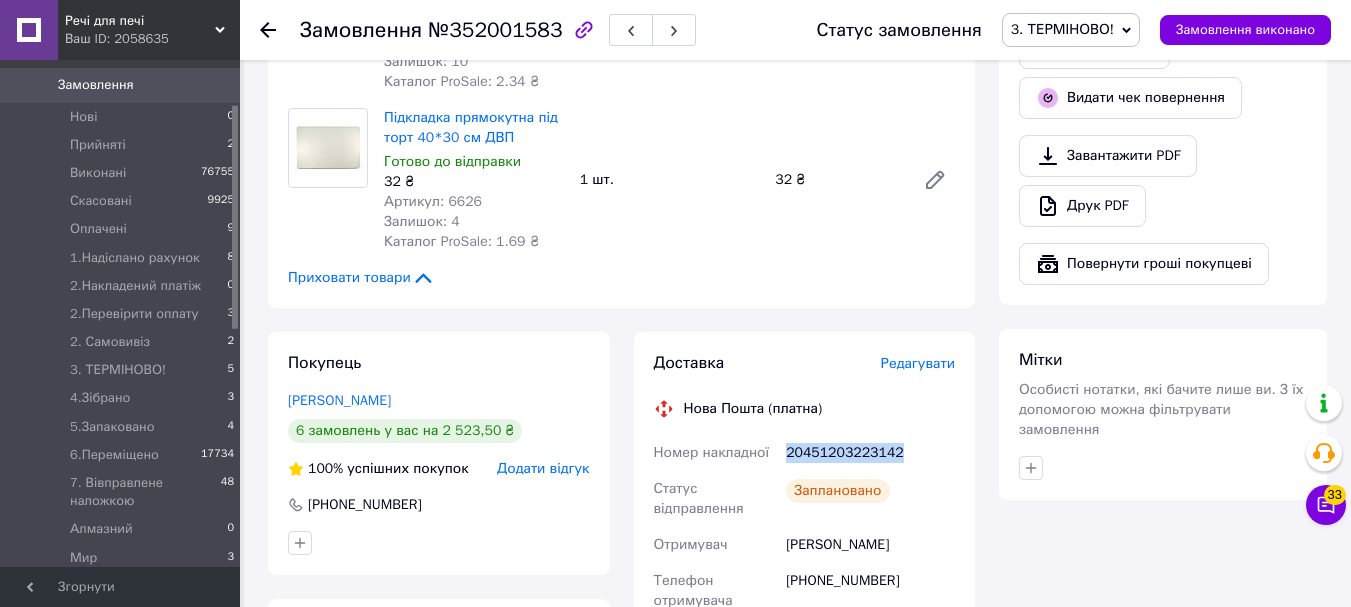 copy on "20451203223142" 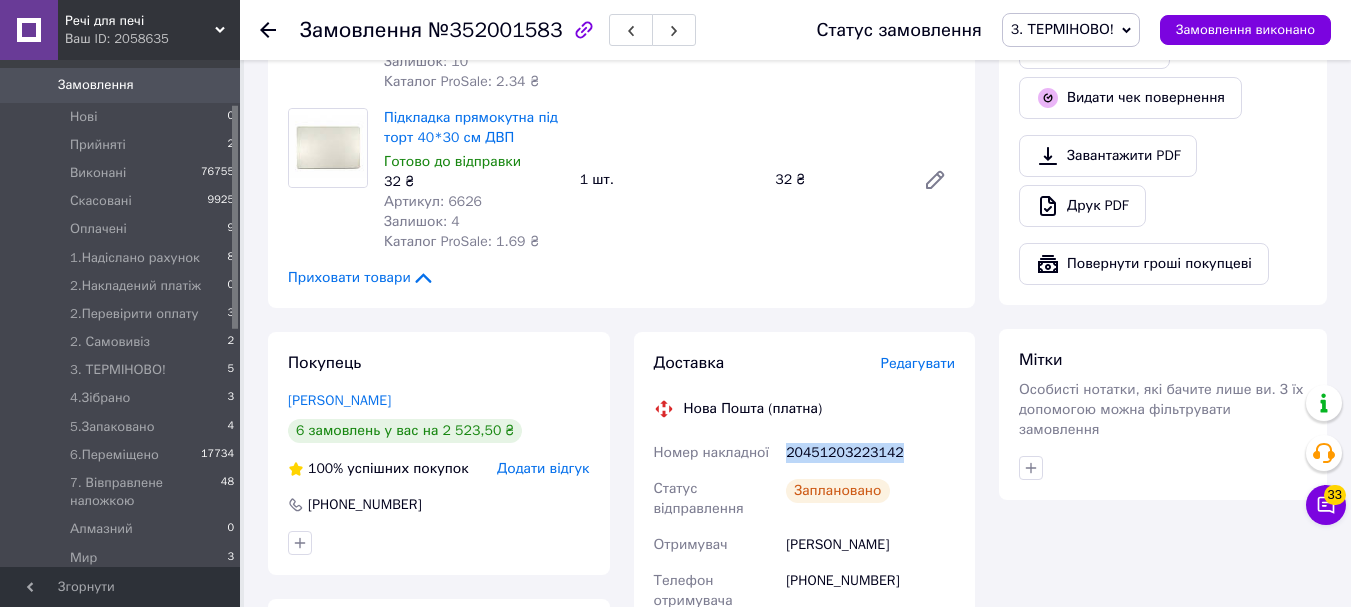 click on "3. ТЕРМІНОВО!" at bounding box center [1062, 29] 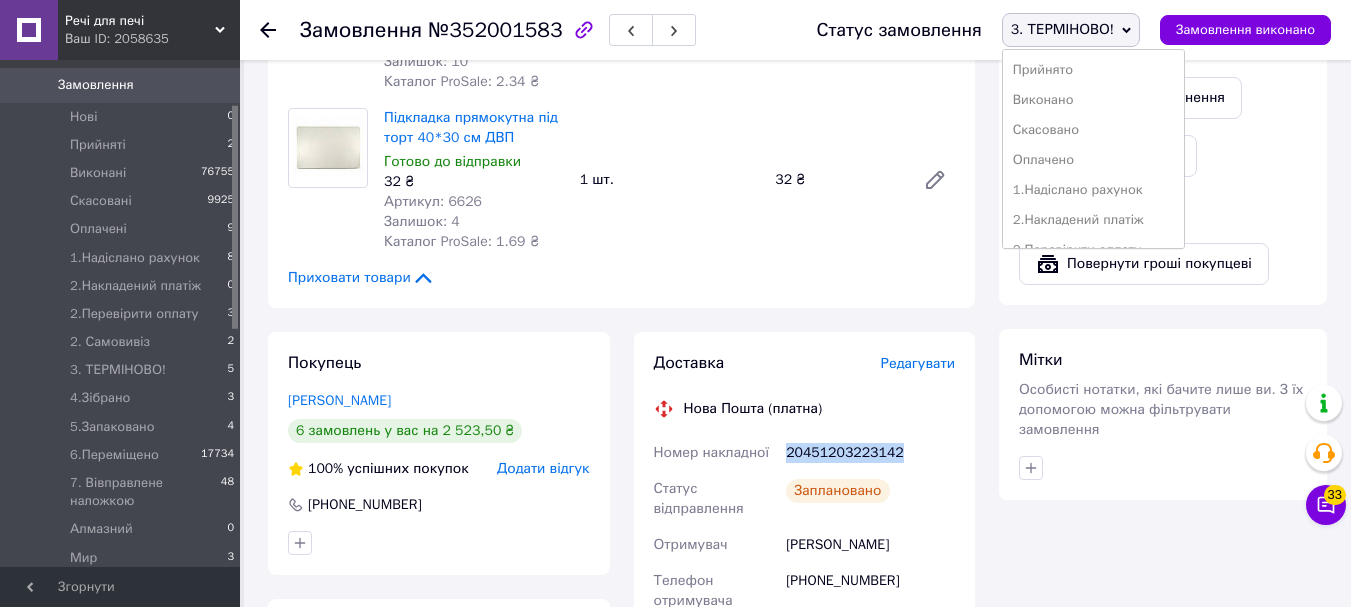 scroll, scrollTop: 262, scrollLeft: 0, axis: vertical 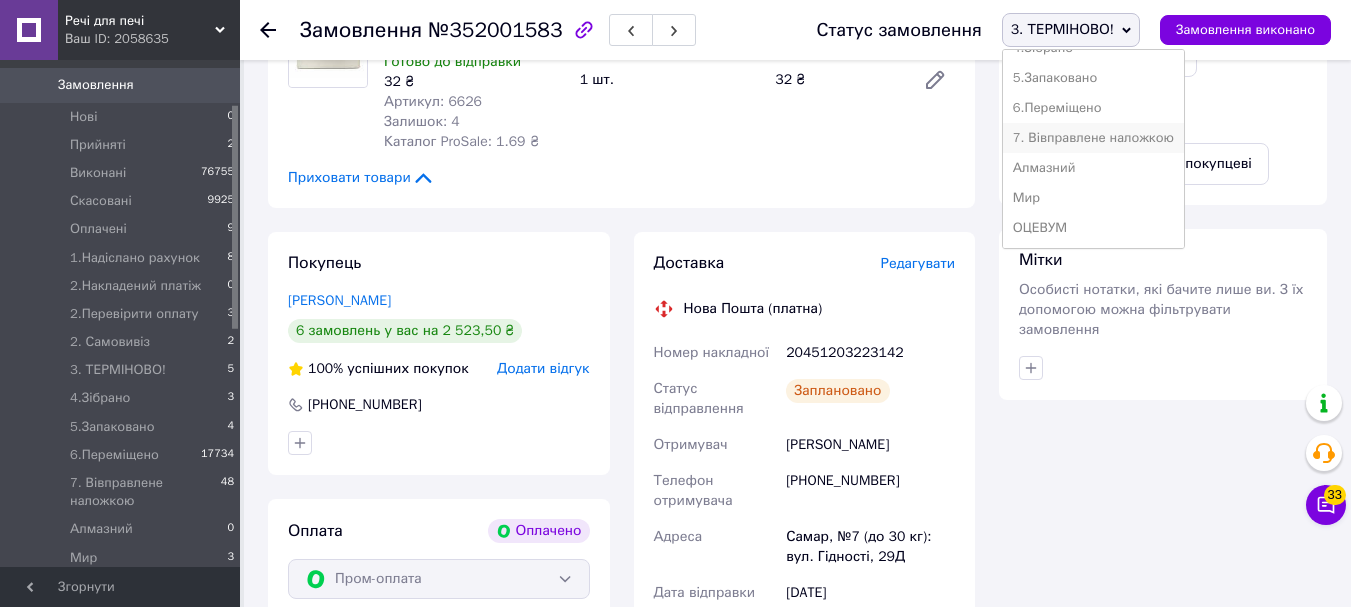 click on "7. Вівправлене наложкою" at bounding box center [1093, 138] 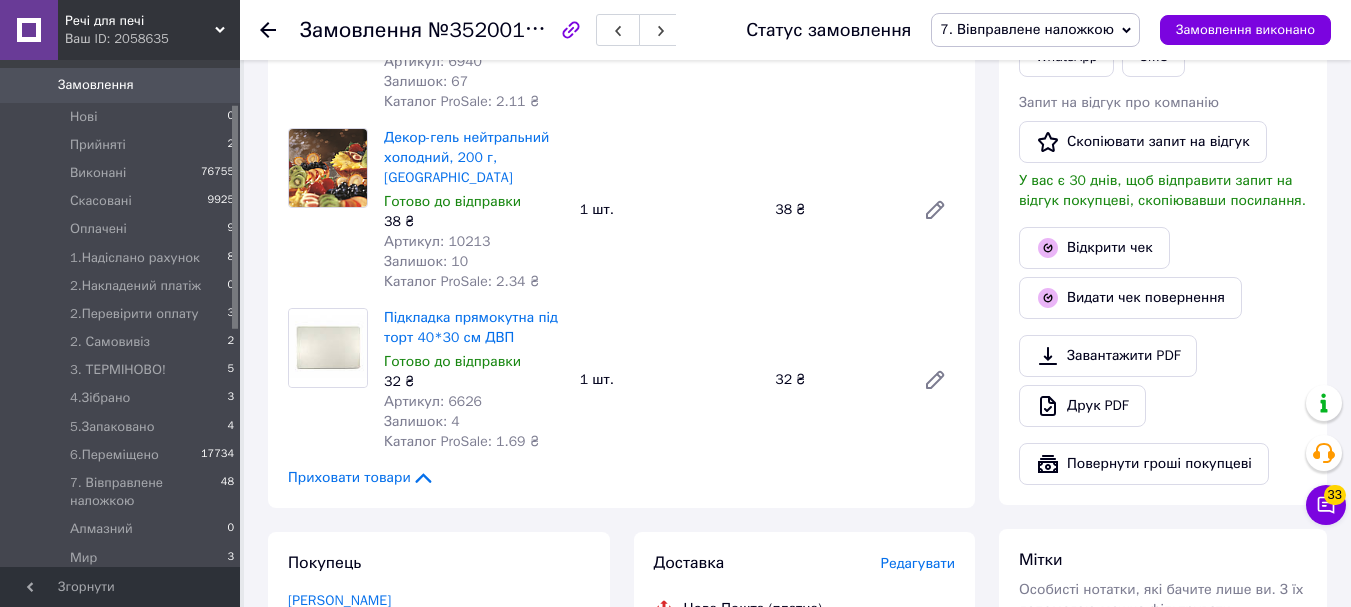 scroll, scrollTop: 1000, scrollLeft: 0, axis: vertical 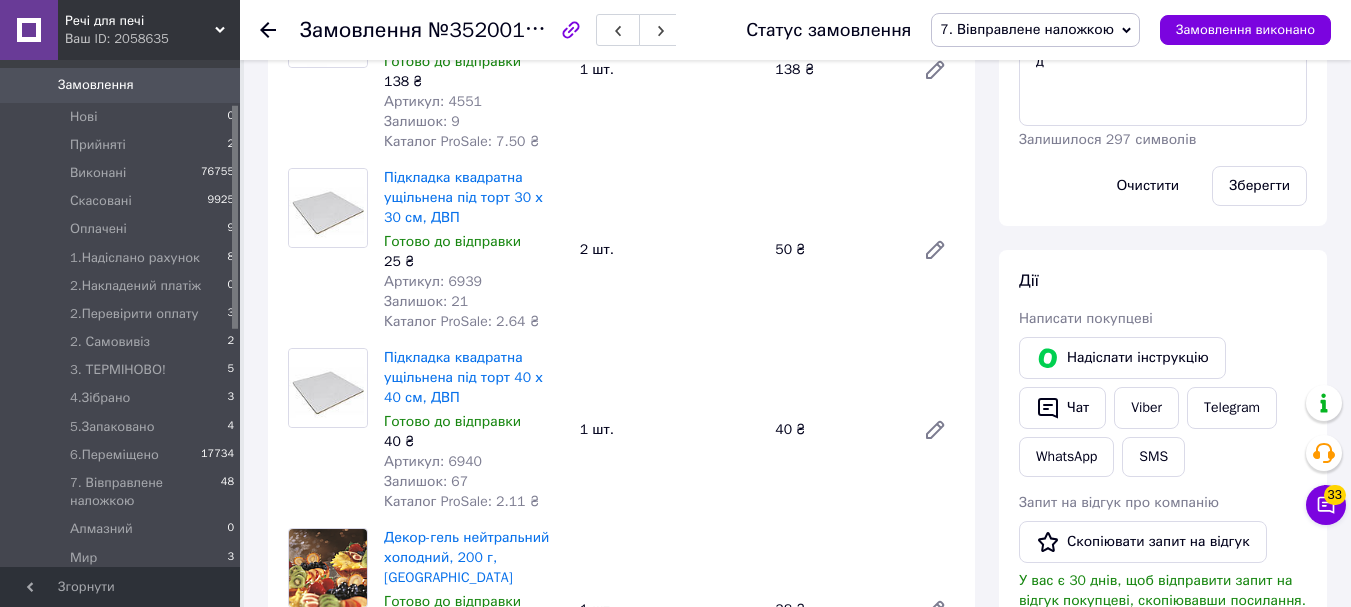 click 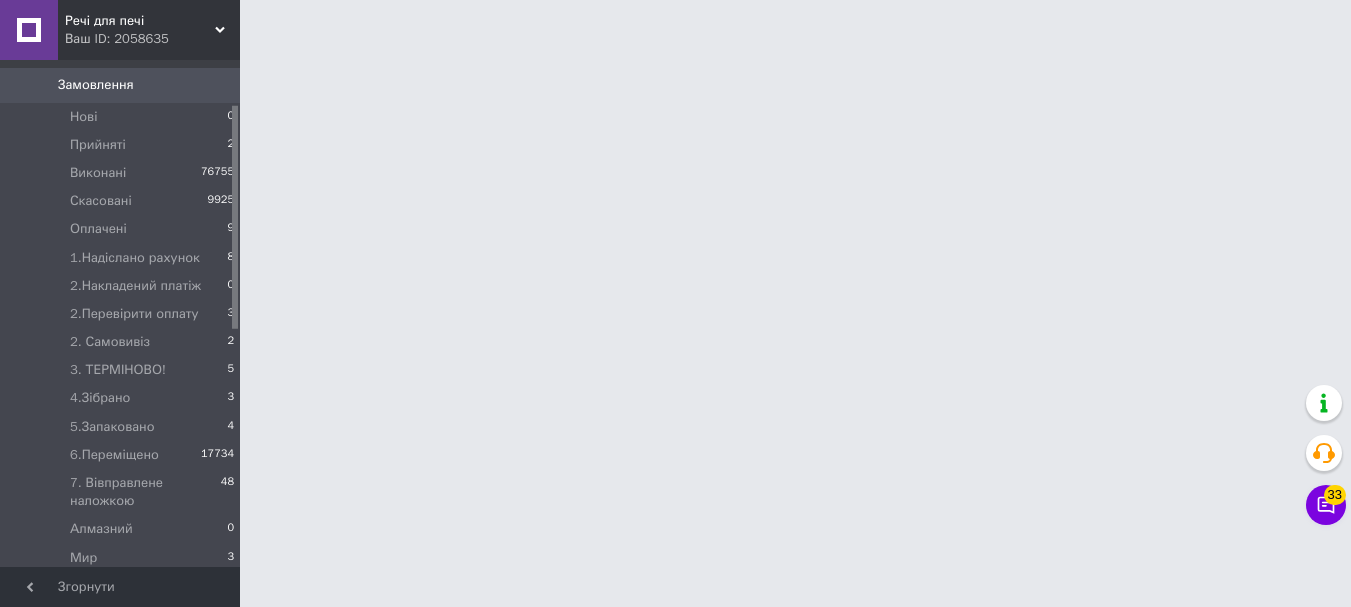 scroll, scrollTop: 0, scrollLeft: 0, axis: both 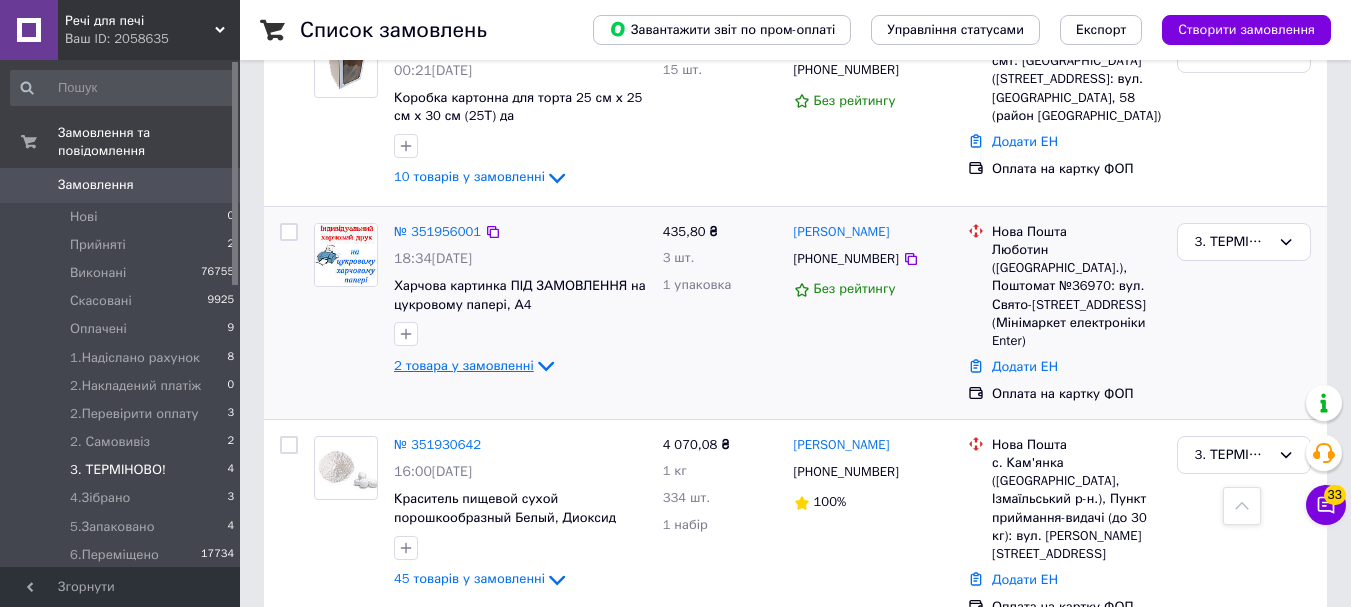 click on "2 товара у замовленні" at bounding box center [476, 365] 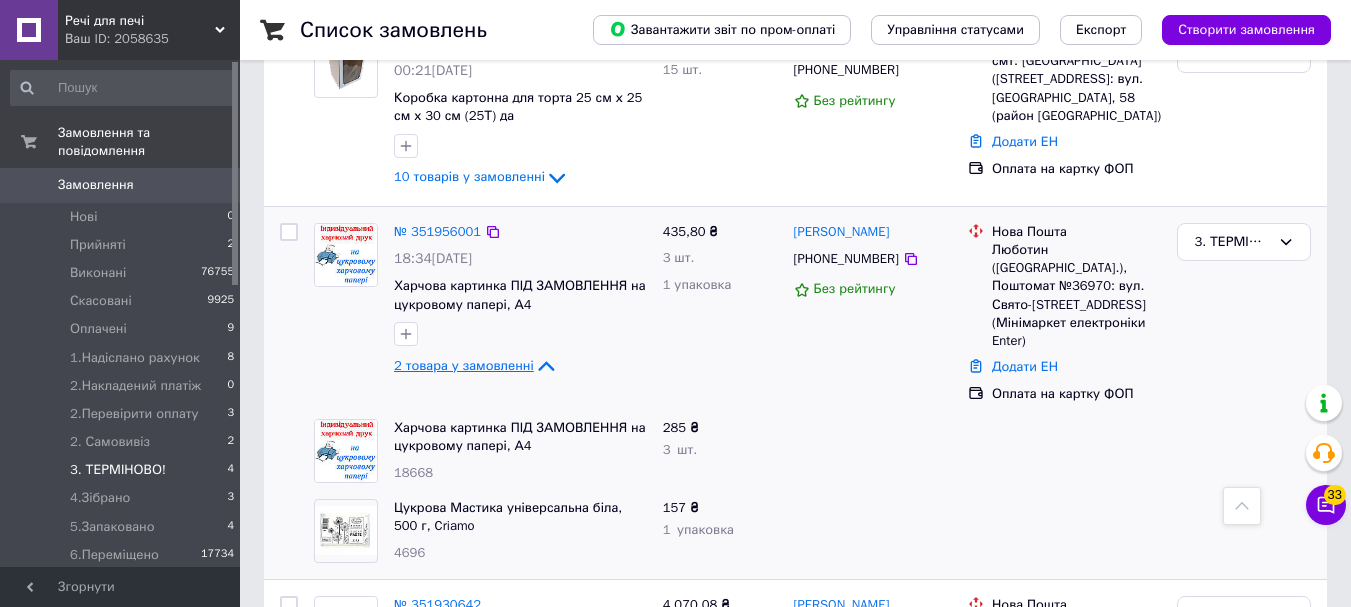 click on "2 товара у замовленні" at bounding box center [476, 365] 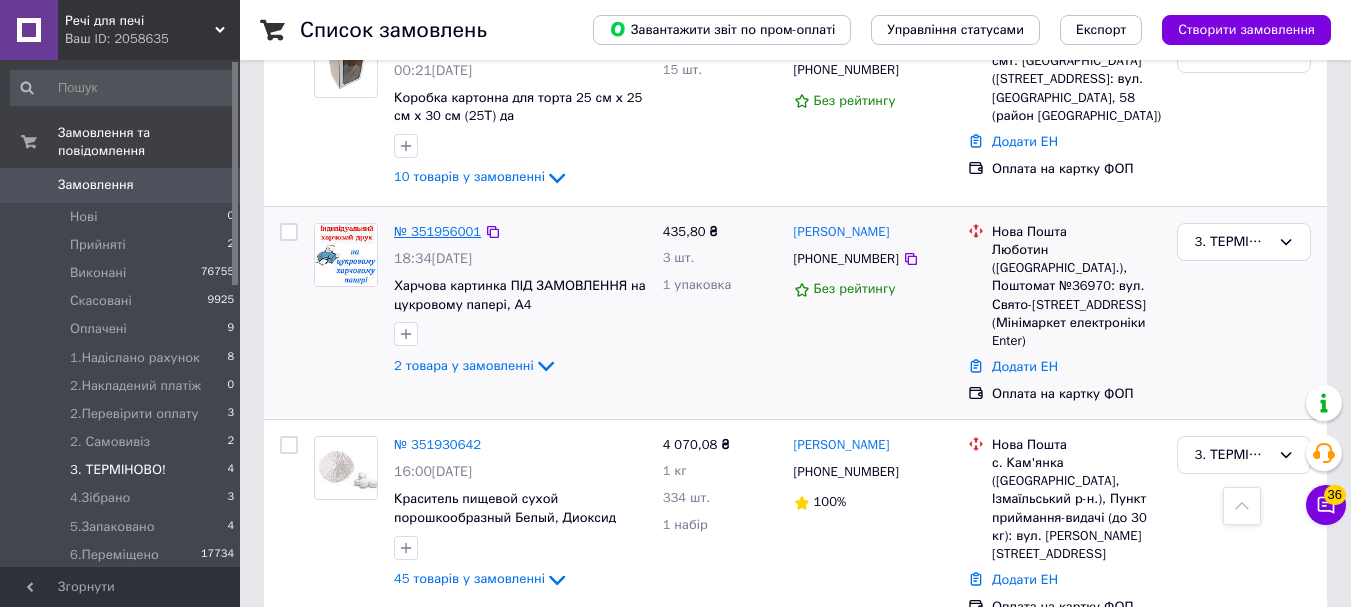 drag, startPoint x: 405, startPoint y: 224, endPoint x: 413, endPoint y: 212, distance: 14.422205 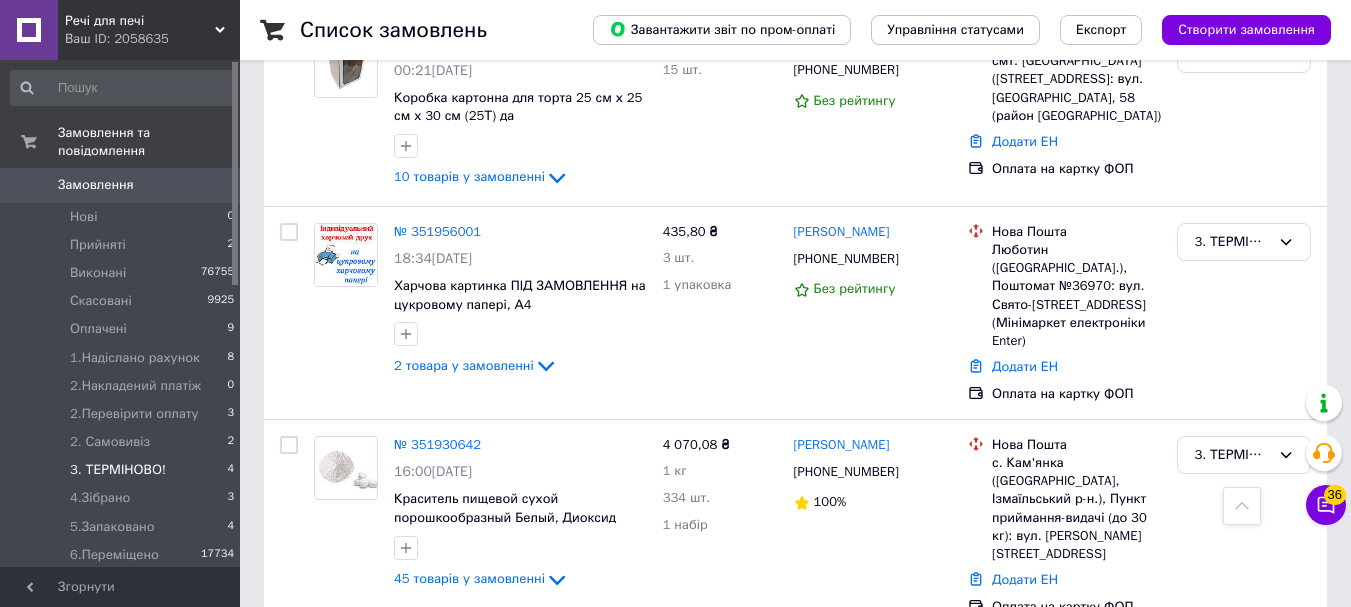 click on "№ 351956001" at bounding box center [437, 231] 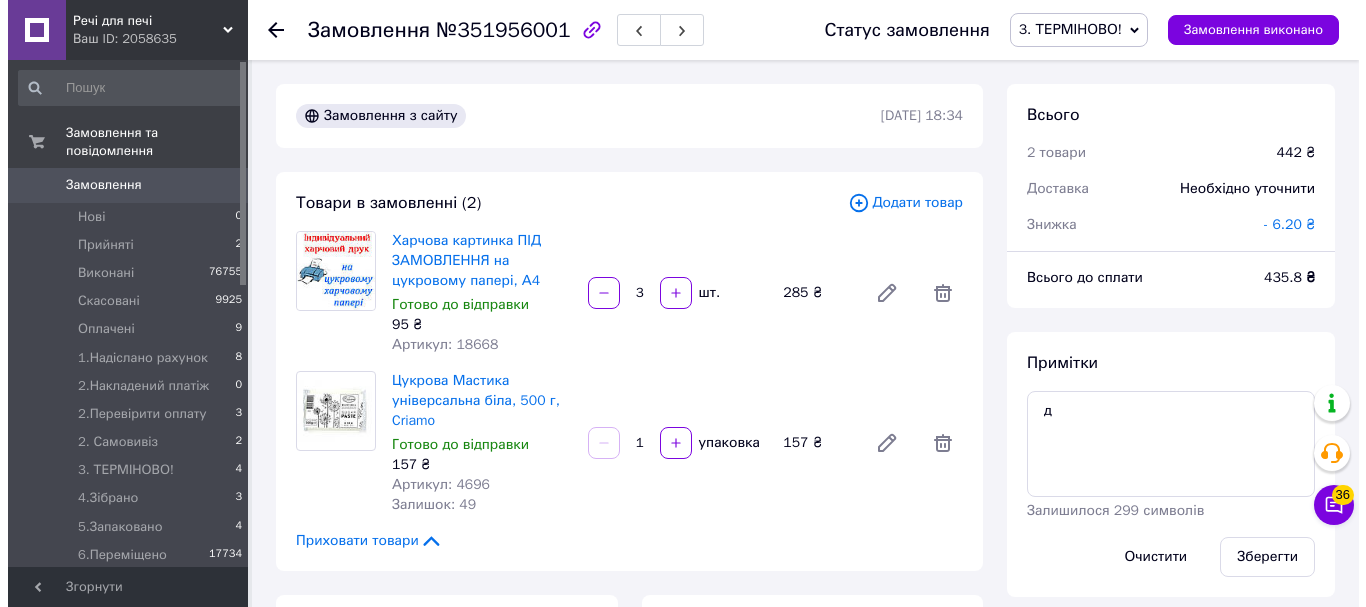 scroll, scrollTop: 400, scrollLeft: 0, axis: vertical 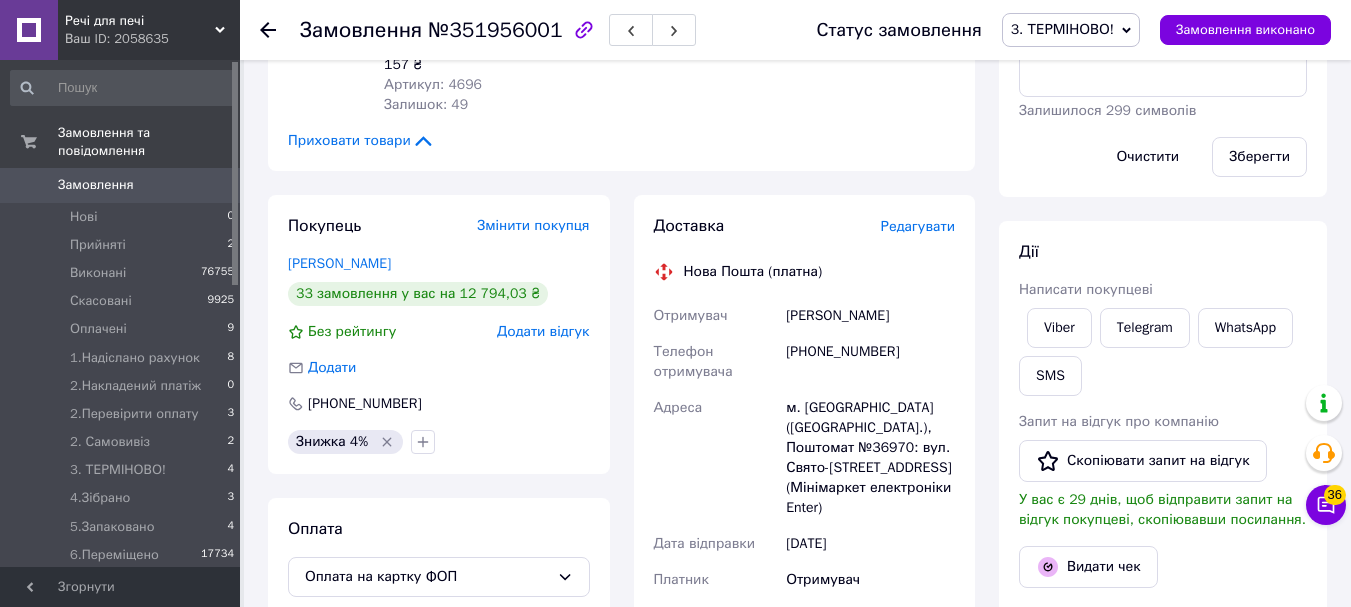 click on "Редагувати" at bounding box center [918, 226] 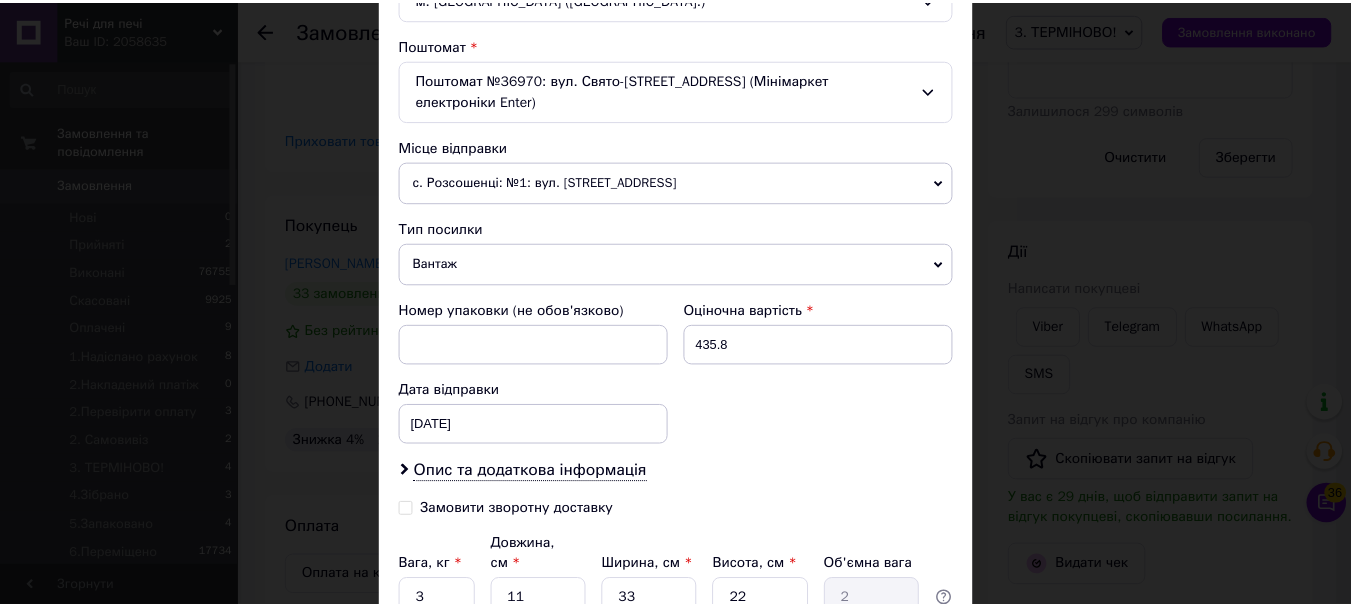 scroll, scrollTop: 779, scrollLeft: 0, axis: vertical 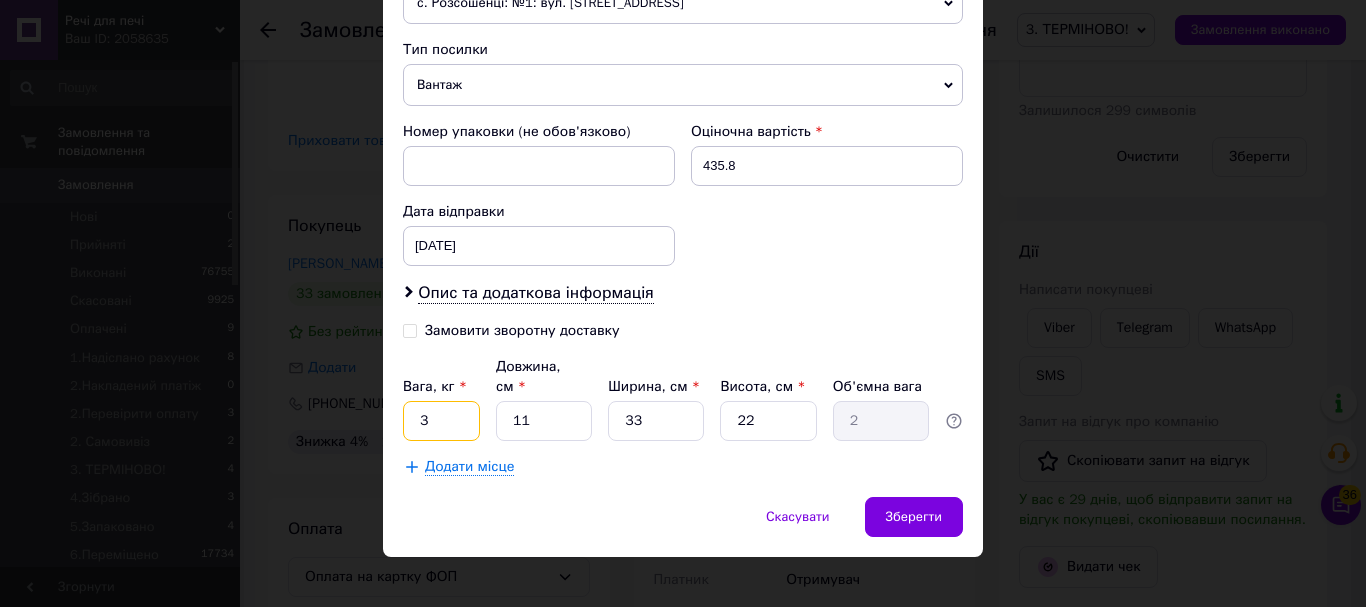 click on "3" at bounding box center (441, 421) 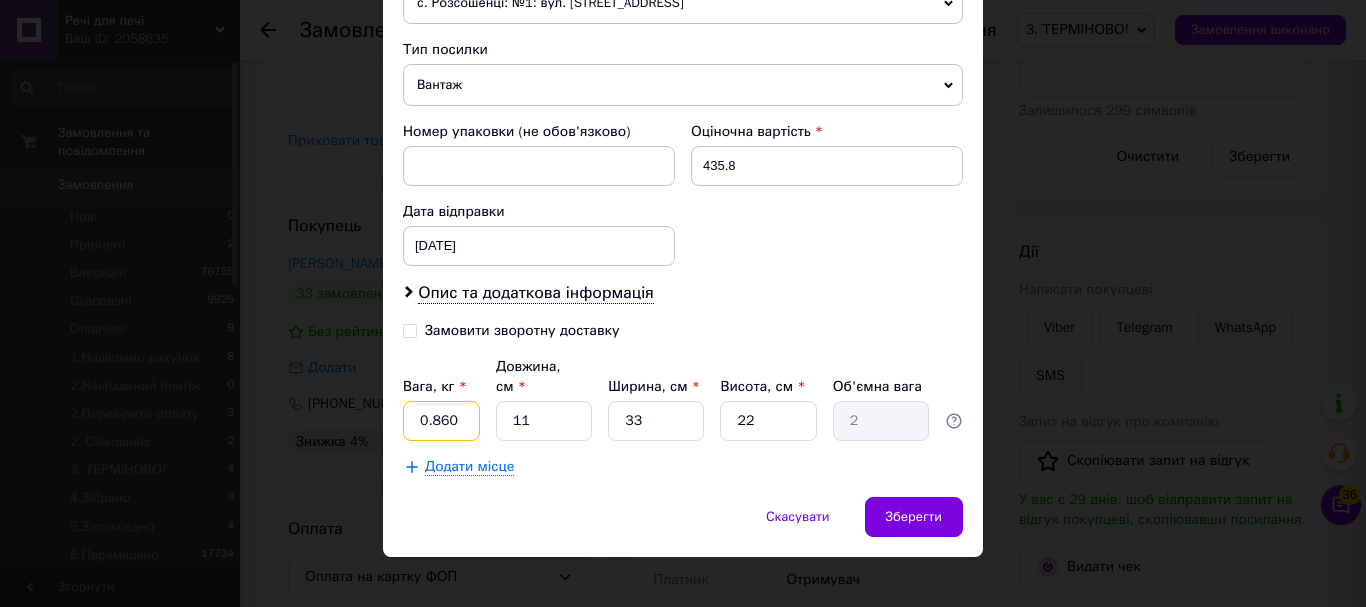 type on "0.860" 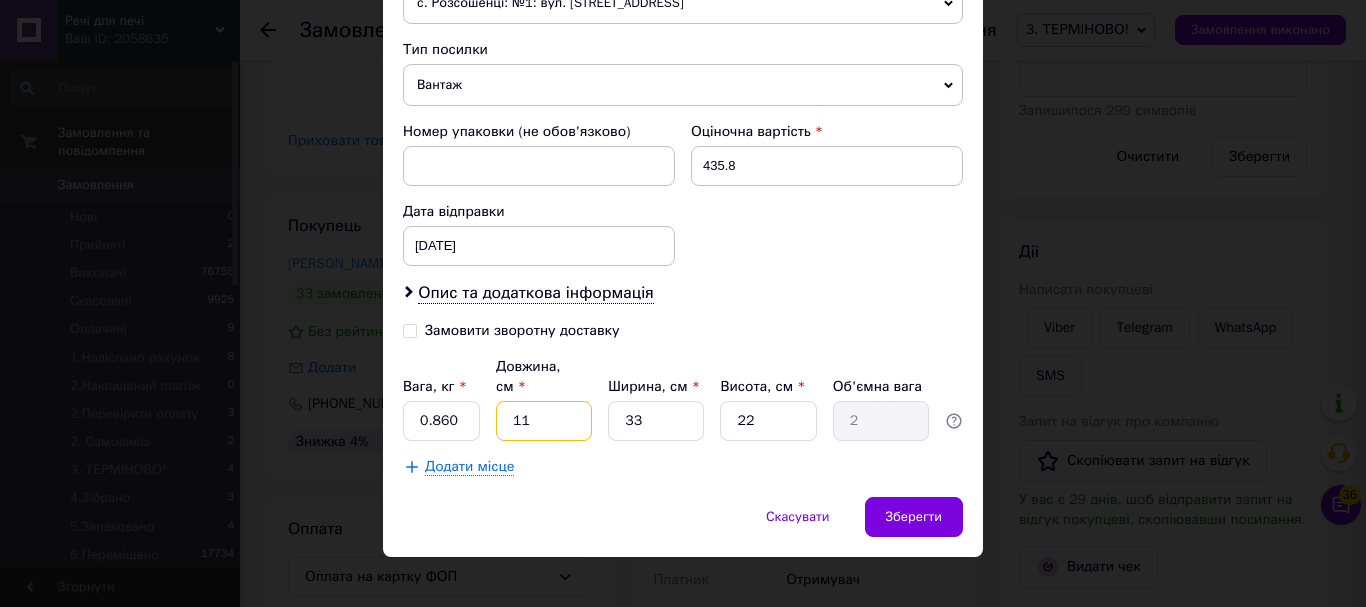 type on "3" 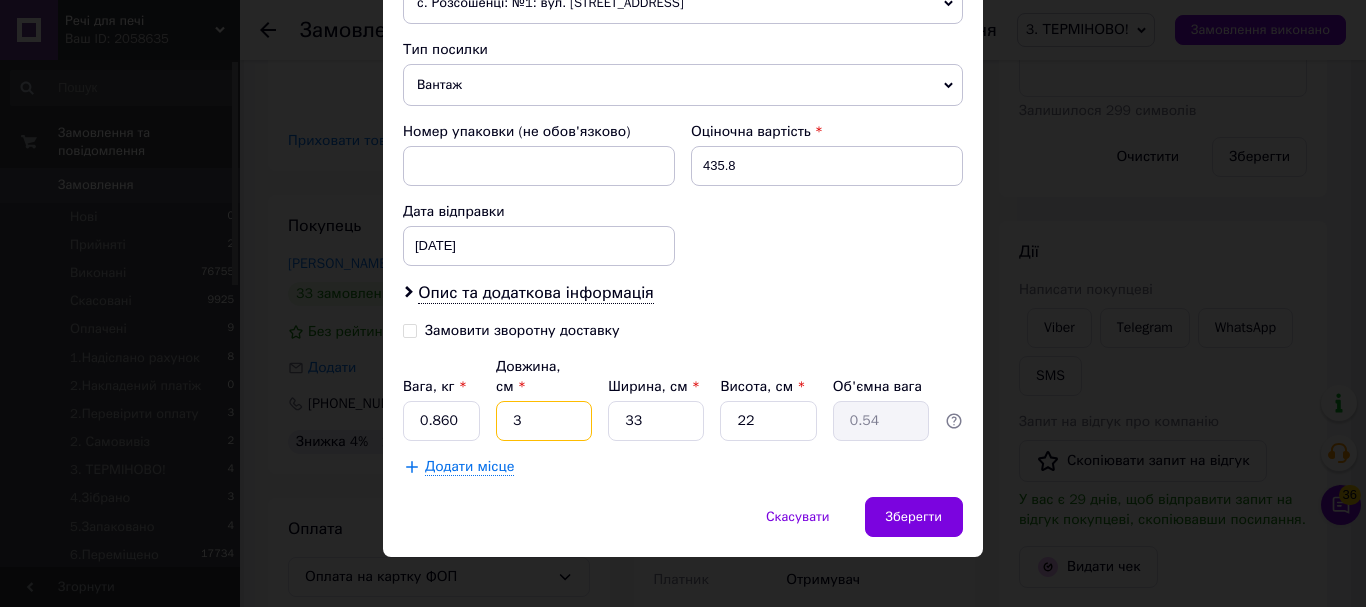 type on "34" 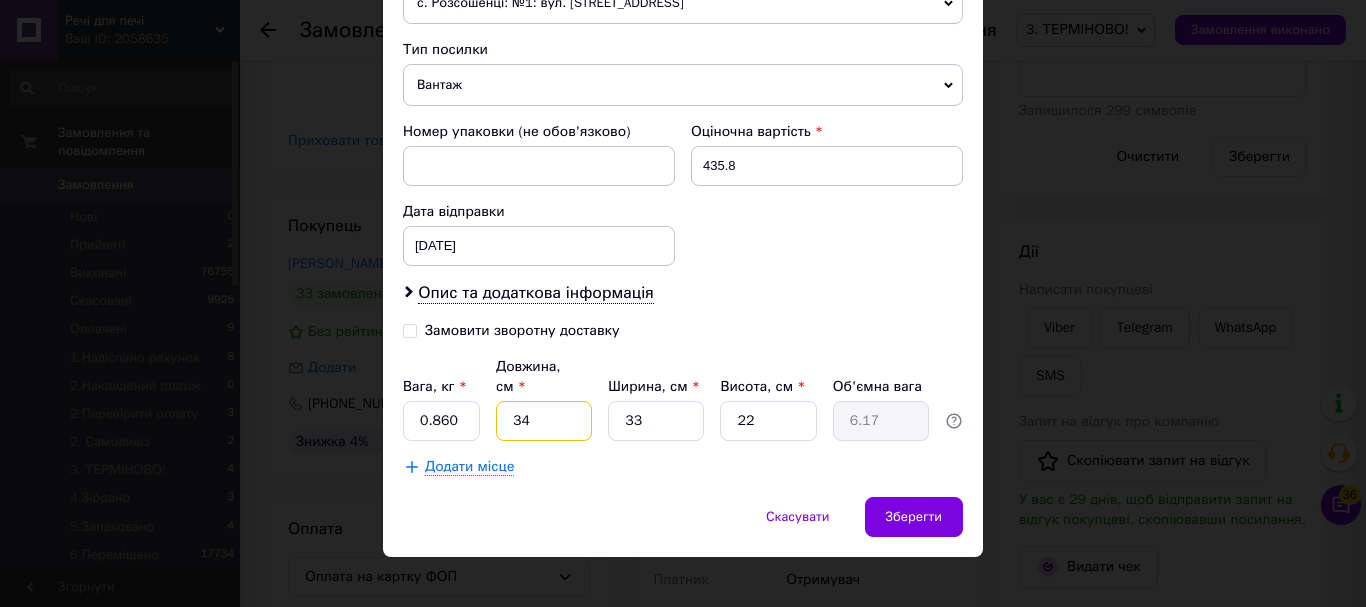 type on "34" 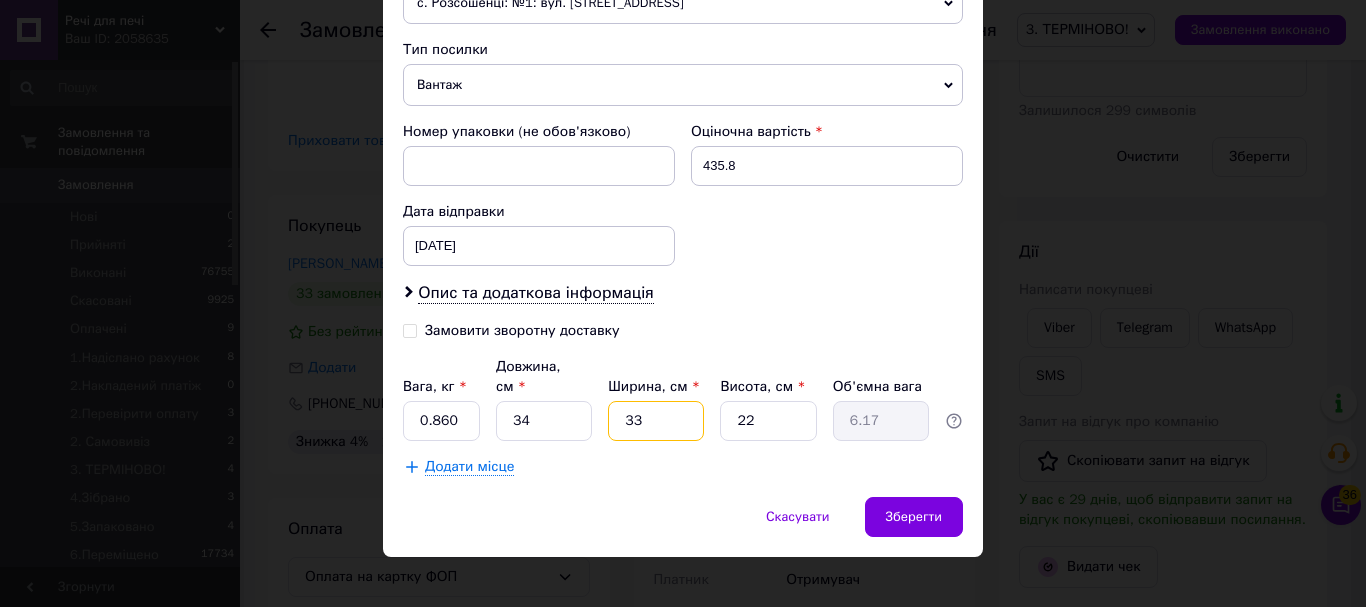 type on "2" 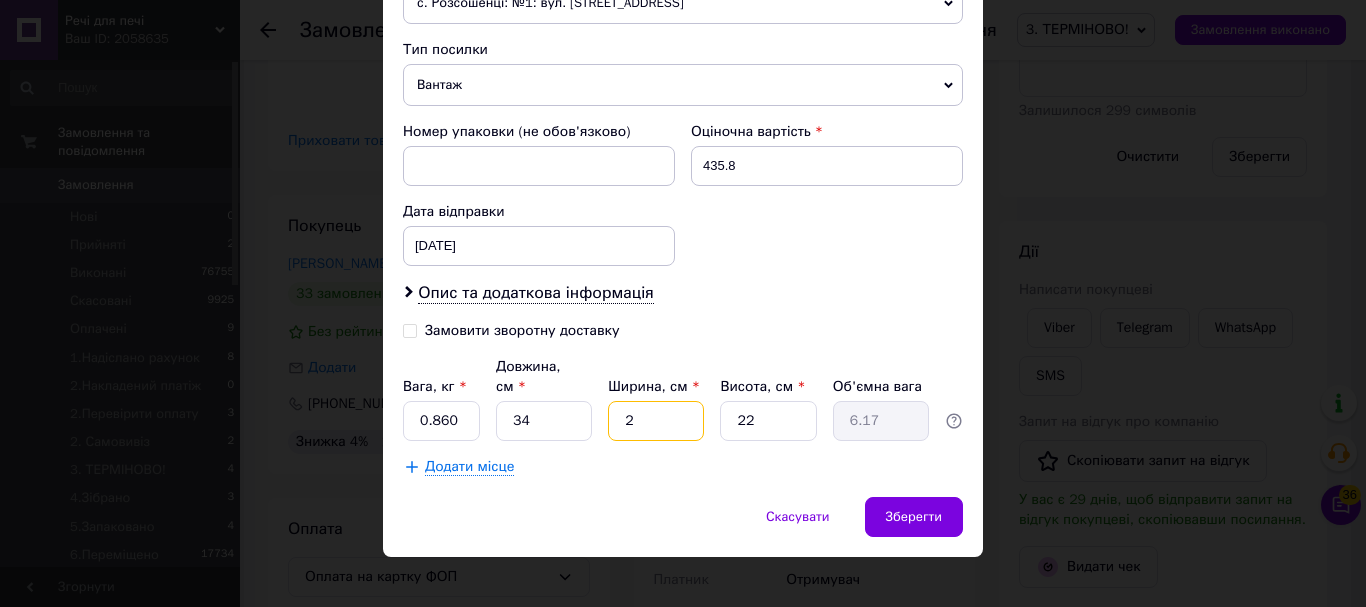 type on "0.37" 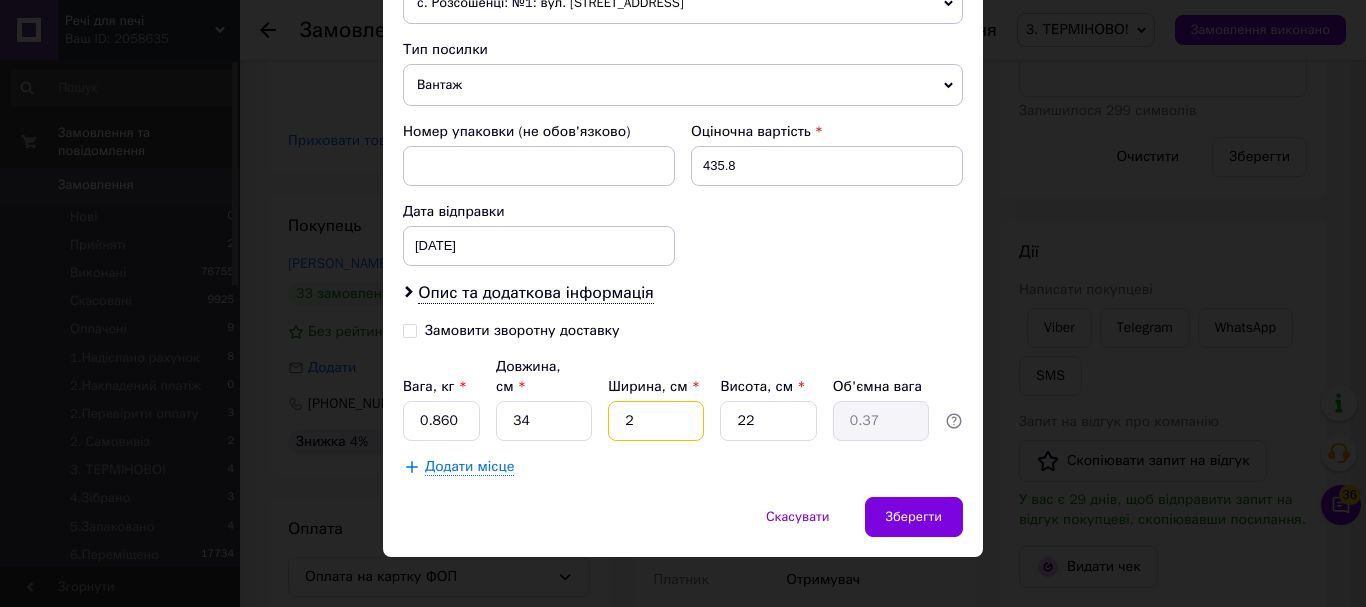 type on "24" 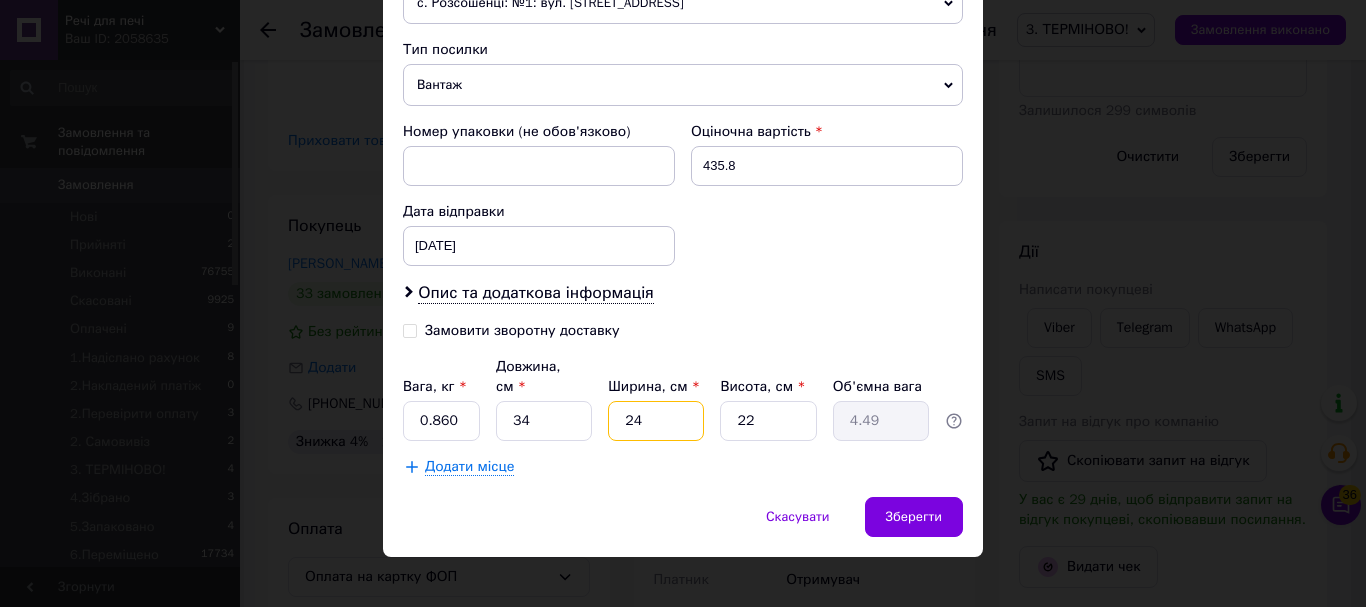 type on "24" 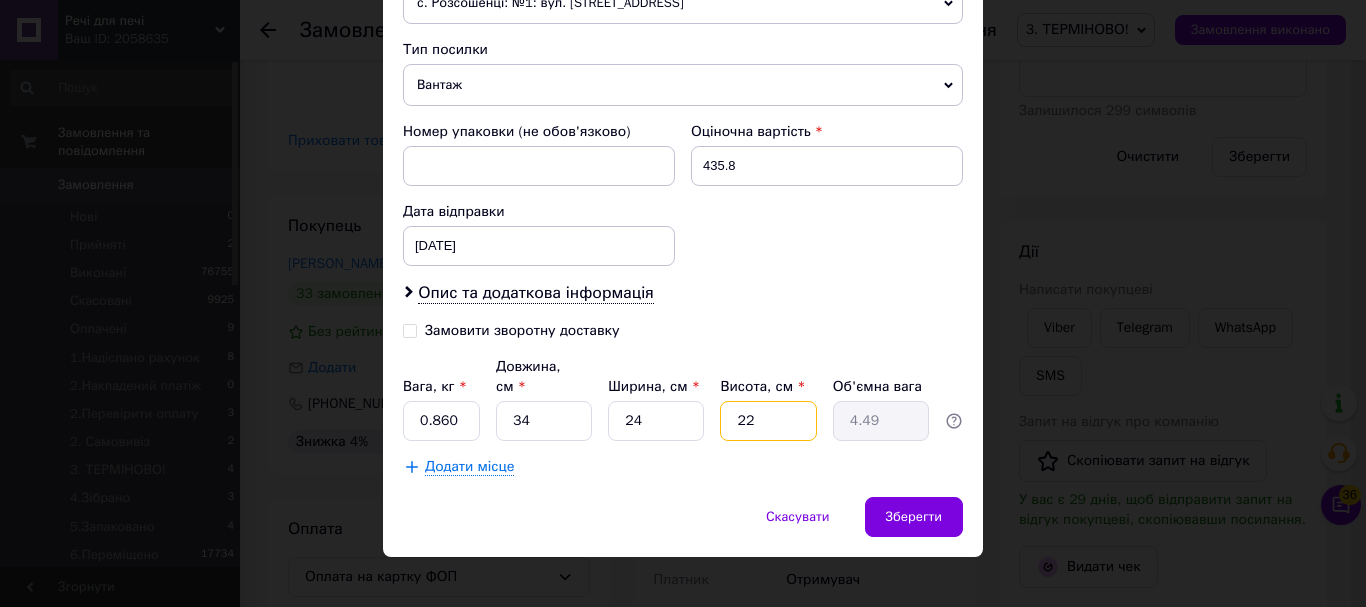 type on "5" 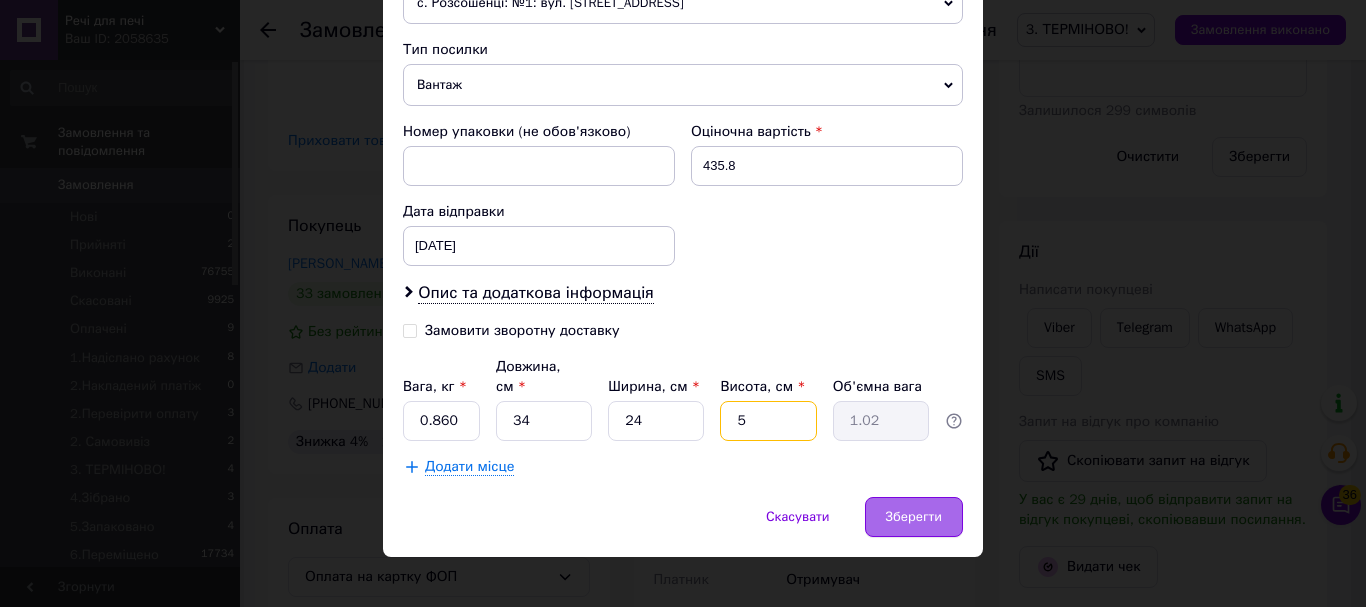 type on "5" 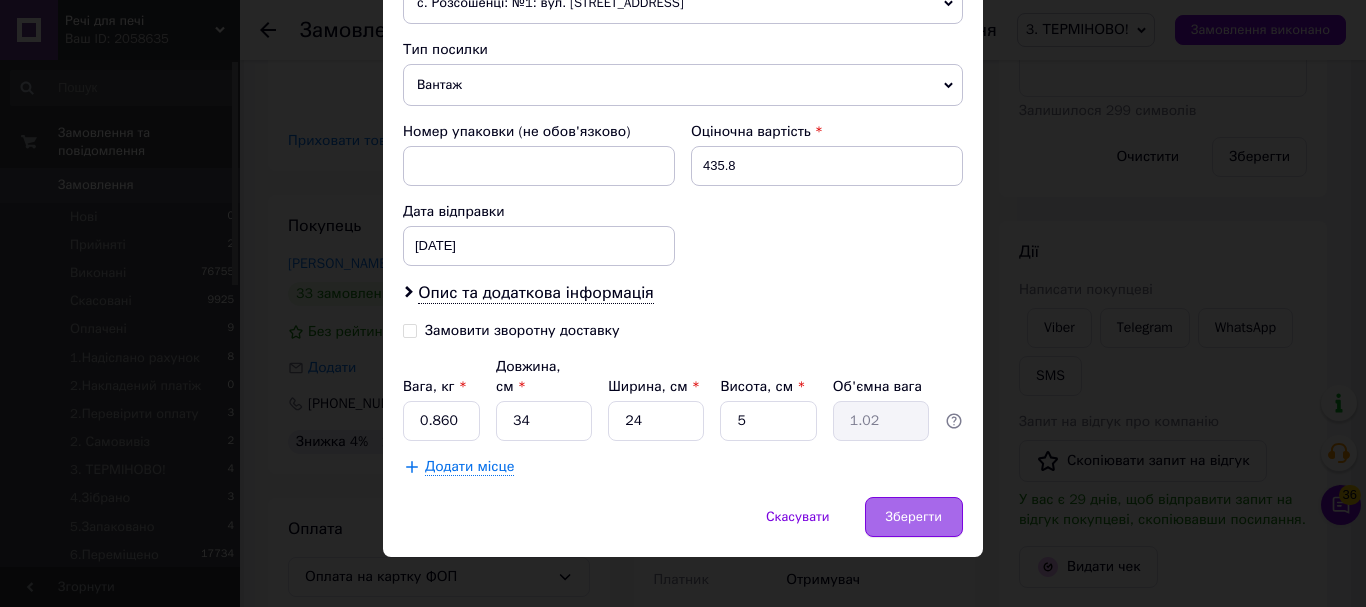 click on "Зберегти" at bounding box center (914, 517) 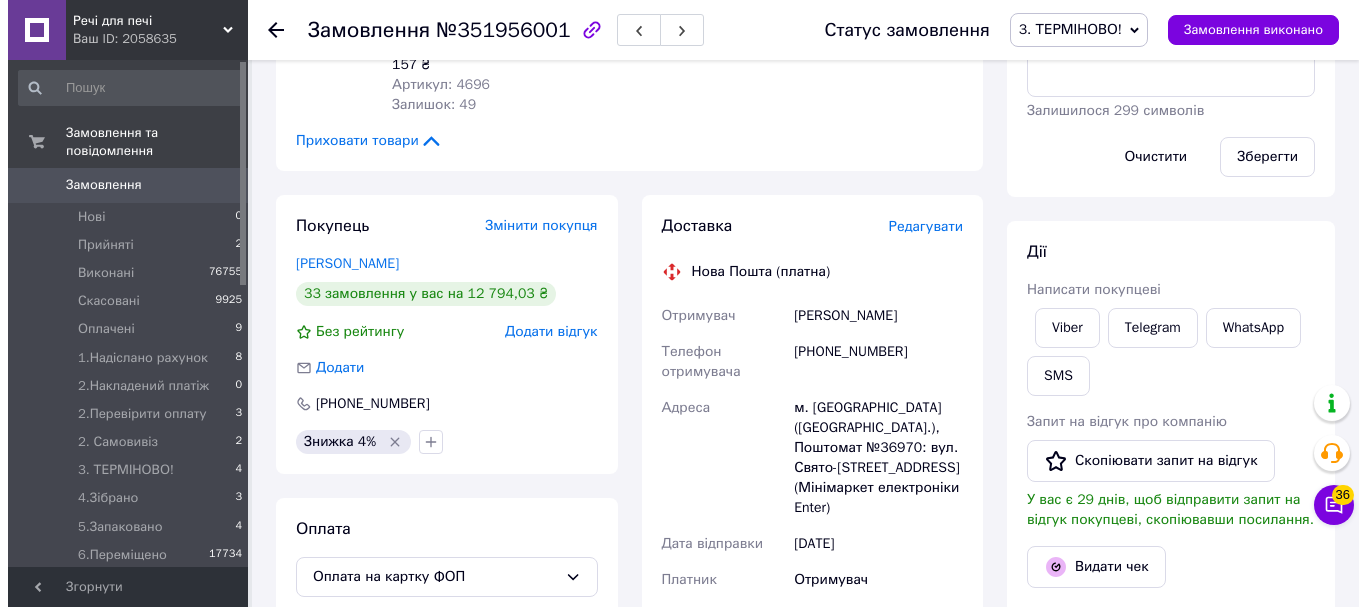 scroll, scrollTop: 600, scrollLeft: 0, axis: vertical 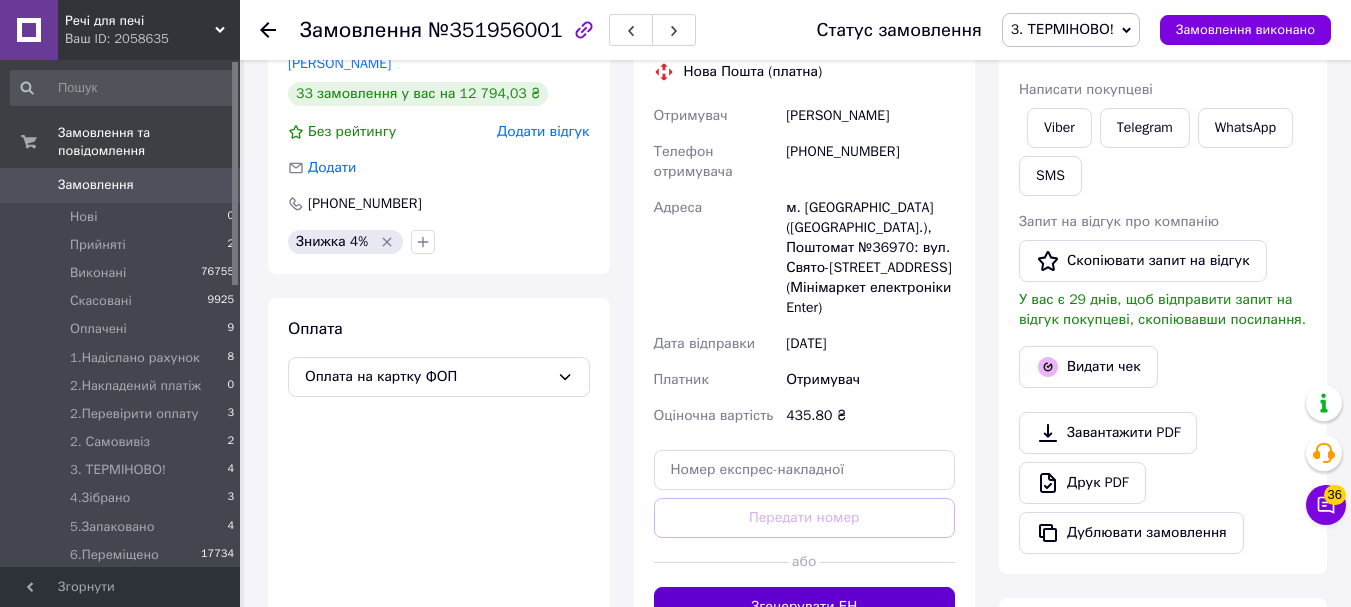 click on "Згенерувати ЕН" at bounding box center [805, 607] 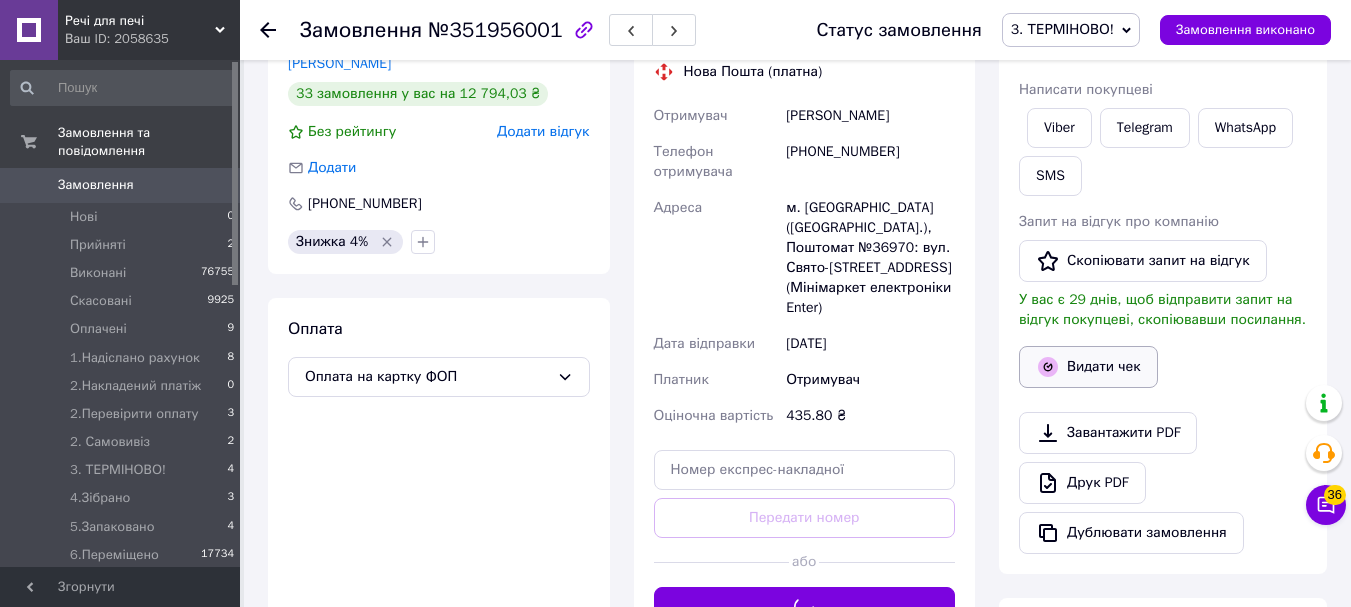 click on "Видати чек" at bounding box center (1088, 367) 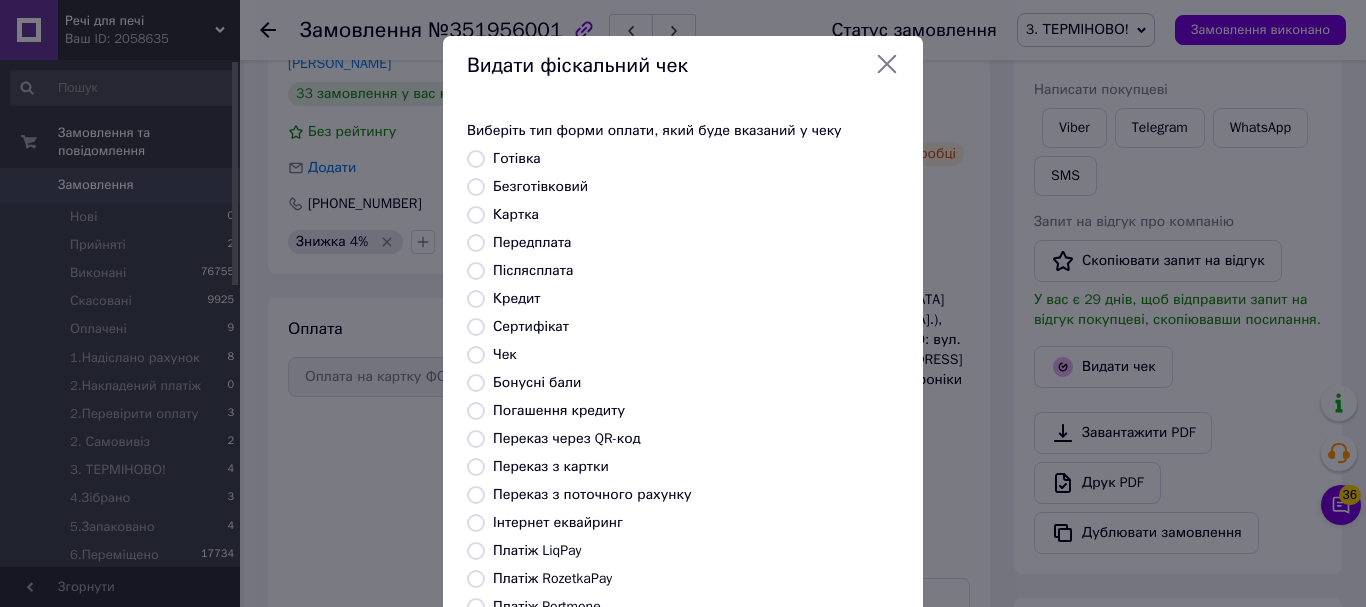 click on "Безготівковий" at bounding box center [476, 187] 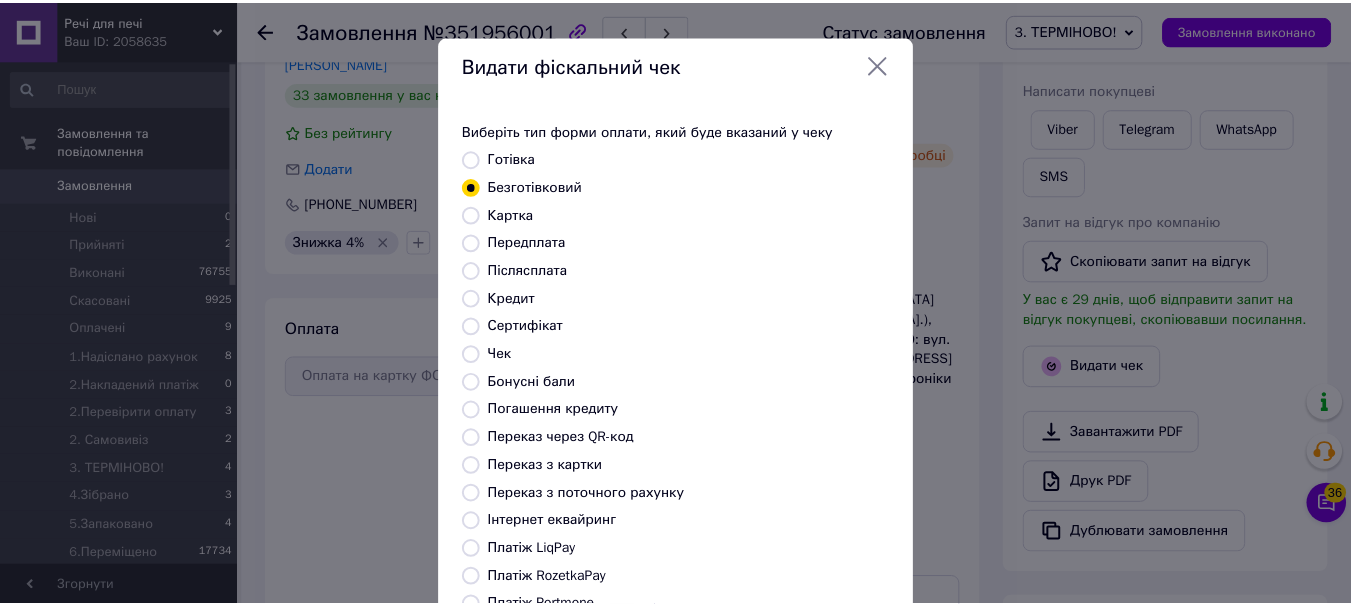 scroll, scrollTop: 252, scrollLeft: 0, axis: vertical 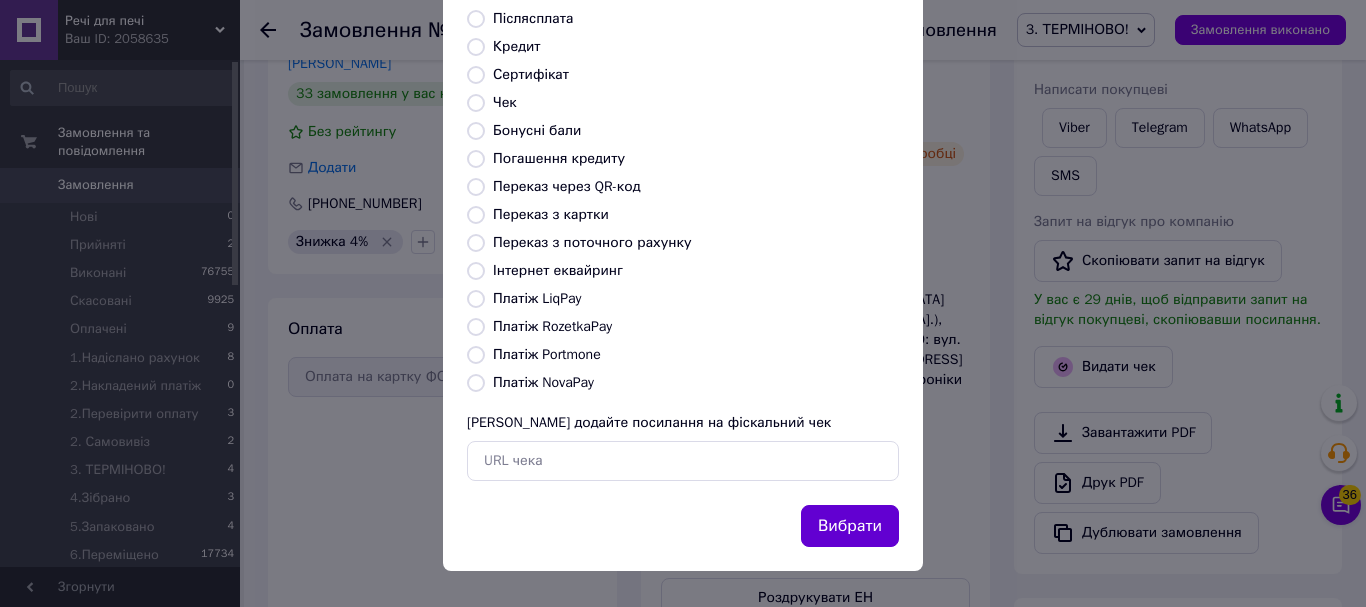 click on "Вибрати" at bounding box center (850, 526) 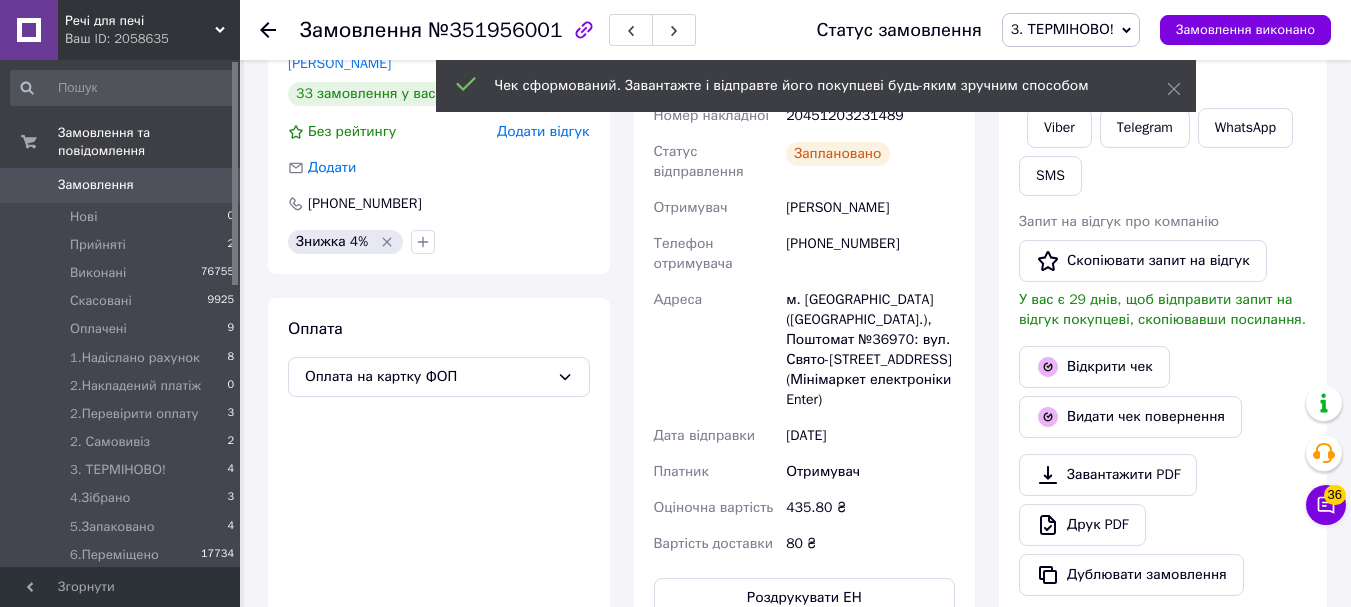 scroll, scrollTop: 500, scrollLeft: 0, axis: vertical 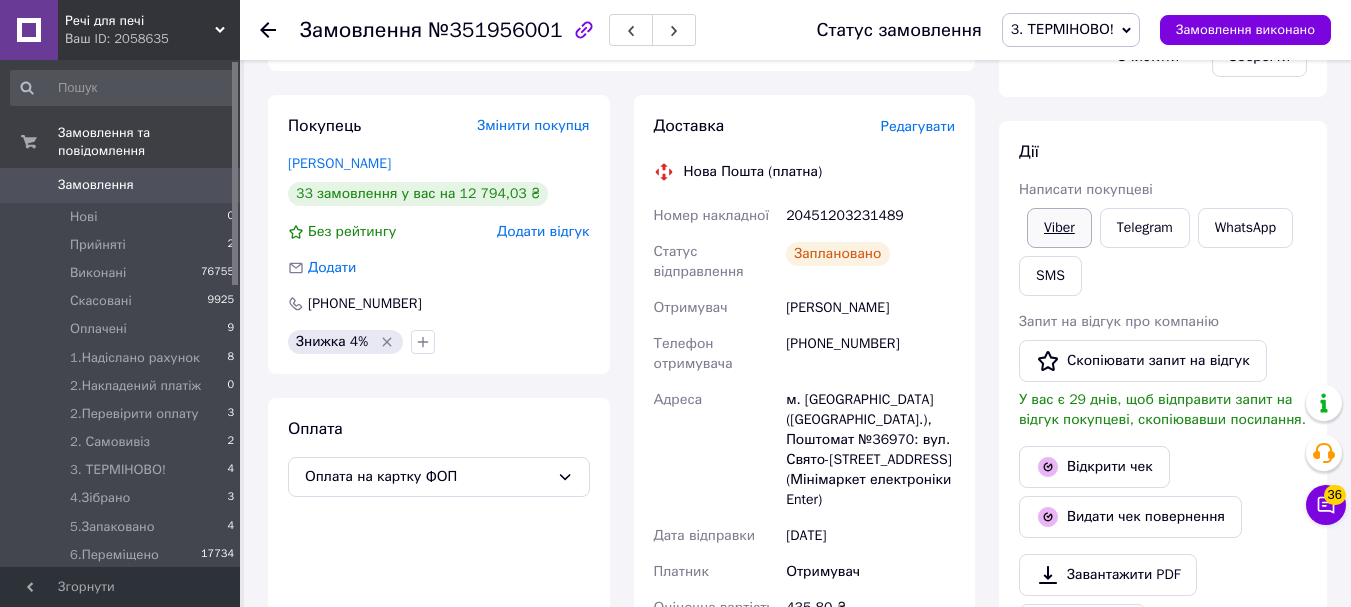 click on "Viber" at bounding box center (1059, 228) 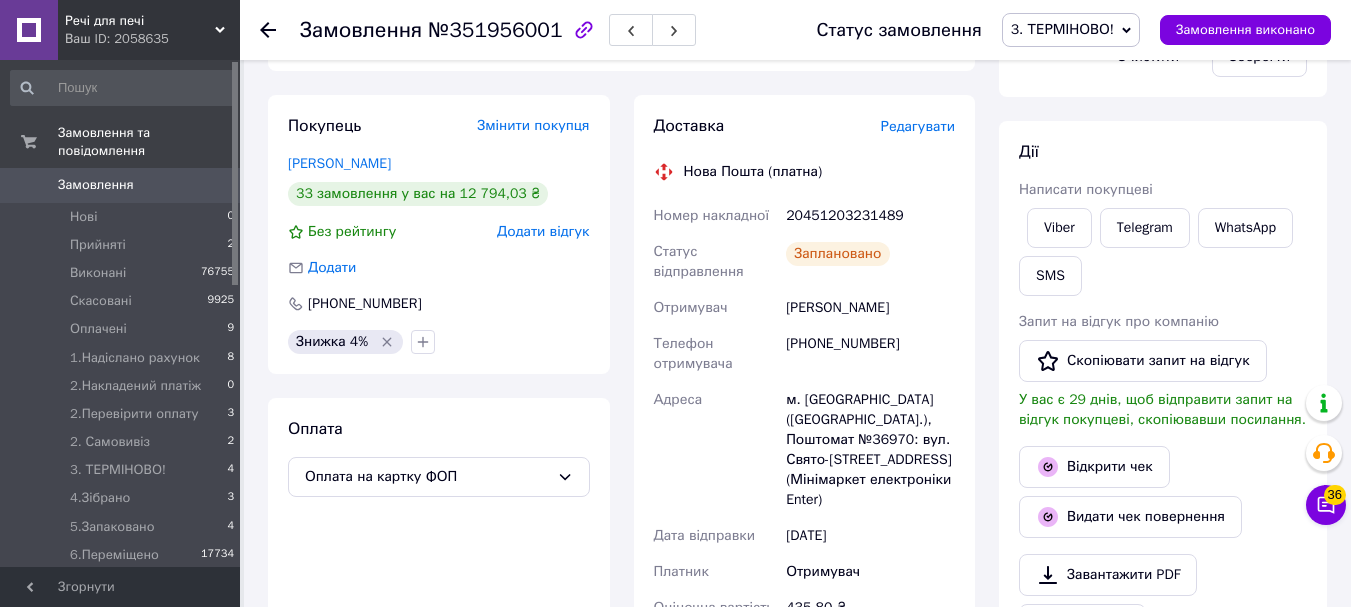 drag, startPoint x: 1295, startPoint y: 293, endPoint x: 1003, endPoint y: 347, distance: 296.95117 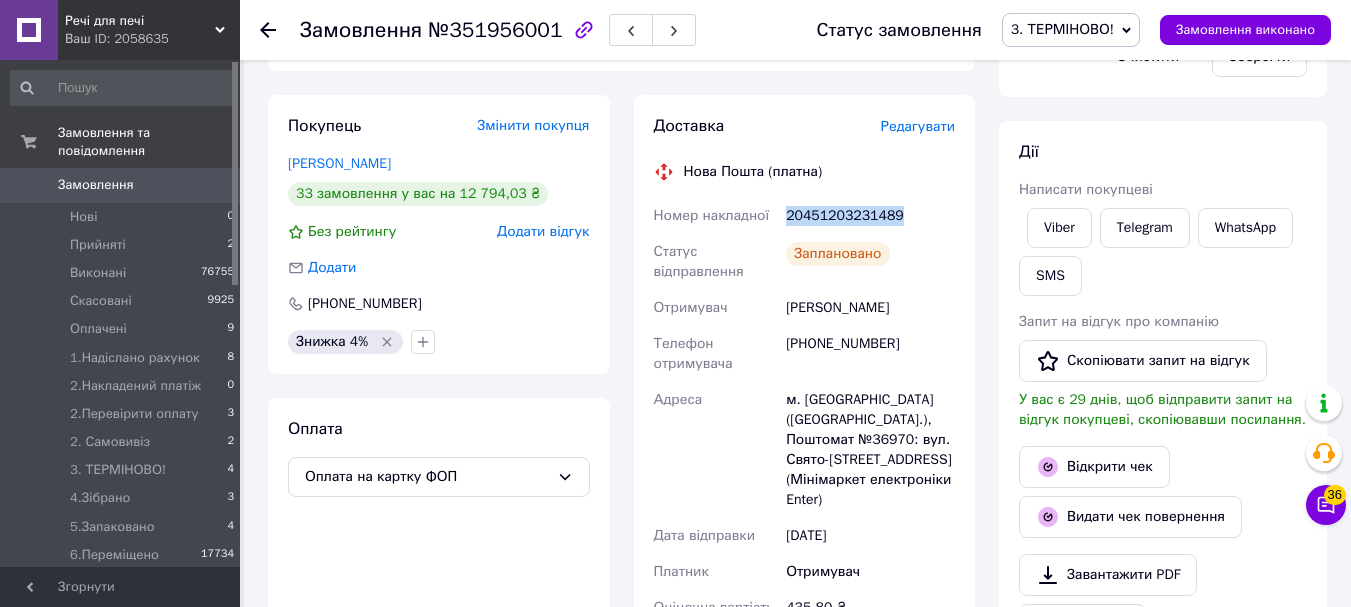 click on "20451203231489" at bounding box center (870, 216) 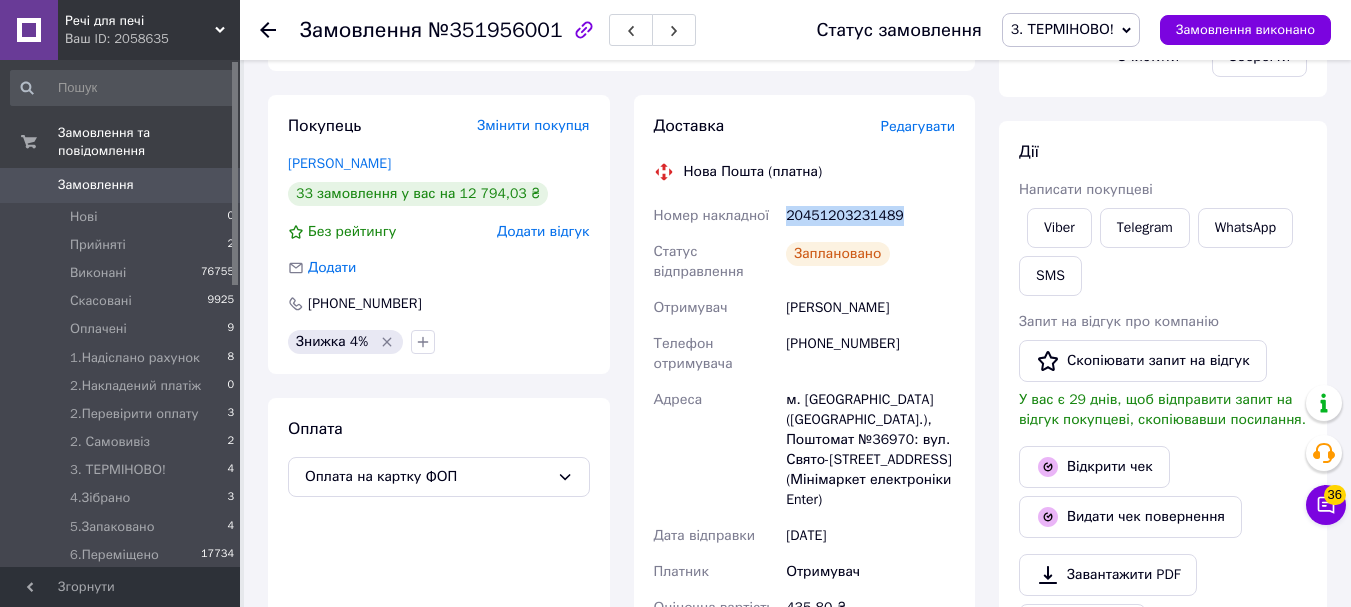 click on "3. ТЕРМІНОВО!" at bounding box center (1071, 30) 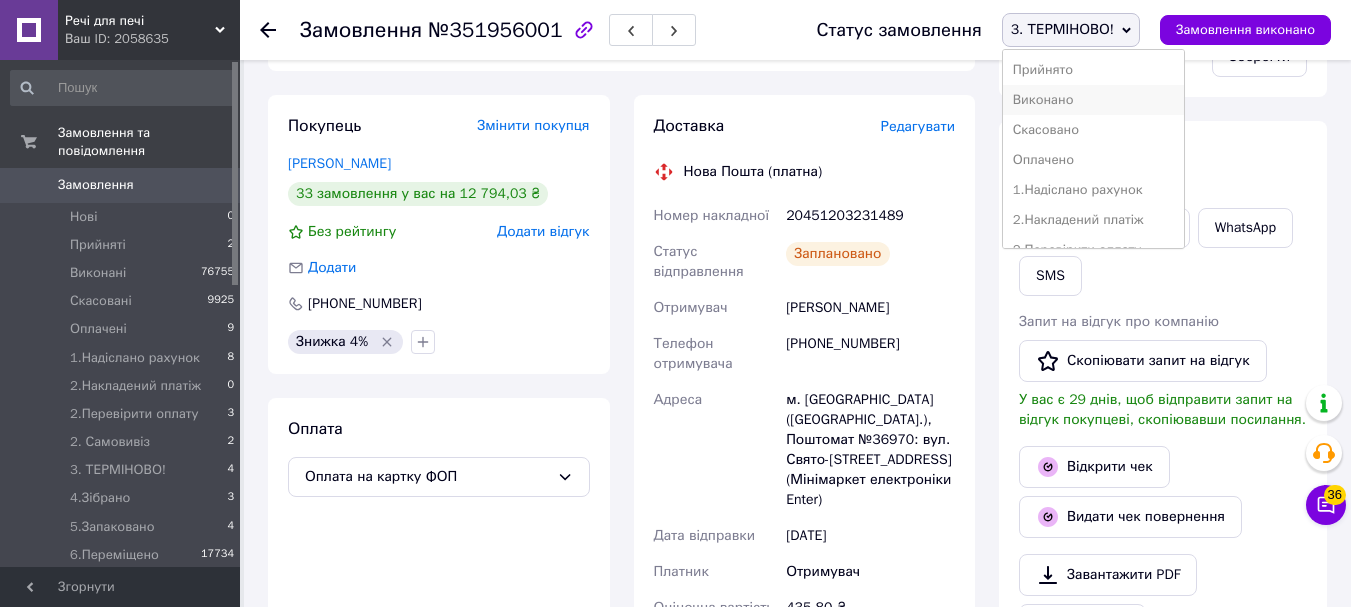 click on "Виконано" at bounding box center (1093, 100) 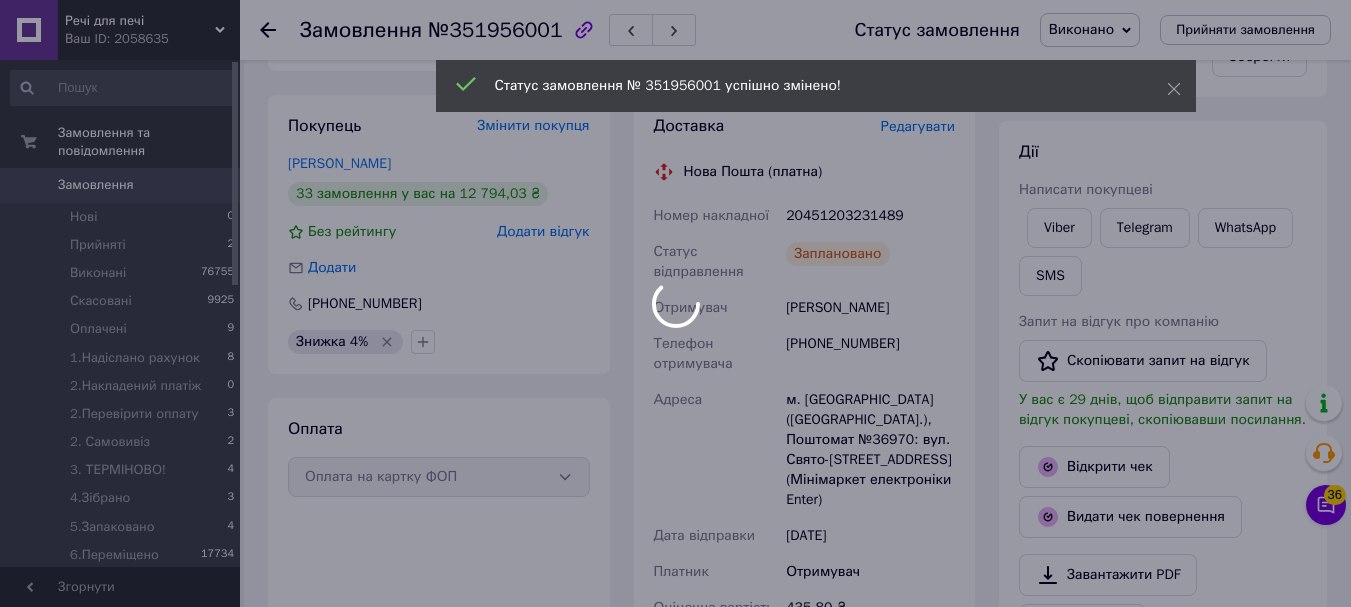 scroll, scrollTop: 200, scrollLeft: 0, axis: vertical 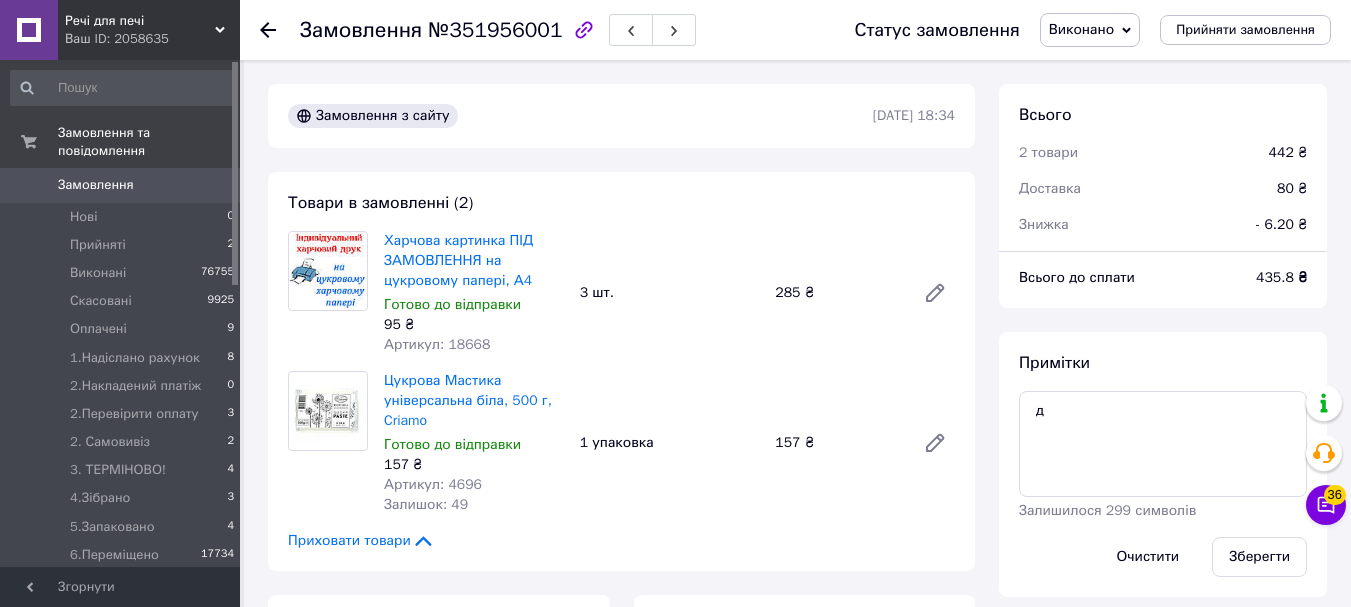 click 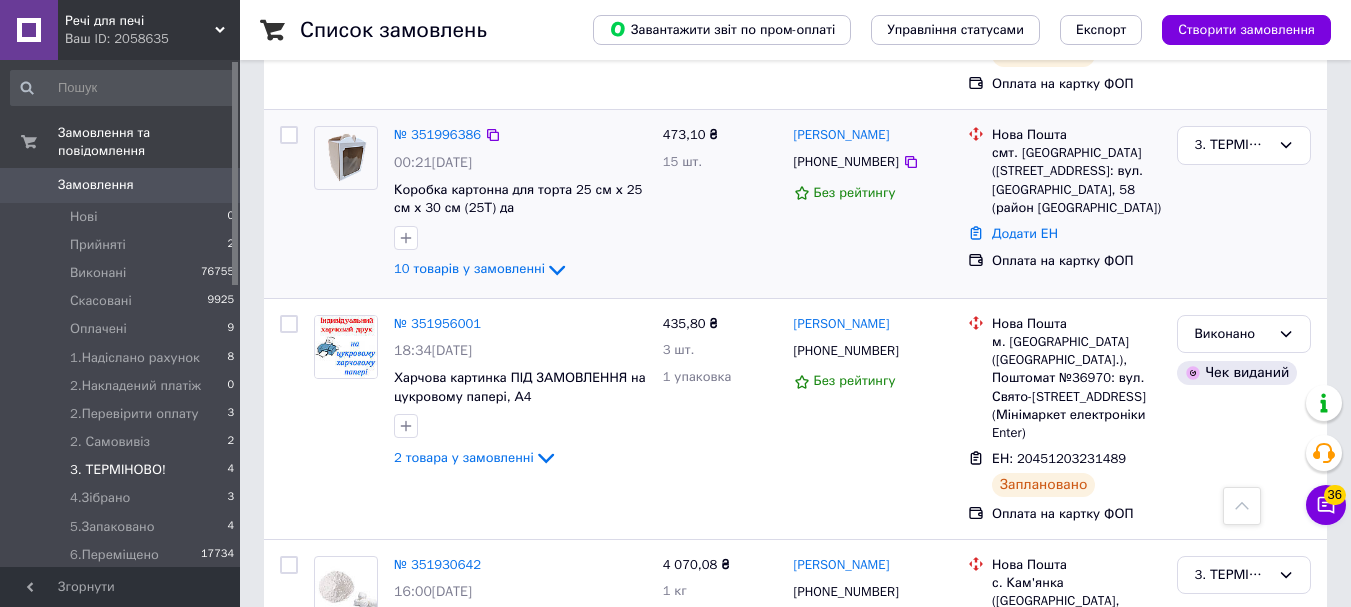 scroll, scrollTop: 500, scrollLeft: 0, axis: vertical 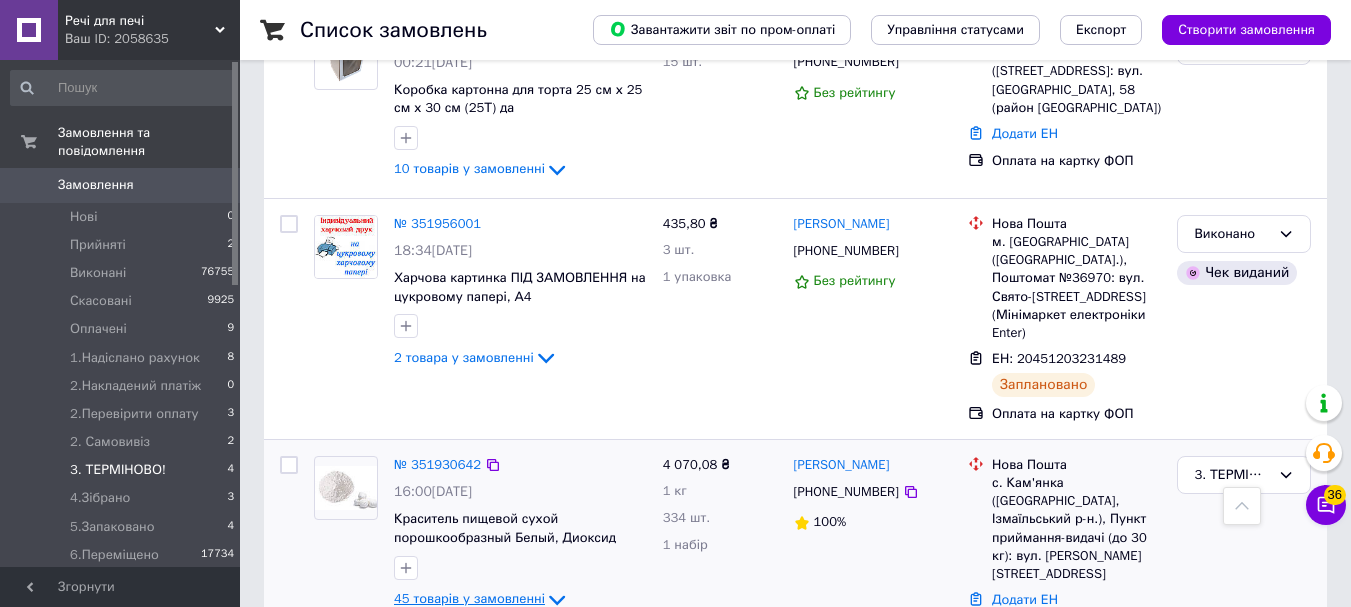 click on "45 товарів у замовленні" at bounding box center (469, 598) 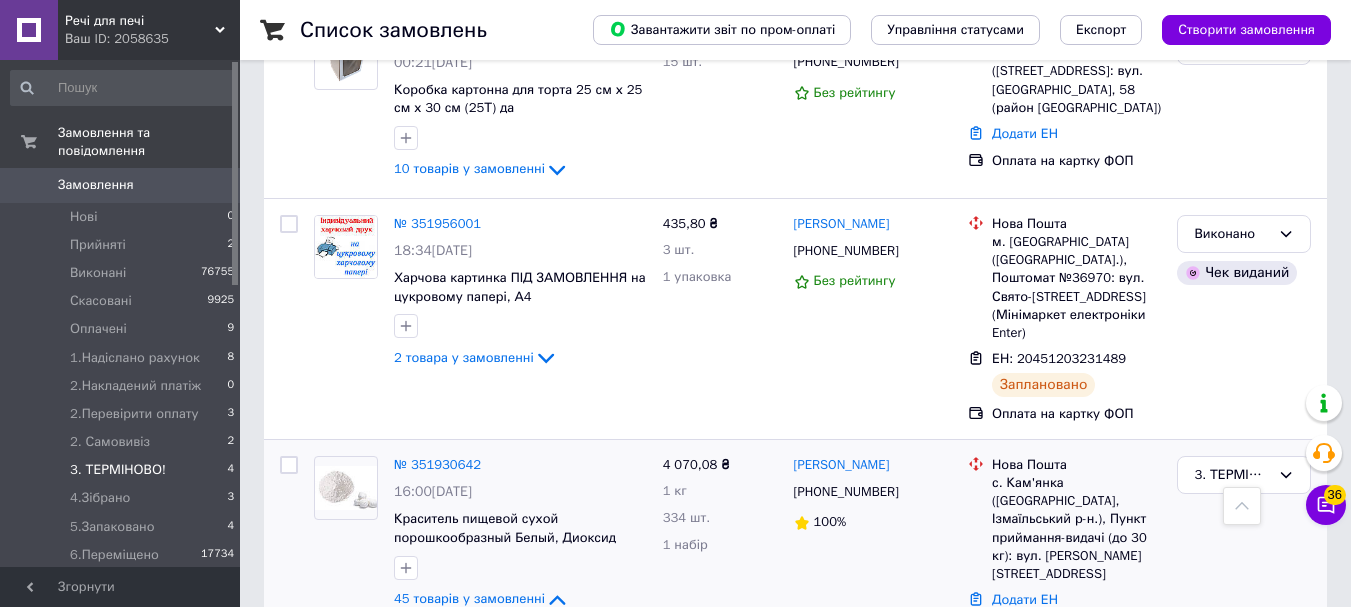 scroll, scrollTop: 600, scrollLeft: 0, axis: vertical 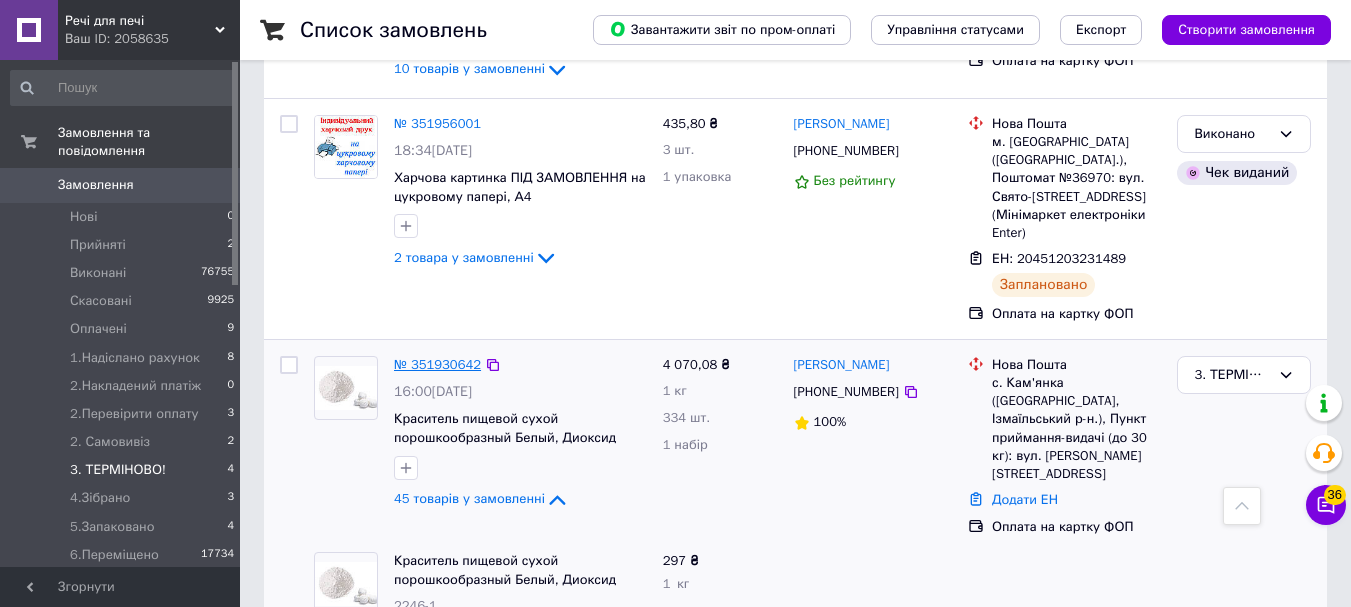 click on "№ 351930642" at bounding box center (437, 364) 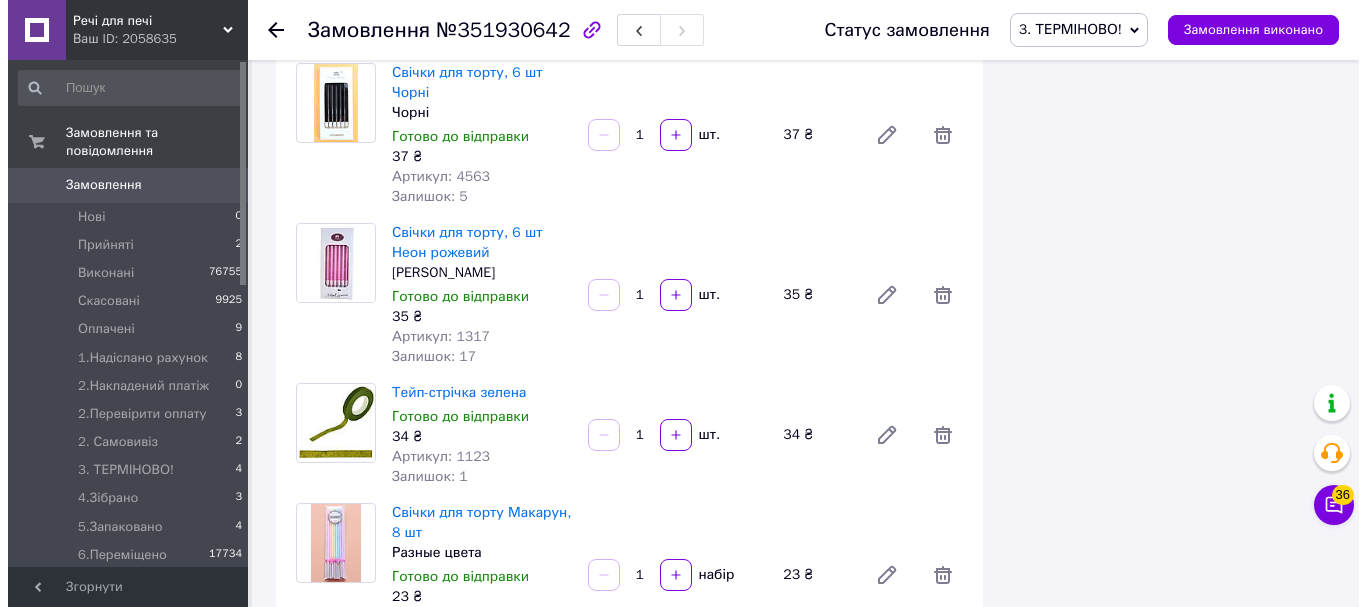 scroll, scrollTop: 7300, scrollLeft: 0, axis: vertical 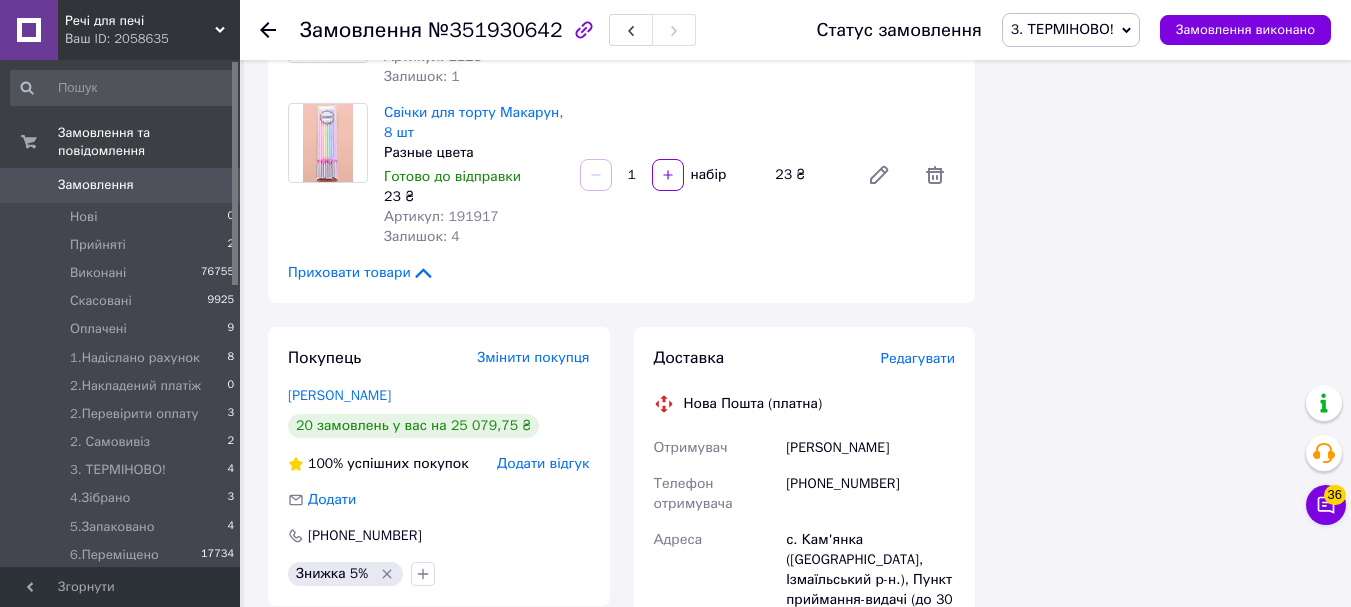 click on "Редагувати" at bounding box center (918, 358) 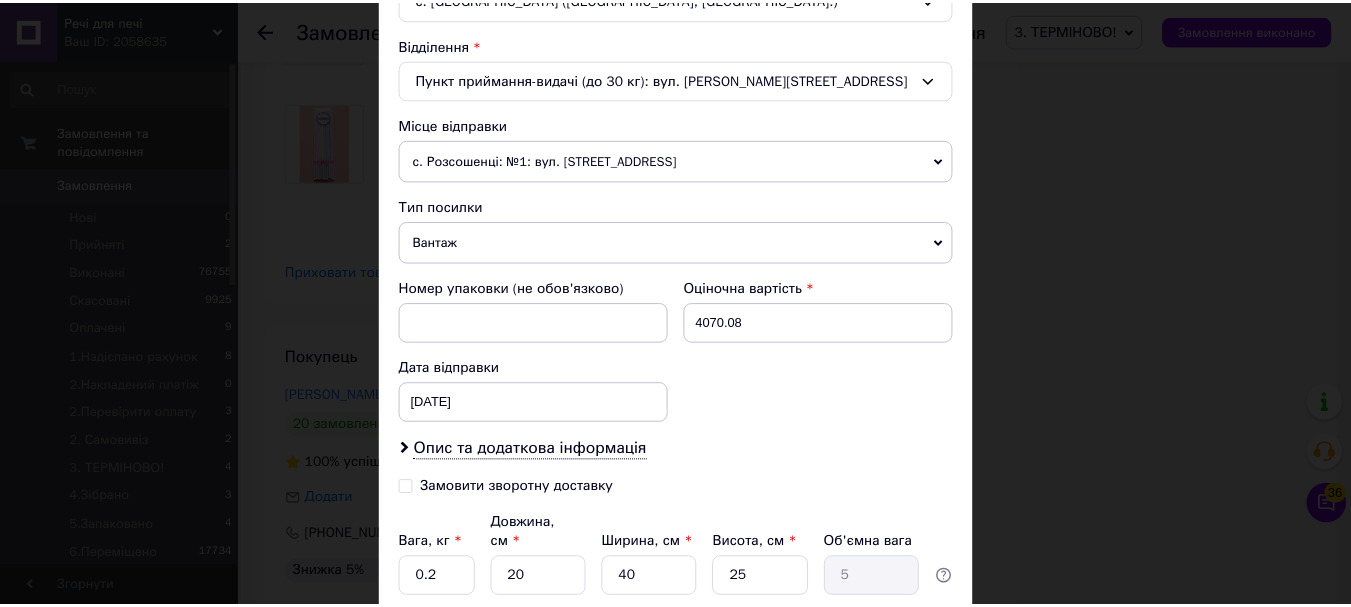 scroll, scrollTop: 757, scrollLeft: 0, axis: vertical 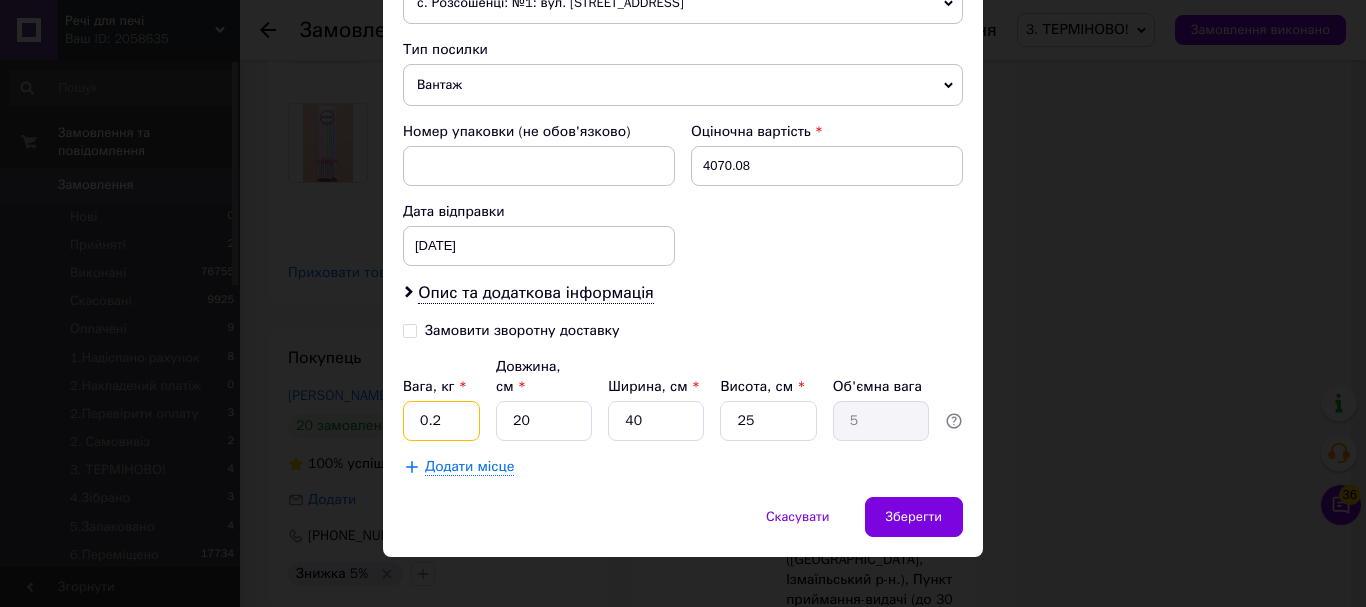 click on "0.2" at bounding box center (441, 421) 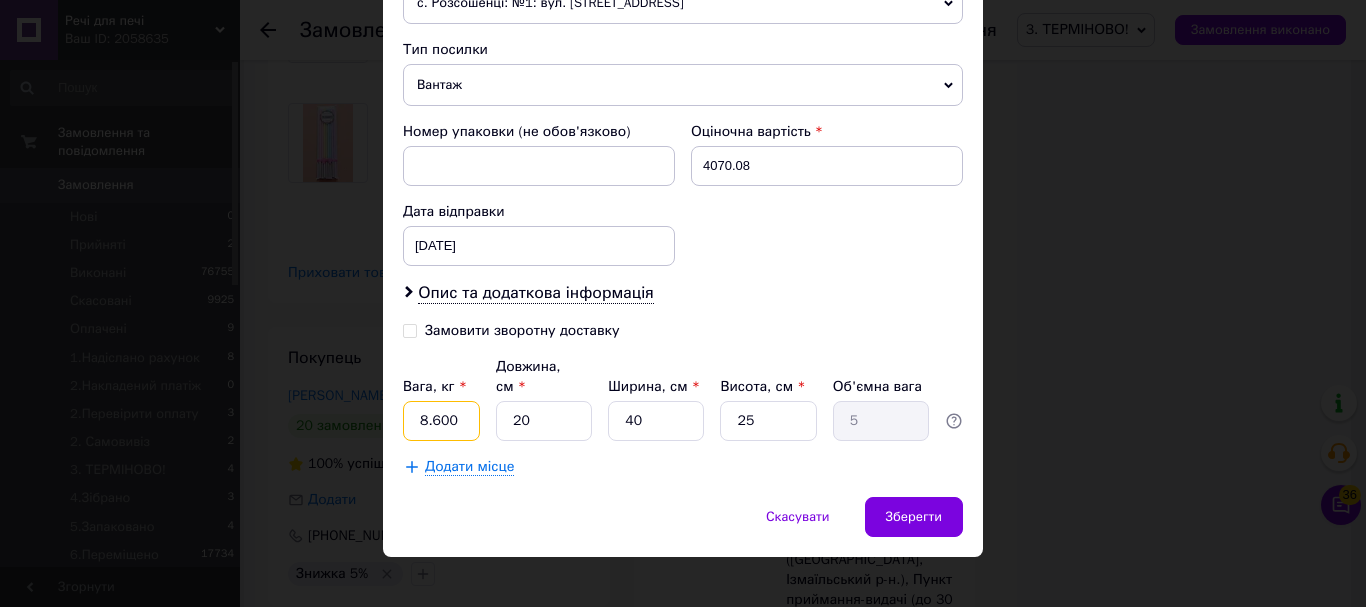type on "8.600" 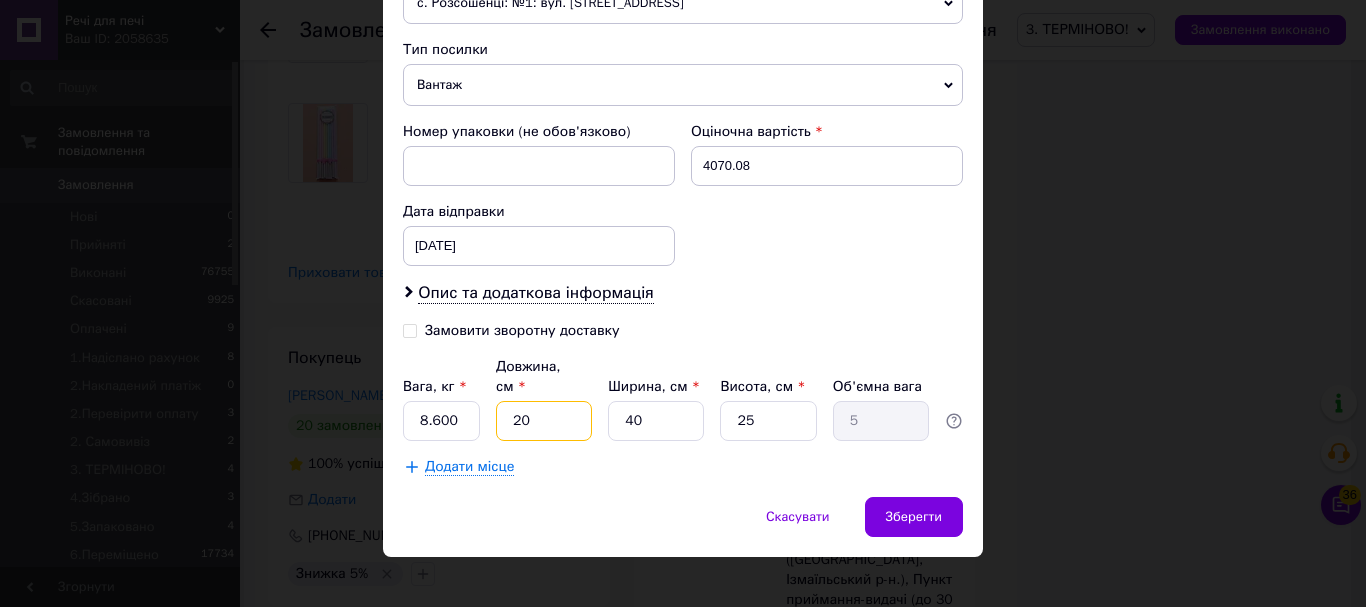 type on "4" 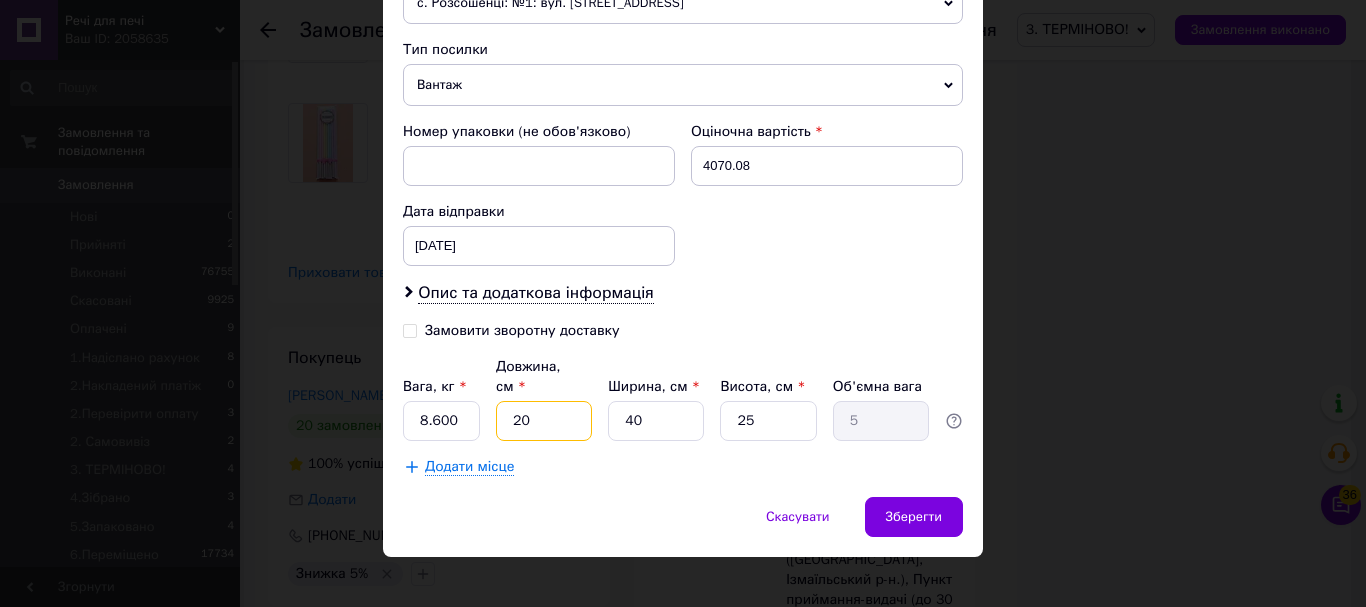 type on "1" 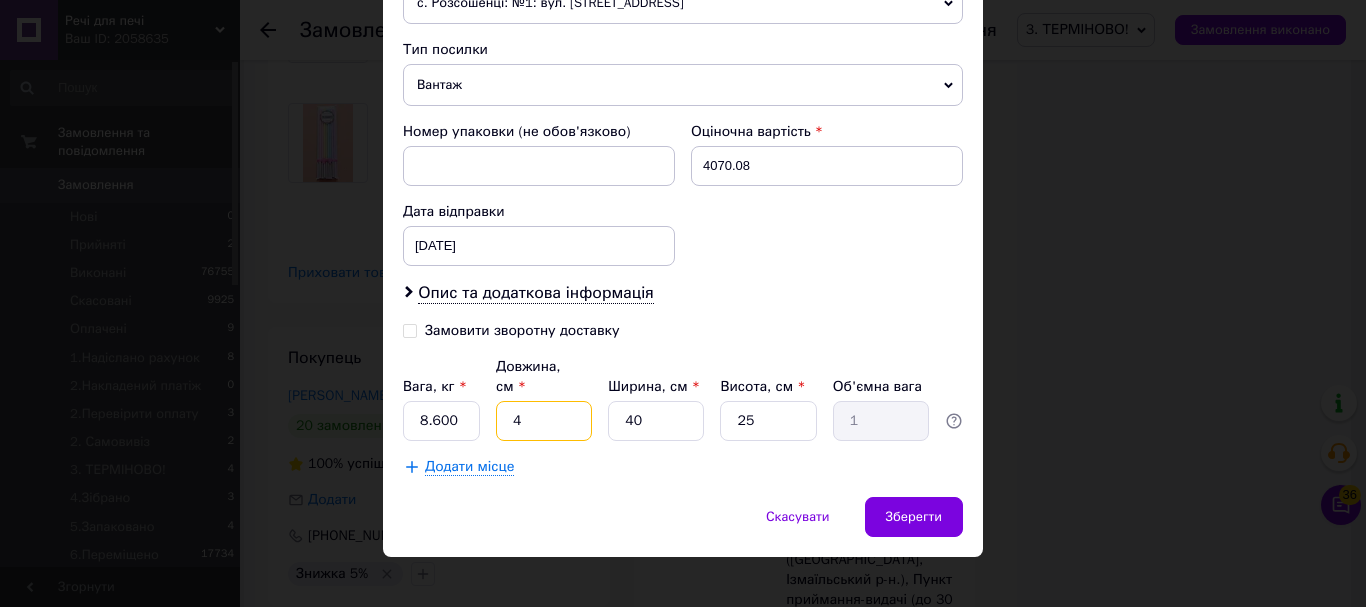 type on "46" 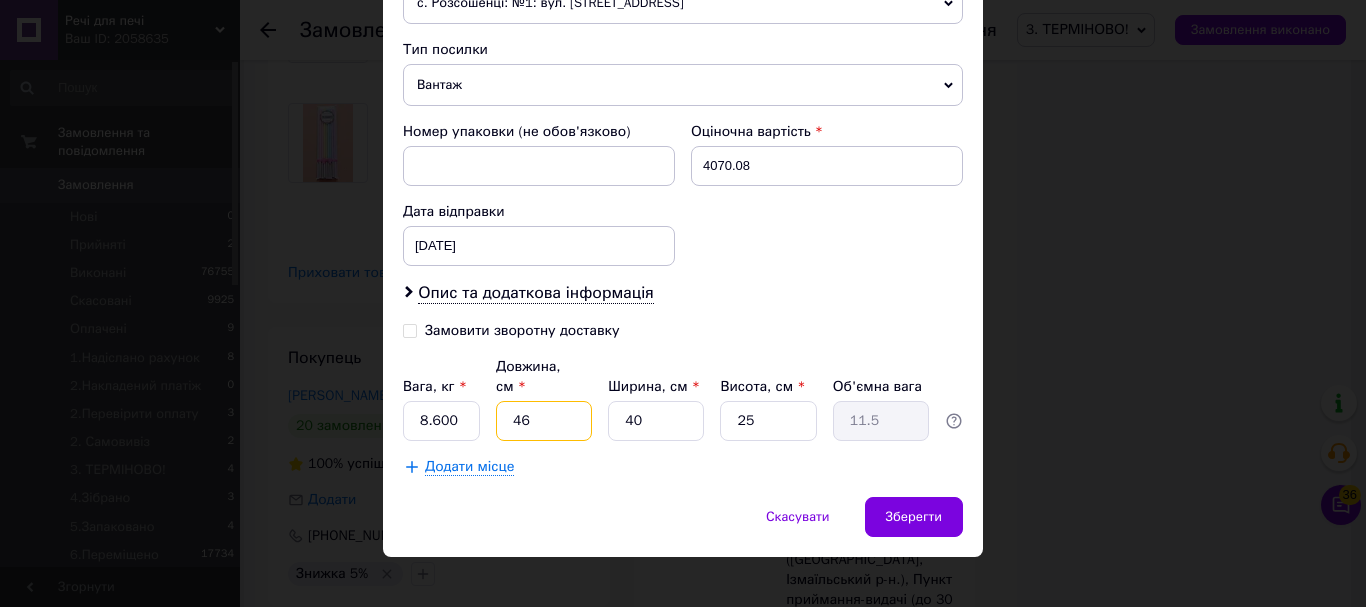 type on "46" 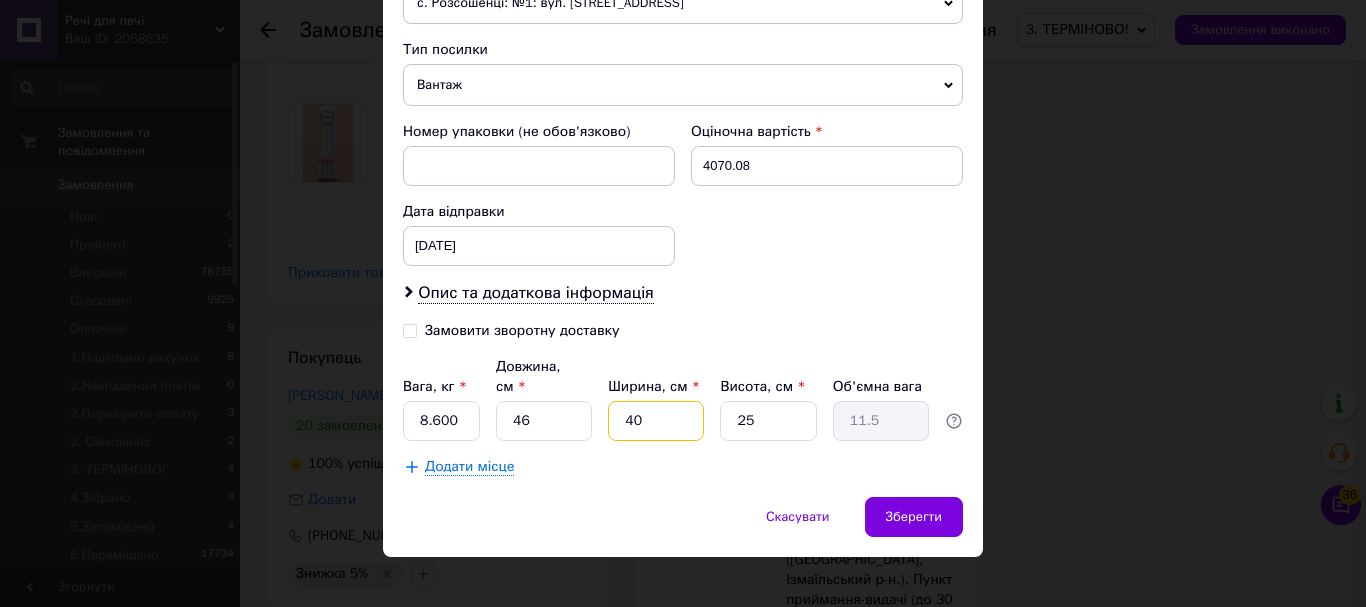 type on "3" 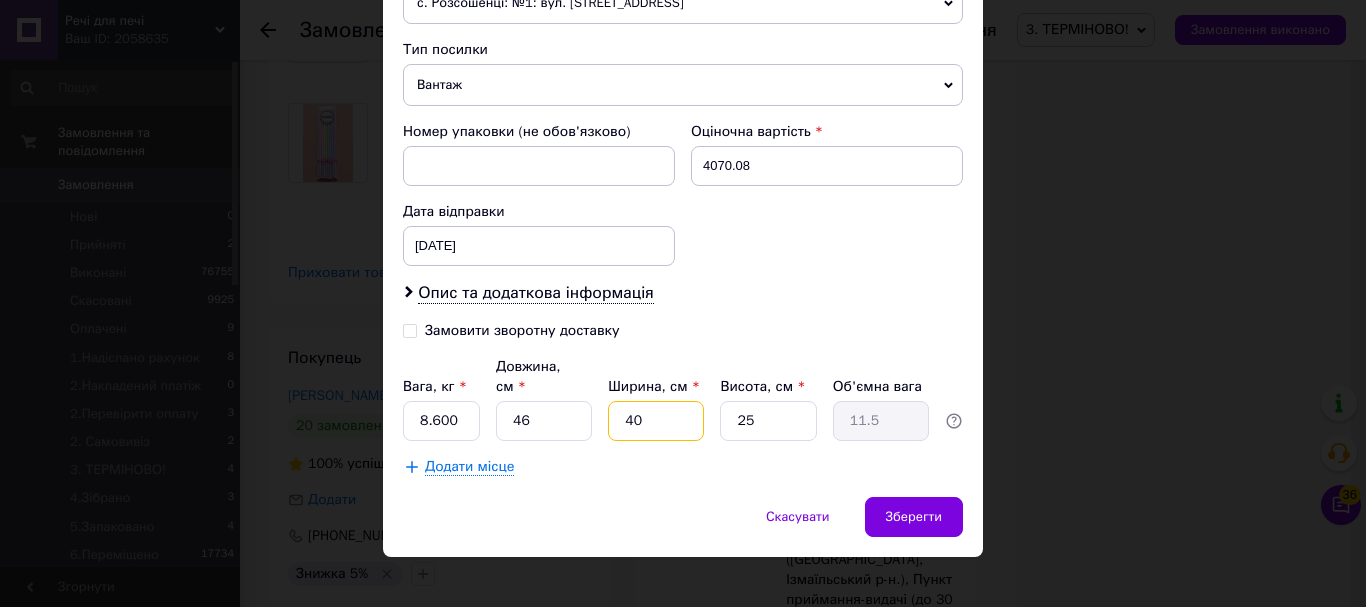 type on "0.86" 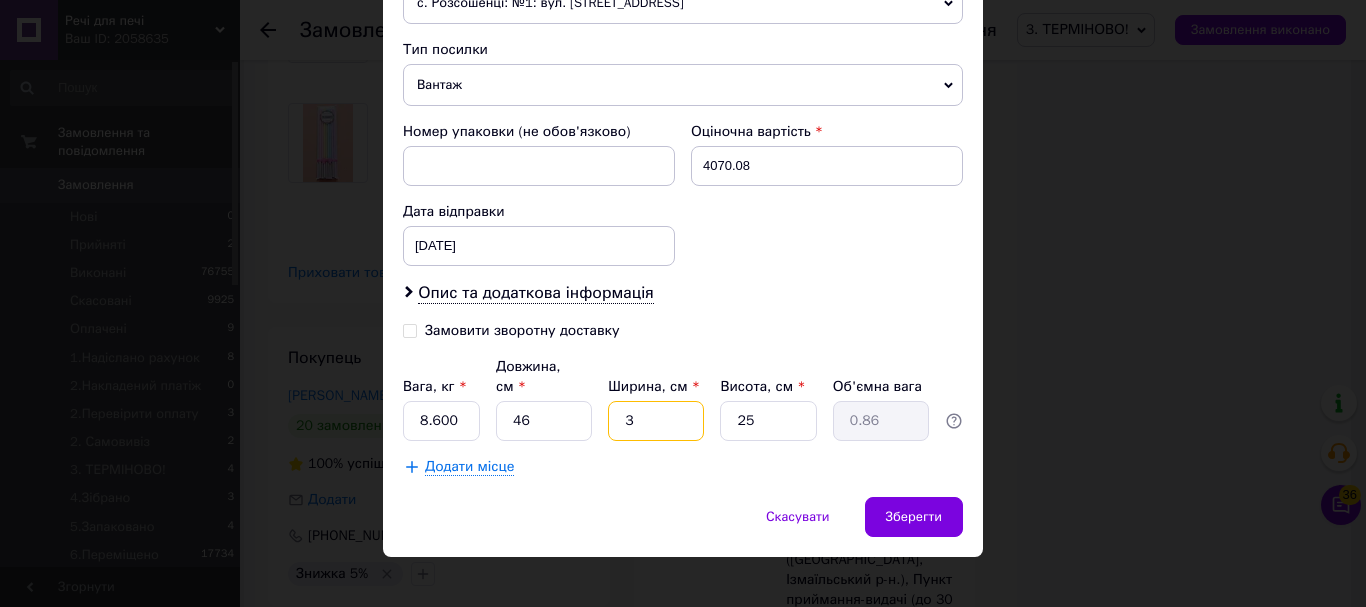 type on "31" 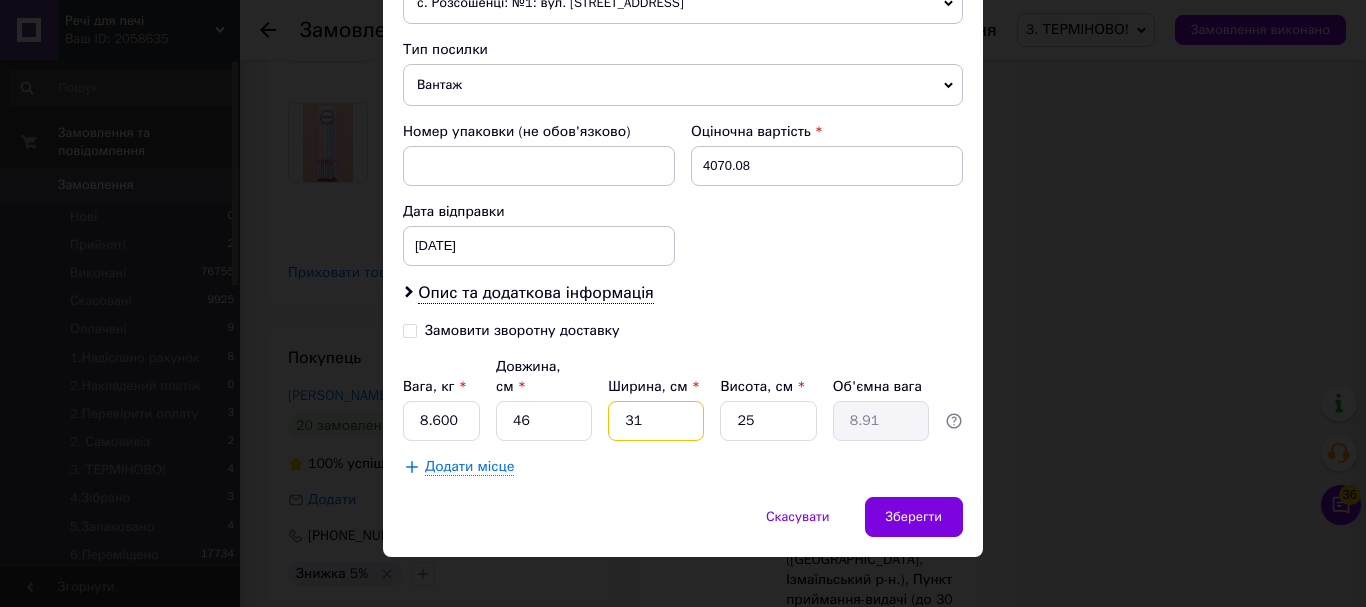 type on "31" 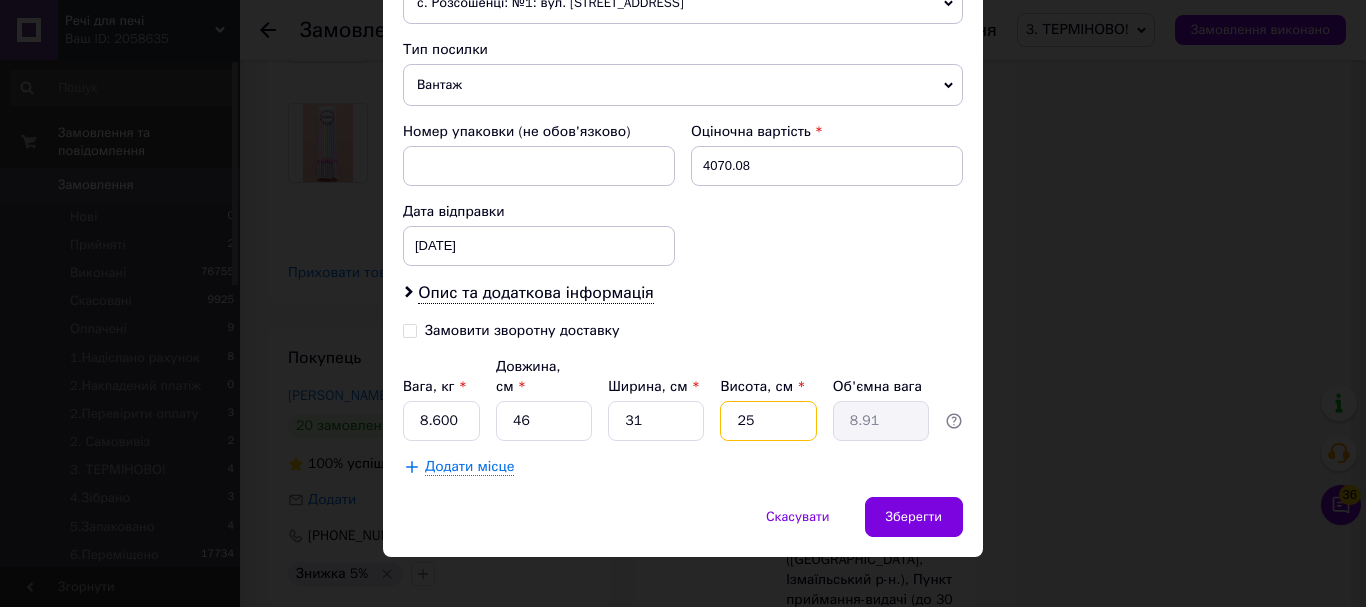 type on "1" 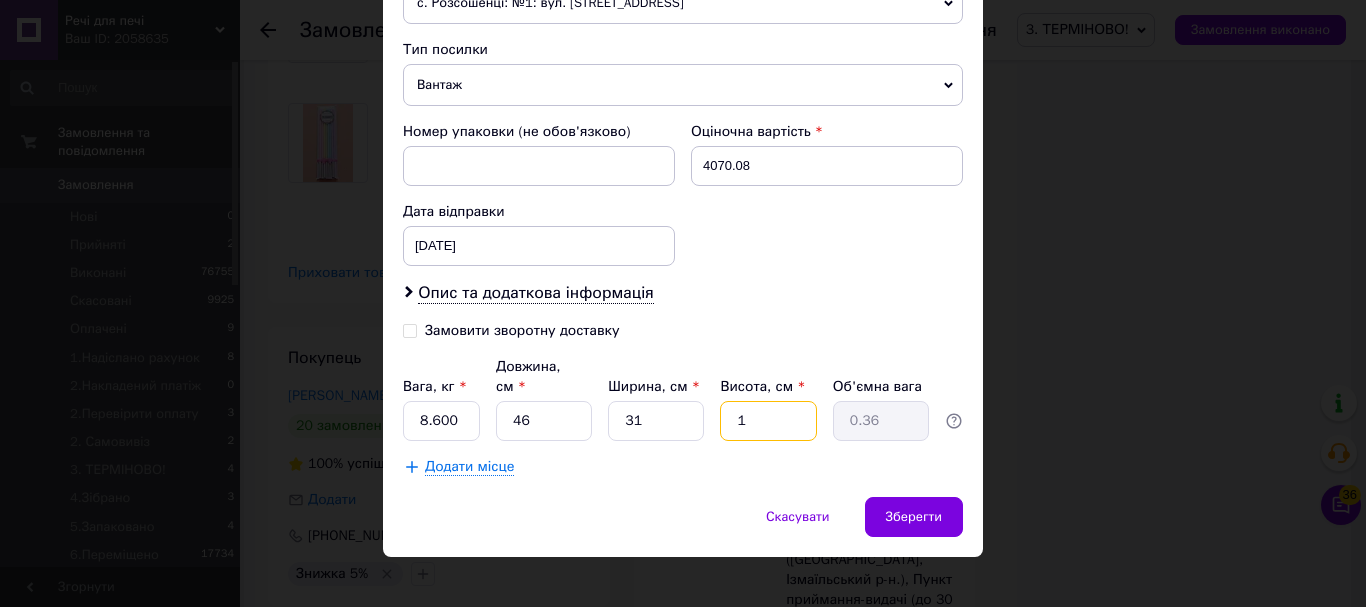 type on "12" 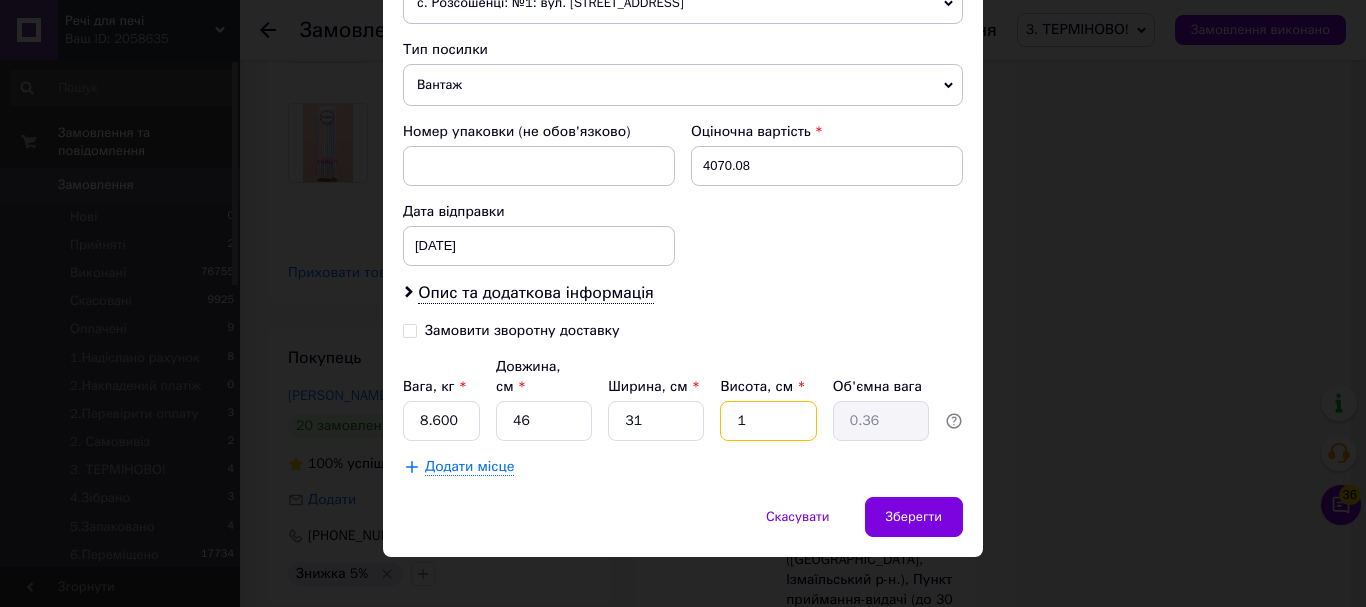 type on "4.28" 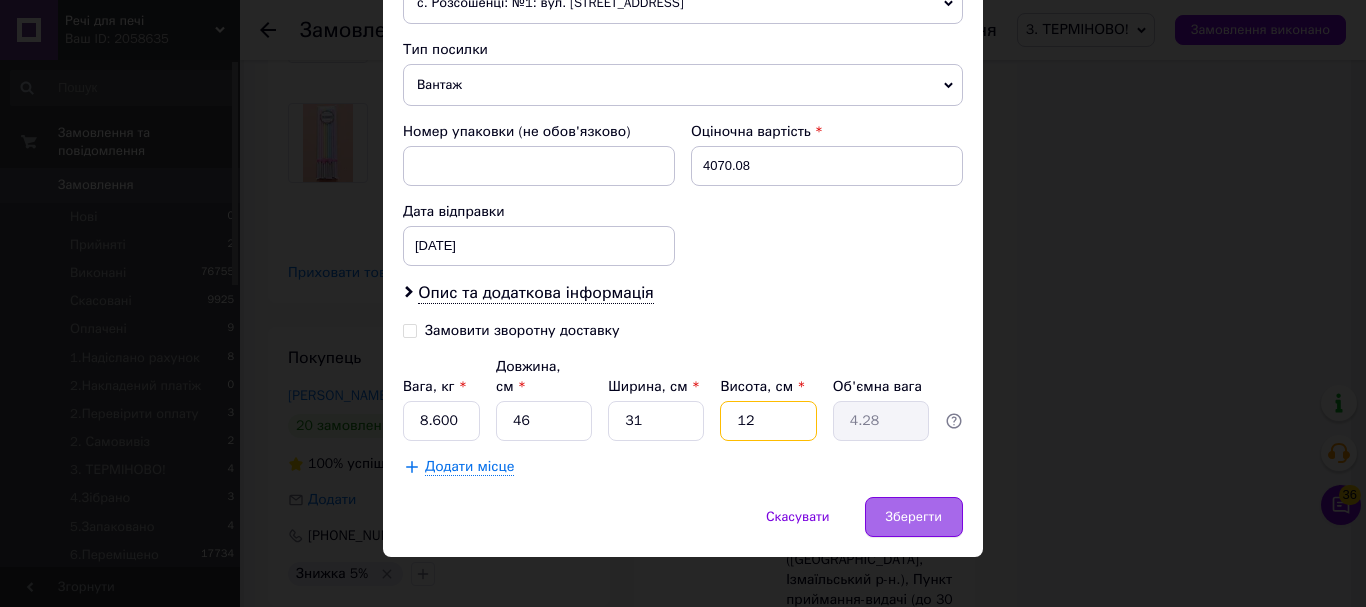 type on "12" 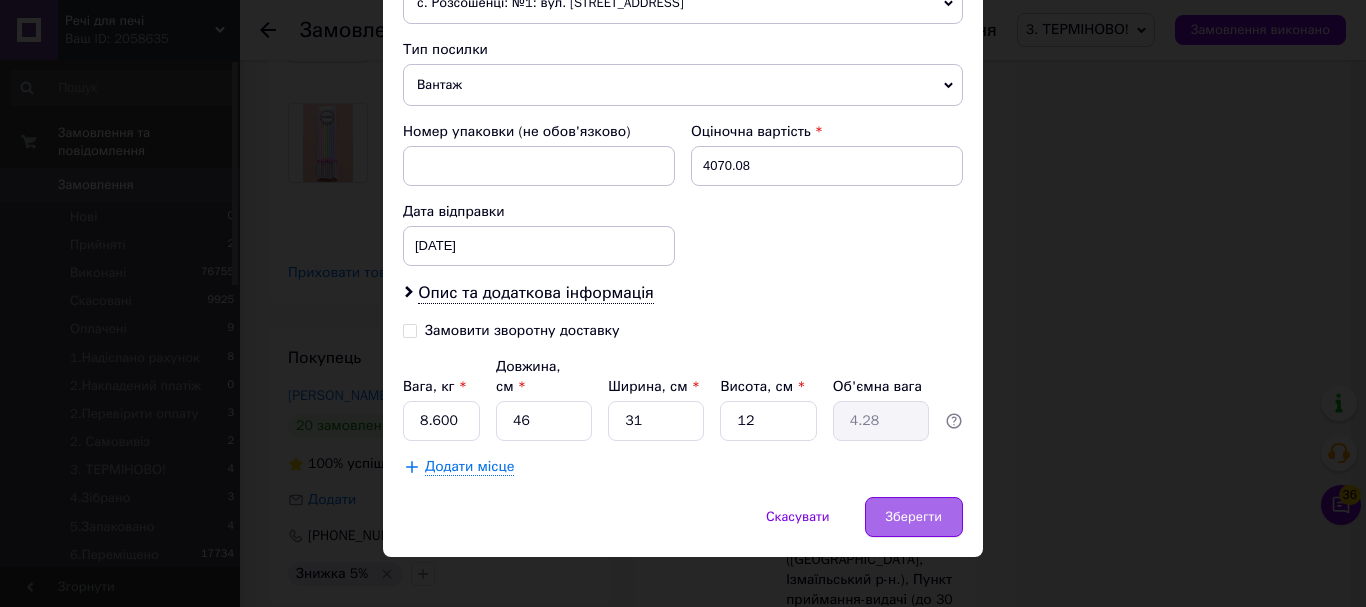 click on "Зберегти" at bounding box center [914, 517] 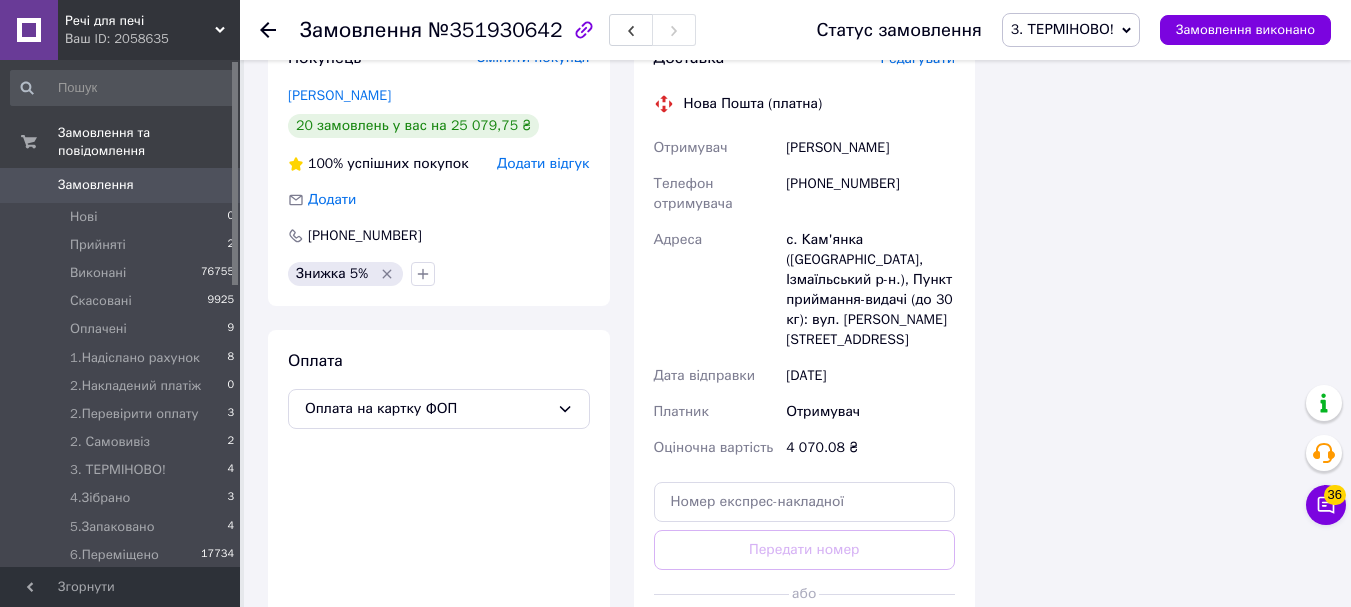 click on "Згенерувати ЕН" at bounding box center [805, 639] 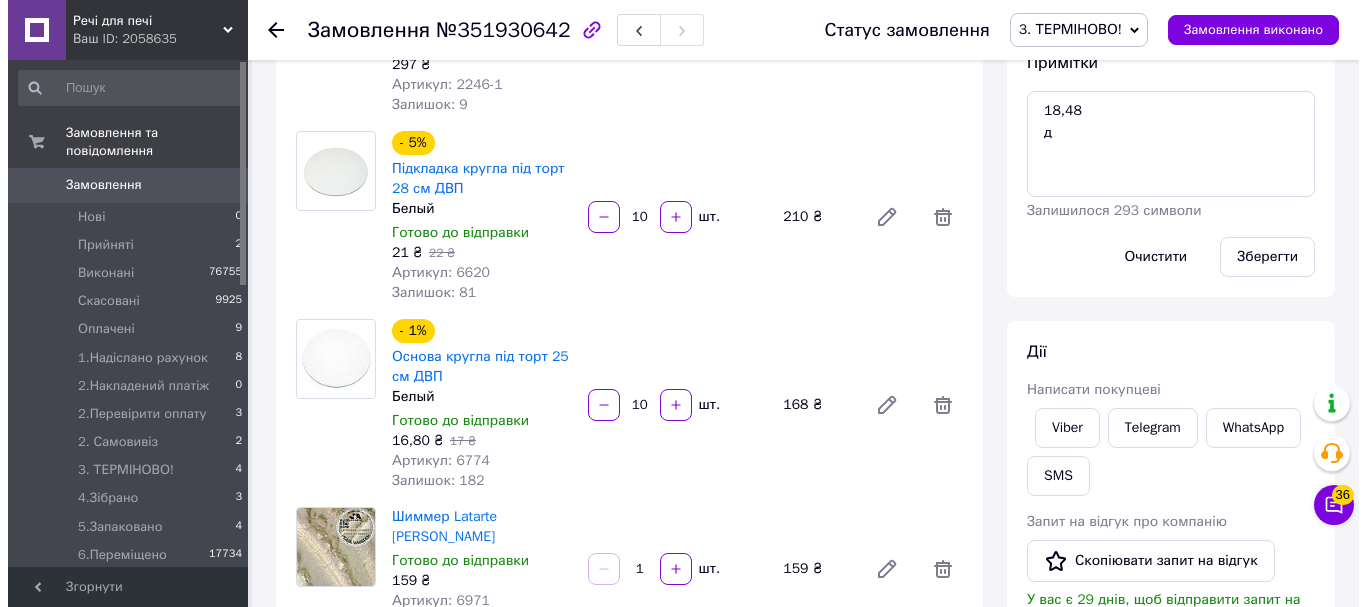 scroll, scrollTop: 500, scrollLeft: 0, axis: vertical 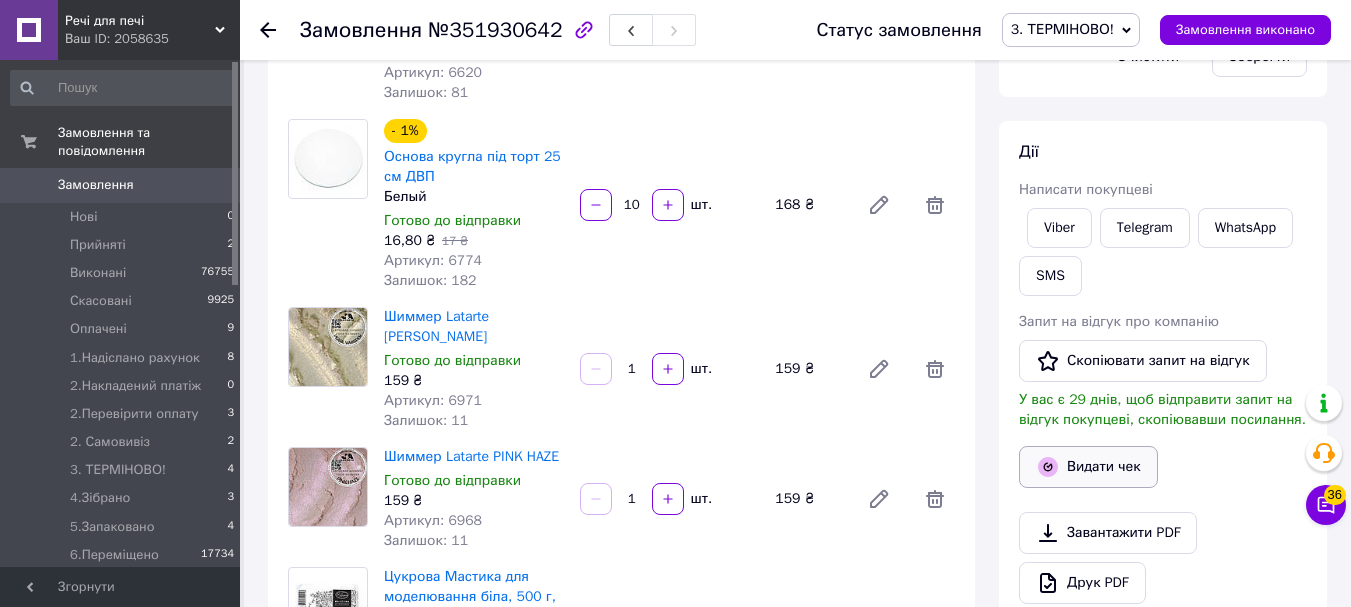 click on "Видати чек" at bounding box center (1088, 467) 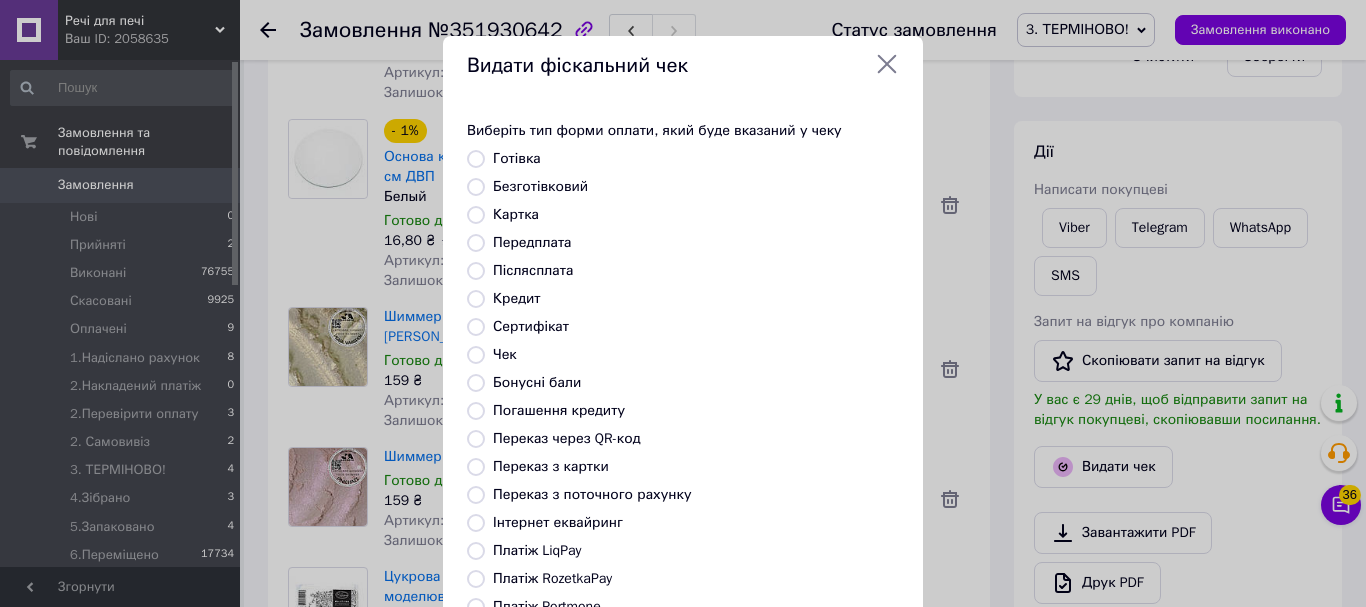 click on "Безготівковий" at bounding box center (476, 187) 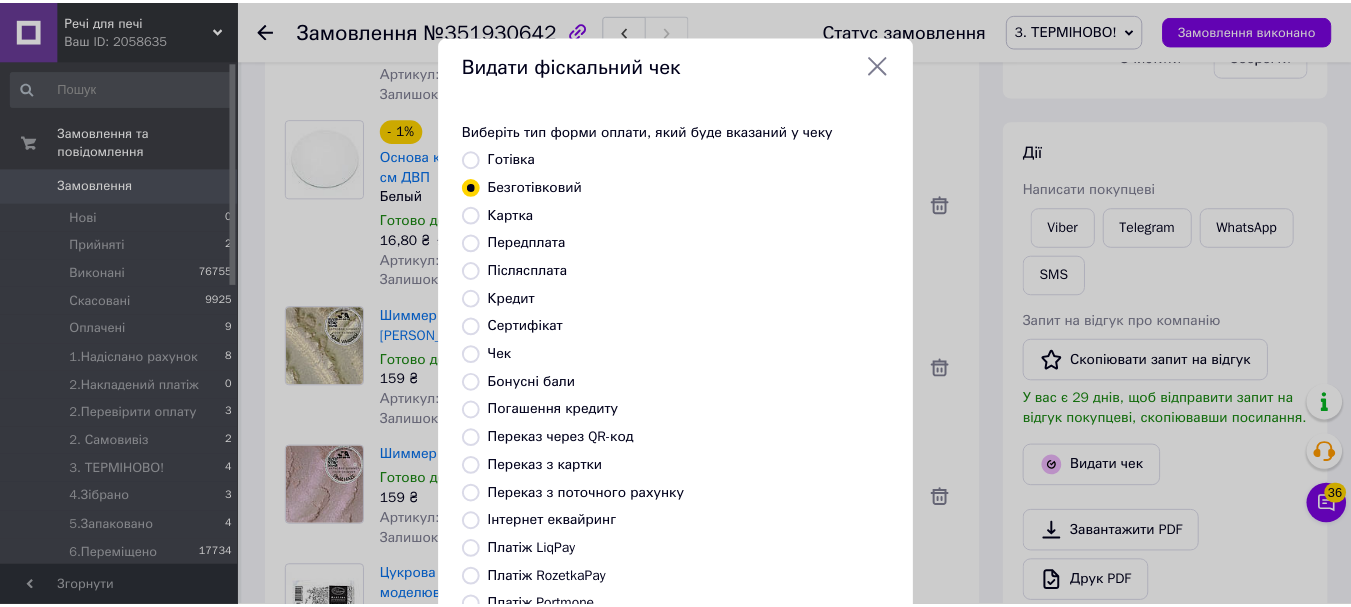 scroll, scrollTop: 252, scrollLeft: 0, axis: vertical 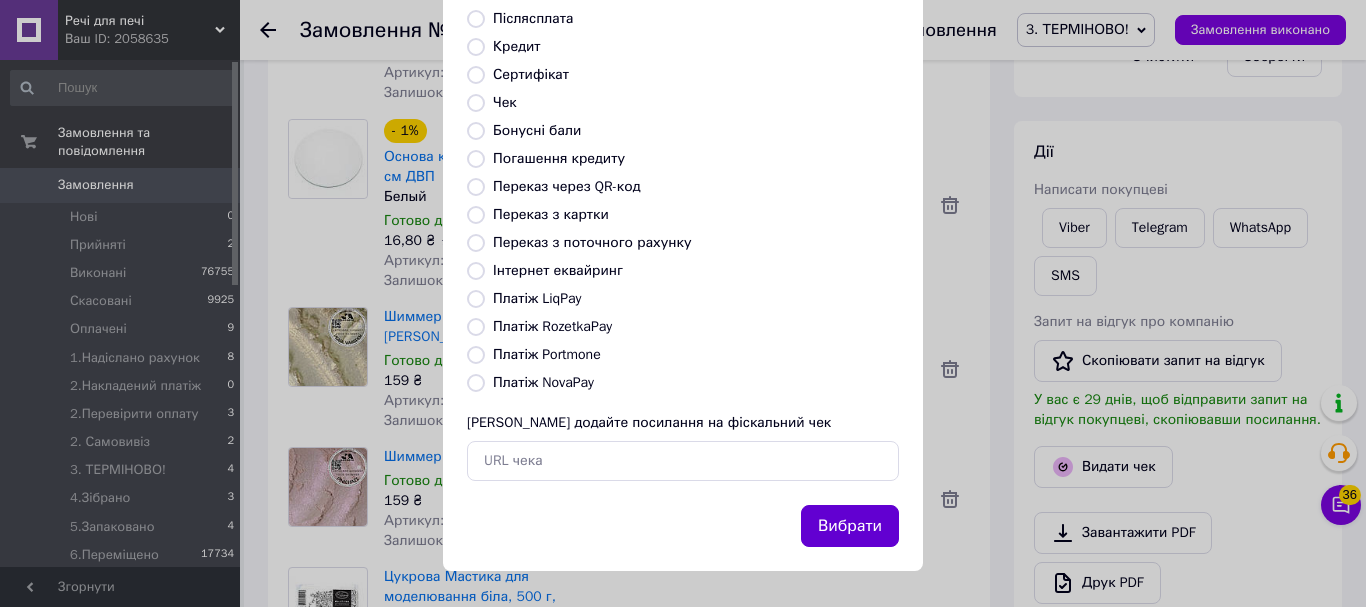 click on "Вибрати" at bounding box center [850, 526] 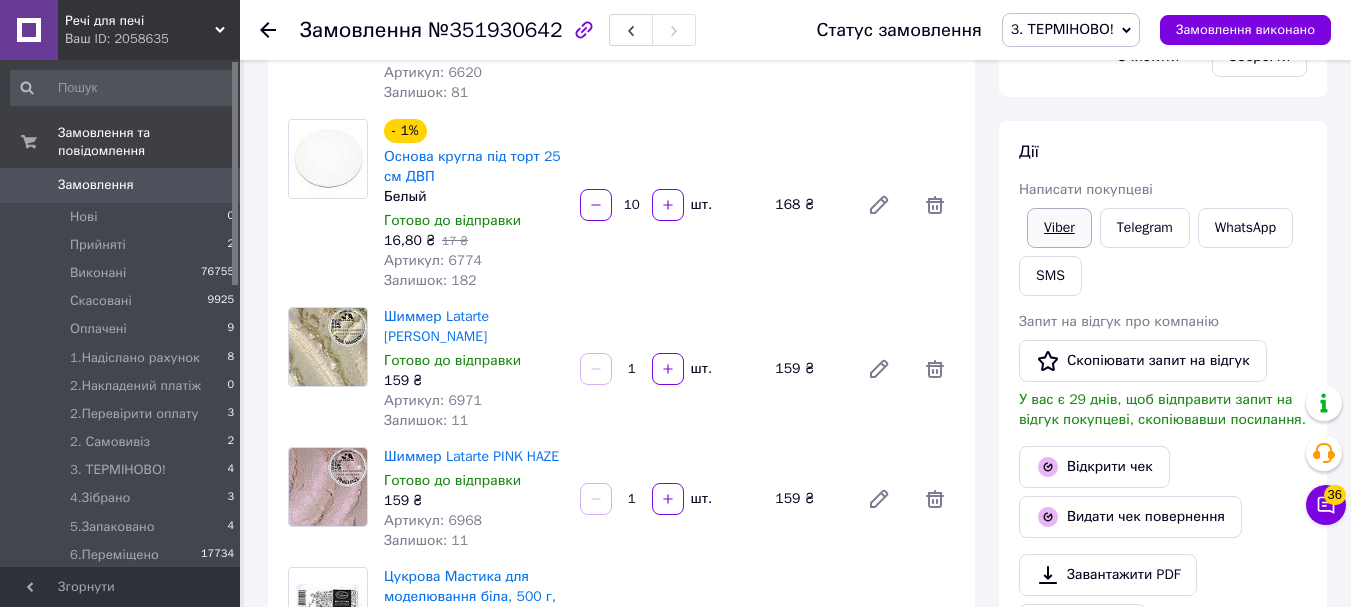 click on "Viber" at bounding box center [1059, 228] 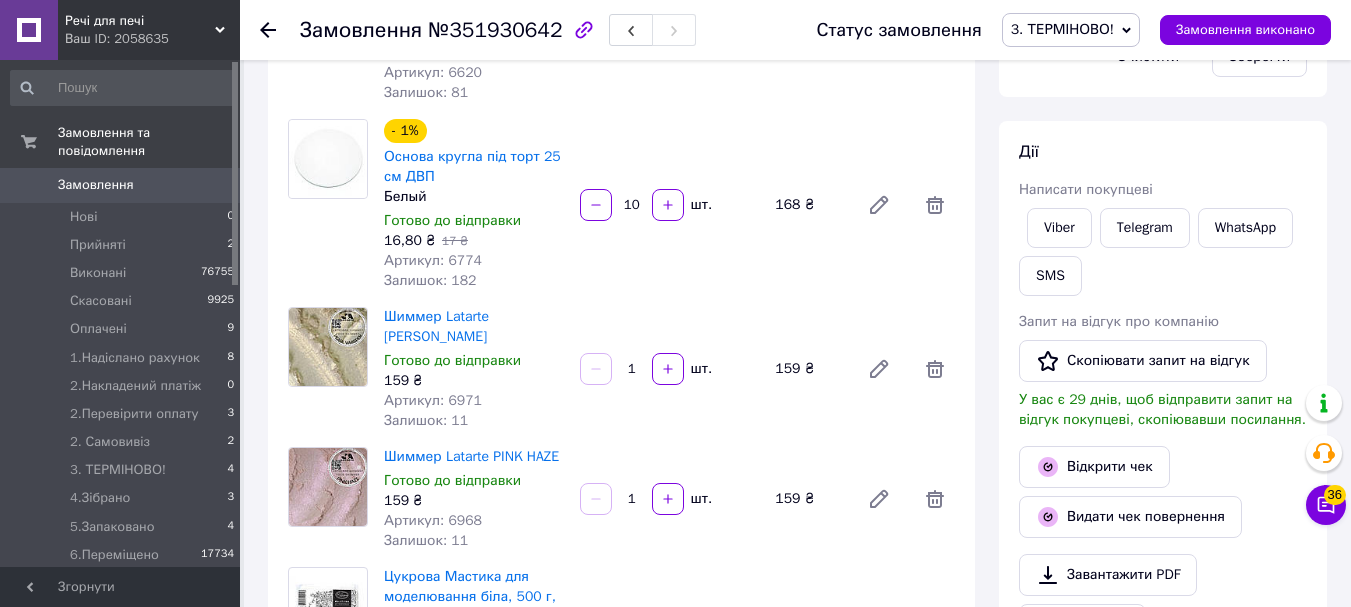 click on "Дії Написати покупцеві Viber Telegram WhatsApp SMS Запит на відгук про компанію   Скопіювати запит на відгук У вас є 29 днів, щоб відправити запит на відгук покупцеві, скопіювавши посилання.   Відкрити чек   Видати чек повернення   Завантажити PDF   Друк PDF   Дублювати замовлення" at bounding box center [1163, 418] 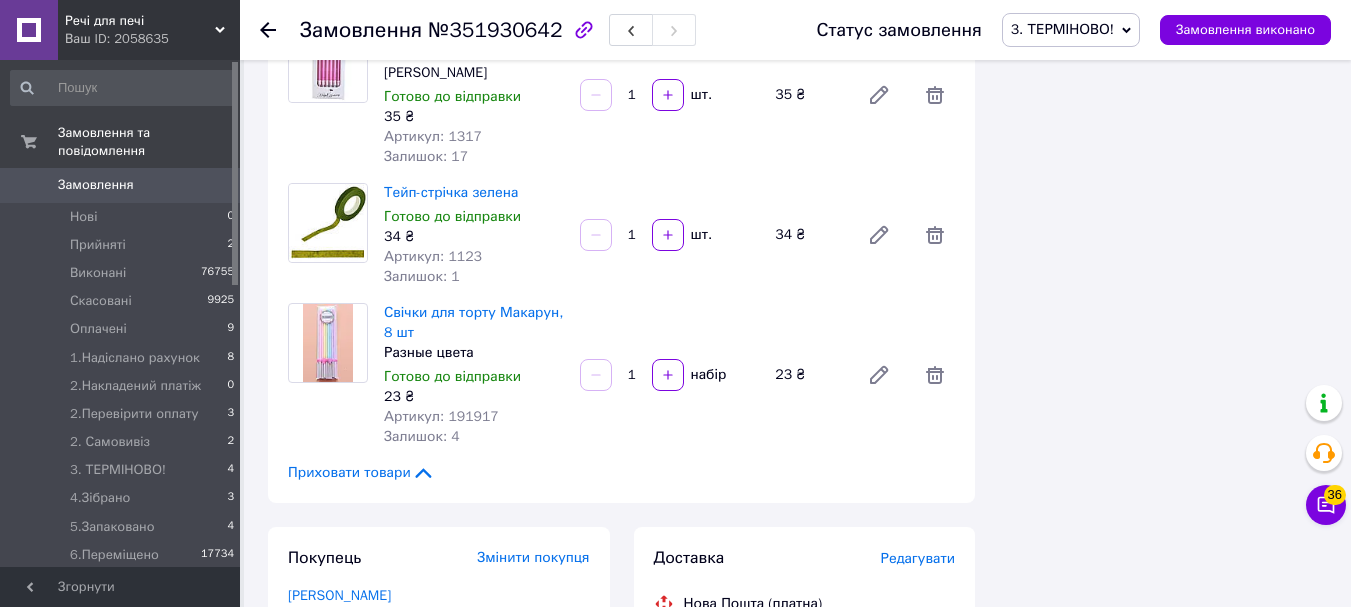 scroll, scrollTop: 7400, scrollLeft: 0, axis: vertical 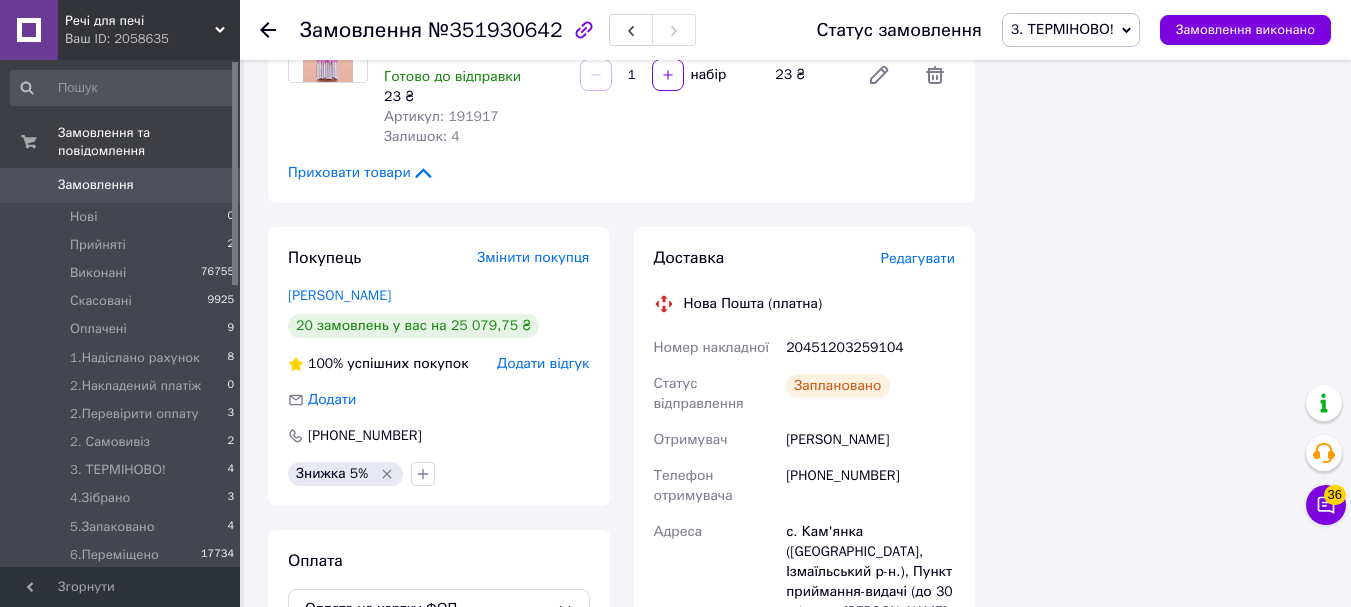 click on "20451203259104" at bounding box center [870, 348] 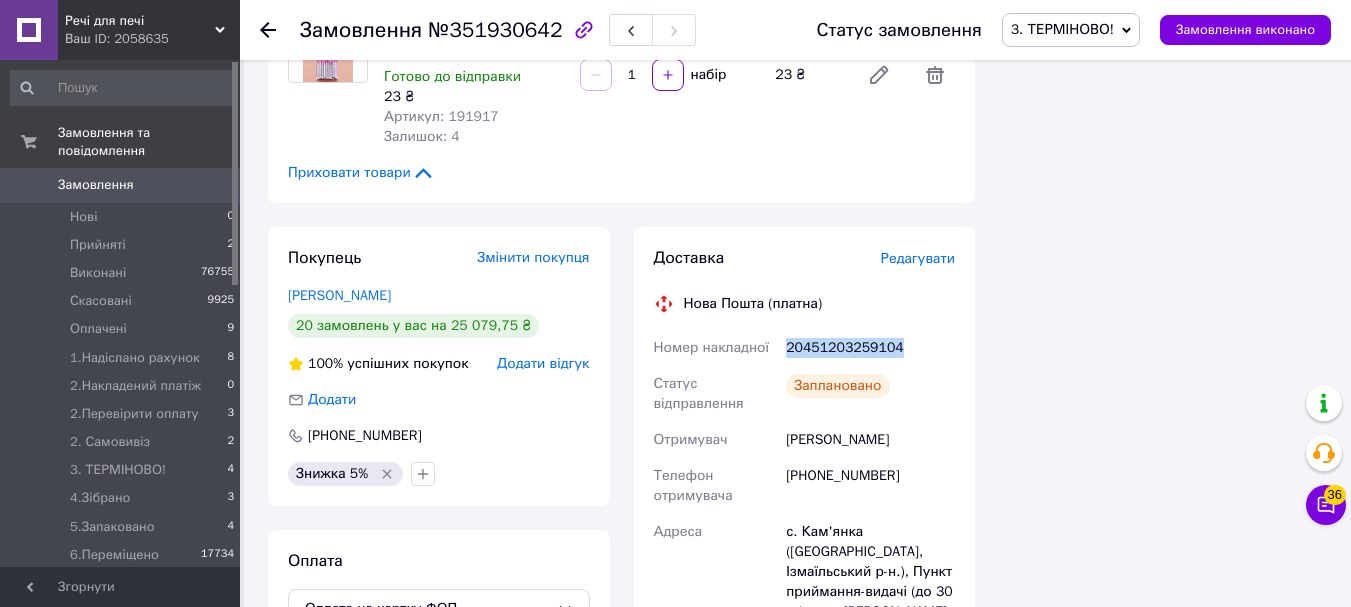 click on "20451203259104" at bounding box center (870, 348) 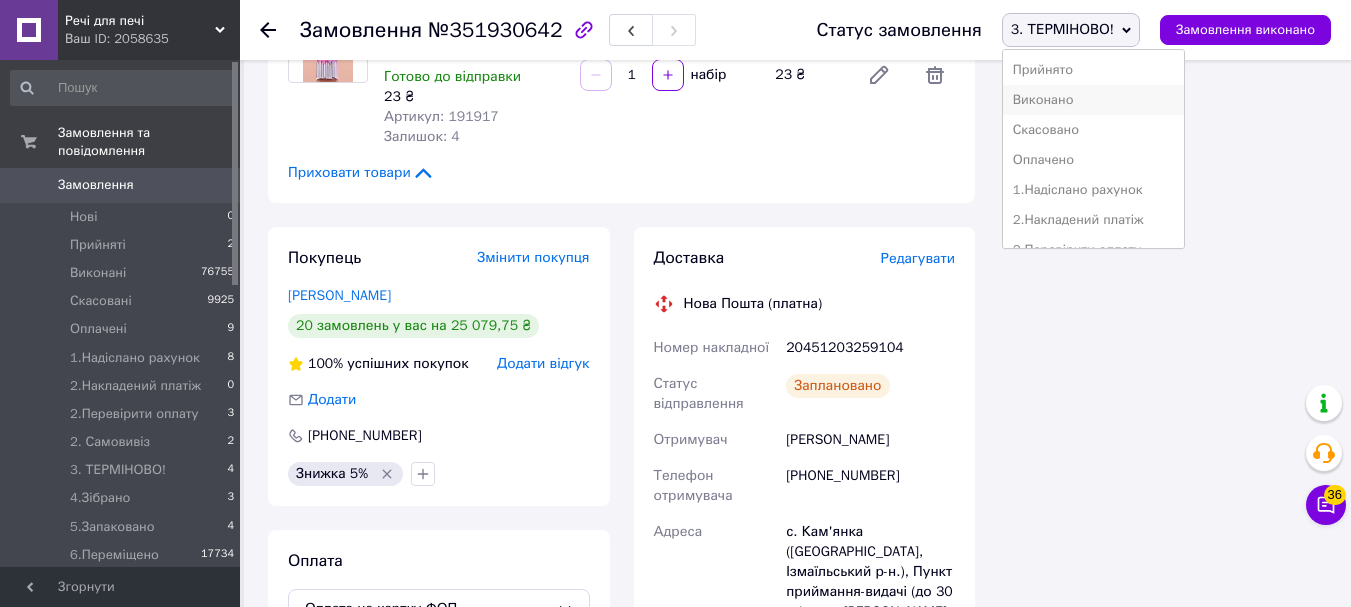 click on "Виконано" at bounding box center [1093, 100] 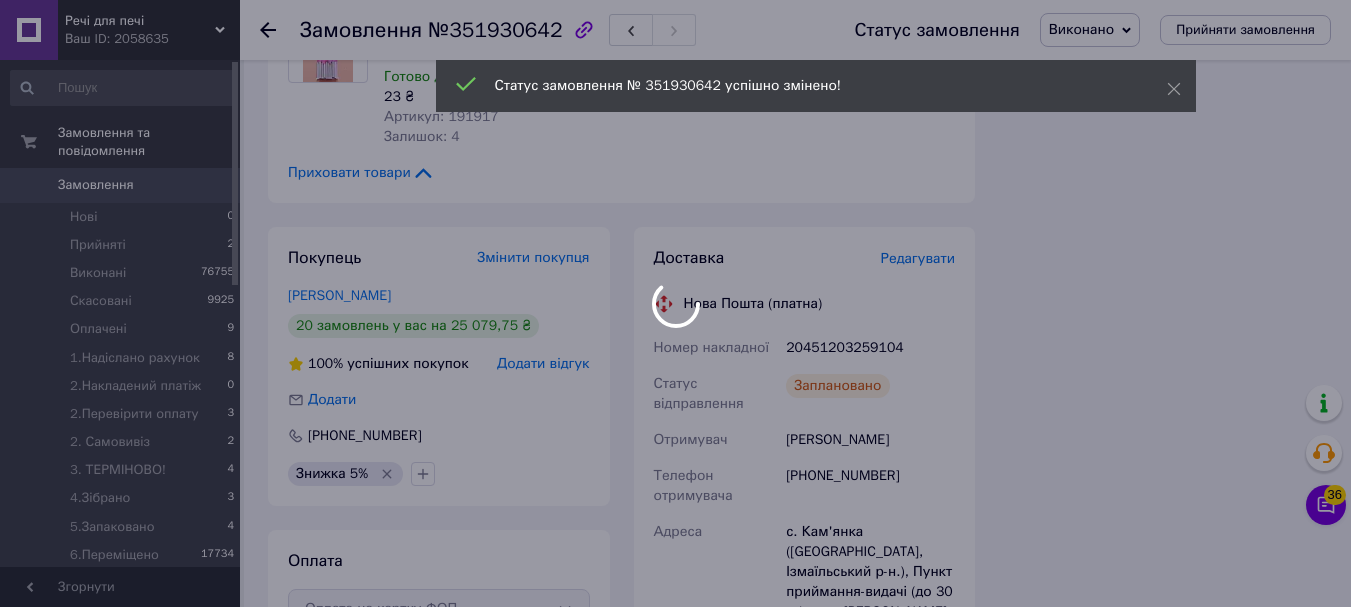 scroll, scrollTop: 20, scrollLeft: 0, axis: vertical 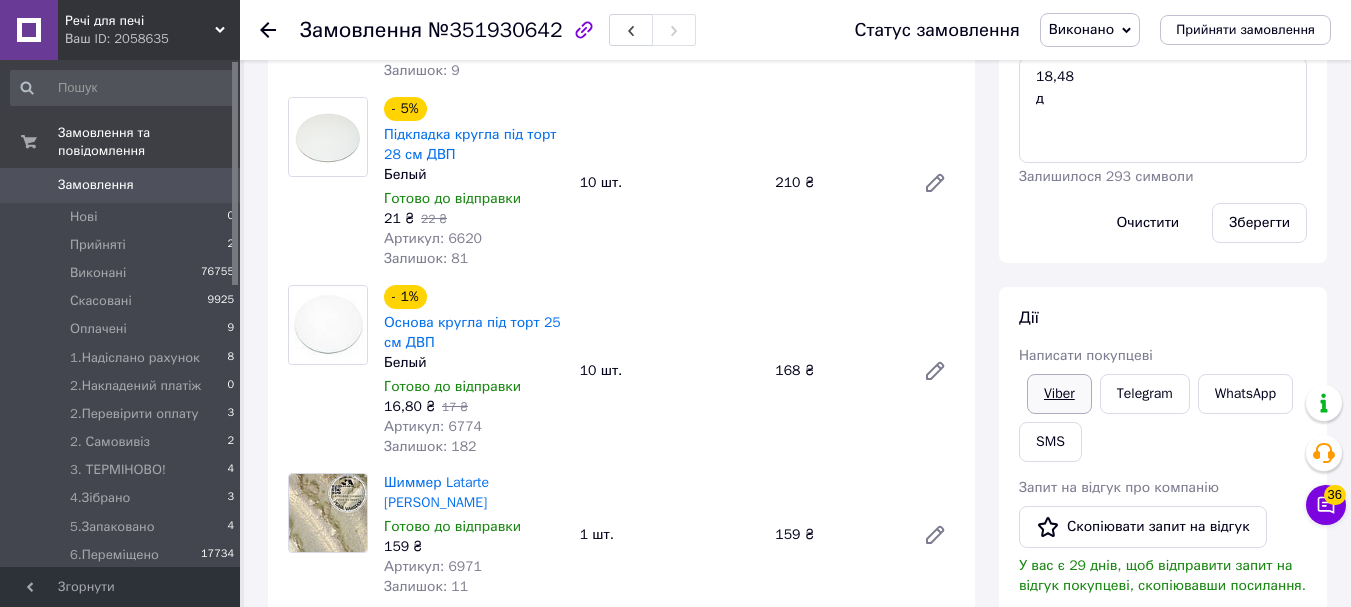 click on "Viber" at bounding box center [1059, 394] 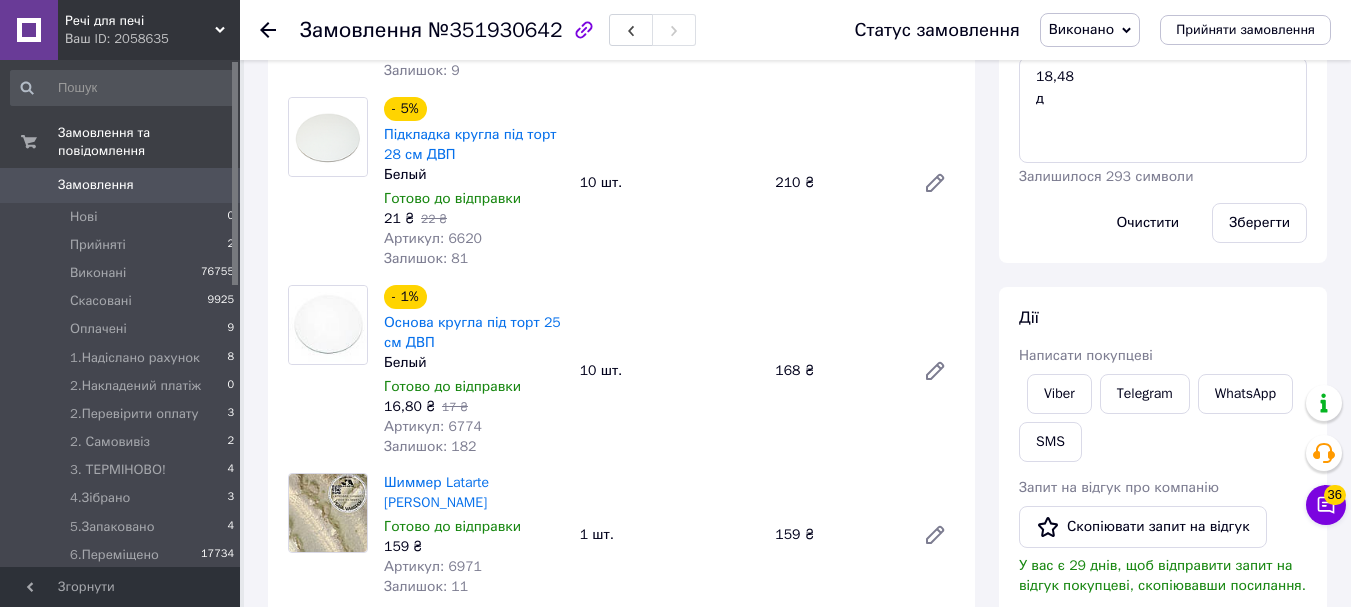 click 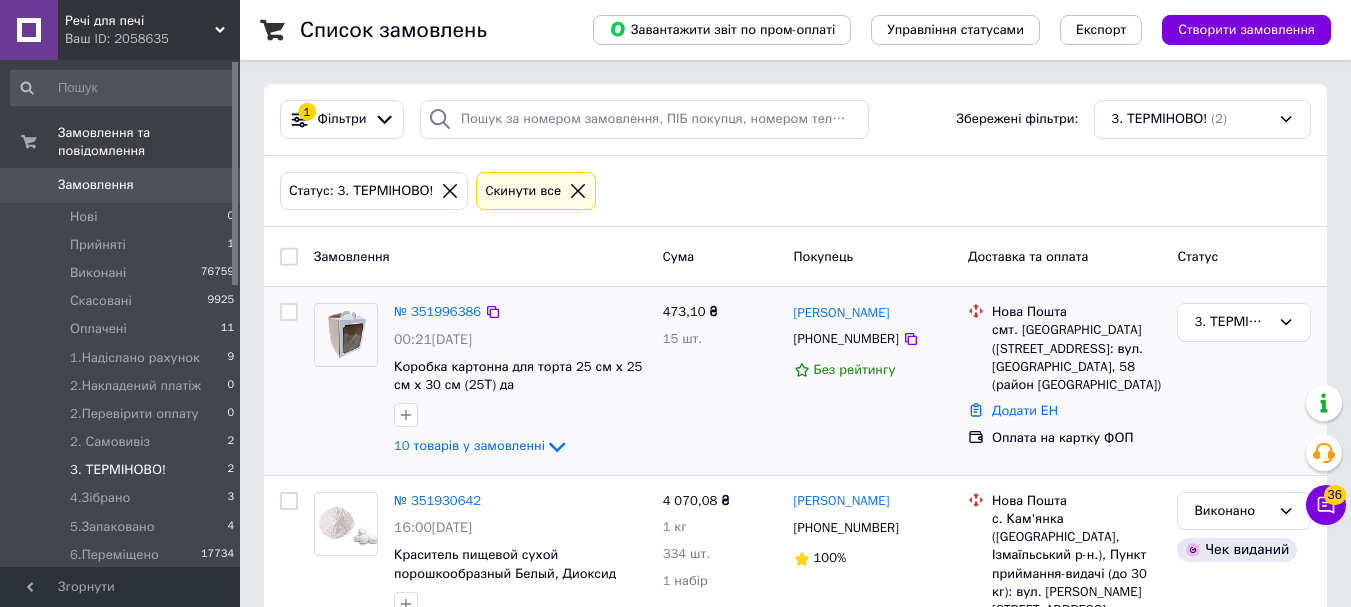 scroll, scrollTop: 97, scrollLeft: 0, axis: vertical 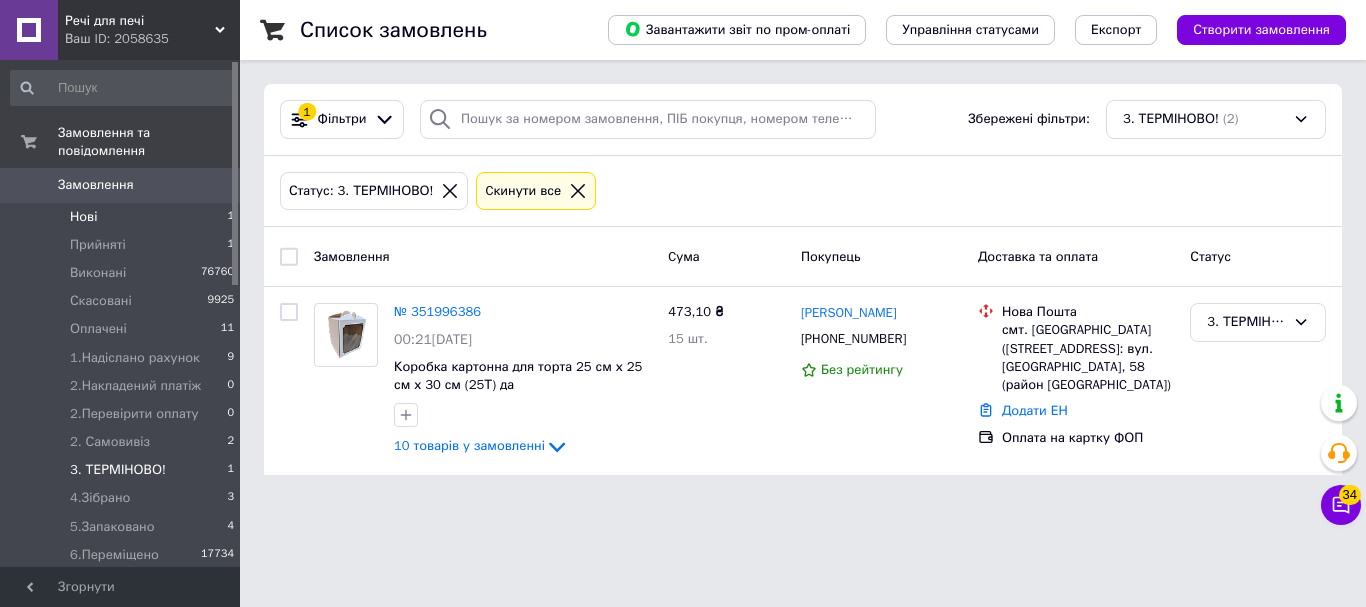 click on "Нові 1" at bounding box center [123, 217] 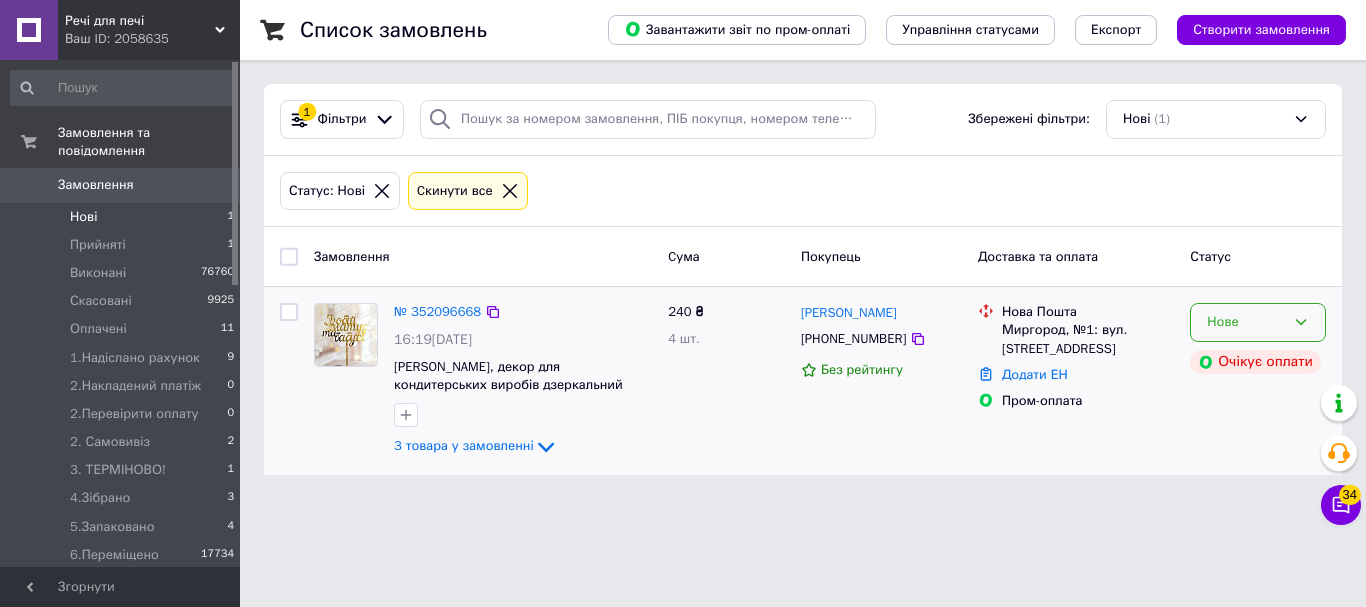 click on "Нове" at bounding box center [1258, 322] 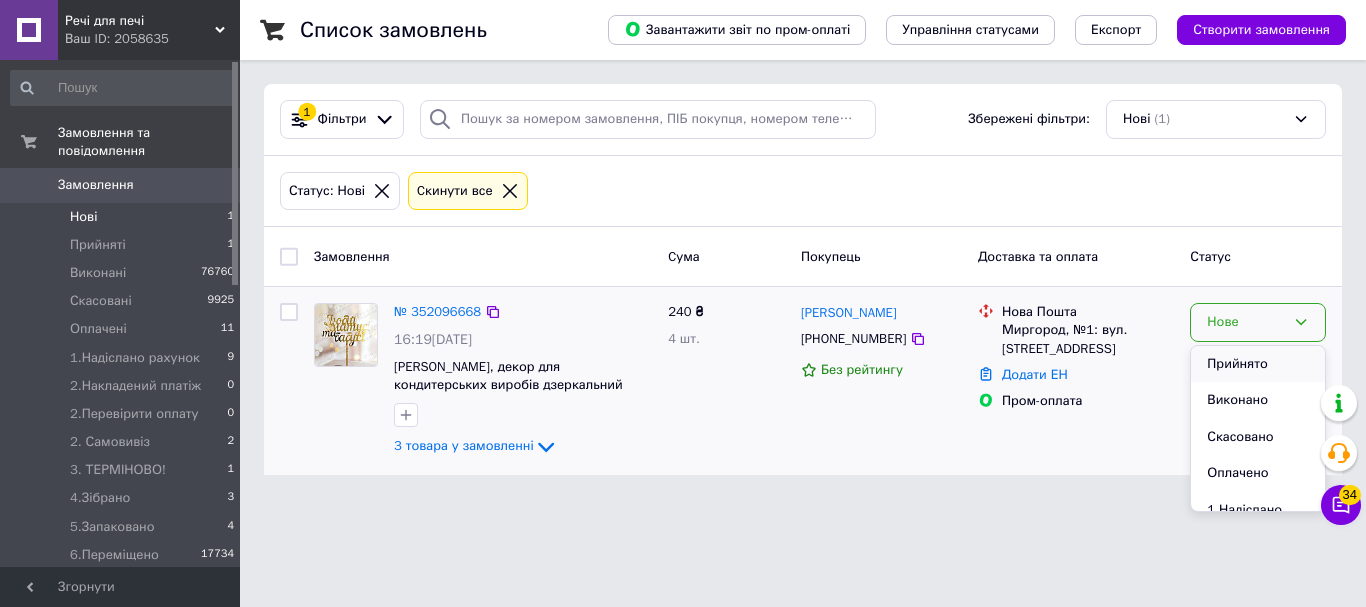 click on "Прийнято" at bounding box center (1258, 364) 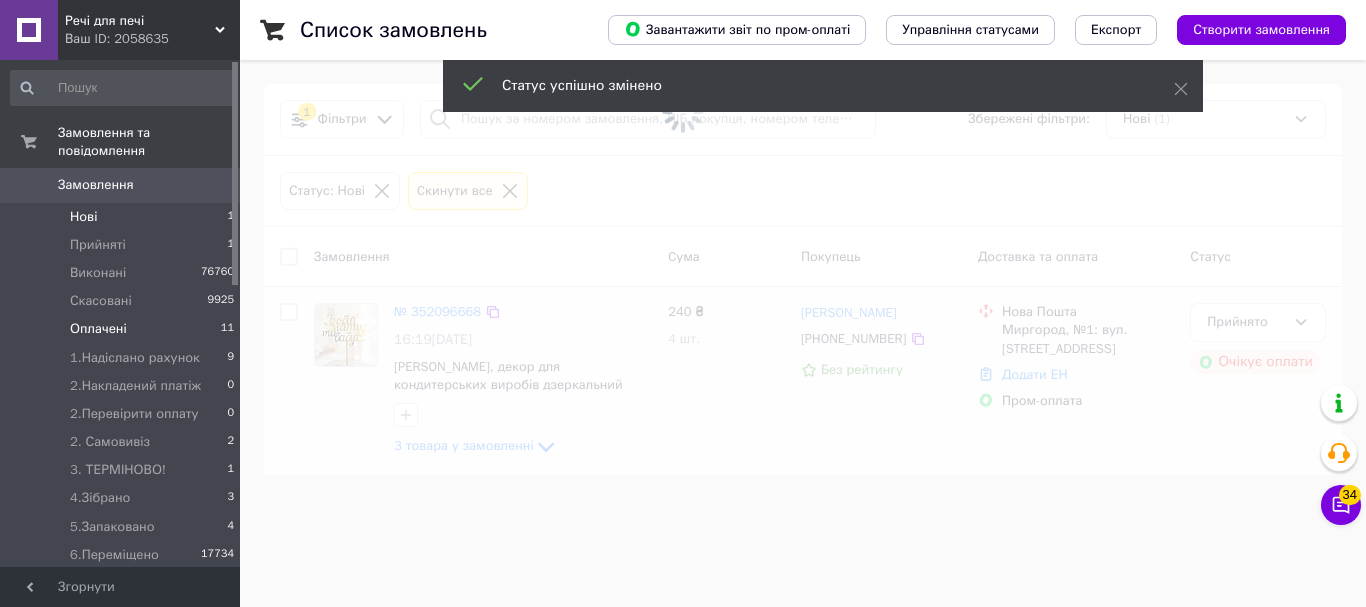 click on "Оплачені" at bounding box center (98, 329) 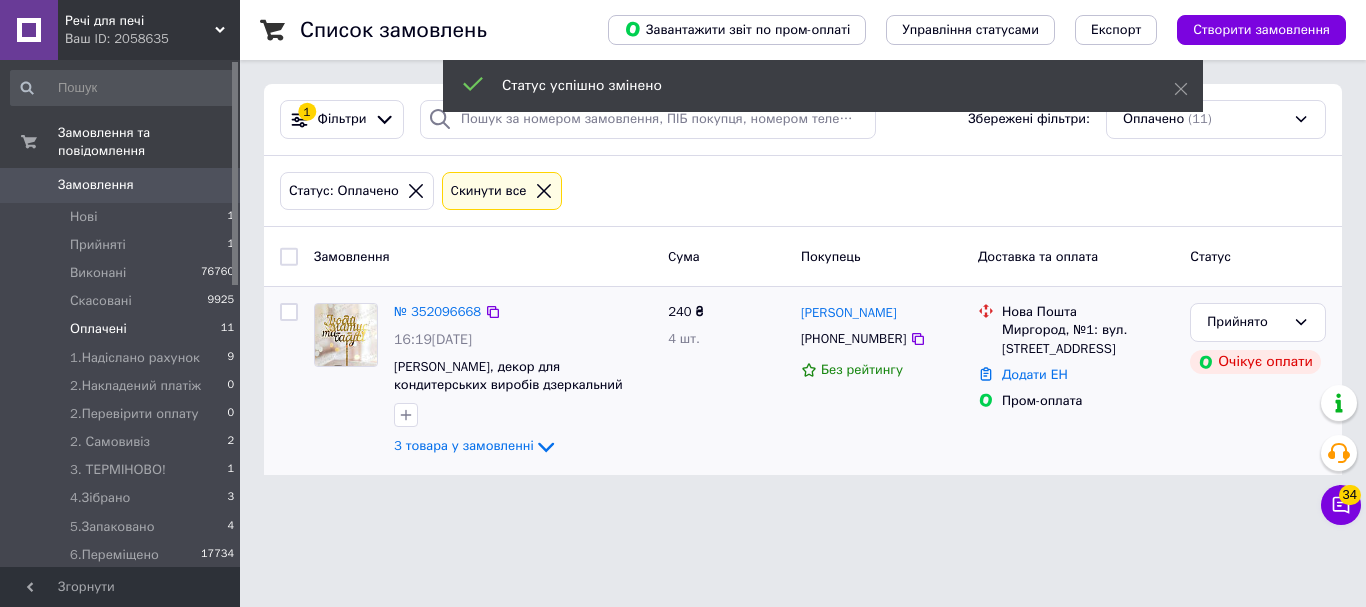click on "Оплачені" at bounding box center (98, 329) 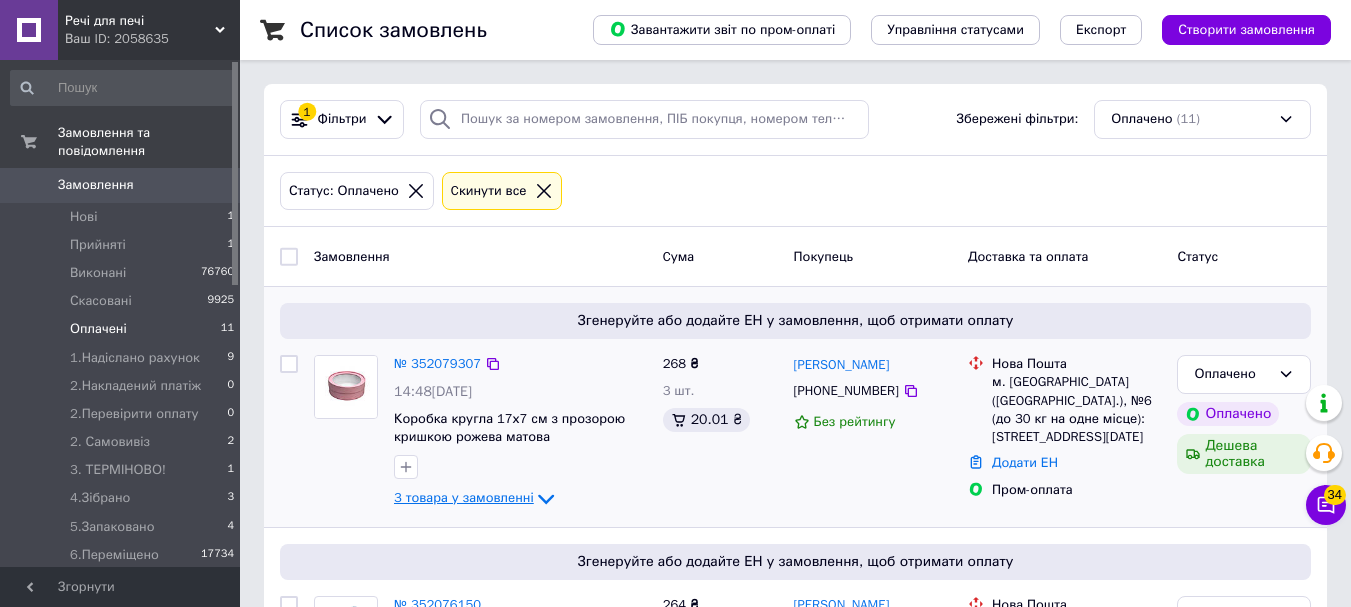 click on "3 товара у замовленні" at bounding box center [464, 498] 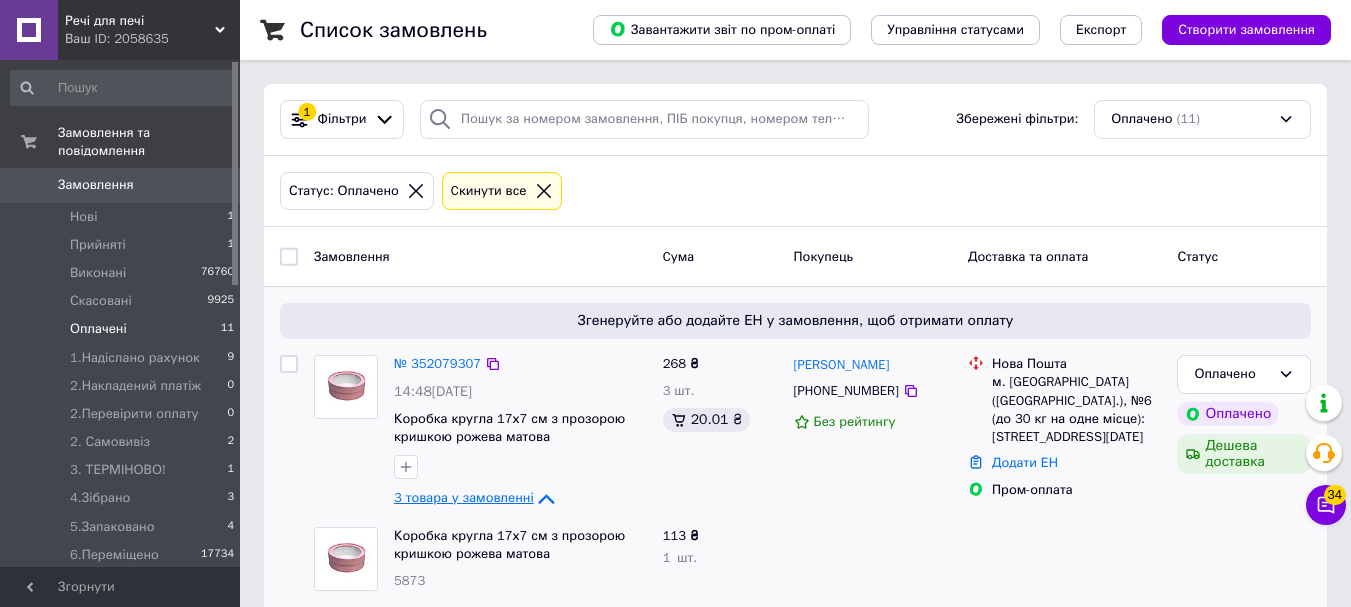 scroll, scrollTop: 200, scrollLeft: 0, axis: vertical 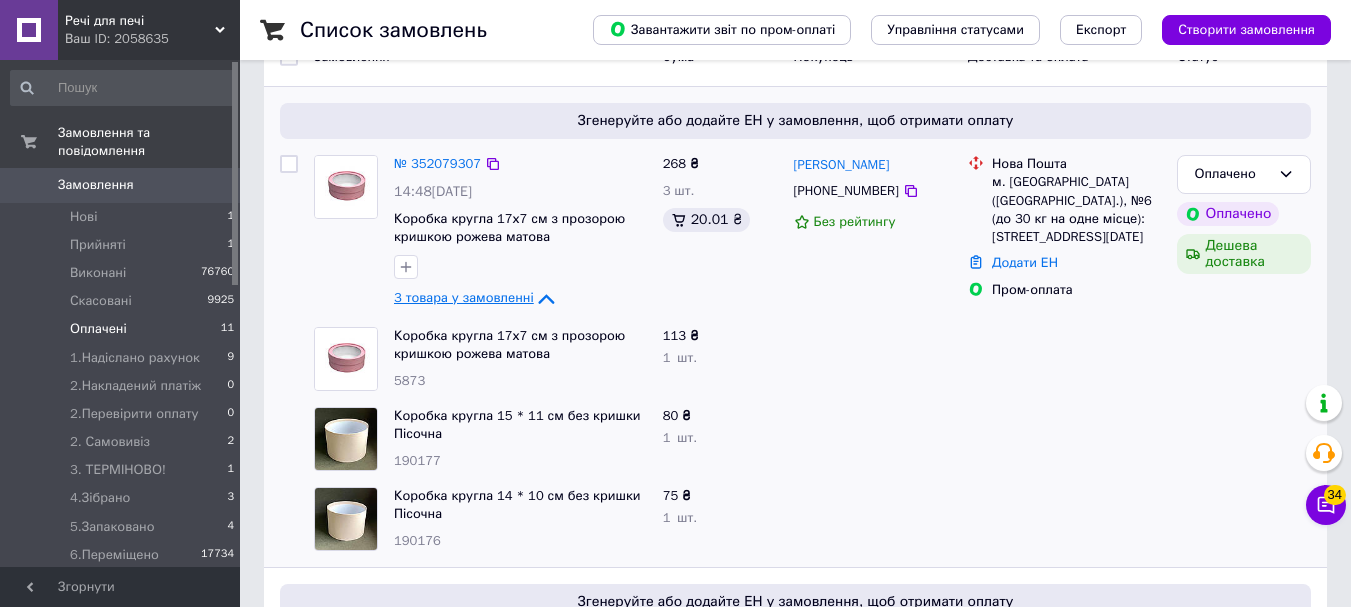 click on "3 товара у замовленні" at bounding box center [464, 298] 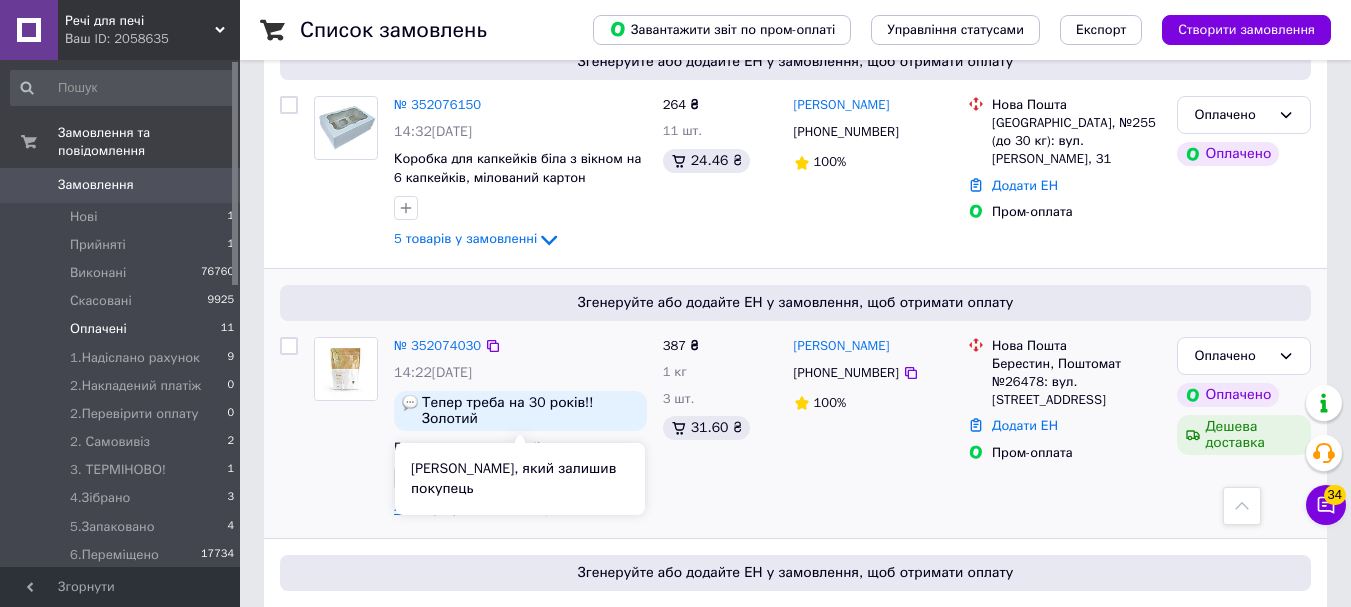 scroll, scrollTop: 600, scrollLeft: 0, axis: vertical 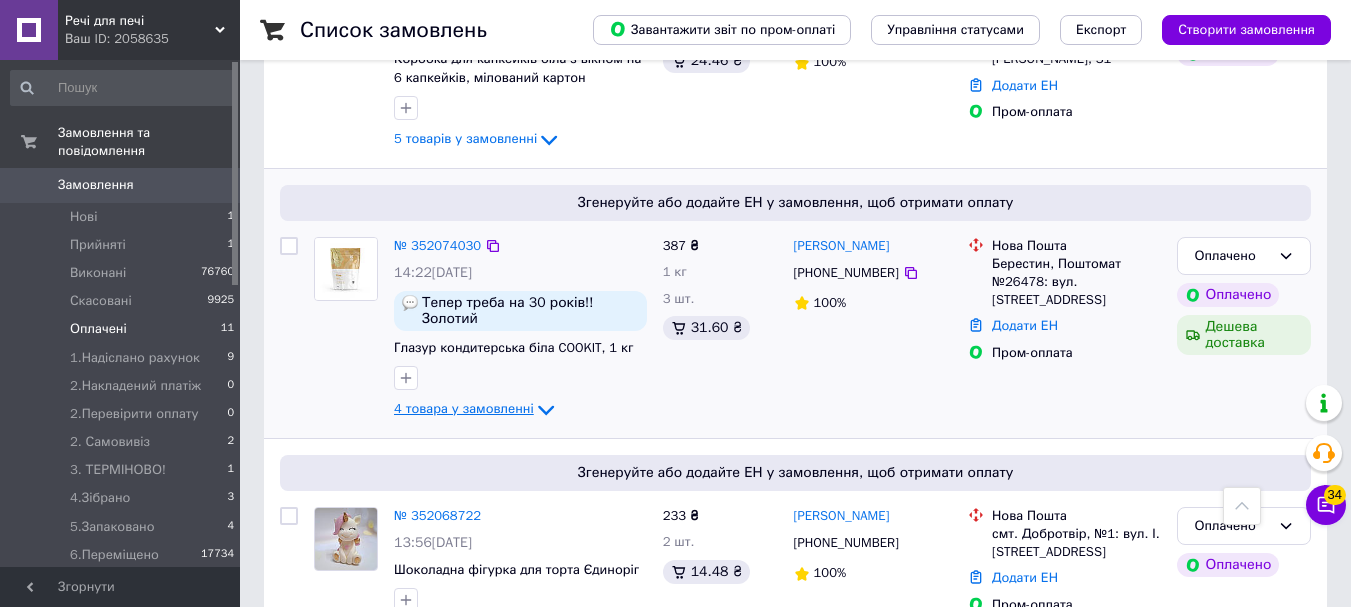 click on "4 товара у замовленні" at bounding box center [464, 408] 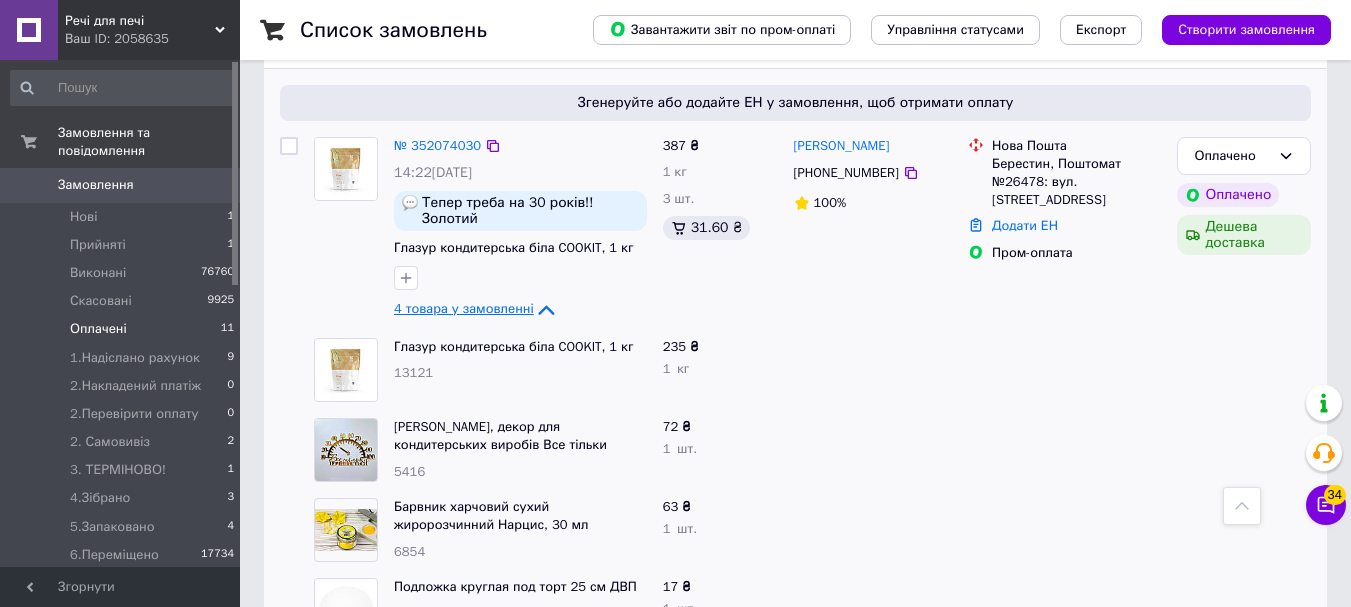 click on "4 товара у замовленні" at bounding box center (464, 308) 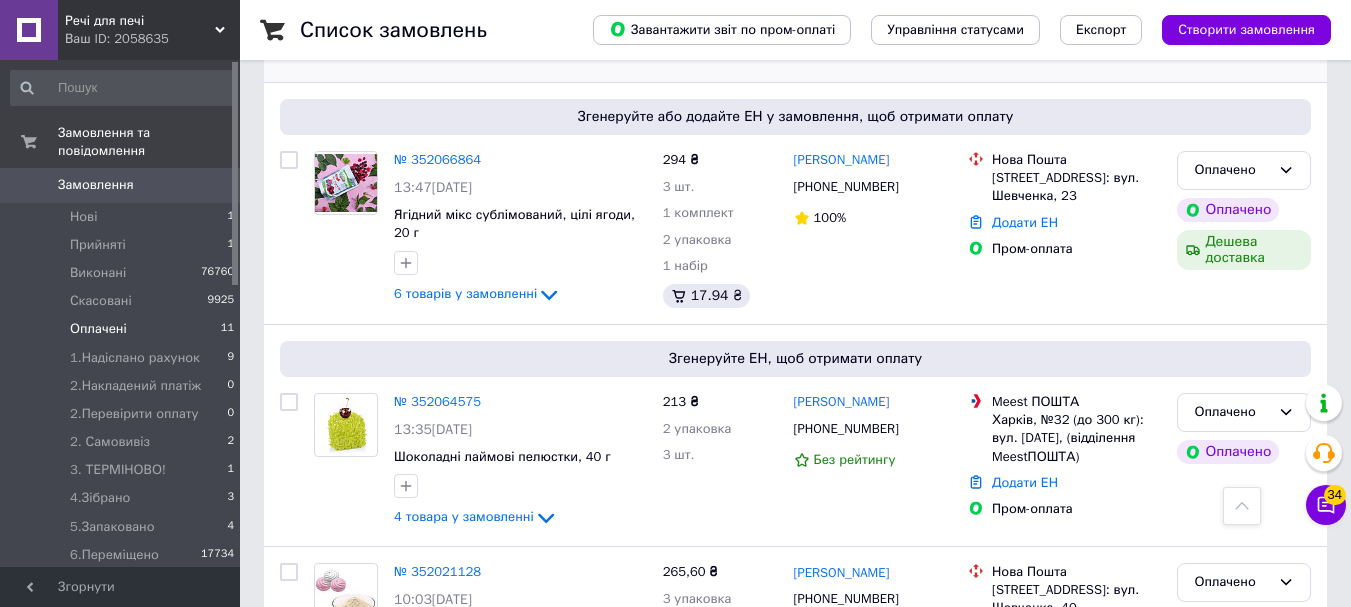 scroll, scrollTop: 1600, scrollLeft: 0, axis: vertical 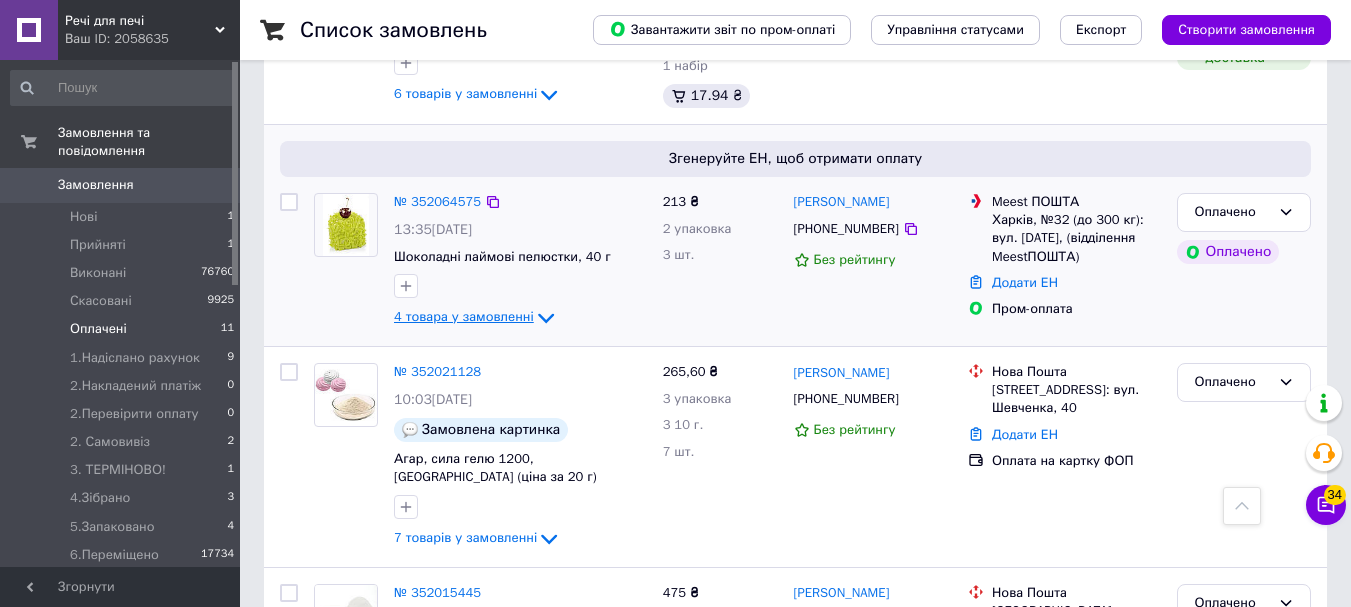 click on "4 товара у замовленні" at bounding box center (464, 317) 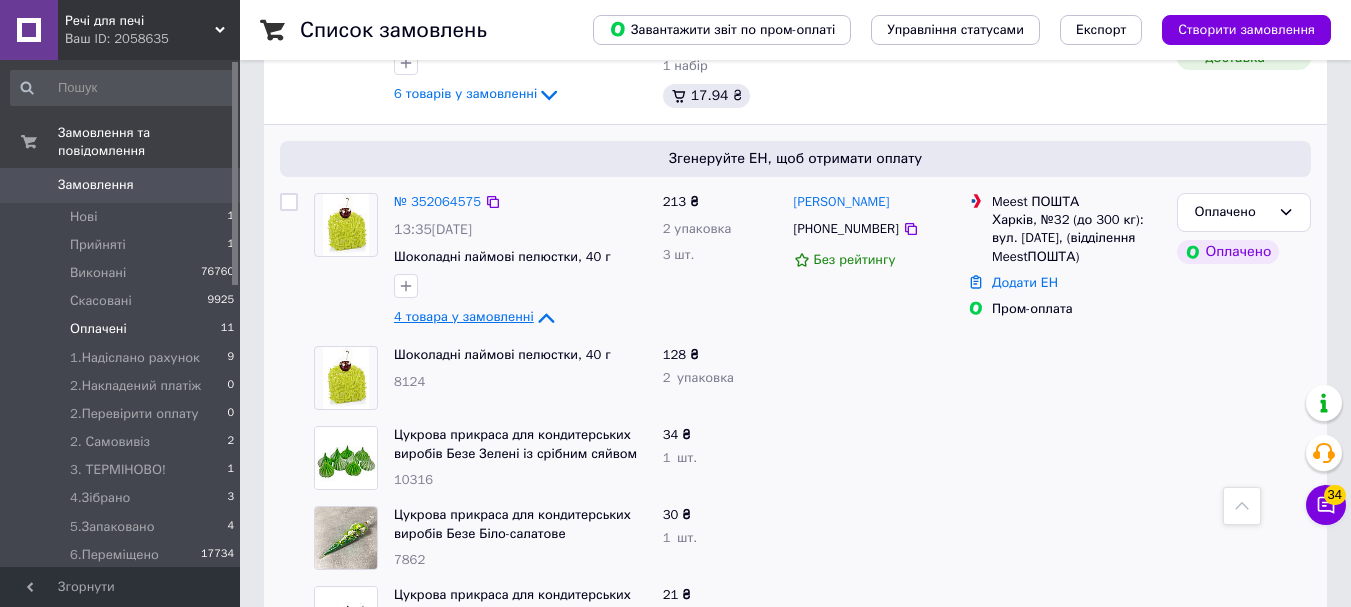 click on "4 товара у замовленні" at bounding box center (464, 317) 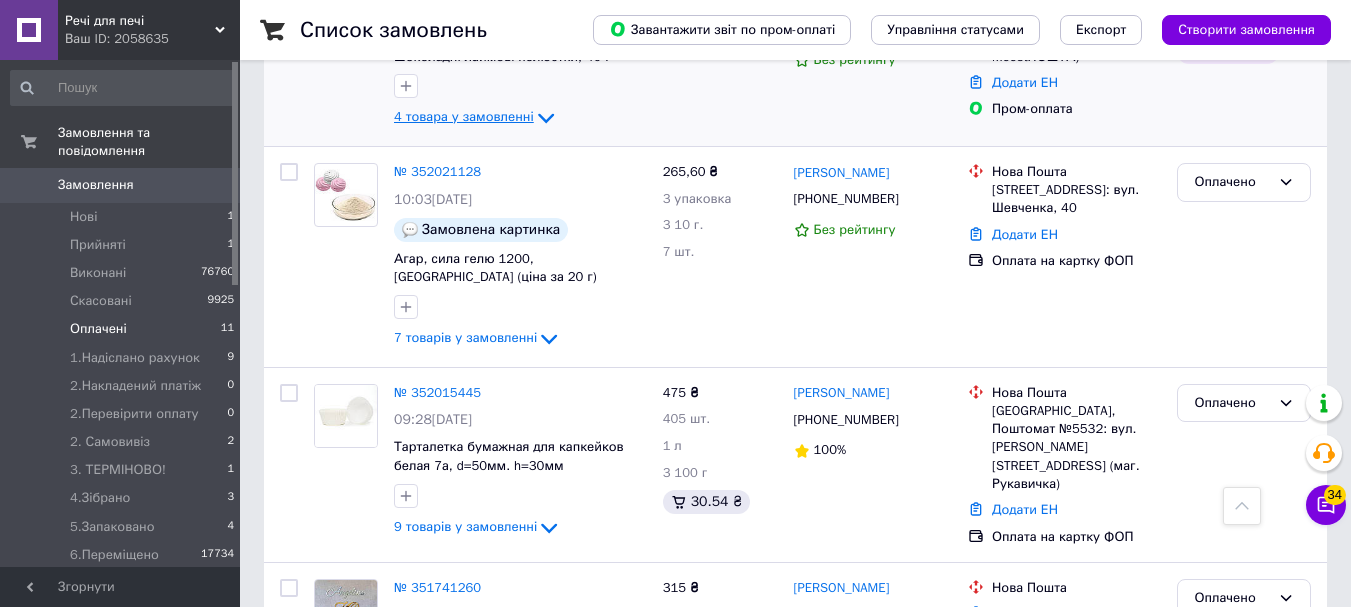 scroll, scrollTop: 2086, scrollLeft: 0, axis: vertical 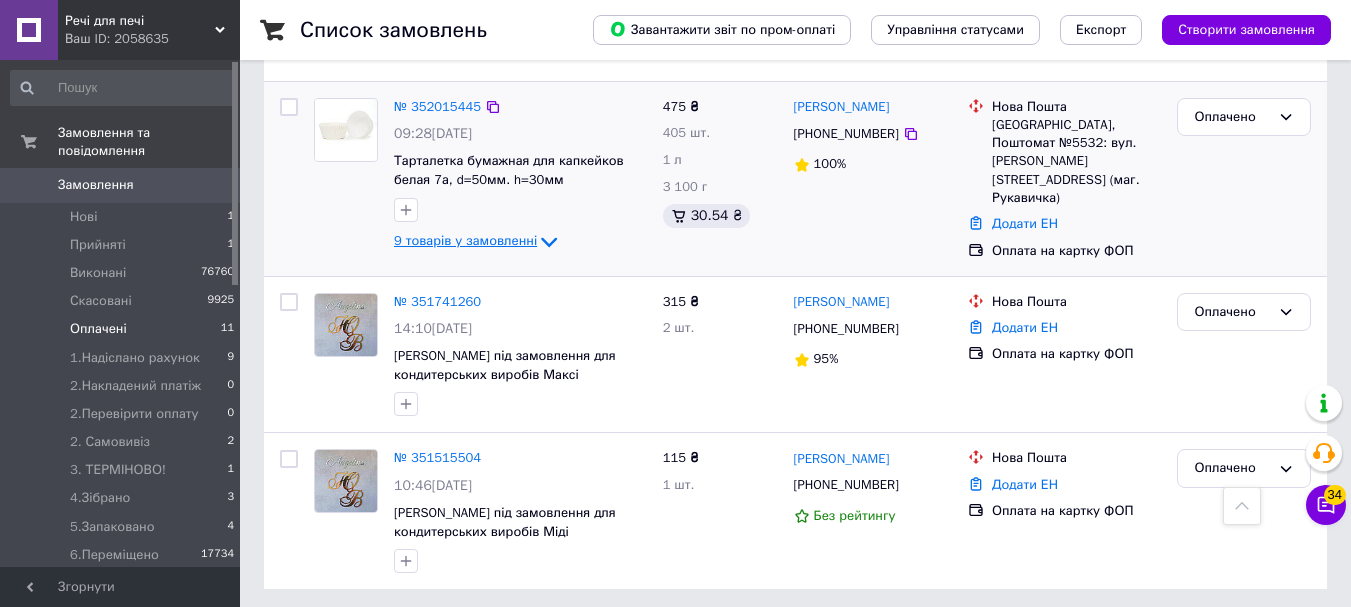 click on "9 товарів у замовленні" at bounding box center (465, 240) 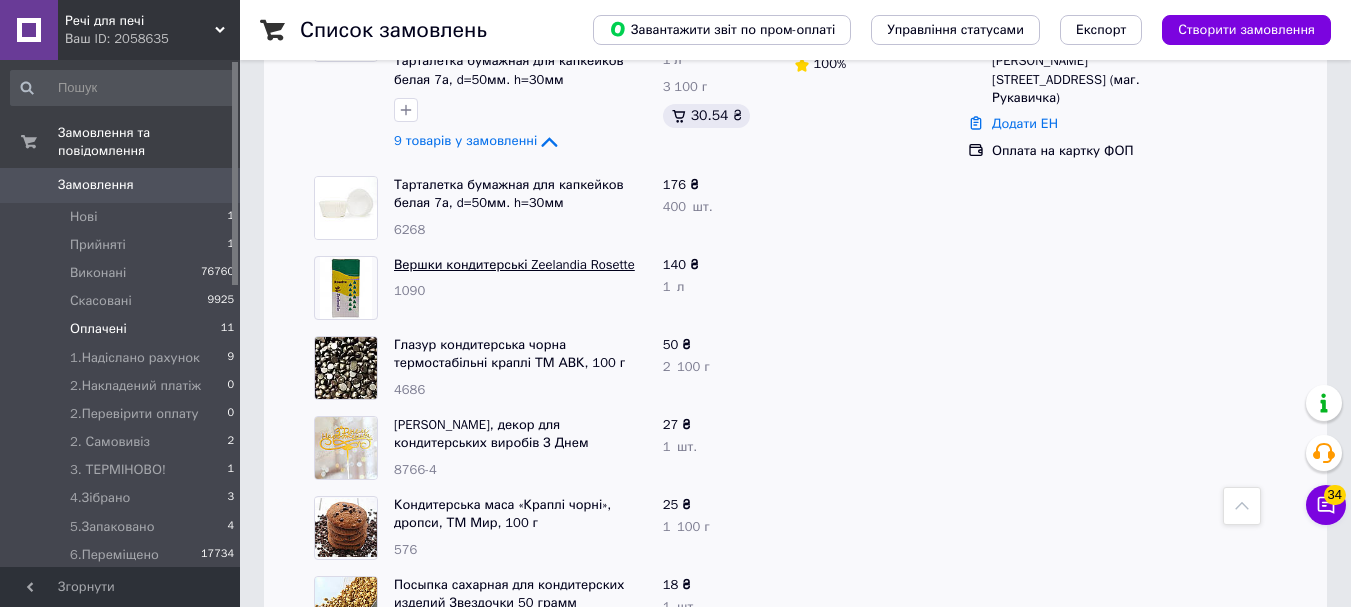 scroll, scrollTop: 2086, scrollLeft: 0, axis: vertical 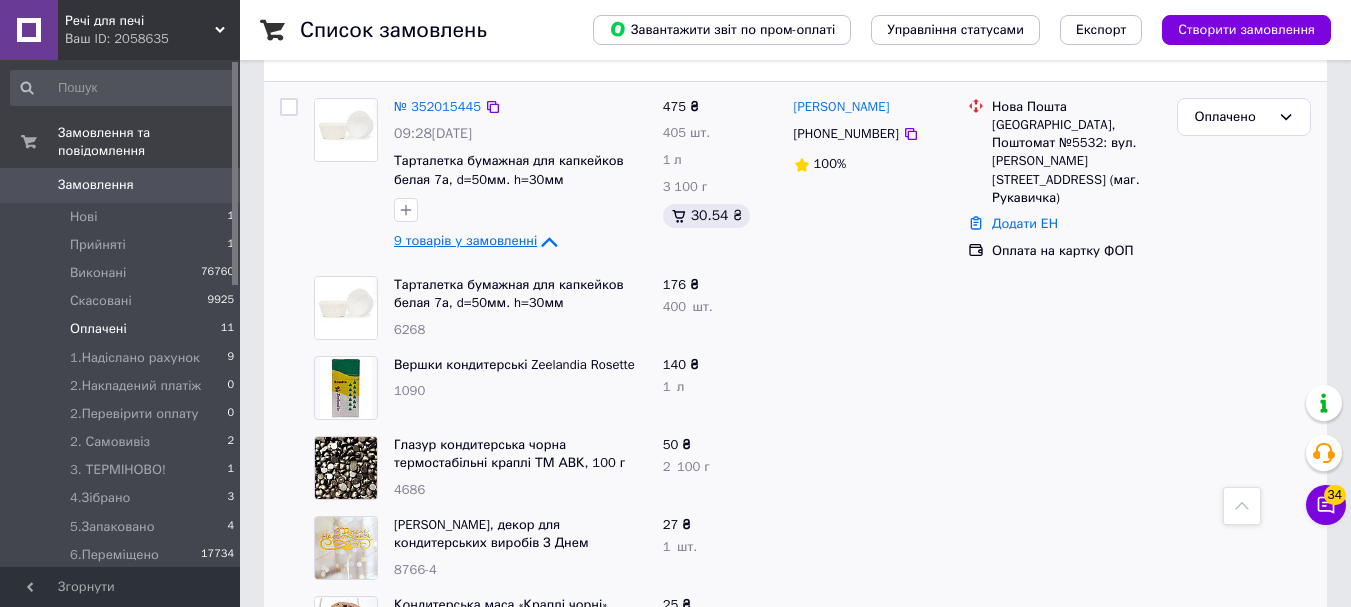 click on "9 товарів у замовленні" at bounding box center [465, 240] 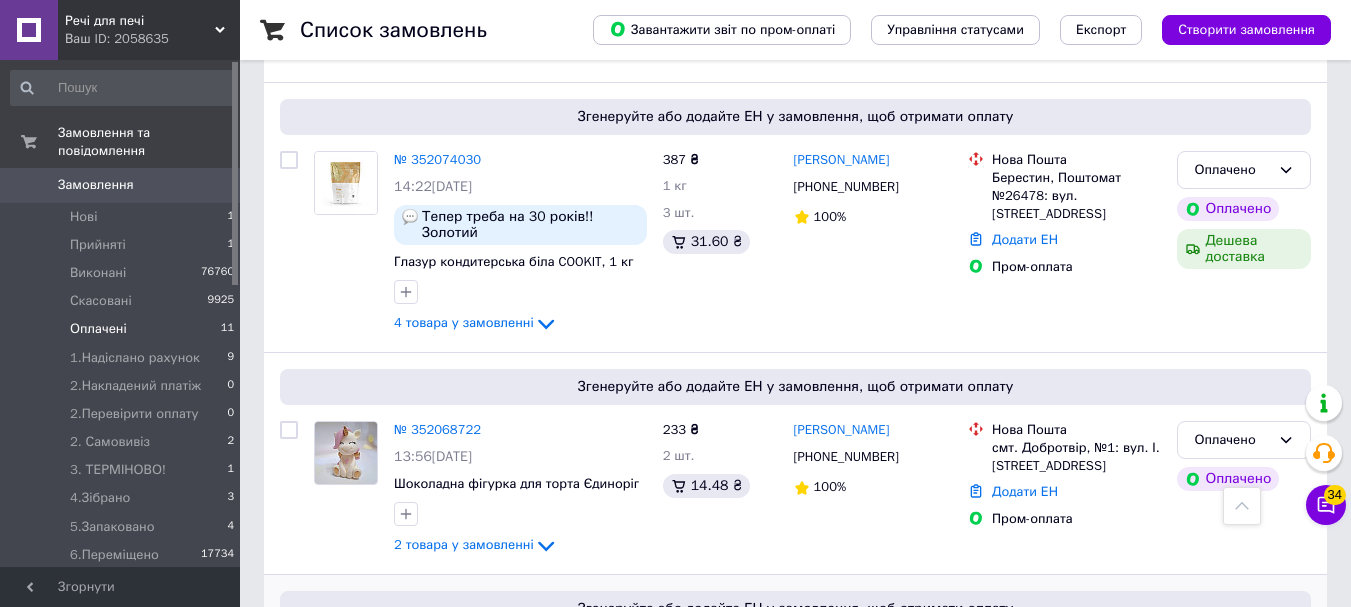 scroll, scrollTop: 1086, scrollLeft: 0, axis: vertical 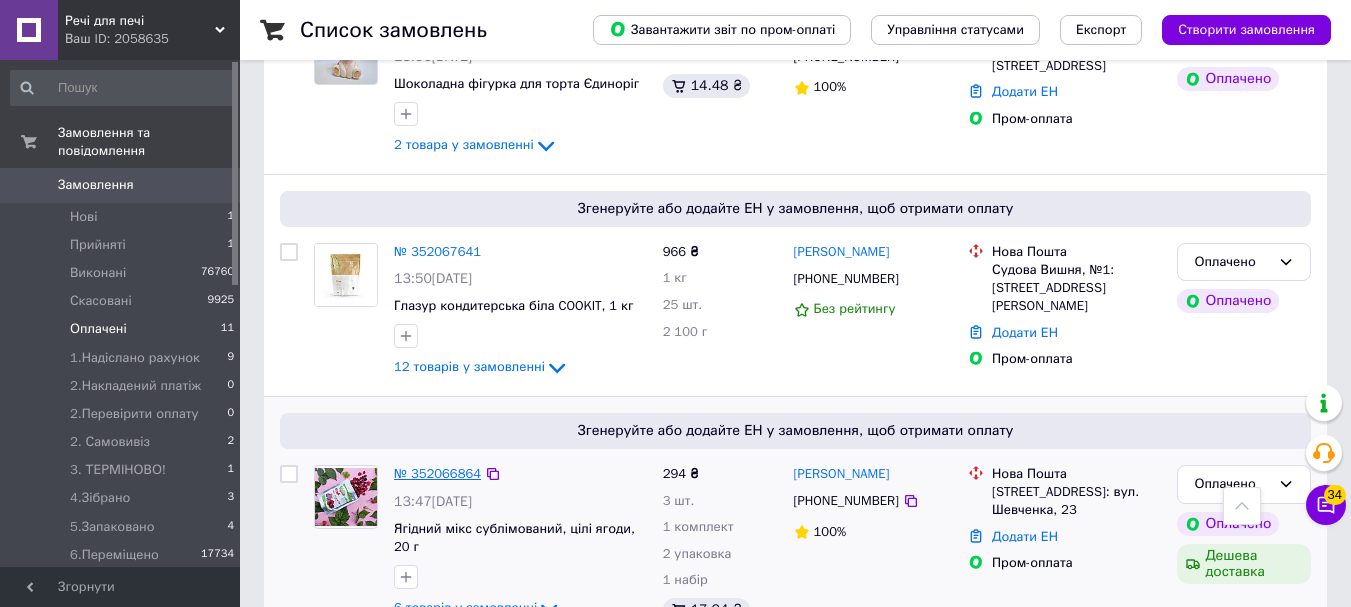 click on "№ 352066864" at bounding box center (437, 473) 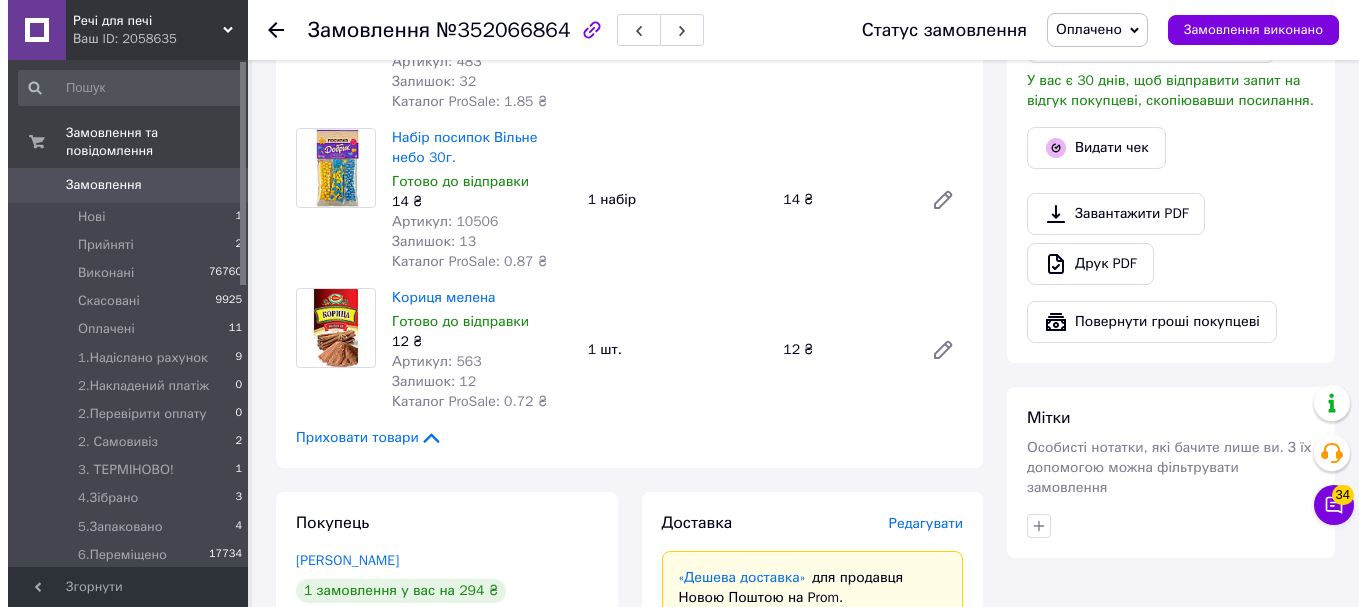 scroll, scrollTop: 1600, scrollLeft: 0, axis: vertical 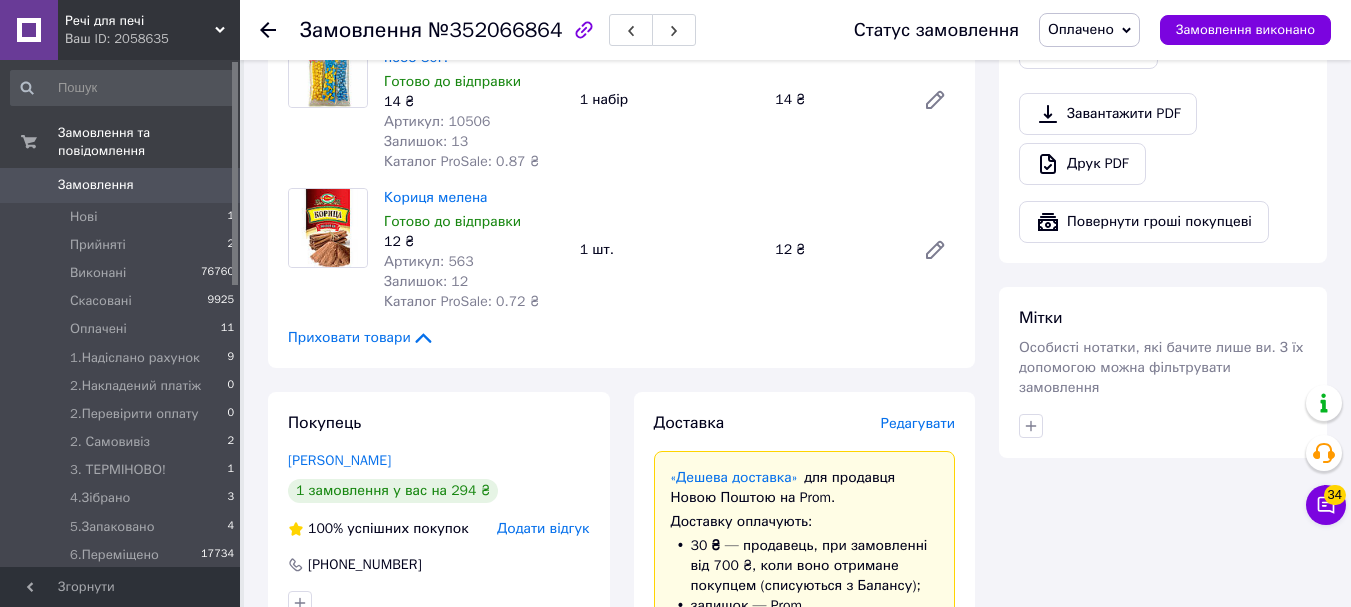click on "Редагувати" at bounding box center (918, 423) 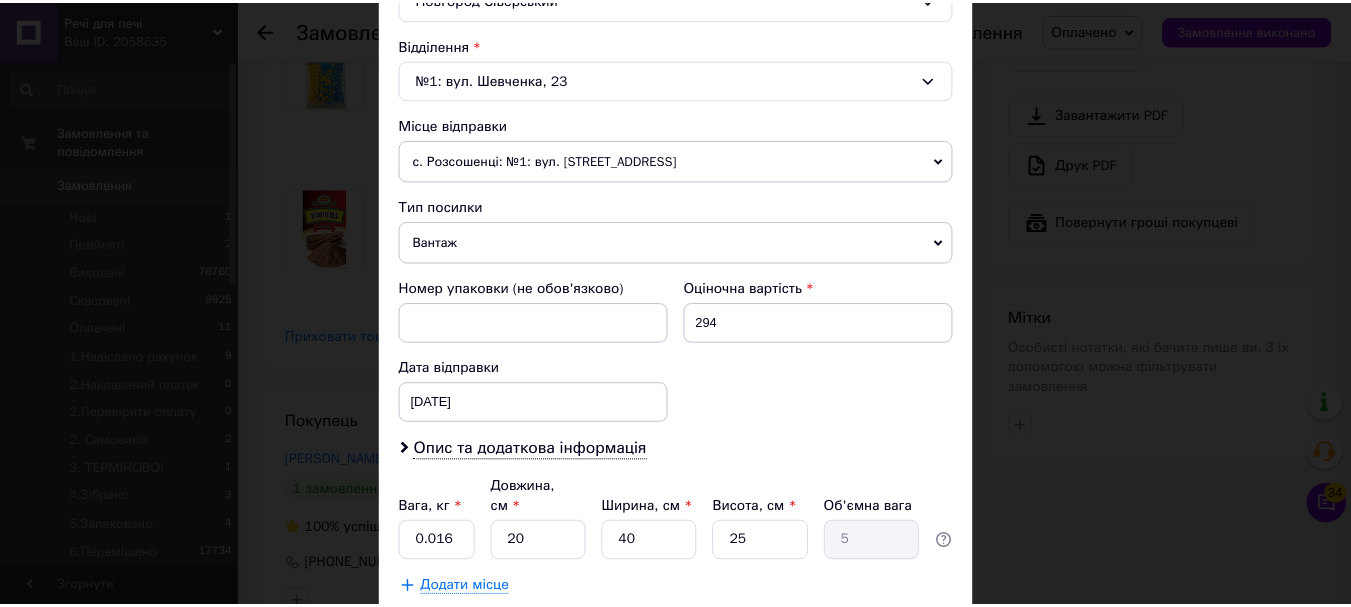 scroll, scrollTop: 721, scrollLeft: 0, axis: vertical 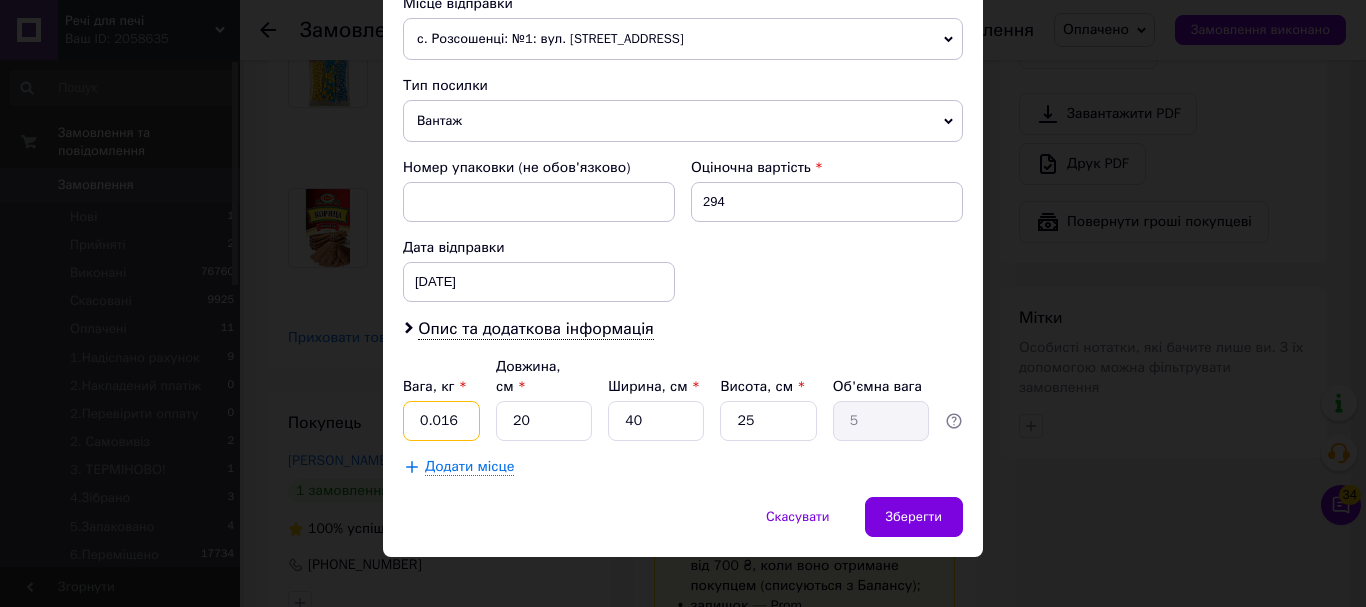 click on "0.016" at bounding box center (441, 421) 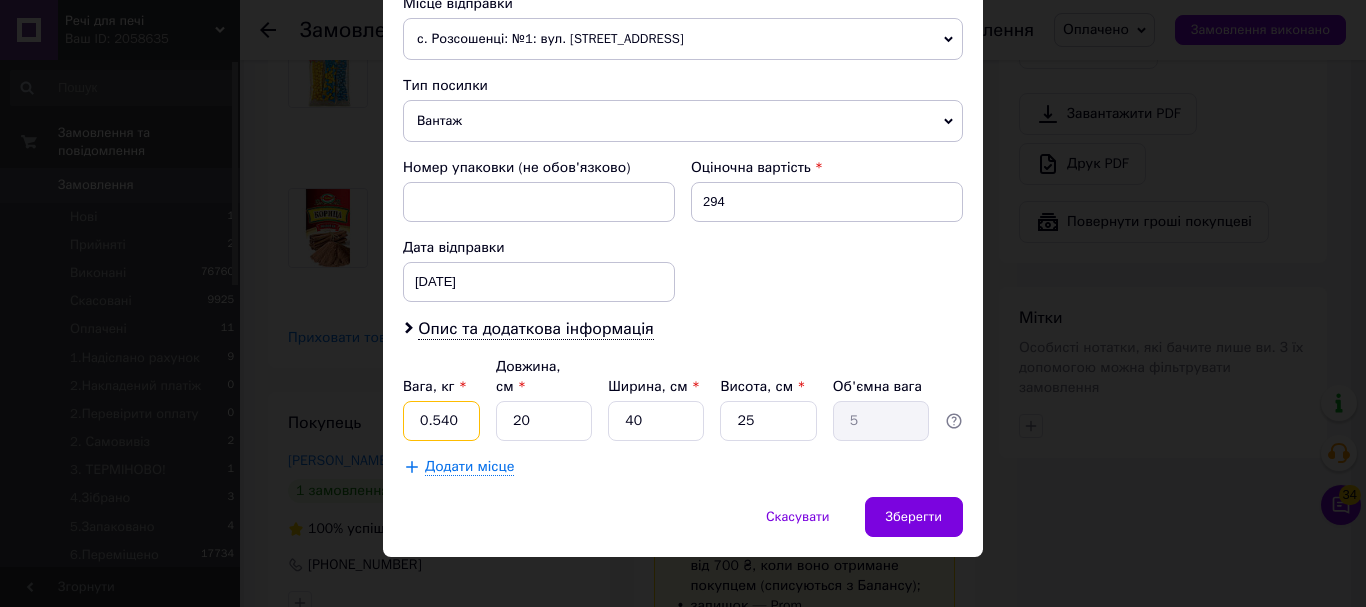type on "0.540" 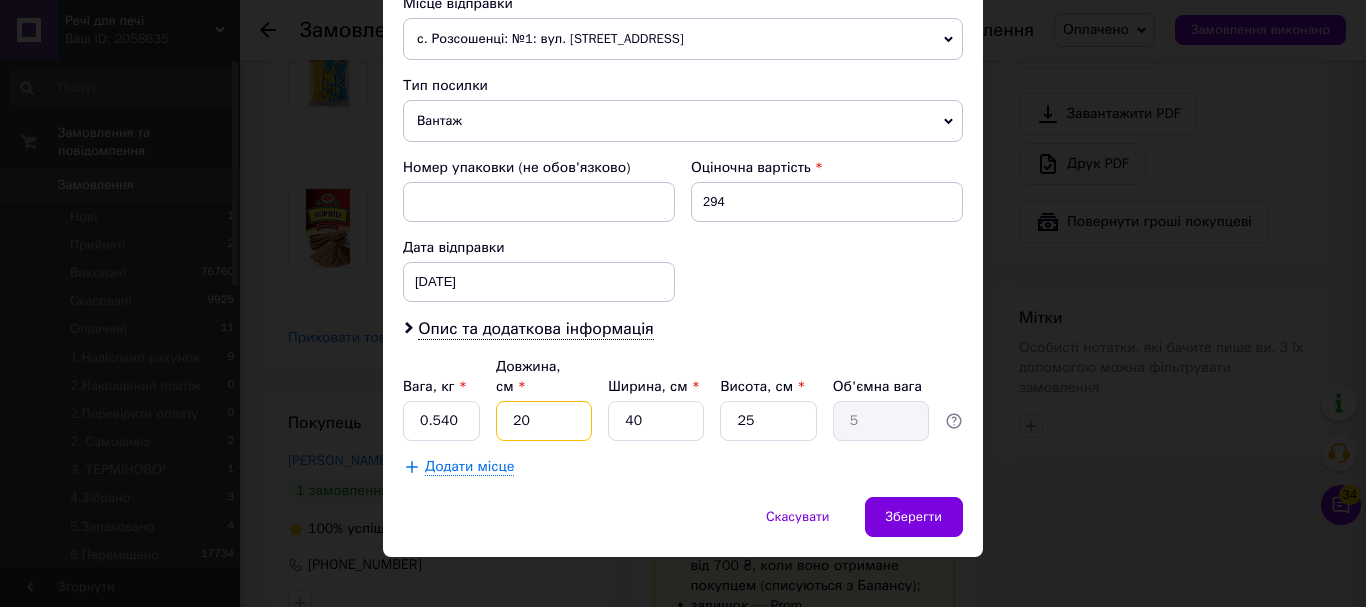 type on "2" 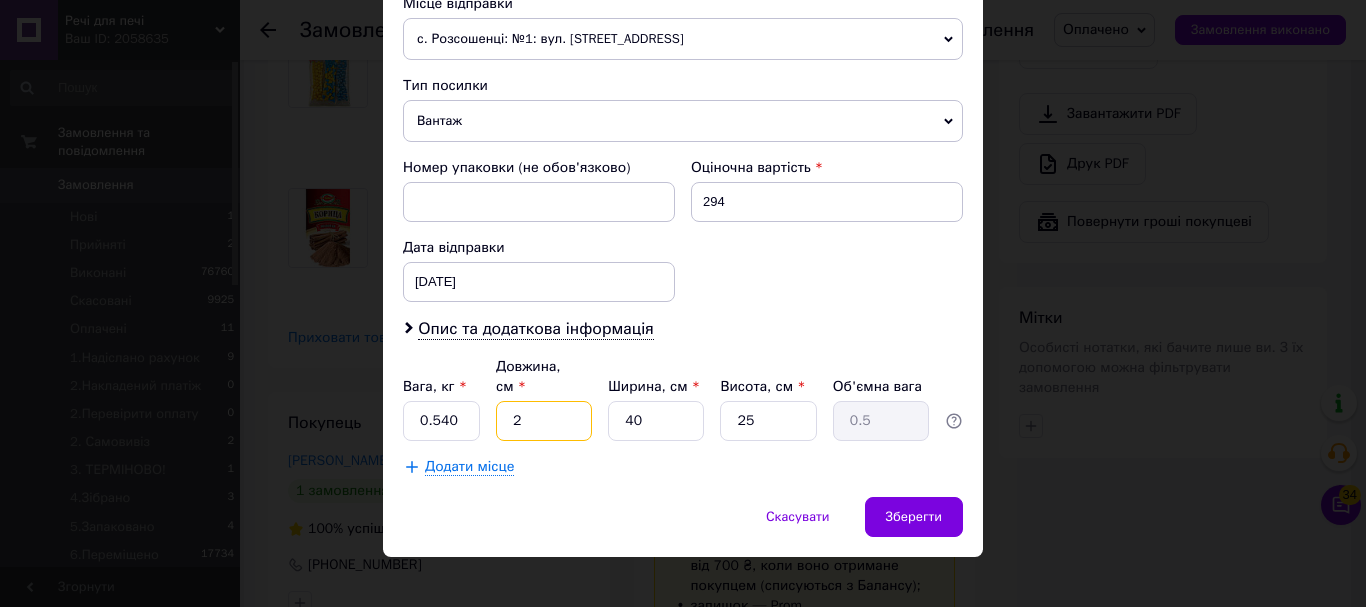 type on "25" 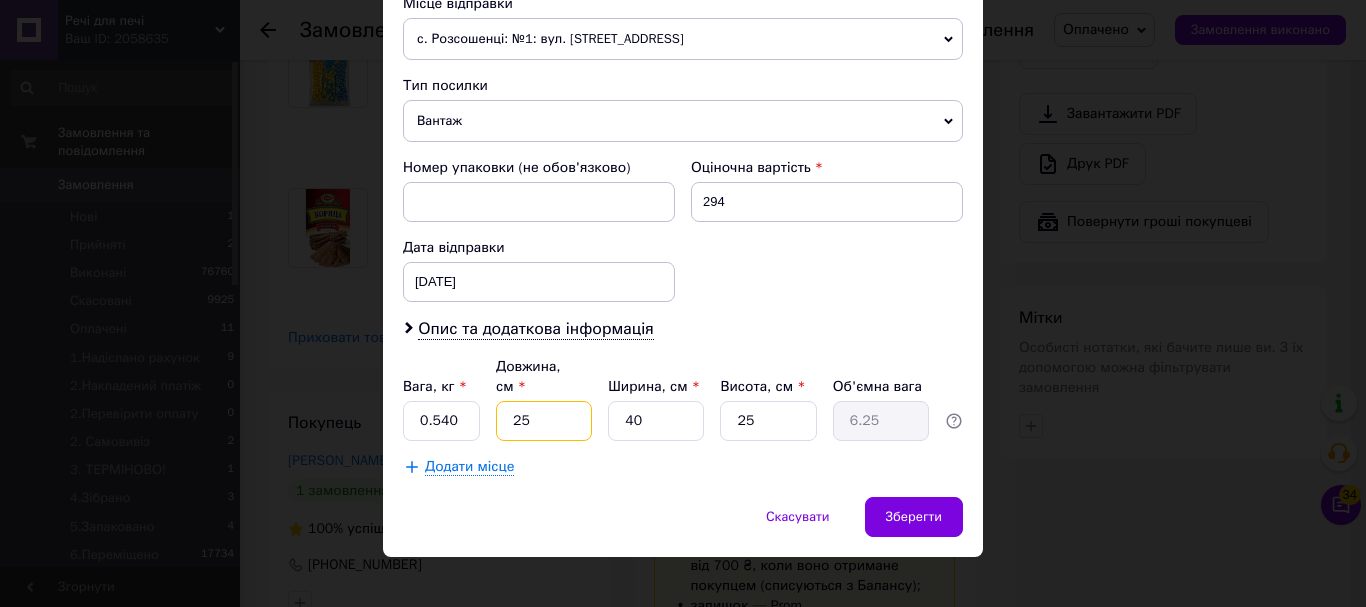 type on "25" 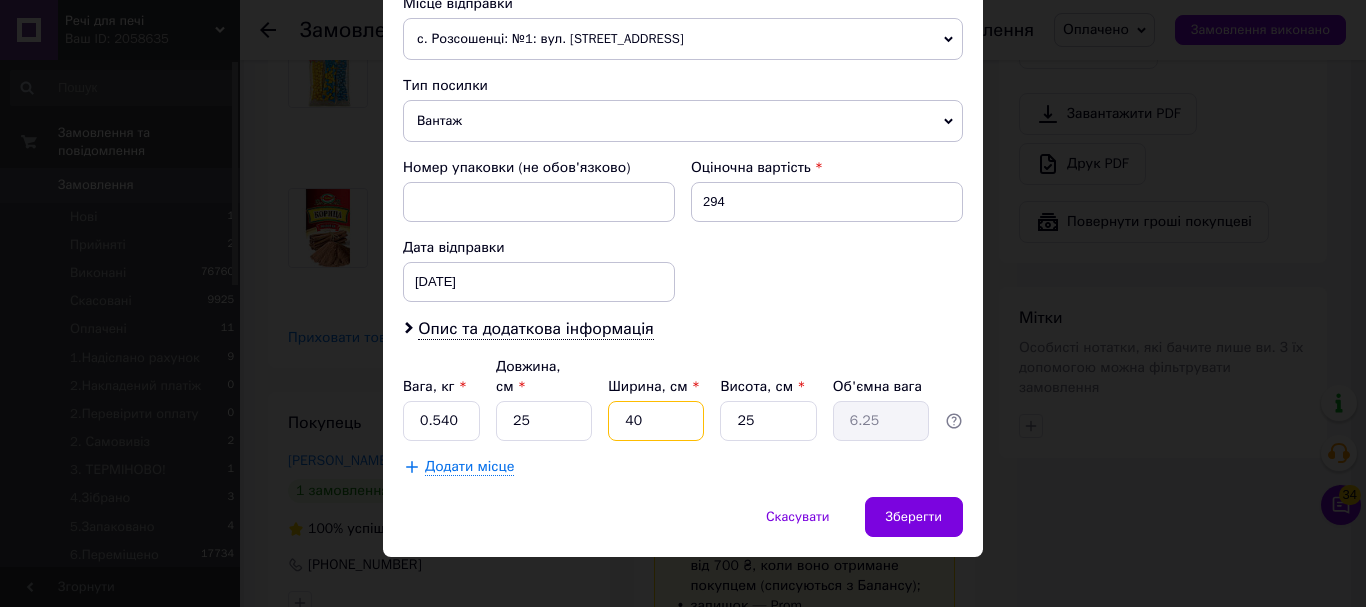 type on "2" 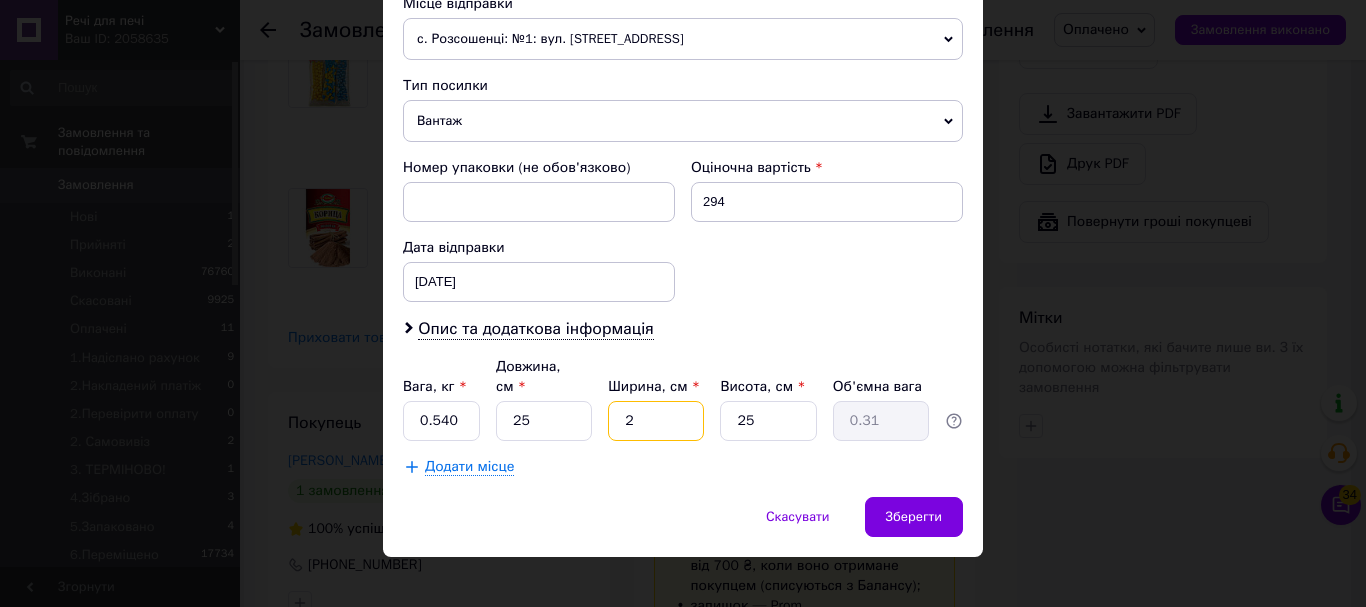 type on "25" 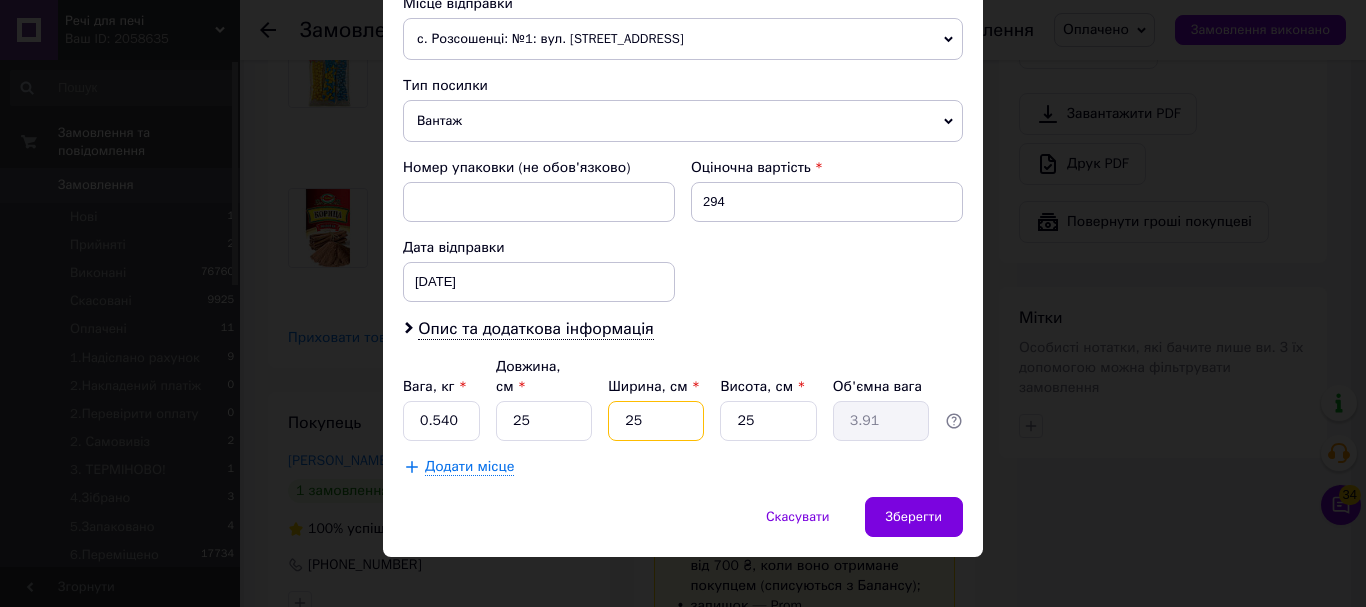 type on "25" 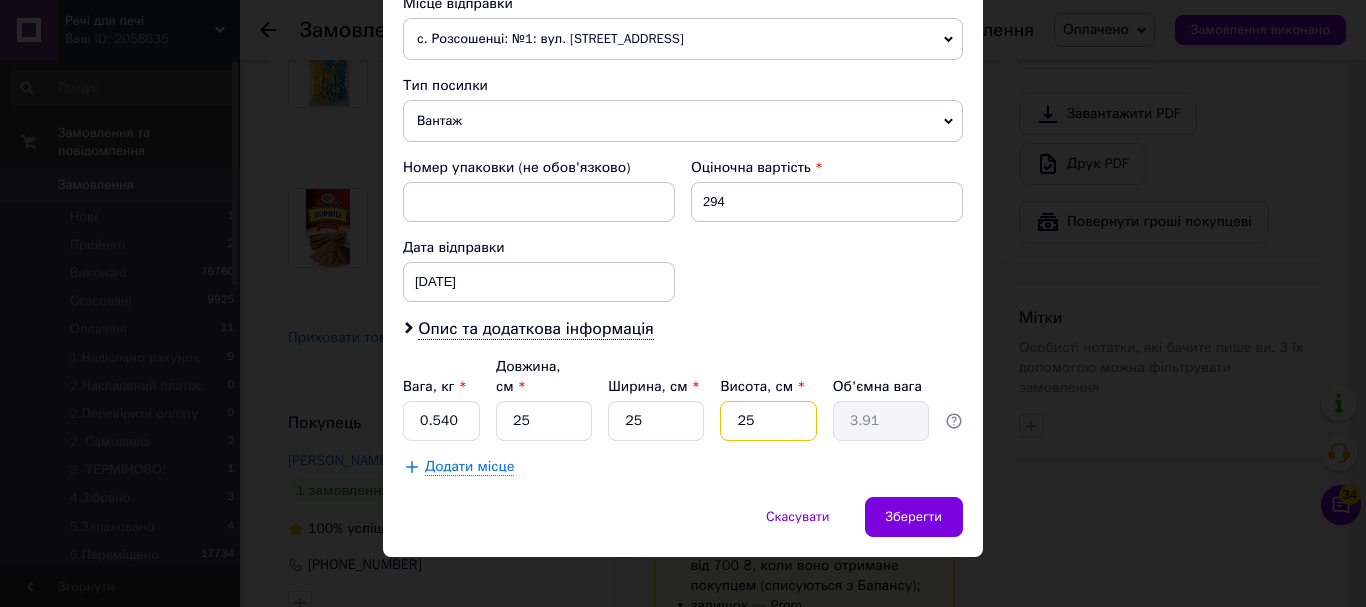 type on "1" 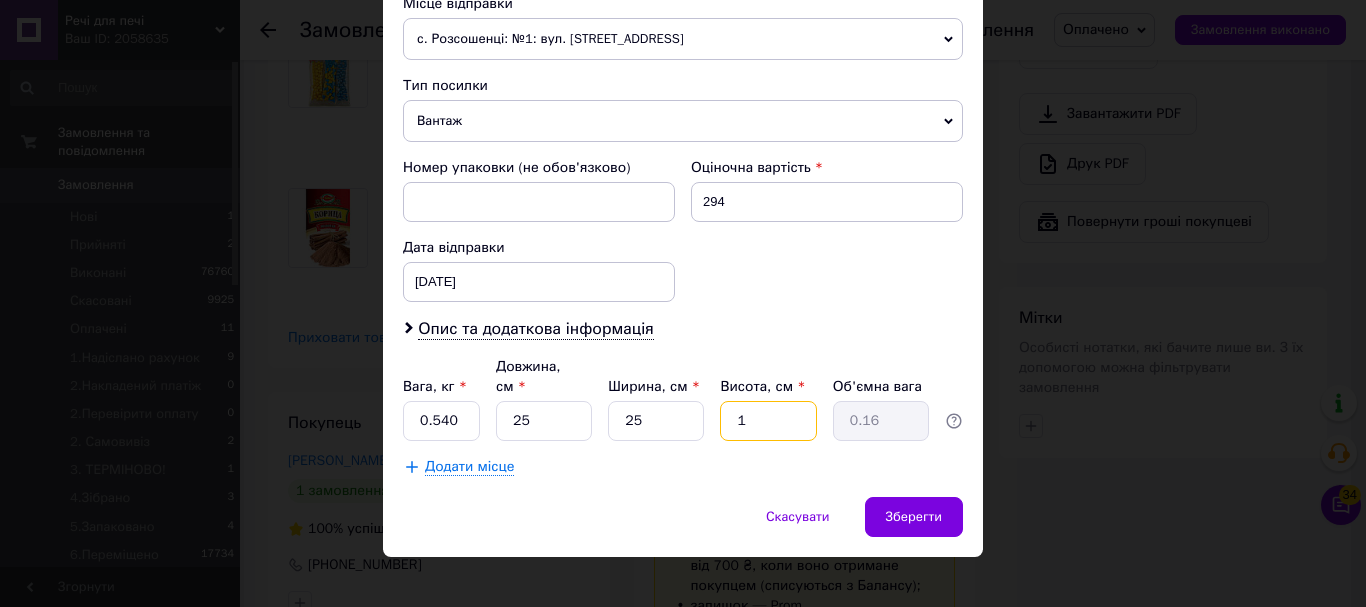 type on "10" 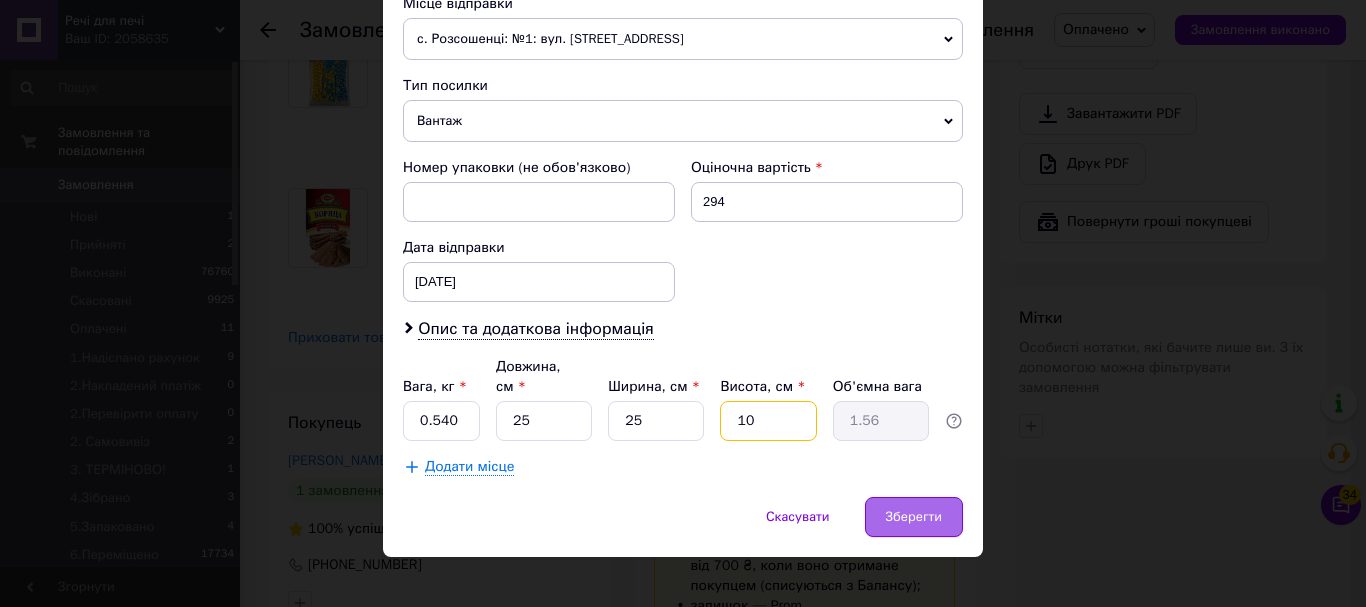 type on "10" 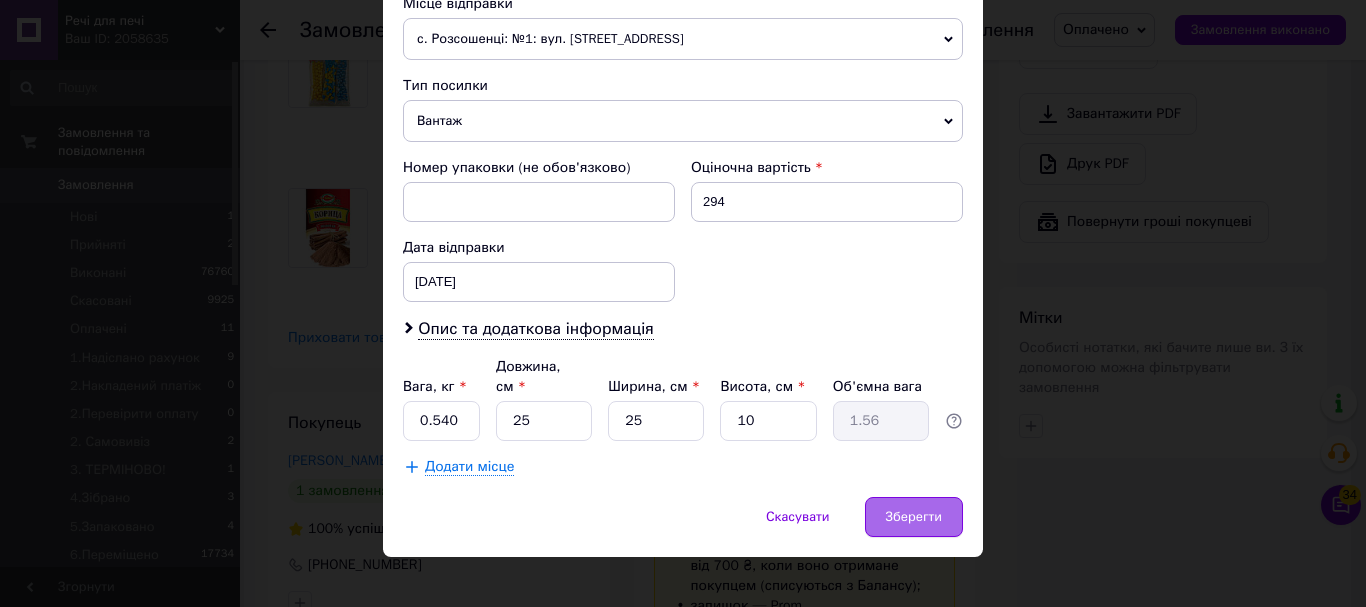 click on "Зберегти" at bounding box center (914, 517) 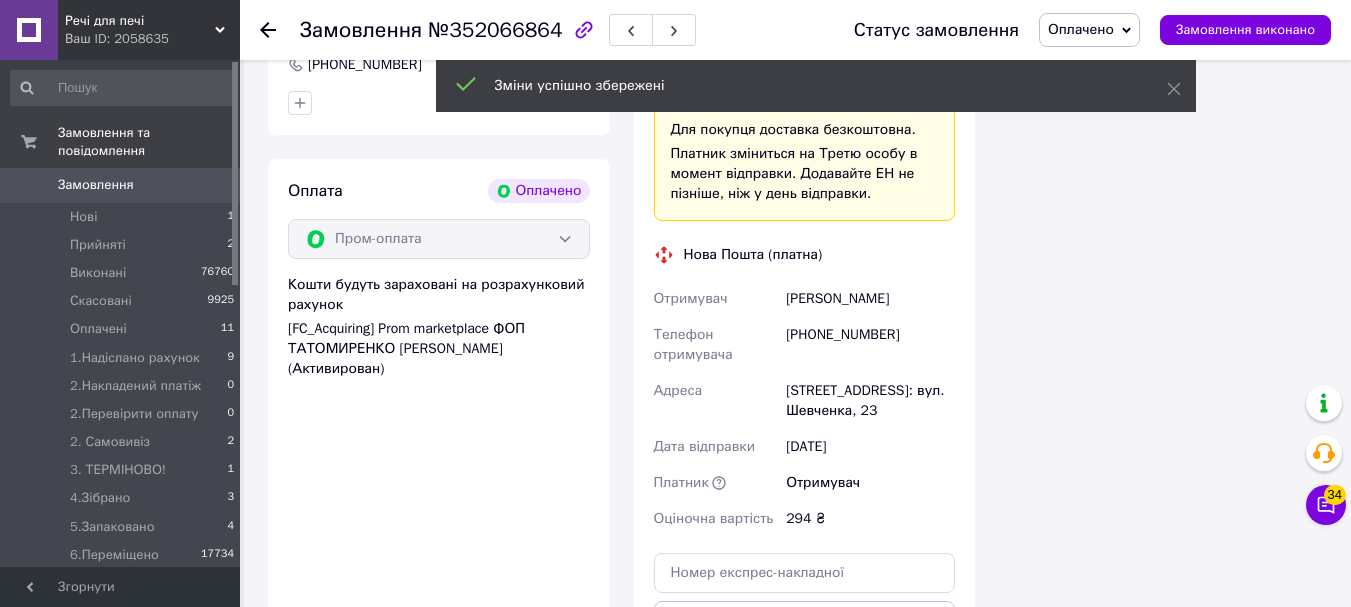 scroll, scrollTop: 2300, scrollLeft: 0, axis: vertical 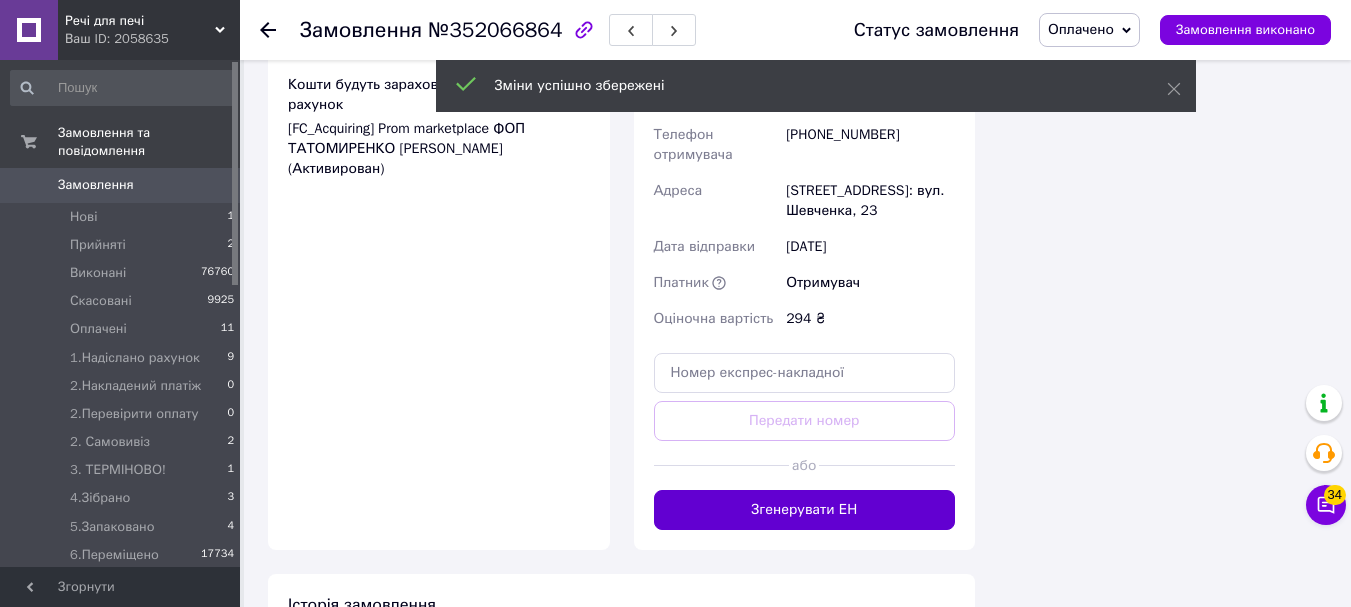 click on "Згенерувати ЕН" at bounding box center (805, 510) 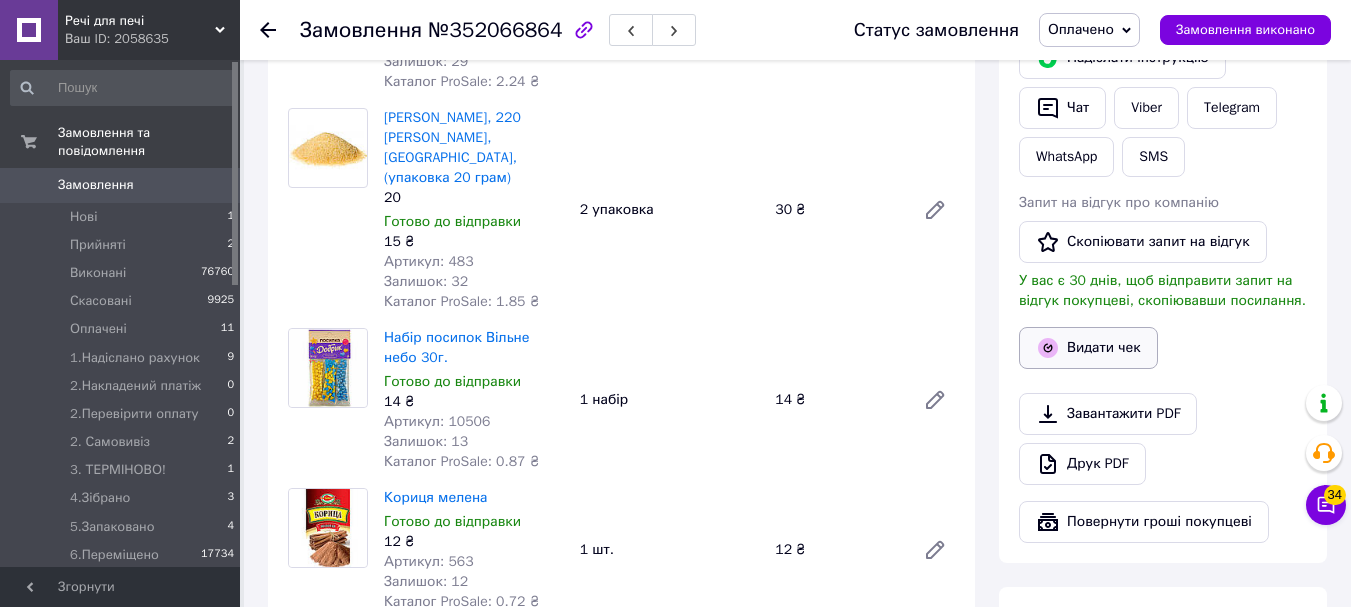 click on "Видати чек" at bounding box center [1088, 348] 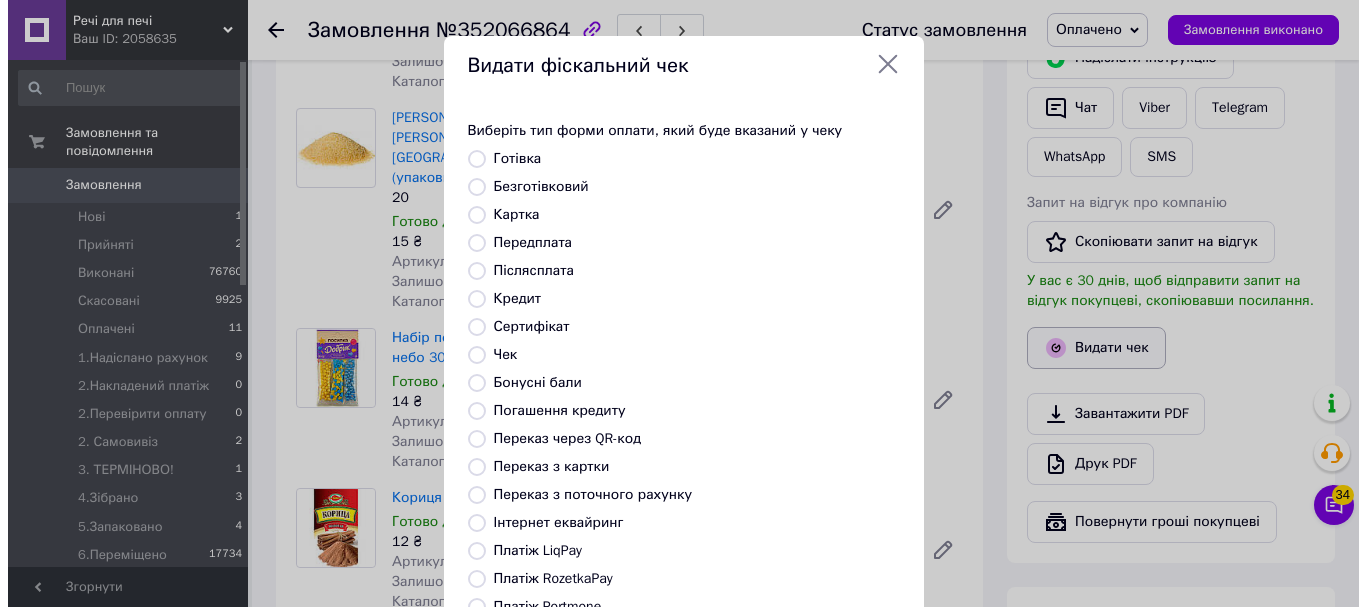 scroll, scrollTop: 1280, scrollLeft: 0, axis: vertical 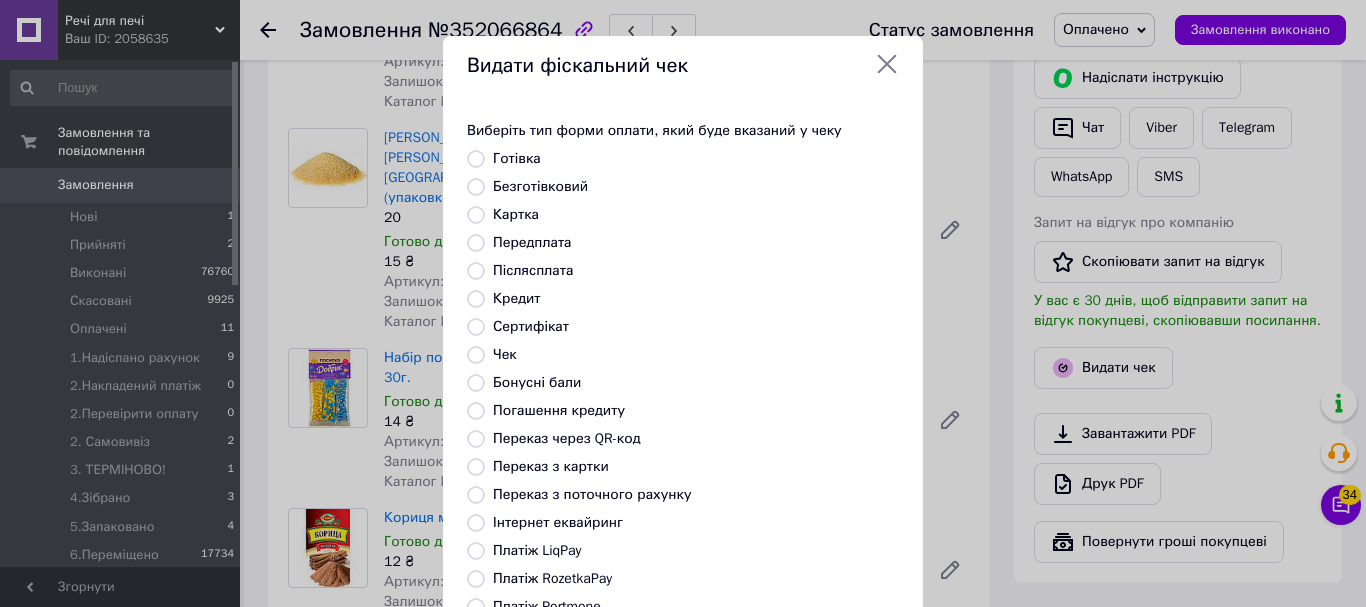 click at bounding box center (476, 187) 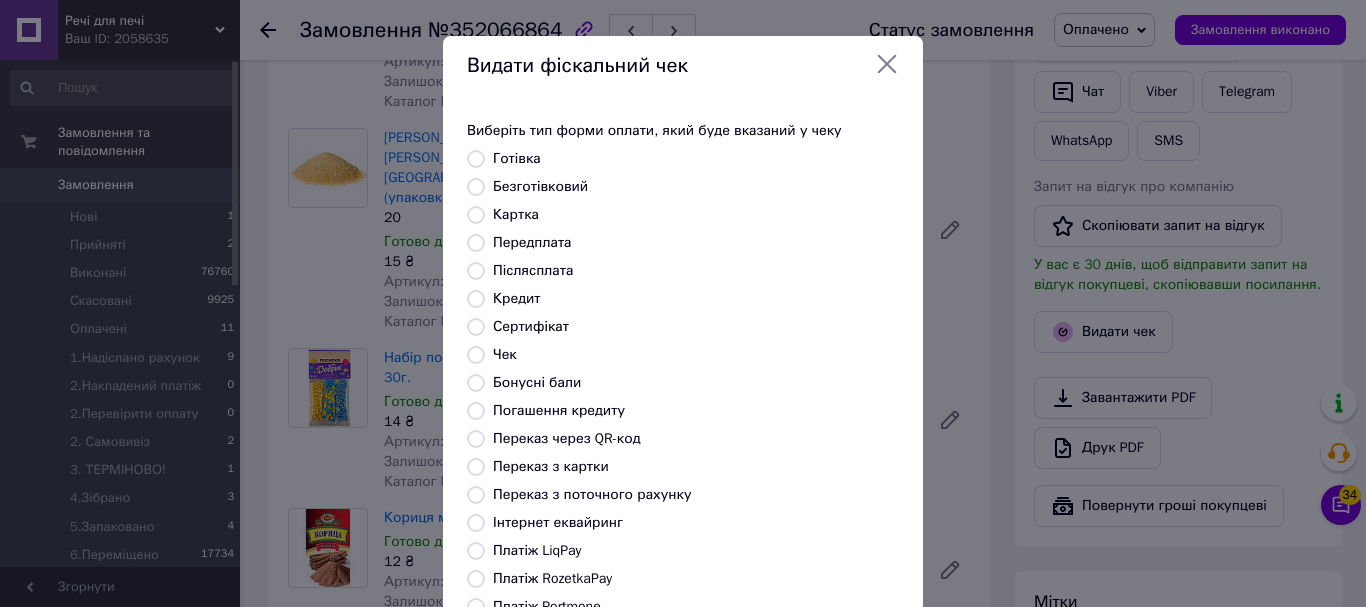 click on "Безготівковий" at bounding box center [476, 187] 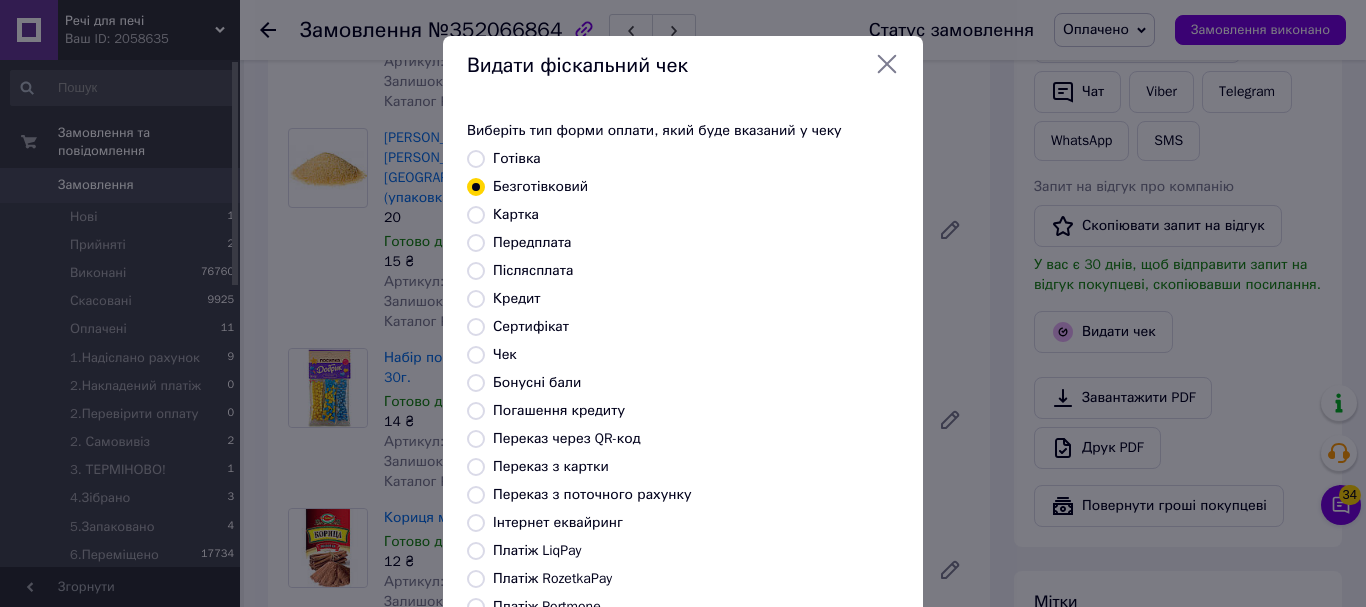 scroll, scrollTop: 252, scrollLeft: 0, axis: vertical 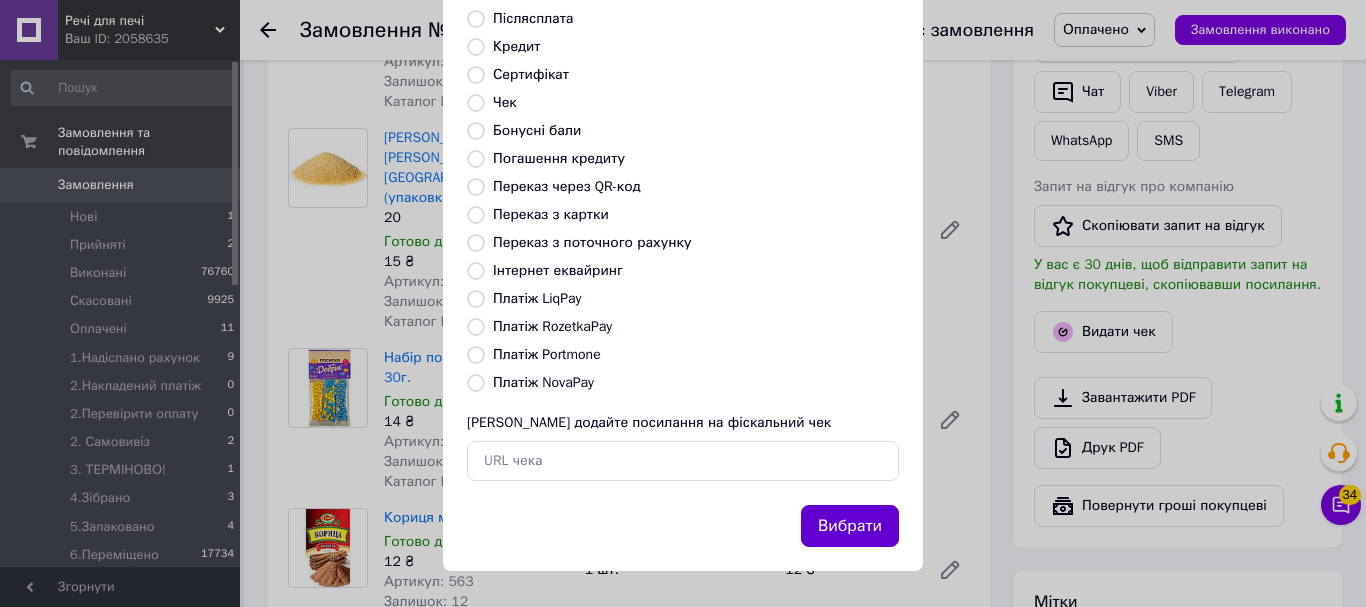 click on "Вибрати" at bounding box center [850, 526] 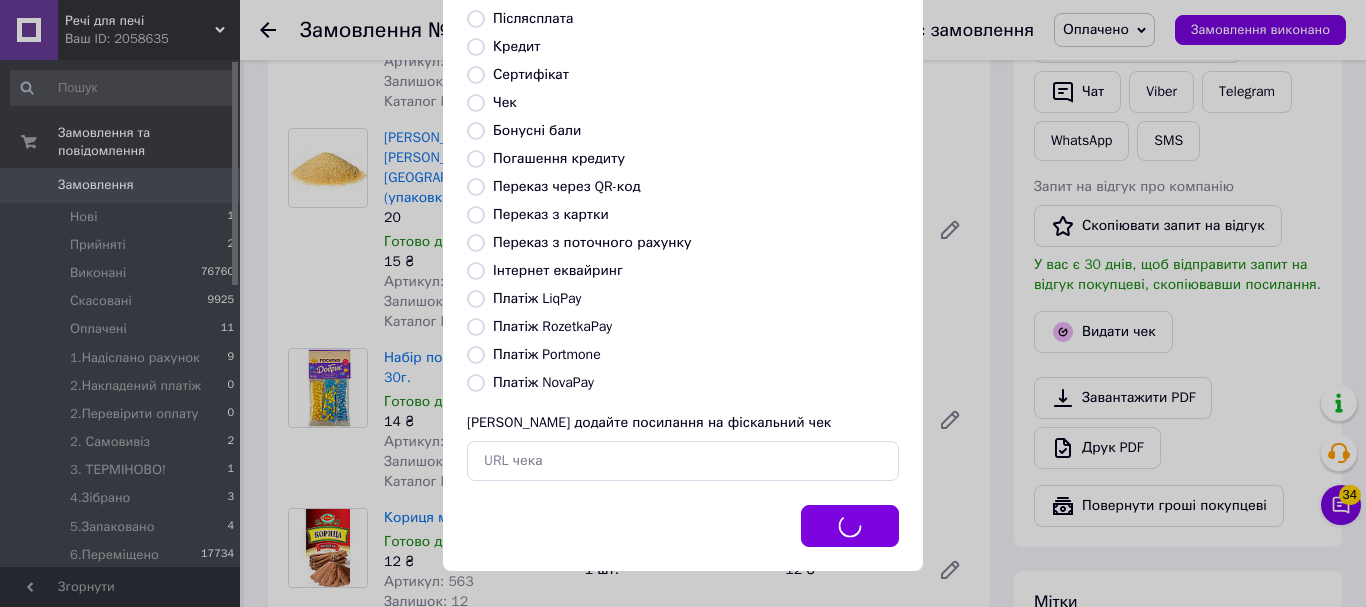 scroll, scrollTop: 0, scrollLeft: 0, axis: both 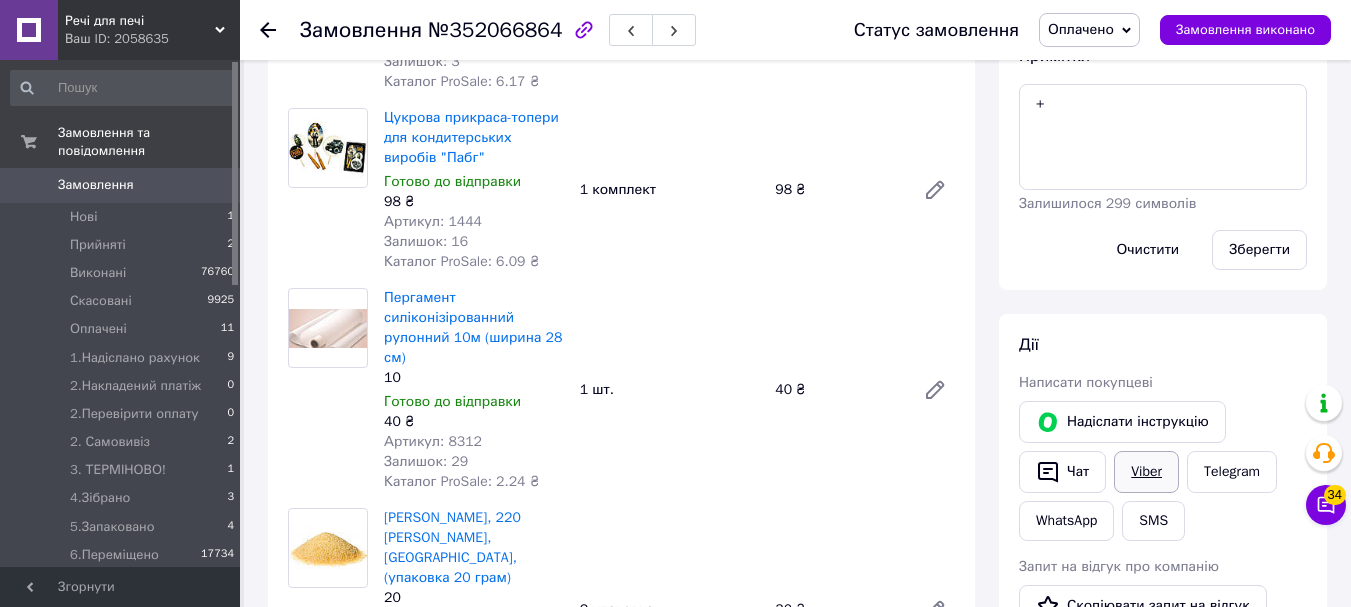 click on "Viber" at bounding box center [1146, 472] 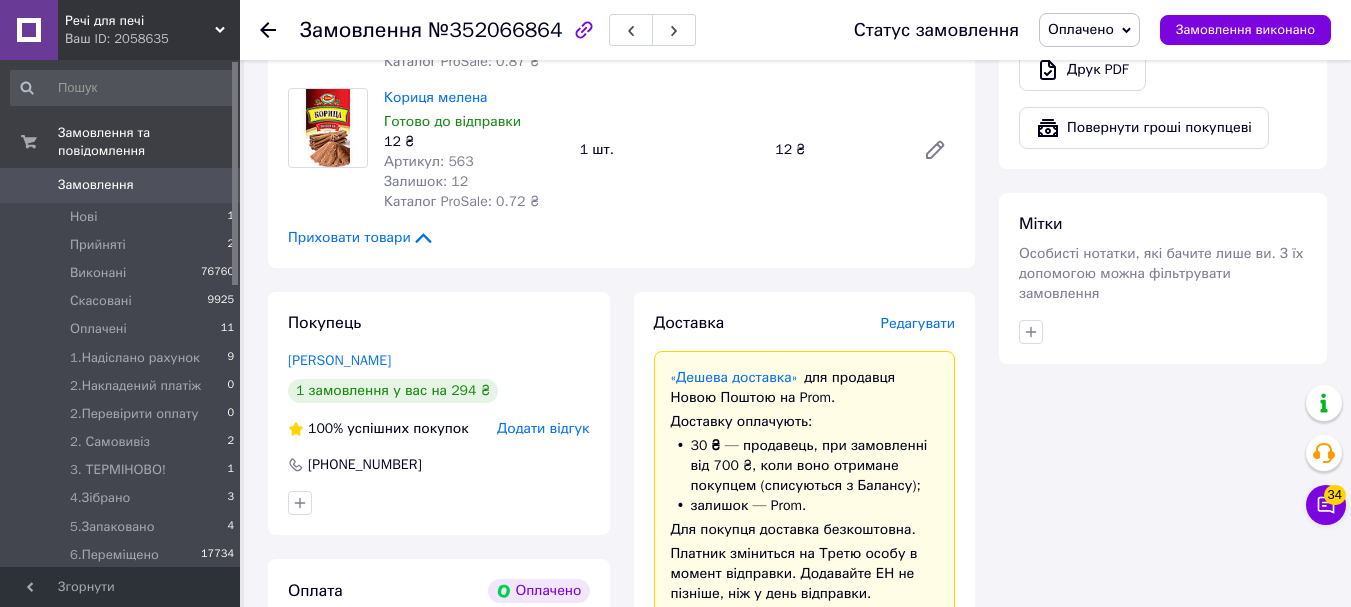 scroll, scrollTop: 1900, scrollLeft: 0, axis: vertical 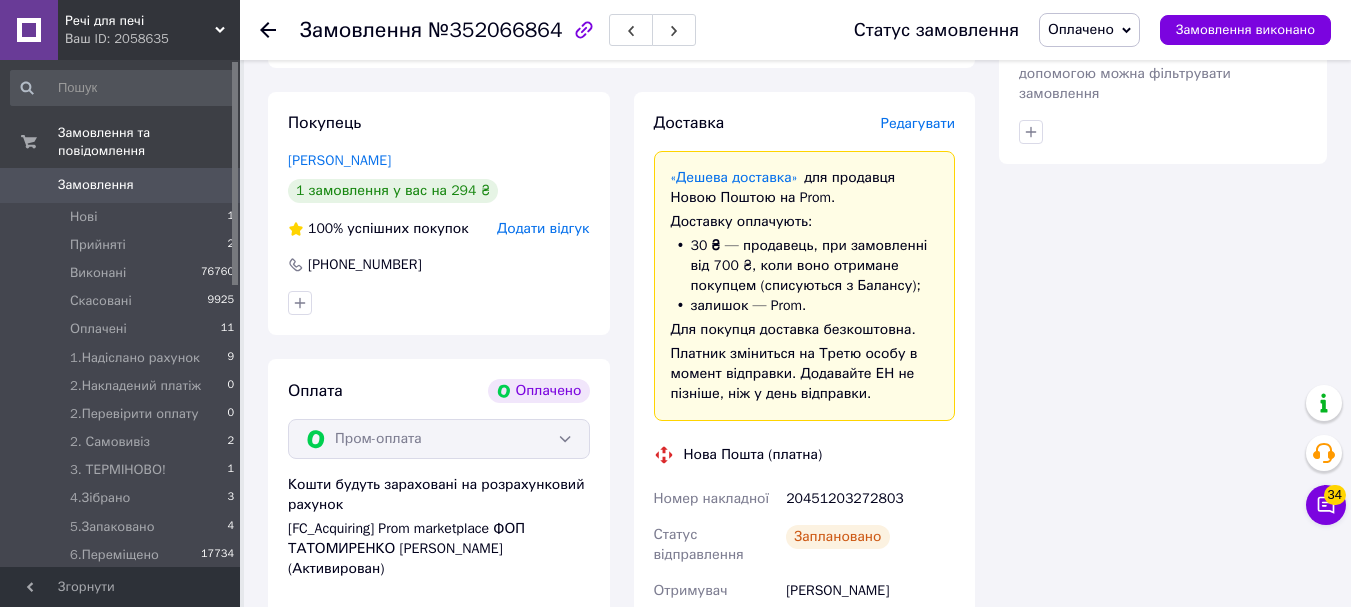 drag, startPoint x: 1345, startPoint y: 227, endPoint x: 1283, endPoint y: 238, distance: 62.968246 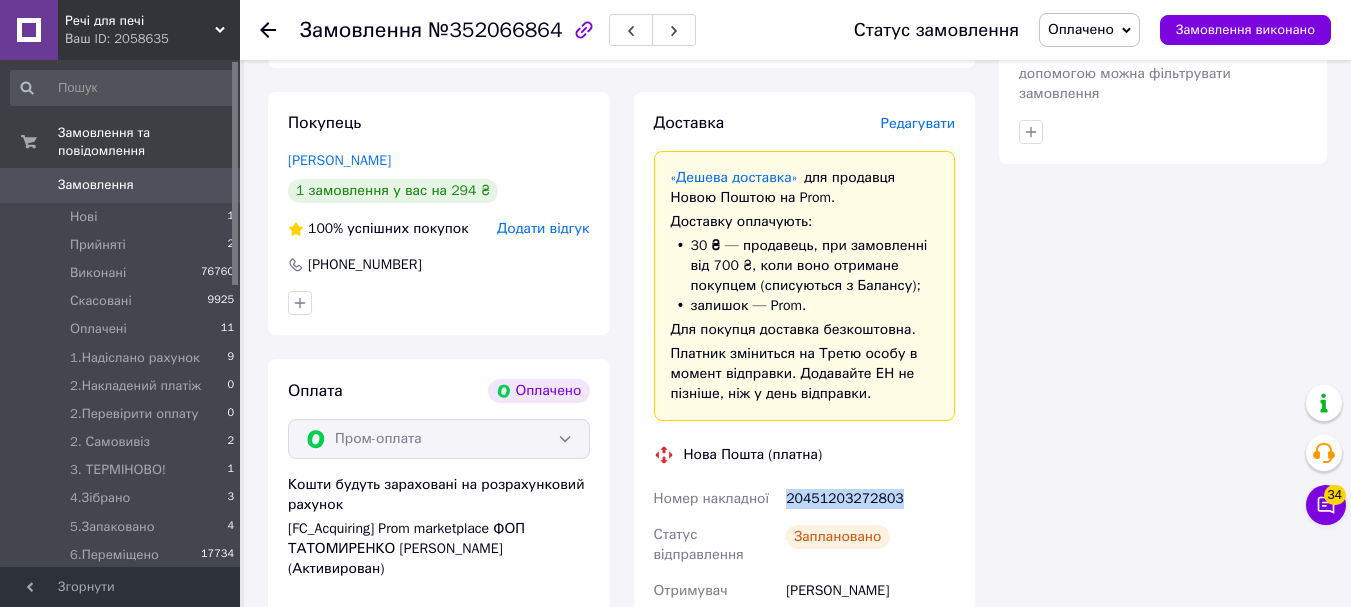 click on "20451203272803" at bounding box center (870, 499) 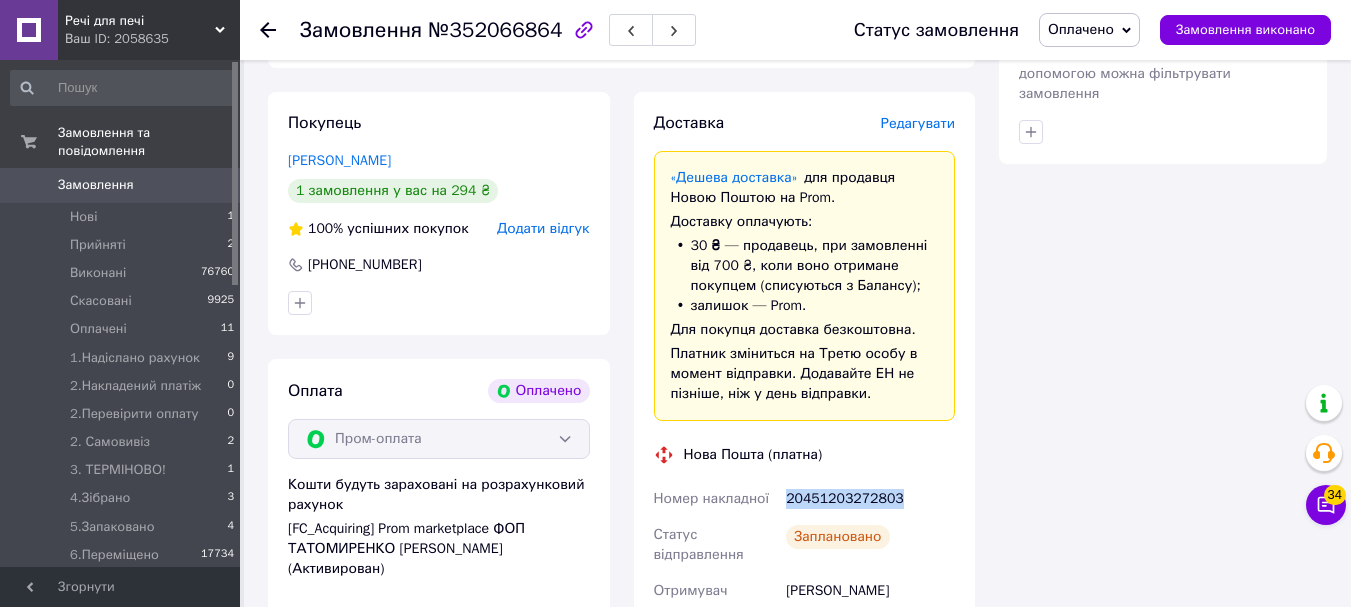 click on "Оплачено" at bounding box center (1081, 29) 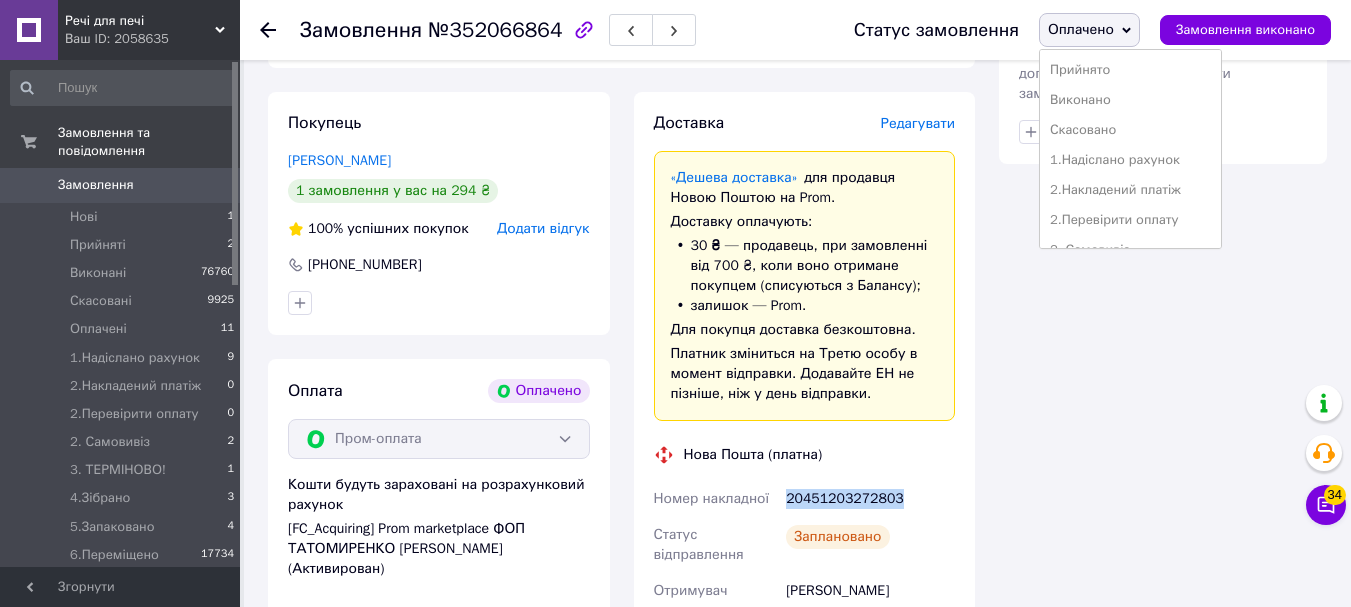 scroll, scrollTop: 262, scrollLeft: 0, axis: vertical 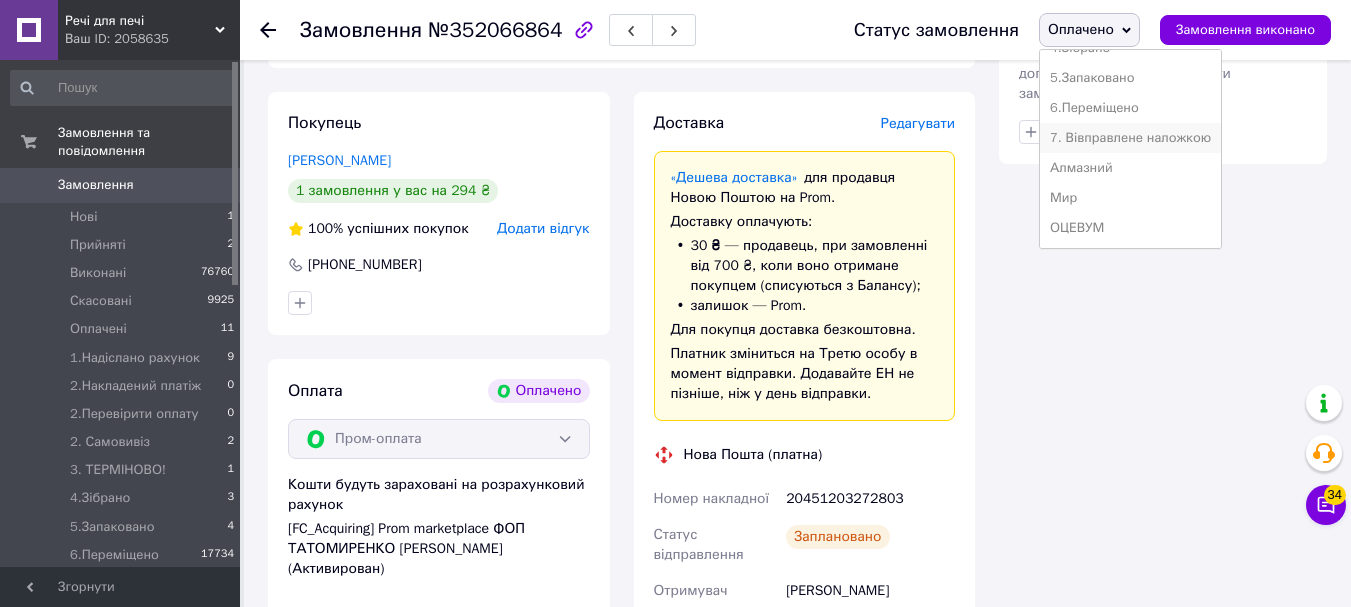 click on "7. Вівправлене наложкою" at bounding box center [1130, 138] 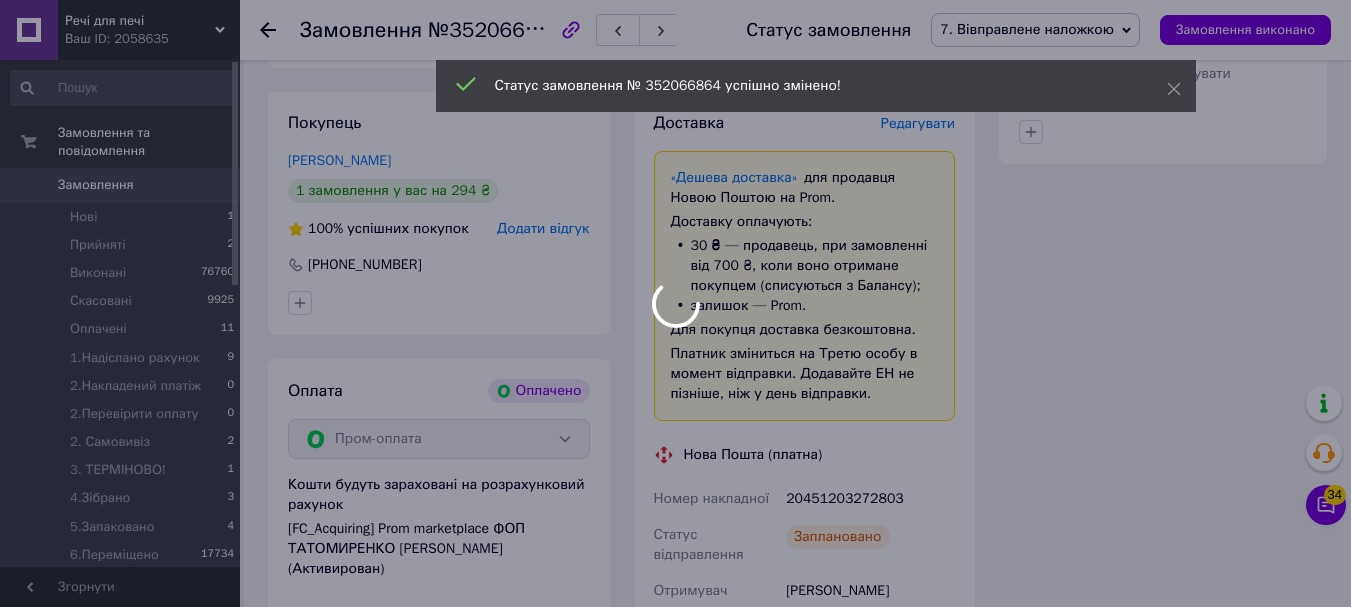 click on "Речі для печі Ваш ID: 2058635 Сайт Речі для печі Кабінет покупця Перевірити стан системи Сторінка на порталі Довідка Вийти Замовлення та повідомлення Замовлення 0 Нові 1 Прийняті 2 Виконані 76760 Скасовані 9925 Оплачені 11 1.Надіслано рахунок 9 2.Накладений платіж 0 2.Перевірити оплату 0 2. Самовивіз 2 3. ТЕРМІНОВО! 1 4.Зібрано 3 5.Запаковано 4 6.Переміщено 17734 7. Вівправлене наложкою 48 Алмазний 0 Мир 3 ОЦЕВУМ 5 Повідомлення 0 Товари та послуги Сповіщення 3 1 Показники роботи компанії Панель управління Відгуки Покупатели Аналітика" at bounding box center [675, -210] 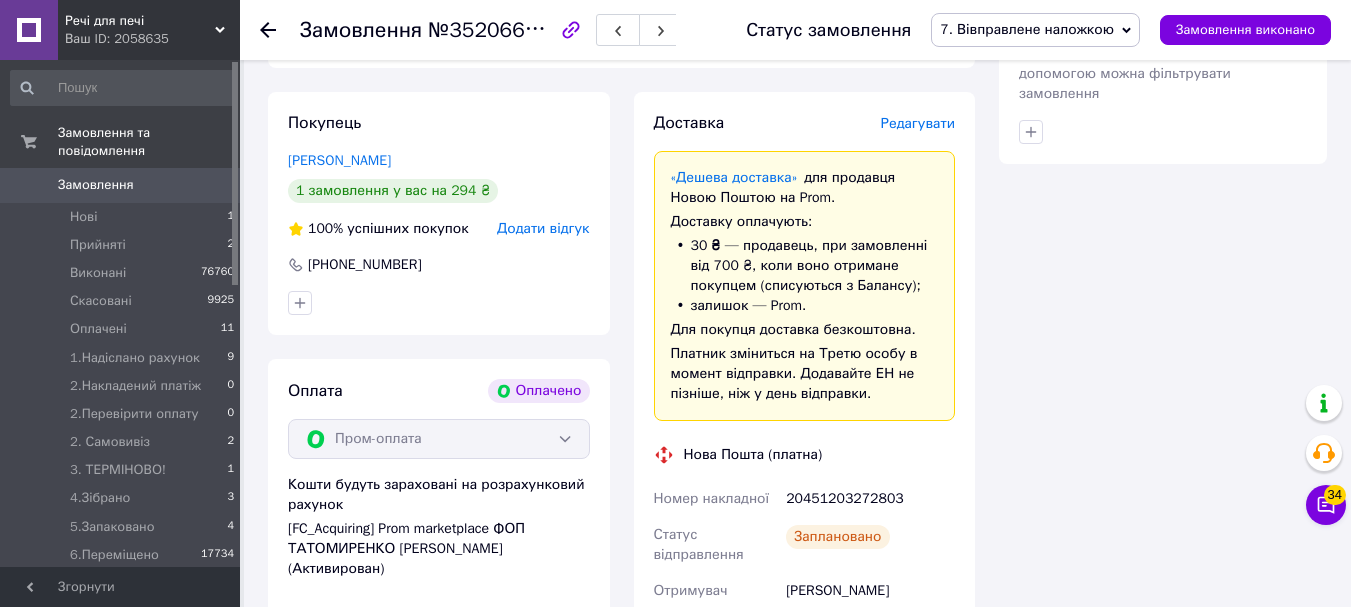 click on "Нові 1" at bounding box center [123, 217] 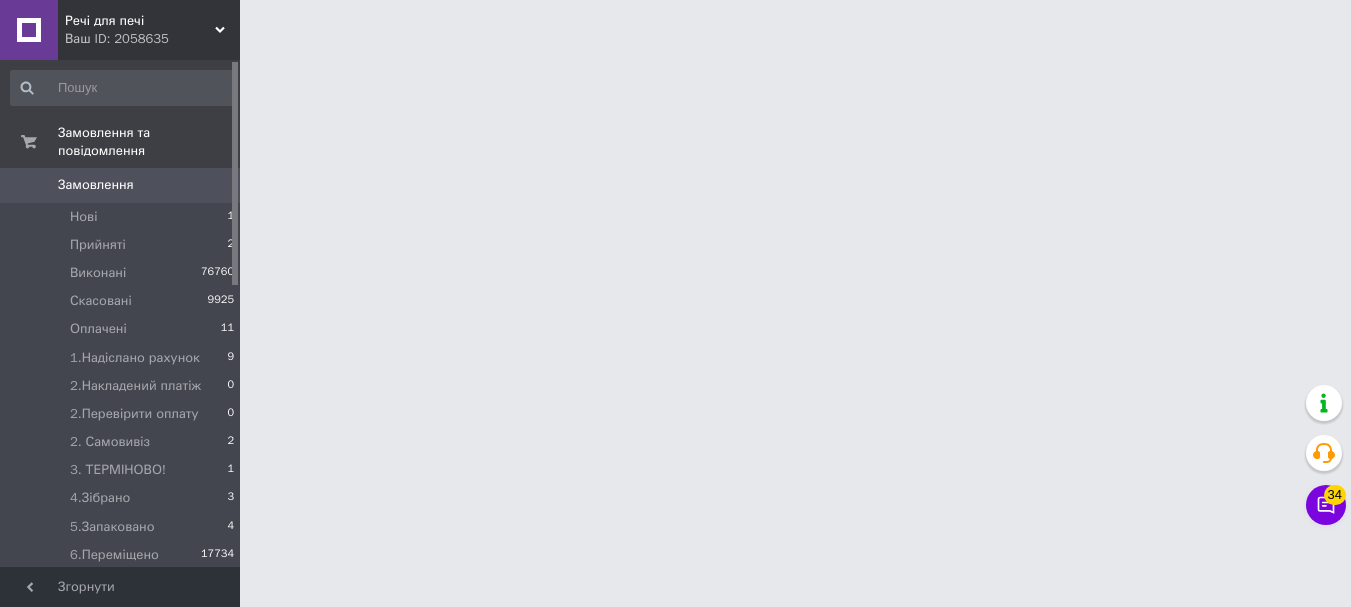 scroll, scrollTop: 0, scrollLeft: 0, axis: both 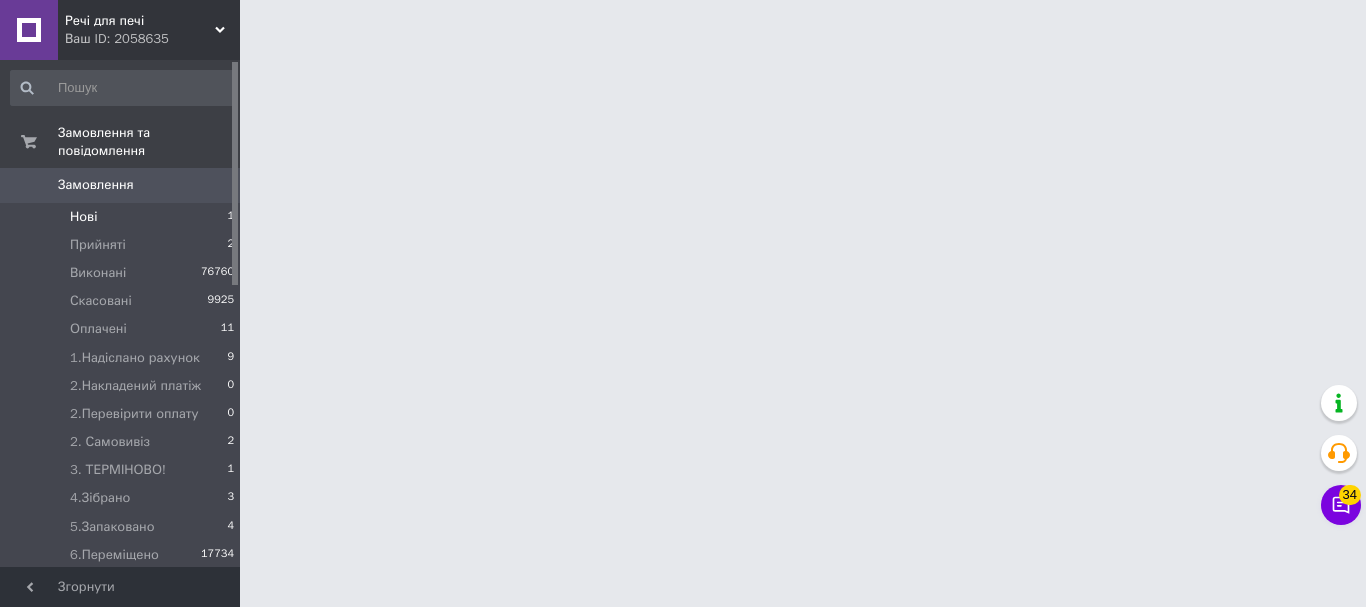click on "Нові 1" at bounding box center (123, 217) 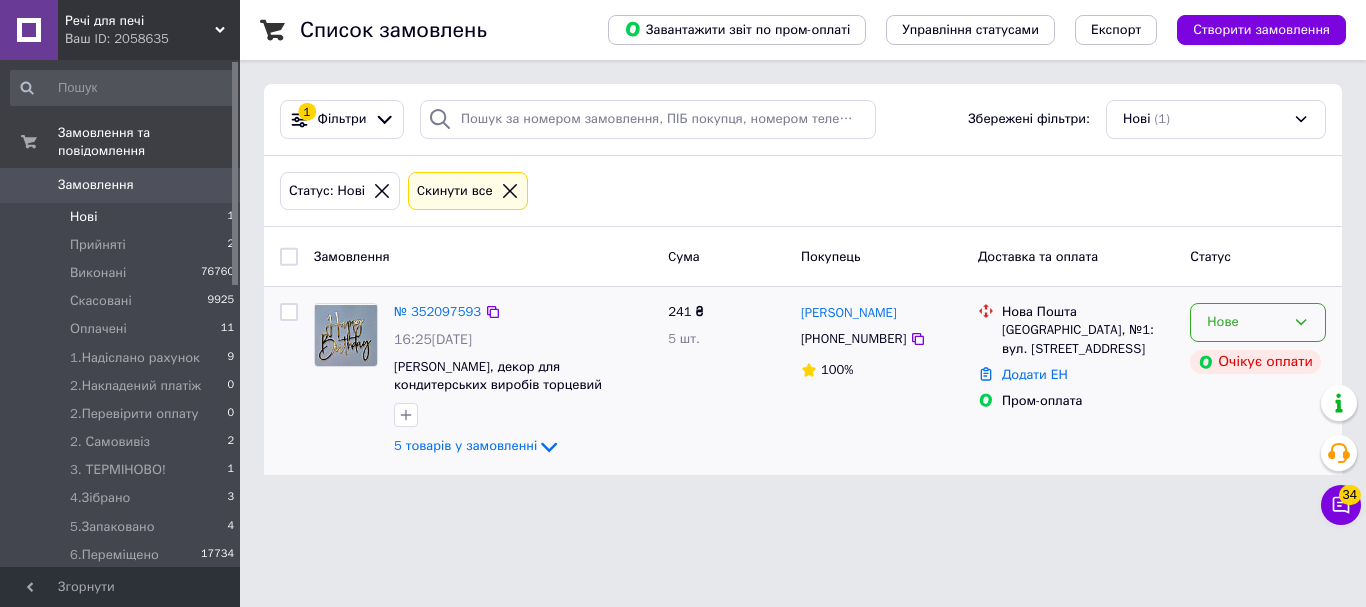 click on "Нове" at bounding box center (1246, 322) 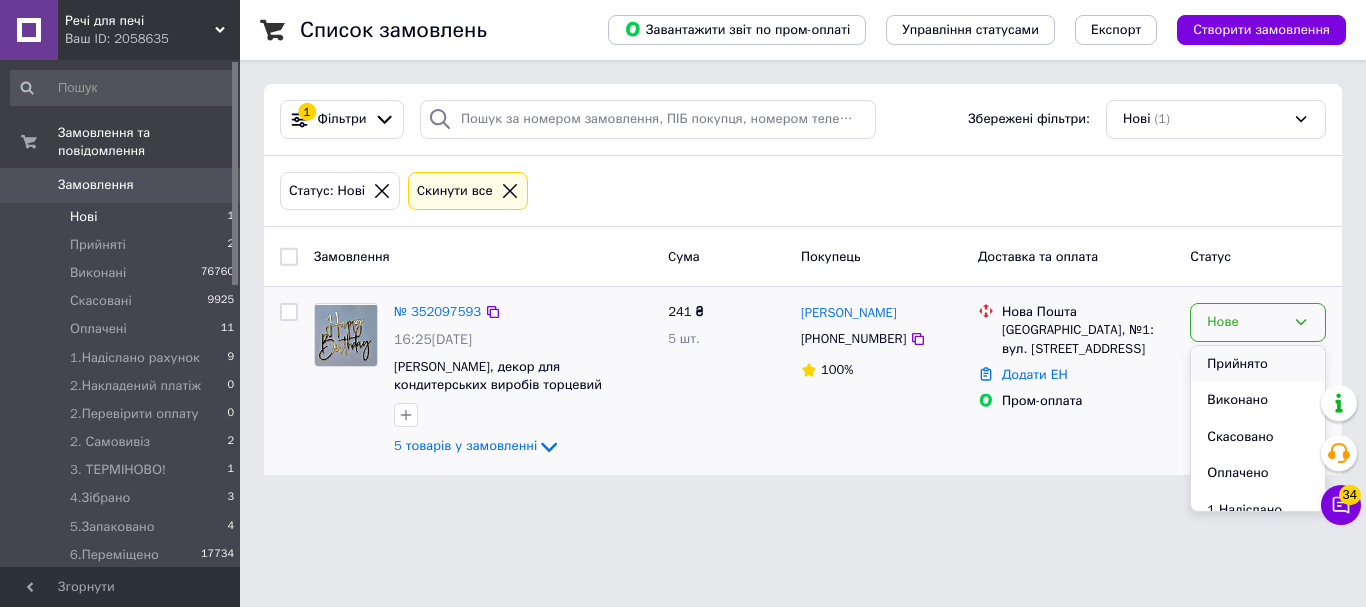 click on "Прийнято" at bounding box center (1258, 364) 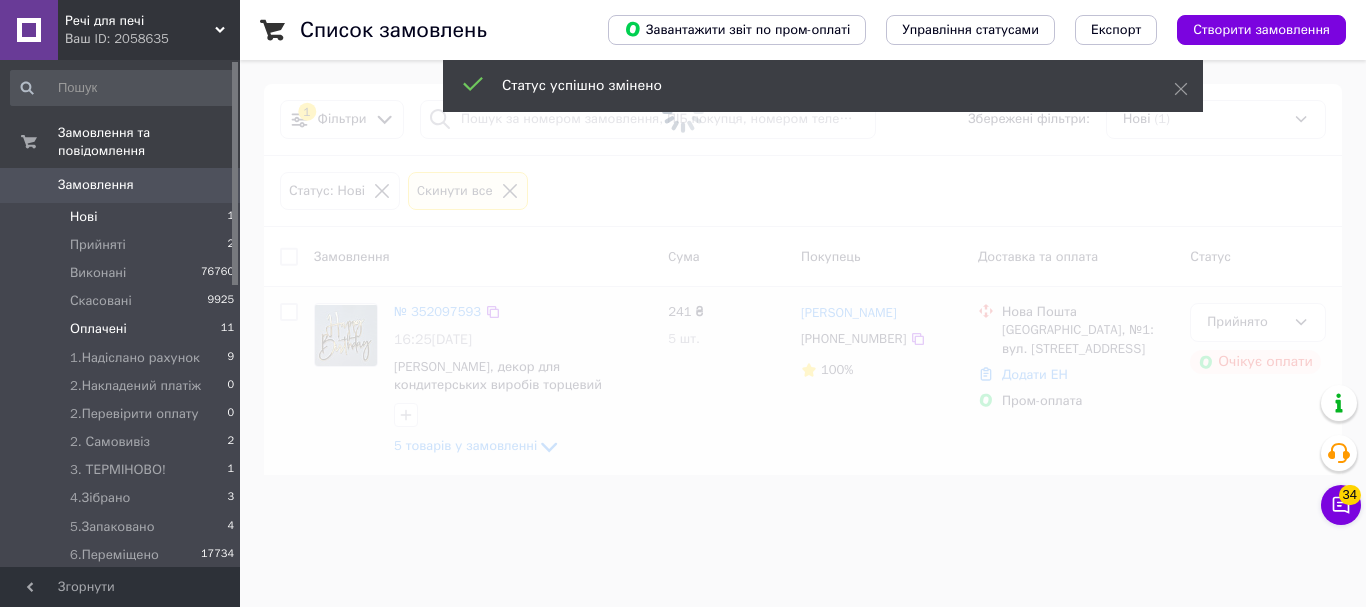 click on "Оплачені" at bounding box center [98, 329] 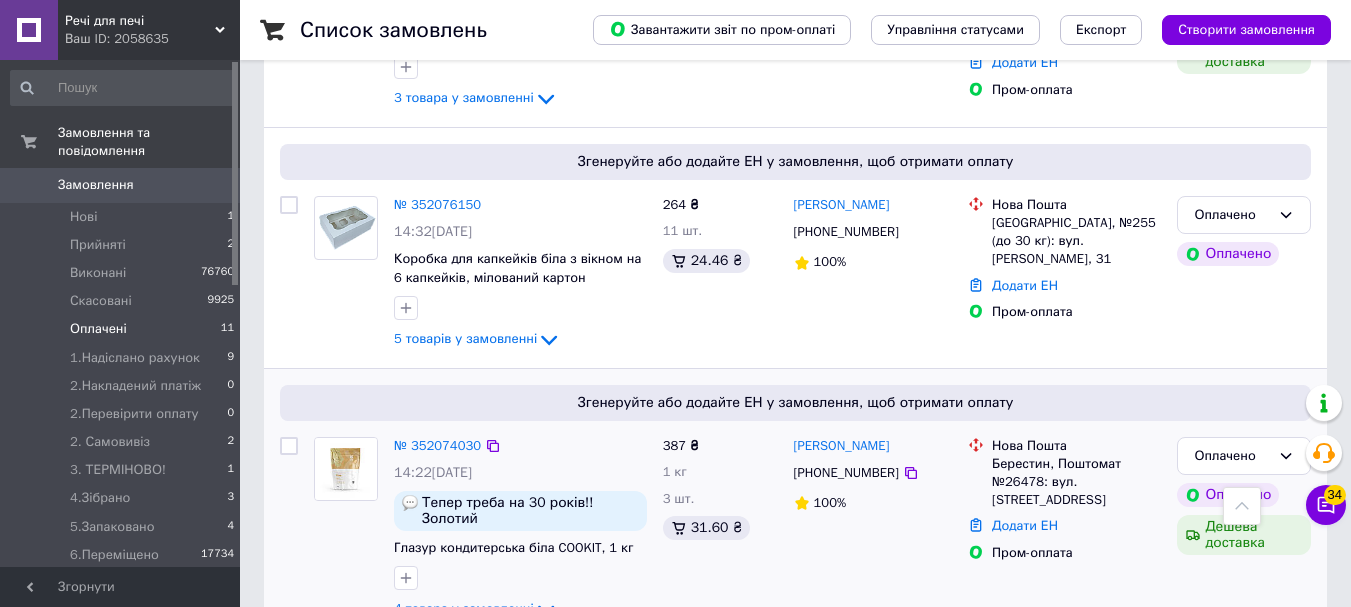 scroll, scrollTop: 800, scrollLeft: 0, axis: vertical 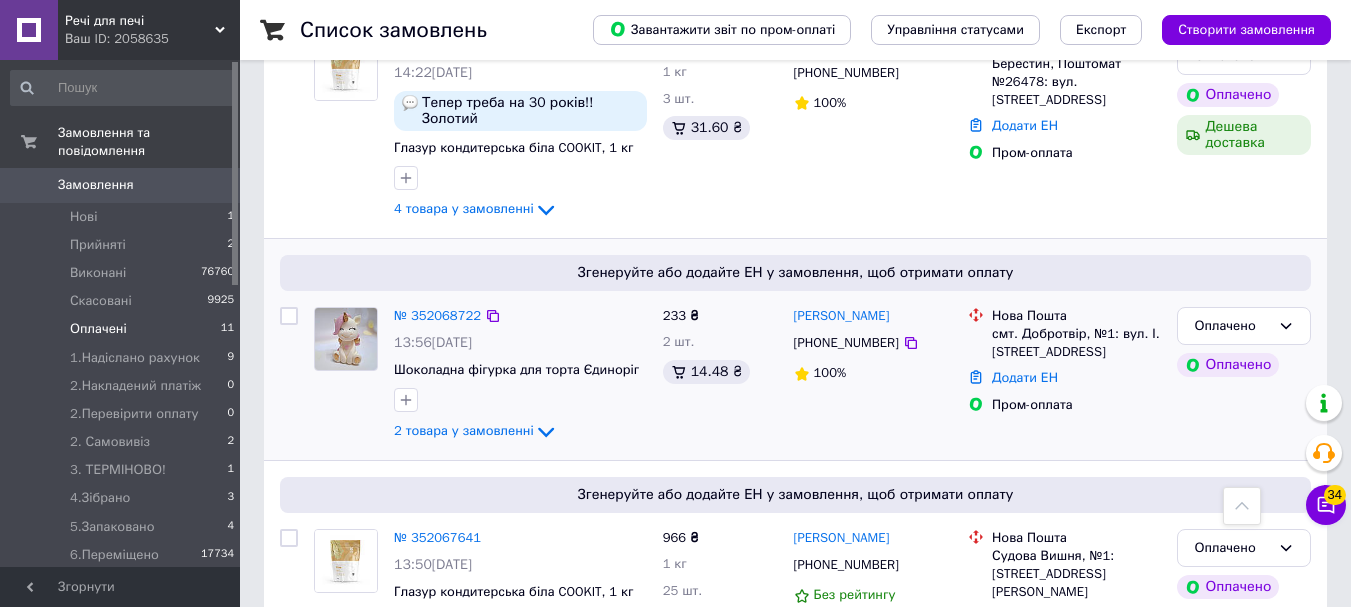 click on "№ 352068722 13:56, 10.07.2025 Шоколадна фігурка для торта Єдиноріг 2 товара у замовленні" at bounding box center [520, 375] 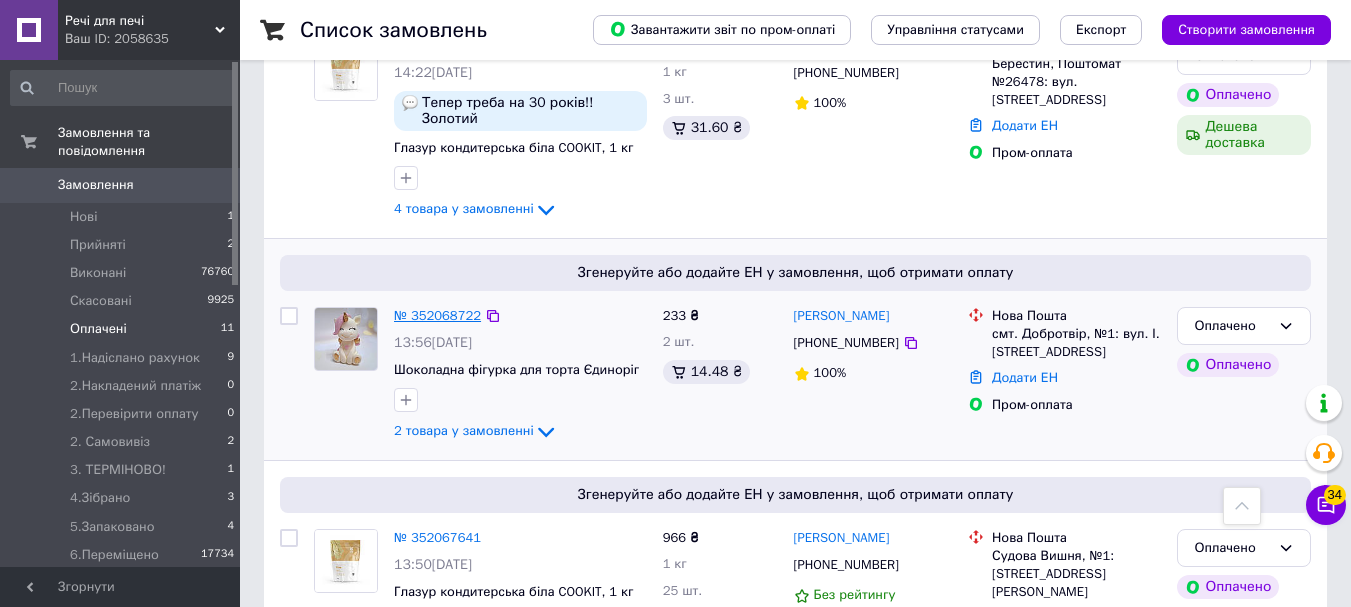 click on "№ 352068722" at bounding box center (437, 315) 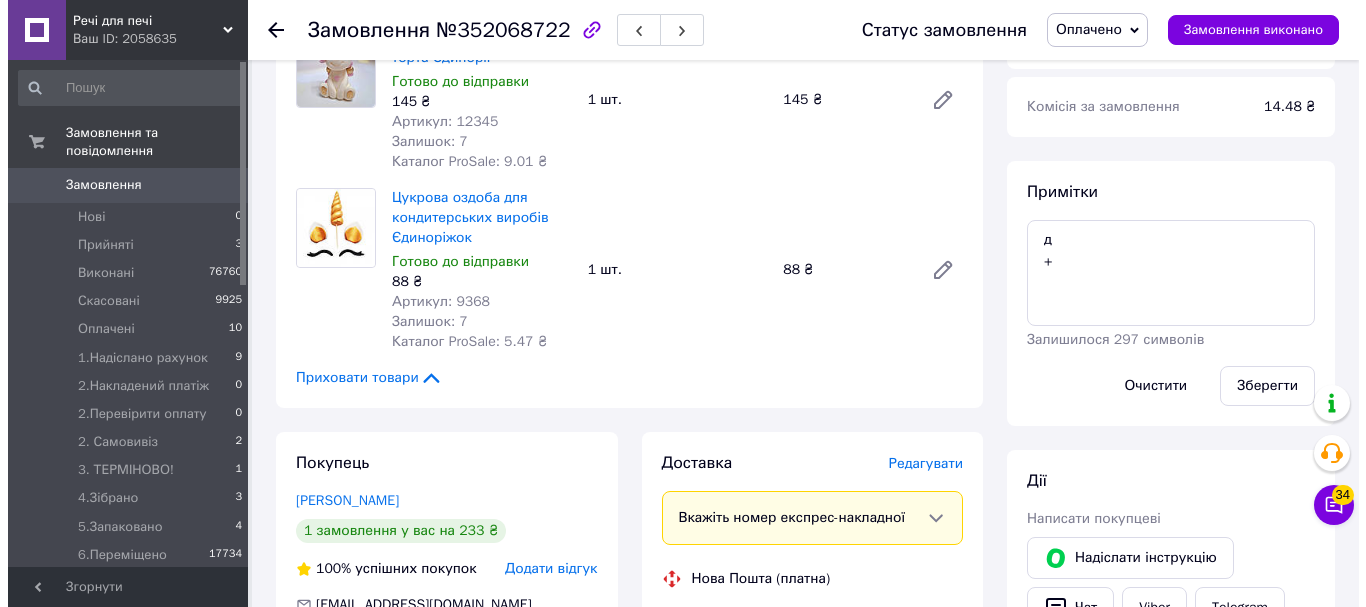 scroll, scrollTop: 900, scrollLeft: 0, axis: vertical 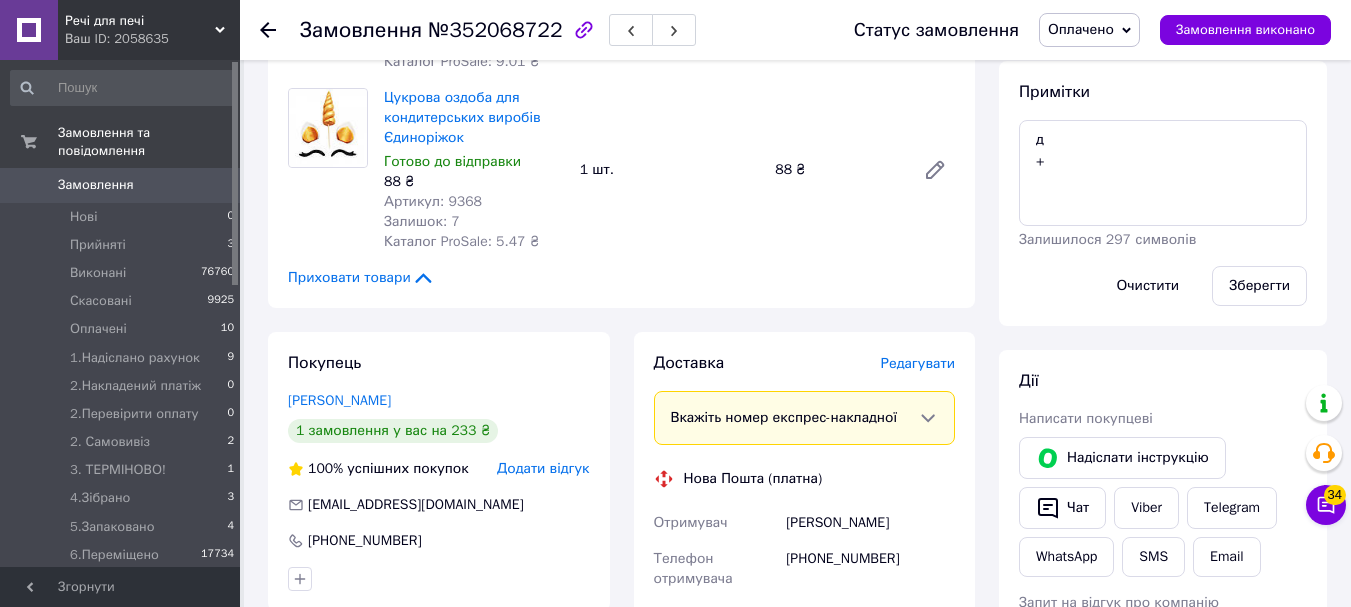 click on "Редагувати" at bounding box center (918, 363) 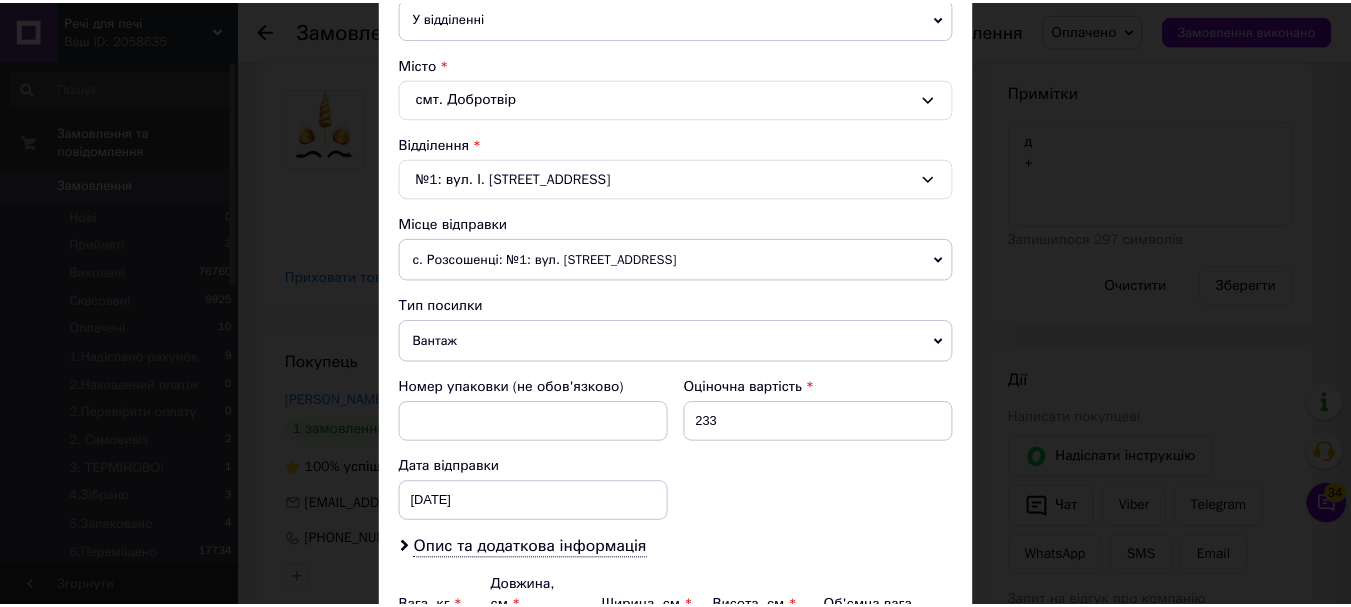 scroll, scrollTop: 721, scrollLeft: 0, axis: vertical 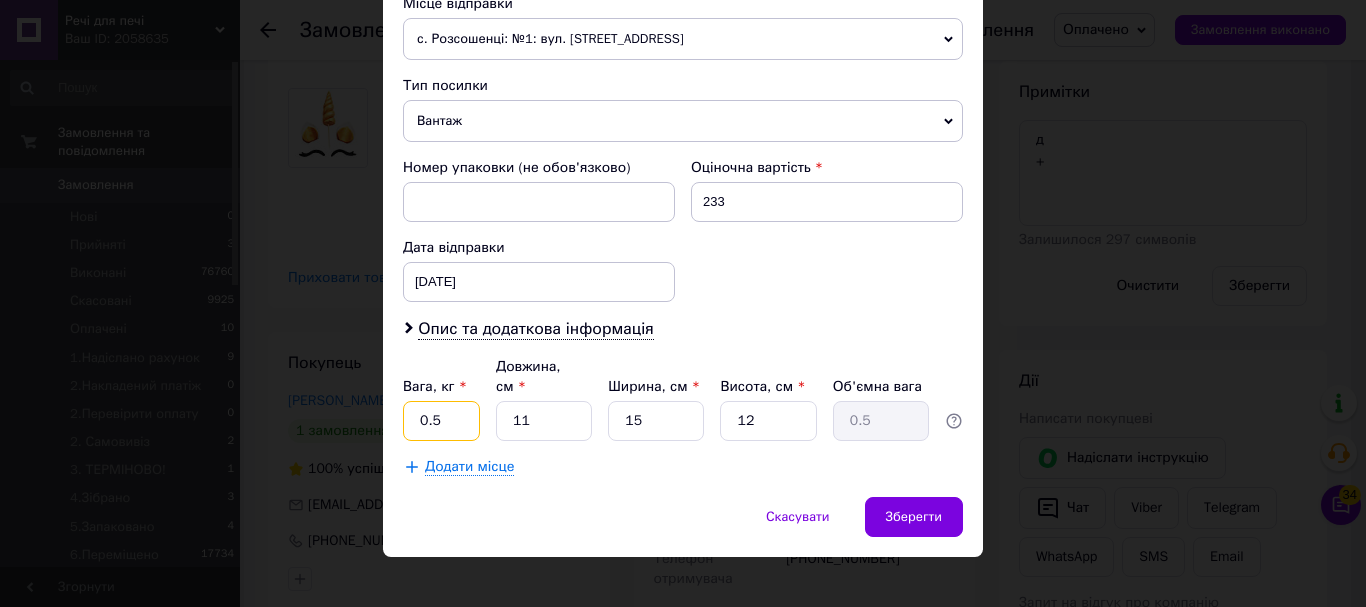 click on "0.5" at bounding box center [441, 421] 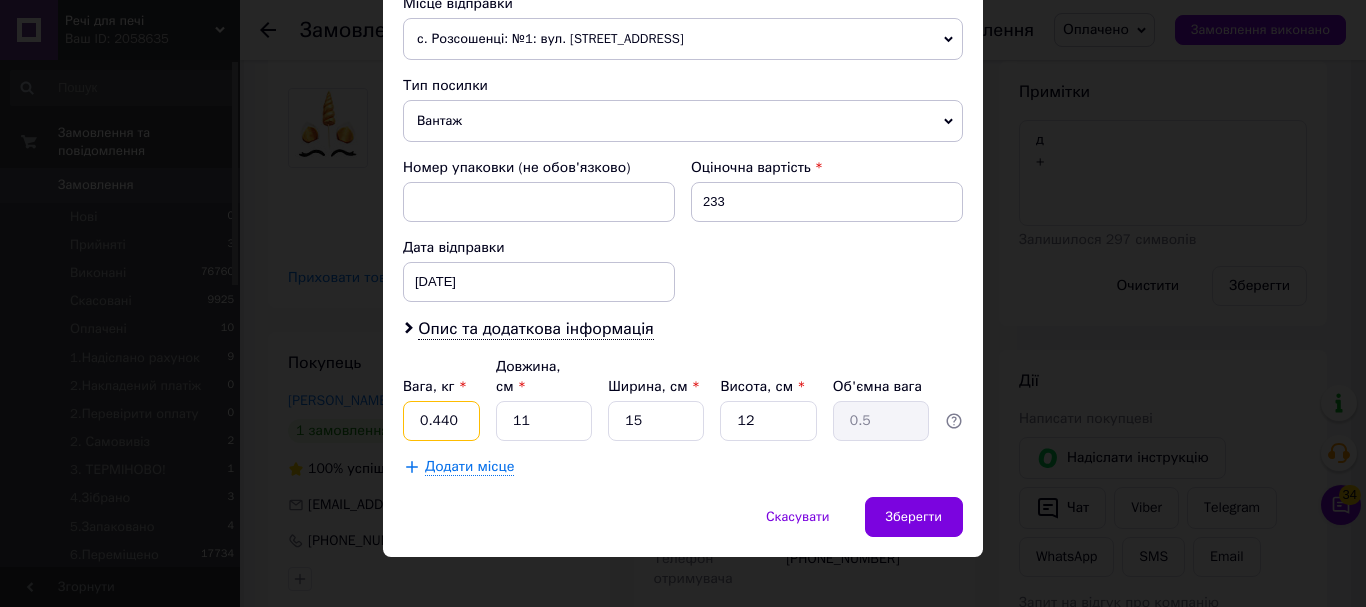type on "0.440" 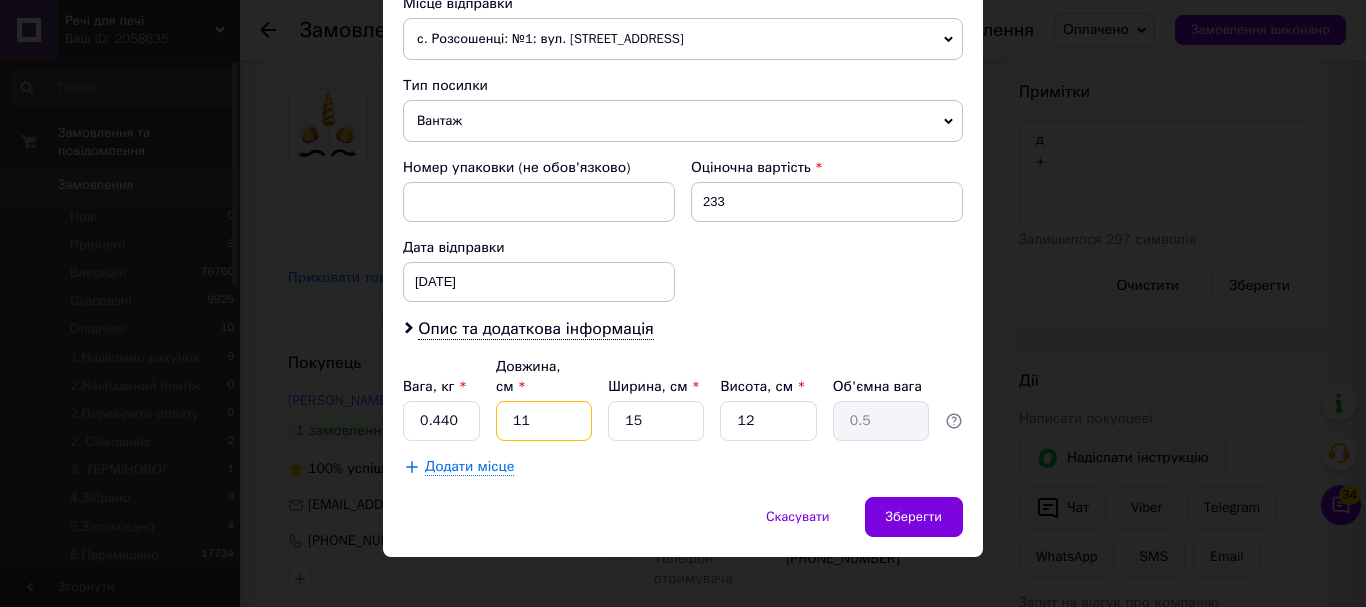 type on "2" 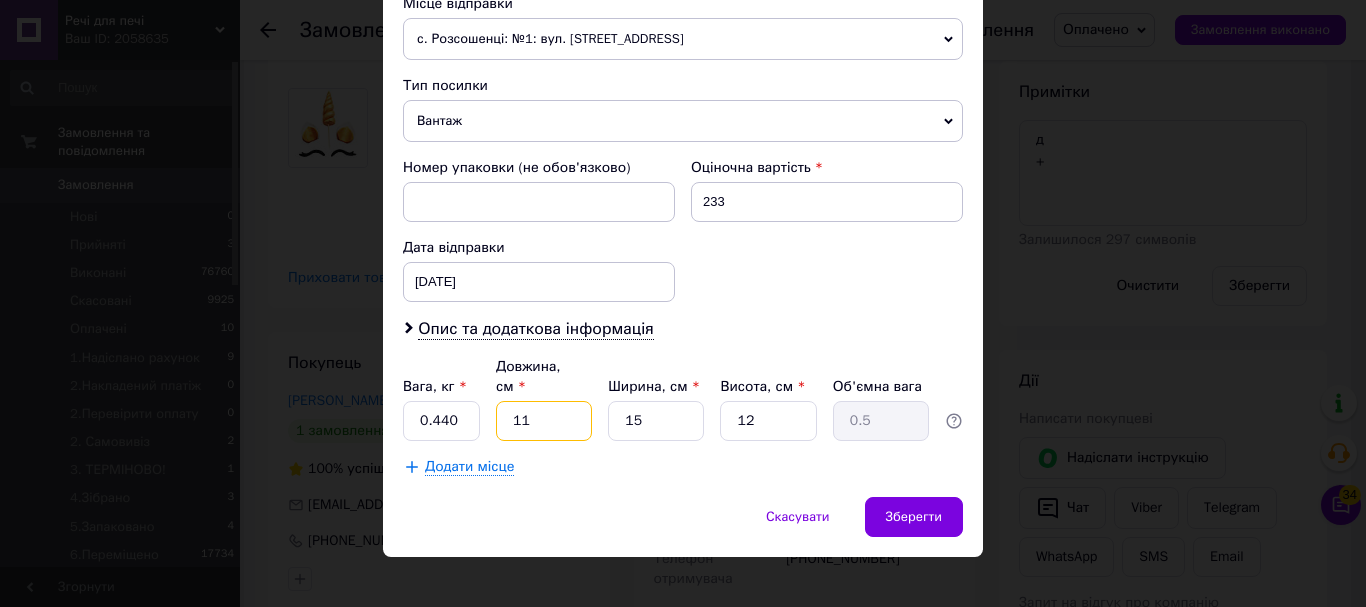 type on "0.1" 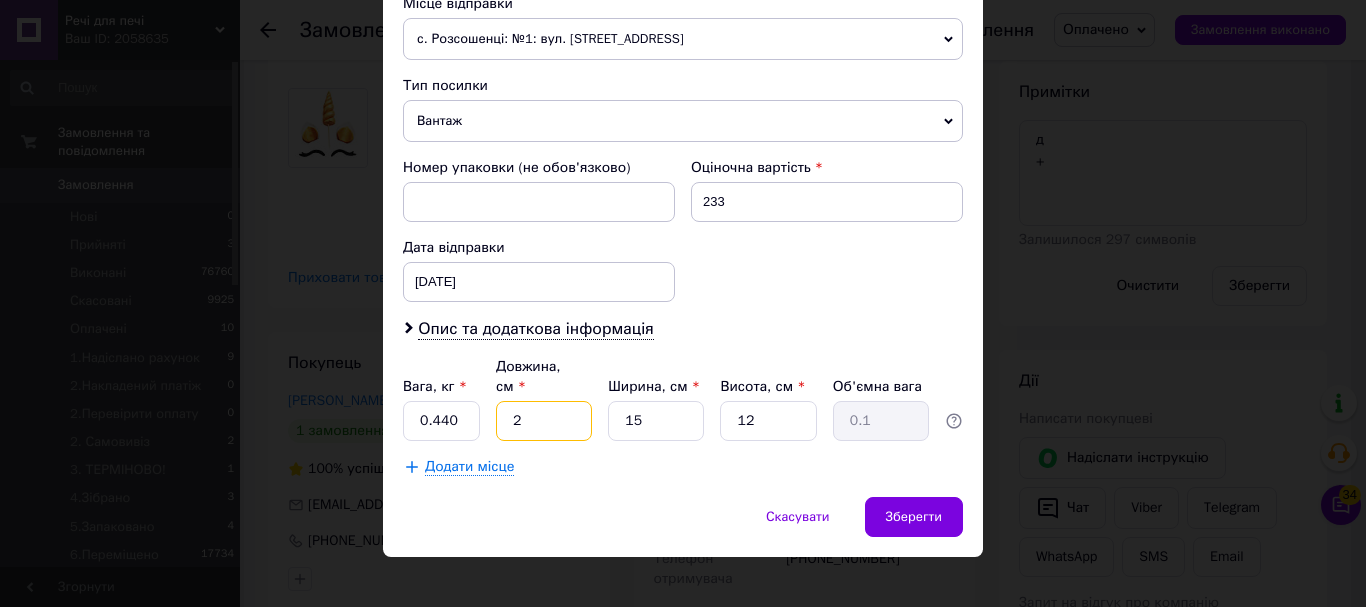 type on "27" 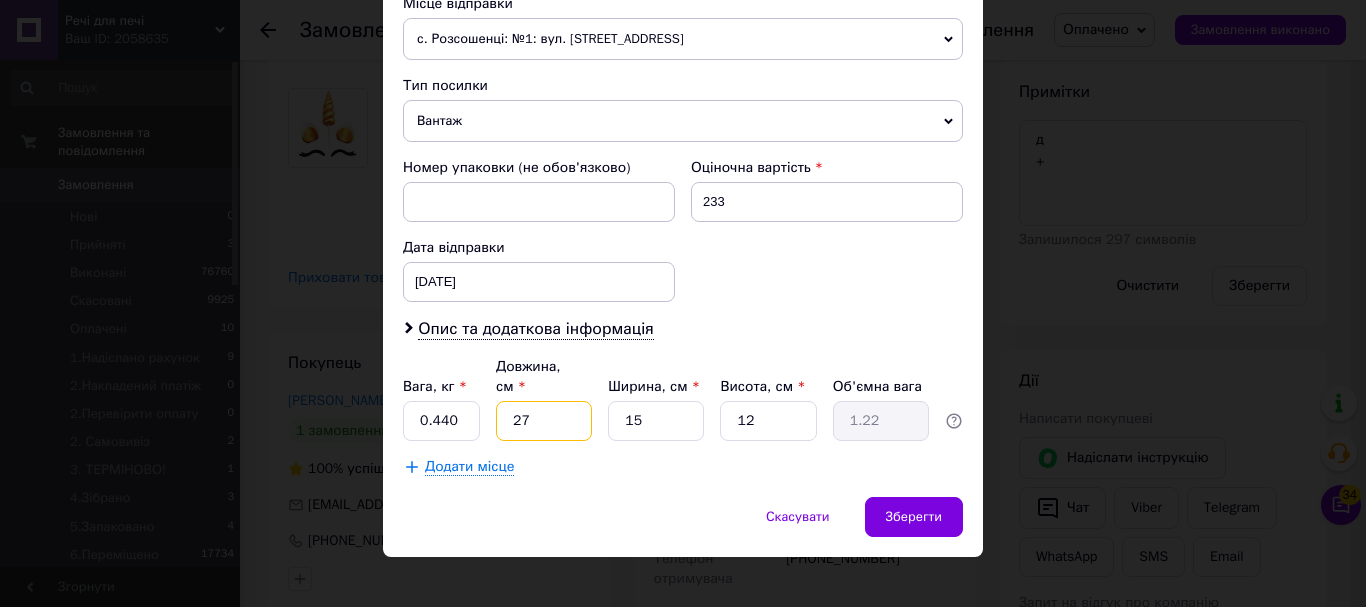 type on "27" 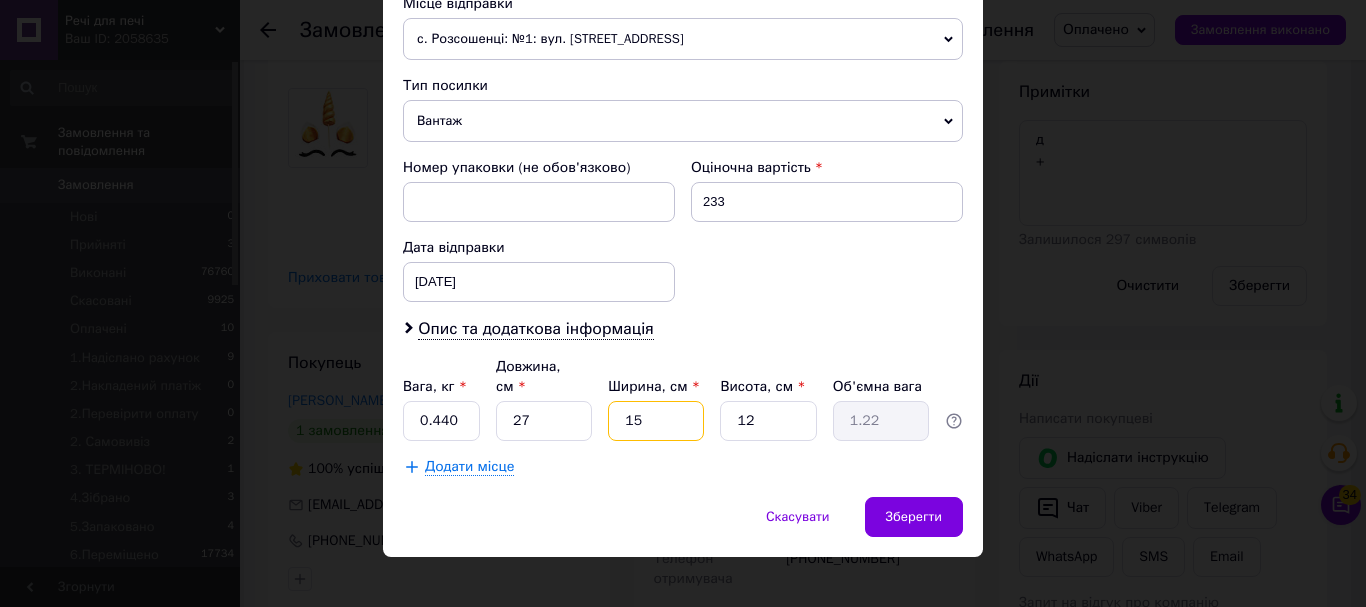 type on "2" 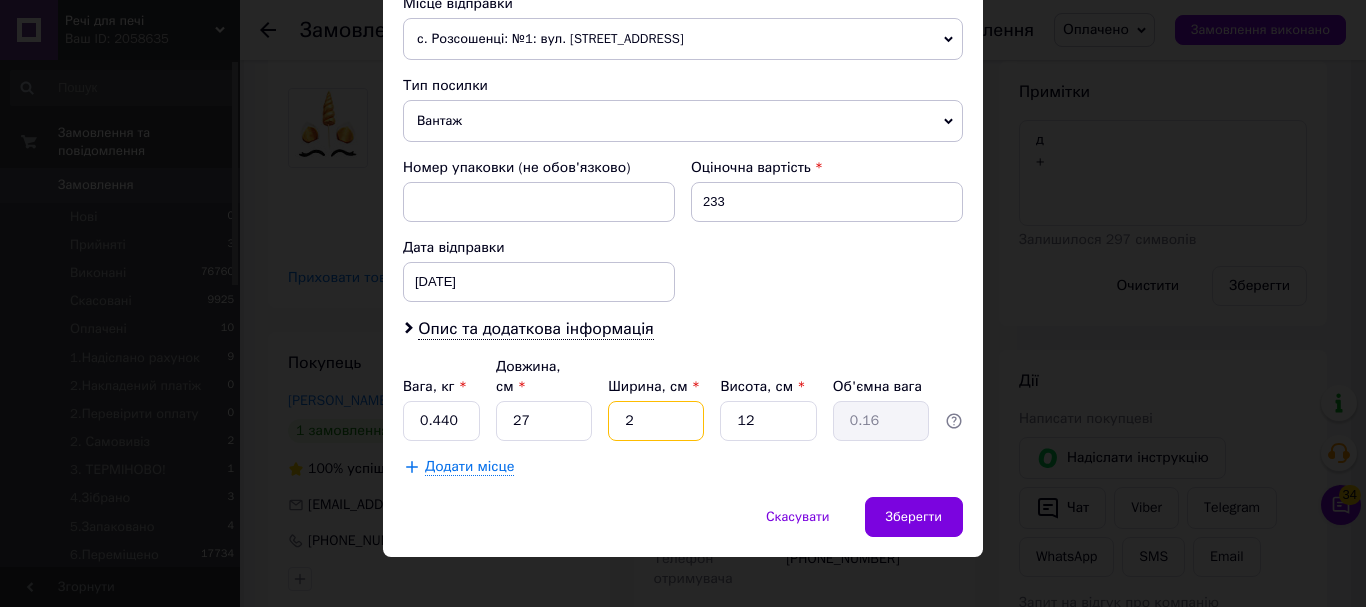 type on "21" 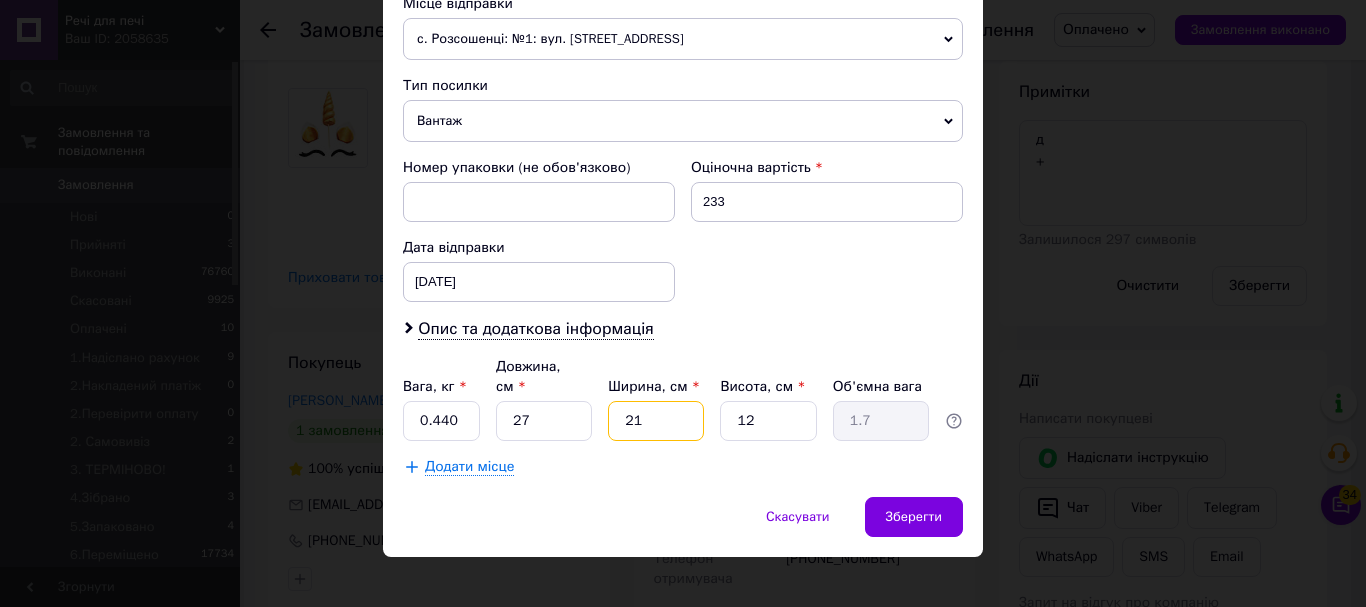 type on "21" 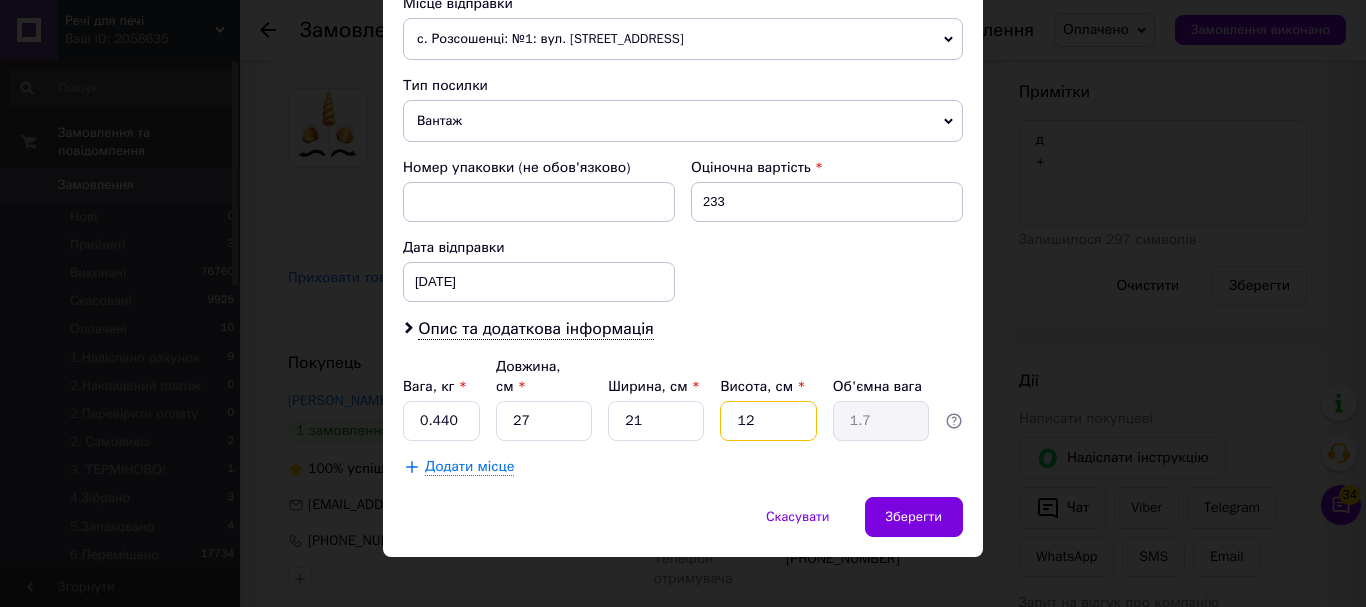 type on "1" 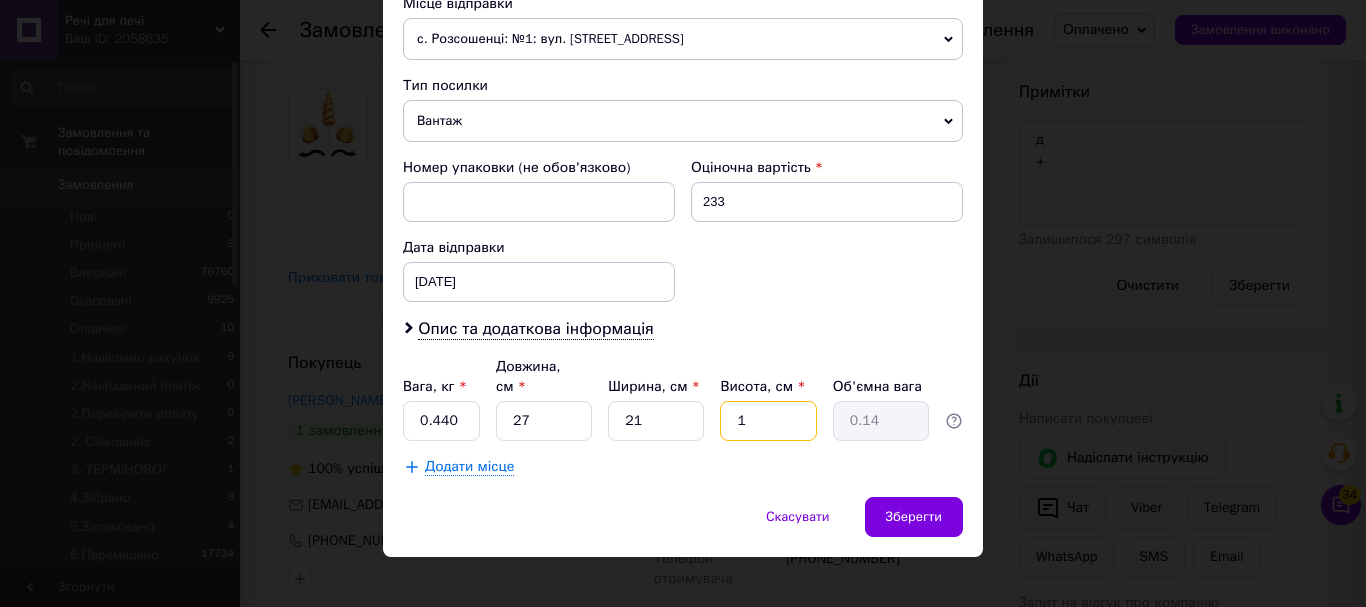 type on "10" 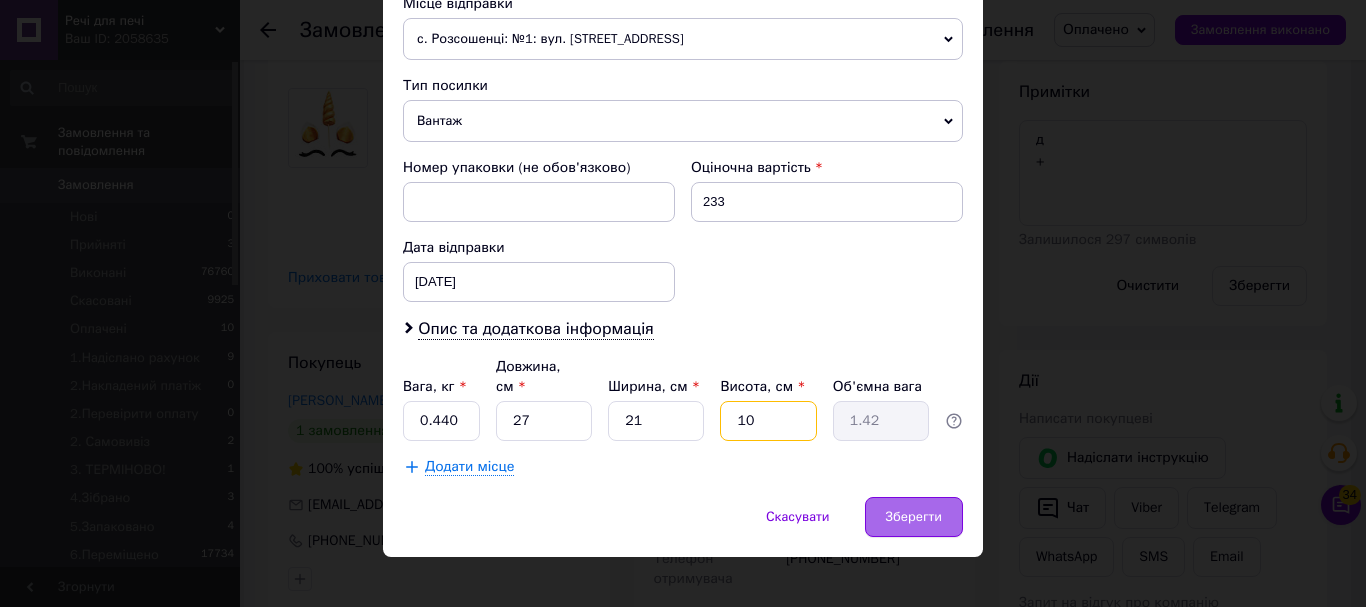 type on "10" 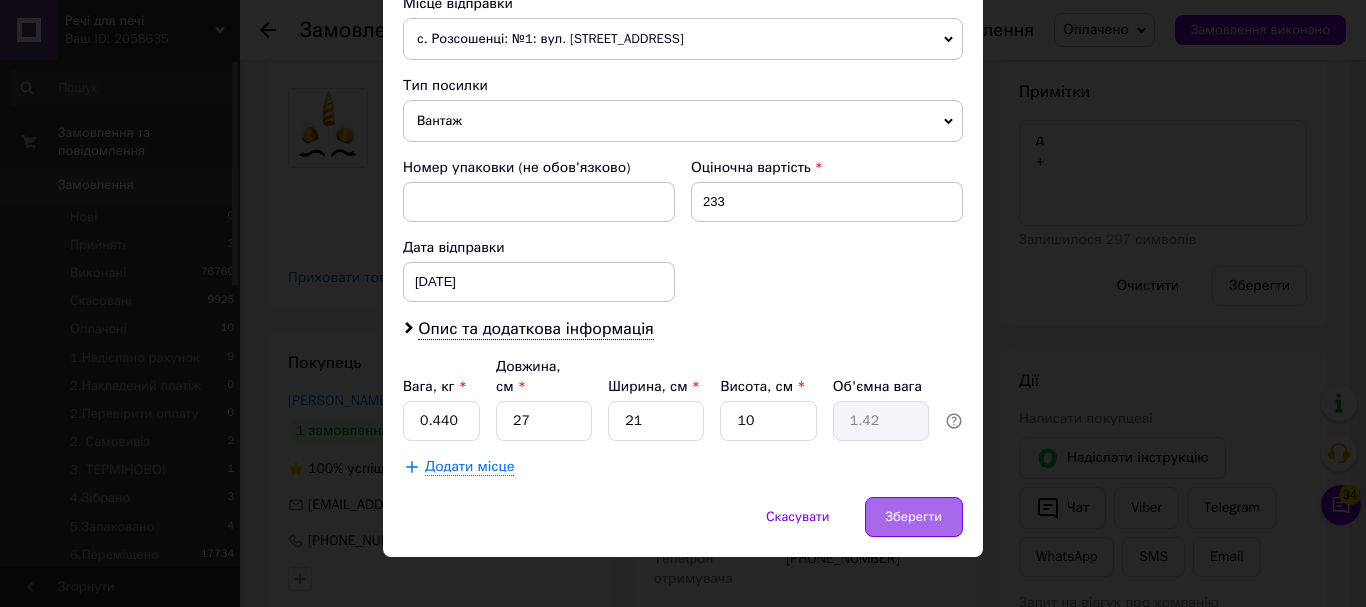 click on "Зберегти" at bounding box center (914, 517) 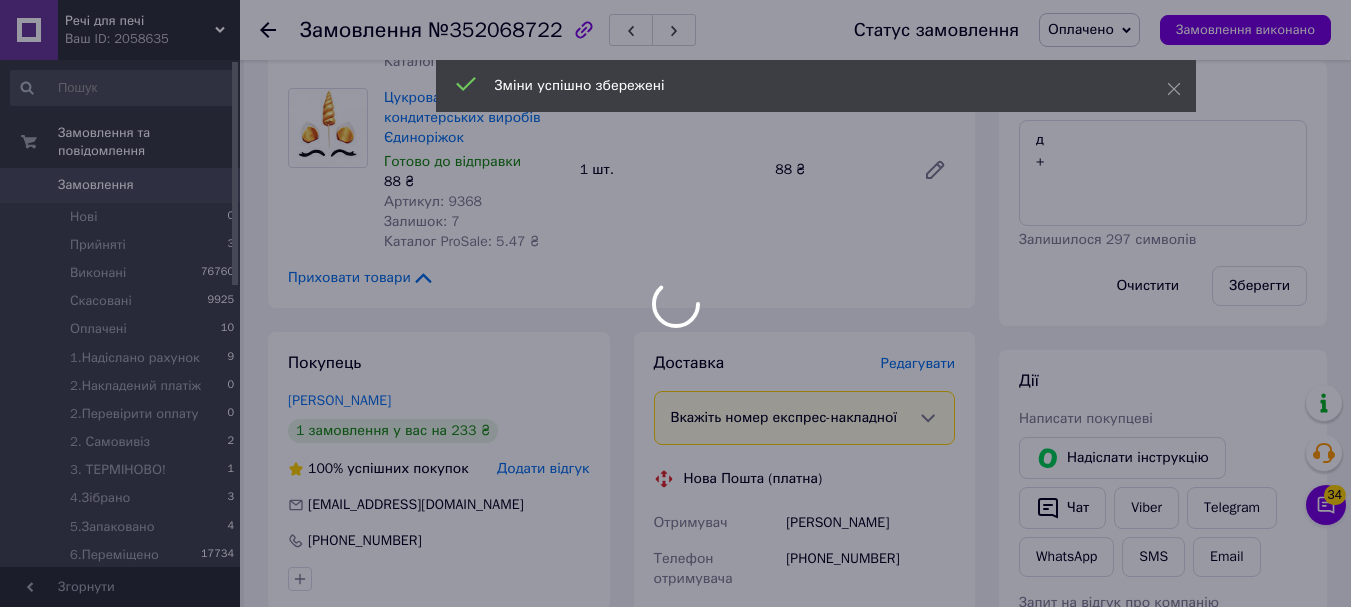 scroll, scrollTop: 1300, scrollLeft: 0, axis: vertical 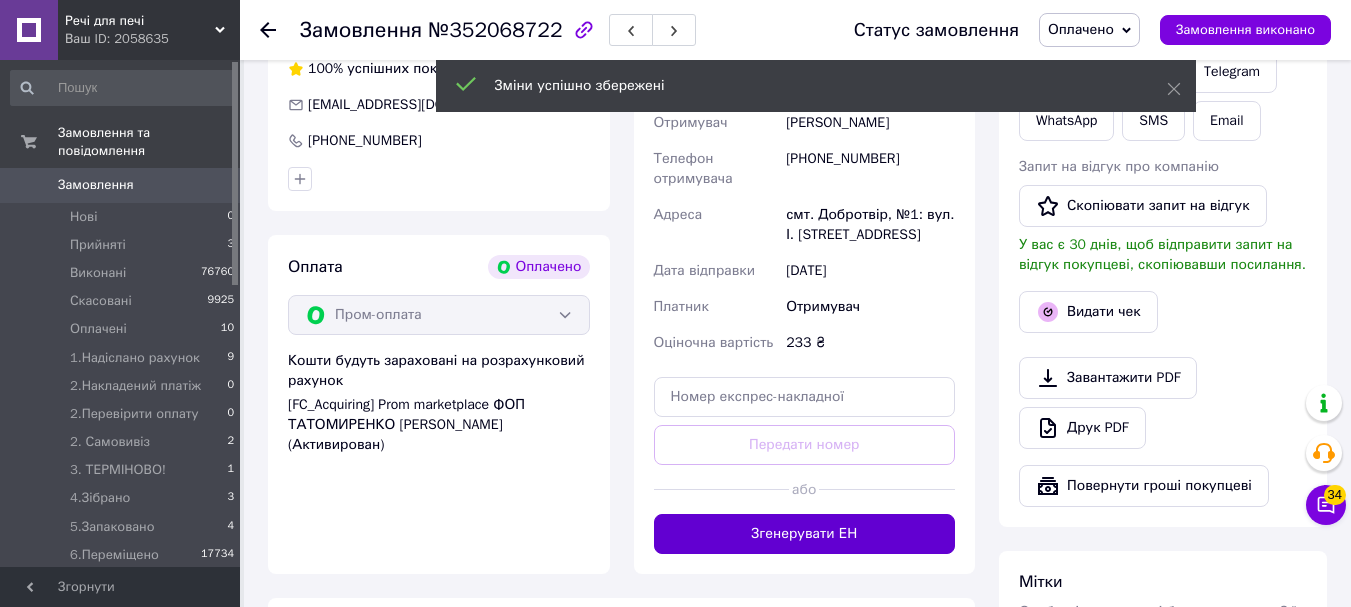 click on "Згенерувати ЕН" at bounding box center [805, 534] 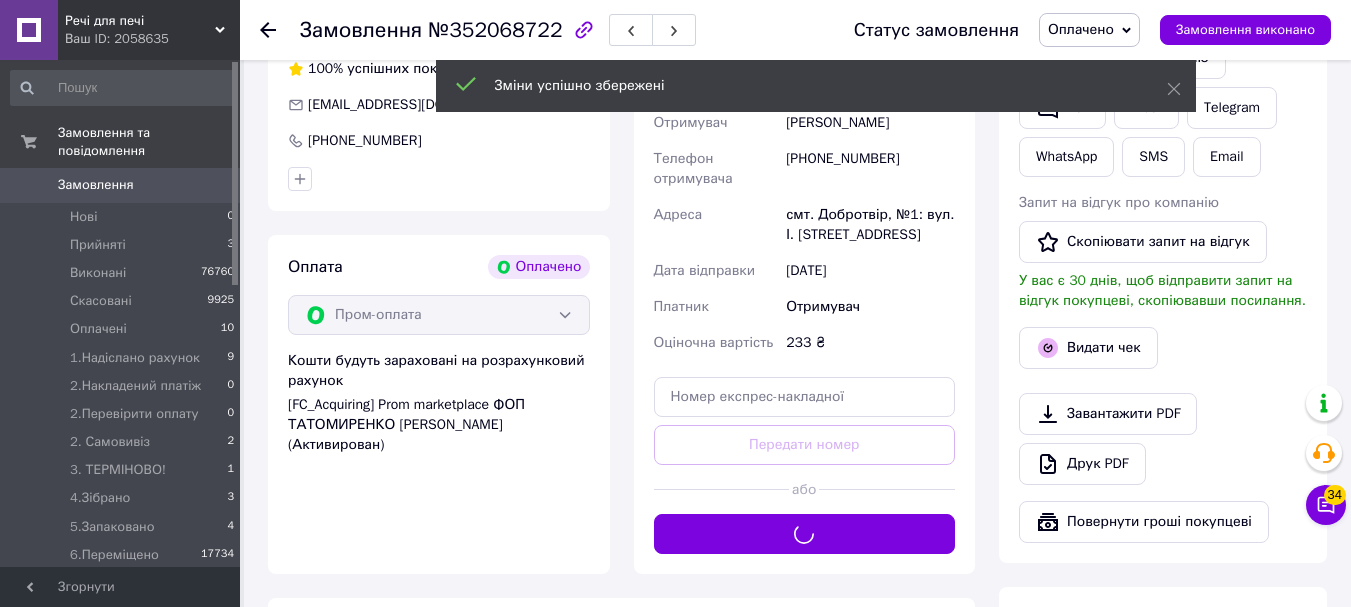 click on "Дії Написати покупцеві   Надіслати інструкцію   Чат Viber Telegram WhatsApp SMS Email Запит на відгук про компанію   Скопіювати запит на відгук У вас є 30 днів, щоб відправити запит на відгук покупцеві, скопіювавши посилання.   Видати чек   Завантажити PDF   Друк PDF   Повернути гроші покупцеві" at bounding box center [1163, 256] 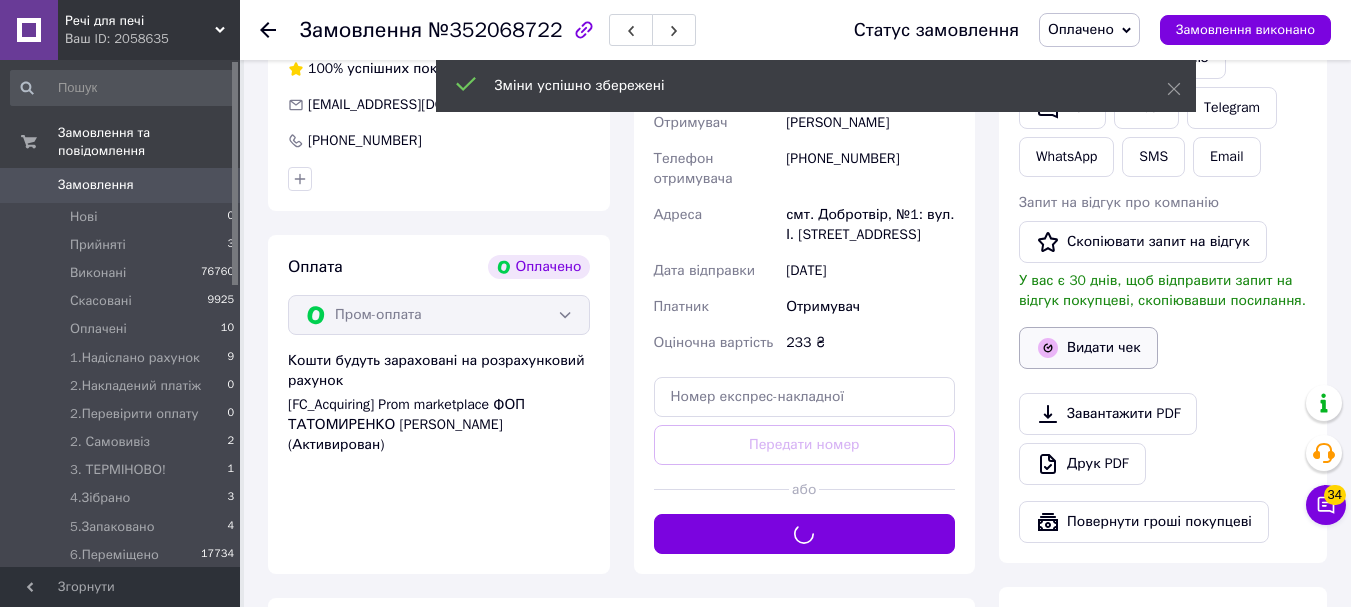 click on "Видати чек" at bounding box center [1088, 348] 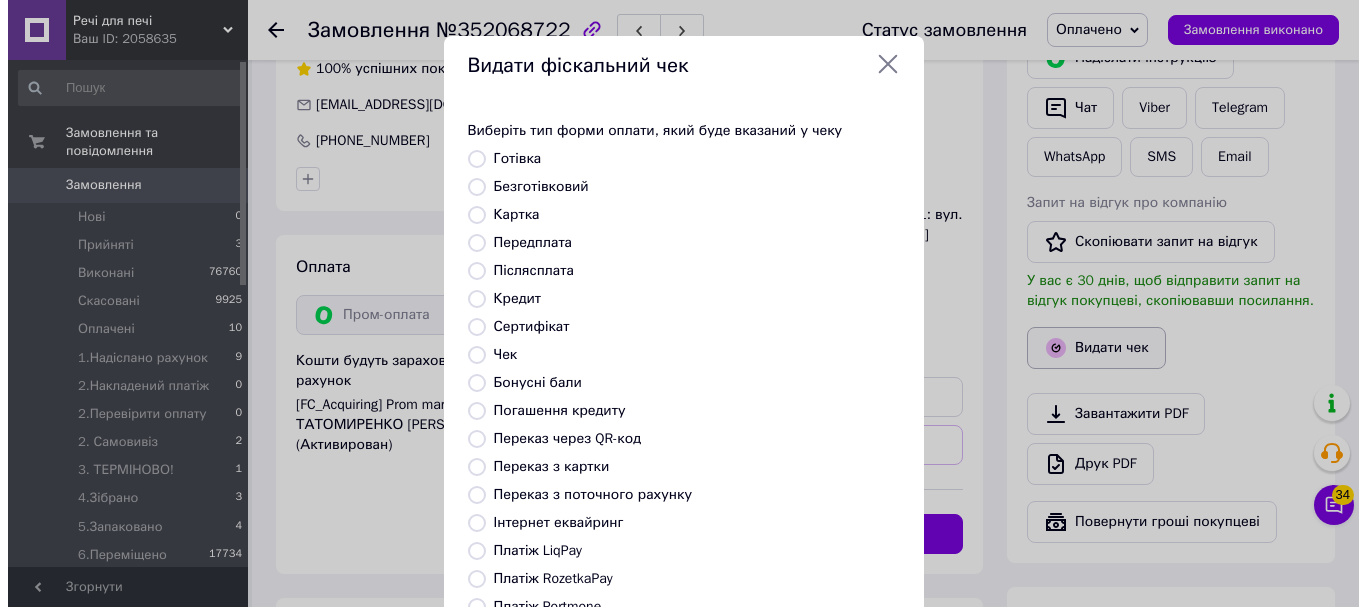scroll, scrollTop: 1280, scrollLeft: 0, axis: vertical 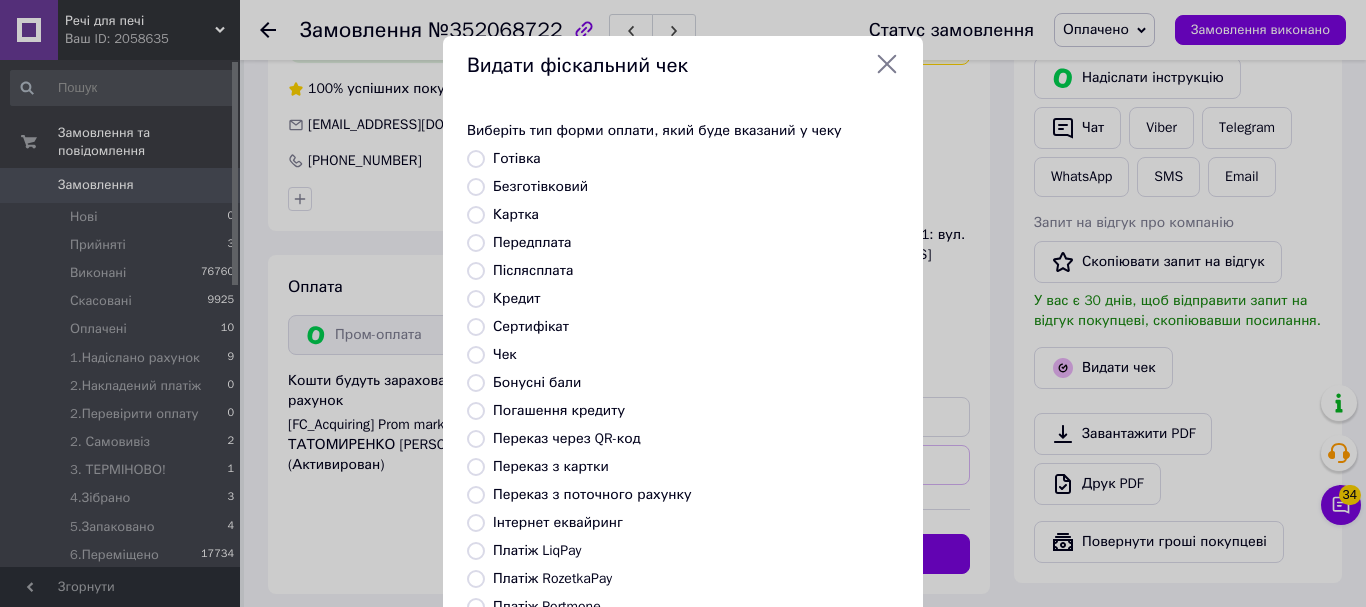 click on "Безготівковий" at bounding box center (476, 187) 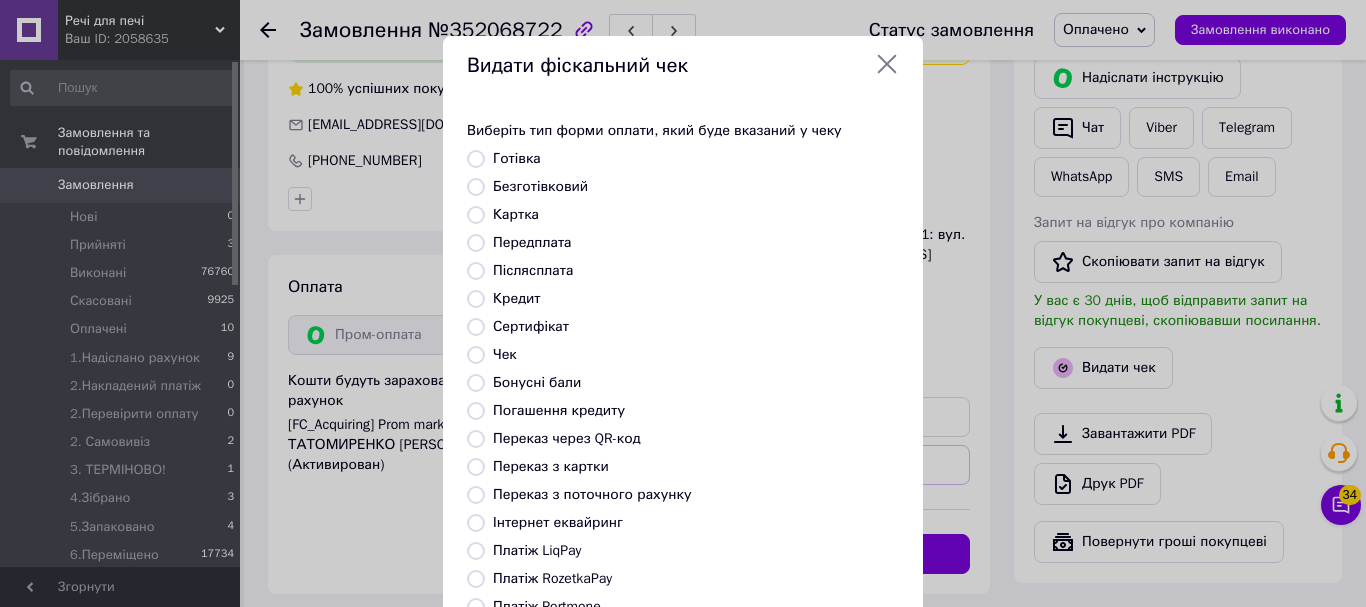 radio on "true" 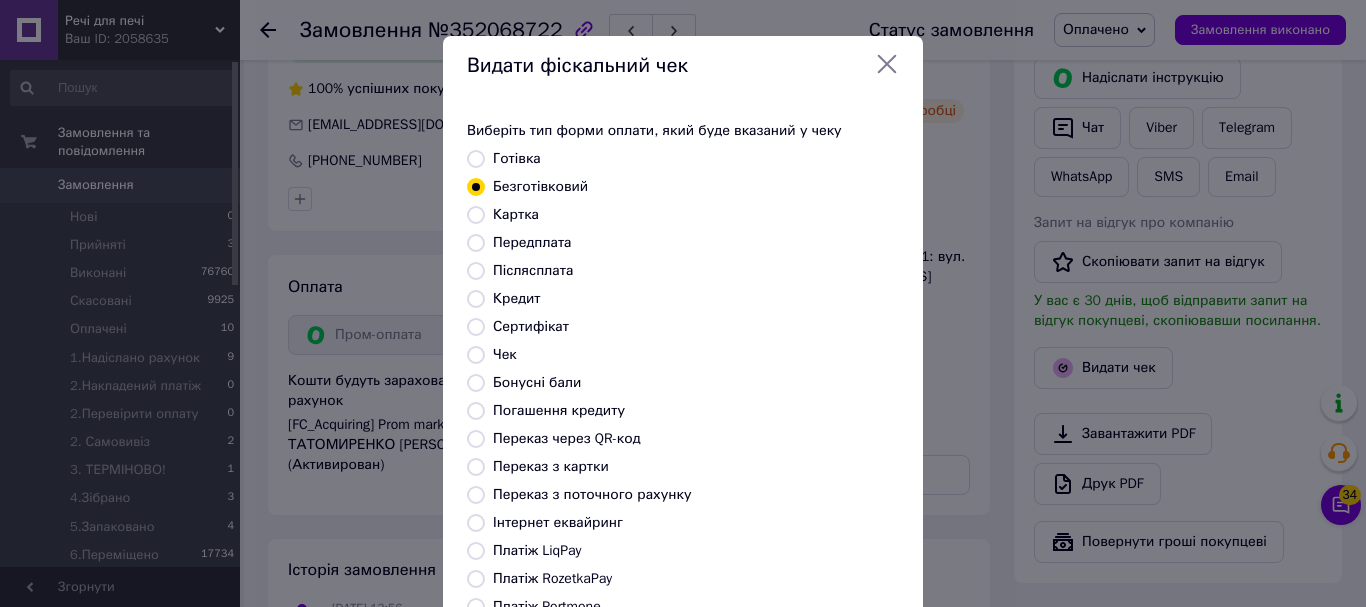 scroll, scrollTop: 252, scrollLeft: 0, axis: vertical 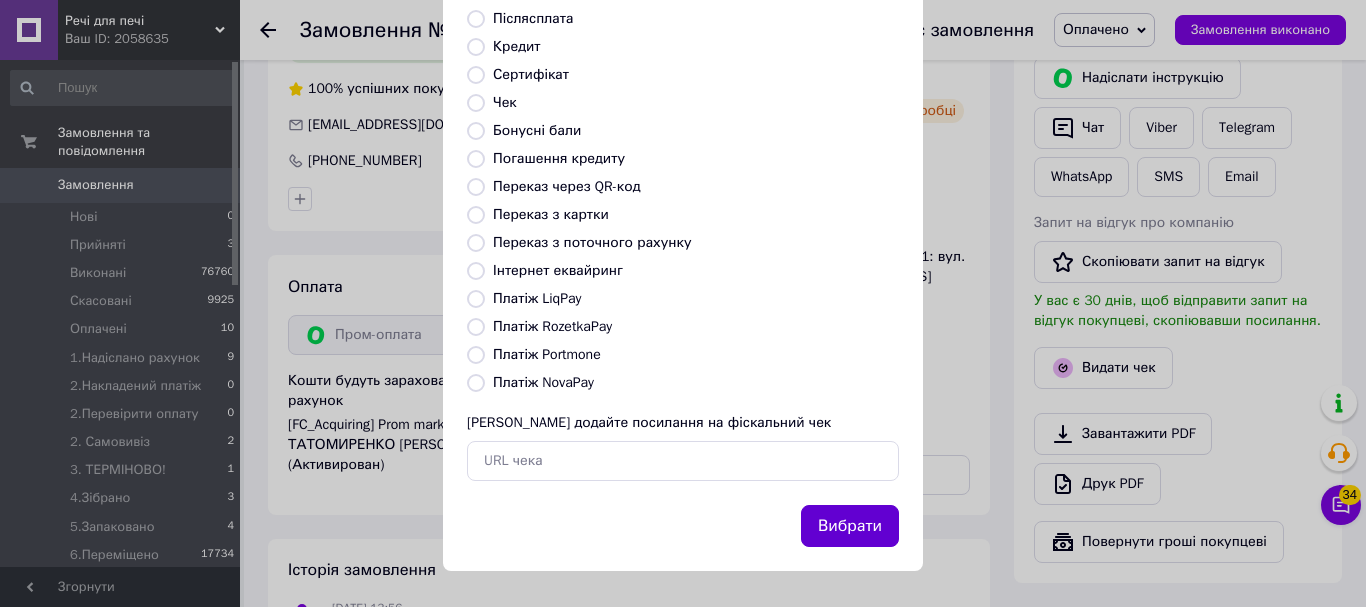 click on "Вибрати" at bounding box center [850, 526] 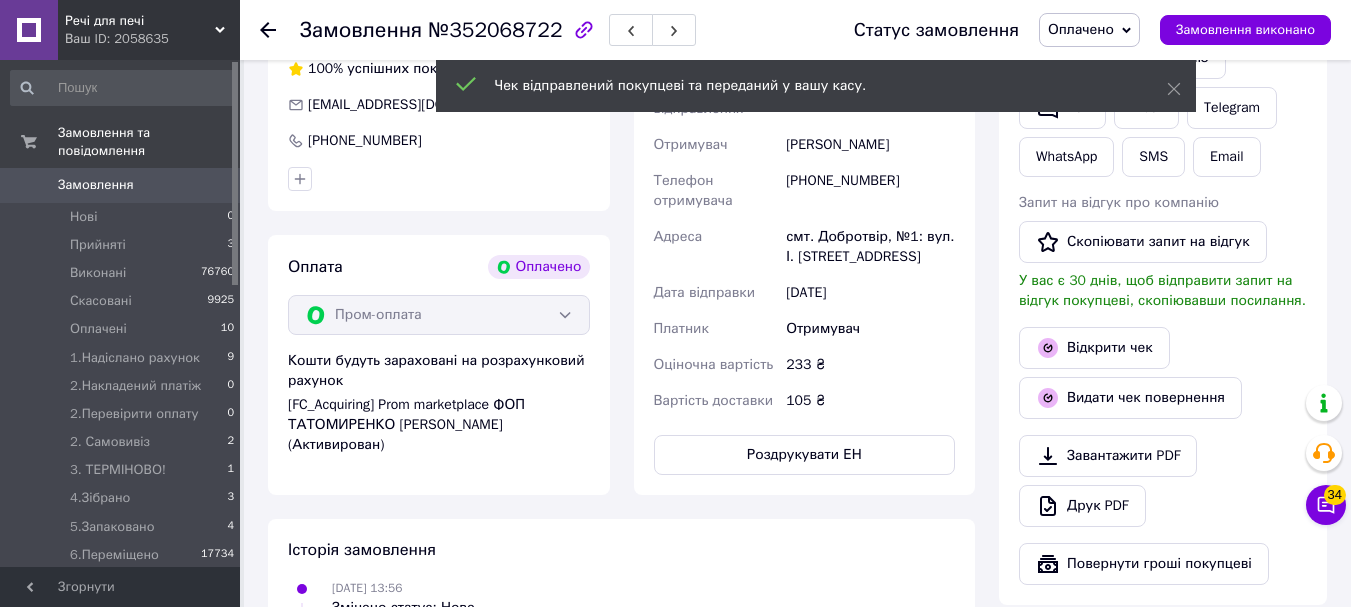 scroll, scrollTop: 1100, scrollLeft: 0, axis: vertical 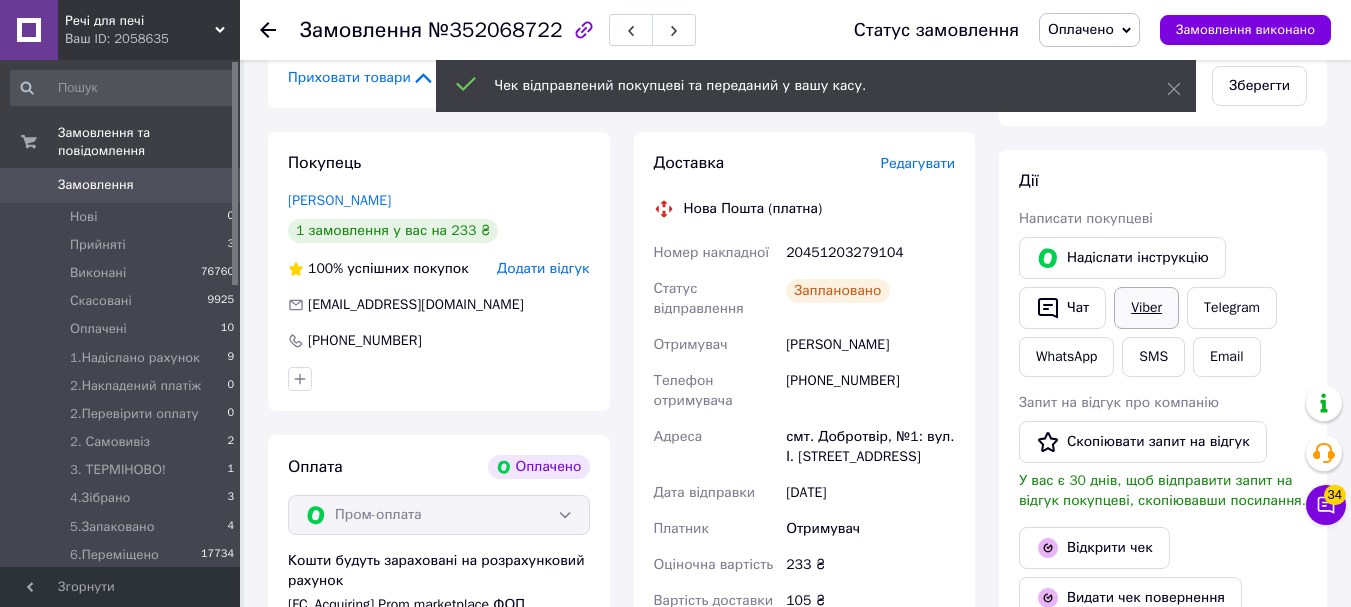 click on "Viber" at bounding box center (1146, 308) 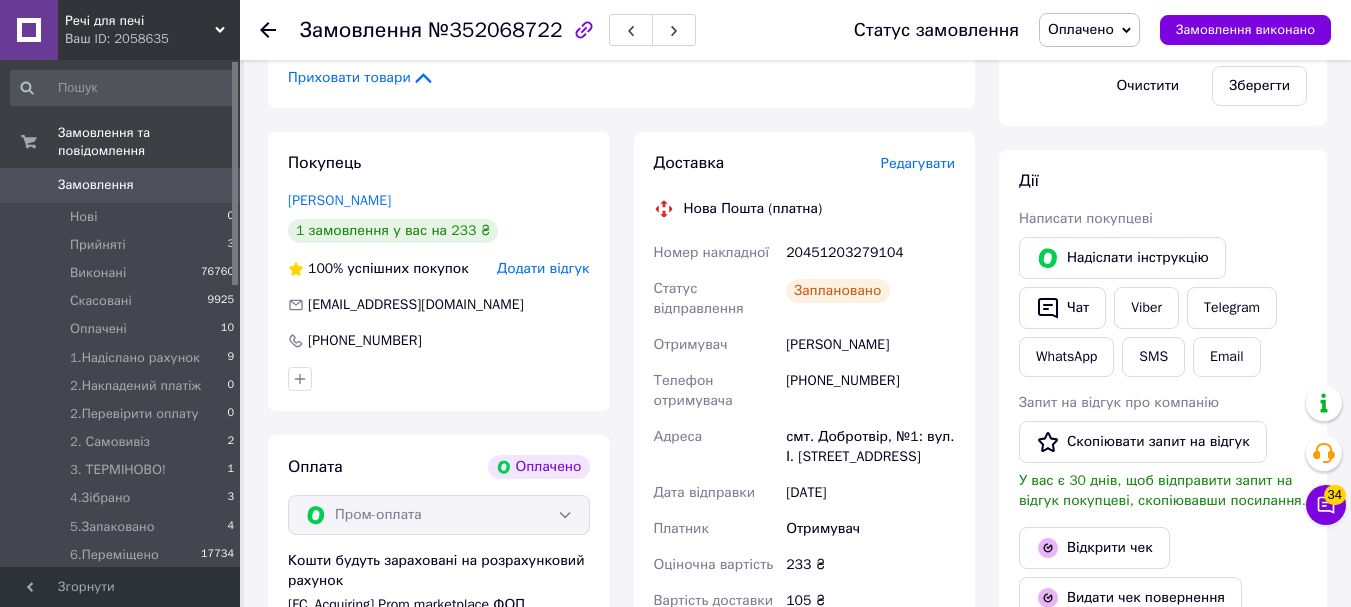 drag, startPoint x: 1266, startPoint y: 231, endPoint x: 964, endPoint y: 277, distance: 305.48322 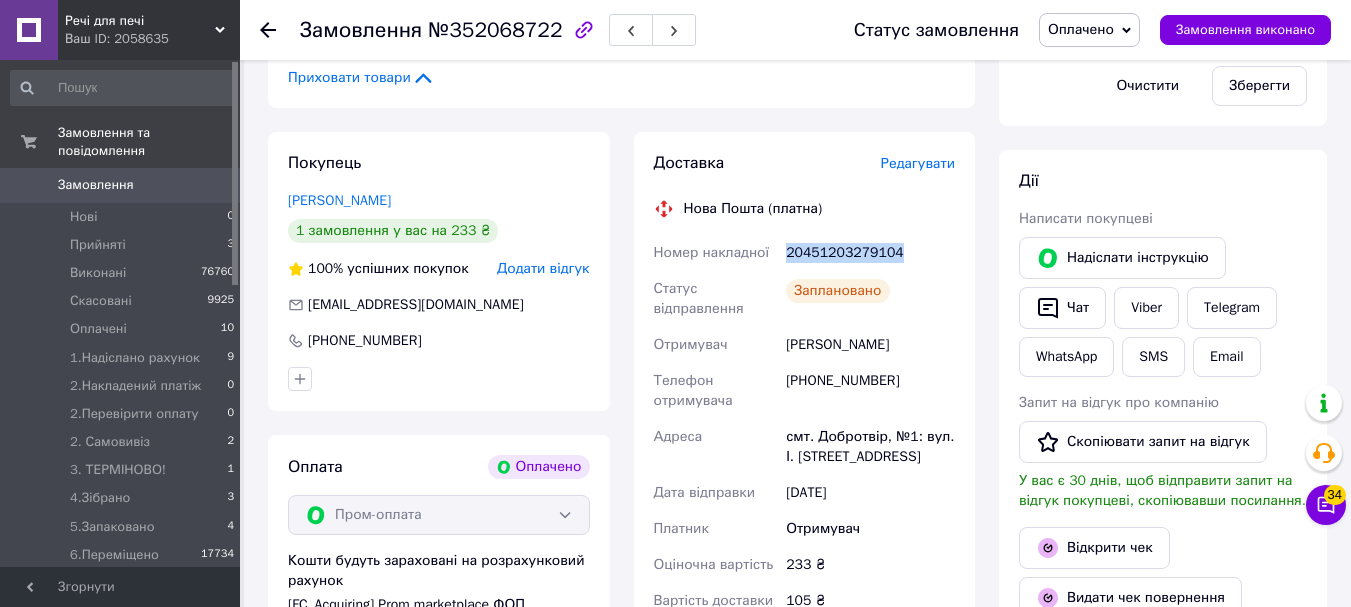 click on "20451203279104" at bounding box center (870, 253) 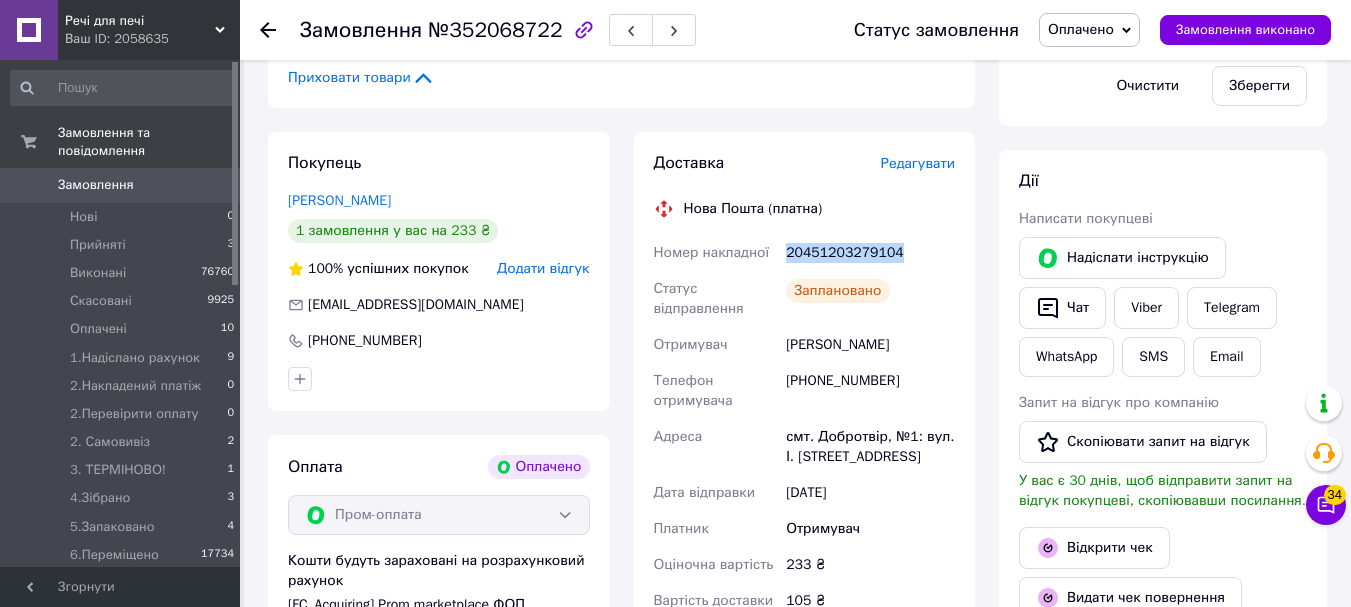 click on "Оплачено" at bounding box center [1081, 29] 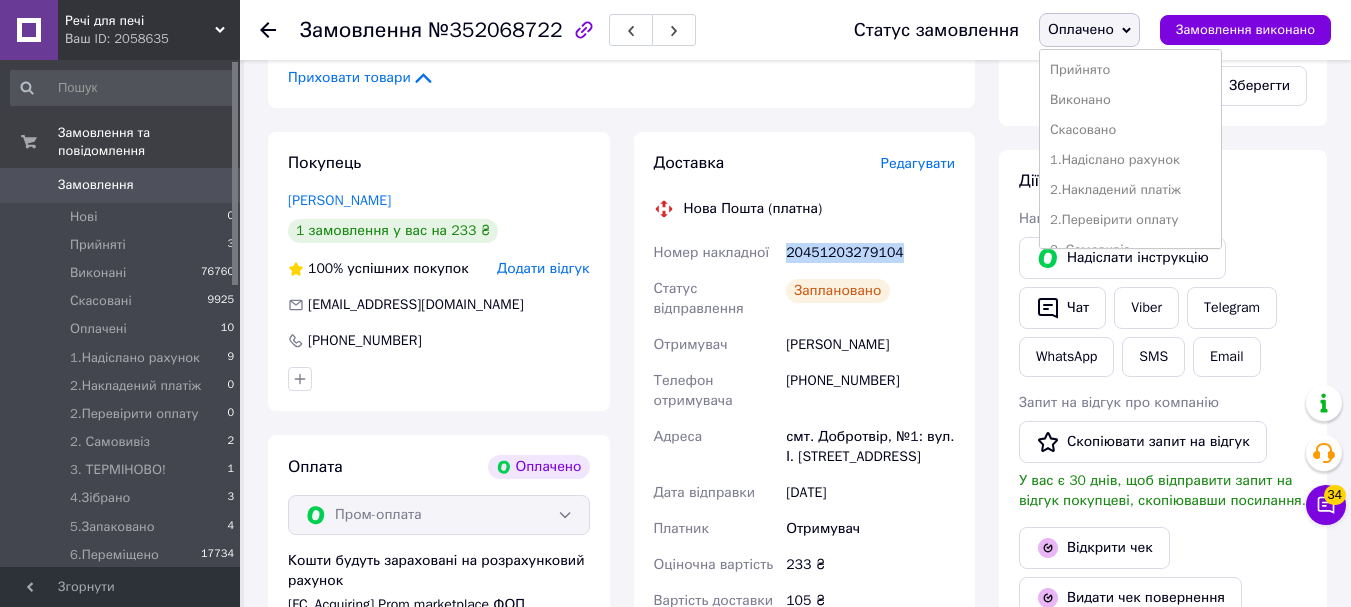 scroll, scrollTop: 262, scrollLeft: 0, axis: vertical 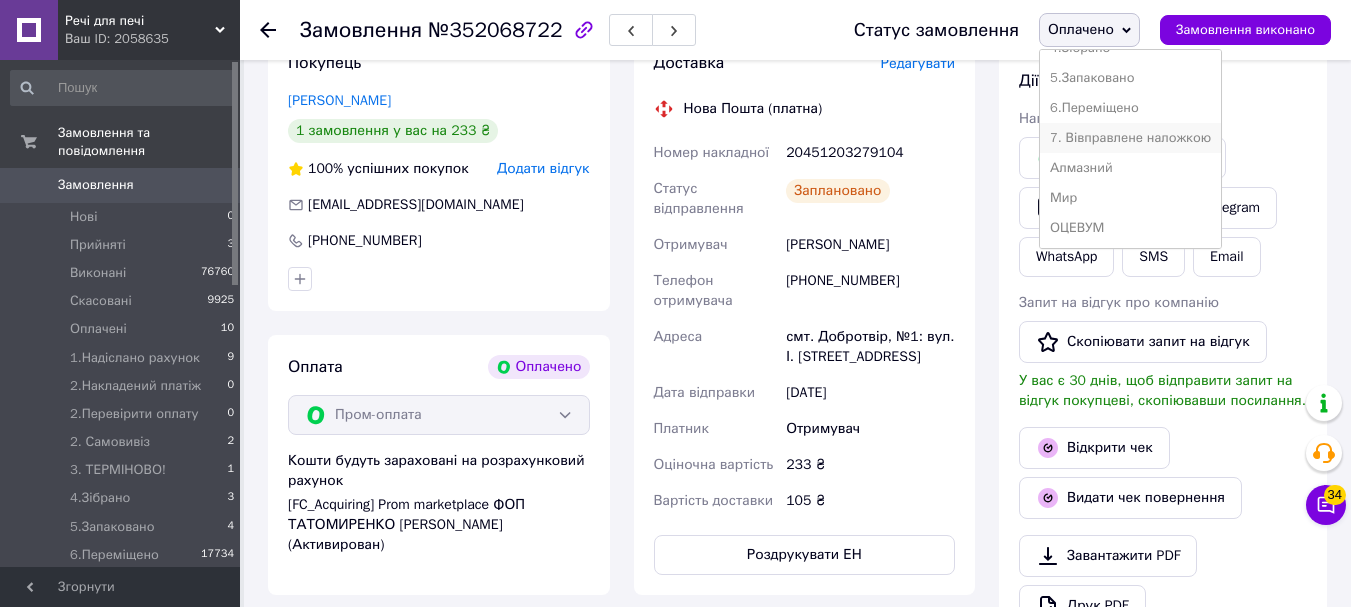 click on "7. Вівправлене наложкою" at bounding box center (1130, 138) 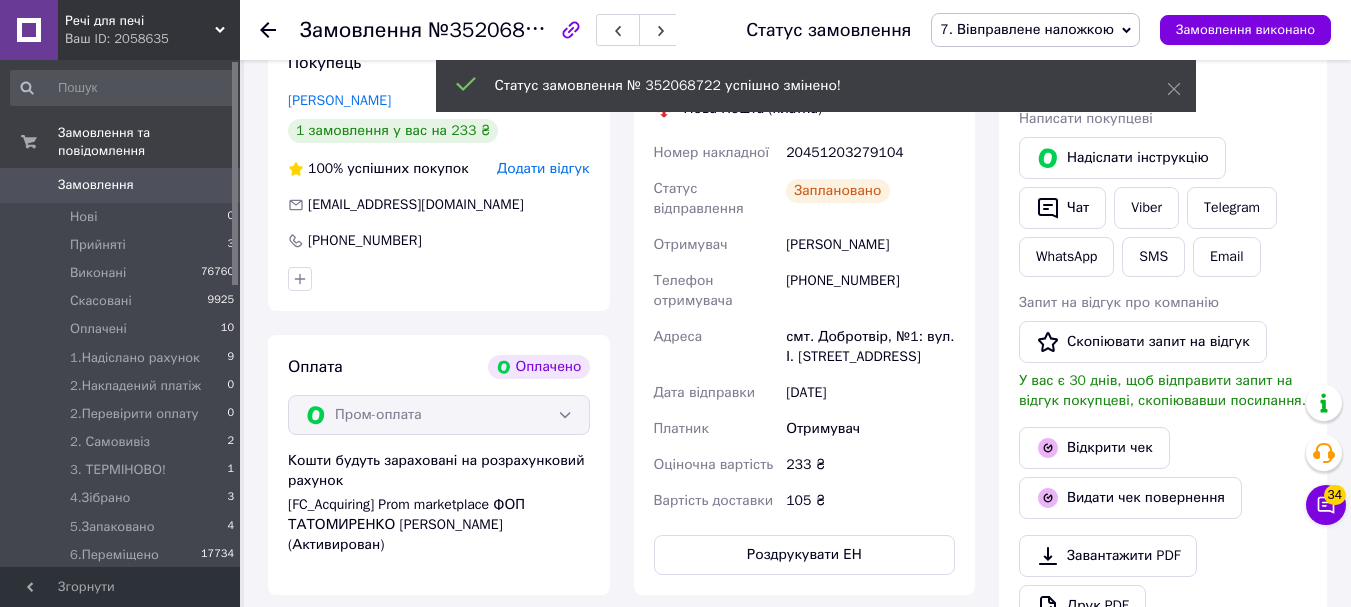 scroll, scrollTop: 600, scrollLeft: 0, axis: vertical 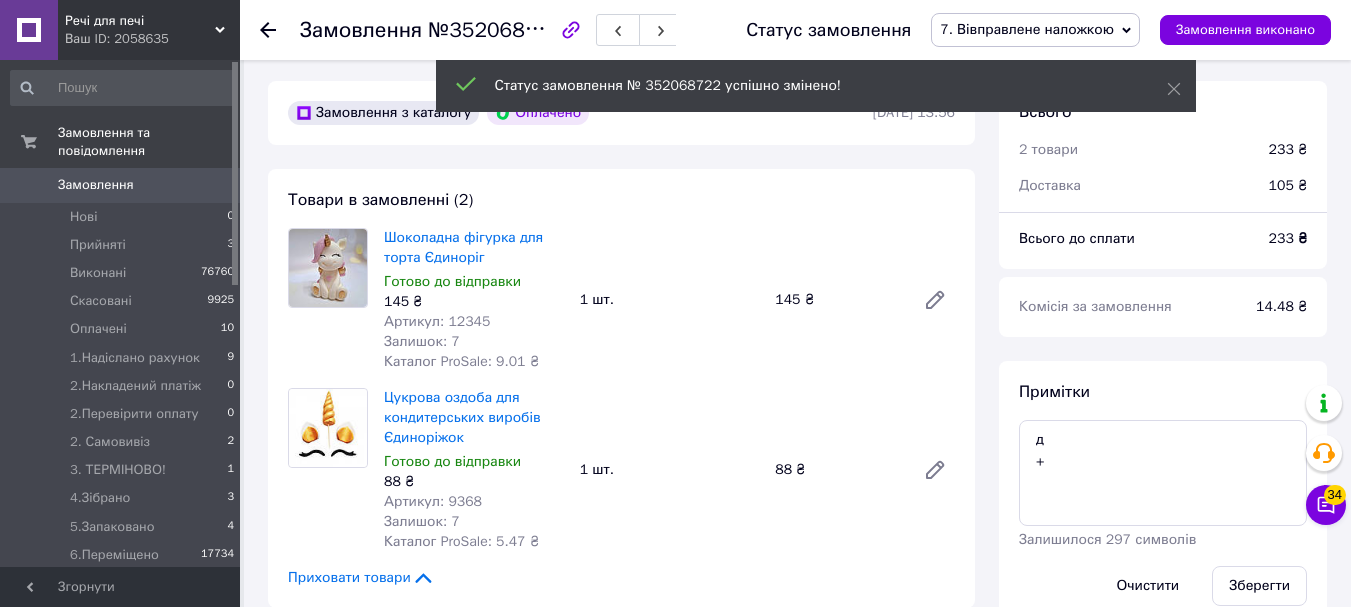 click 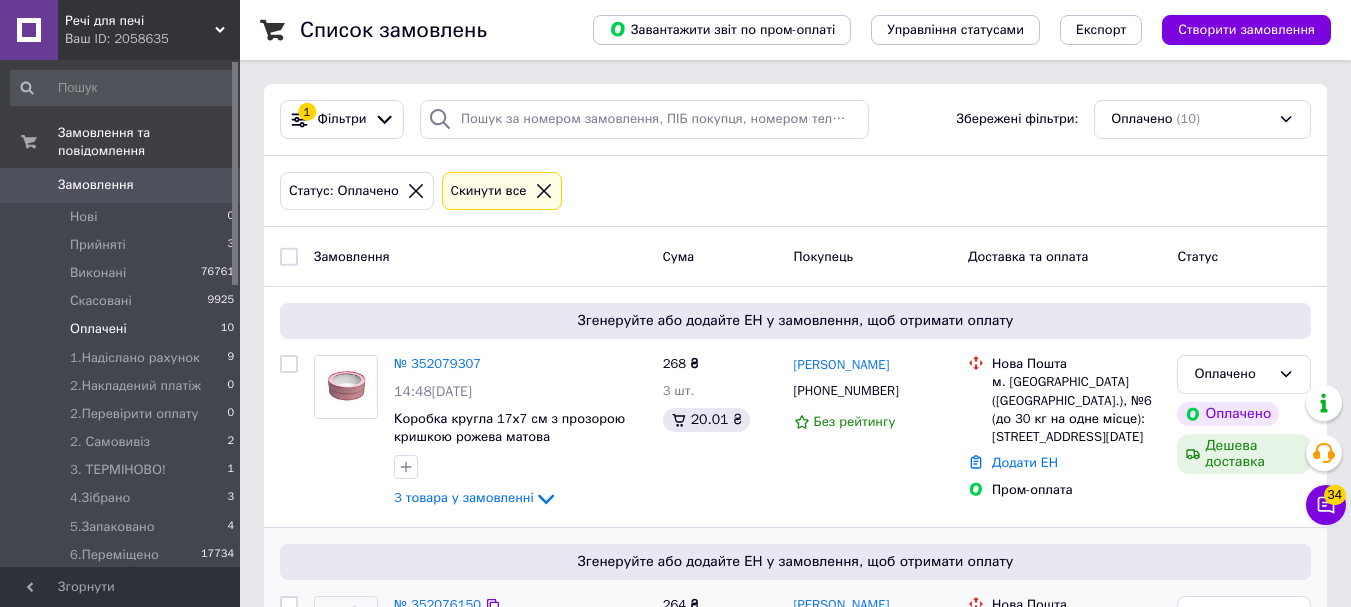 scroll, scrollTop: 400, scrollLeft: 0, axis: vertical 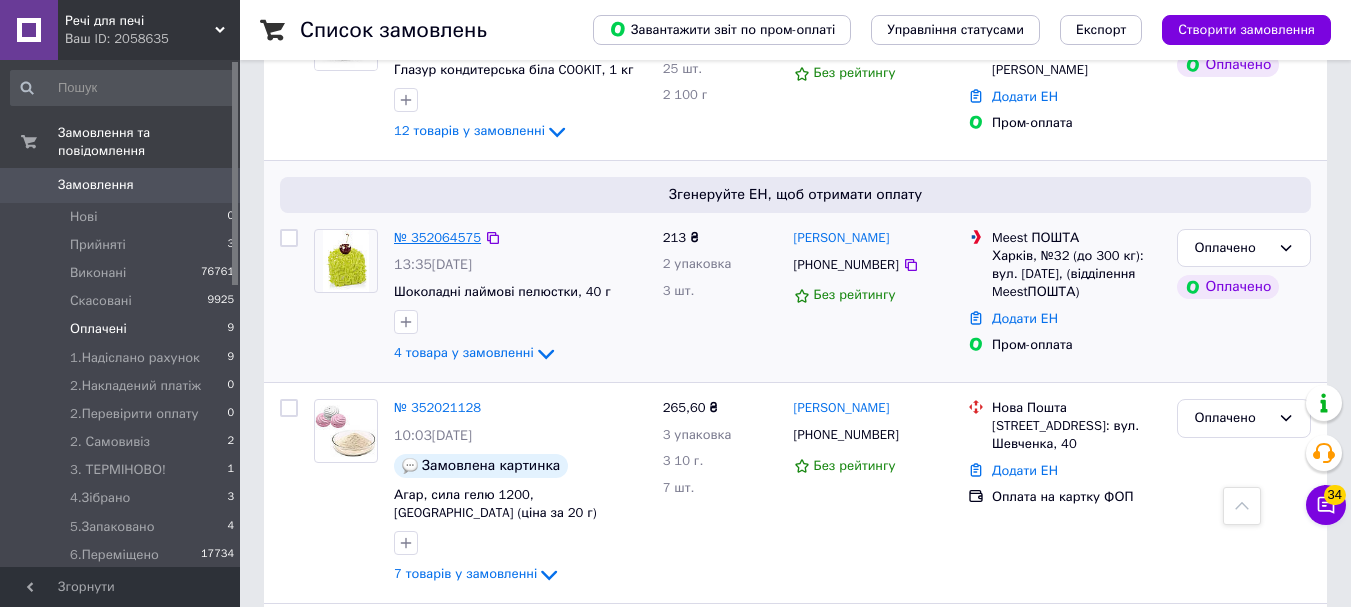 click on "№ 352064575" at bounding box center (437, 237) 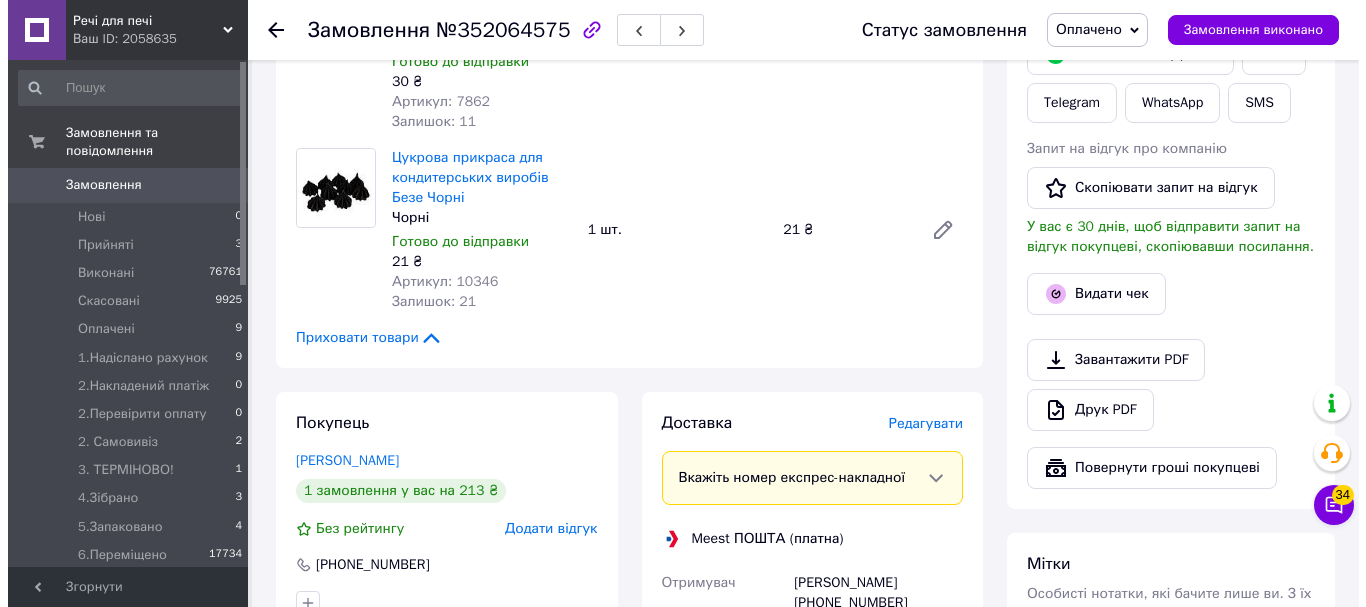 scroll, scrollTop: 1300, scrollLeft: 0, axis: vertical 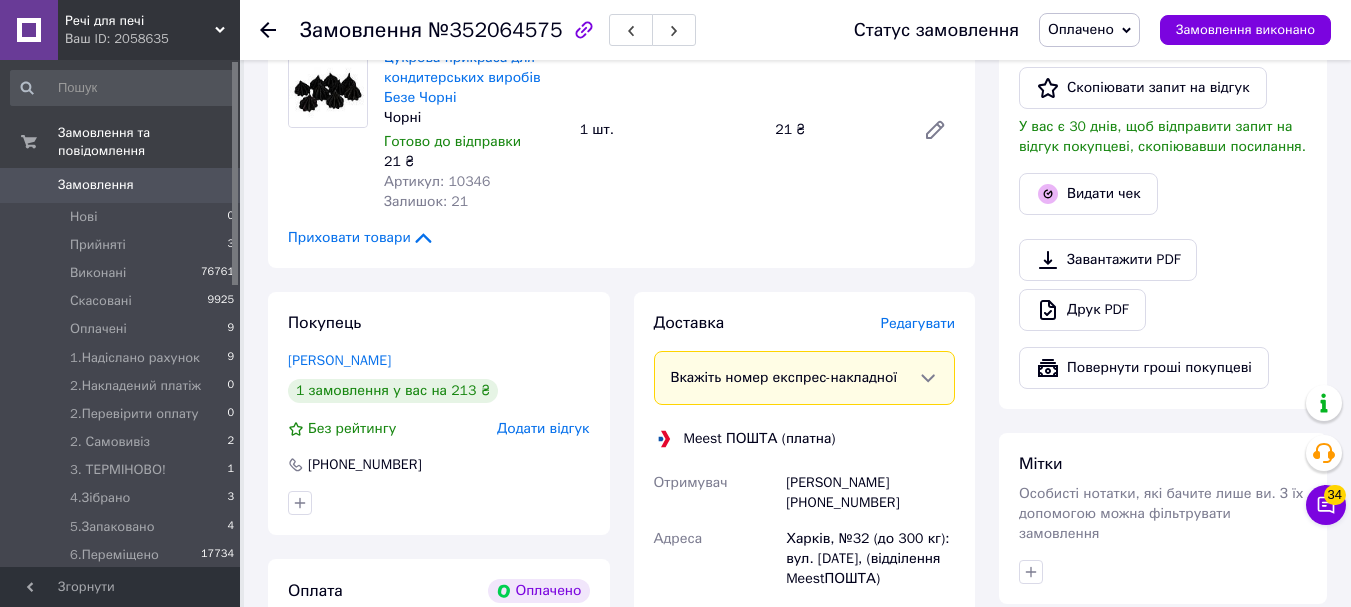 click on "Редагувати" at bounding box center (918, 323) 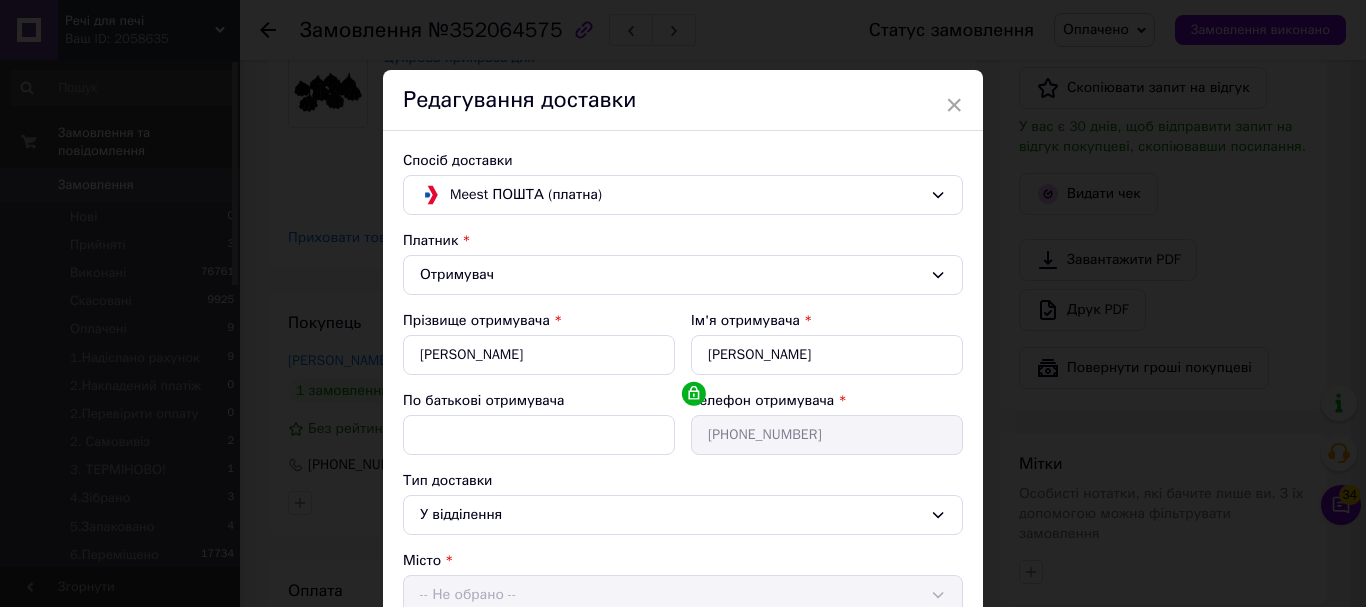 scroll, scrollTop: 536, scrollLeft: 0, axis: vertical 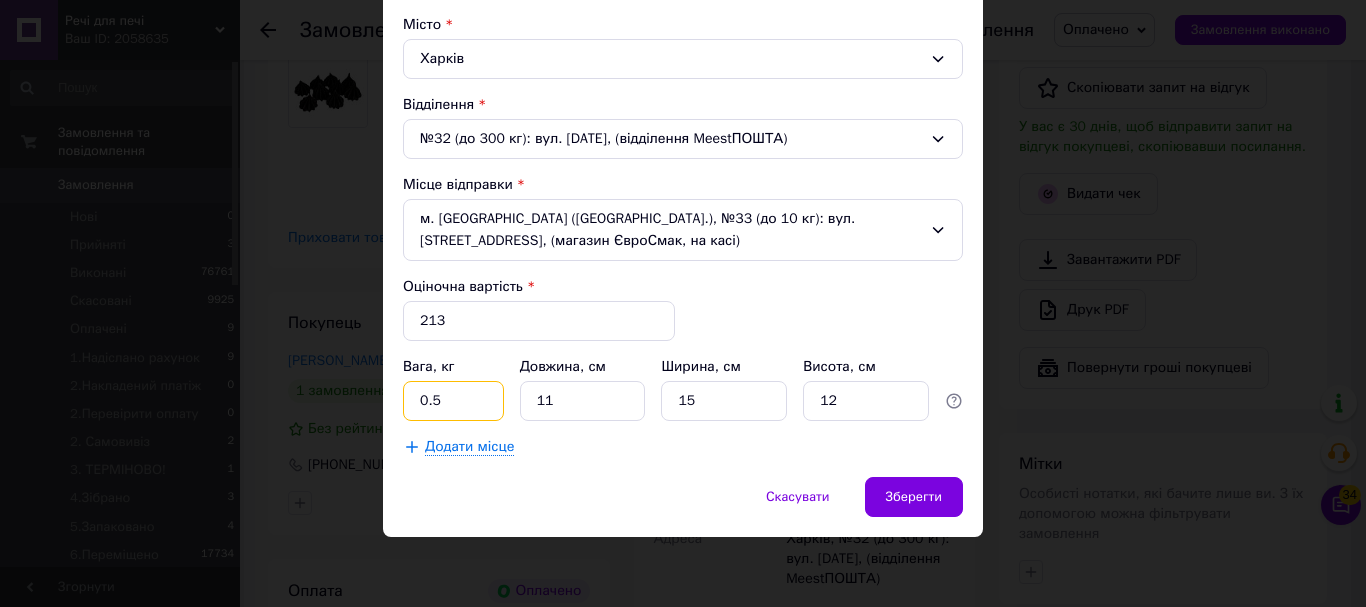 click on "0.5" at bounding box center [453, 401] 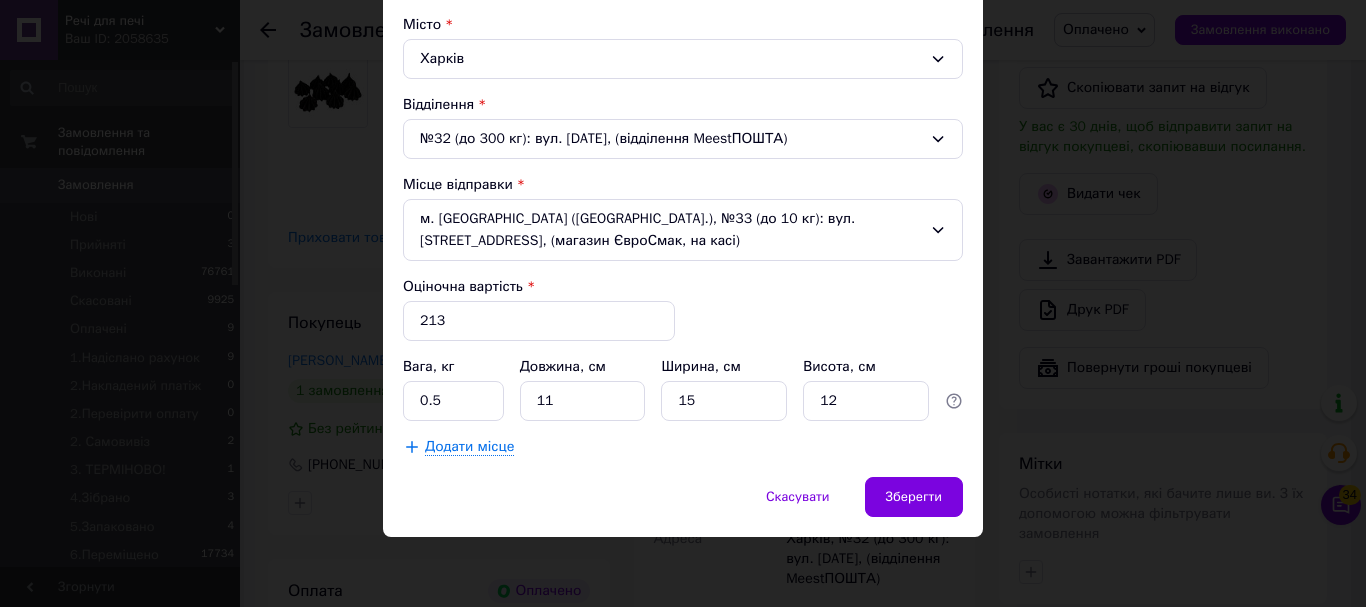 click on "× Редагування доставки Спосіб доставки Meest ПОШТА (платна) Платник Отримувач Прізвище отримувача   * [PERSON_NAME] Ім'я отримувача   * [PERSON_NAME] батькові отримувача Телефон отримувача   * [PHONE_NUMBER] Тип доставки У відділення Місто [GEOGRAPHIC_DATA] Відділення №32 (до 300 кг): вул. [DATE], (відділення MeestПОШТА) Місце відправки м. [GEOGRAPHIC_DATA] ([GEOGRAPHIC_DATA].), №33 (до 10 кг): вул. [STREET_ADDRESS], (магазин ЄвроСмак, на касі) Оціночна вартість   * 213 Вага, кг   0.5 Довжина, см   11 Ширина, см   15 Висота, см   12 Додати місце Скасувати   Зберегти" at bounding box center [683, 303] 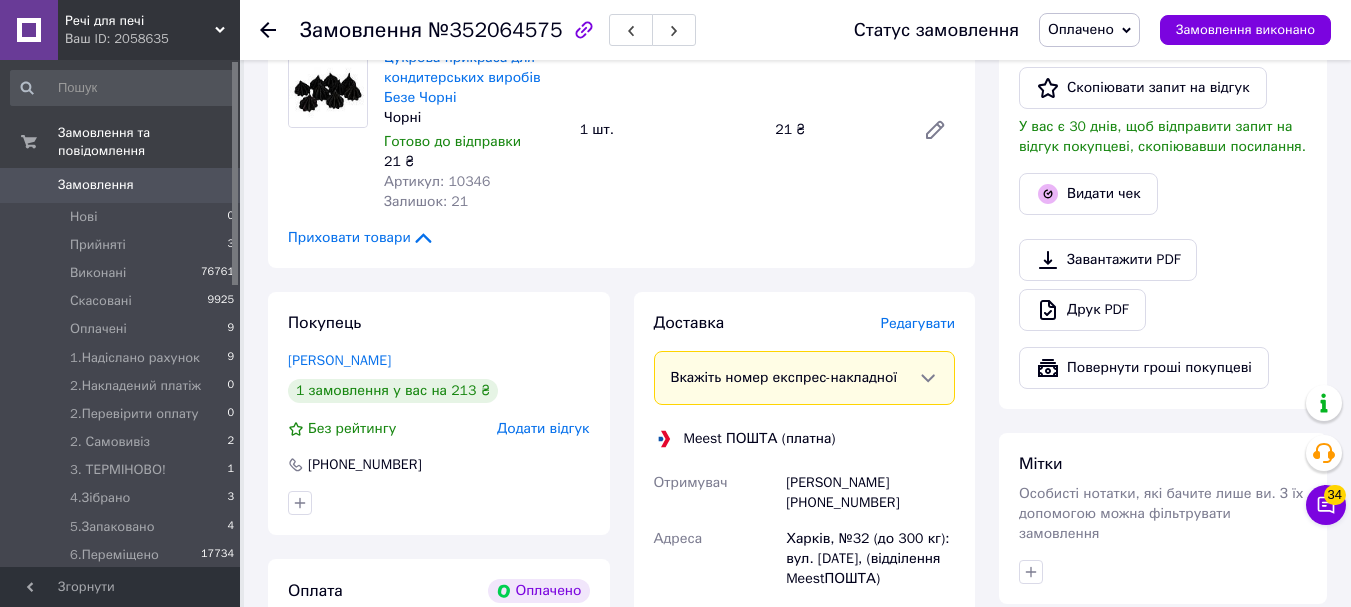 click on "Редагувати" at bounding box center [918, 323] 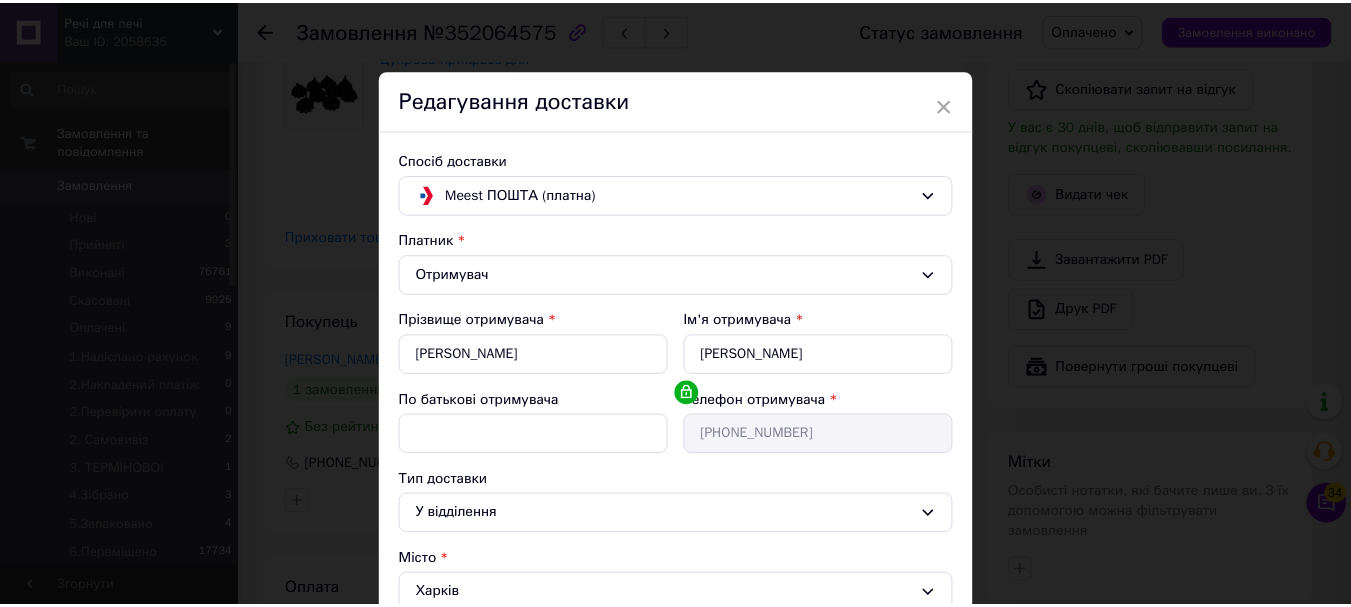 scroll, scrollTop: 500, scrollLeft: 0, axis: vertical 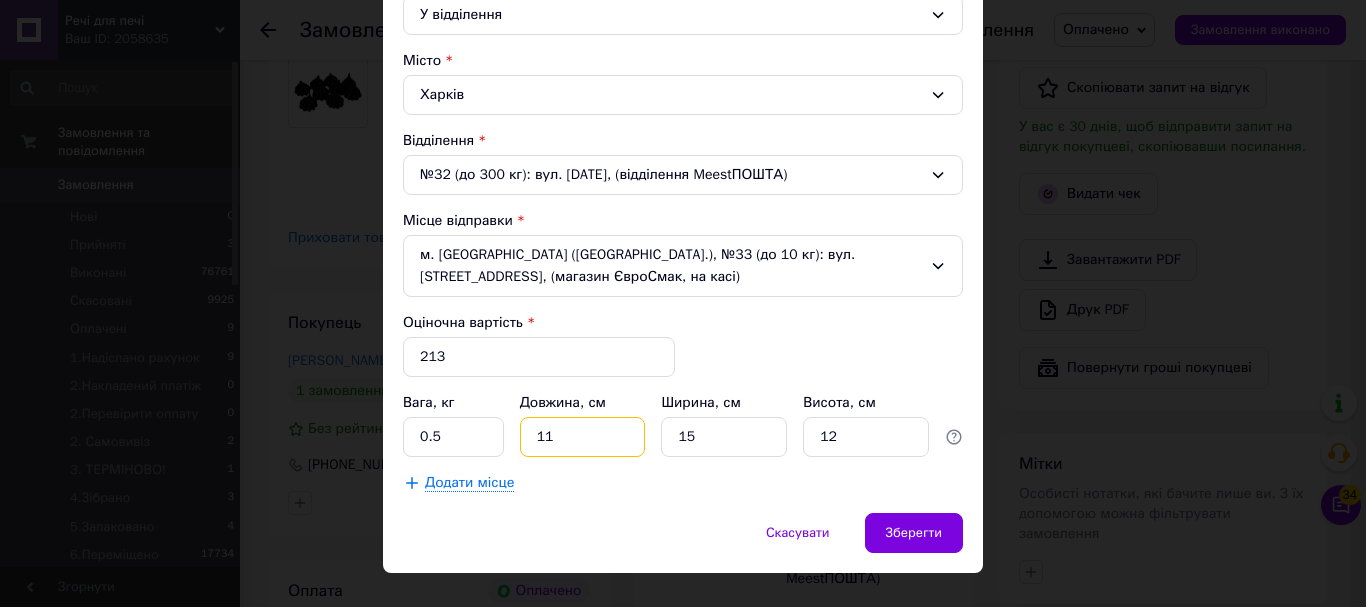 click on "11" at bounding box center (583, 437) 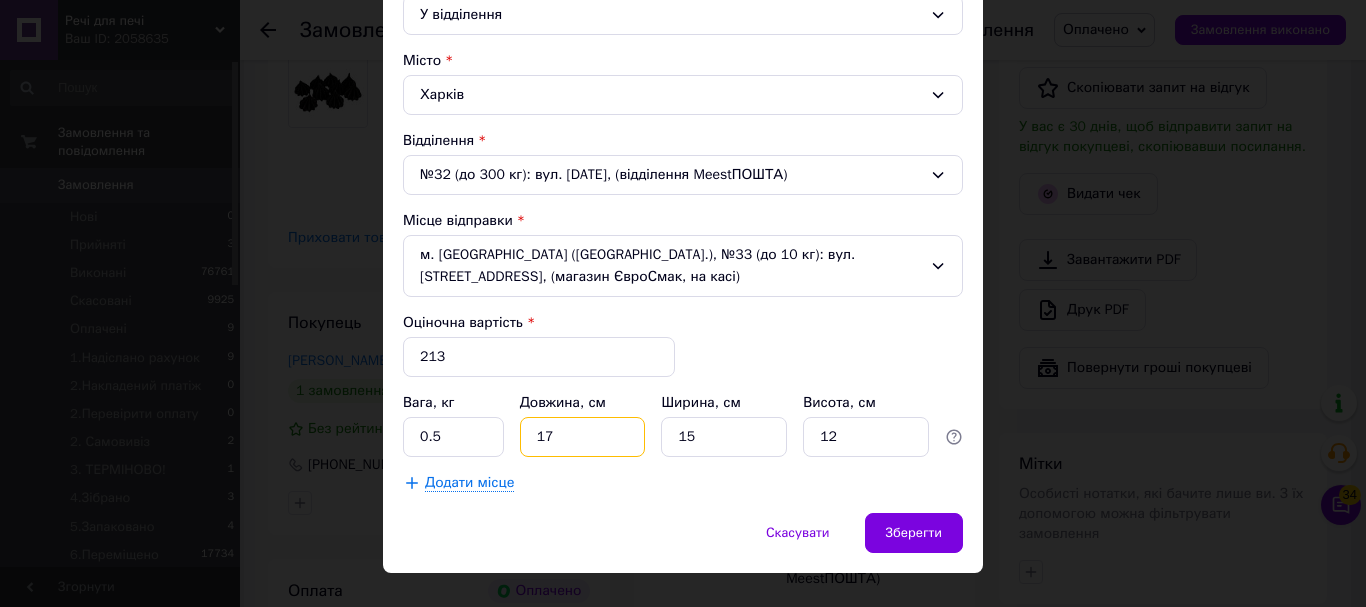 type on "17" 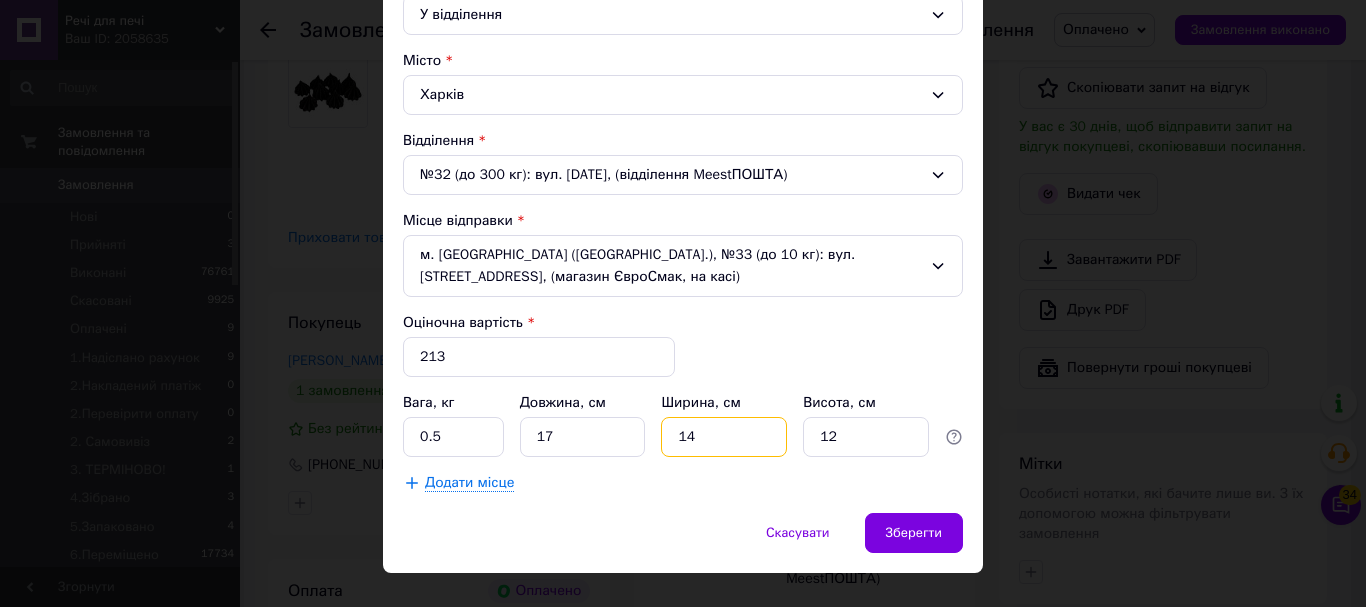 type on "14" 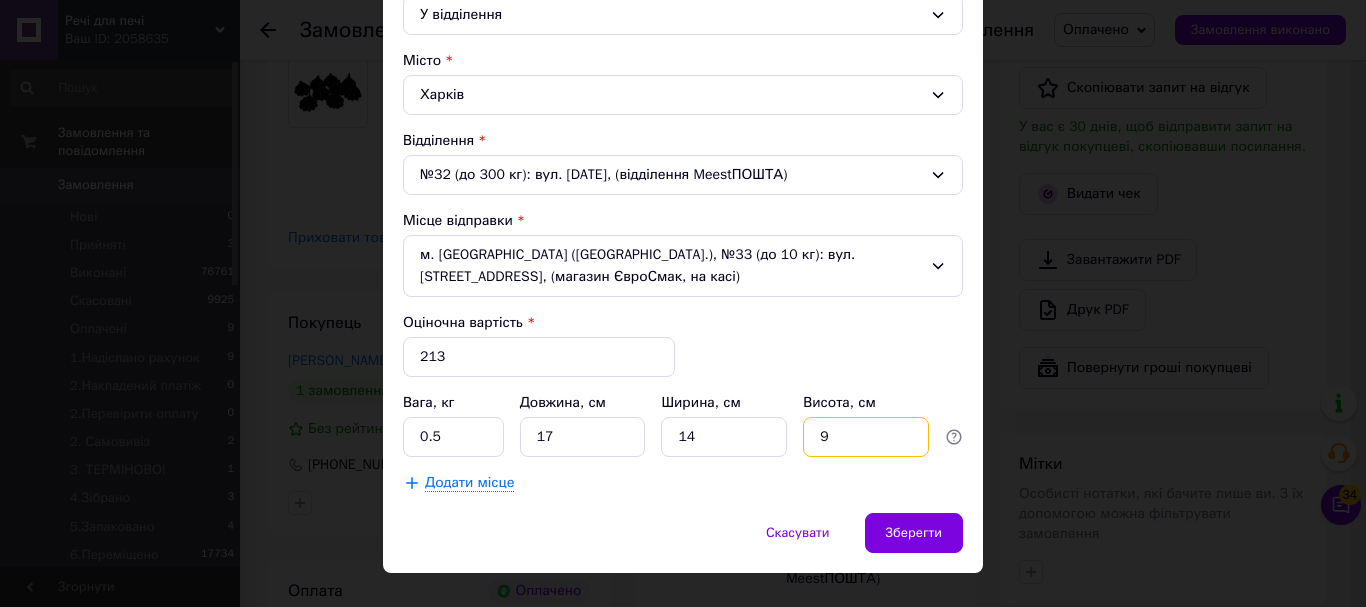 type on "9" 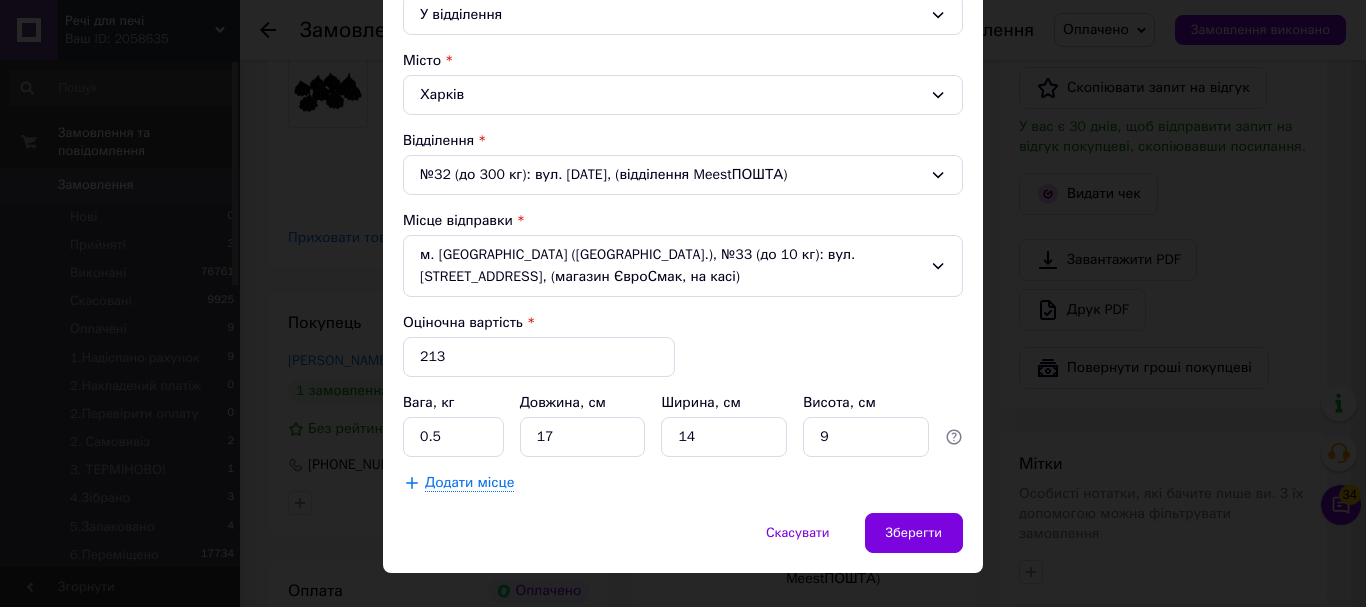 click on "Скасувати   Зберегти" at bounding box center [683, 543] 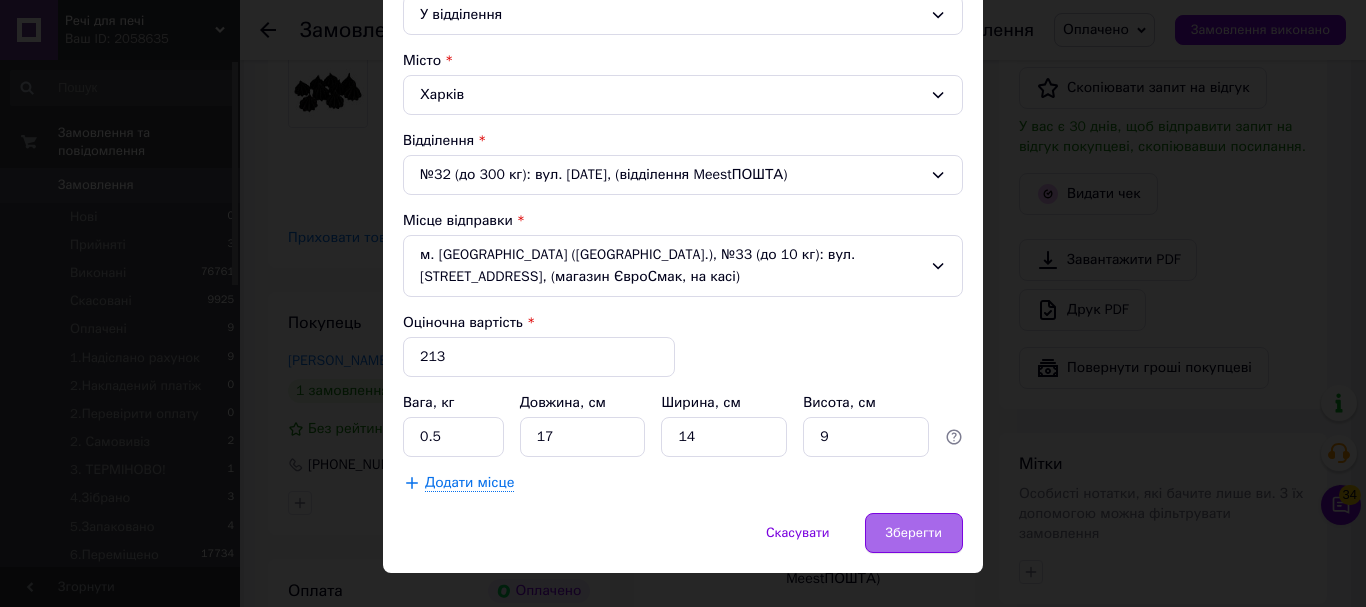 click on "Зберегти" at bounding box center (914, 533) 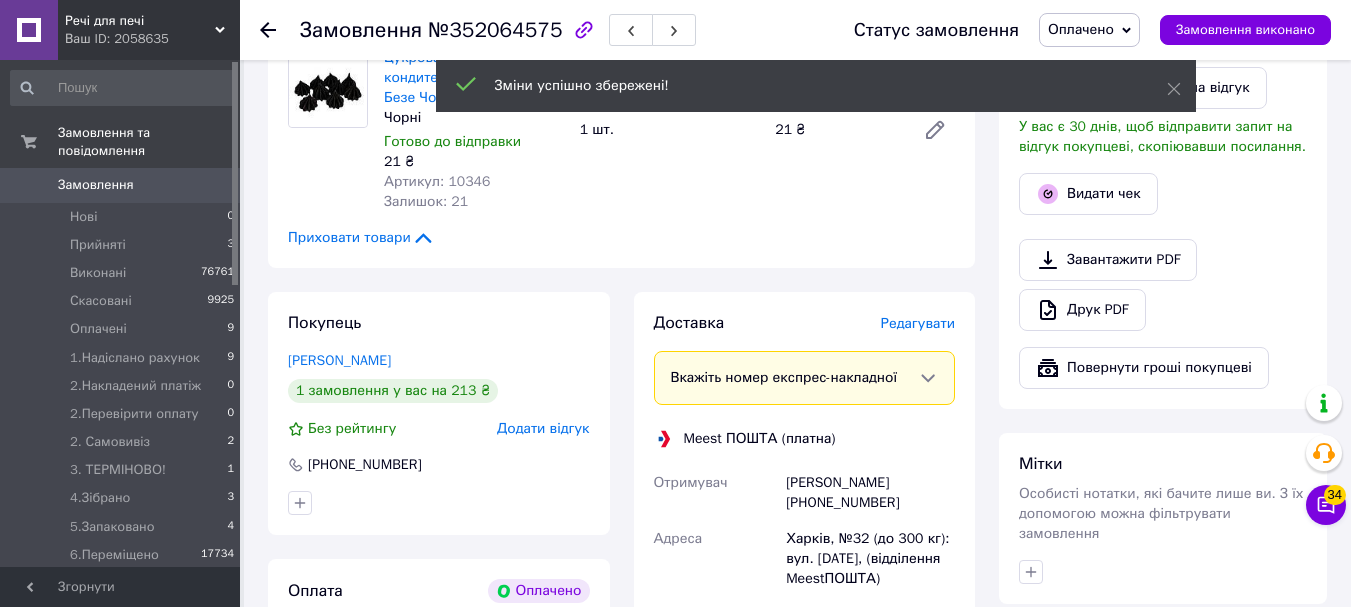 scroll, scrollTop: 1600, scrollLeft: 0, axis: vertical 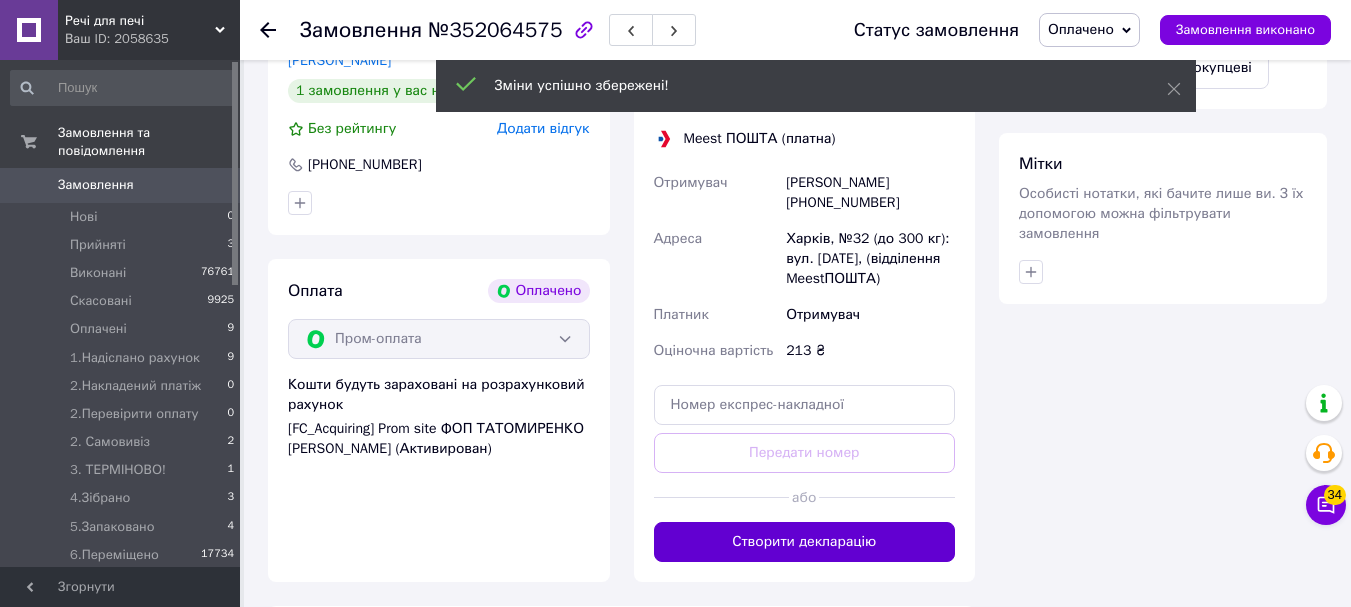 click on "Створити декларацію" at bounding box center (805, 542) 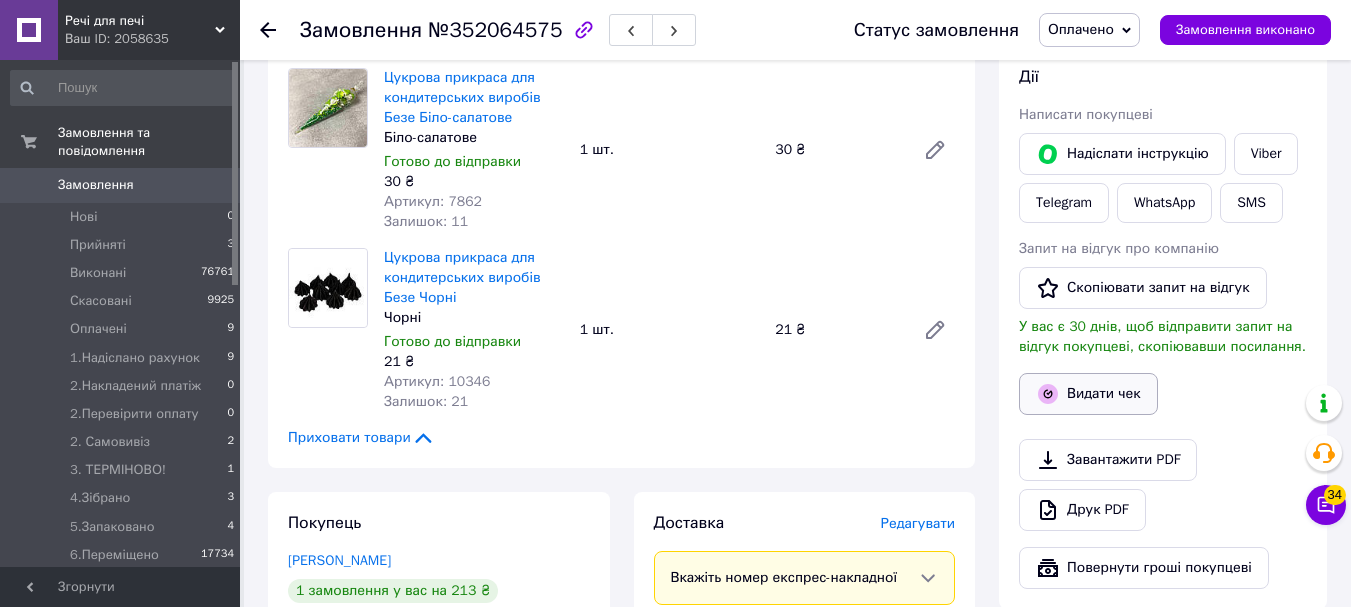 click on "Видати чек" at bounding box center [1088, 394] 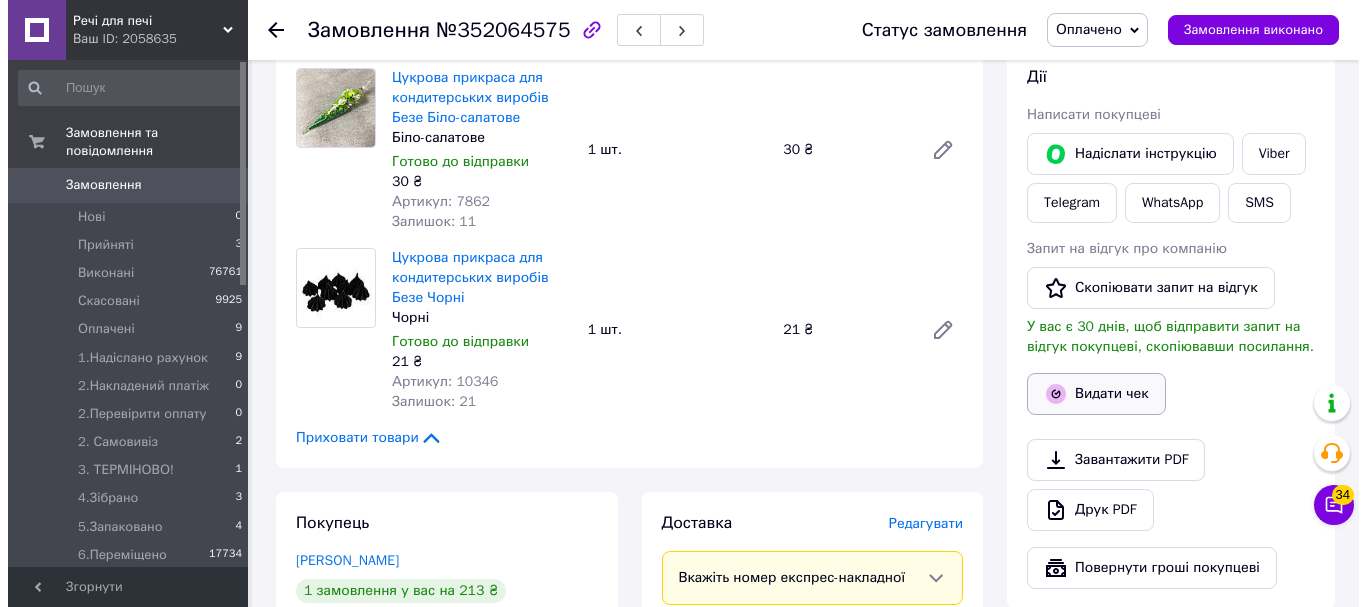 scroll, scrollTop: 1080, scrollLeft: 0, axis: vertical 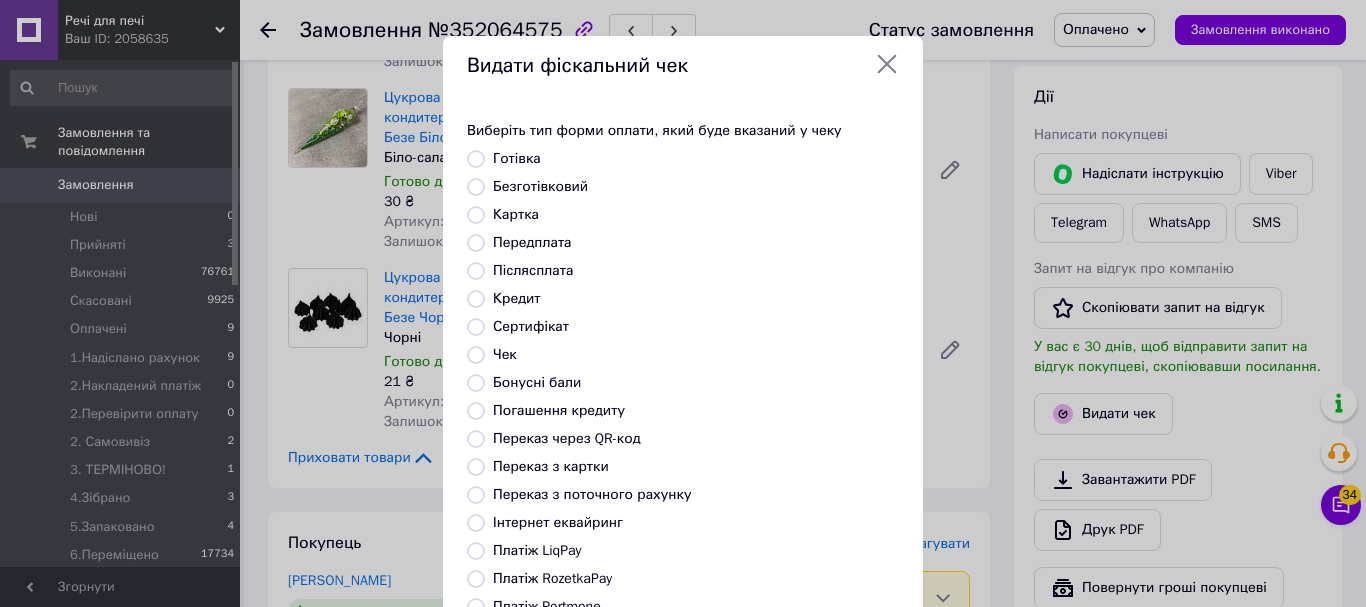 click at bounding box center [476, 187] 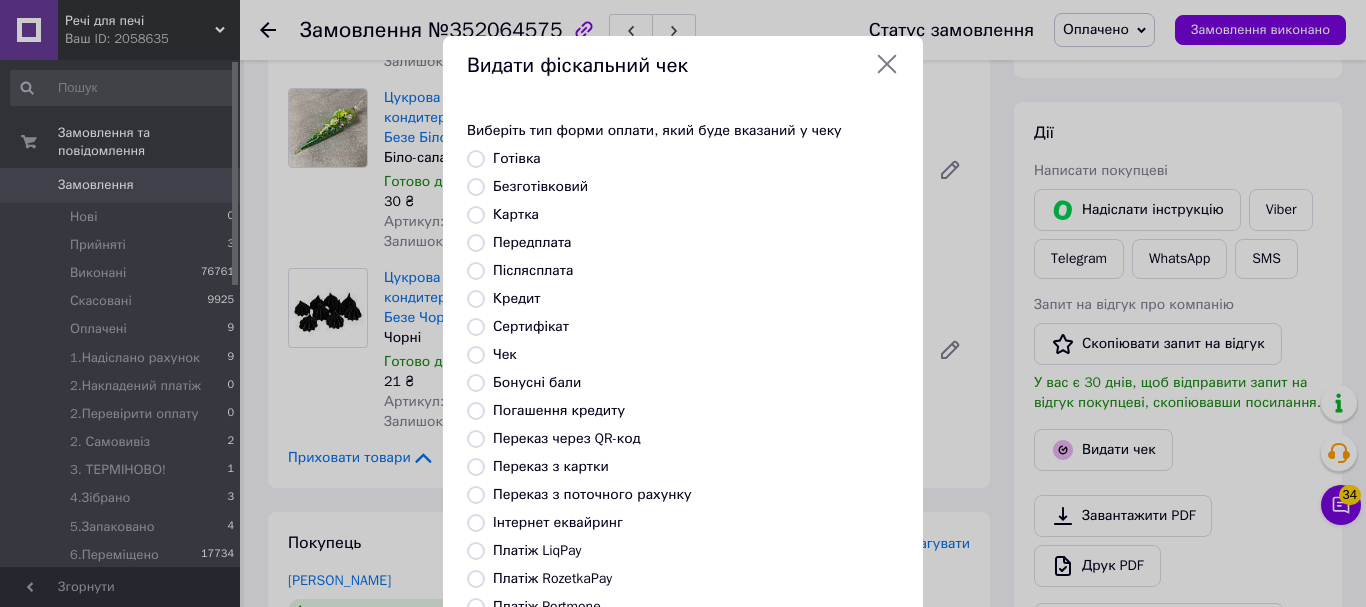 click on "Безготівковий" at bounding box center (476, 187) 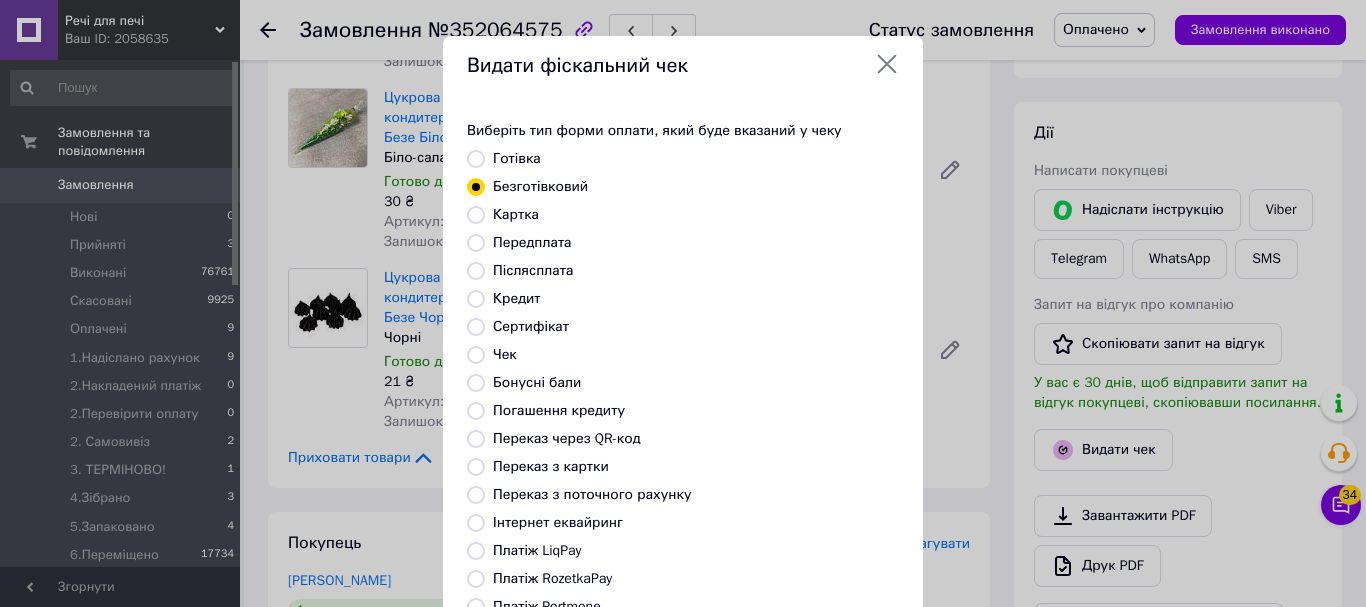 scroll, scrollTop: 252, scrollLeft: 0, axis: vertical 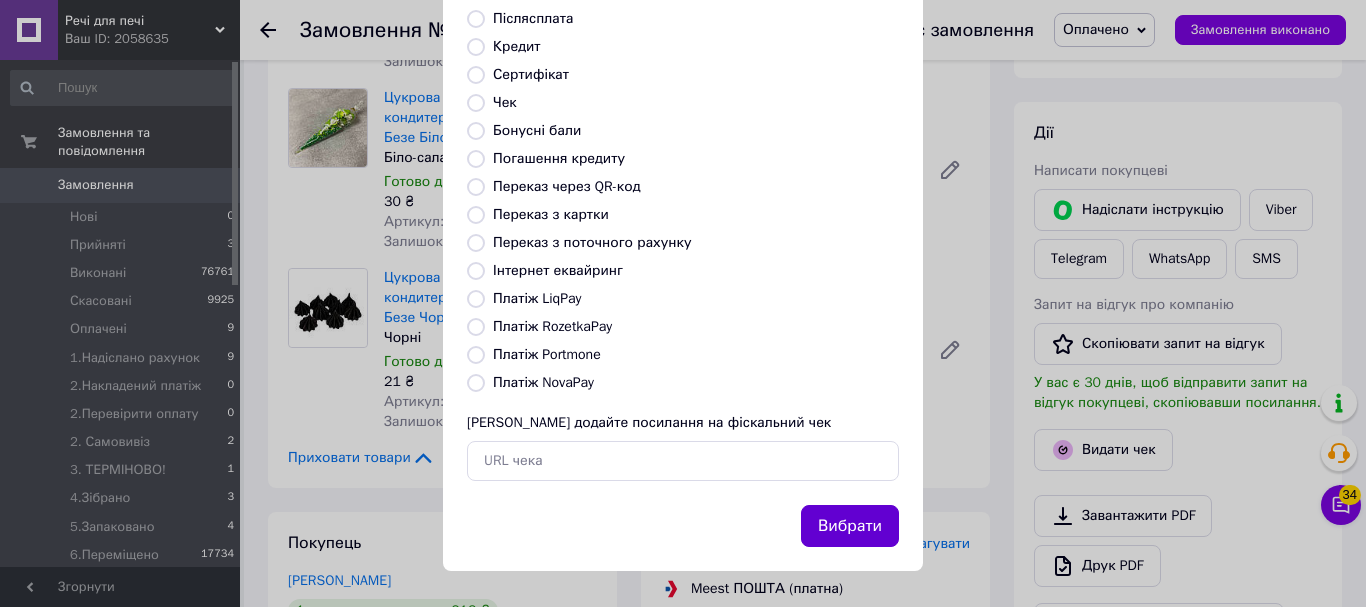 click on "Вибрати" at bounding box center (850, 526) 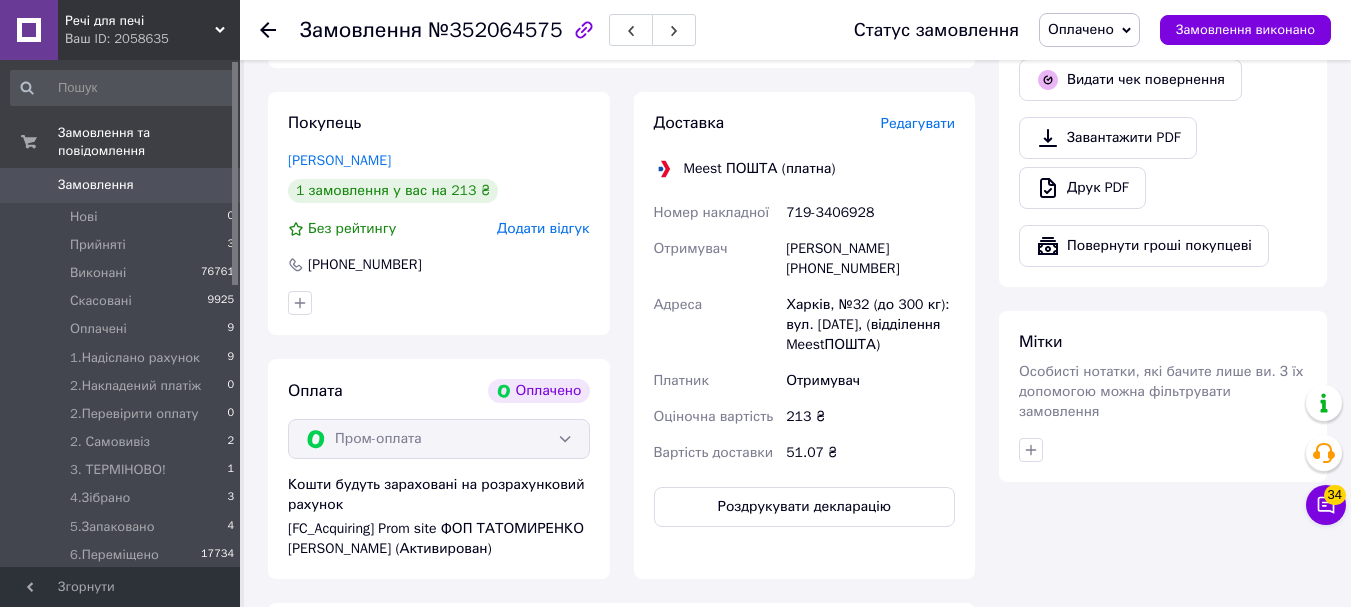 scroll, scrollTop: 1200, scrollLeft: 0, axis: vertical 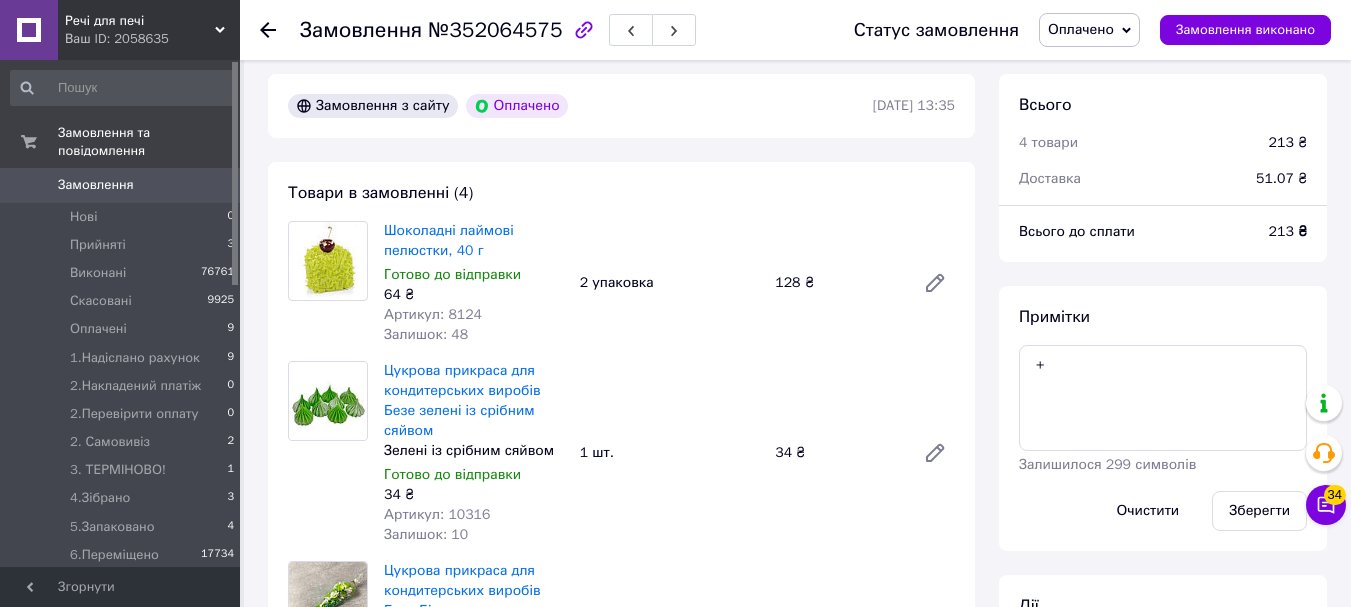 click at bounding box center [268, 30] 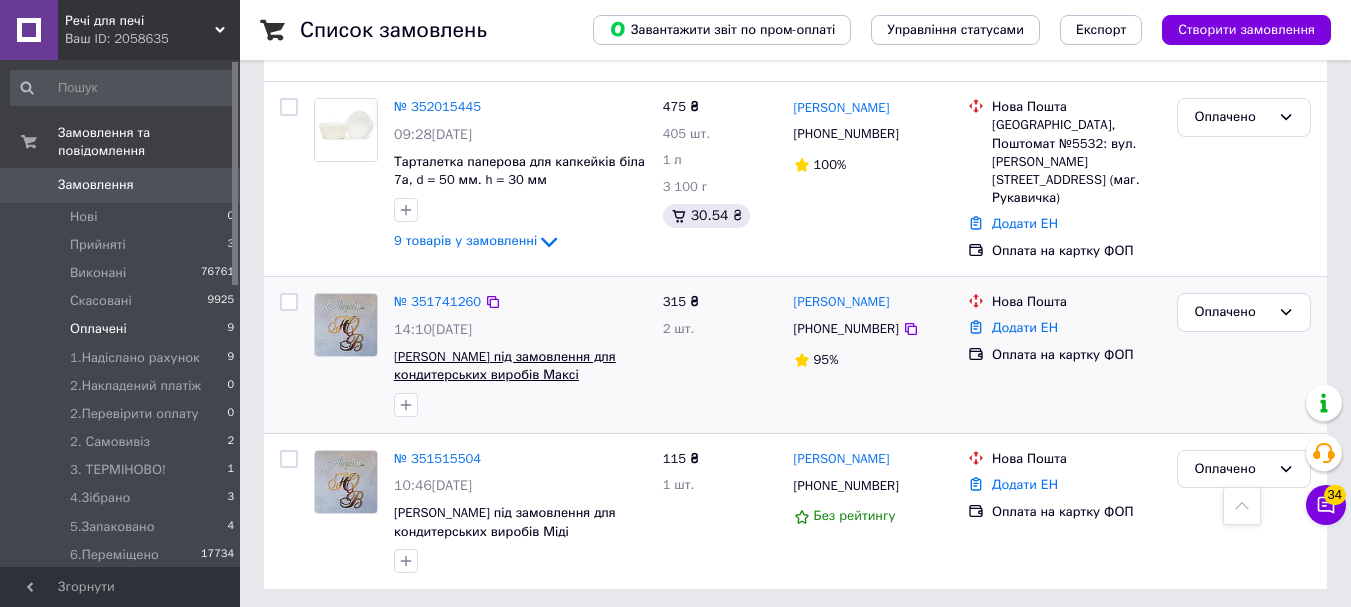 scroll, scrollTop: 1538, scrollLeft: 0, axis: vertical 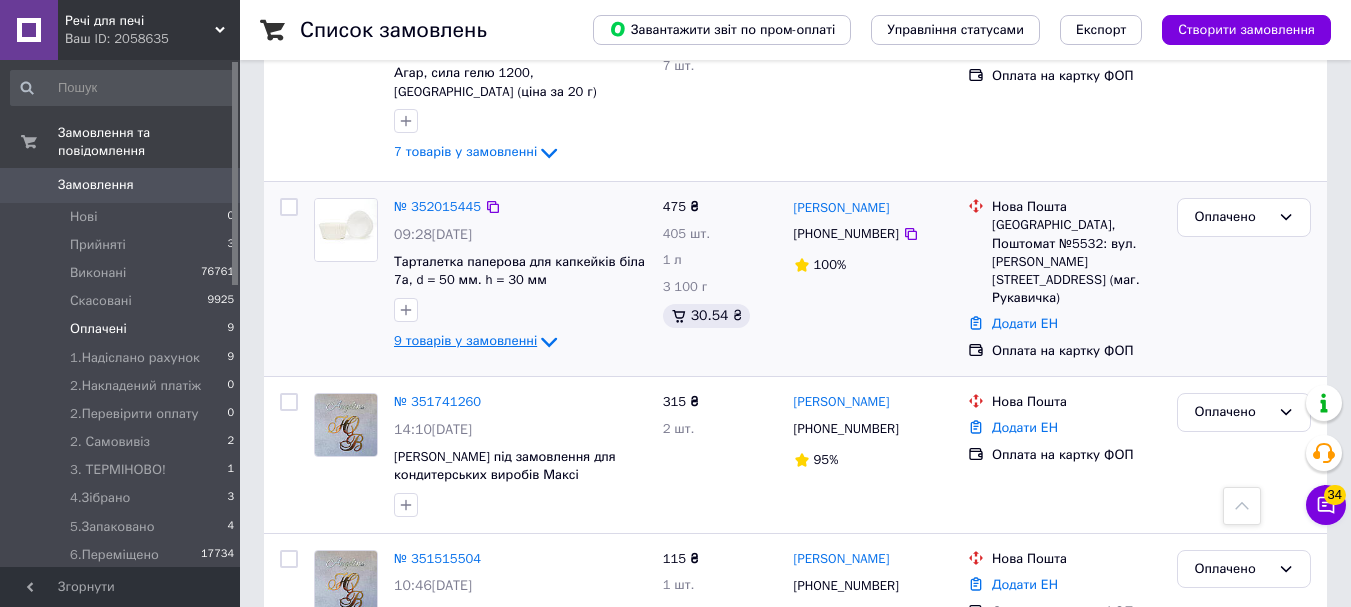 click on "9 товарів у замовленні" at bounding box center (465, 341) 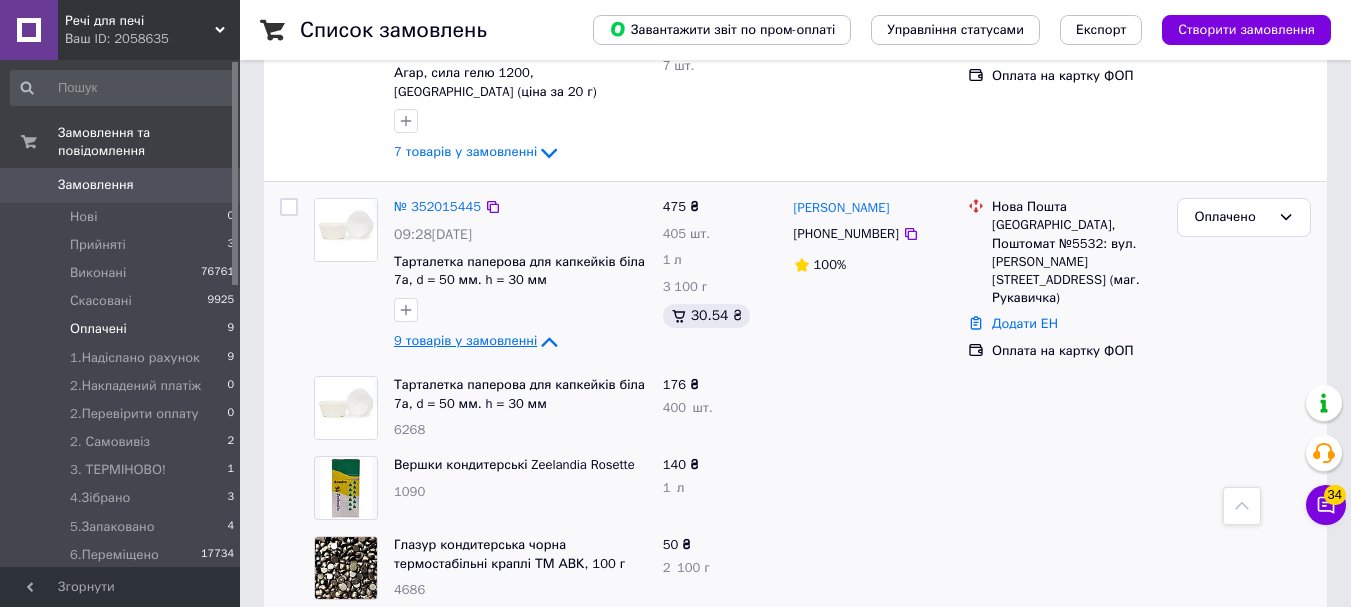 click on "9 товарів у замовленні" at bounding box center [465, 341] 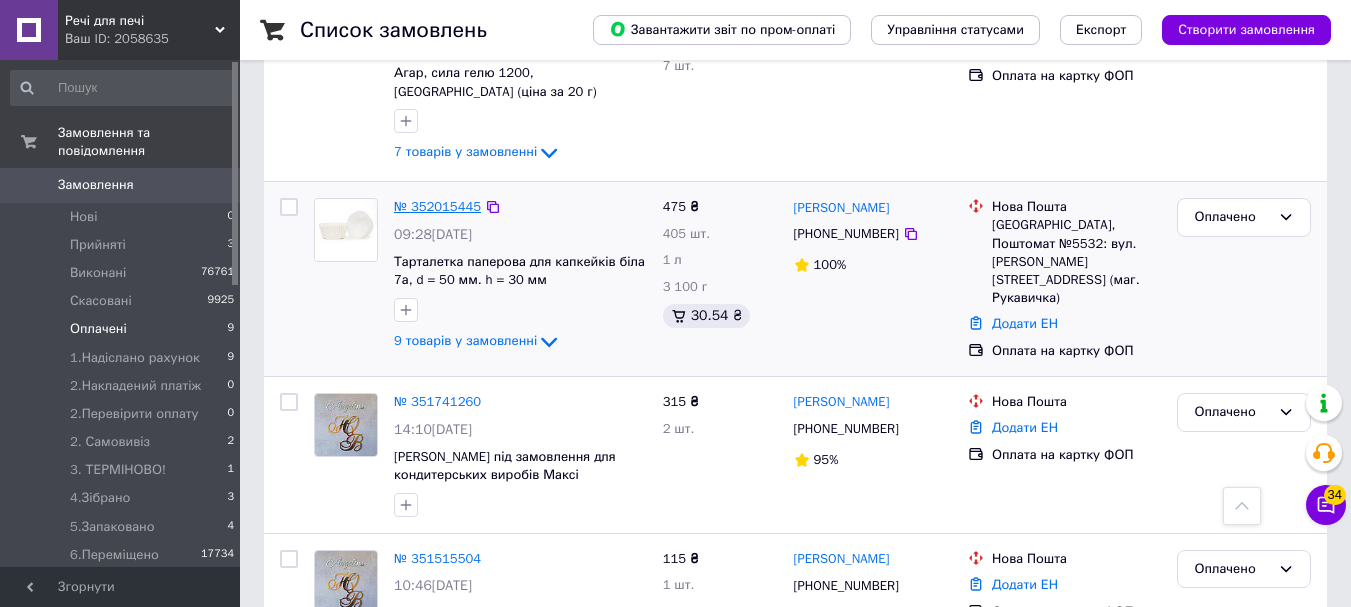 click on "№ 352015445" at bounding box center [437, 206] 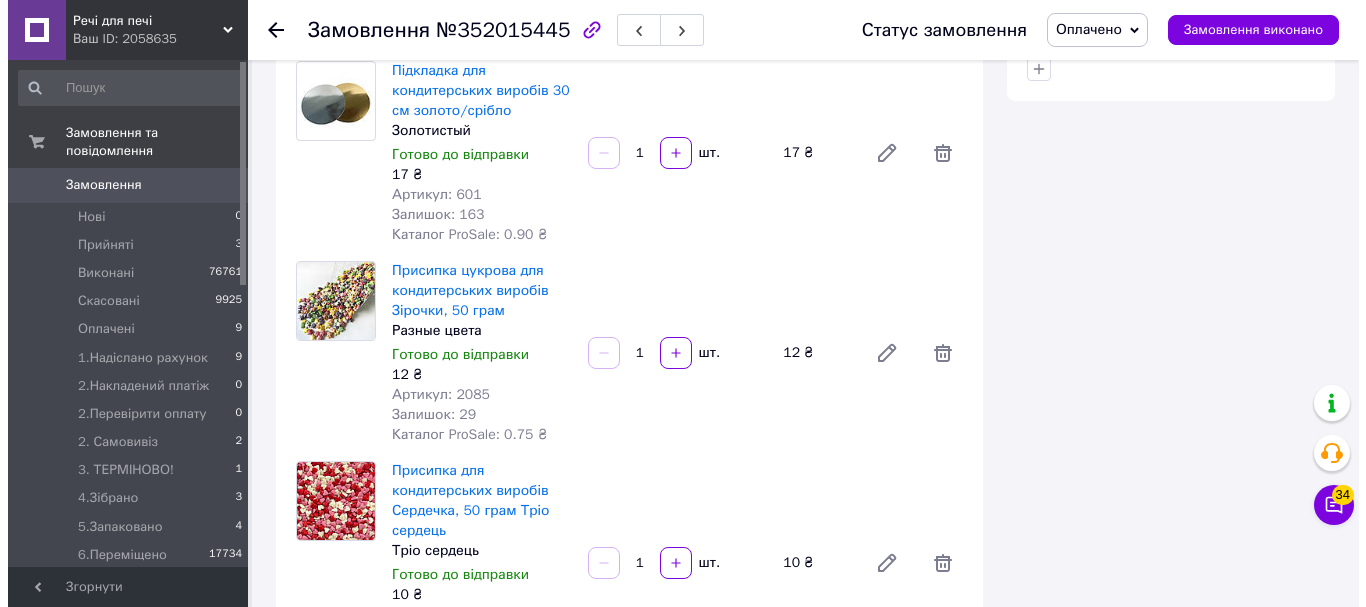 scroll, scrollTop: 1838, scrollLeft: 0, axis: vertical 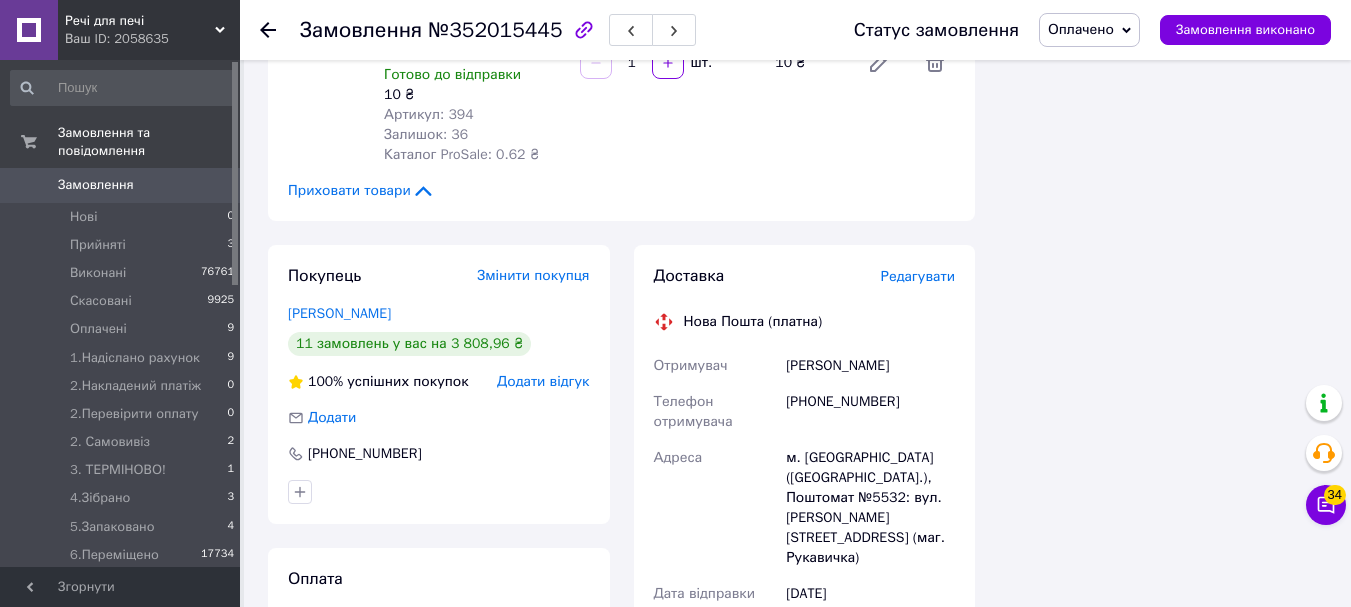 click on "Редагувати" at bounding box center [918, 276] 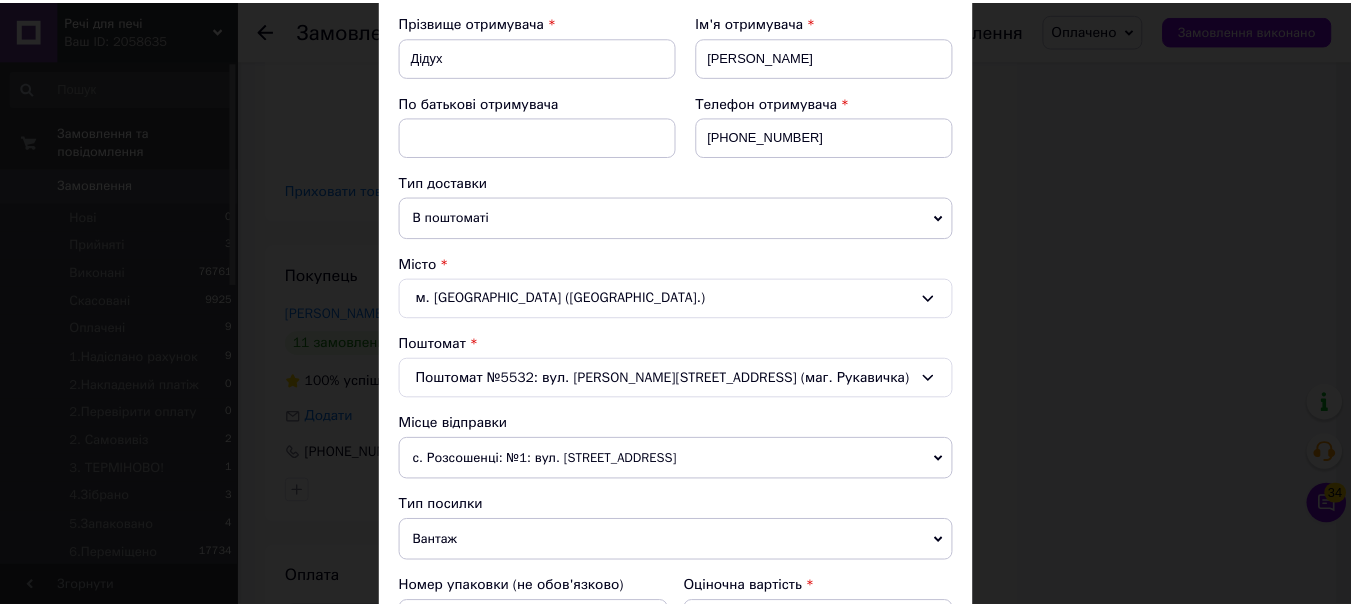 scroll, scrollTop: 700, scrollLeft: 0, axis: vertical 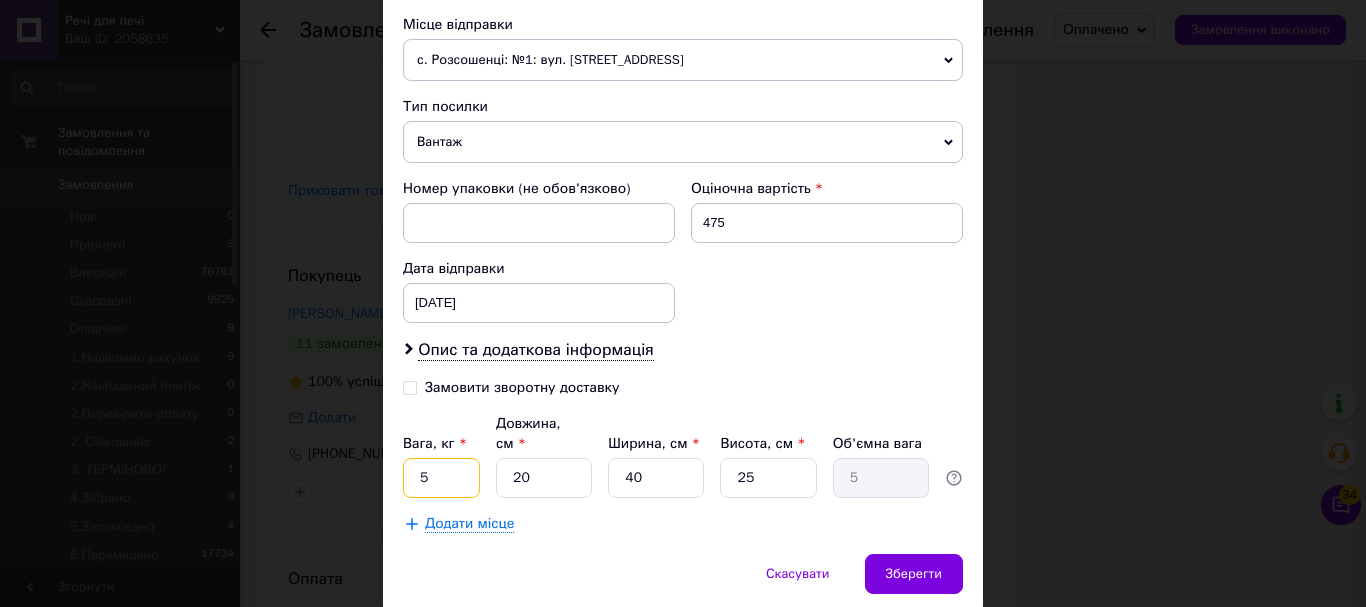 click on "5" at bounding box center [441, 478] 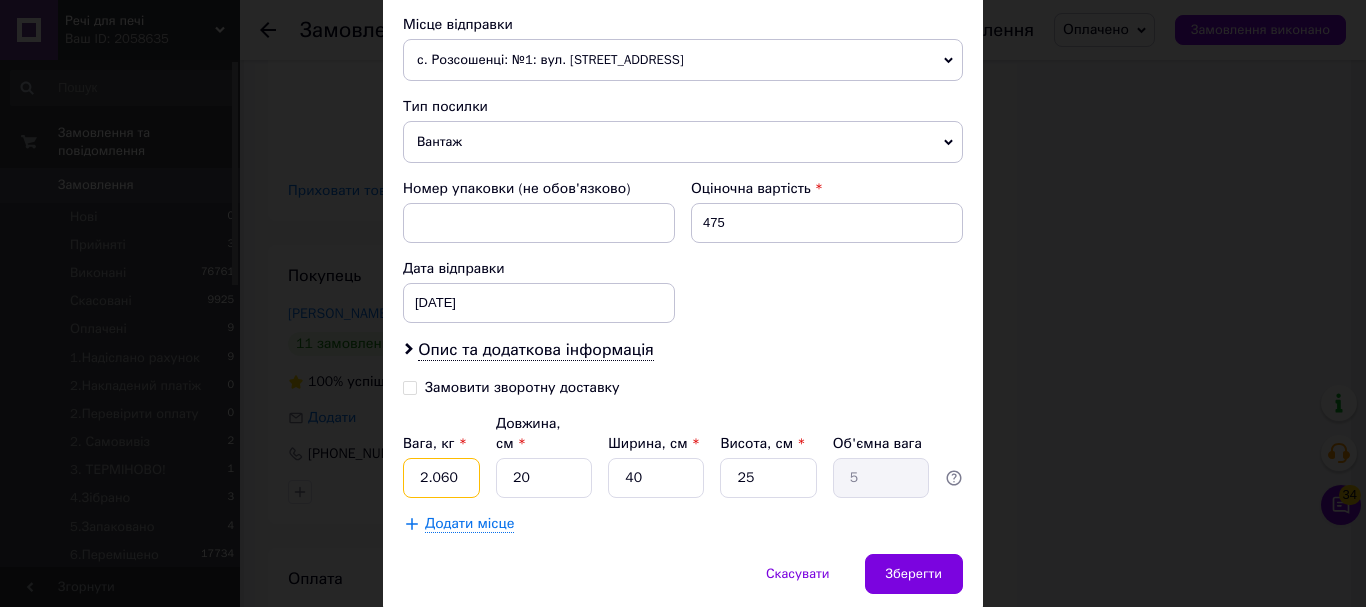 type on "2.060" 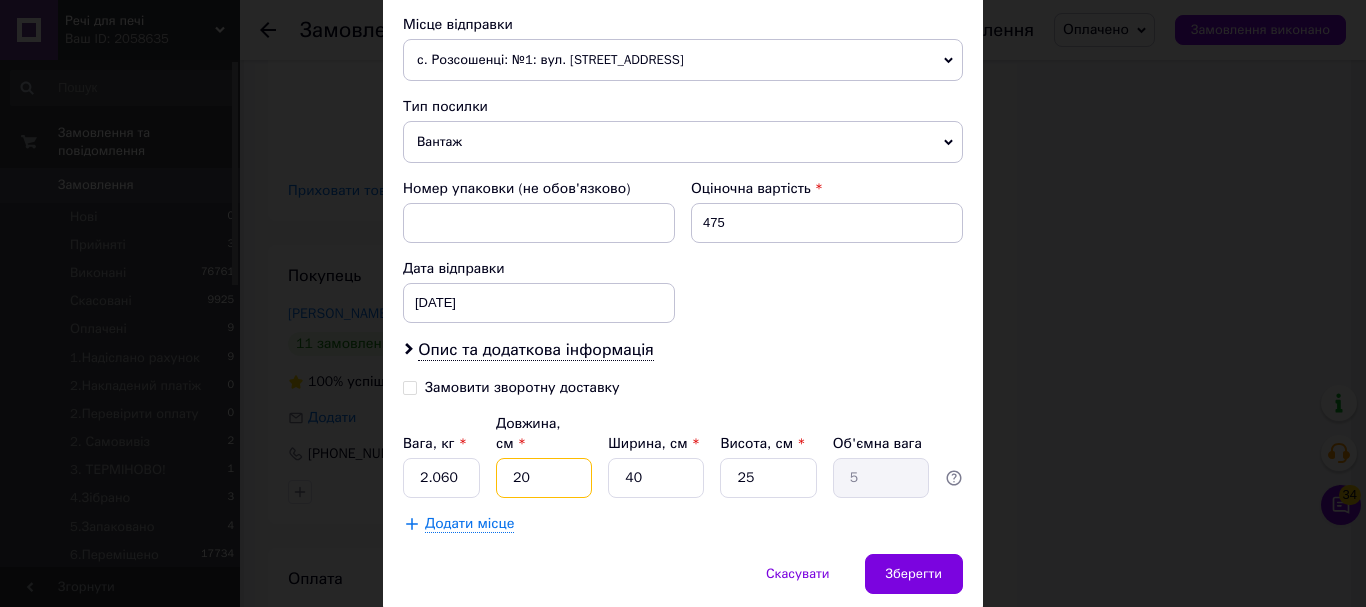 type on "3" 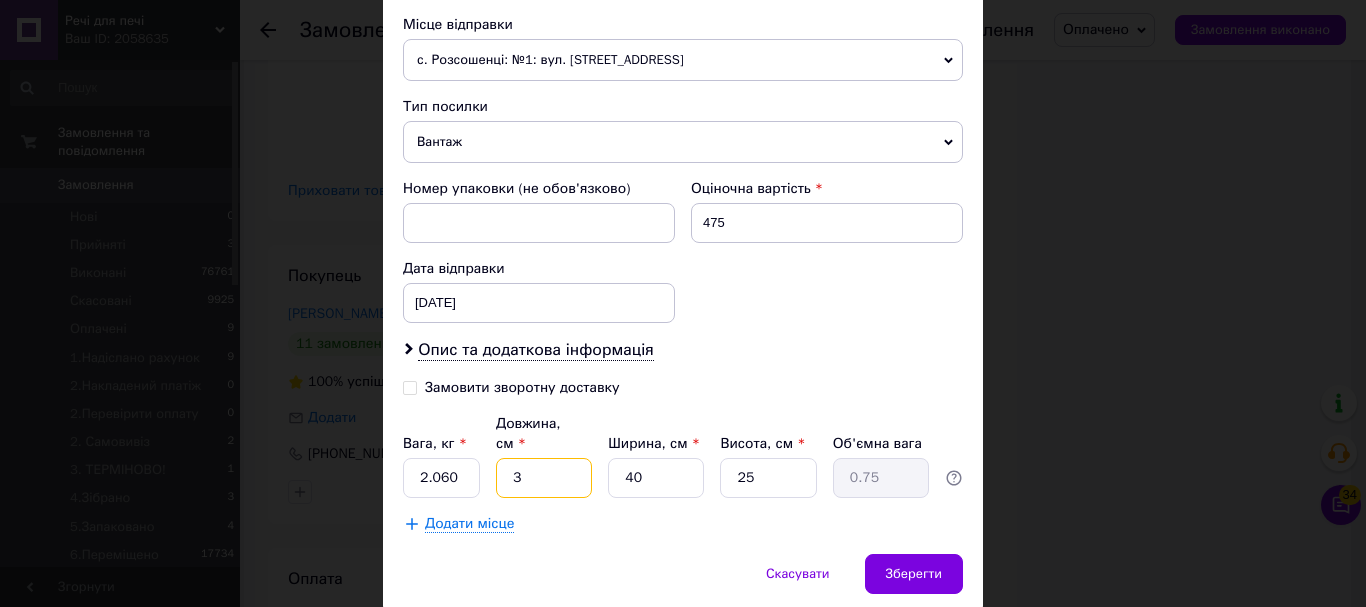 type on "30" 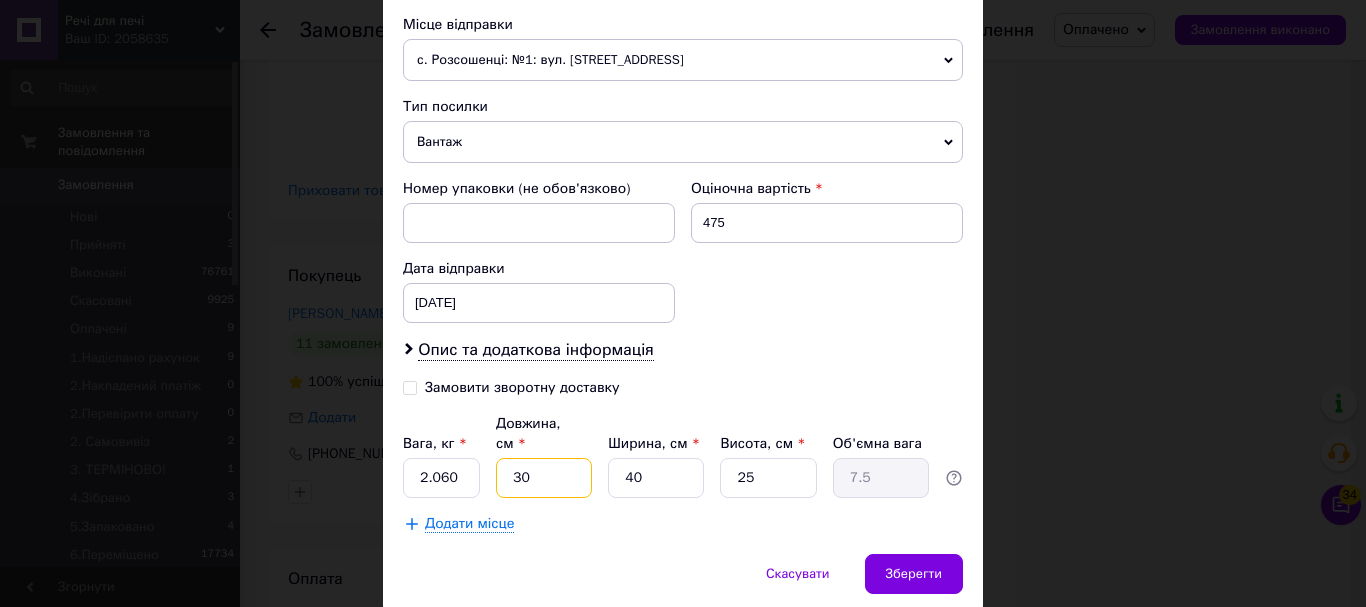 type on "30" 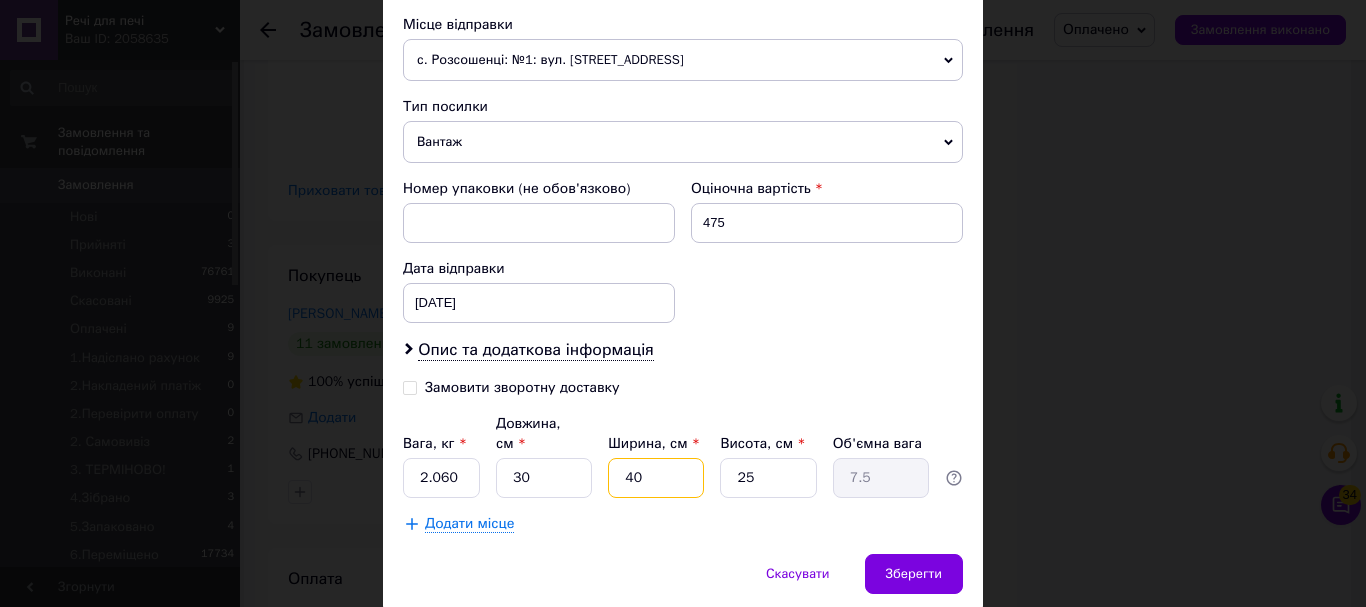 type on "3" 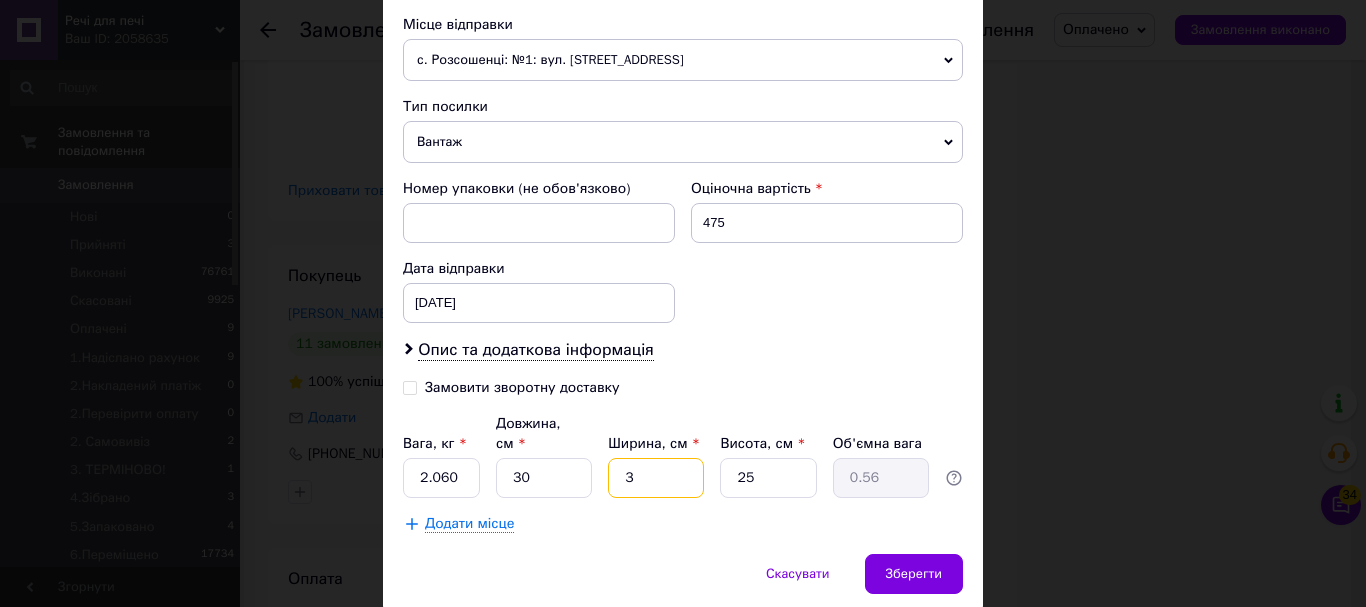 type on "30" 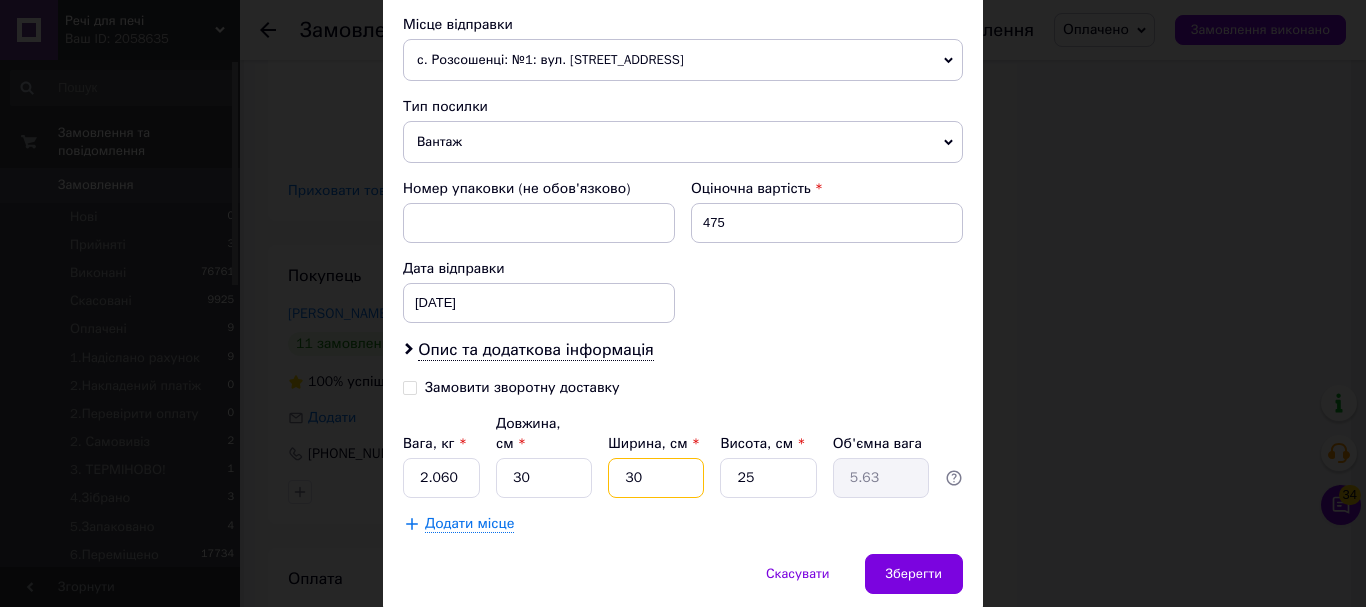 type on "30" 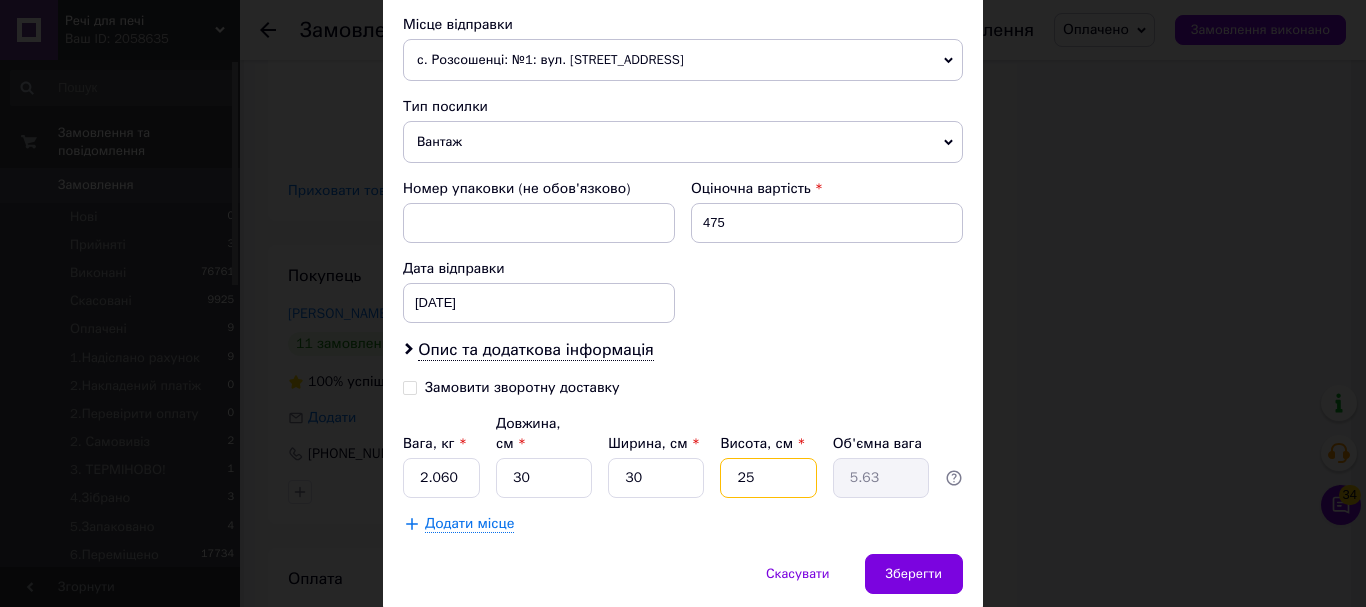 type on "0" 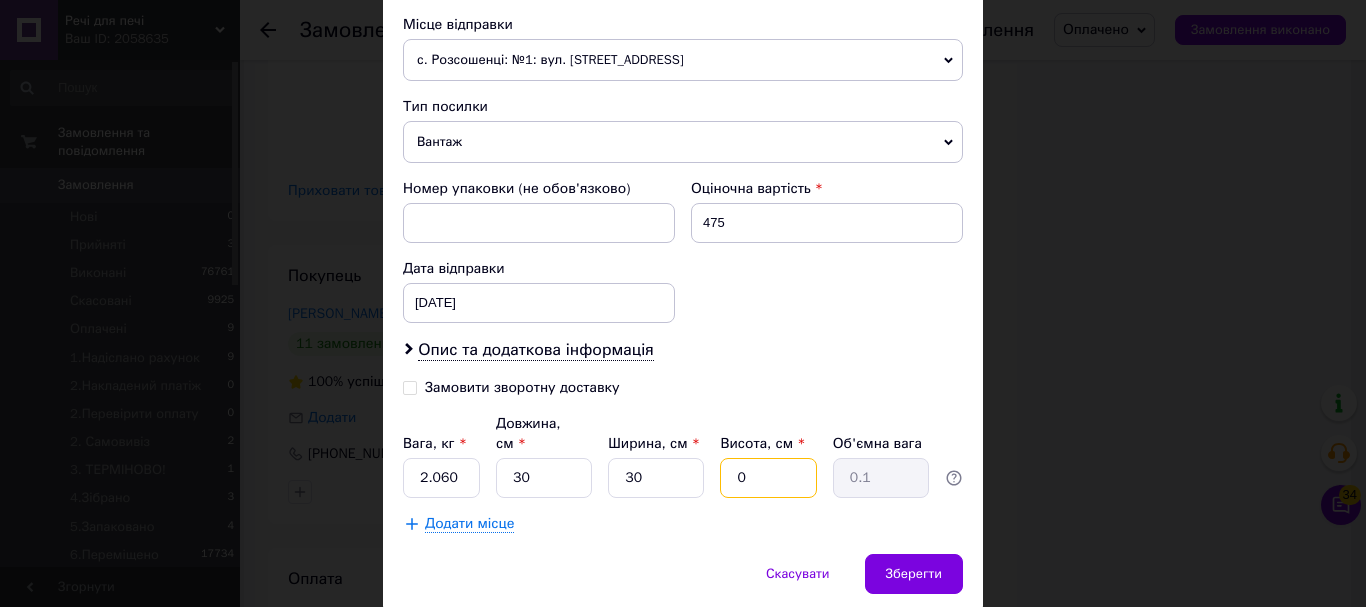 type 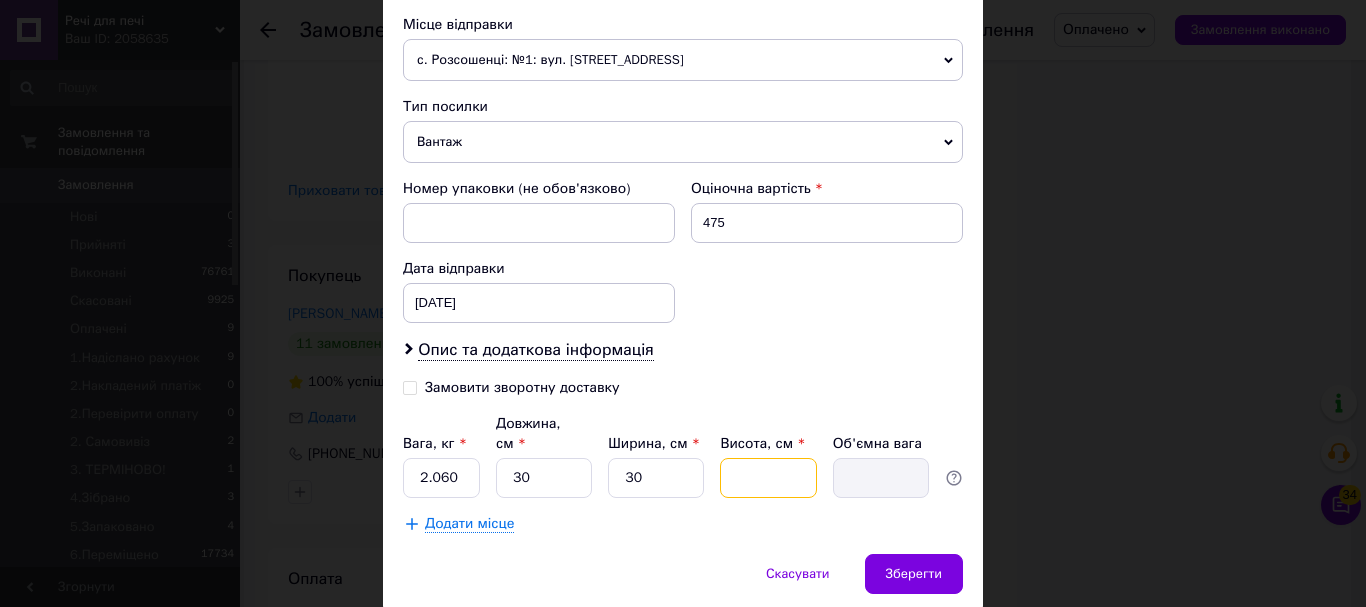 type on "1" 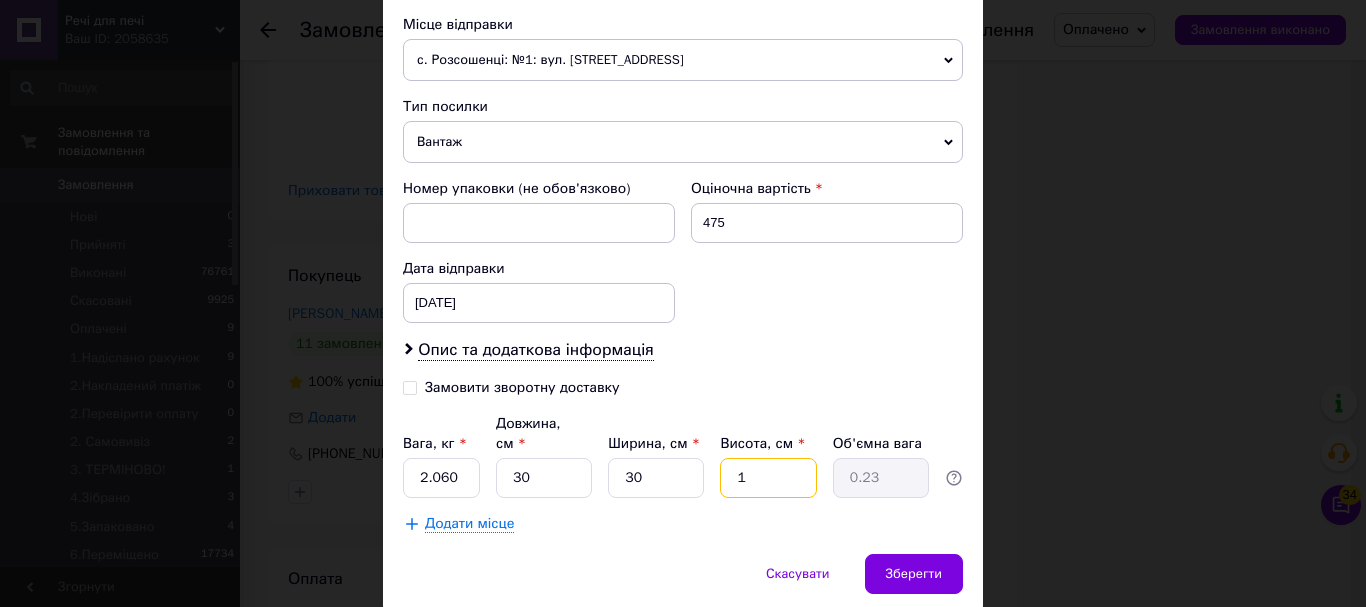 type on "10" 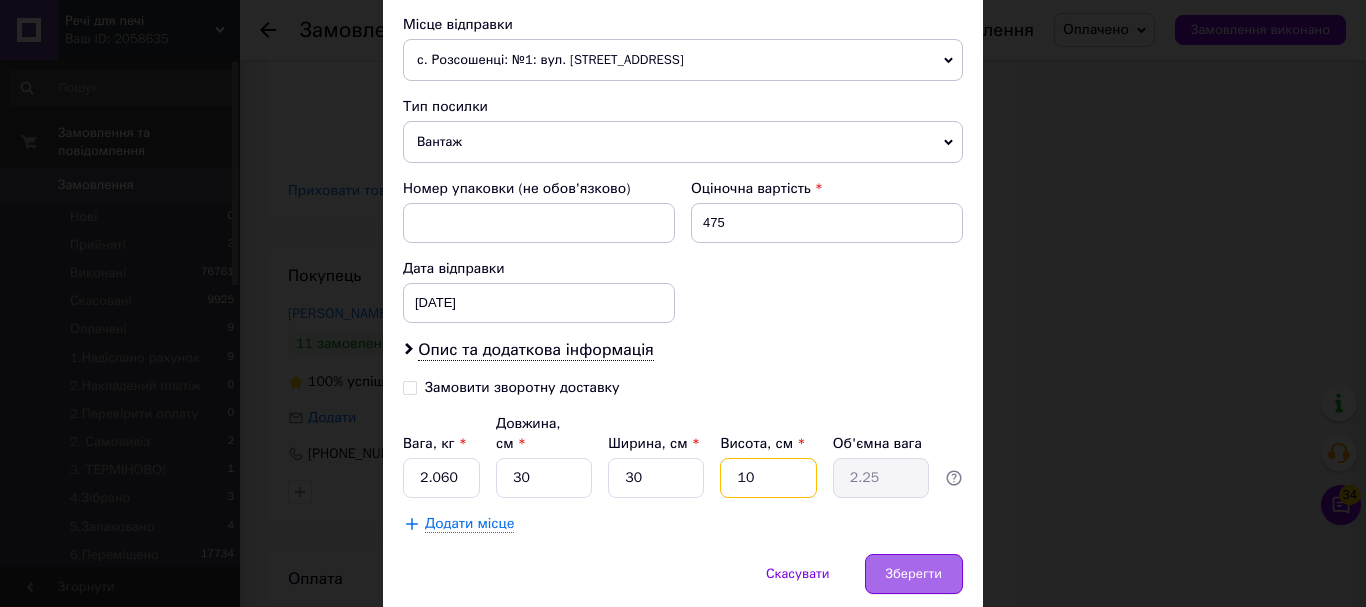 type on "10" 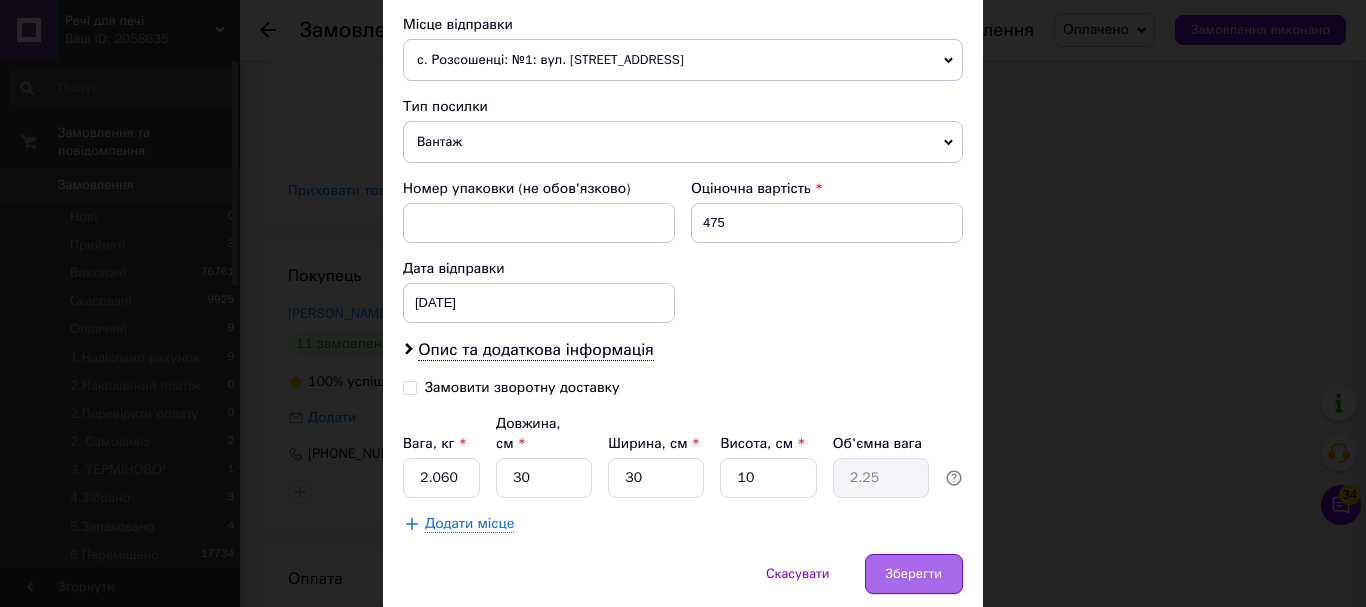 click on "Зберегти" at bounding box center (914, 574) 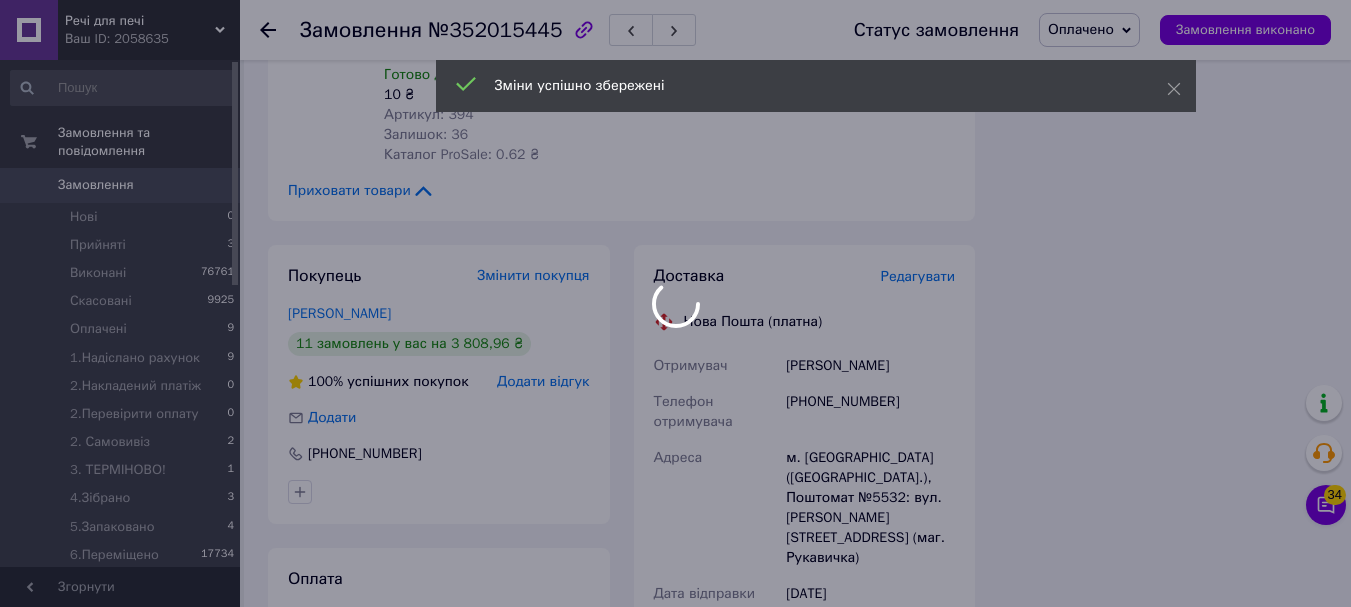 scroll, scrollTop: 2238, scrollLeft: 0, axis: vertical 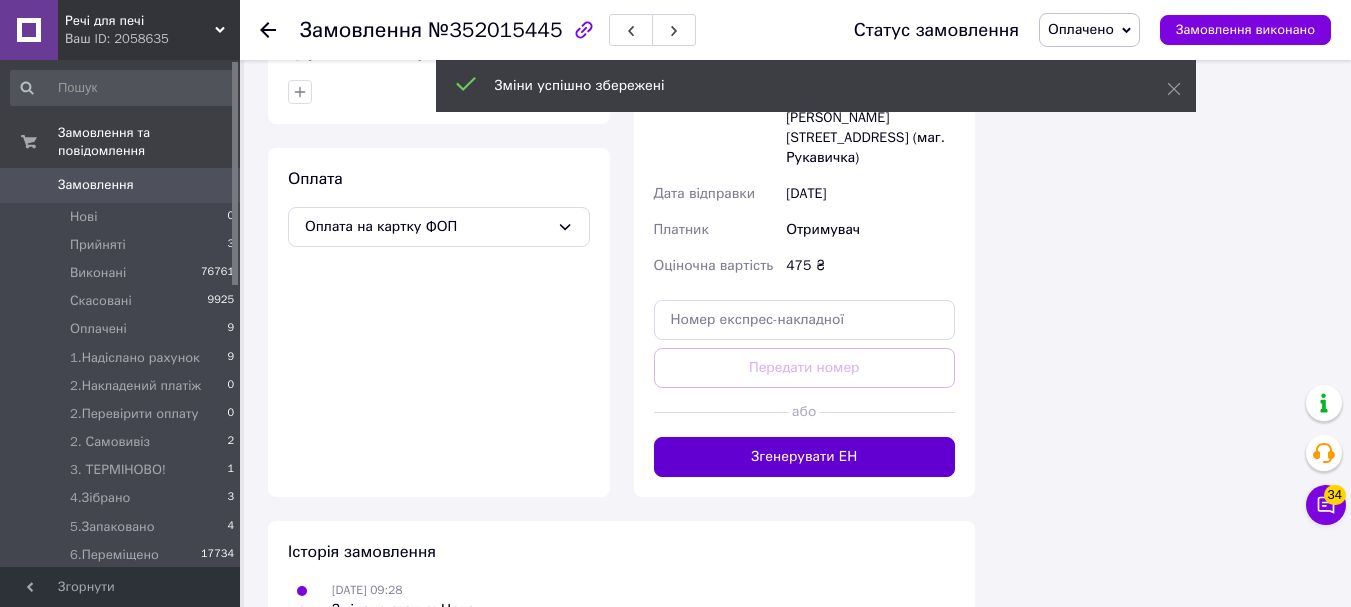 click on "Згенерувати ЕН" at bounding box center [805, 457] 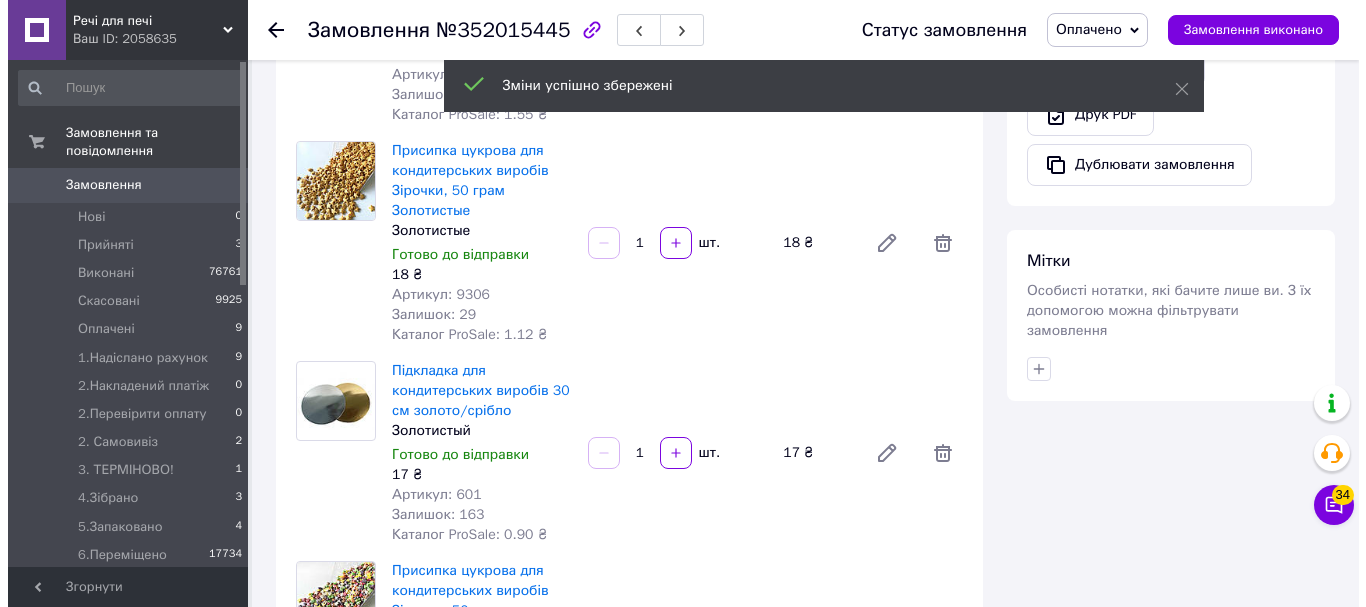 scroll, scrollTop: 538, scrollLeft: 0, axis: vertical 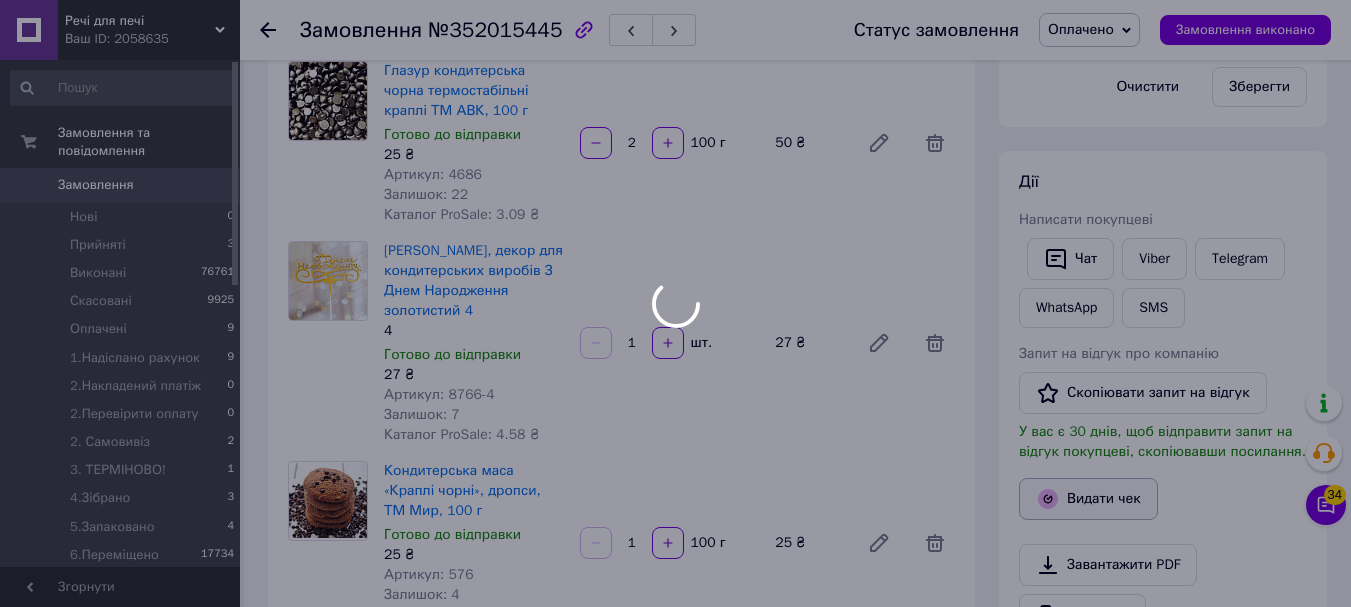 click on "Видати чек" at bounding box center (1088, 499) 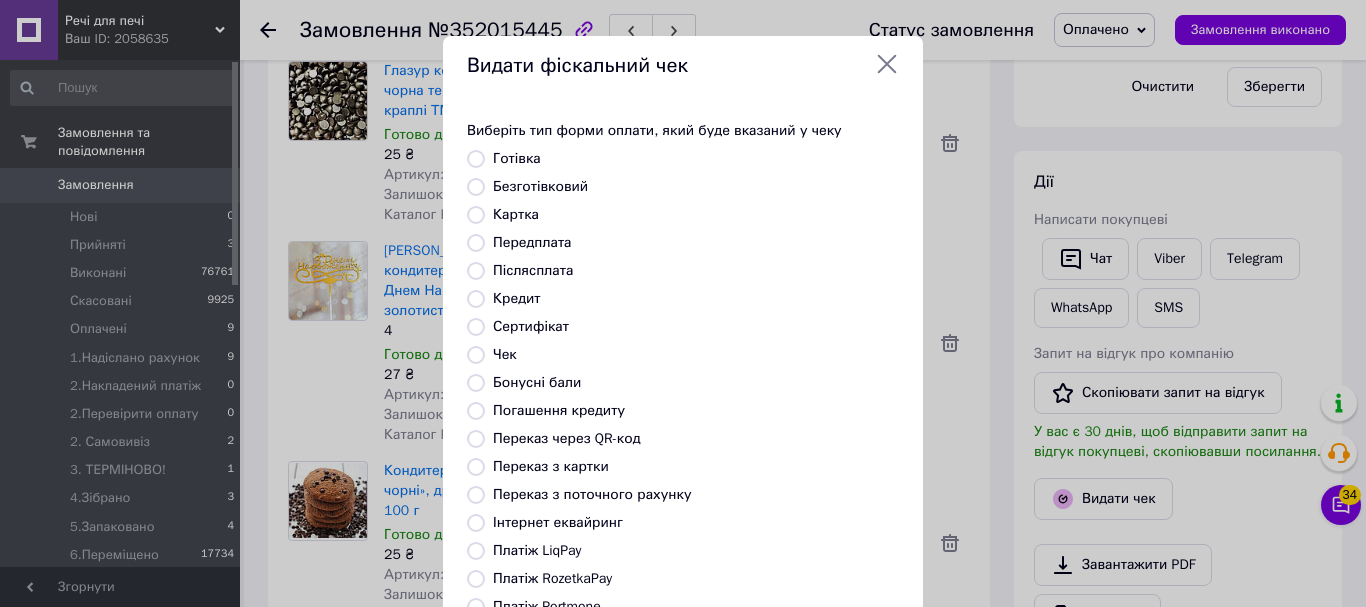 click on "Безготівковий" at bounding box center (476, 187) 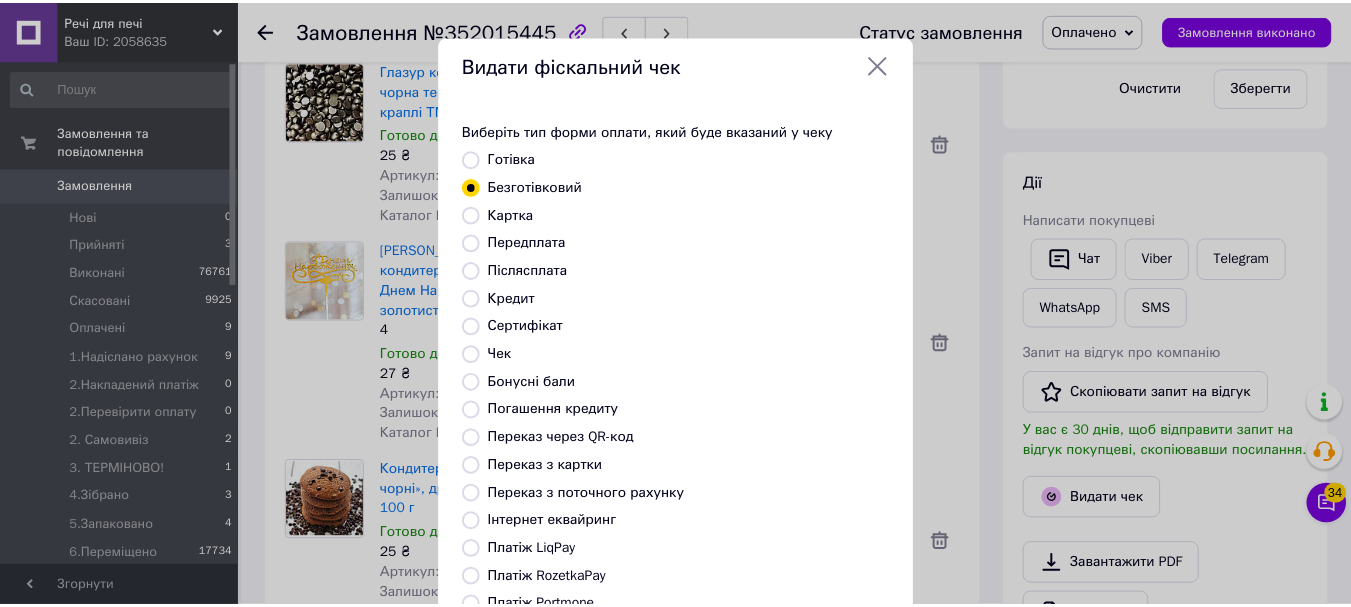 scroll, scrollTop: 252, scrollLeft: 0, axis: vertical 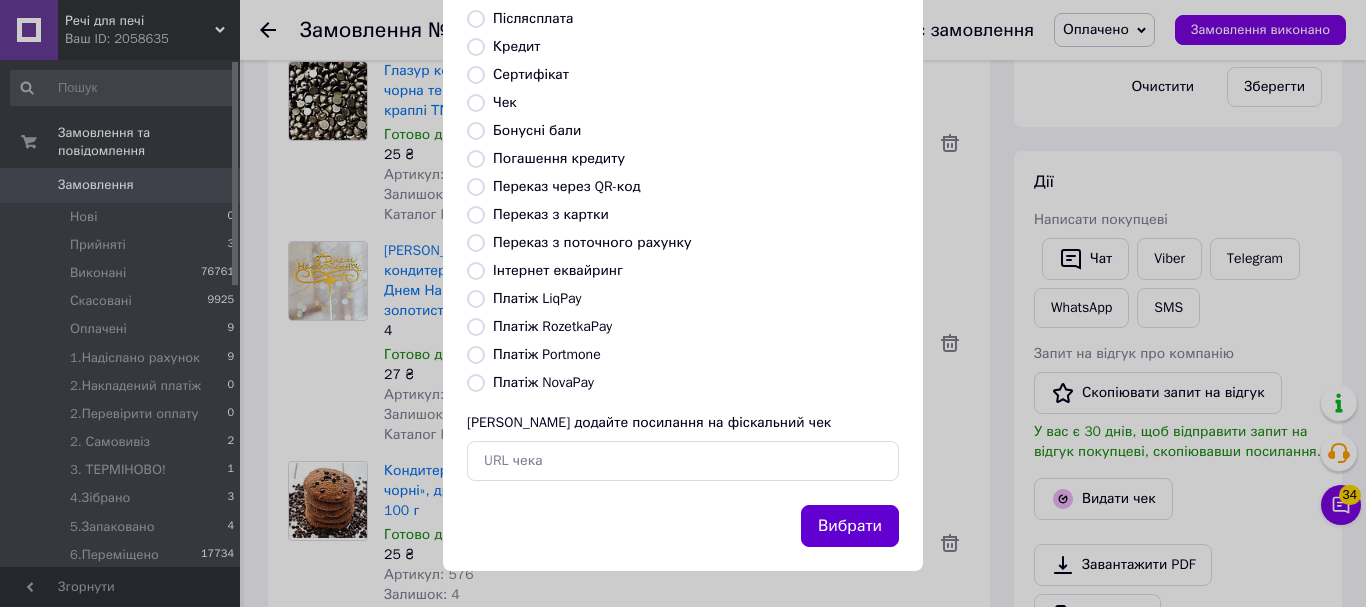 click on "Вибрати" at bounding box center [850, 526] 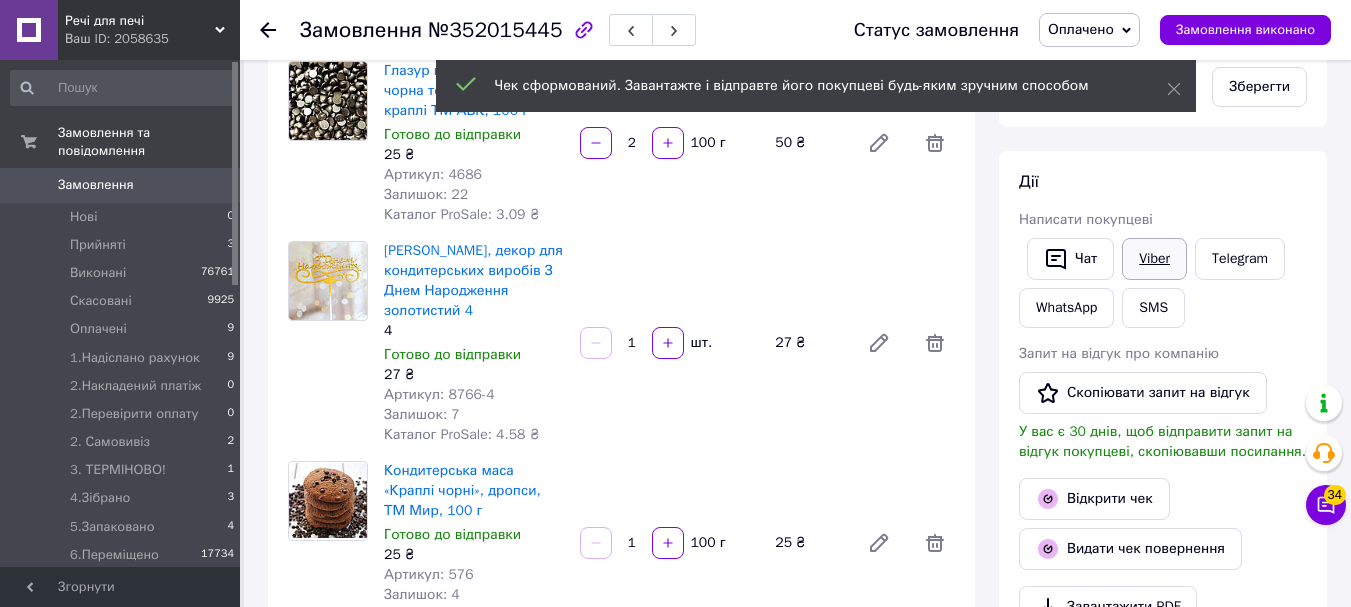 click on "Viber" at bounding box center [1154, 259] 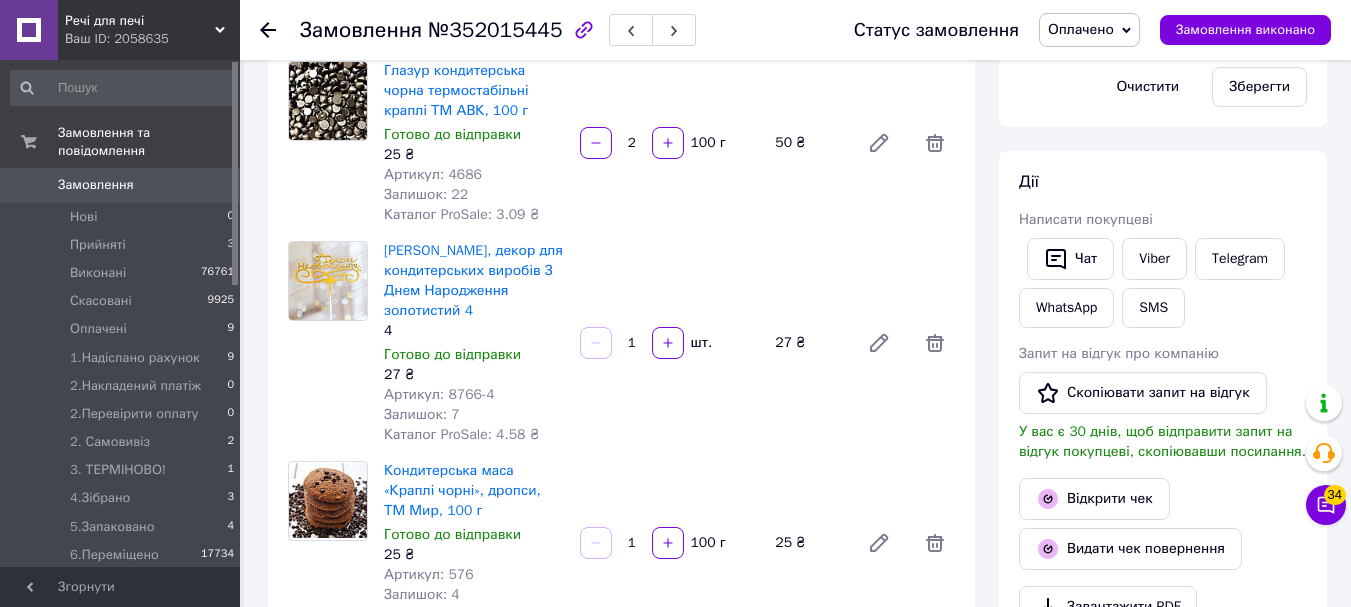 click on "Чат Viber Telegram WhatsApp SMS" at bounding box center [1163, 283] 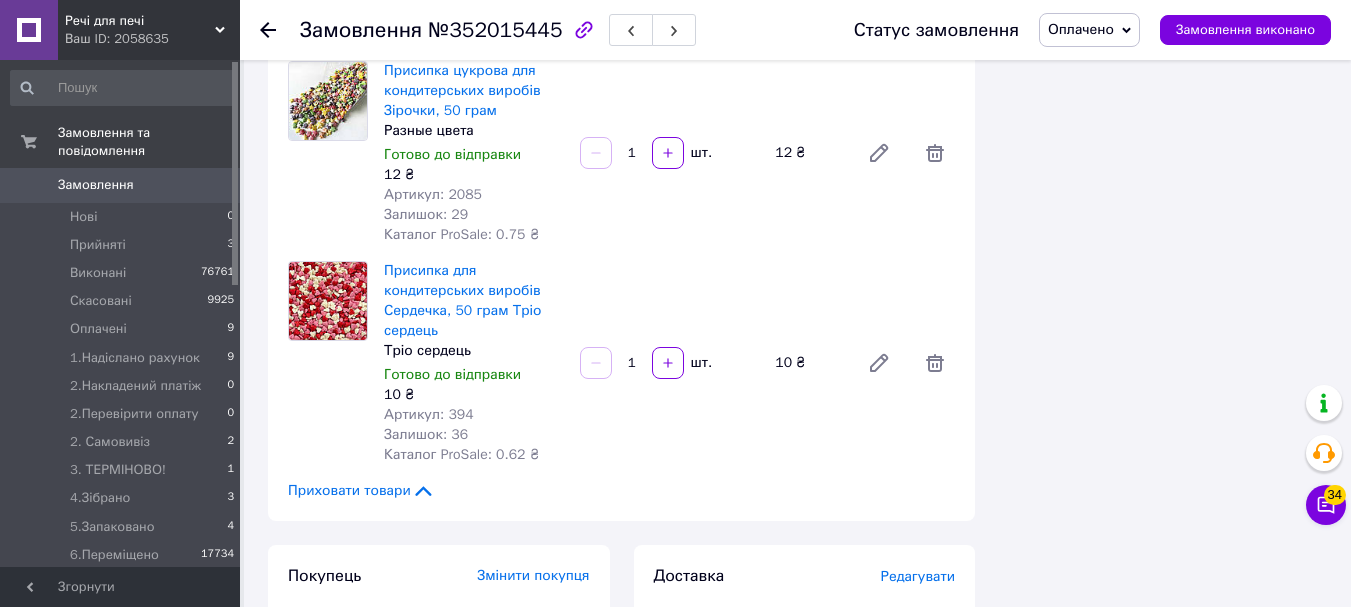 scroll, scrollTop: 2038, scrollLeft: 0, axis: vertical 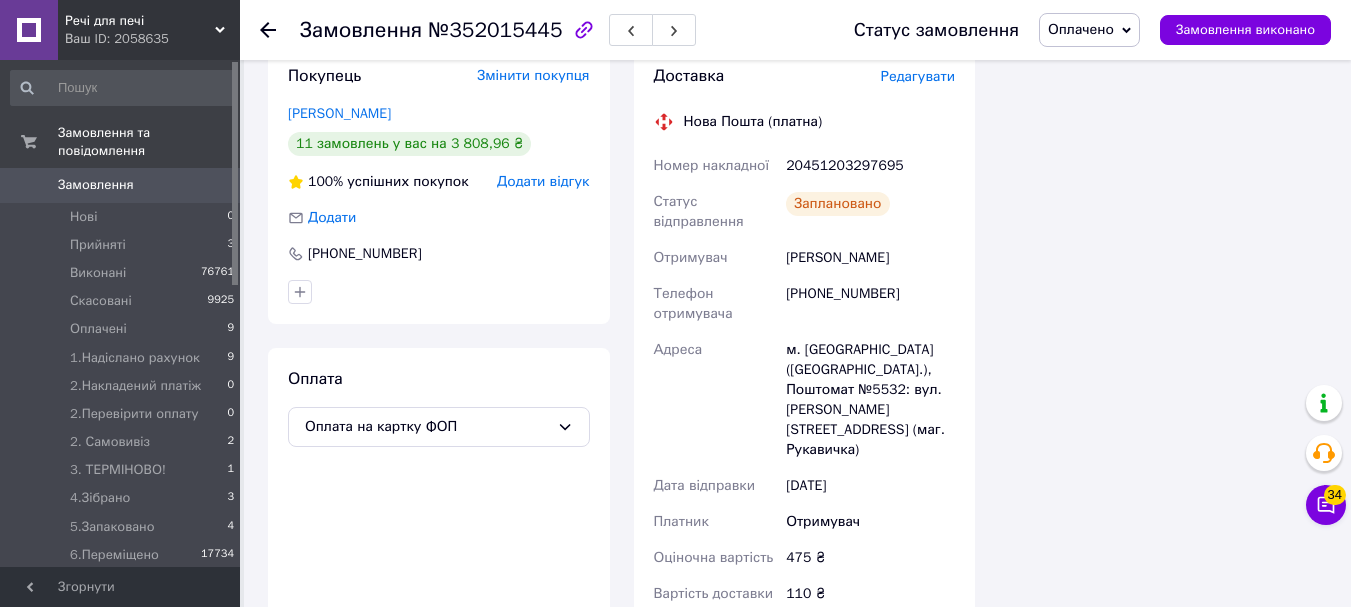 click on "20451203297695" at bounding box center [870, 166] 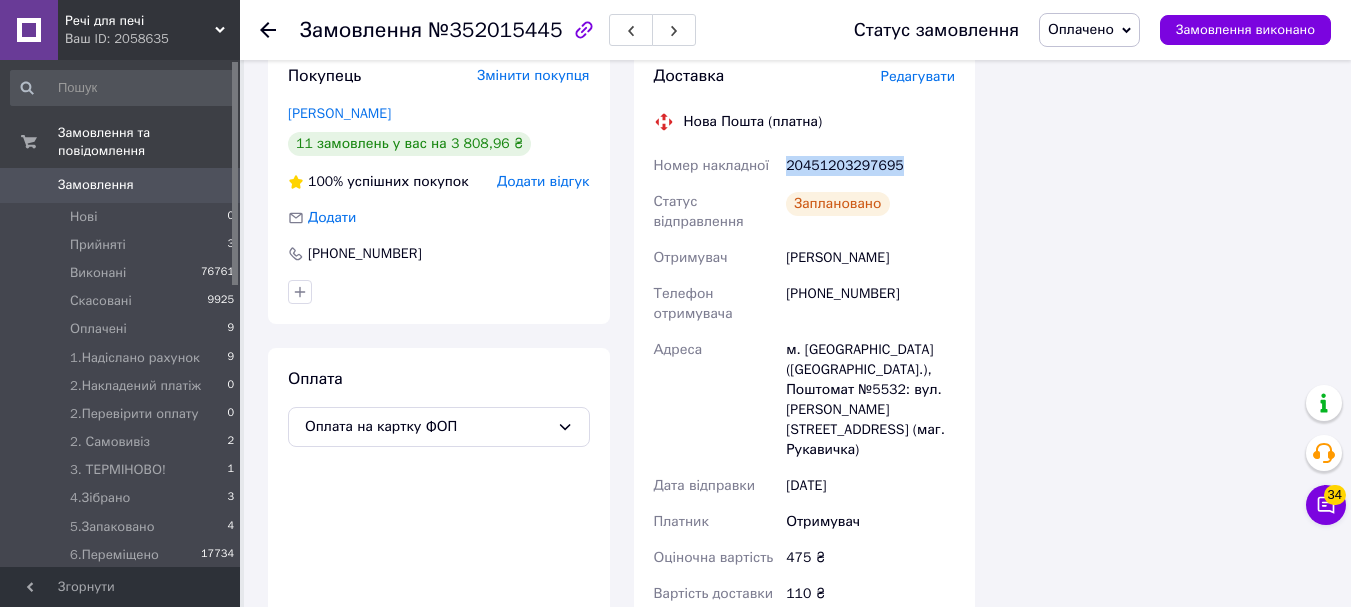 click on "20451203297695" at bounding box center (870, 166) 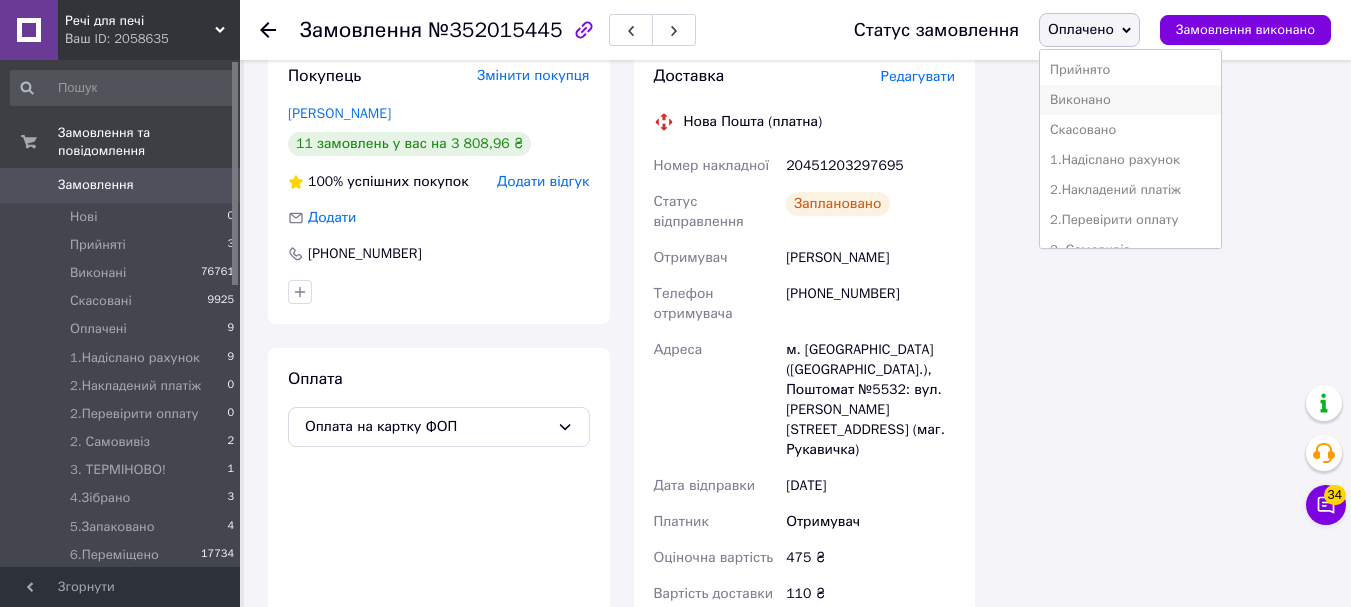 click on "Виконано" at bounding box center (1130, 100) 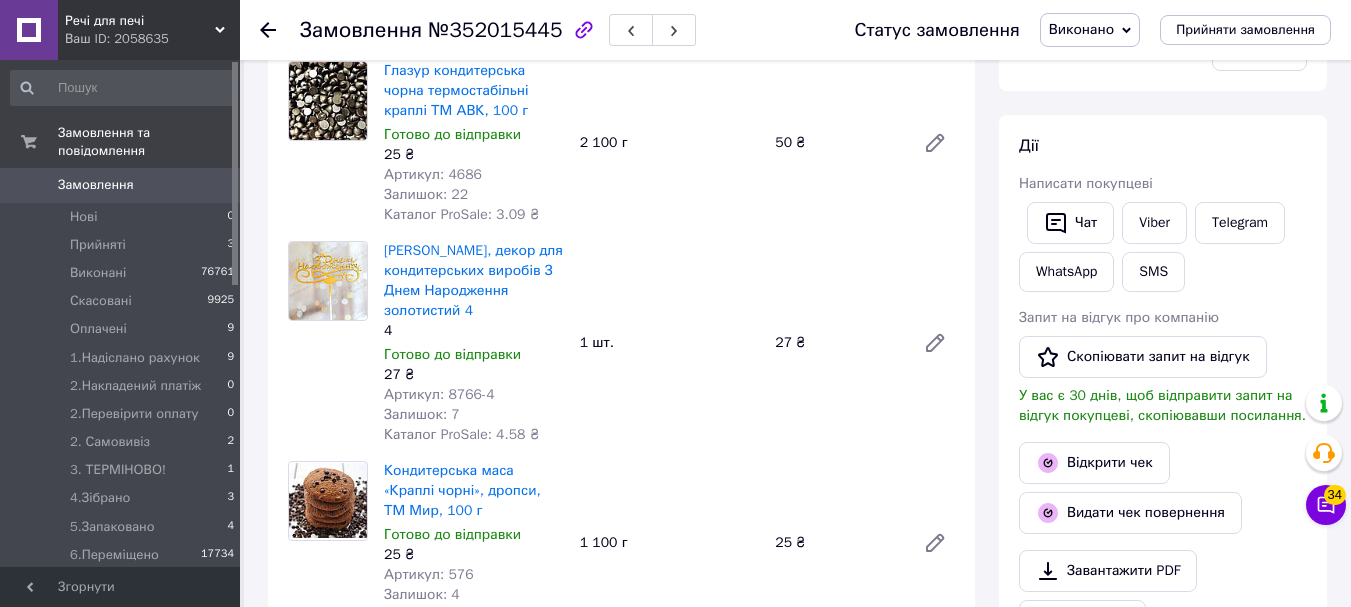 scroll, scrollTop: 138, scrollLeft: 0, axis: vertical 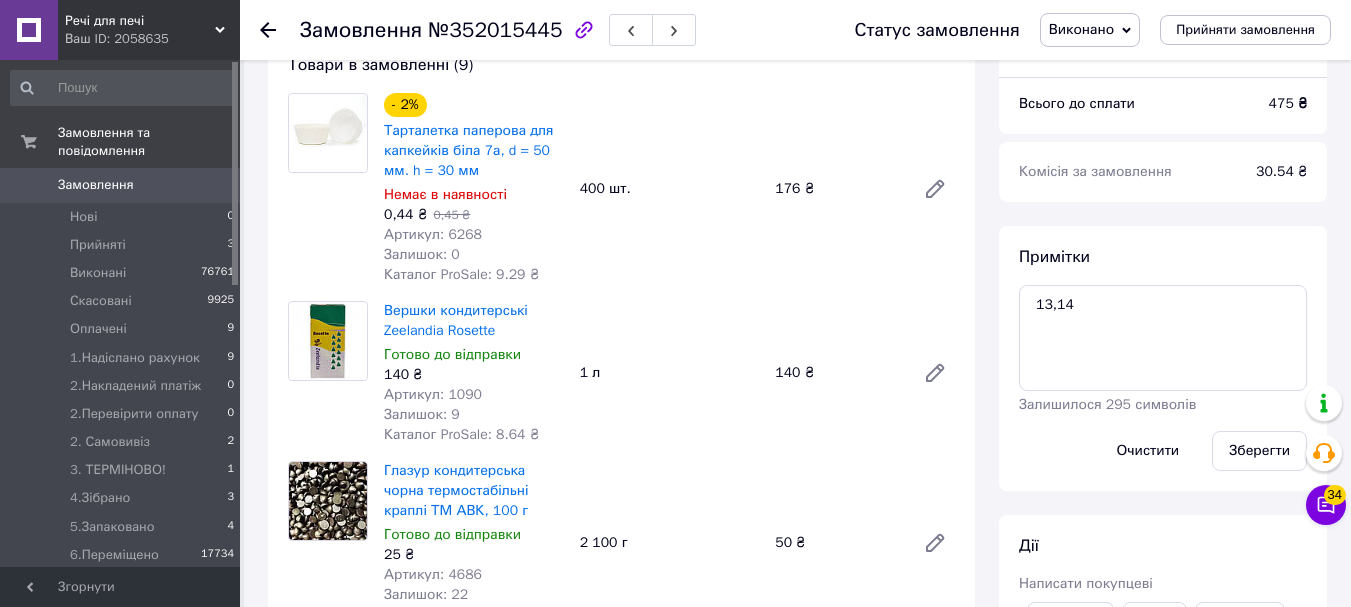 click at bounding box center [280, 30] 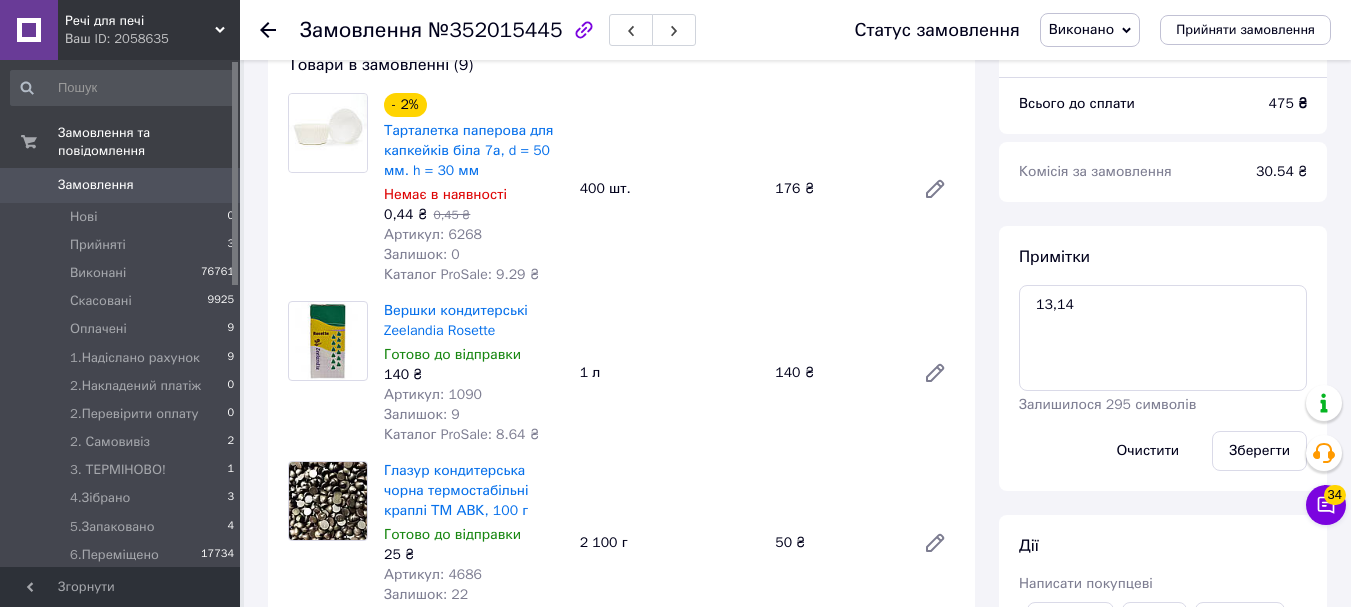 click 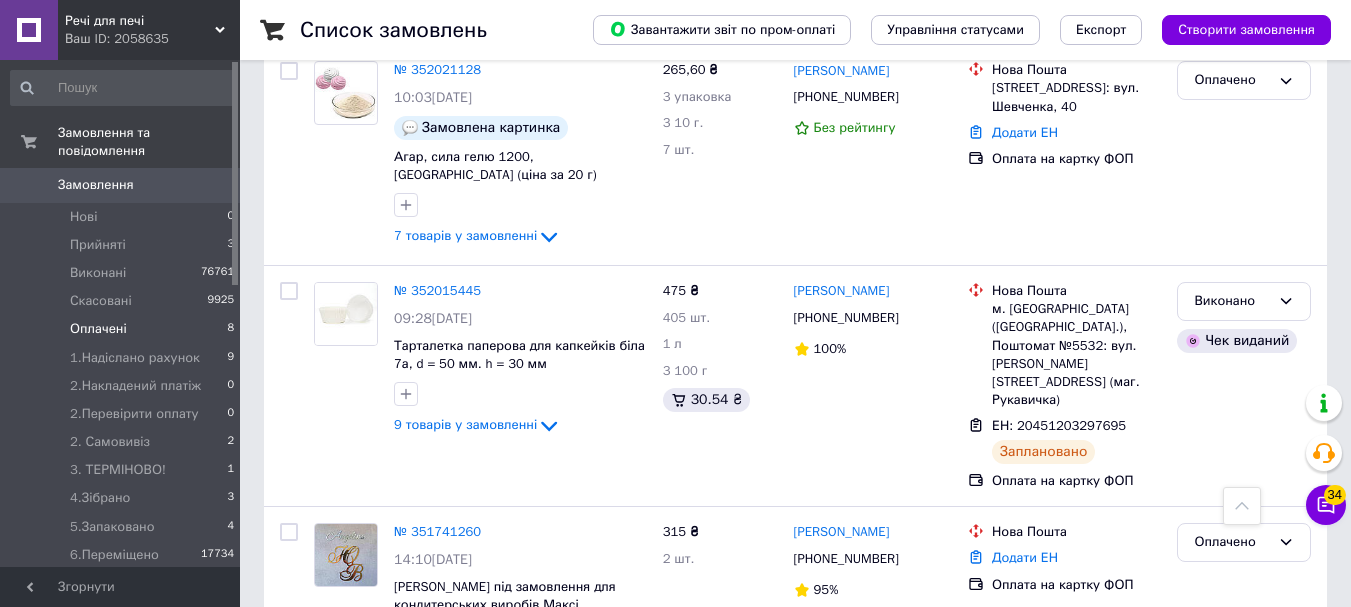 scroll, scrollTop: 1132, scrollLeft: 0, axis: vertical 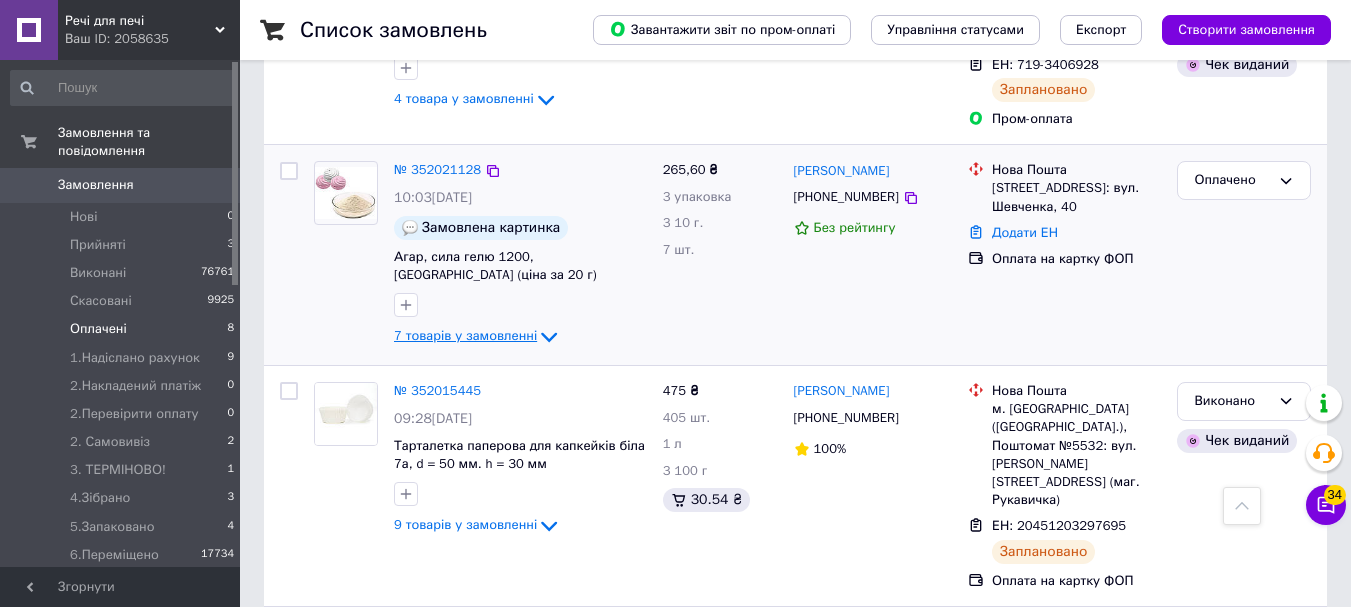 click on "7 товарів у замовленні" at bounding box center [465, 336] 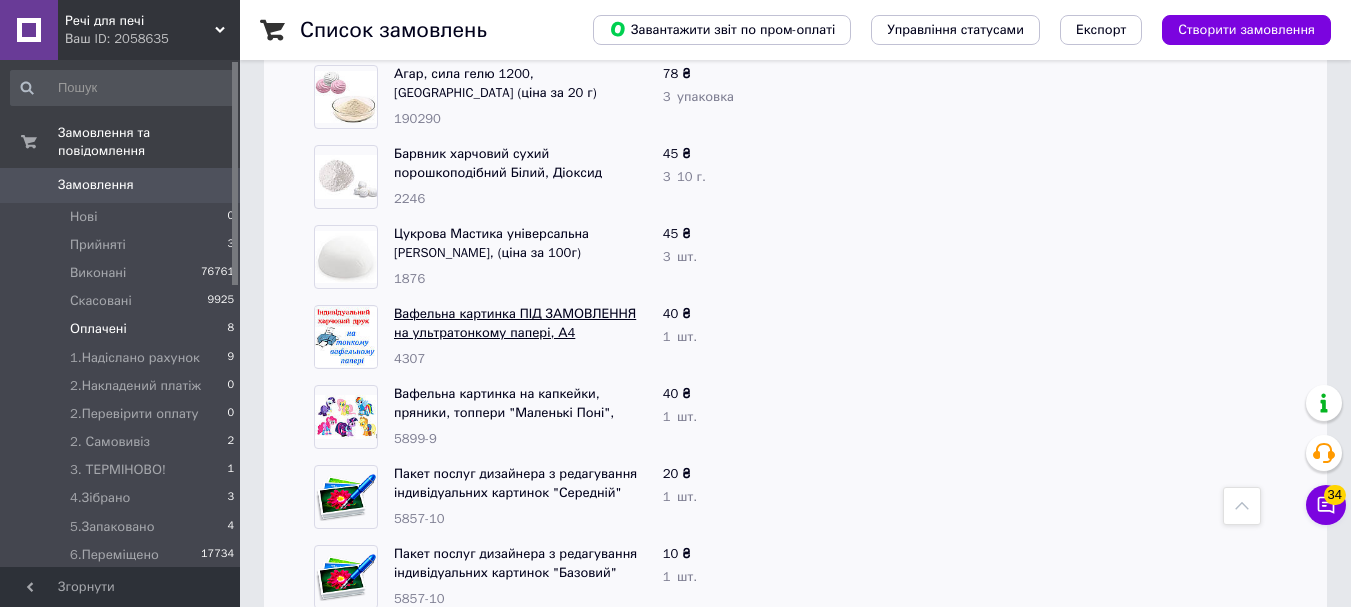 scroll, scrollTop: 1132, scrollLeft: 0, axis: vertical 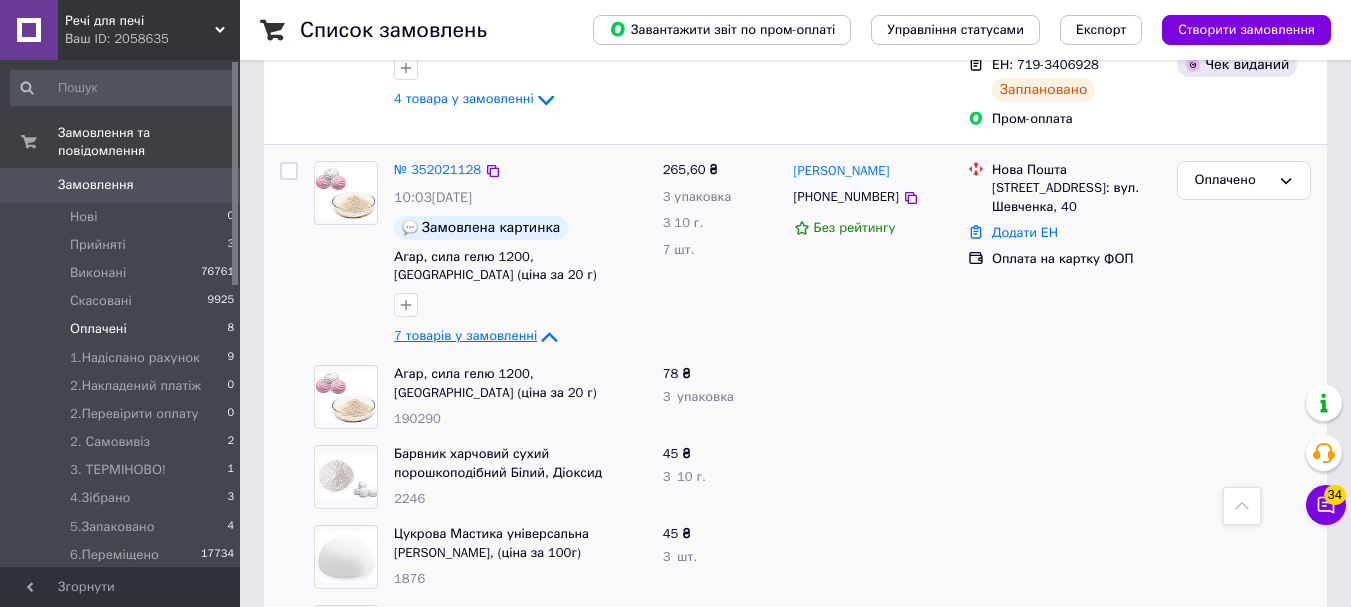 click on "7 товарів у замовленні" at bounding box center (465, 336) 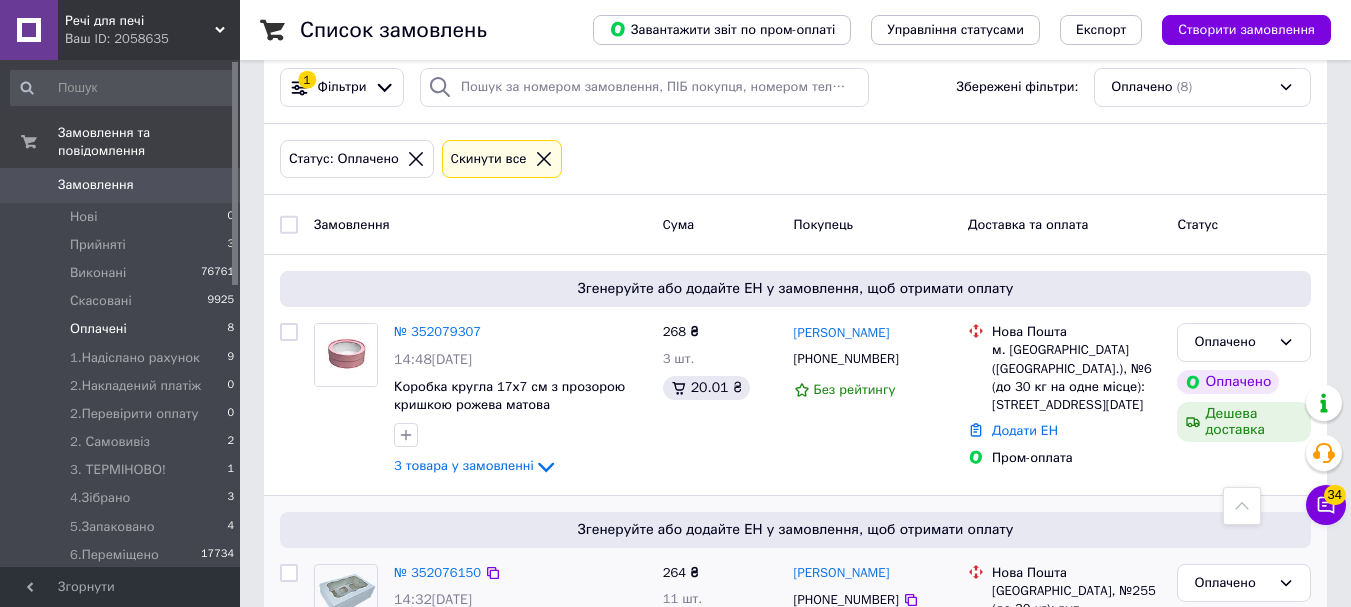 scroll, scrollTop: 0, scrollLeft: 0, axis: both 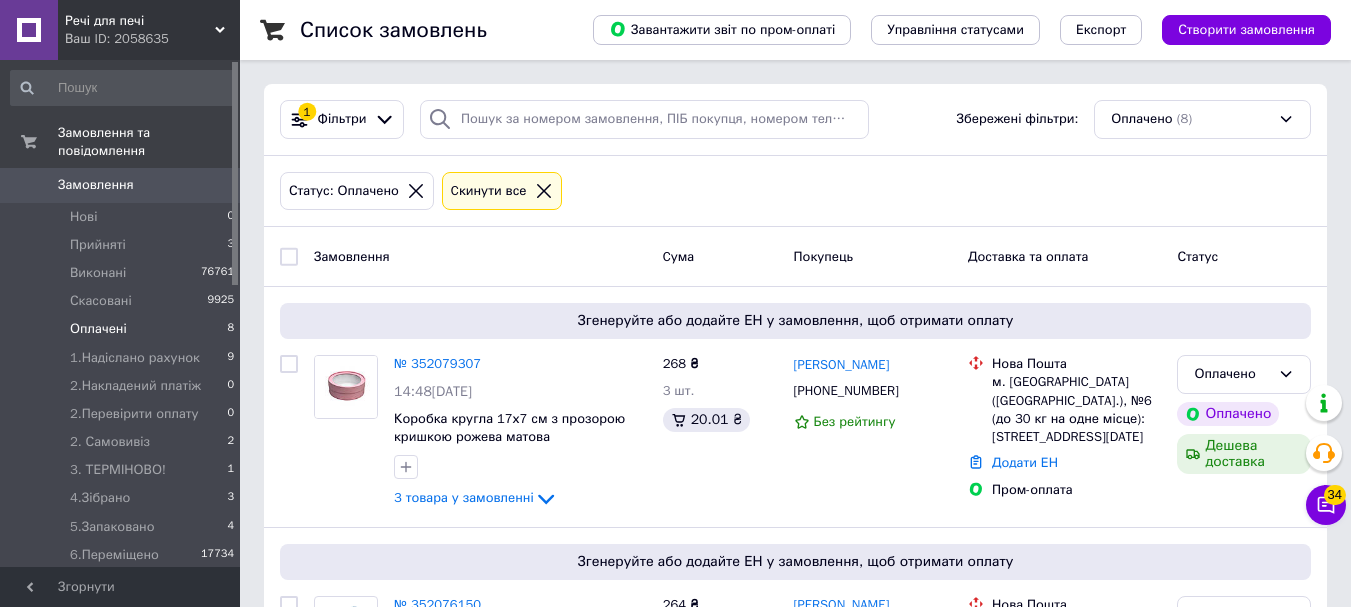 click 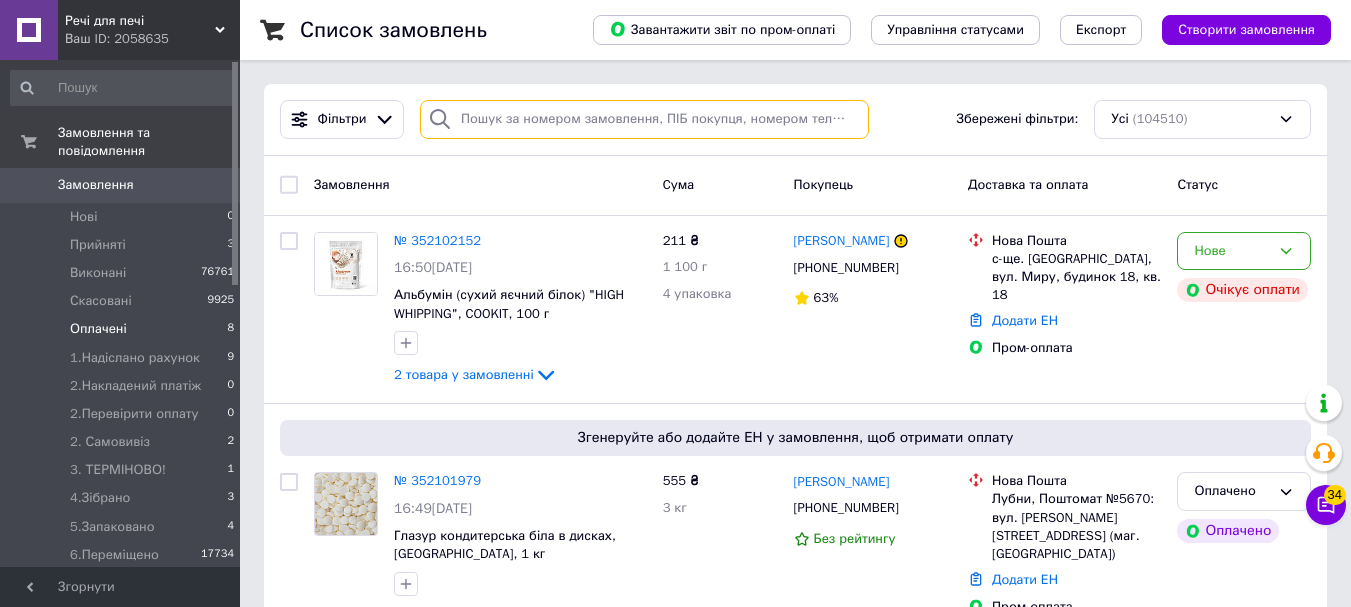 click at bounding box center [644, 119] 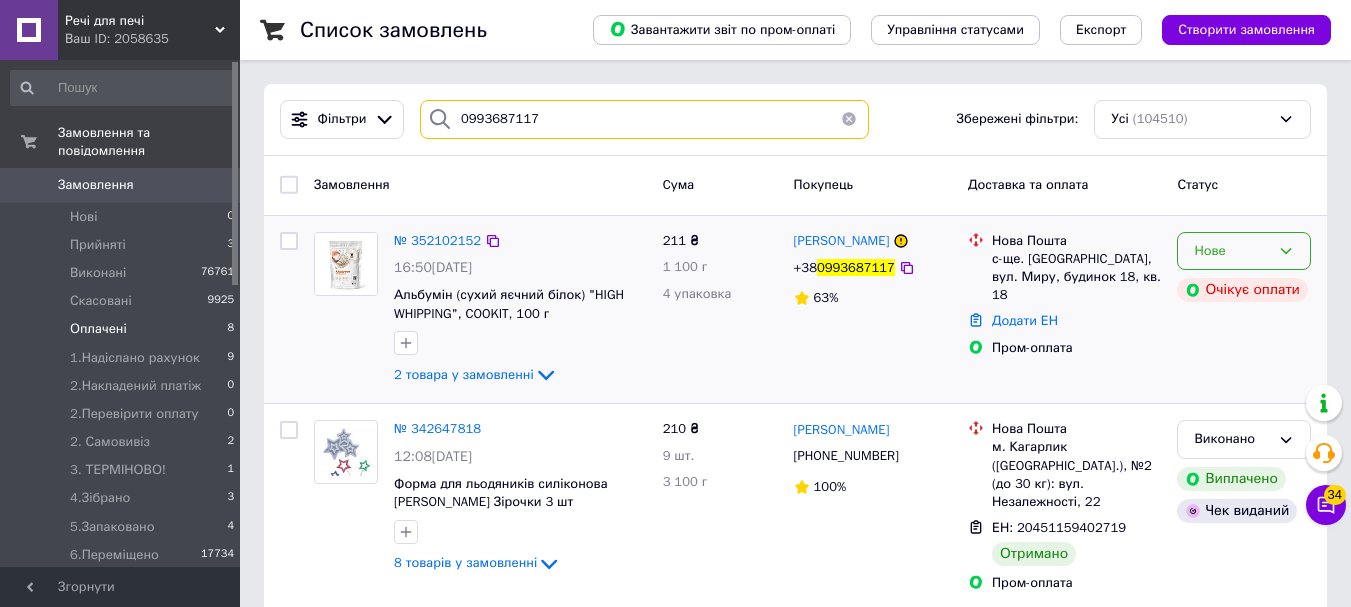 type on "0993687117" 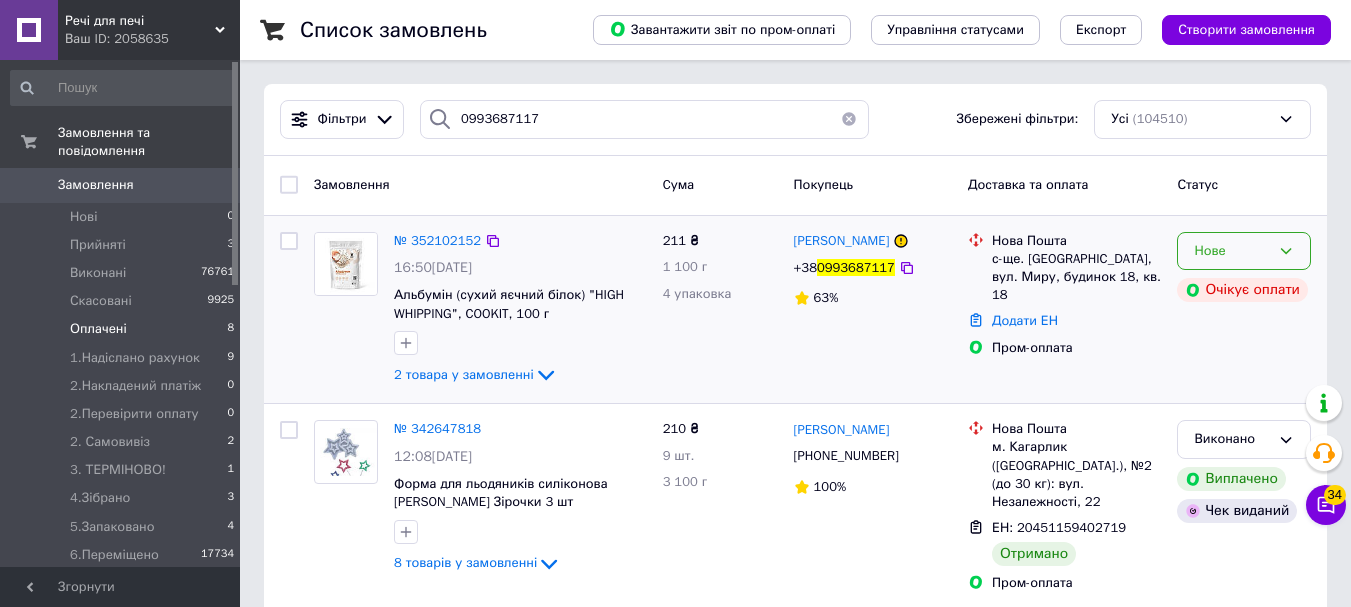 click on "Нове" at bounding box center (1232, 251) 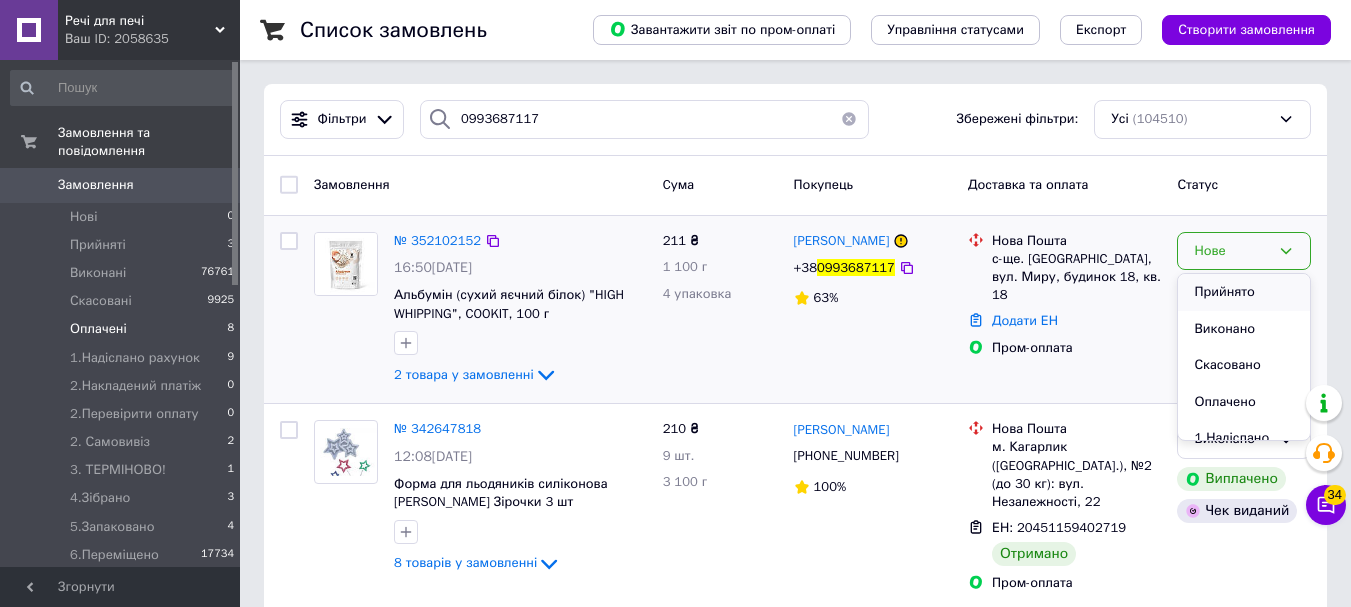 click on "Прийнято" at bounding box center (1244, 292) 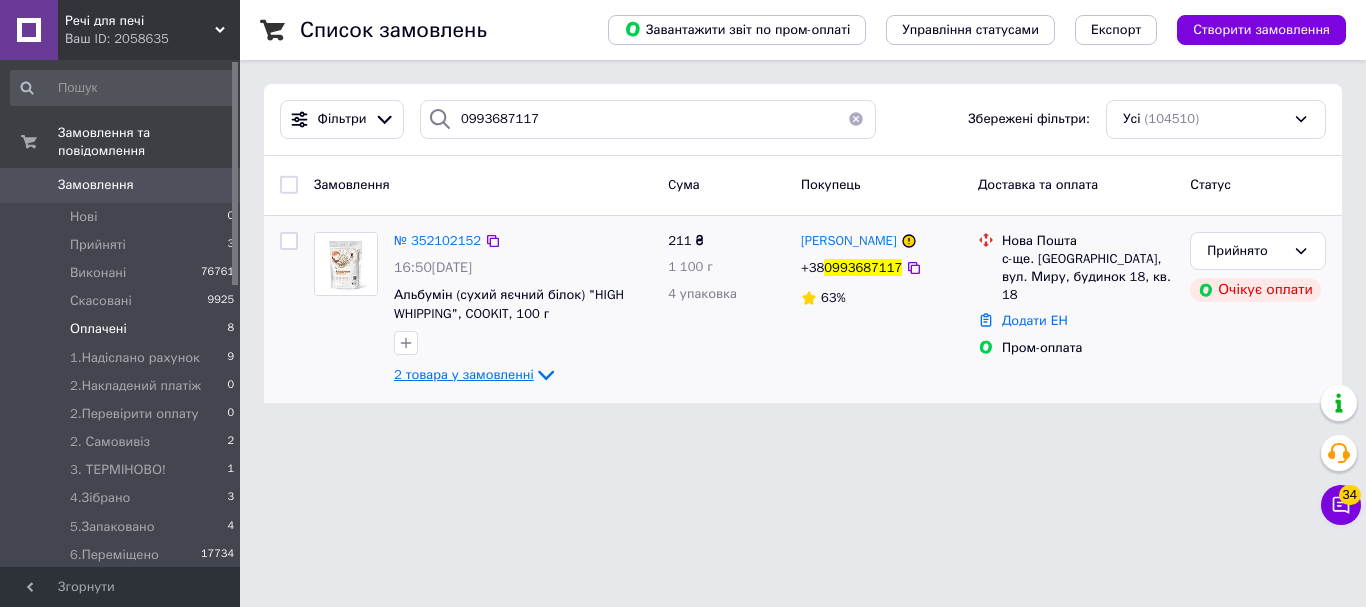 click on "2 товара у замовленні" at bounding box center (464, 374) 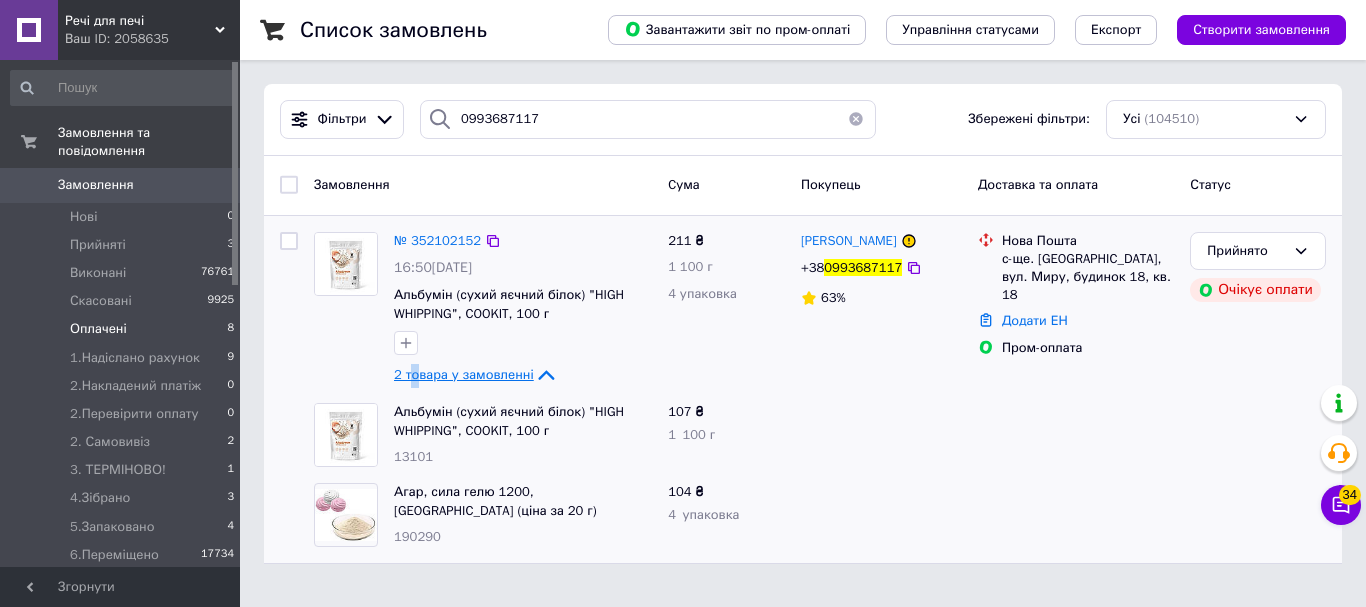 click on "2 товара у замовленні" at bounding box center [476, 374] 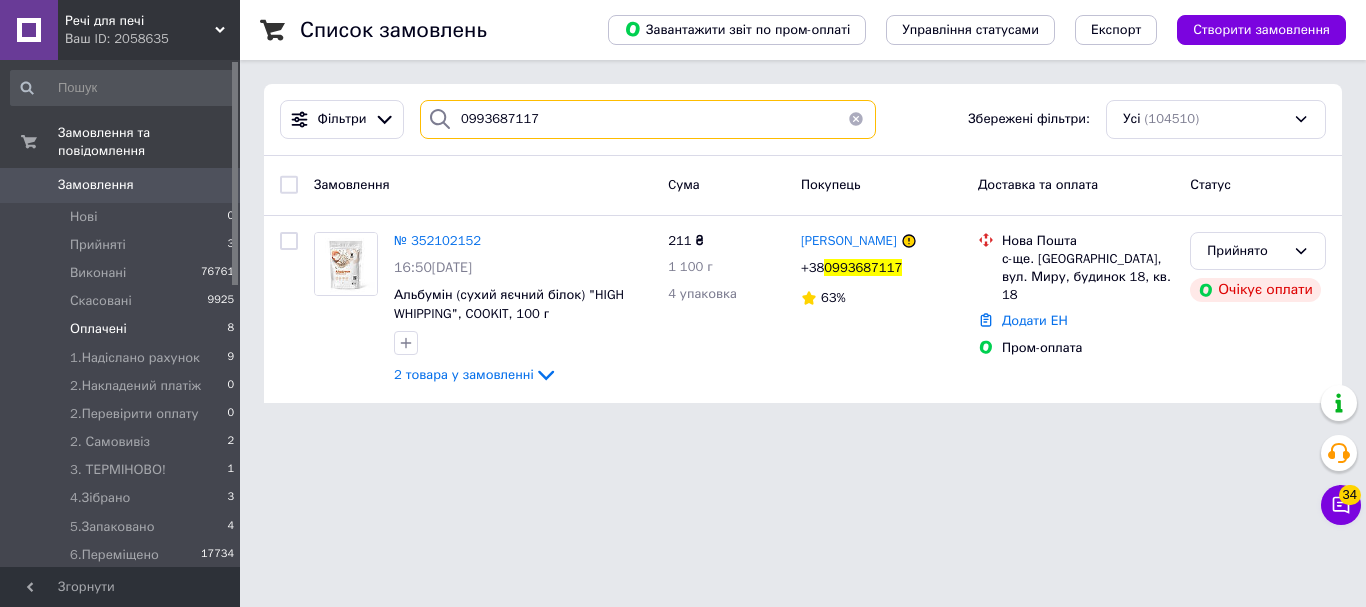 drag, startPoint x: 589, startPoint y: 121, endPoint x: 407, endPoint y: 120, distance: 182.00275 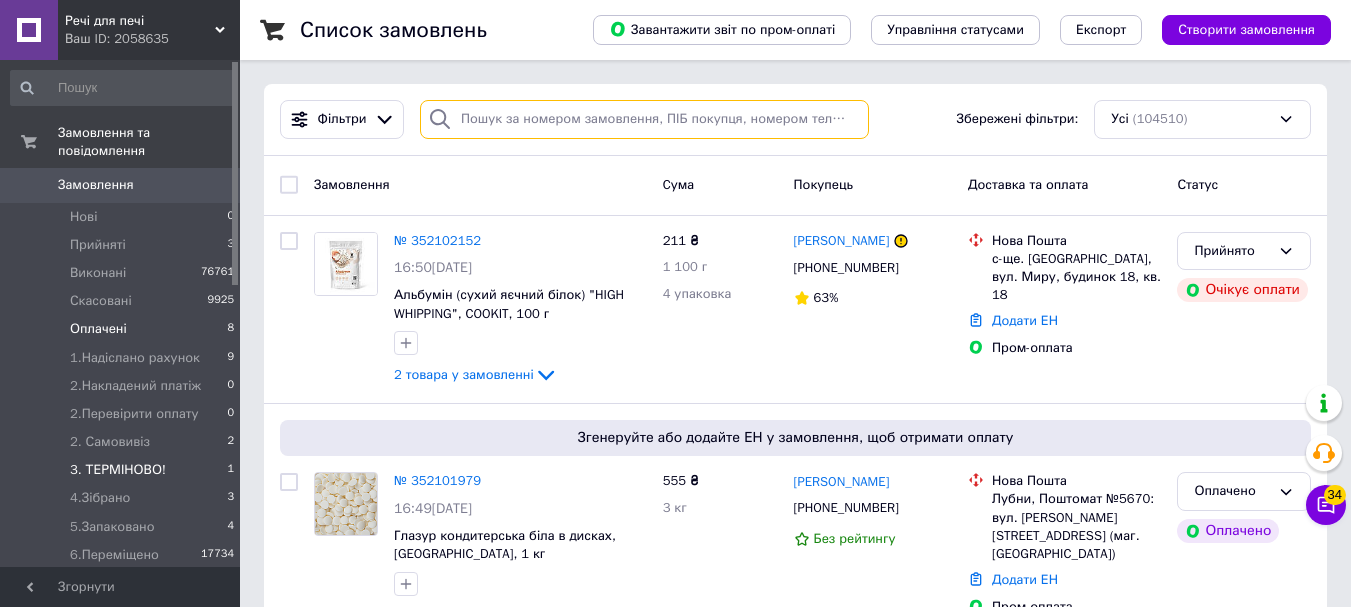 type 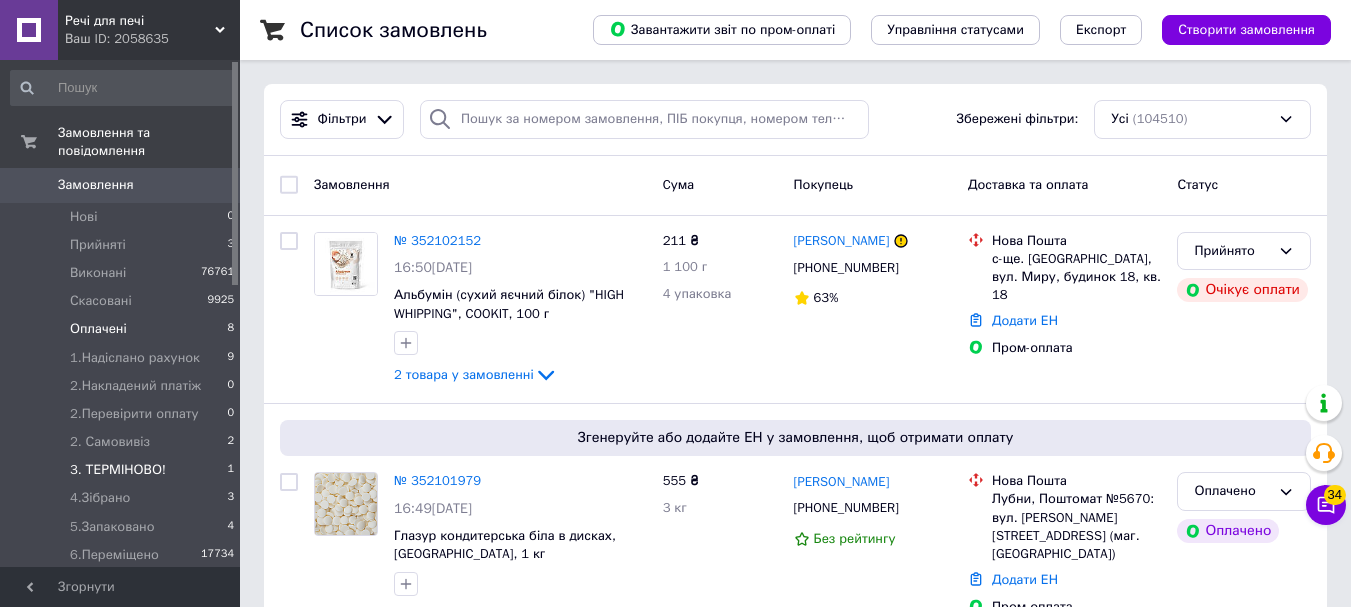 click on "3. ТЕРМІНОВО! 1" at bounding box center (123, 470) 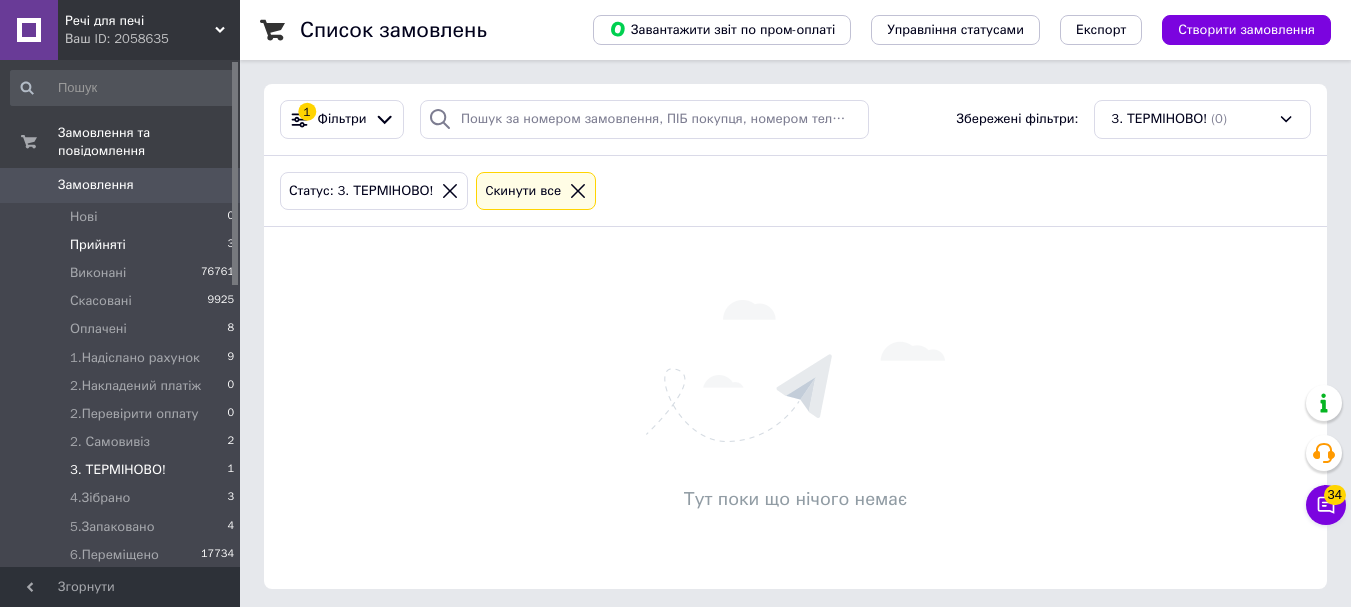 click on "Прийняті 3" at bounding box center (123, 245) 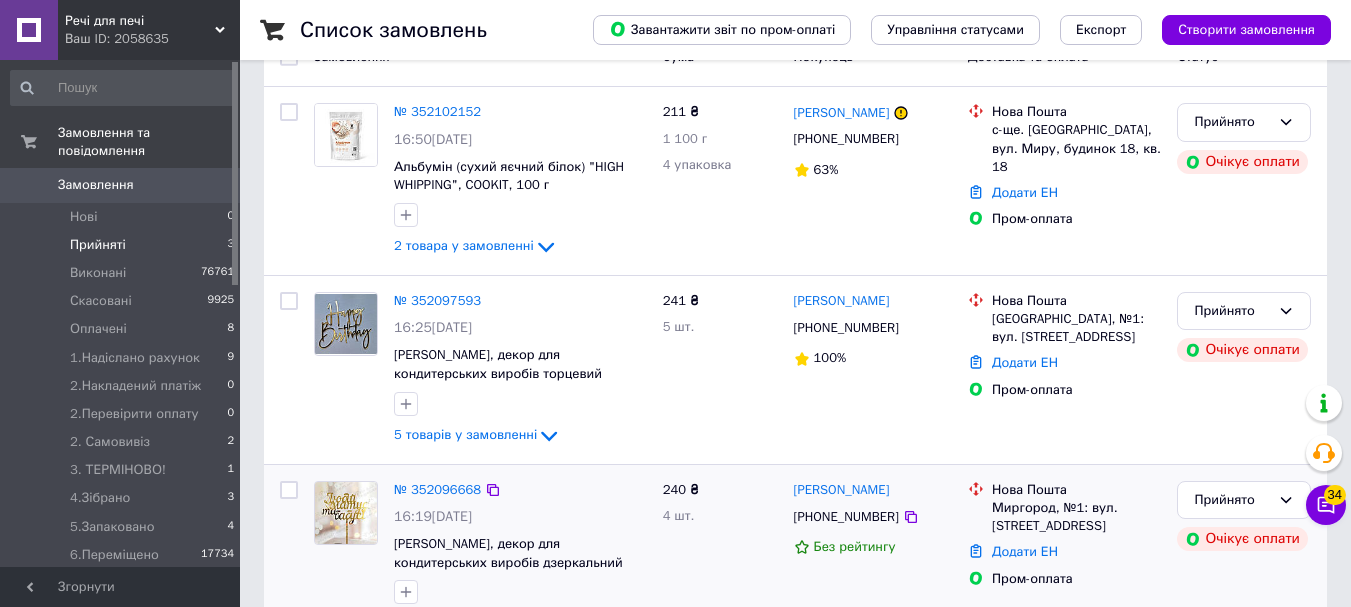 scroll, scrollTop: 300, scrollLeft: 0, axis: vertical 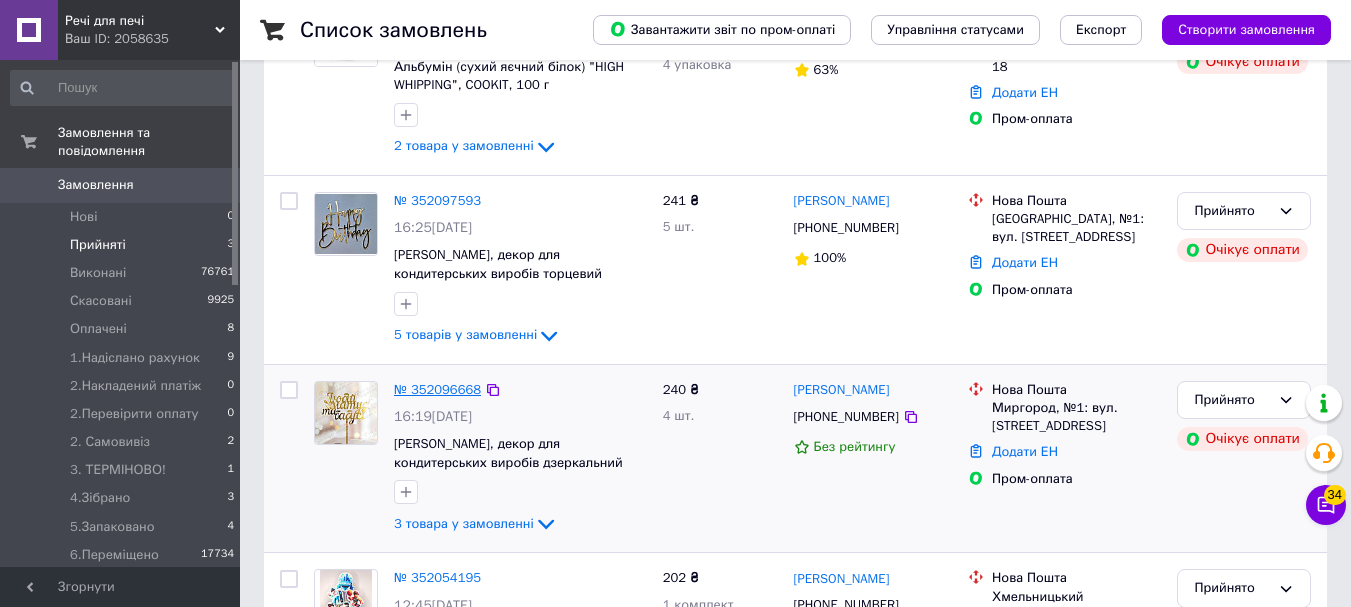 click on "№ 352096668" at bounding box center (437, 389) 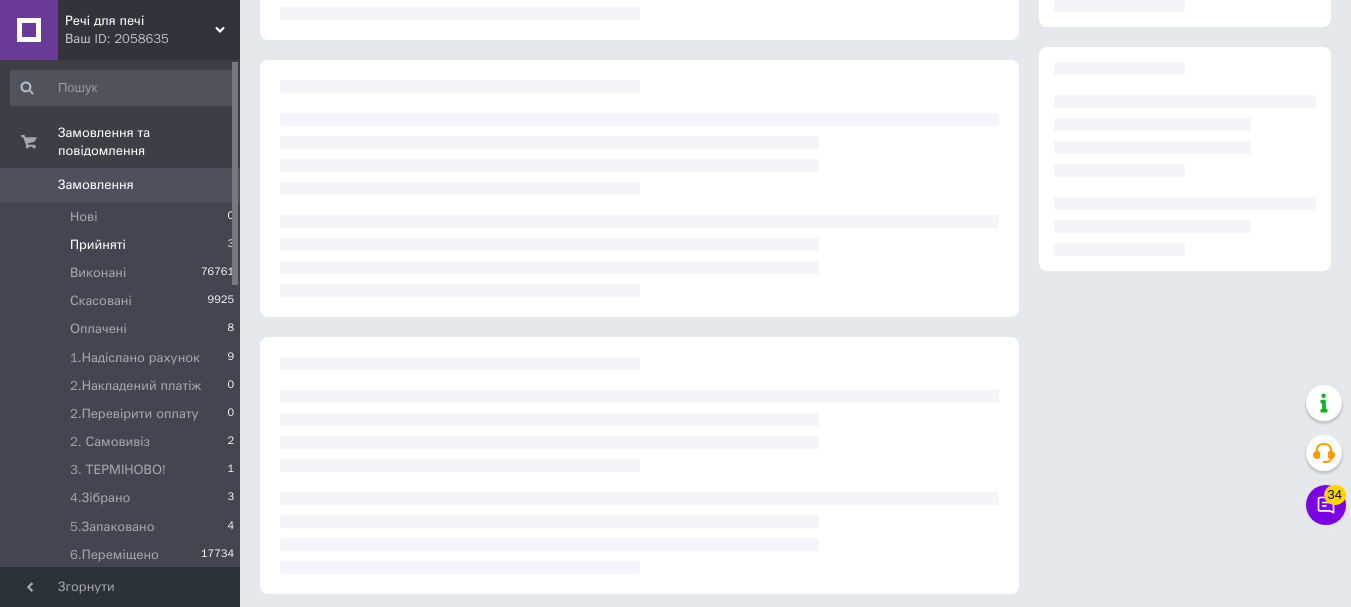 scroll, scrollTop: 0, scrollLeft: 0, axis: both 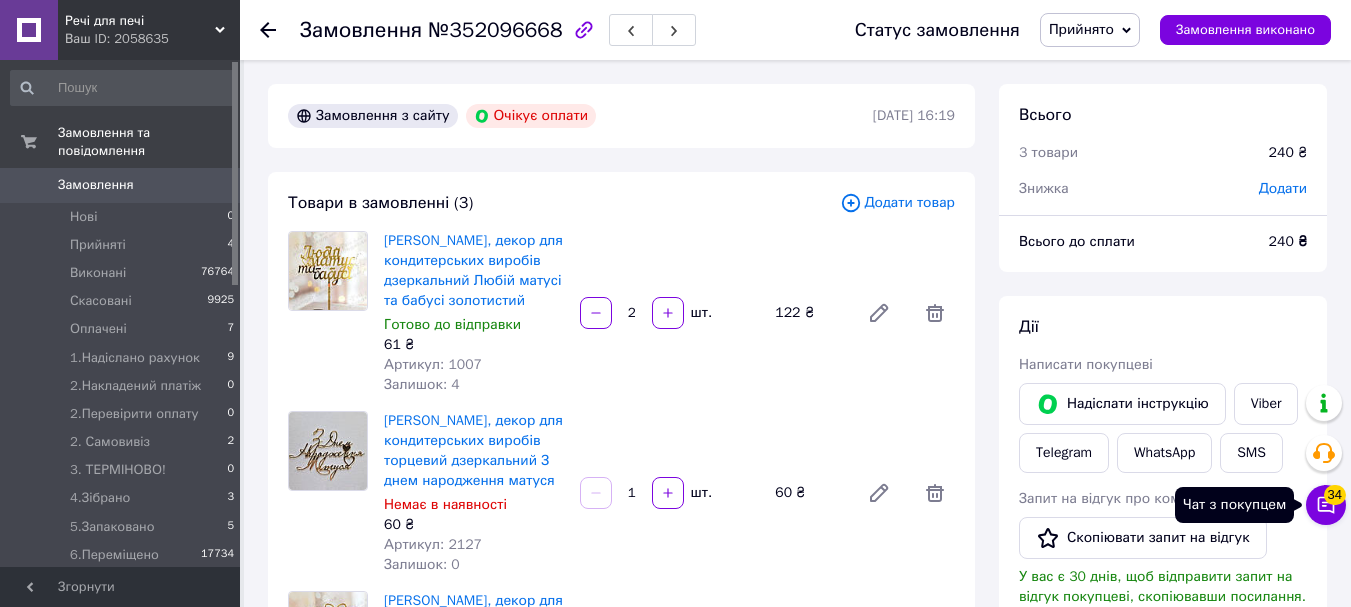 click 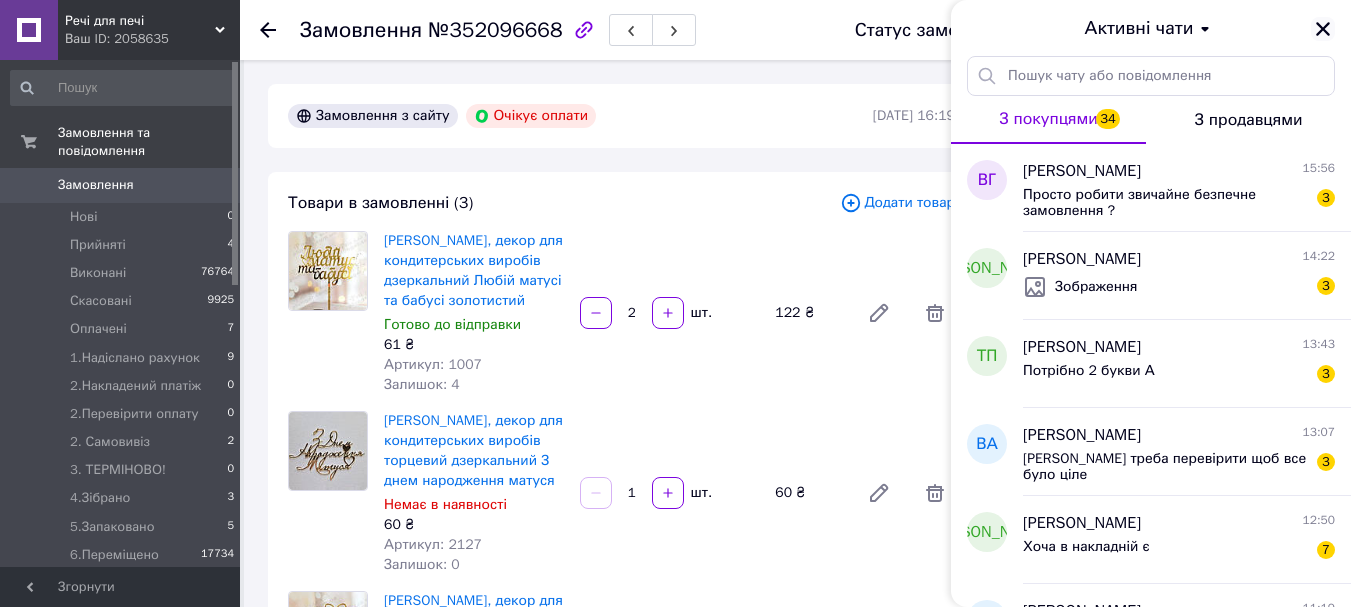 click at bounding box center (1323, 29) 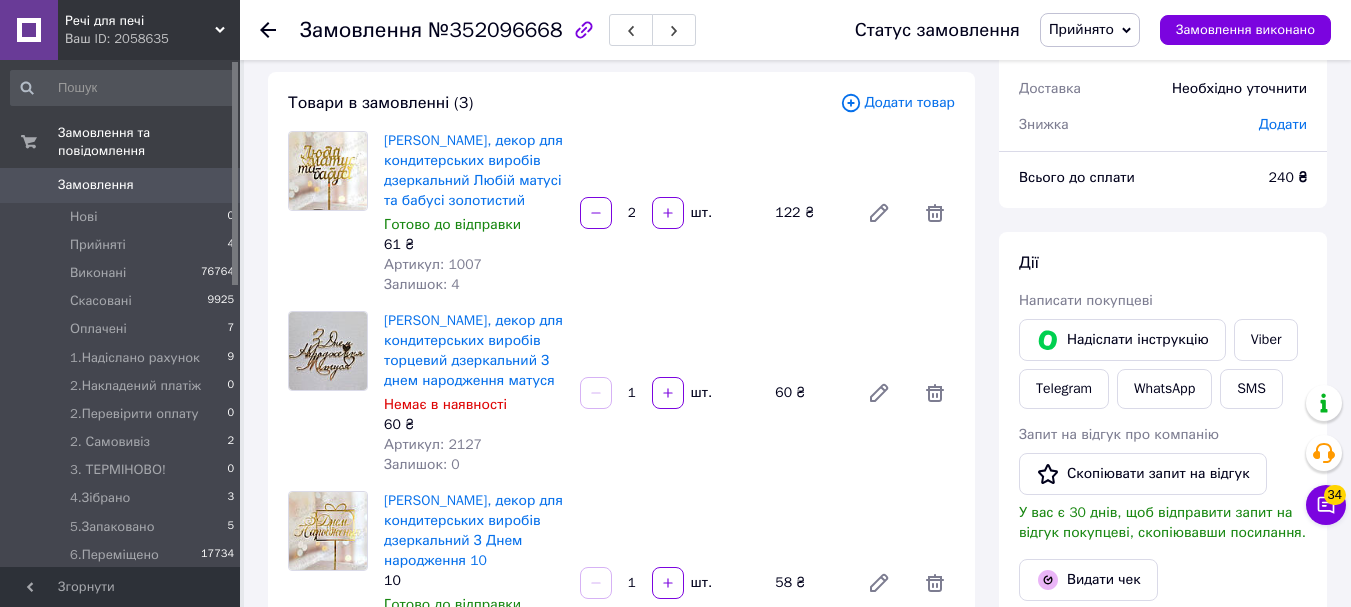 scroll, scrollTop: 0, scrollLeft: 0, axis: both 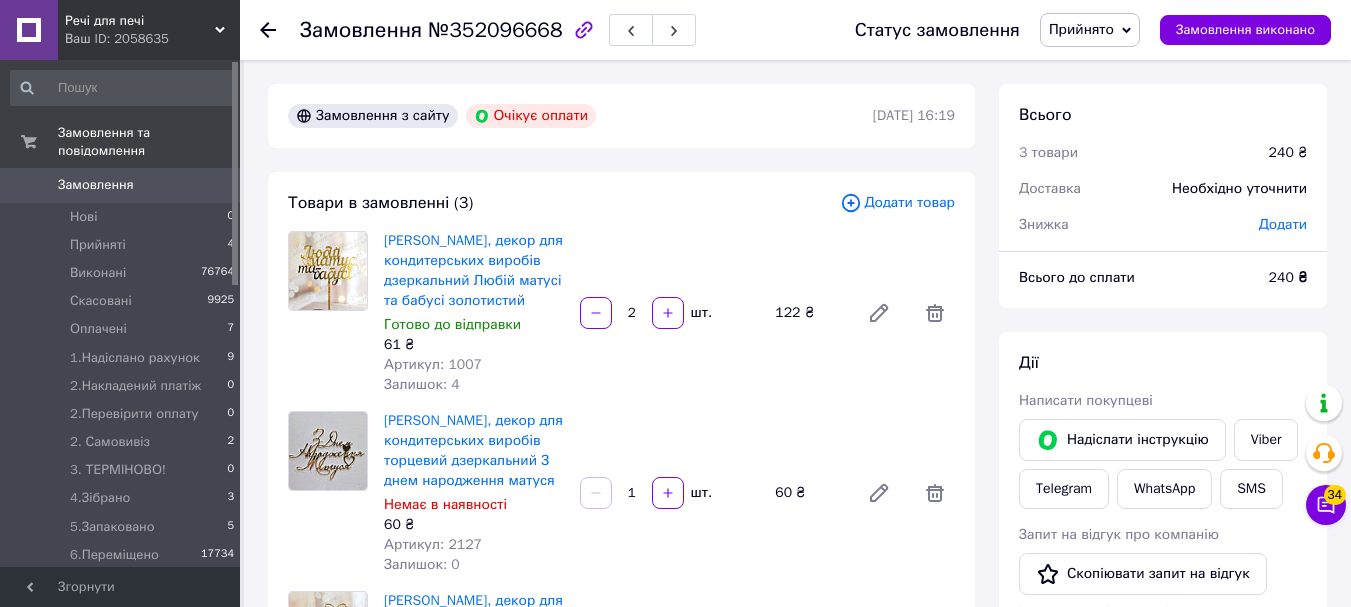 click on "Додати" at bounding box center (1283, 224) 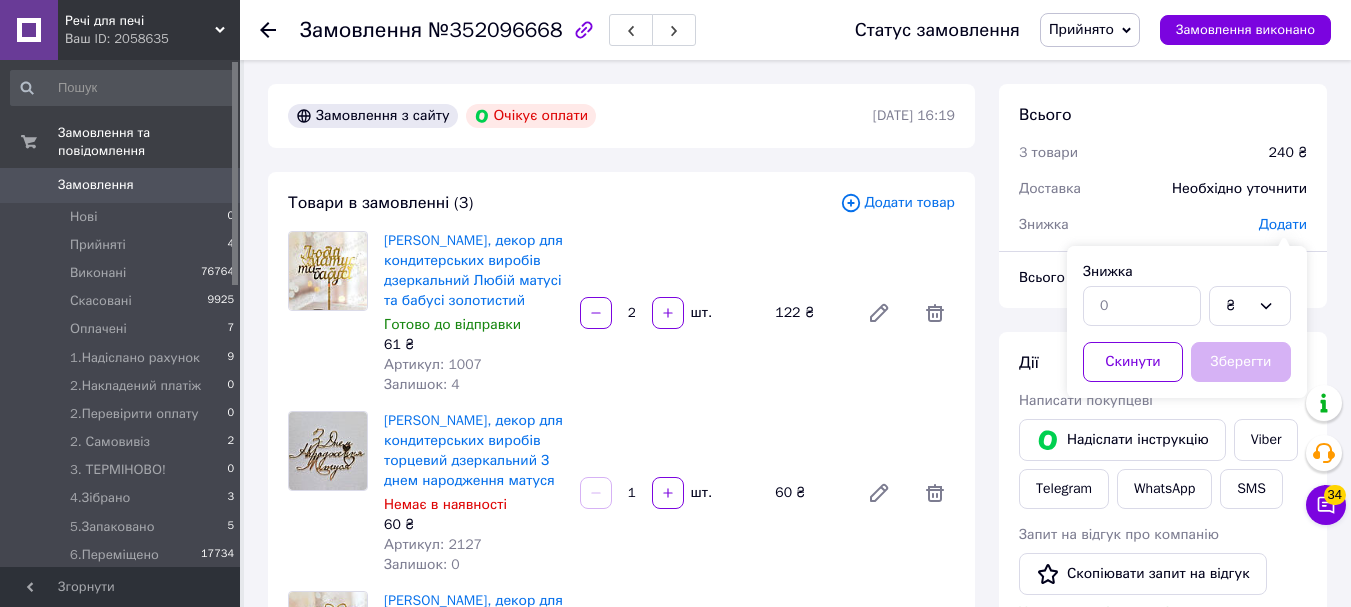 click at bounding box center [1142, 306] 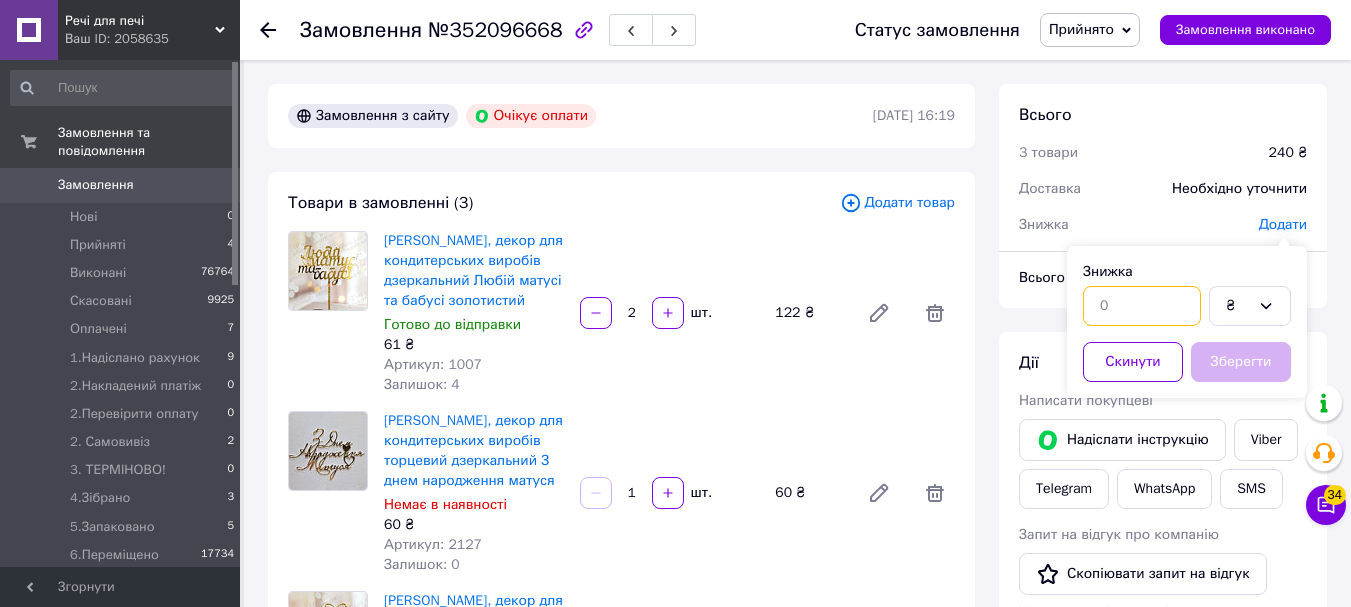 click at bounding box center [1142, 306] 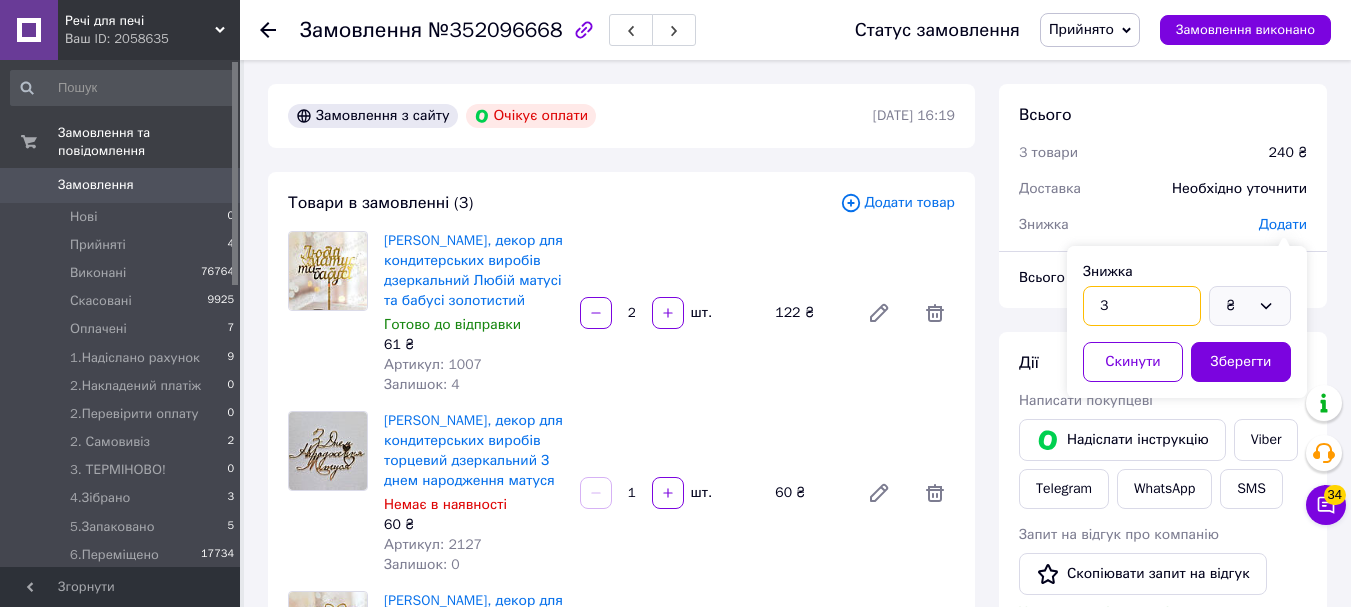 type on "3" 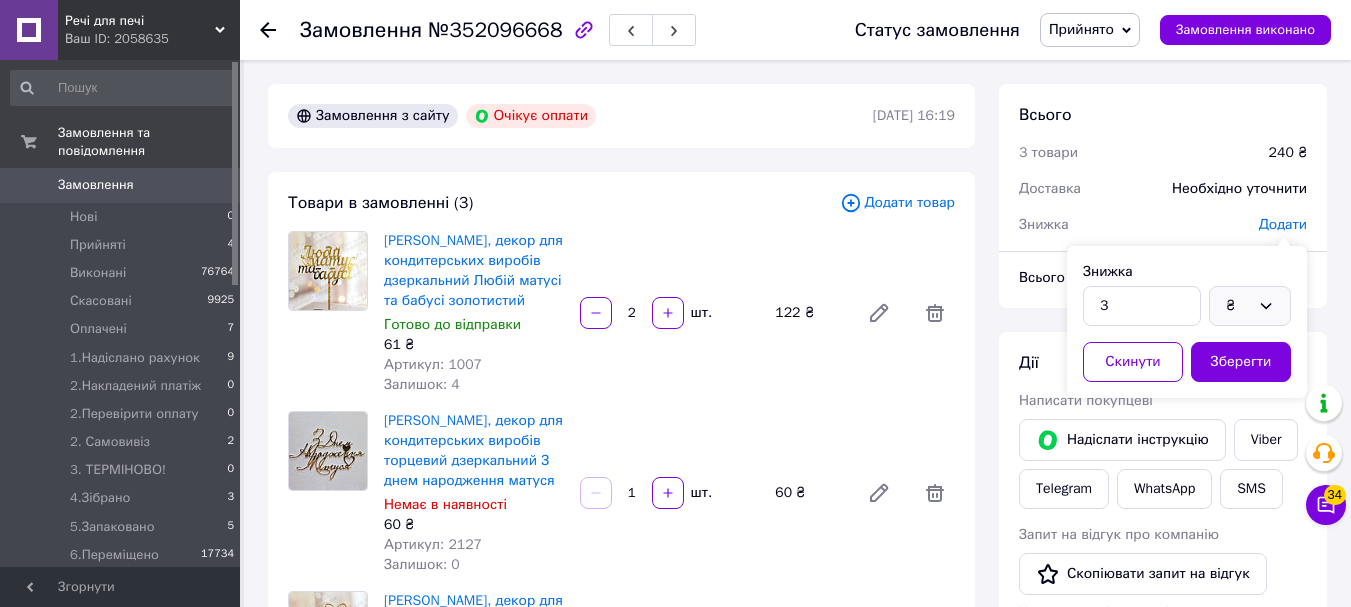 click on "₴" at bounding box center (1238, 306) 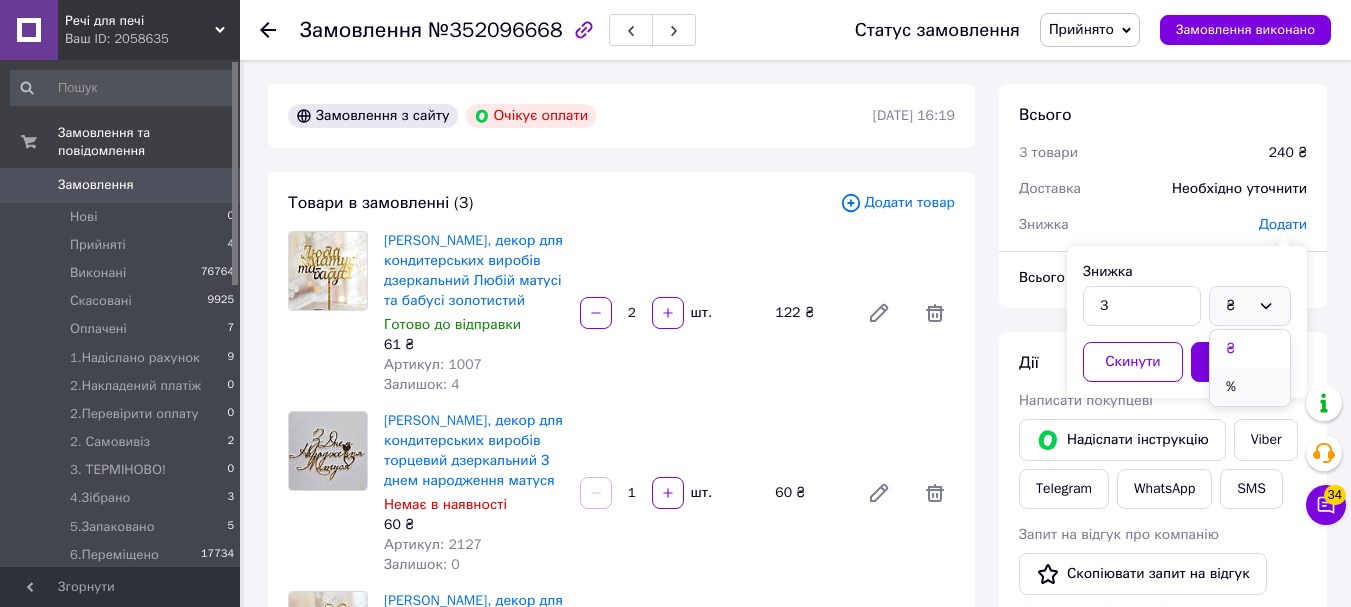 click on "%" at bounding box center [1250, 387] 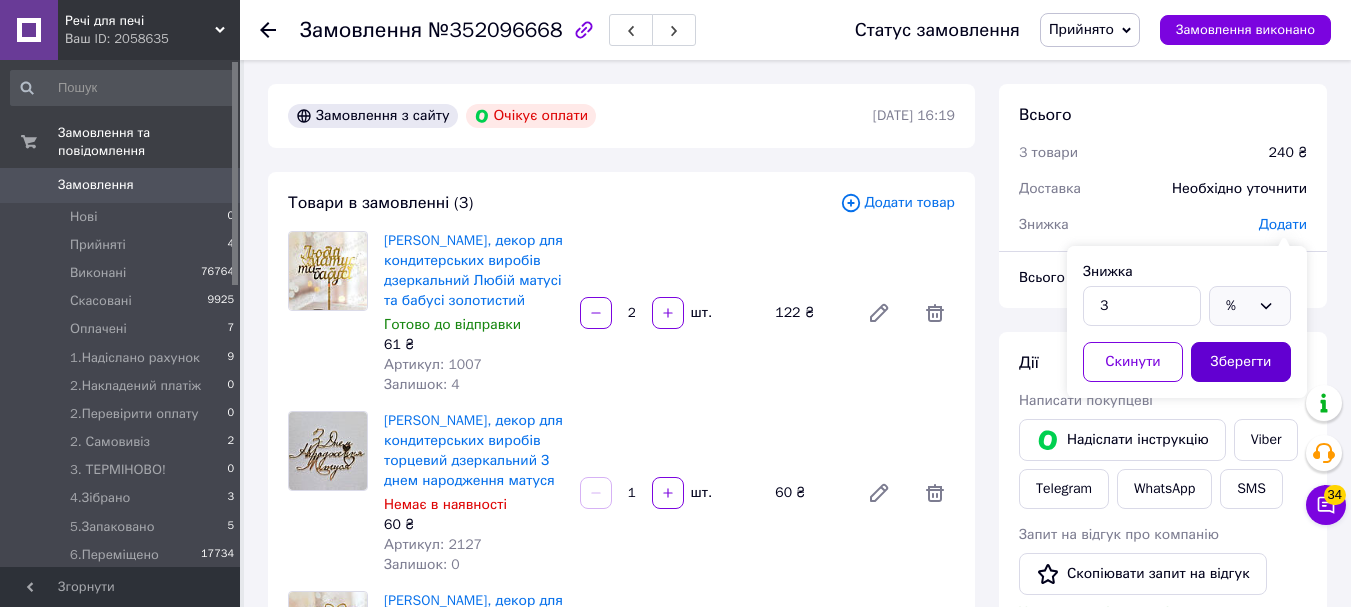 click on "Зберегти" at bounding box center [1241, 362] 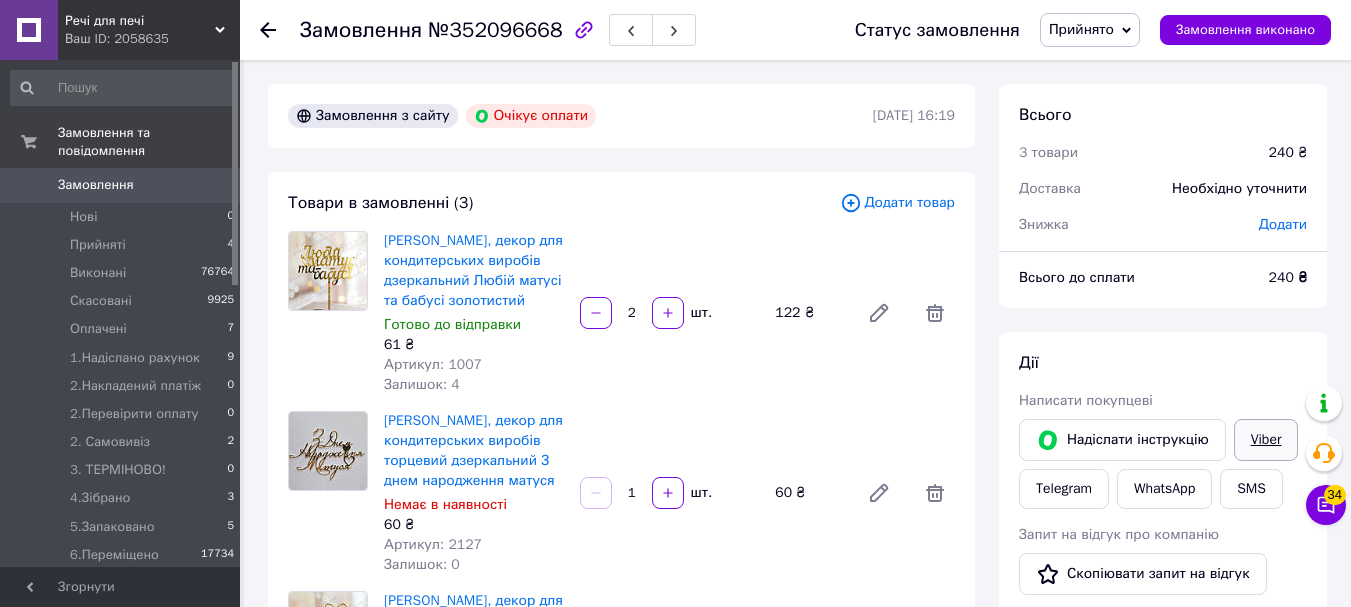 click on "Viber" at bounding box center (1266, 440) 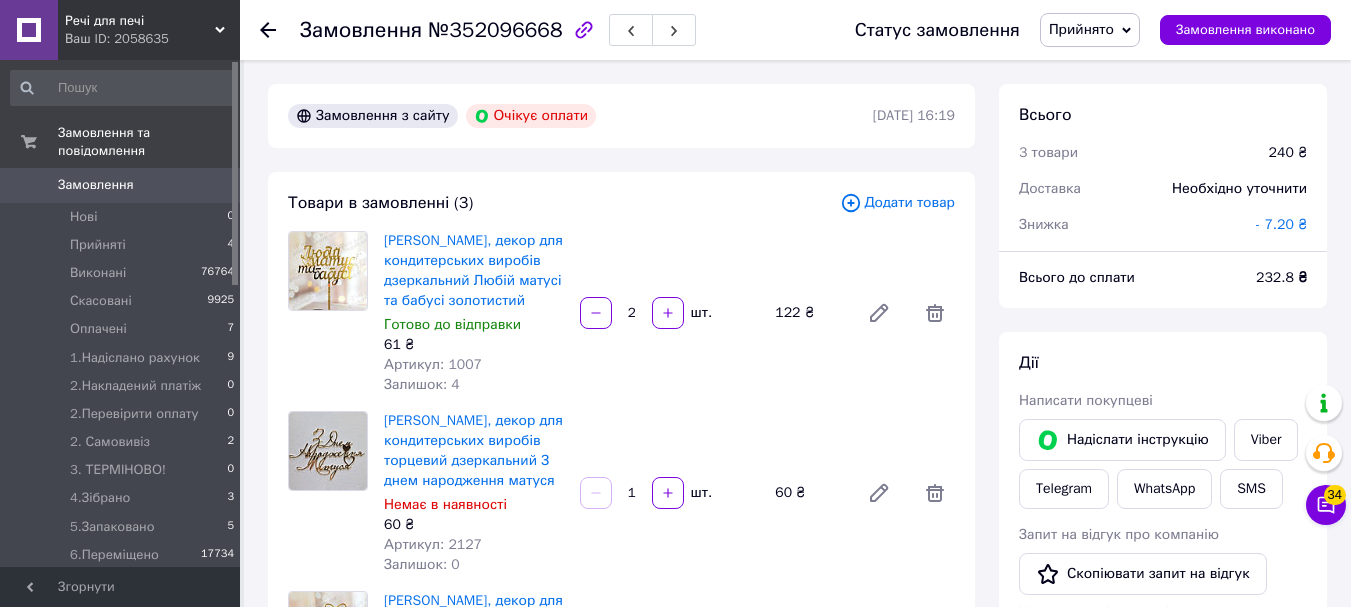 click on "Статус замовлення Прийнято Виконано Скасовано Оплачено 1.Надіслано рахунок 2.Накладений платіж 2.Перевірити оплату 2. Самовивіз 3. ТЕРМІНОВО! 4.Зібрано 5.Запаковано 6.Переміщено 7. Вівправлене наложкою Алмазний Мир ОЦЕВУМ Замовлення виконано" at bounding box center (1073, 30) 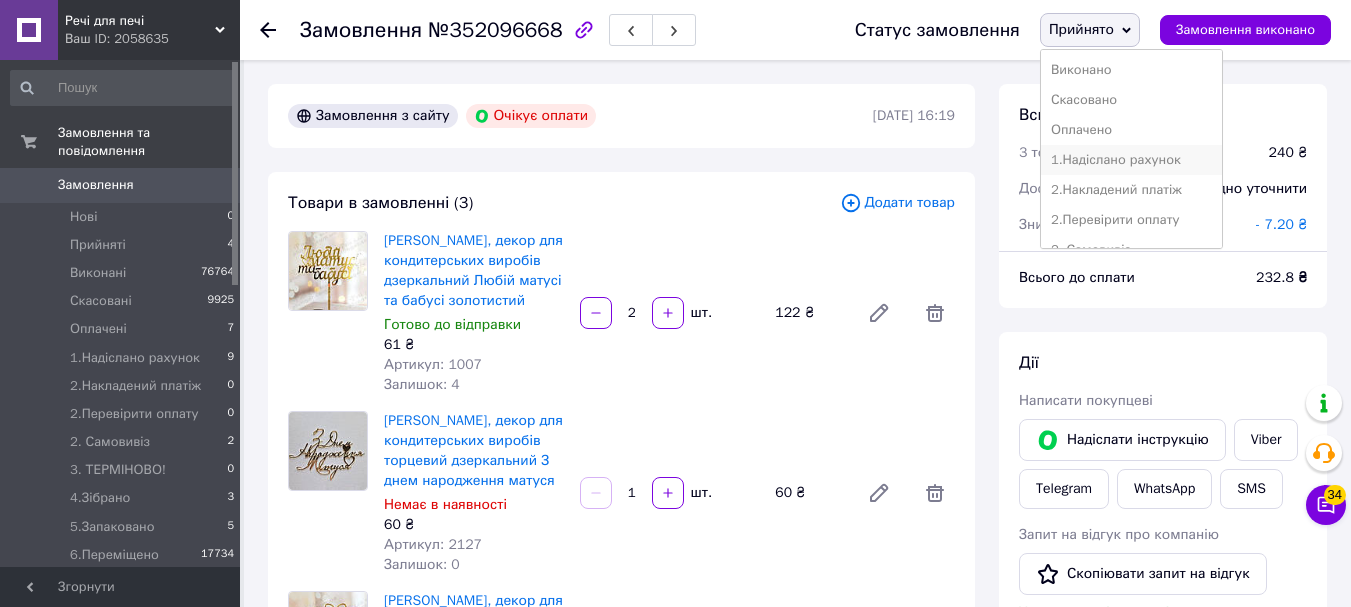 click on "1.Надіслано рахунок" at bounding box center [1131, 160] 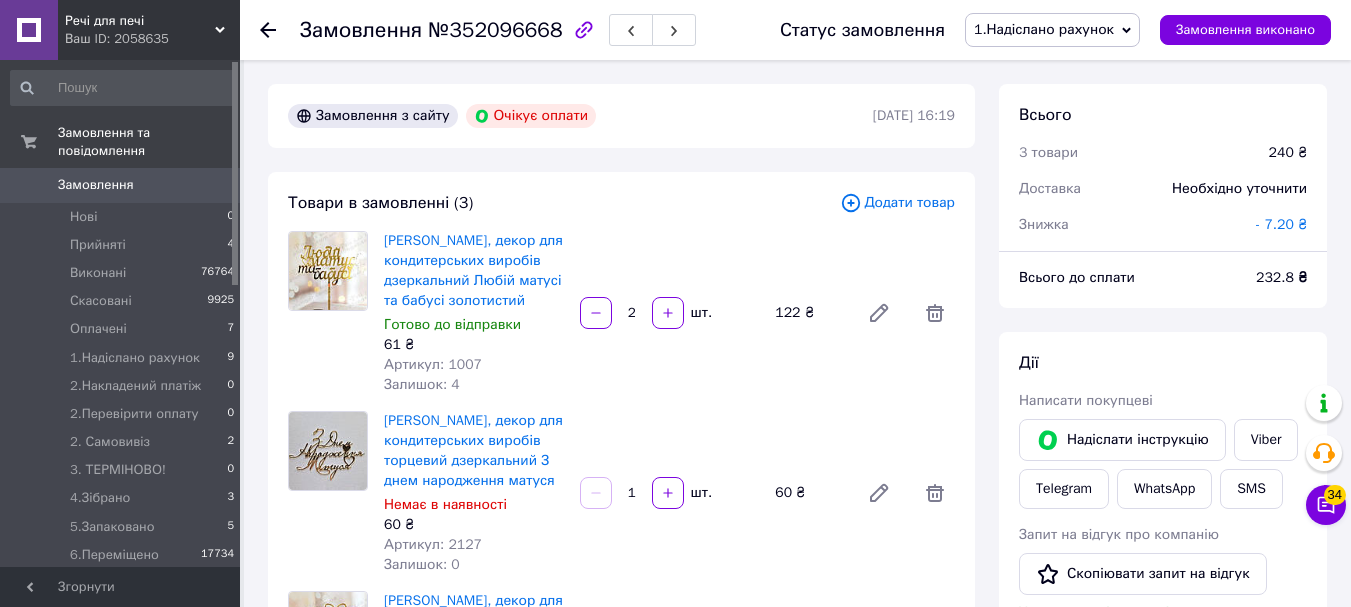 click on "Замовлення №352096668 Статус замовлення 1.Надіслано рахунок Прийнято Виконано Скасовано Оплачено 2.Накладений платіж 2.Перевірити оплату 2. Самовивіз 3. ТЕРМІНОВО! 4.Зібрано 5.Запаковано 6.Переміщено 7. Вівправлене наложкою Алмазний Мир ОЦЕВУМ Замовлення виконано" at bounding box center (795, 30) 